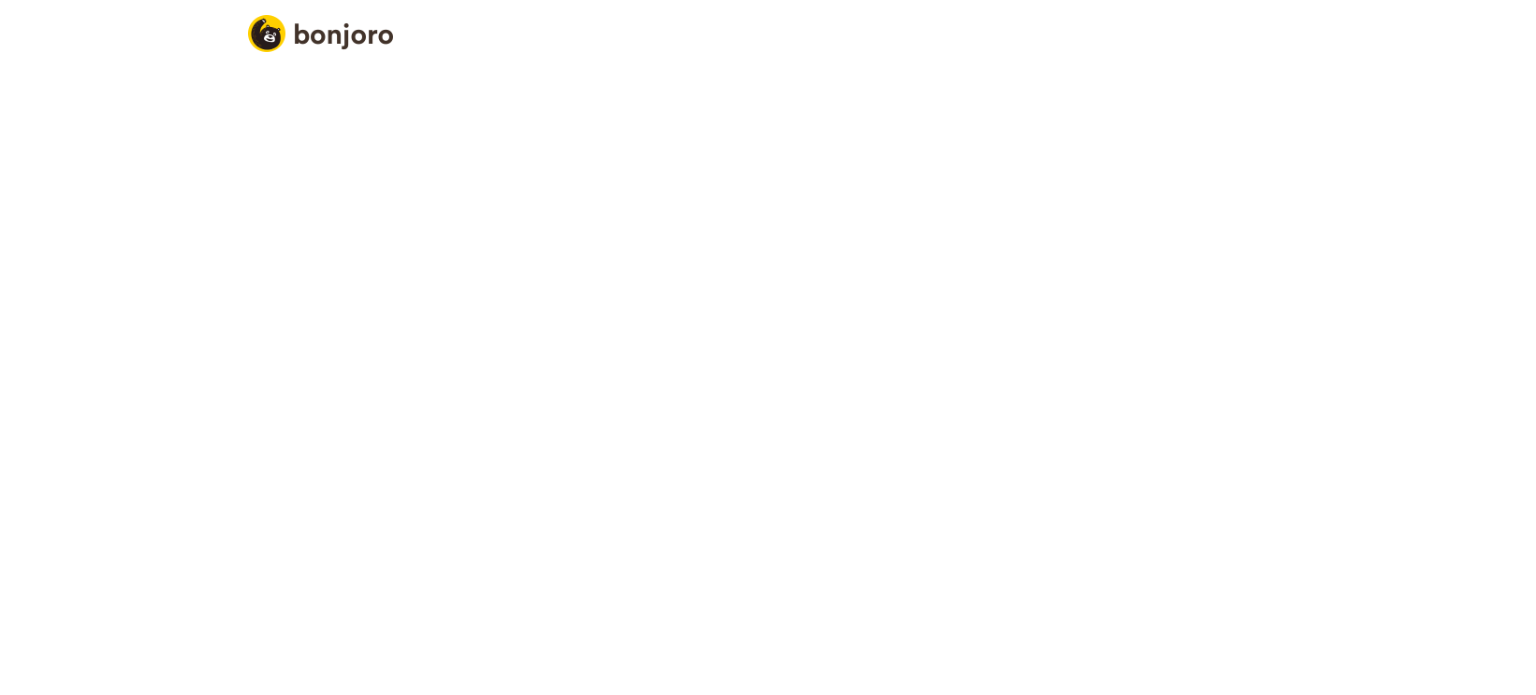 scroll, scrollTop: 0, scrollLeft: 0, axis: both 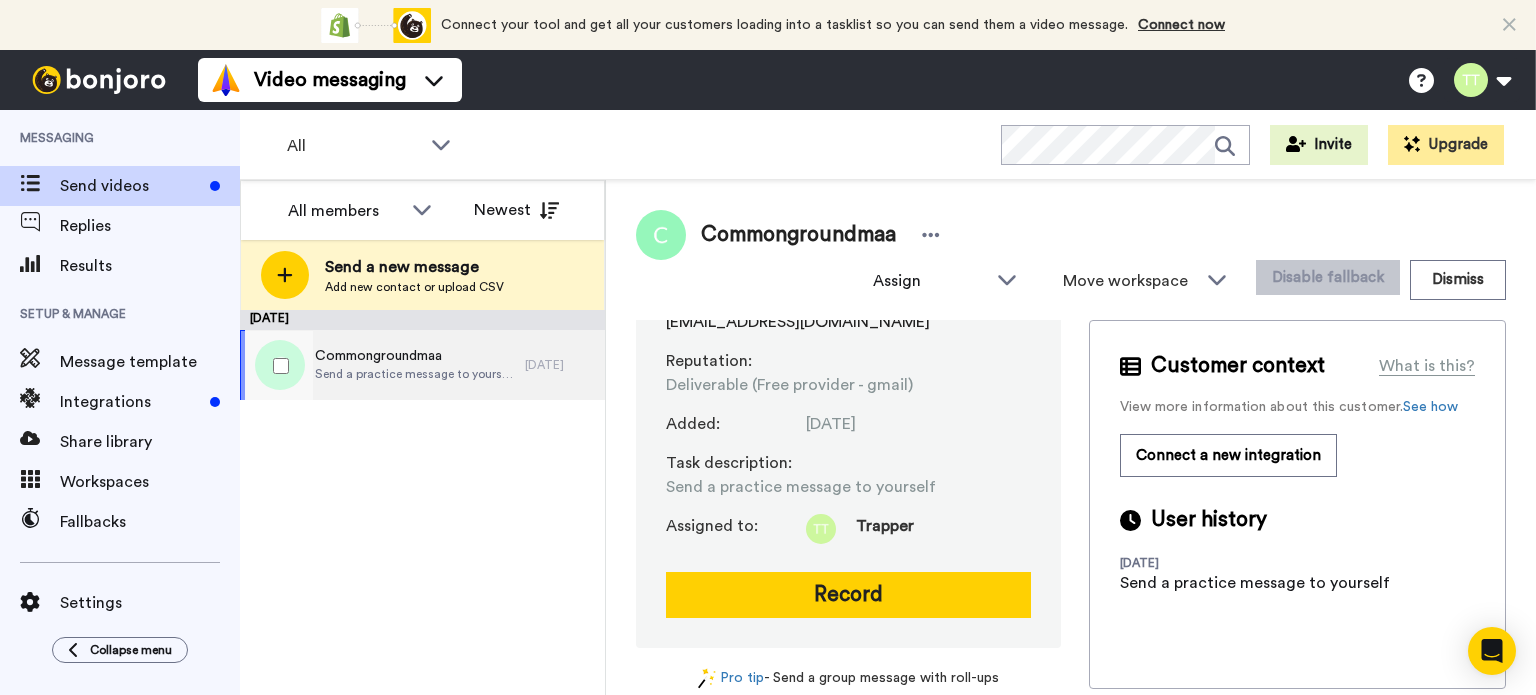 click on "Send a practice message to yourself" at bounding box center (415, 374) 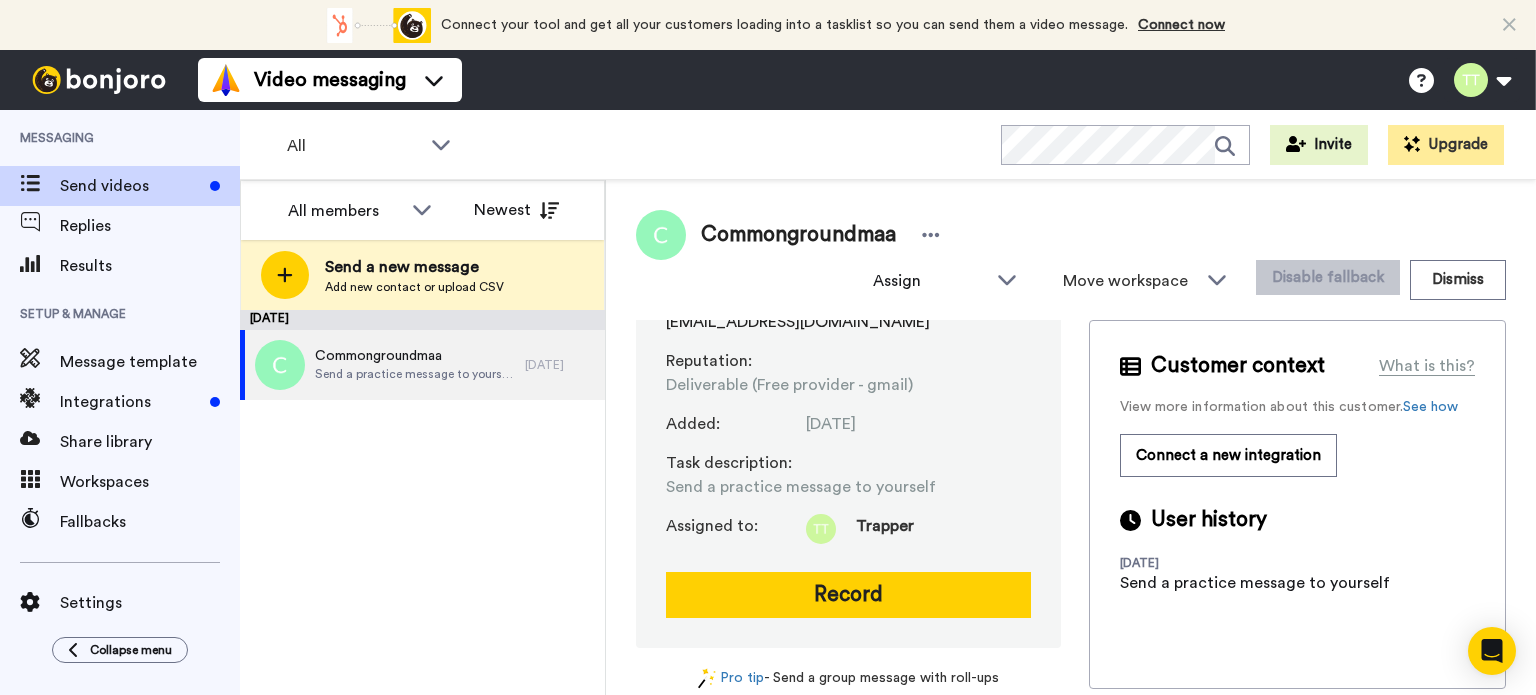 scroll, scrollTop: 0, scrollLeft: 0, axis: both 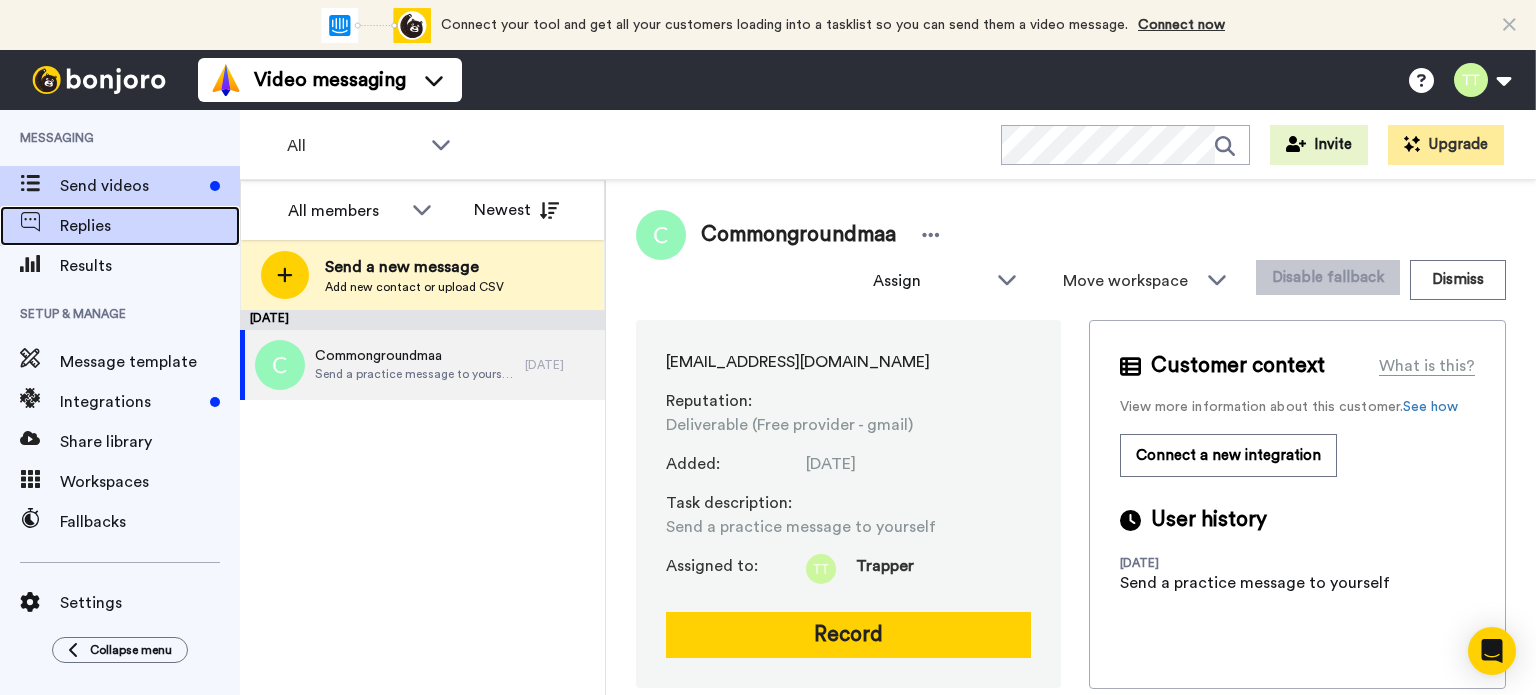 click on "Replies" at bounding box center [150, 226] 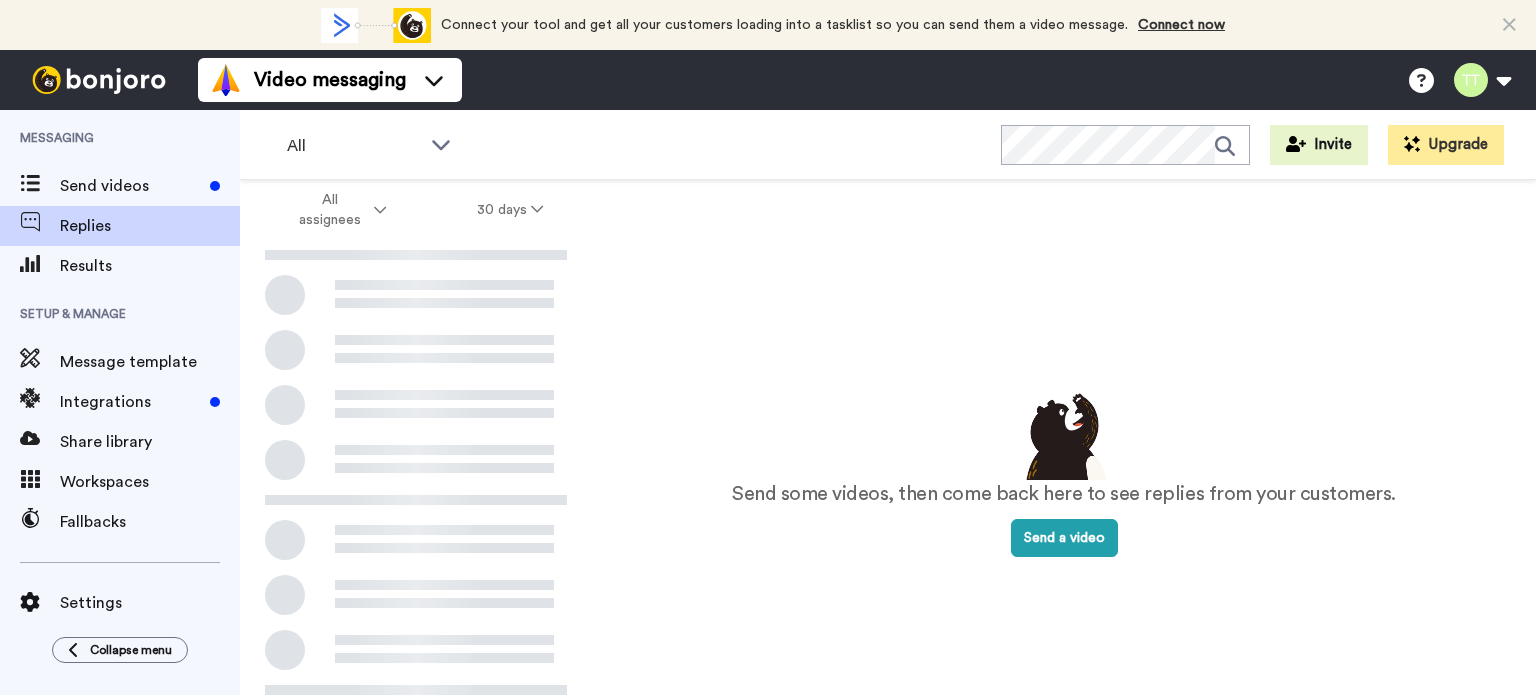 scroll, scrollTop: 0, scrollLeft: 0, axis: both 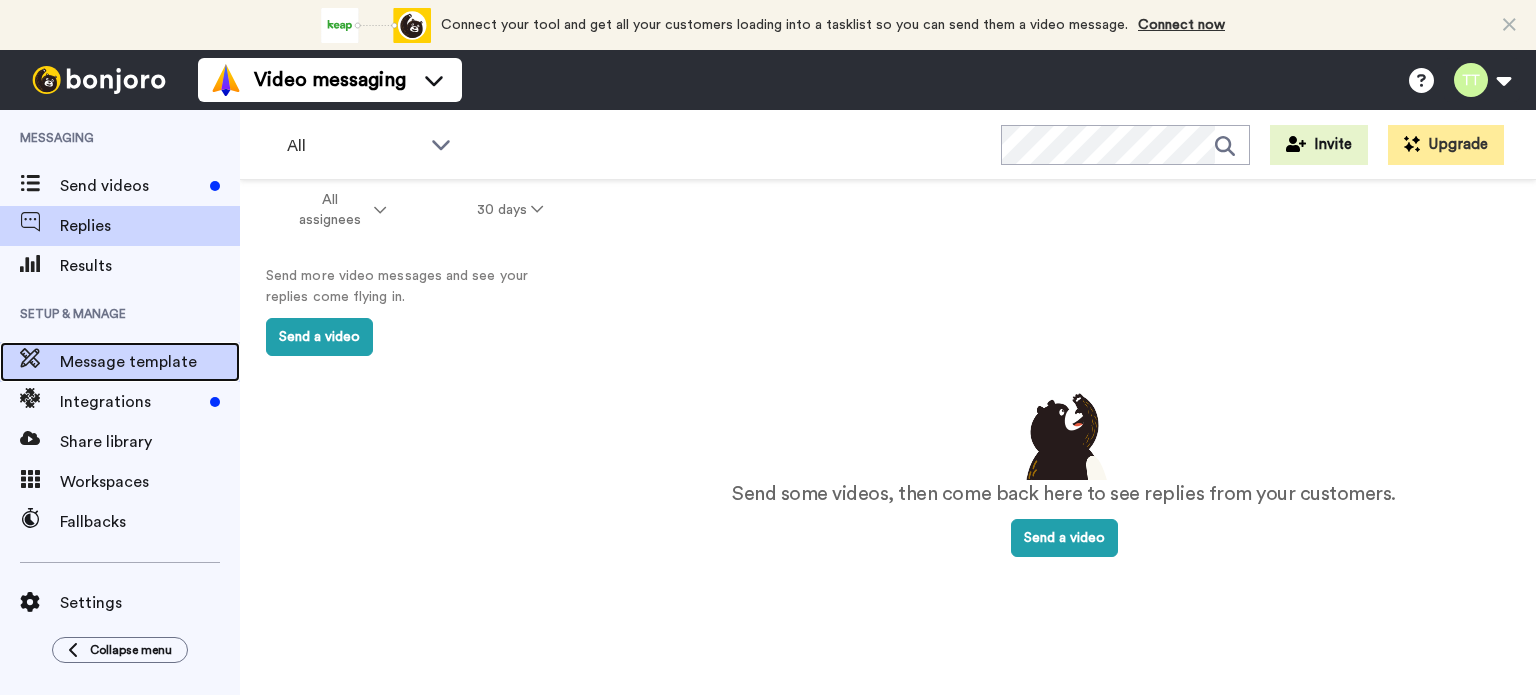 click on "Message template" at bounding box center [150, 362] 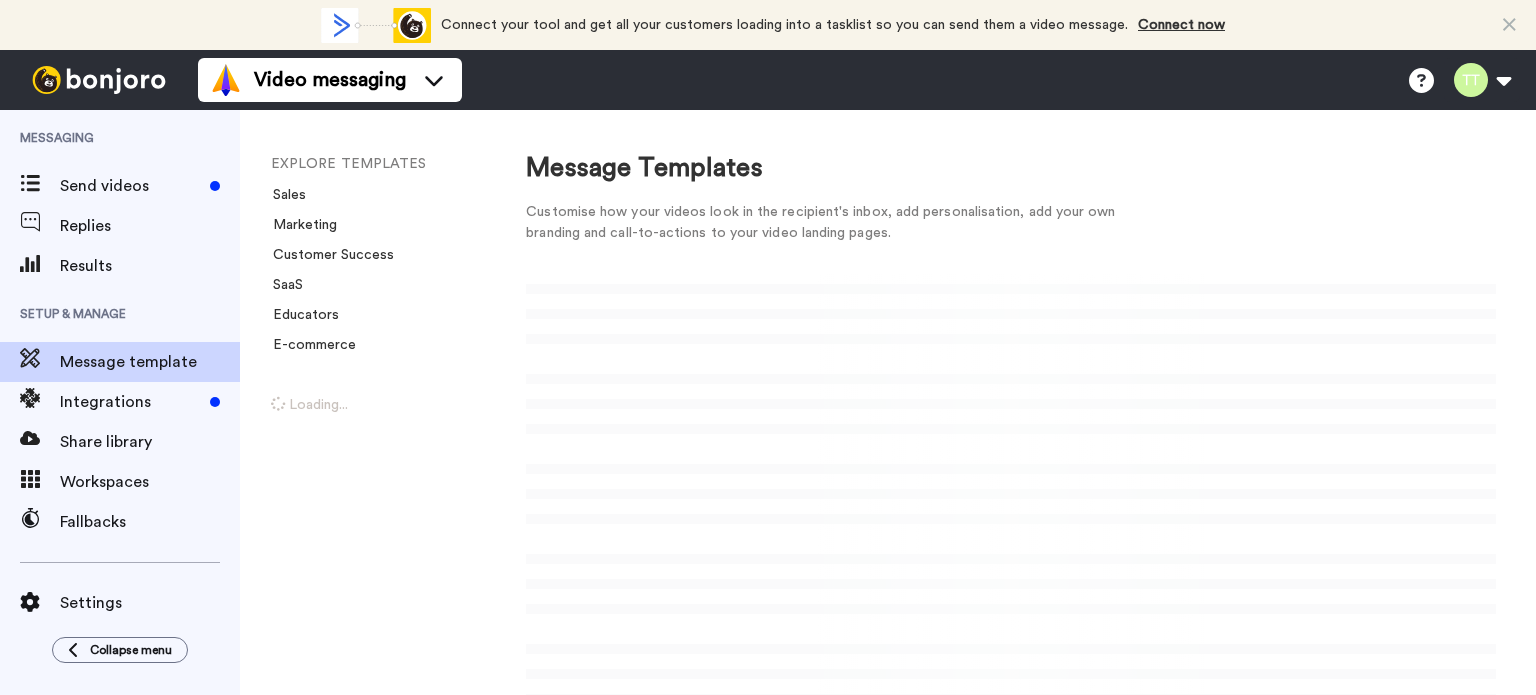 scroll, scrollTop: 0, scrollLeft: 0, axis: both 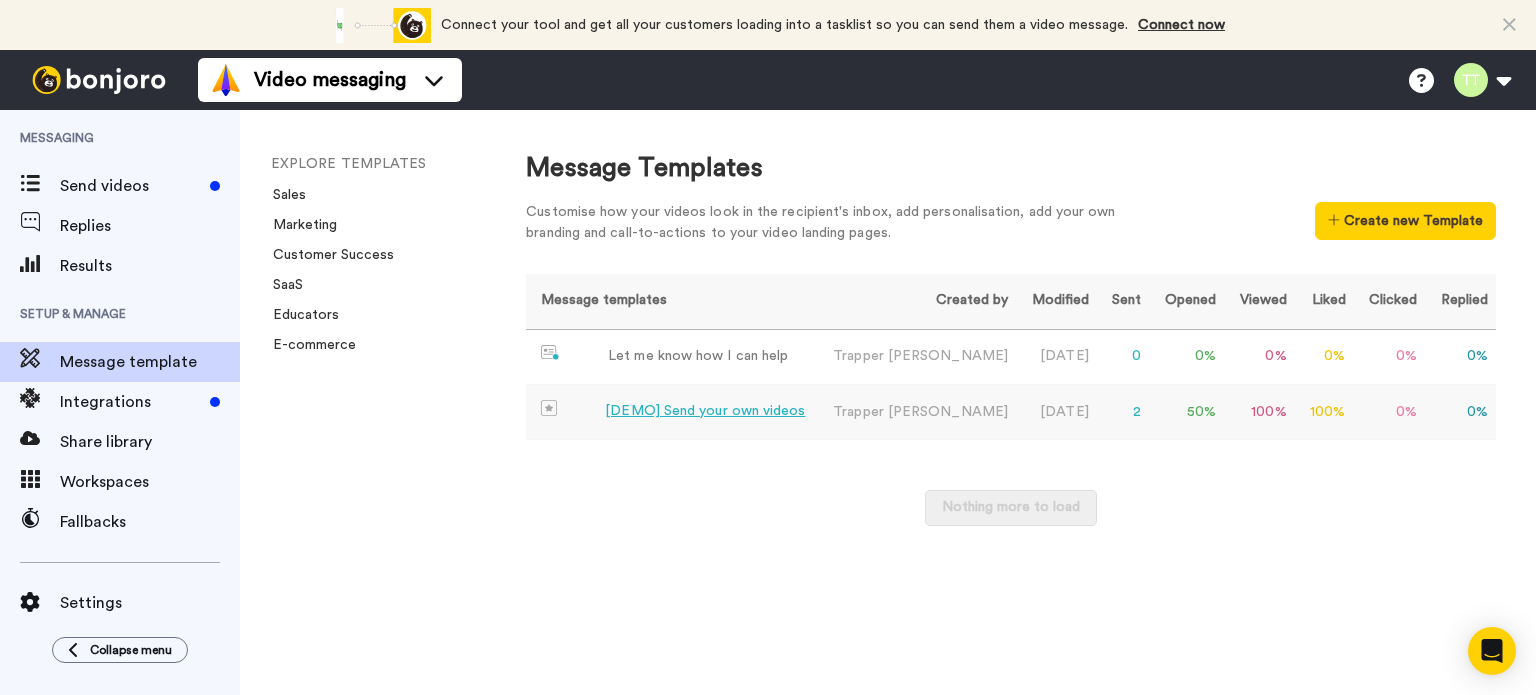 click on "[PERSON_NAME]" at bounding box center [916, 412] 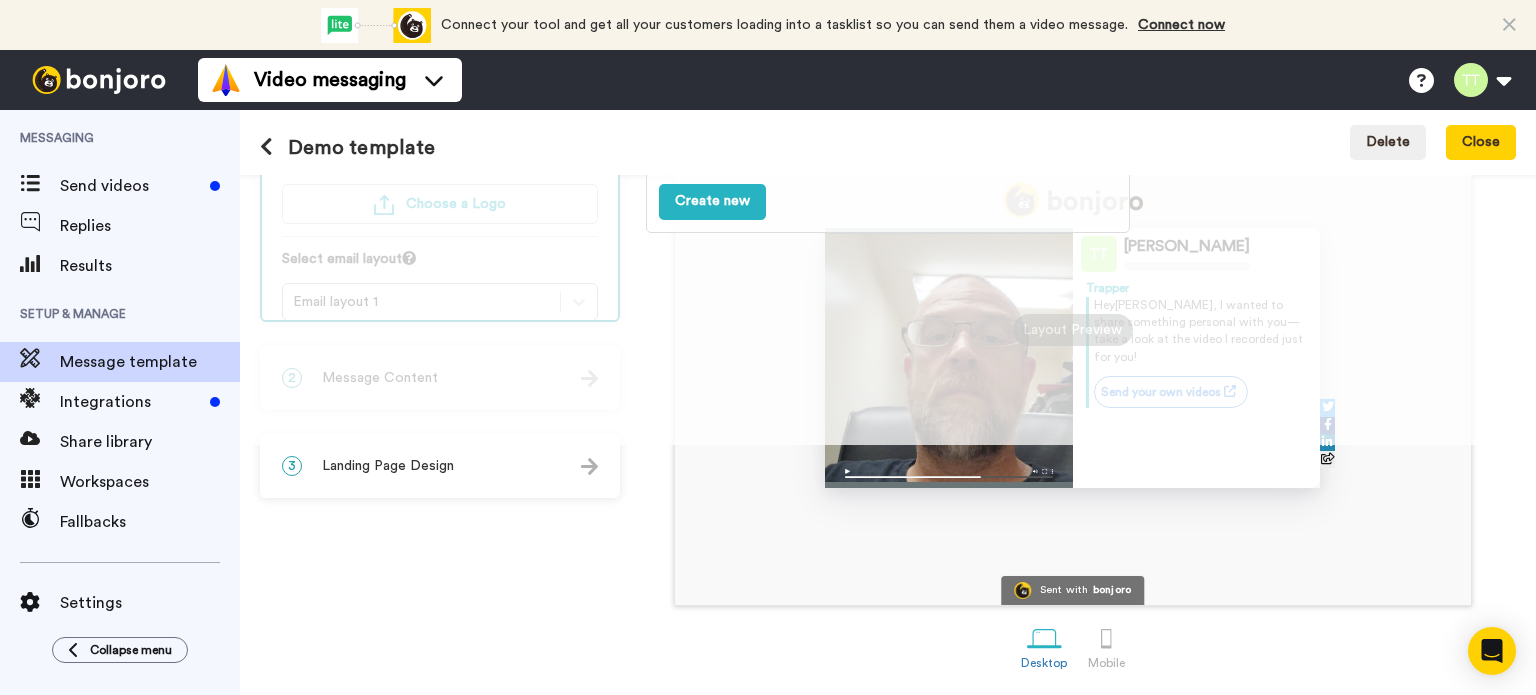 scroll, scrollTop: 0, scrollLeft: 0, axis: both 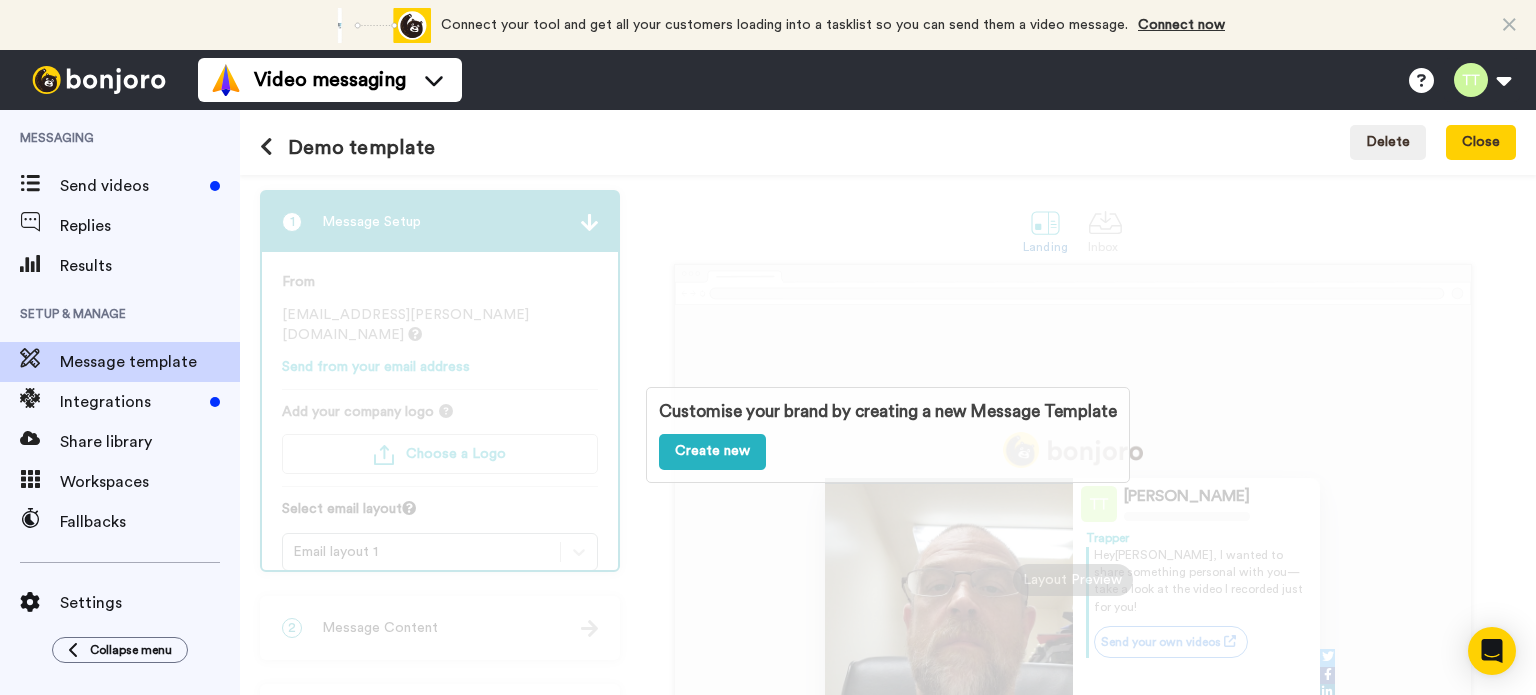 click on "Customise your brand by creating a new Message Template Create new" at bounding box center (888, 435) 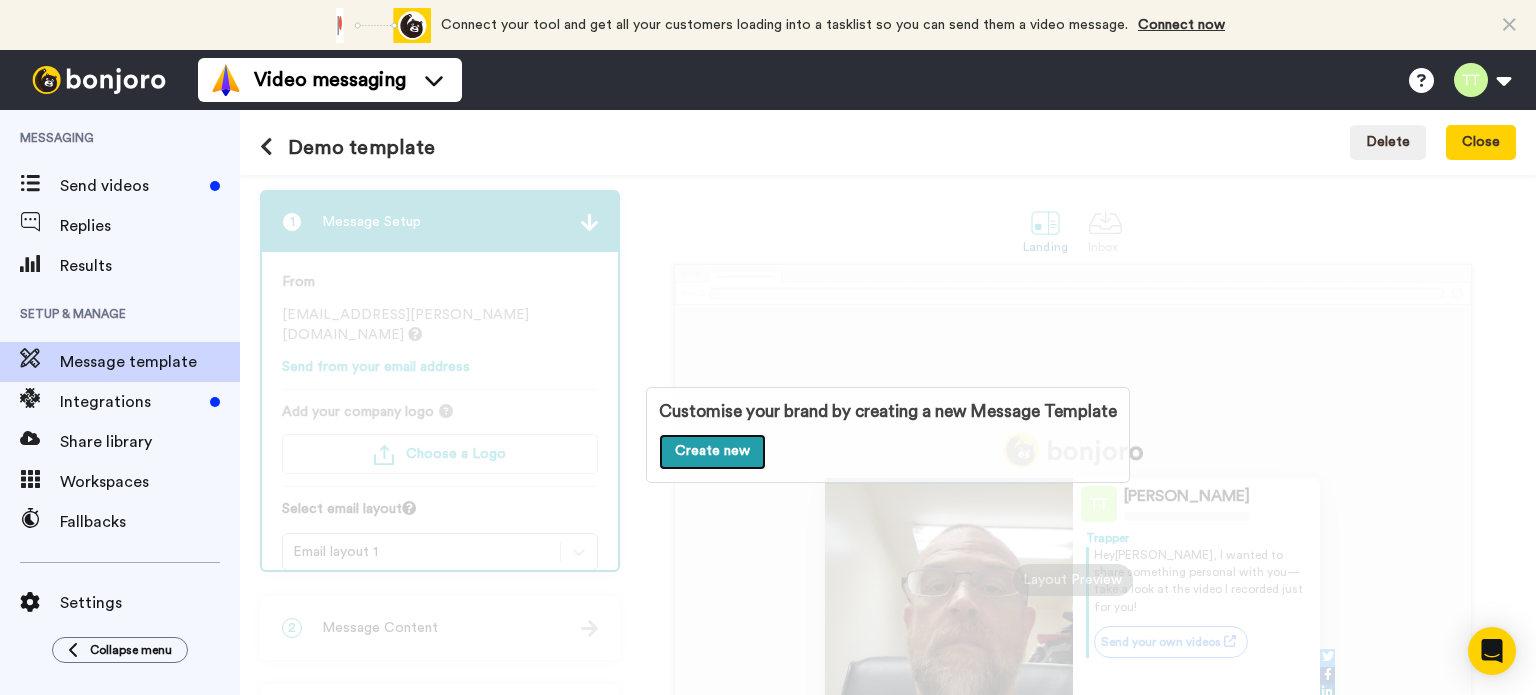 click on "Create new" at bounding box center [712, 452] 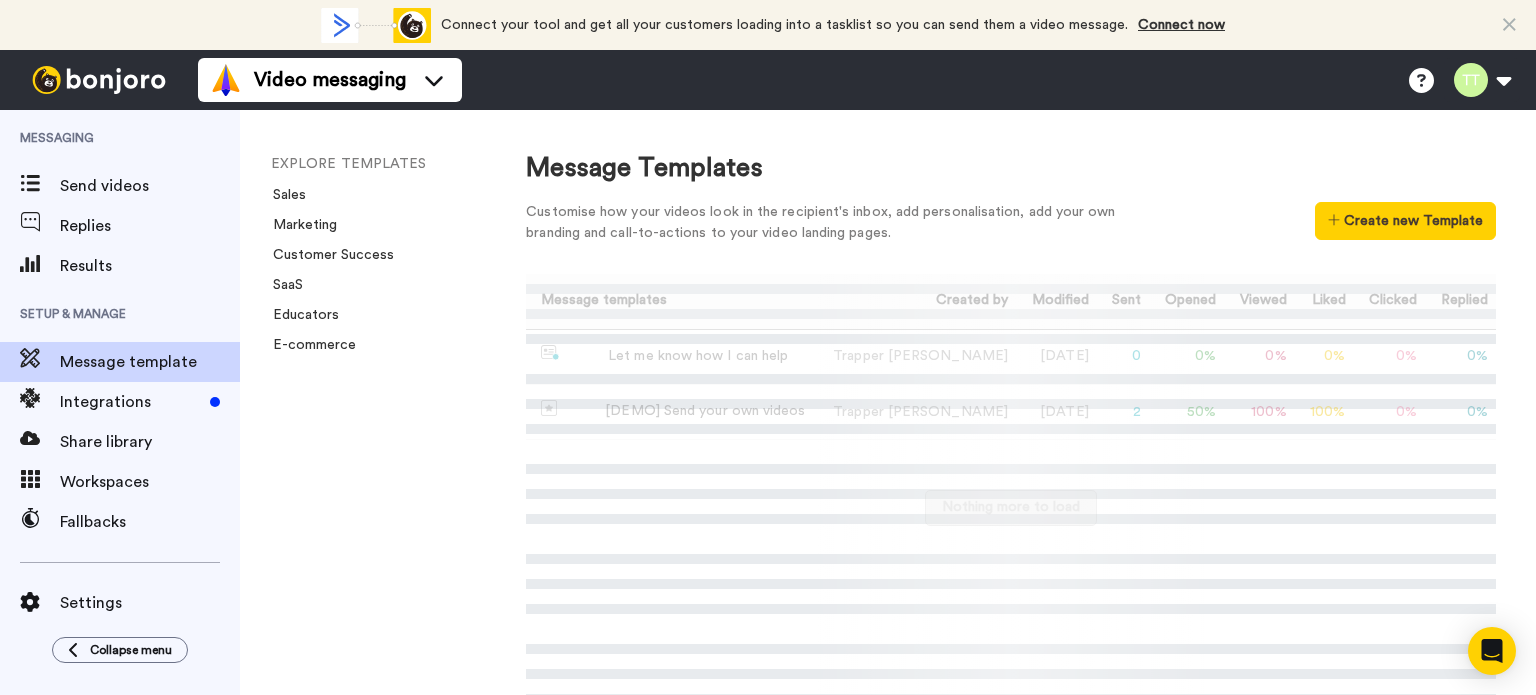 scroll, scrollTop: 0, scrollLeft: 0, axis: both 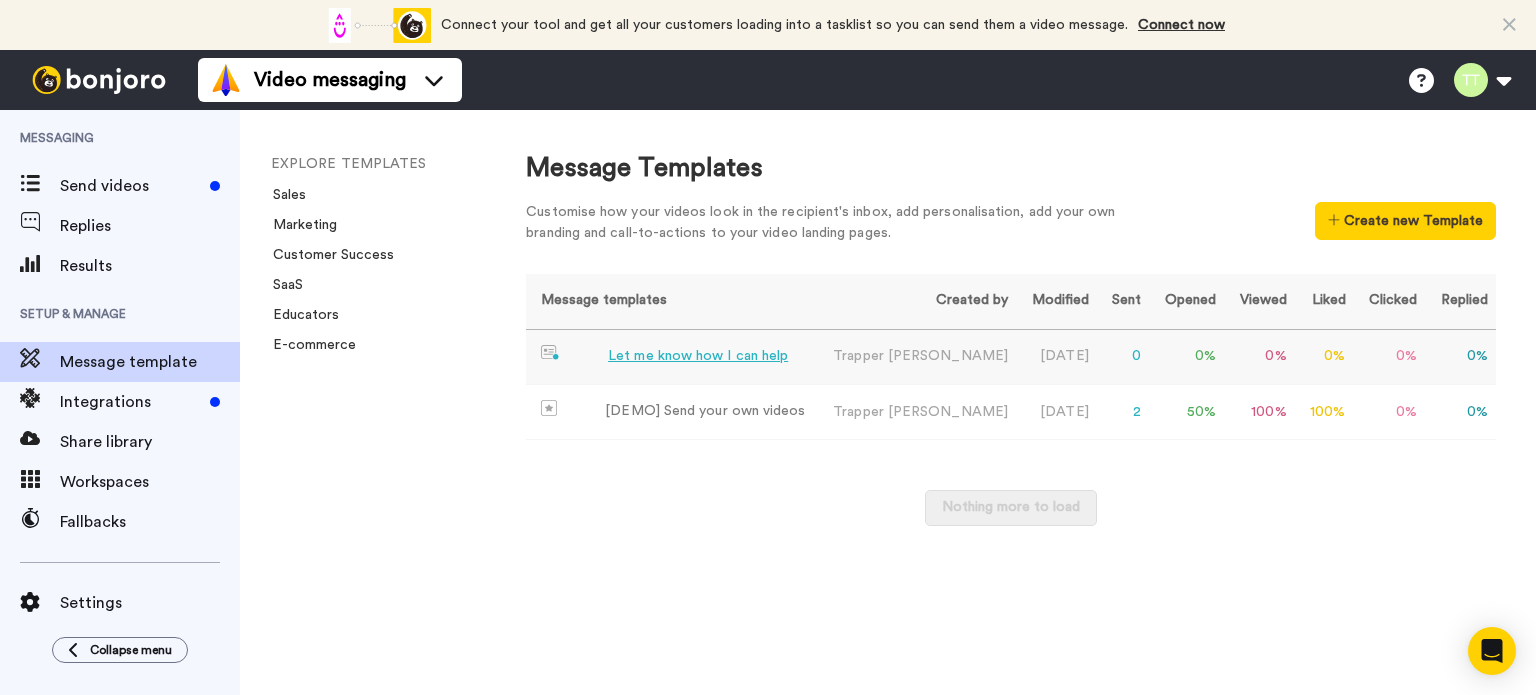 click on "Let me know how I can help" at bounding box center (698, 356) 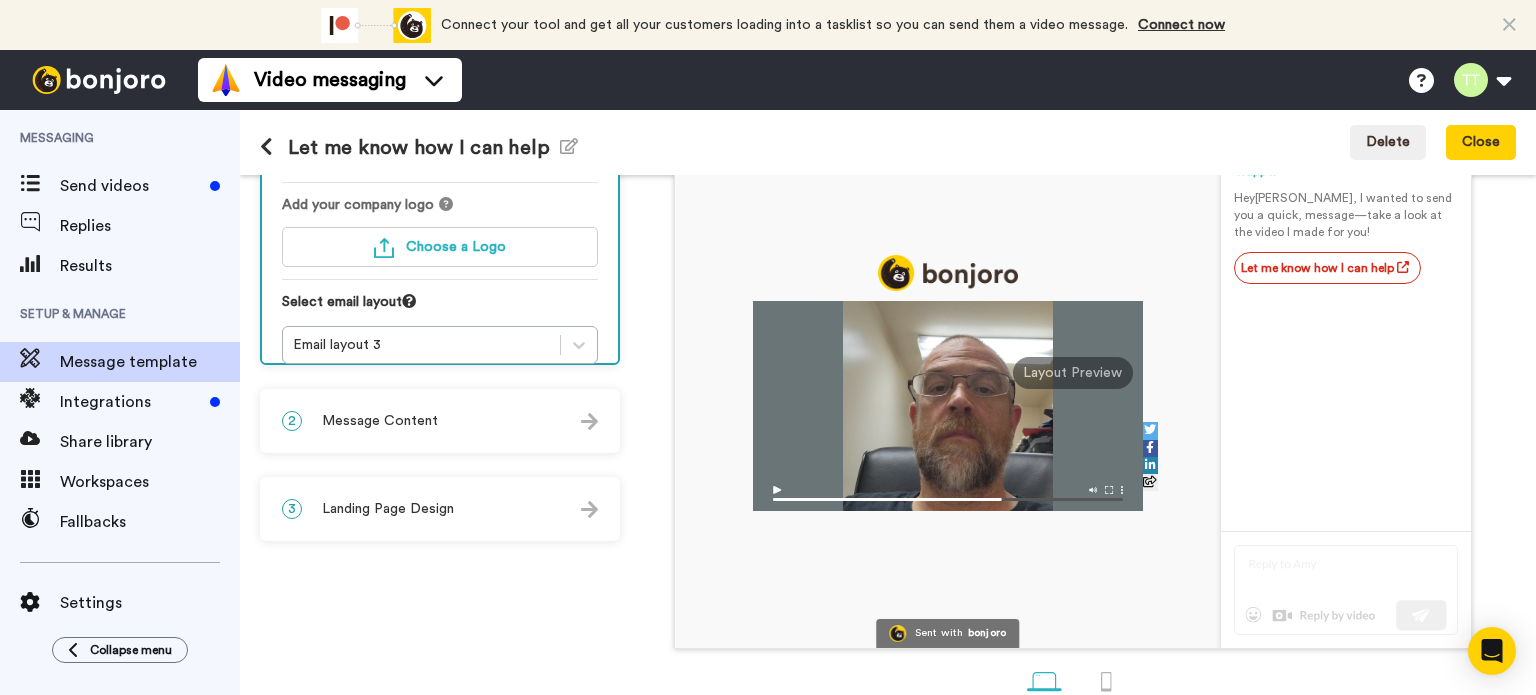 scroll, scrollTop: 212, scrollLeft: 0, axis: vertical 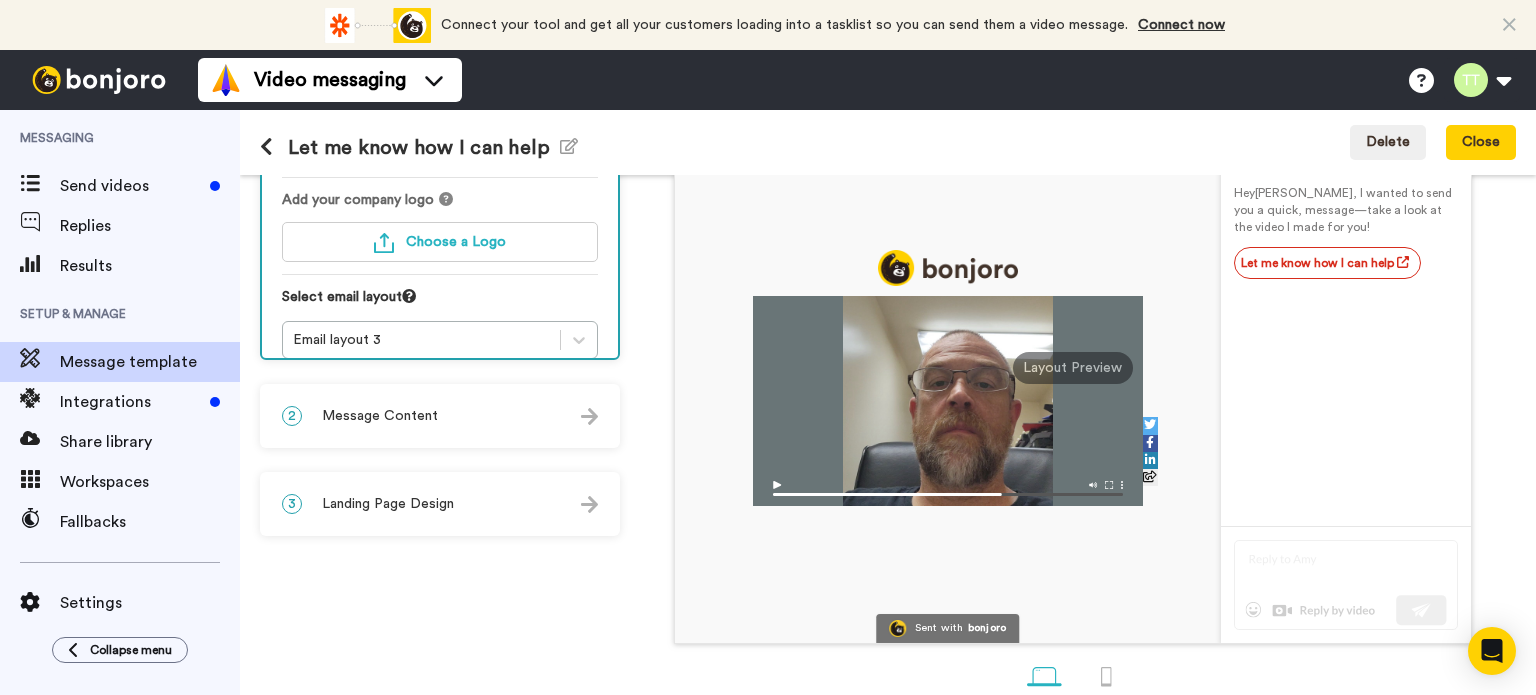 click at bounding box center (948, 488) 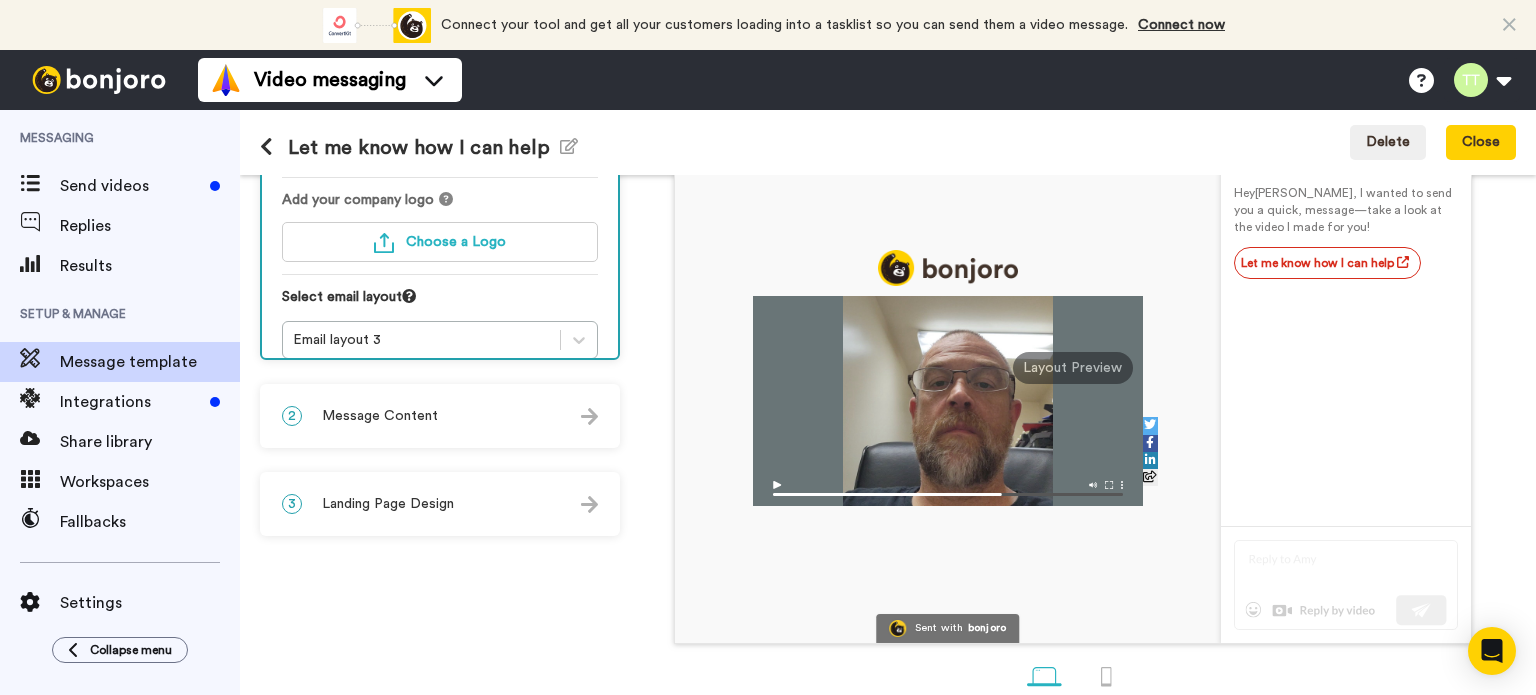 click at bounding box center [948, 401] 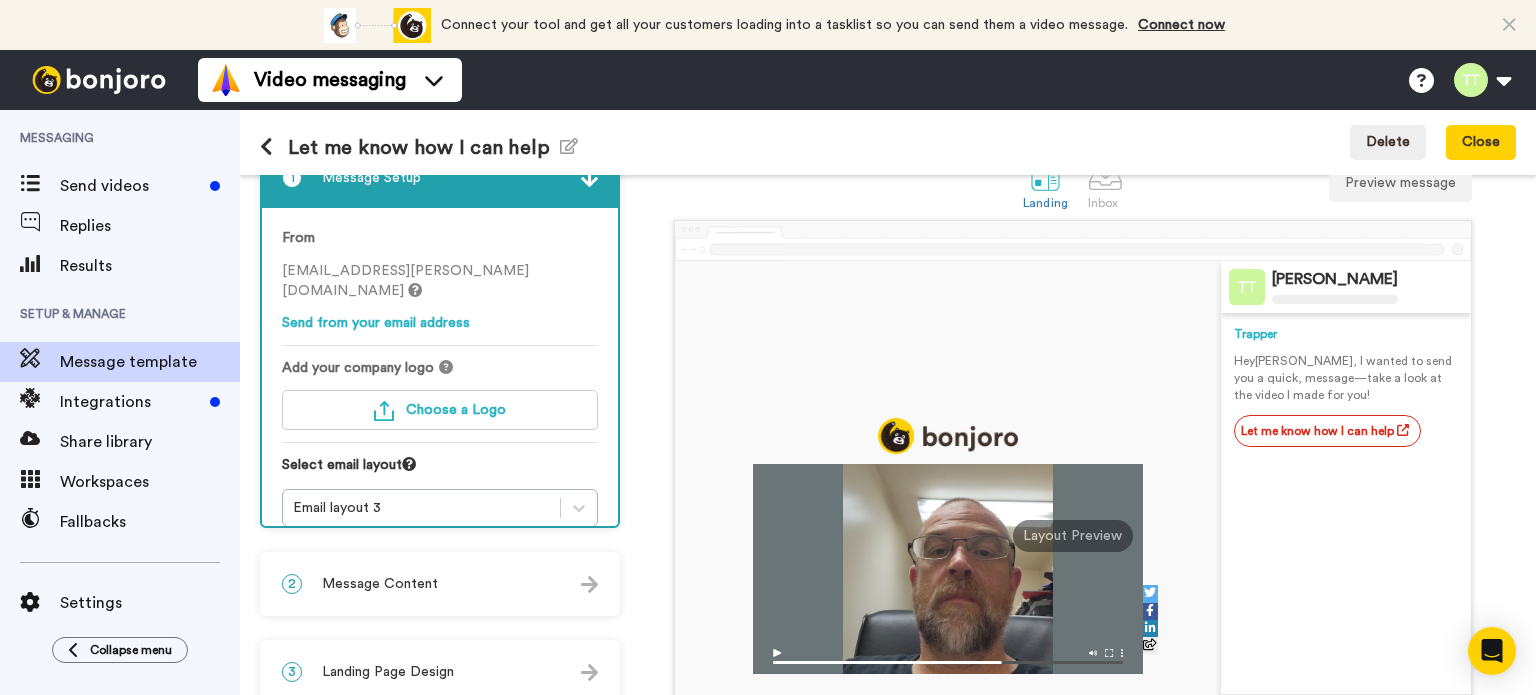 scroll, scrollTop: 0, scrollLeft: 0, axis: both 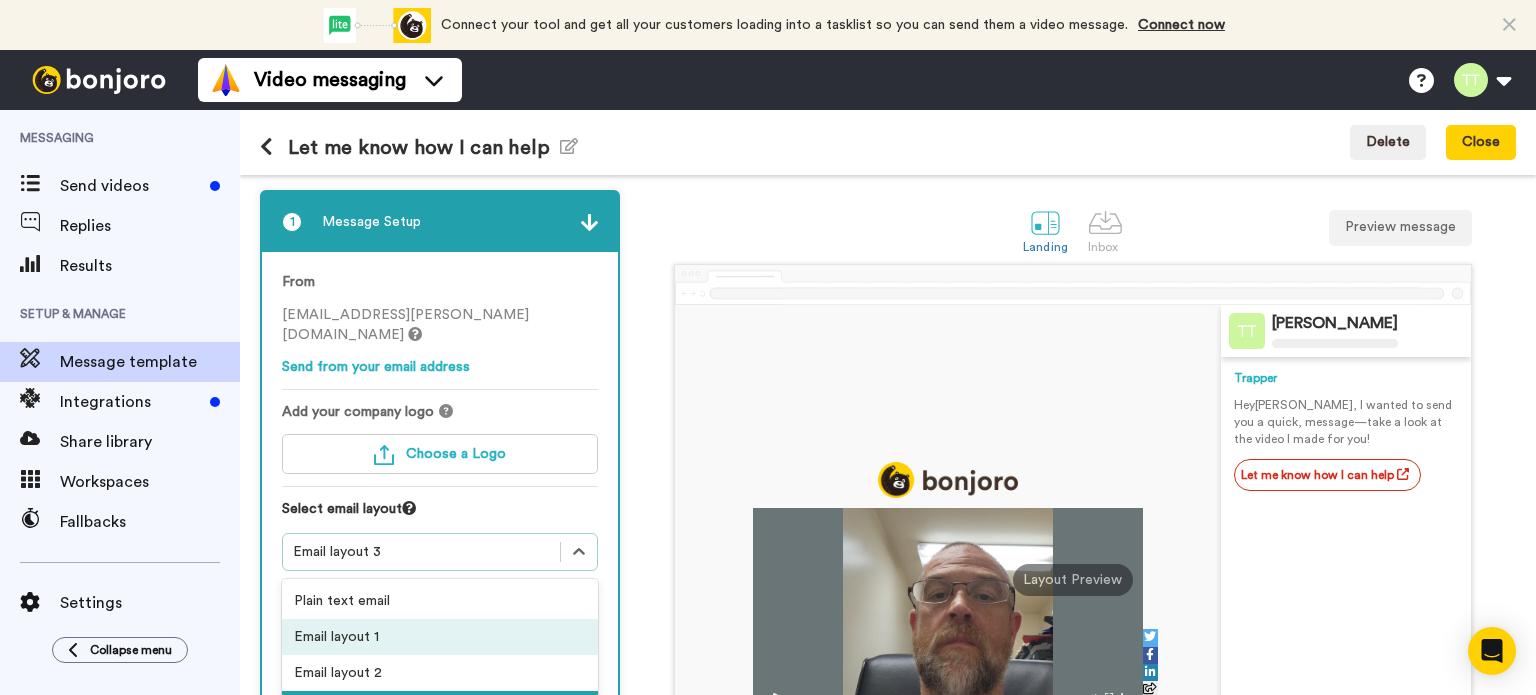 click on "1 Message Setup From trapper.taylor@inbound.bonjoromail.com   Send from your email address Add your company logo Choose a Logo Select email layout   option Email layout 1 focused, 2 of 5. 5 results available. Use Up and Down to choose options, press Enter to select the currently focused option, press Escape to exit the menu, press Tab to select the option and exit the menu. Email layout 3 Plain text email Email layout 1 Email layout 2 Email layout 3 Email layout 4 2 Message Content Personalise your message so your customers take action. Subject line I recorded something just for you! Message text Hey {first_name|there}, I wanted to send you a quick,  message—take a look at the video I made for you! 197 What are merge tags? Call to action Customise call to action 3 Landing Page Design Content Blocks Design Elements Content blocks allow you to add video or media from your favourite tools in any order you like. Video sequence Add video Media embed Add media See how to embed Calendly Vimeo YouTube Google Docs" at bounding box center (445, 571) 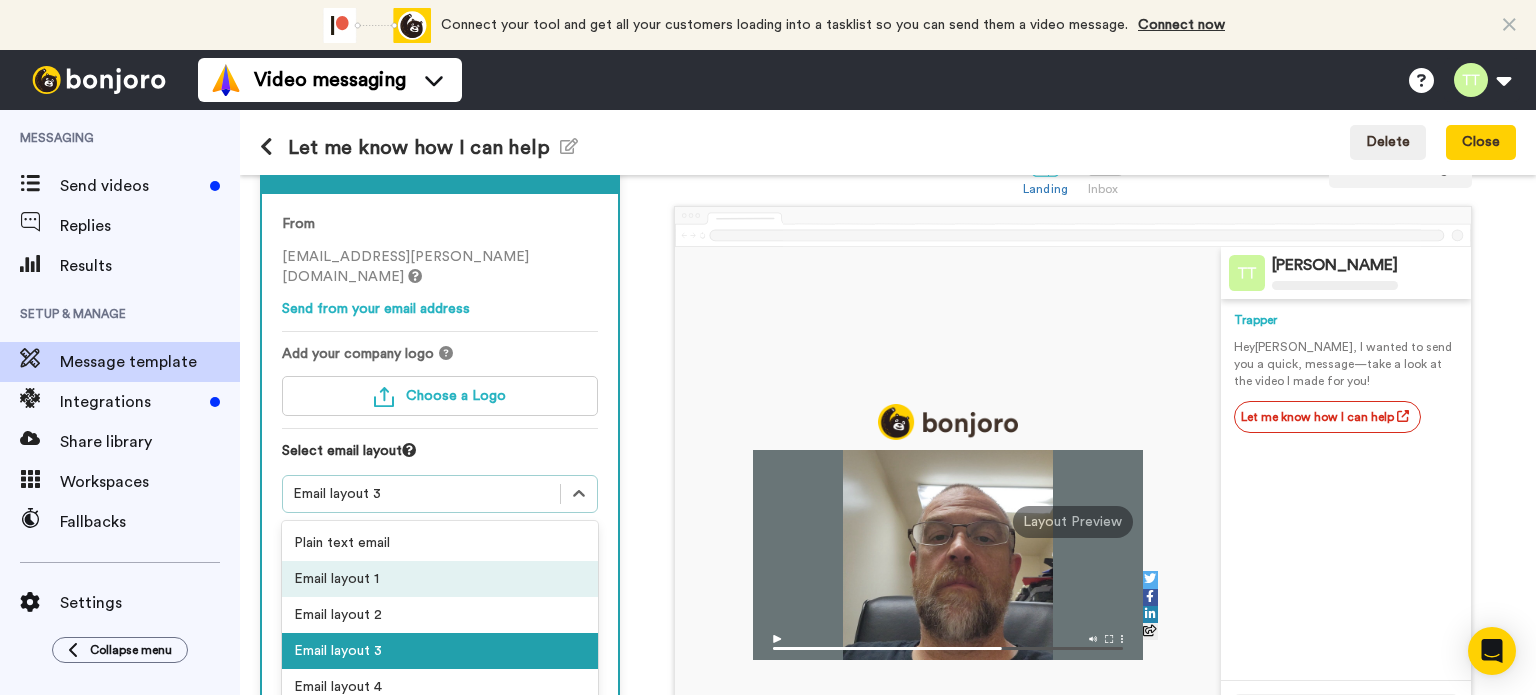 click on "Email layout 1" at bounding box center (440, 579) 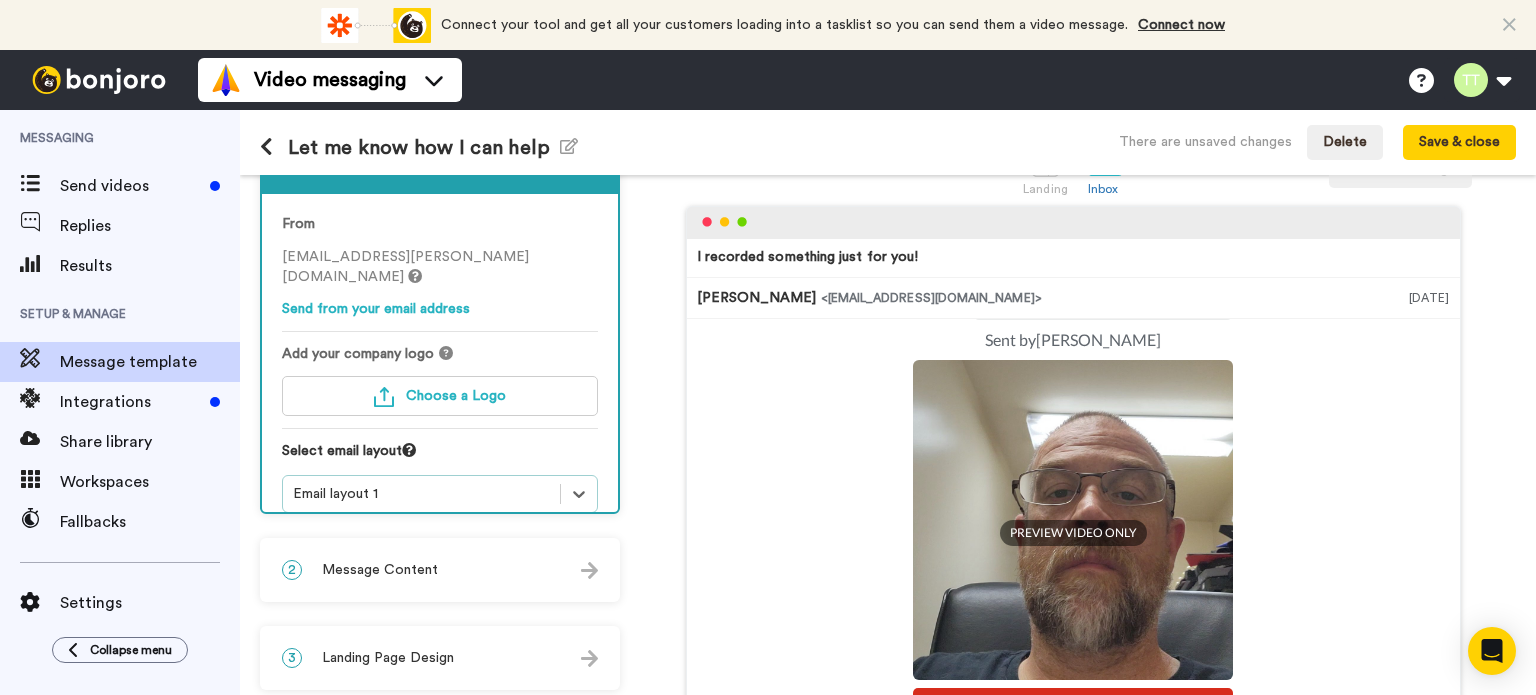 scroll, scrollTop: 180, scrollLeft: 0, axis: vertical 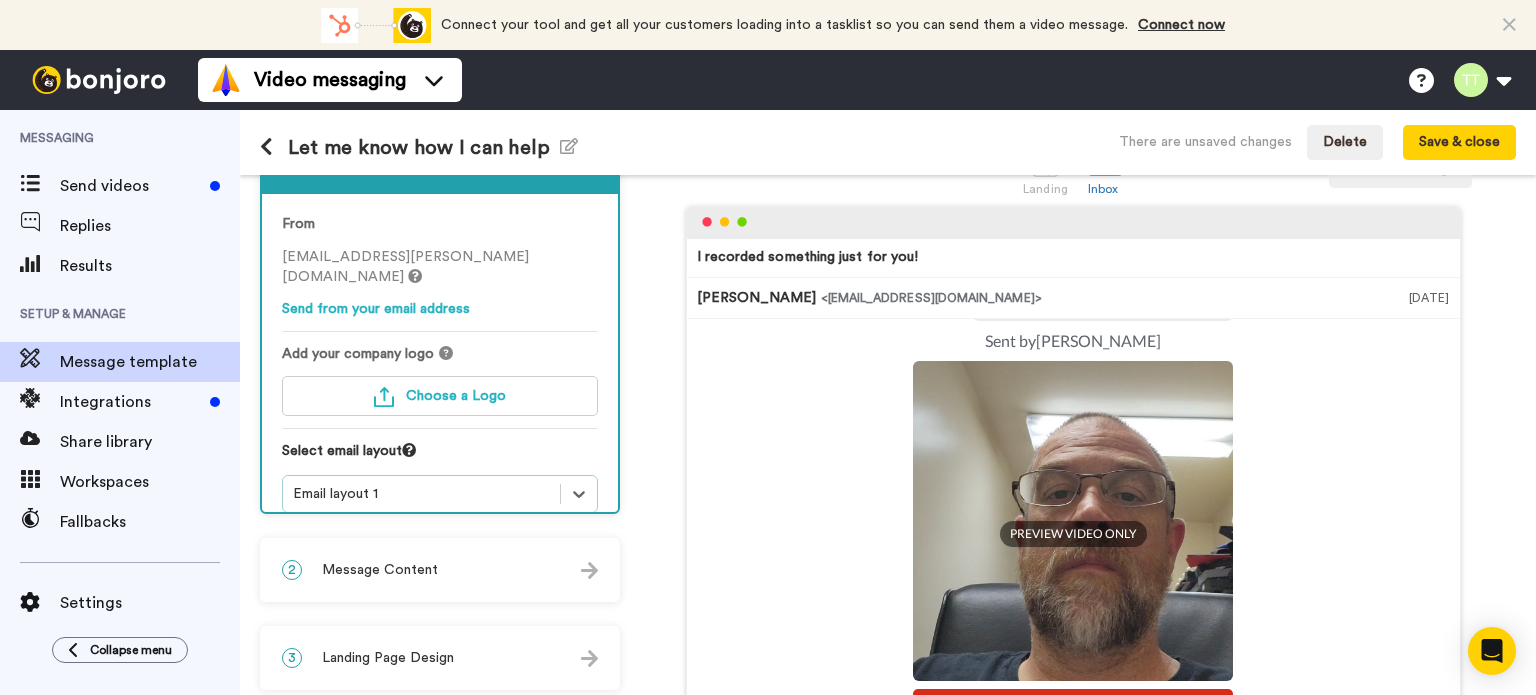 click on "Email layout 1" at bounding box center (421, 494) 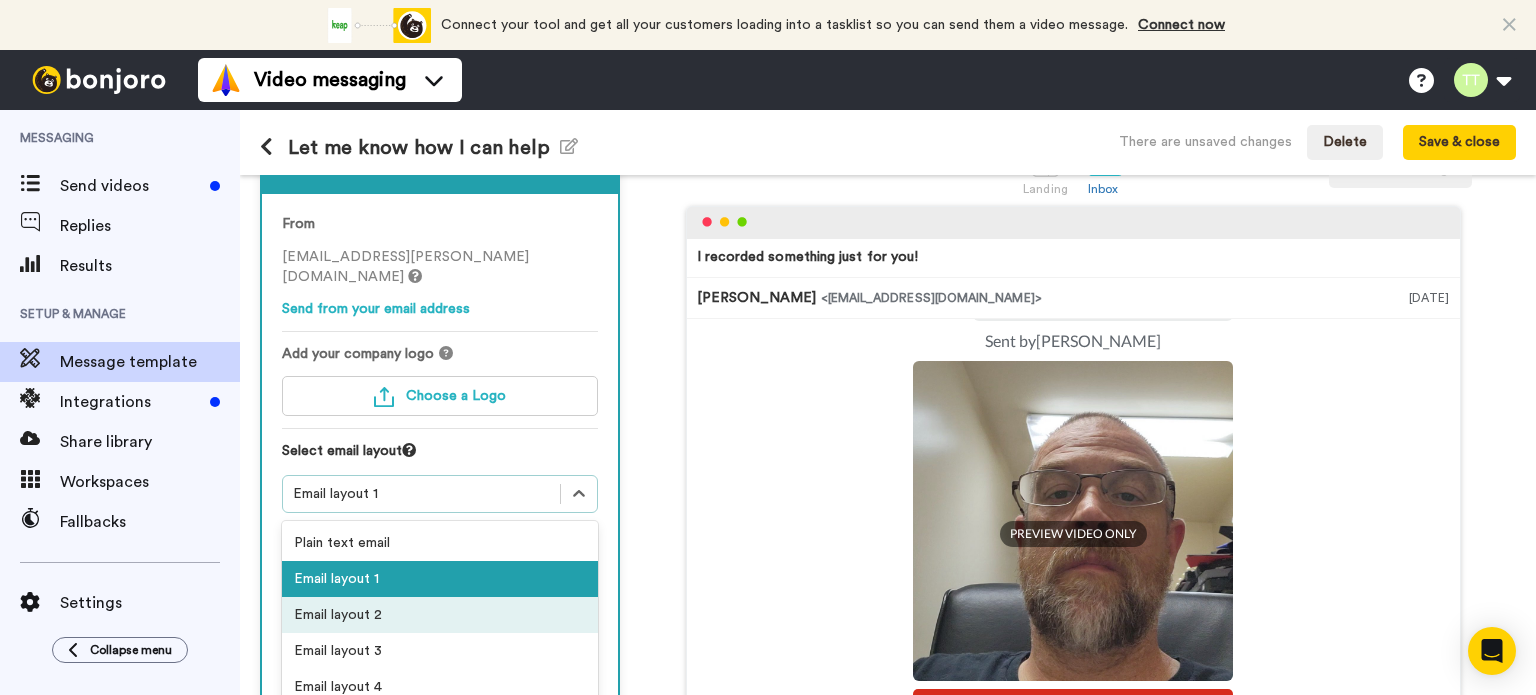 click on "Email layout 2" at bounding box center [440, 615] 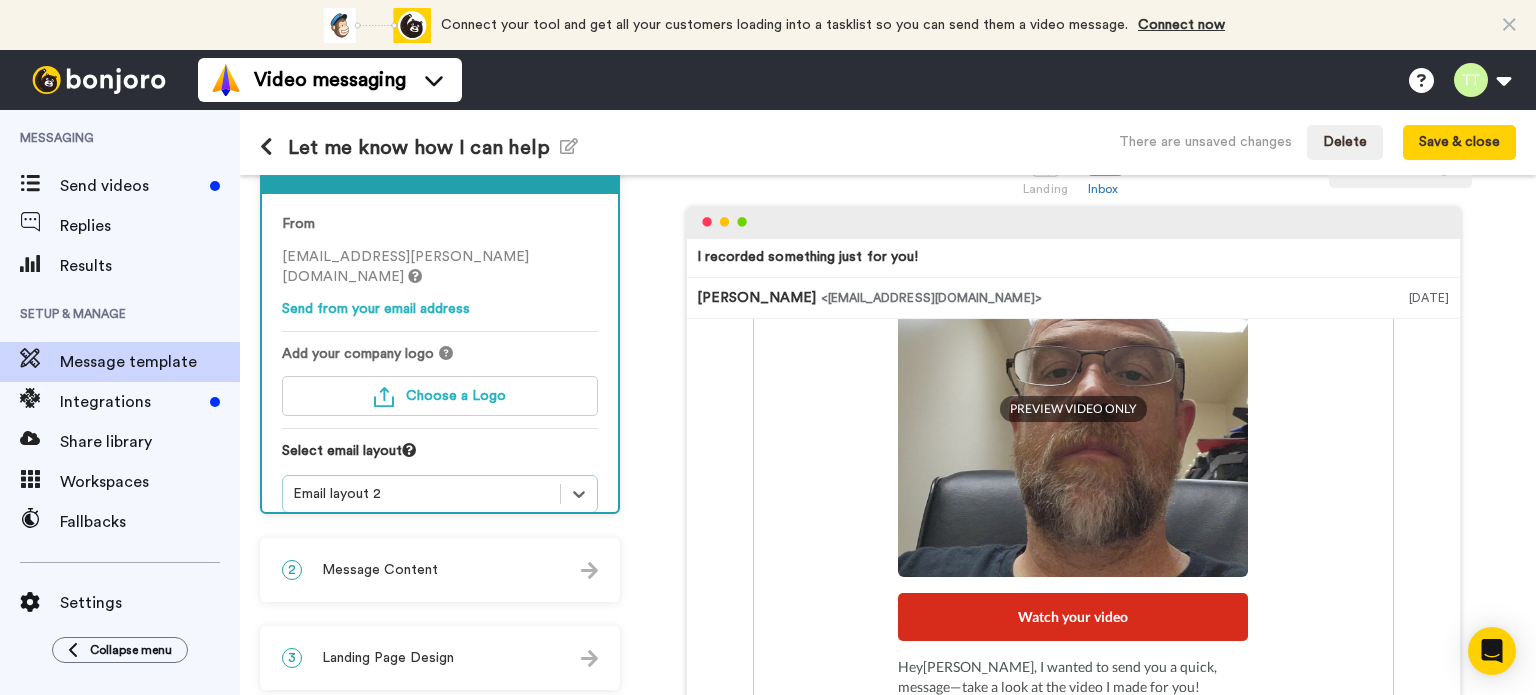 scroll, scrollTop: 0, scrollLeft: 0, axis: both 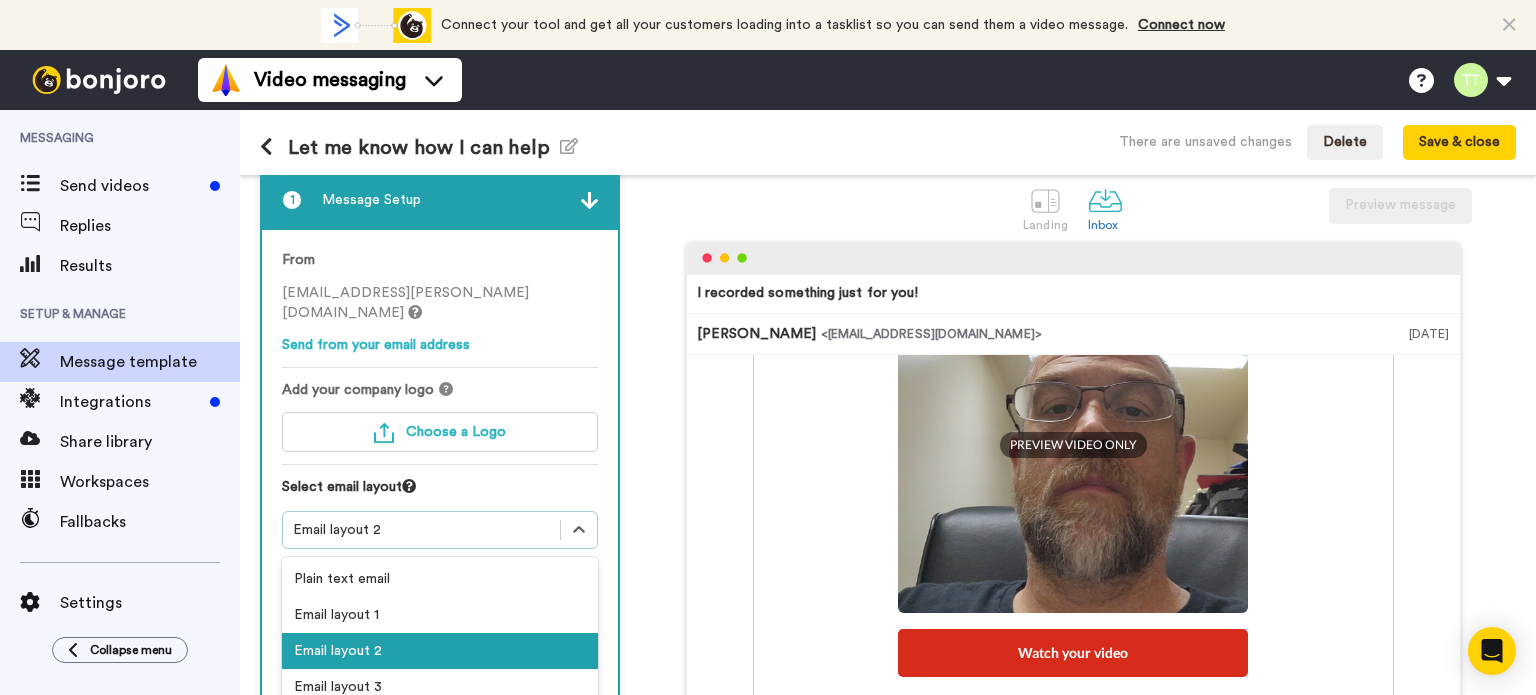 click on "option Email layout 2, selected. option Email layout 2 selected, 3 of 5. 5 results available. Use Up and Down to choose options, press Enter to select the currently focused option, press Escape to exit the menu, press Tab to select the option and exit the menu. Email layout 2 Plain text email Email layout 1 Email layout 2 Email layout 3 Email layout 4" at bounding box center (440, 628) 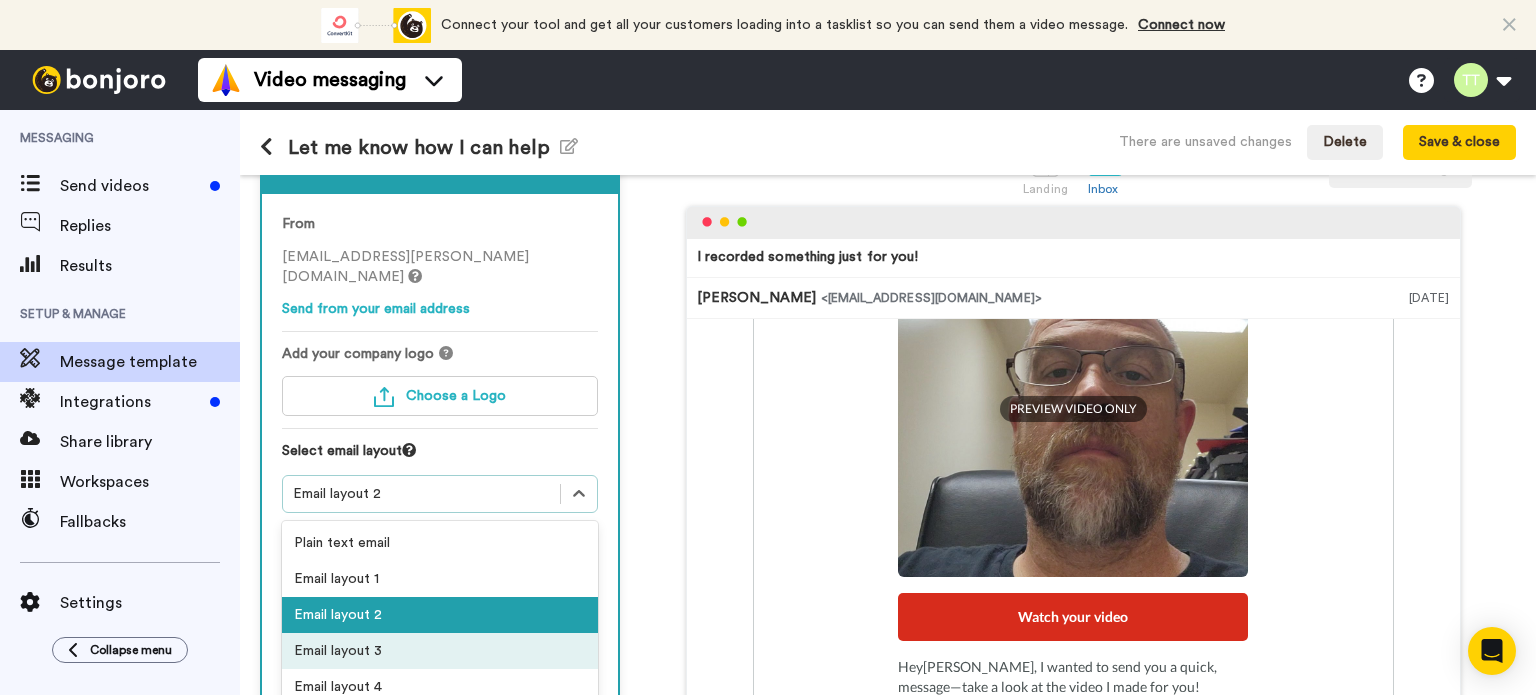 click on "Email layout 3" at bounding box center (440, 651) 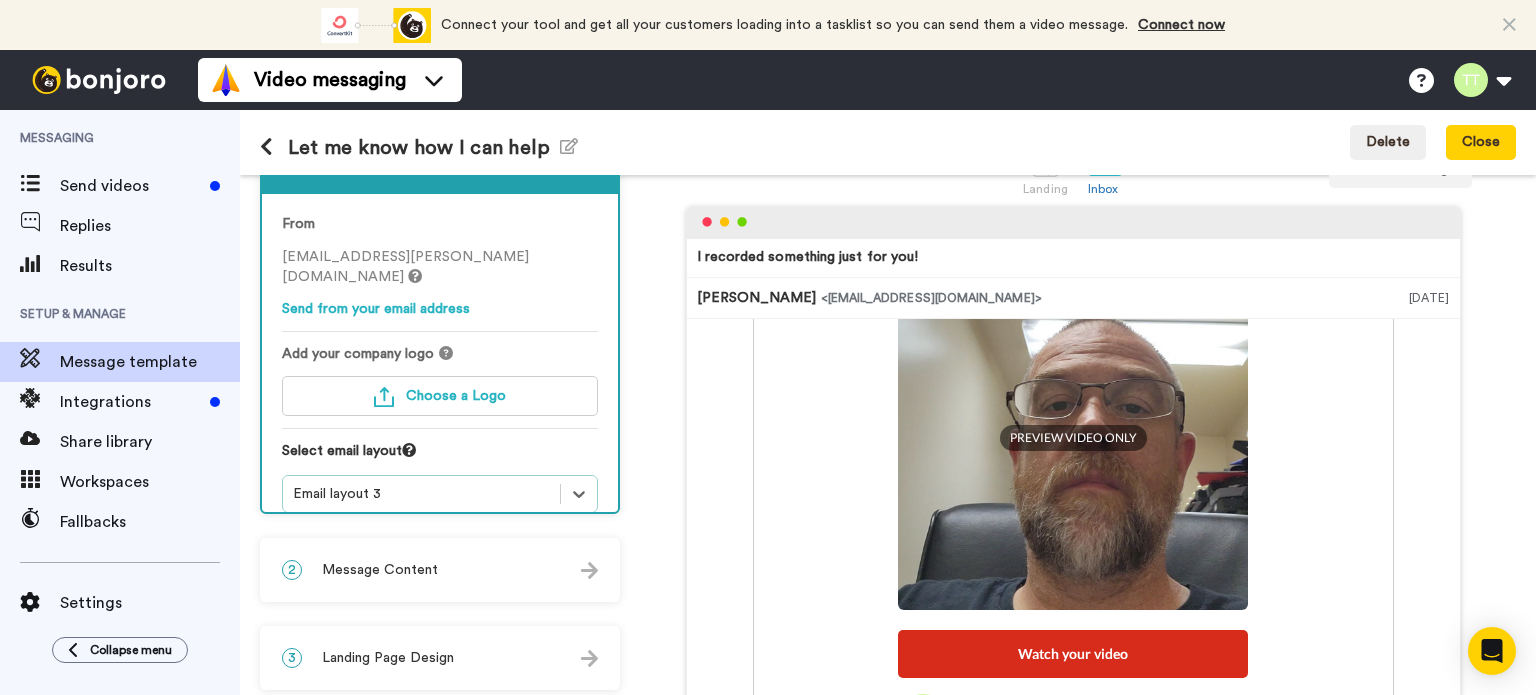 scroll, scrollTop: 236, scrollLeft: 0, axis: vertical 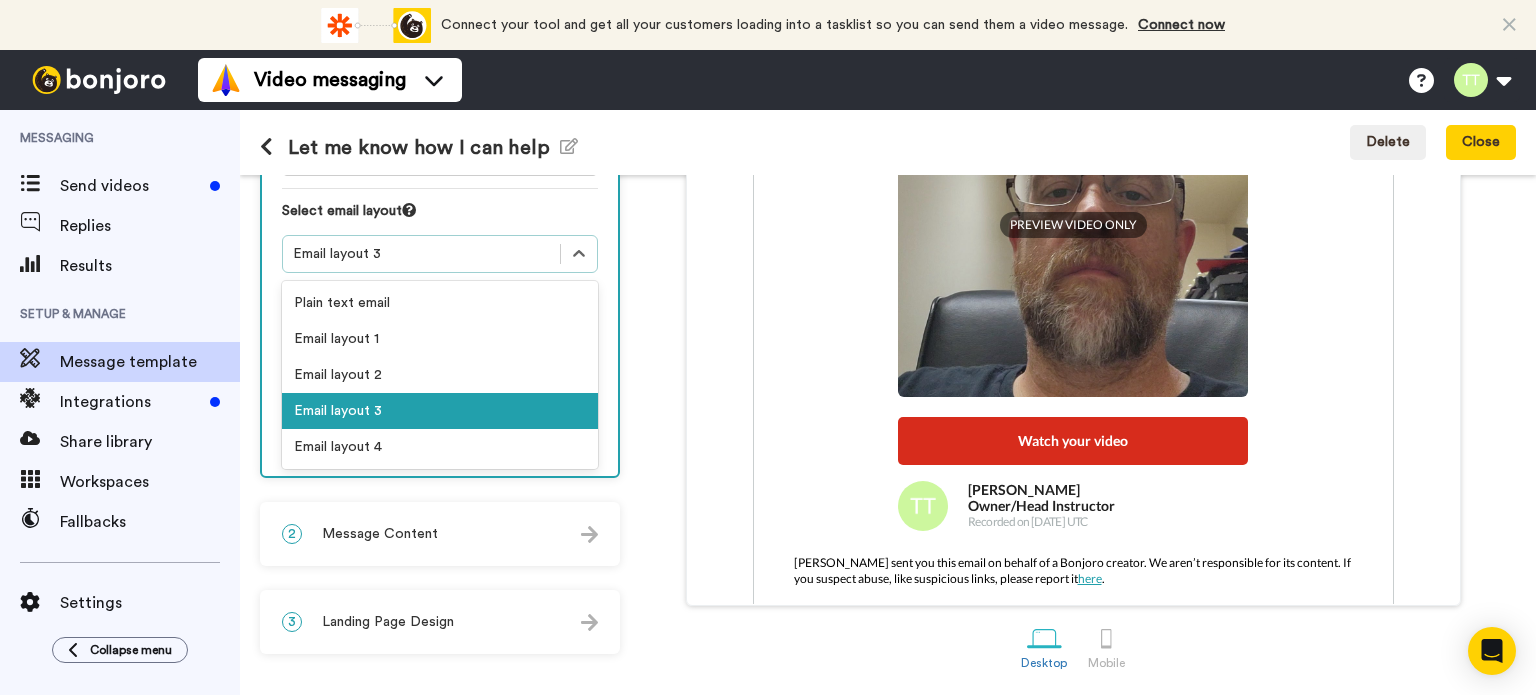 click on "Email layout 3" at bounding box center (421, 254) 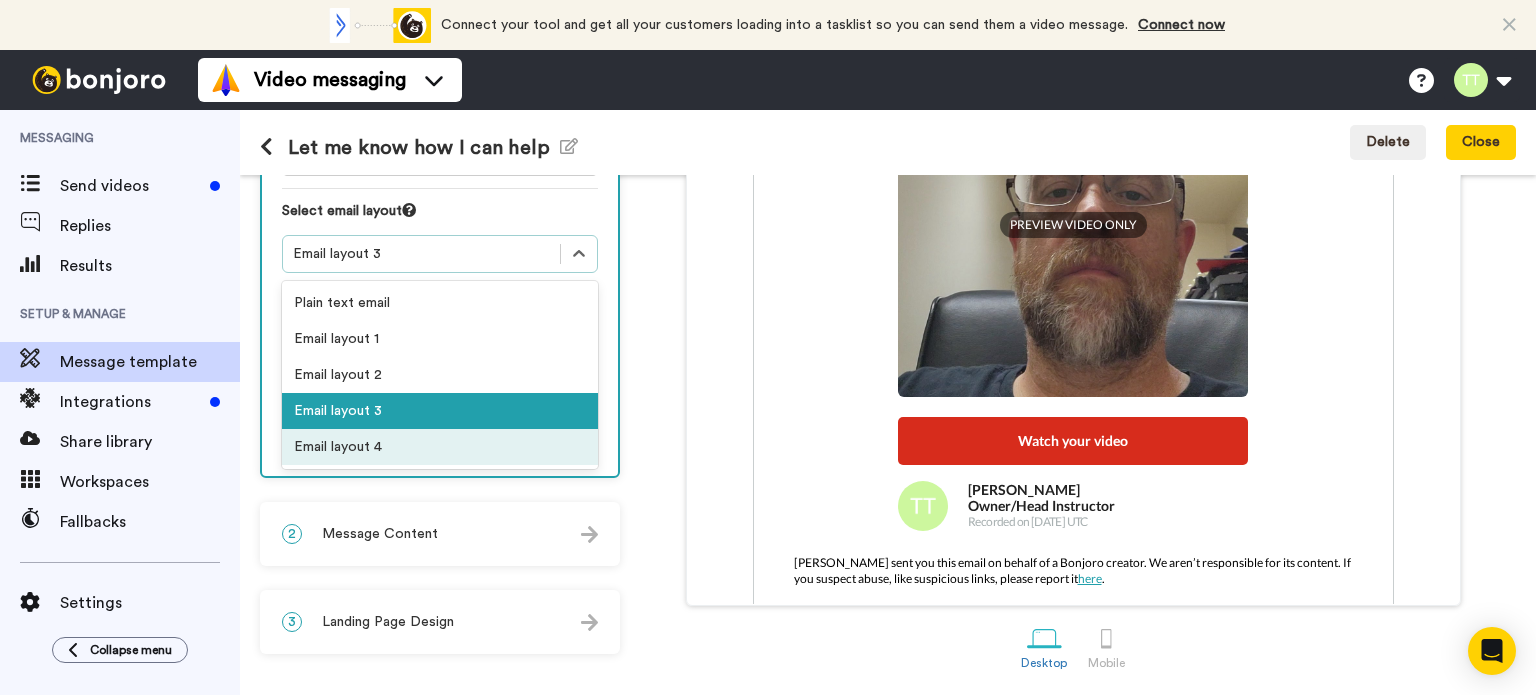 click on "Email layout 4" at bounding box center (440, 447) 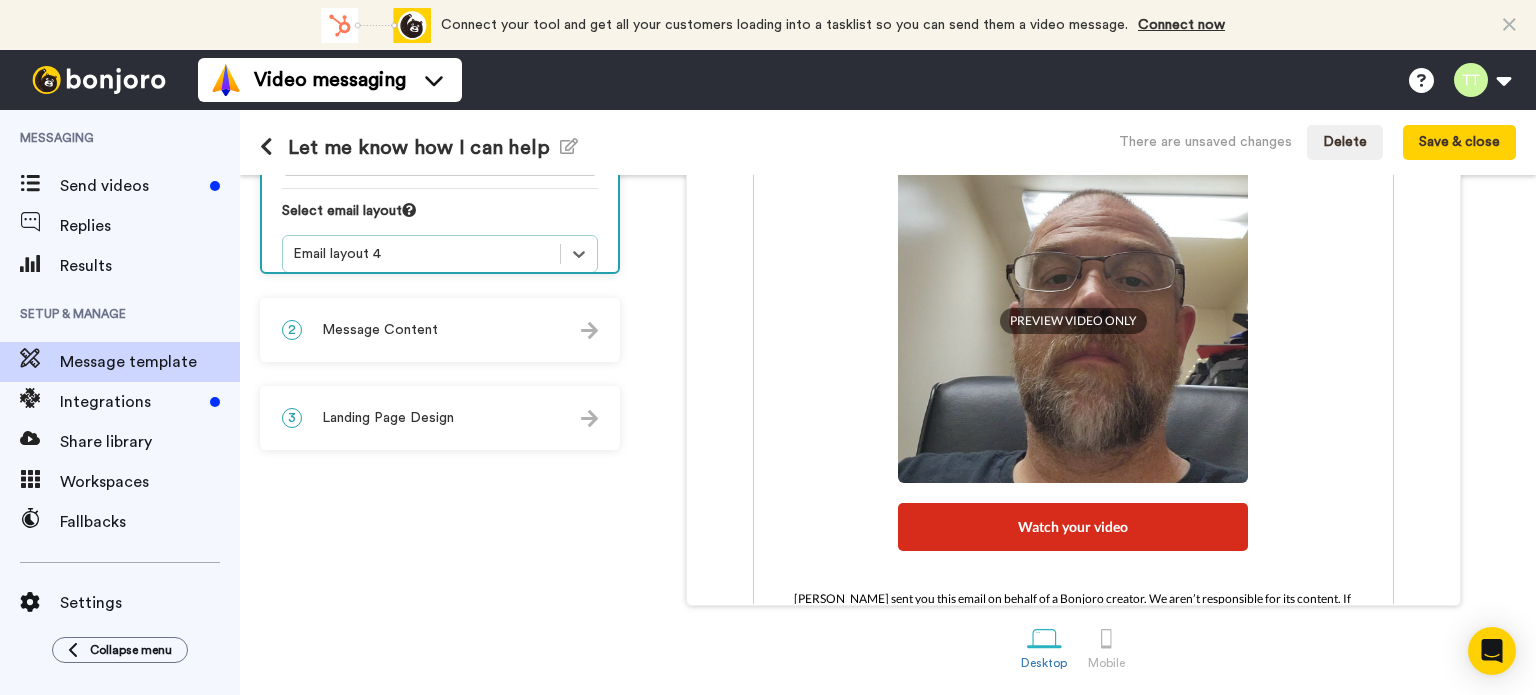 scroll, scrollTop: 0, scrollLeft: 0, axis: both 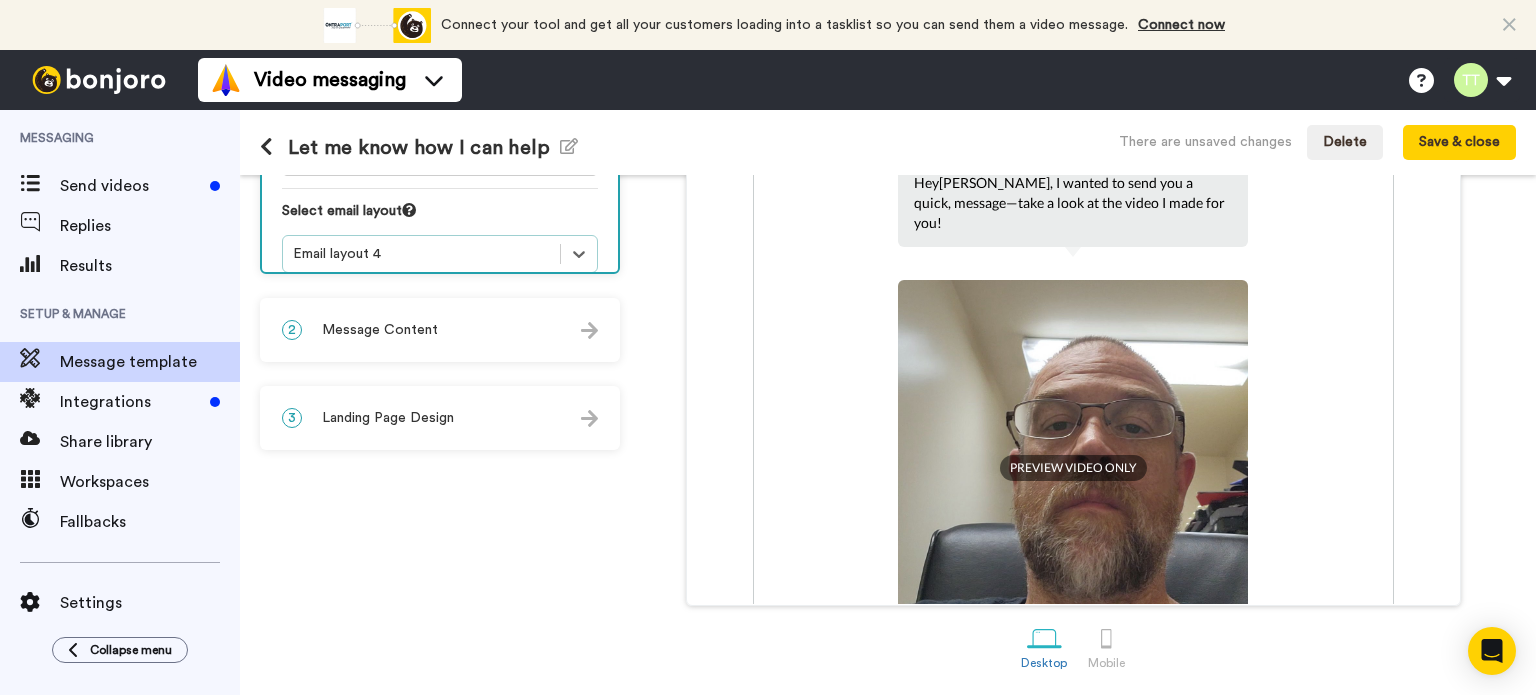 click on "Email layout 4" at bounding box center (440, 254) 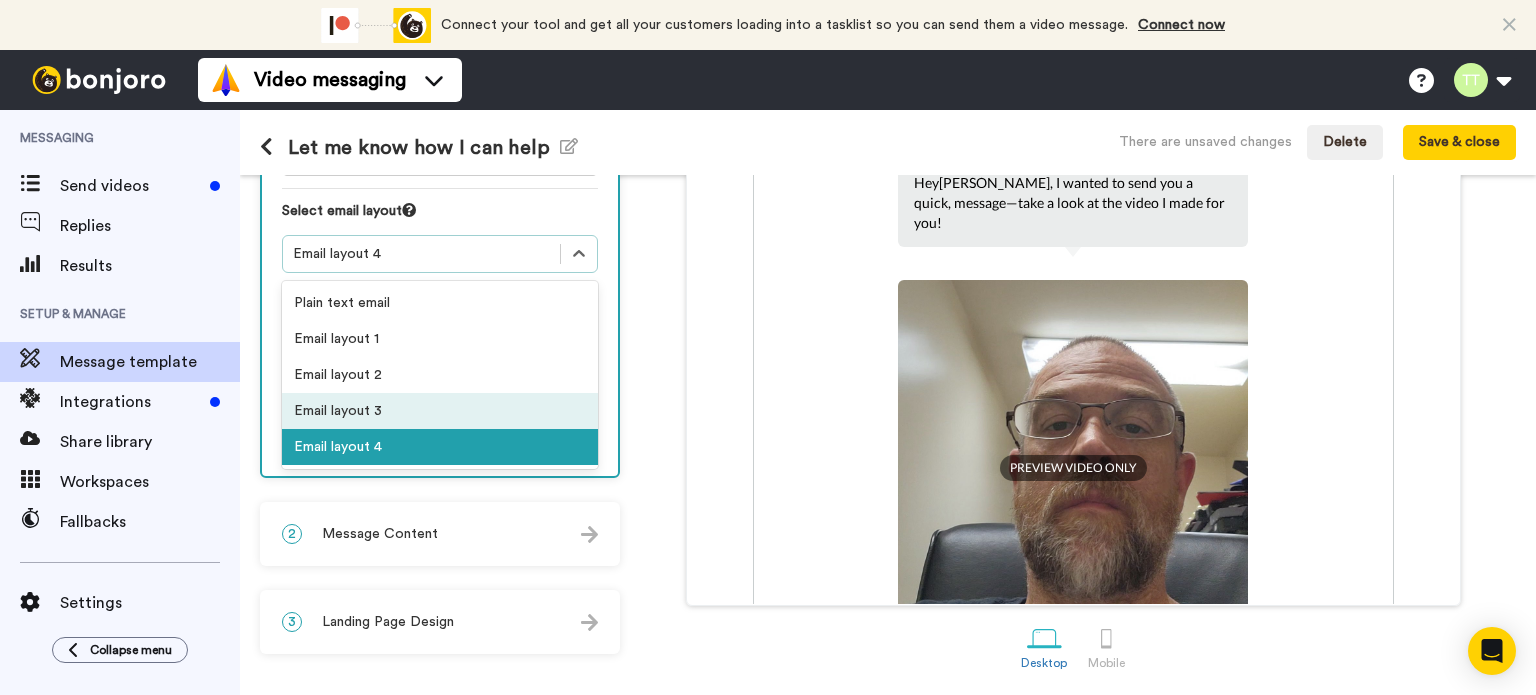 click on "Email layout 3" at bounding box center [440, 411] 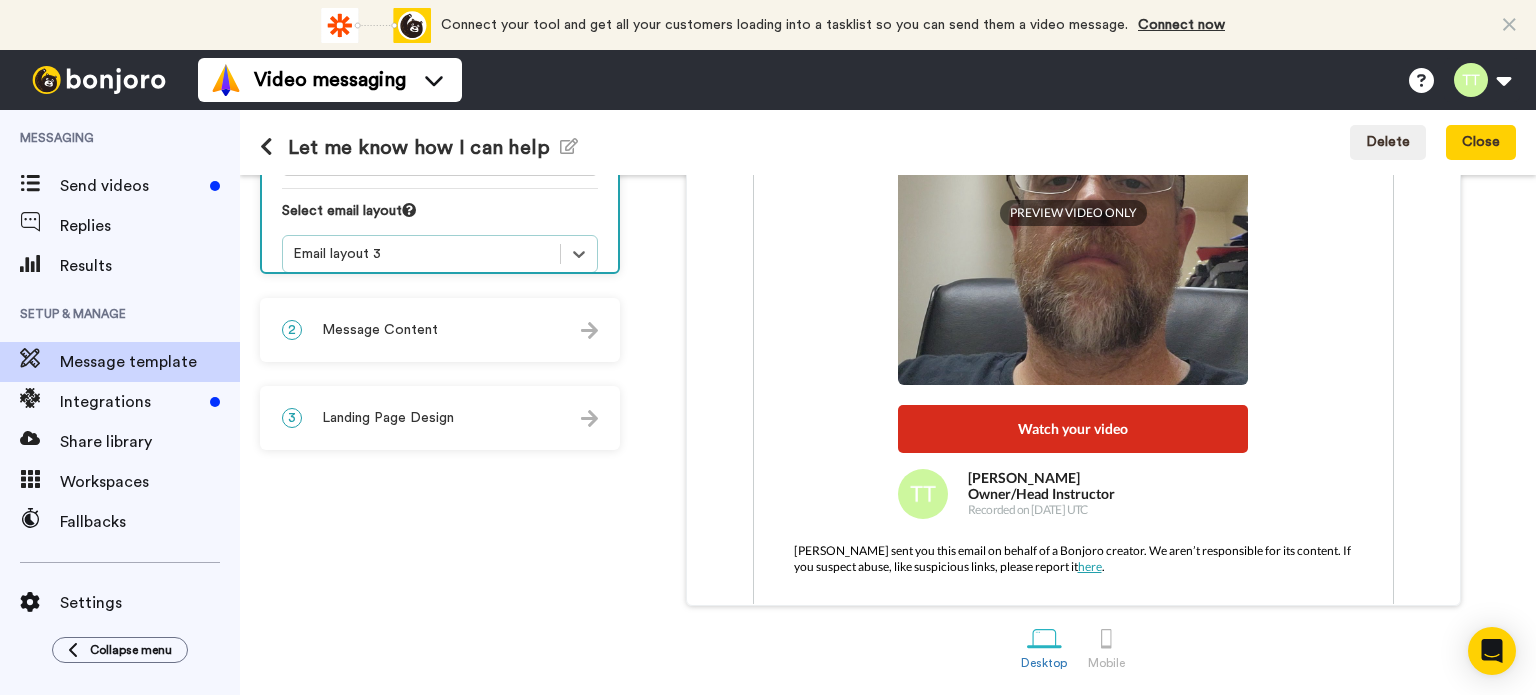 scroll, scrollTop: 0, scrollLeft: 0, axis: both 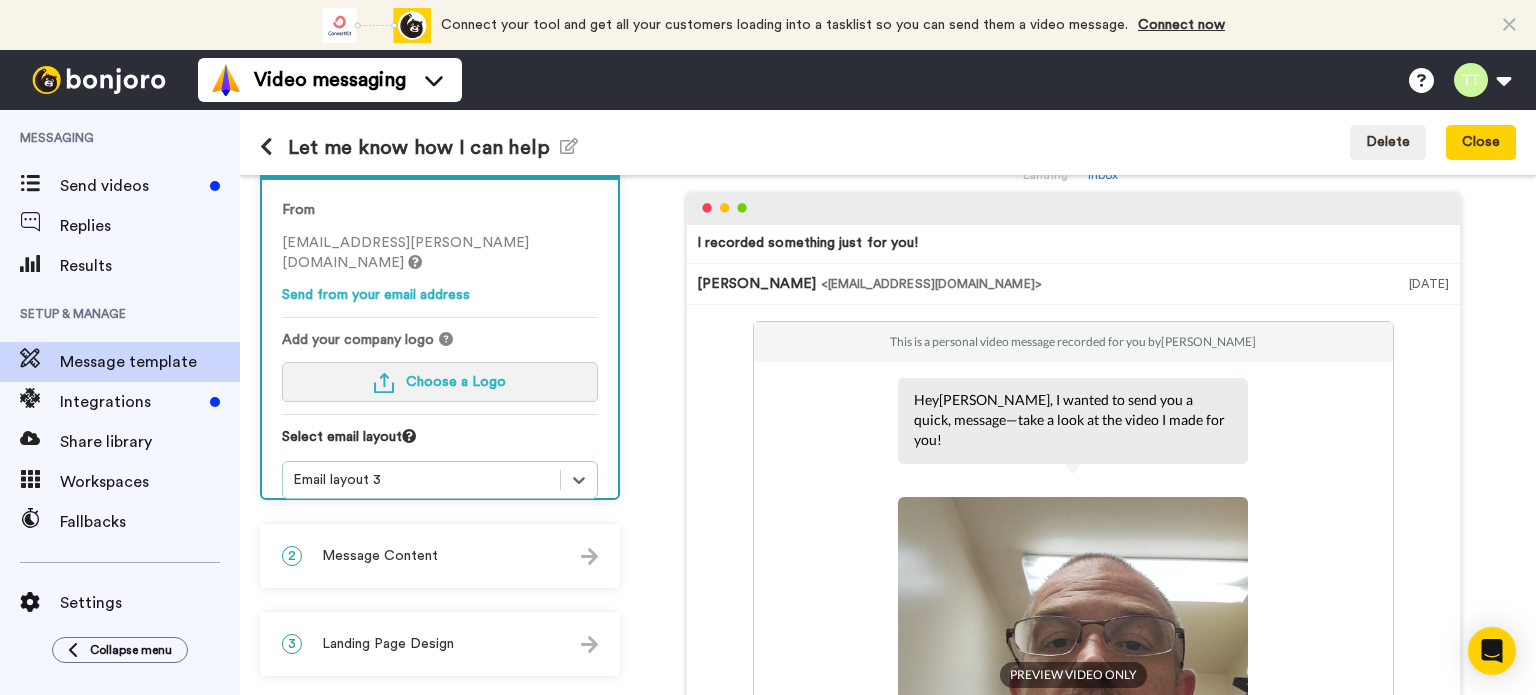 click on "Choose a Logo" at bounding box center (440, 382) 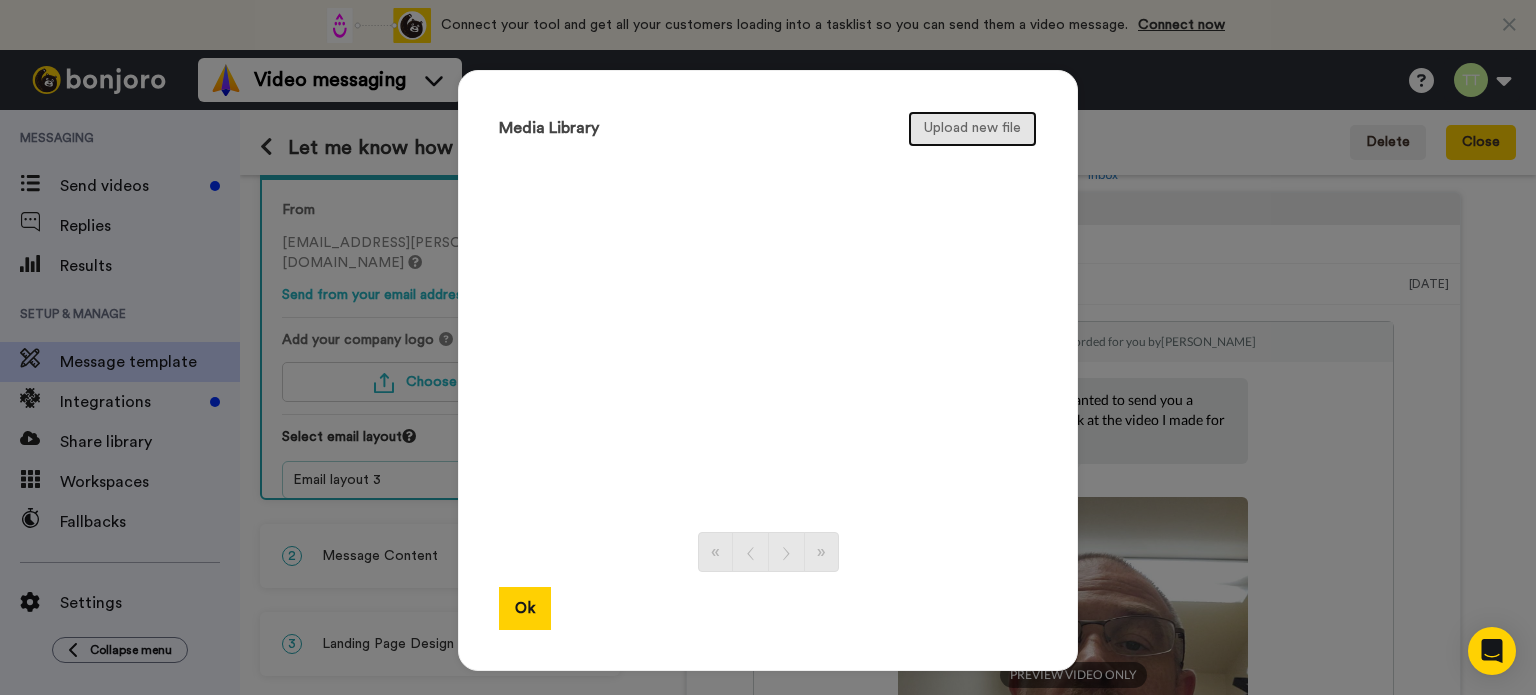 click on "Upload new file" at bounding box center (972, 129) 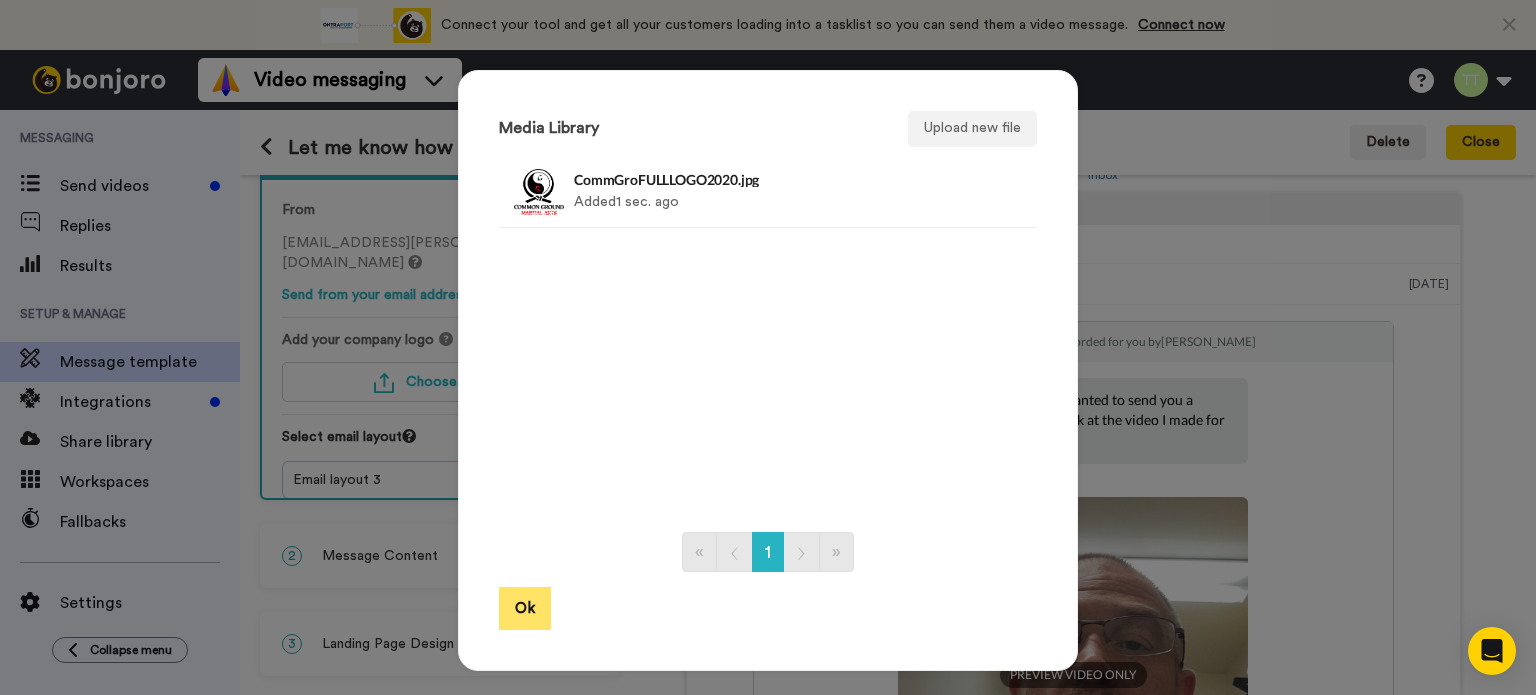 click on "Ok" at bounding box center [525, 608] 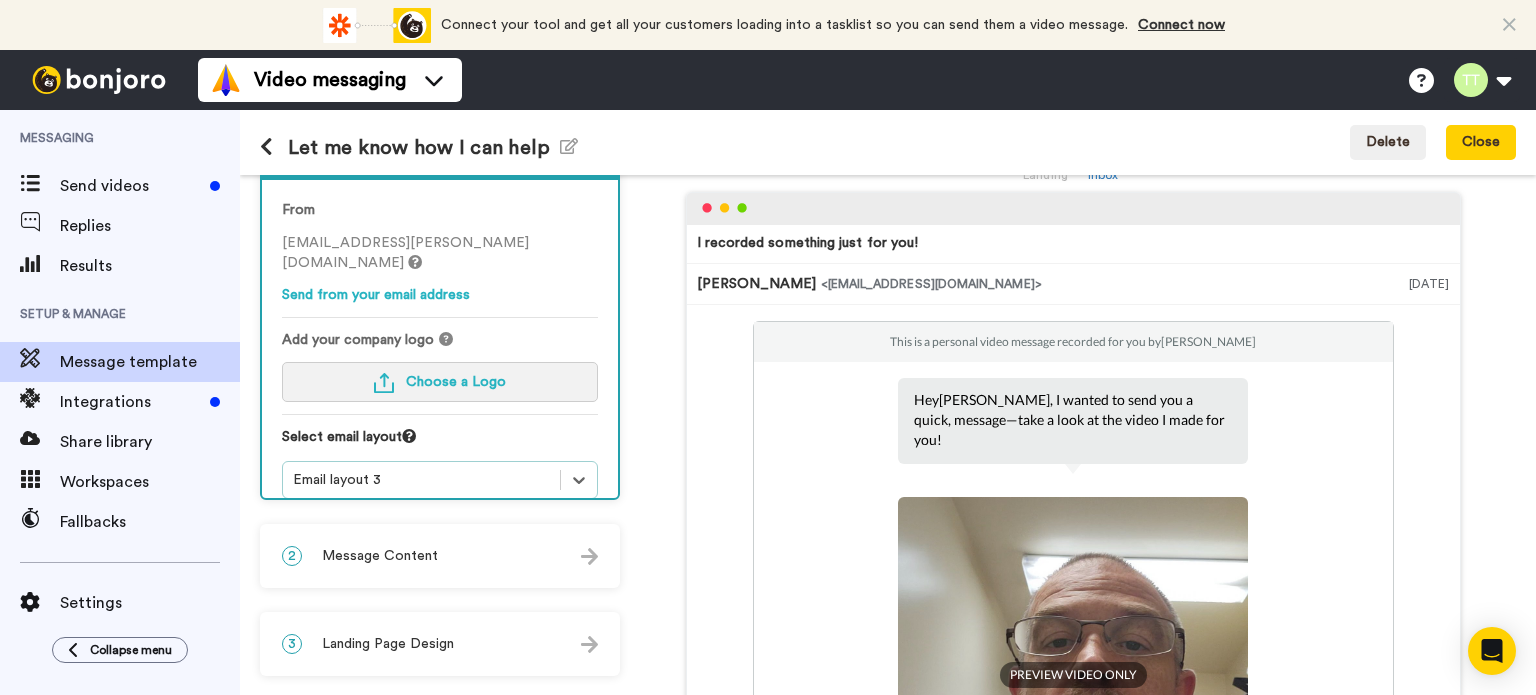 scroll, scrollTop: 236, scrollLeft: 0, axis: vertical 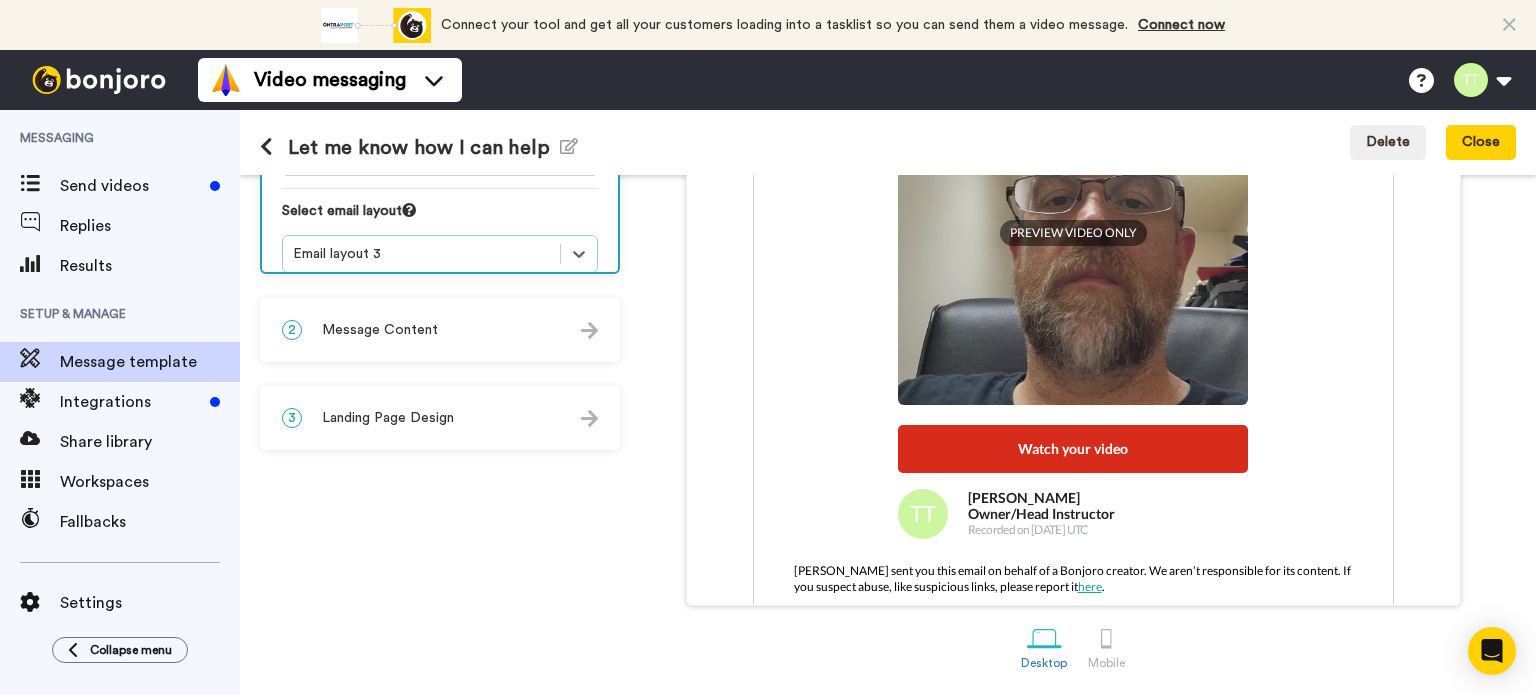click on "2 Message Content" at bounding box center (440, 330) 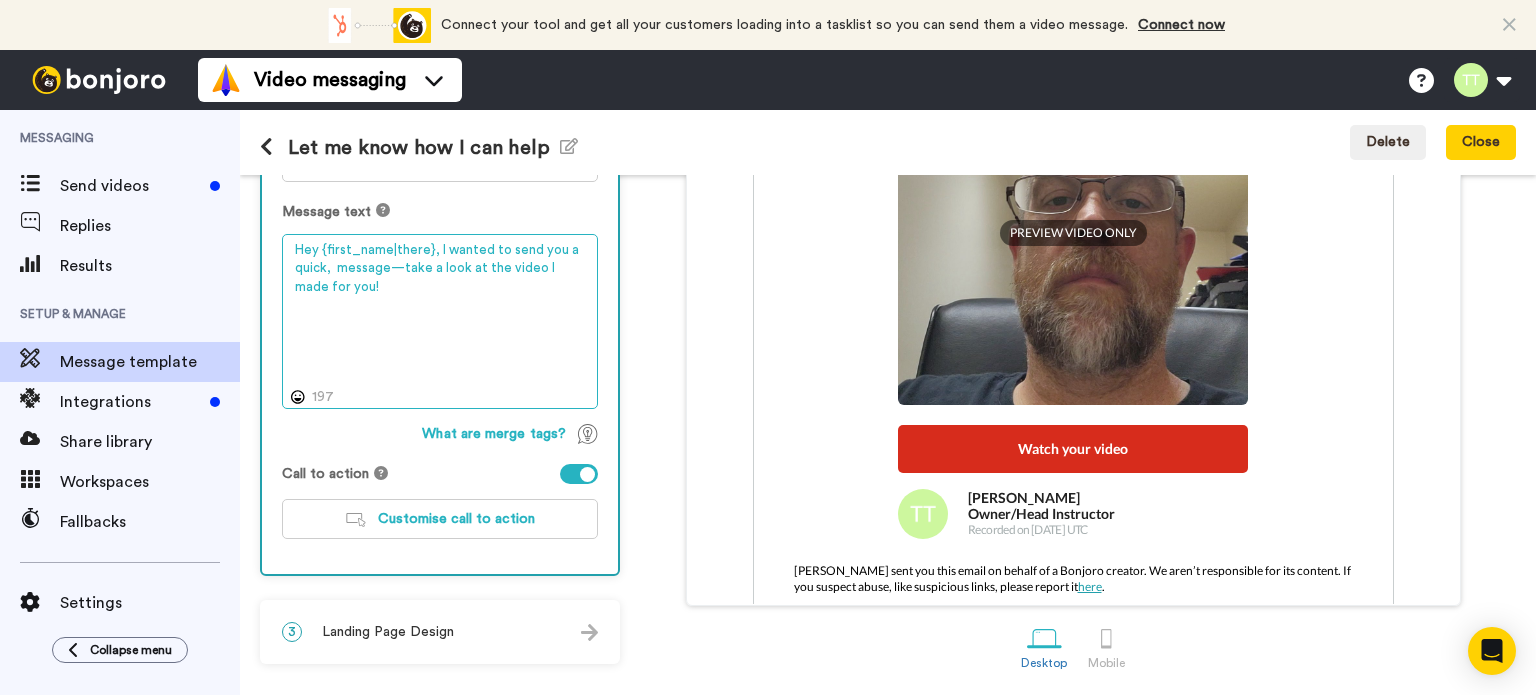 drag, startPoint x: 361, startPoint y: 284, endPoint x: 276, endPoint y: 237, distance: 97.128784 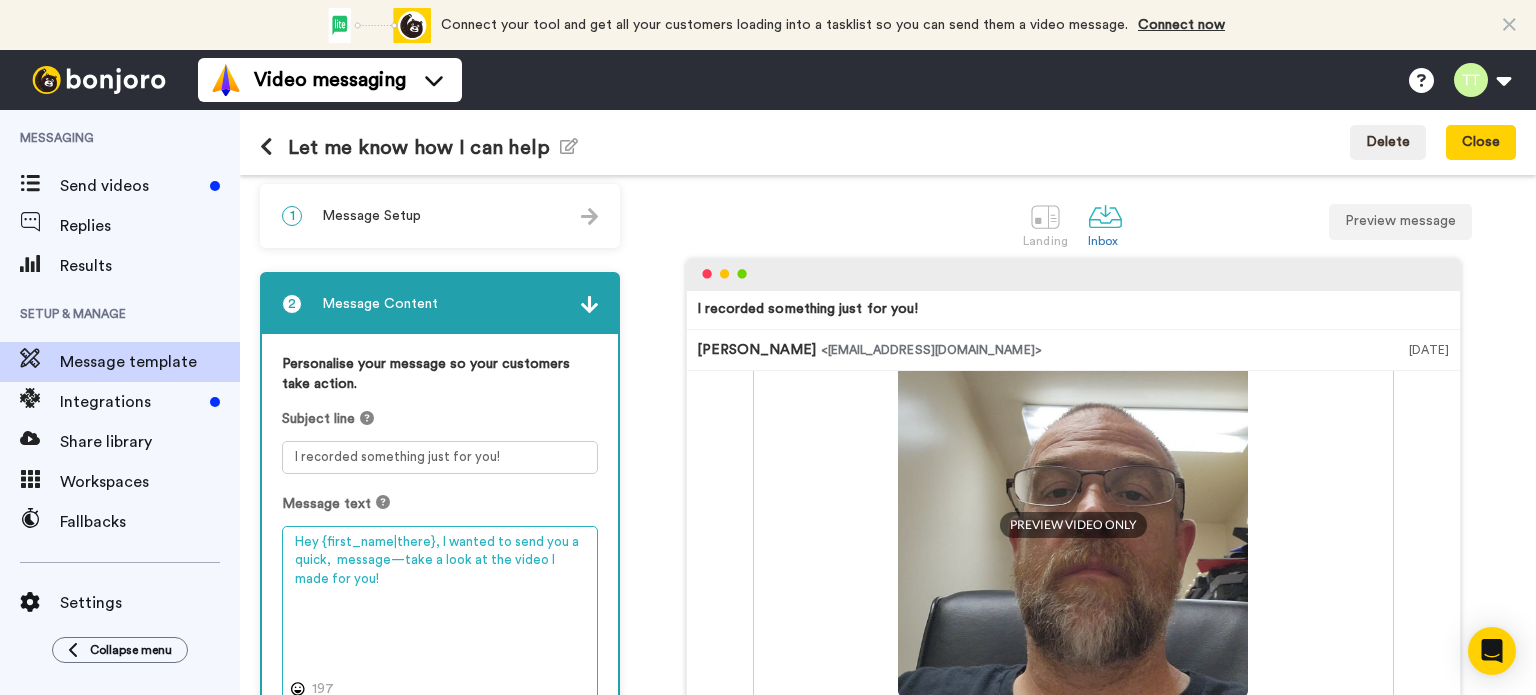 scroll, scrollTop: 2, scrollLeft: 0, axis: vertical 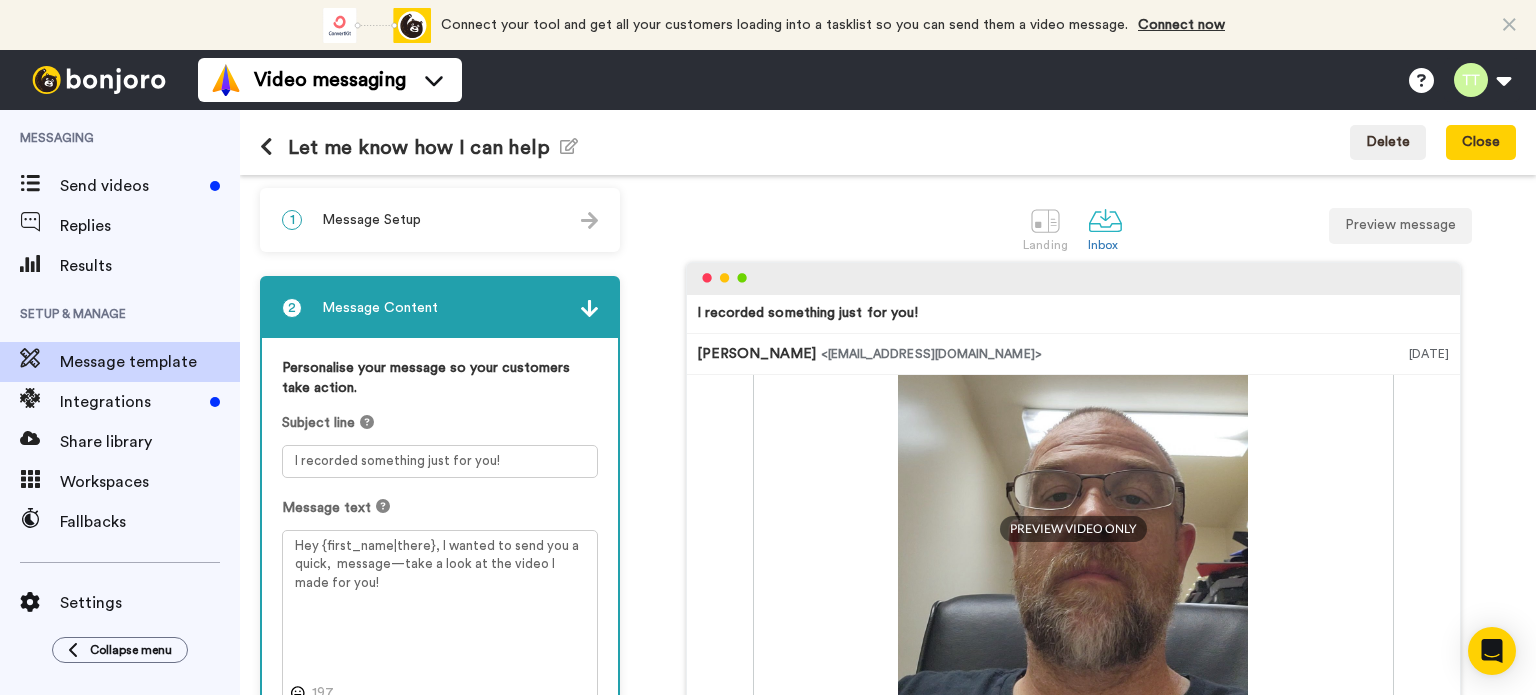 click at bounding box center (589, 308) 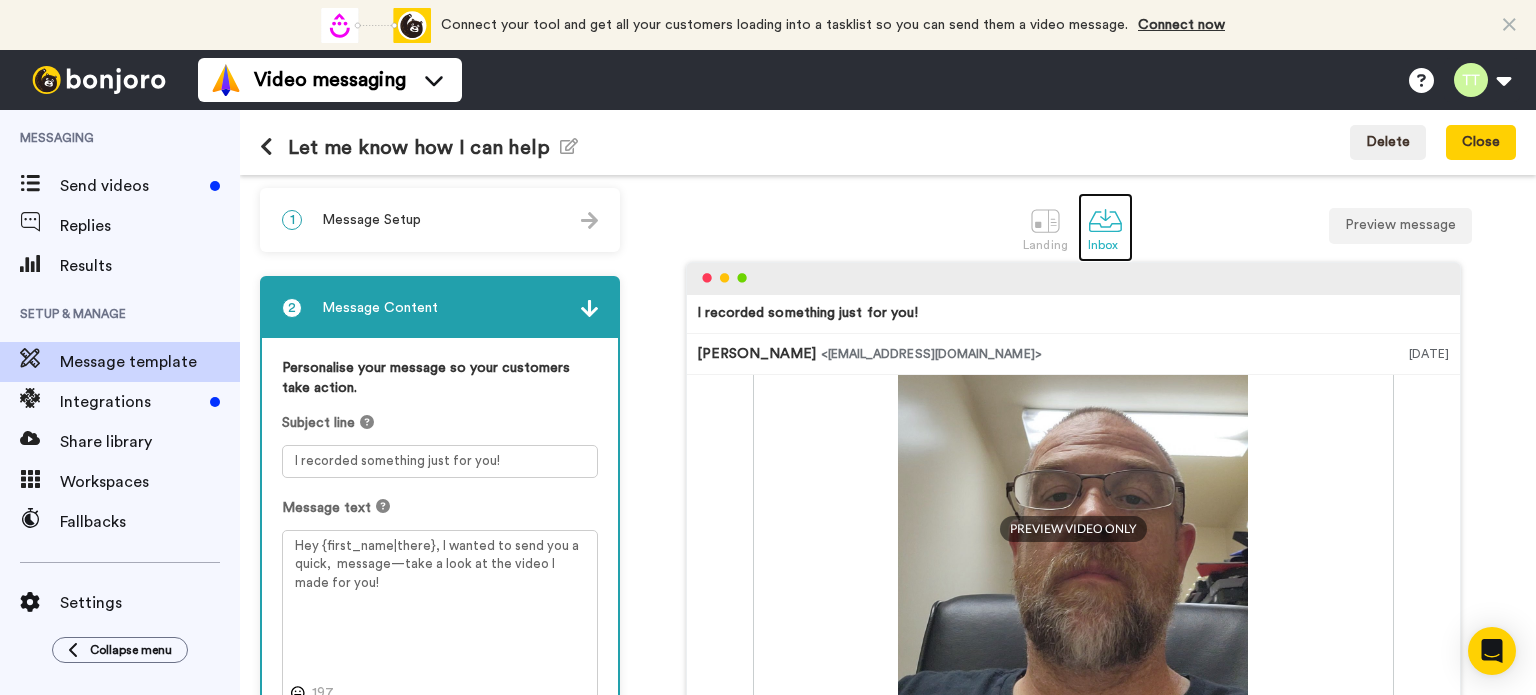 click on "Inbox" at bounding box center (1105, 245) 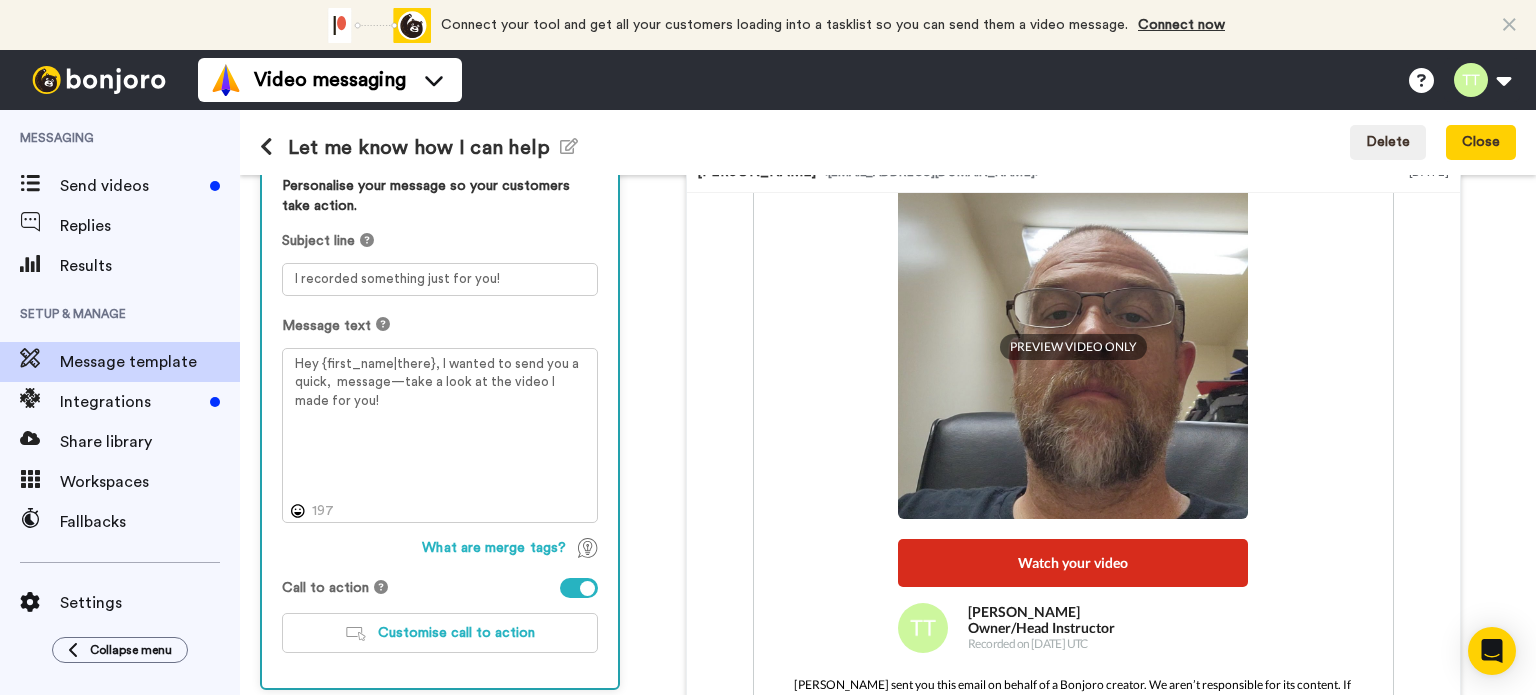 scroll, scrollTop: 298, scrollLeft: 0, axis: vertical 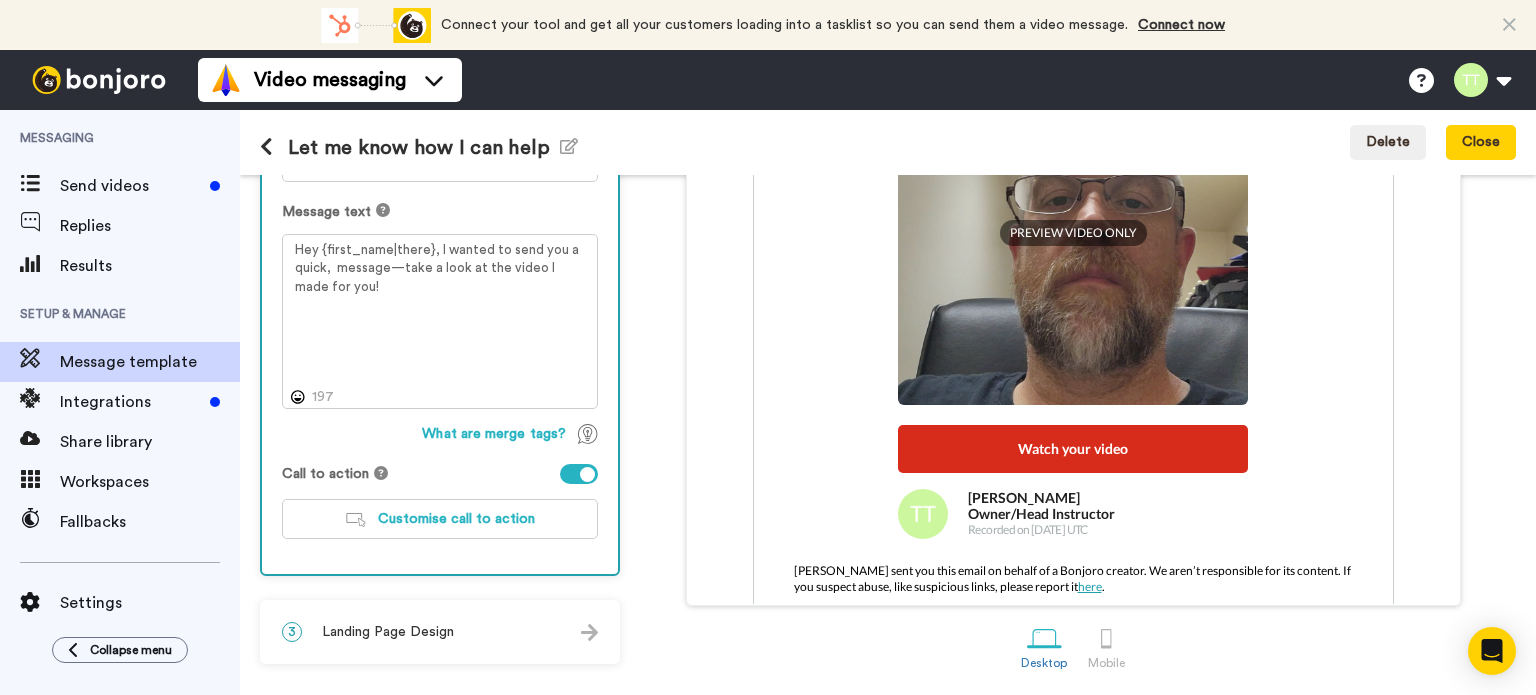 click on "3 Landing Page Design" at bounding box center (440, 632) 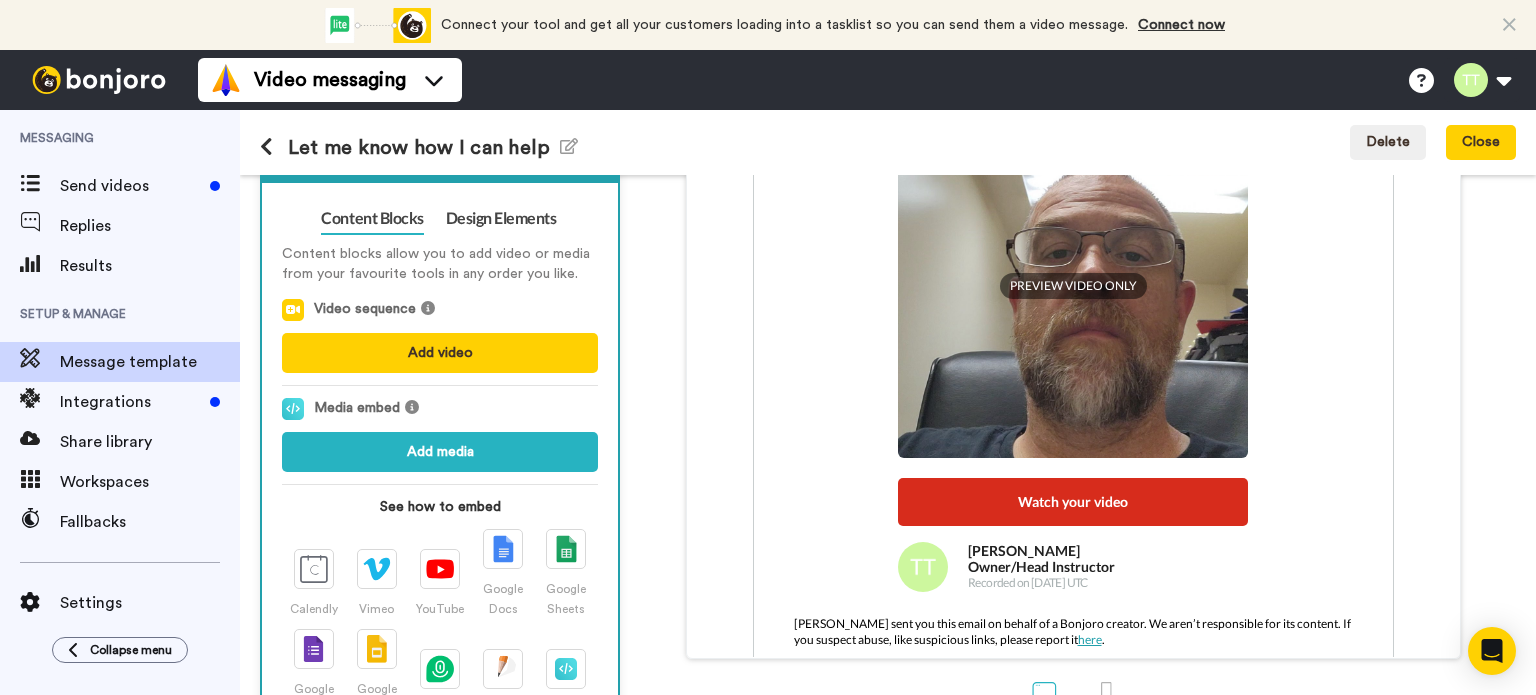 scroll, scrollTop: 342, scrollLeft: 0, axis: vertical 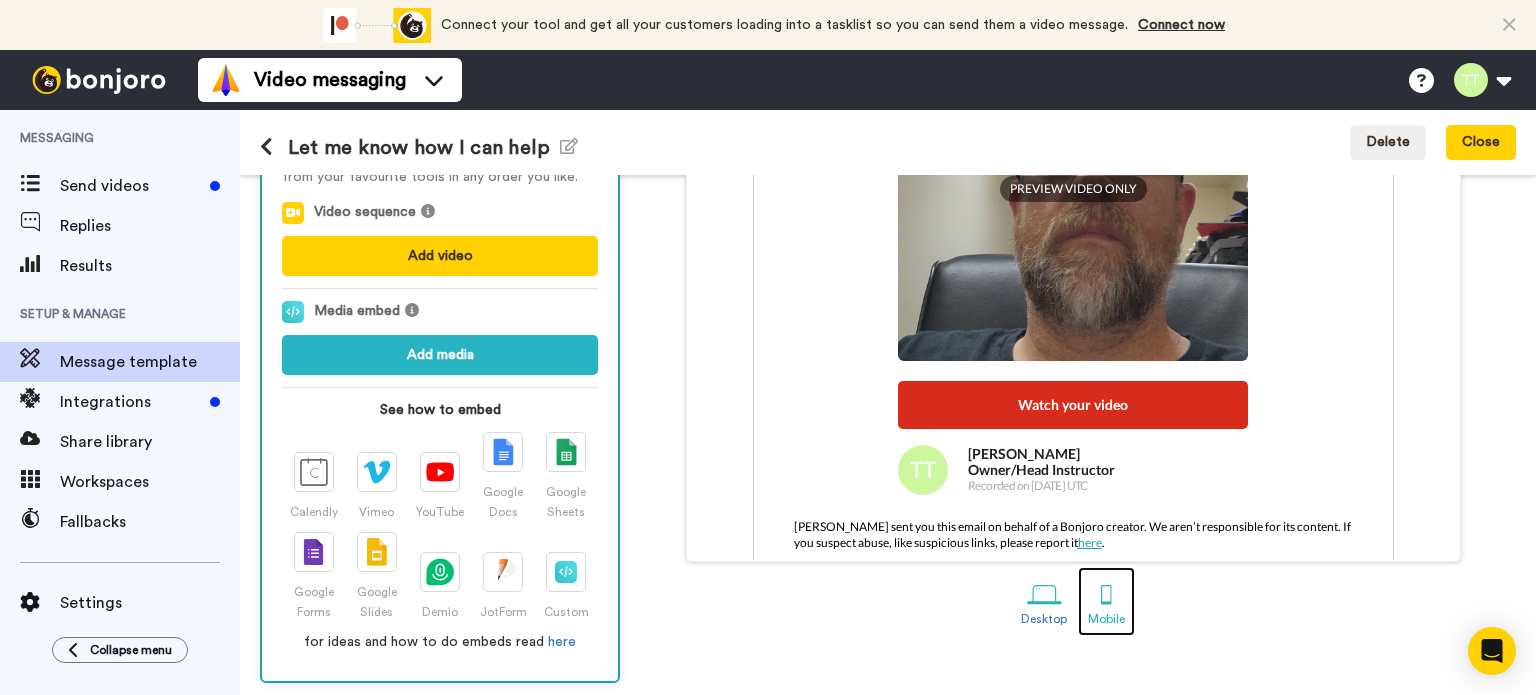 click on "Mobile" at bounding box center (1106, 619) 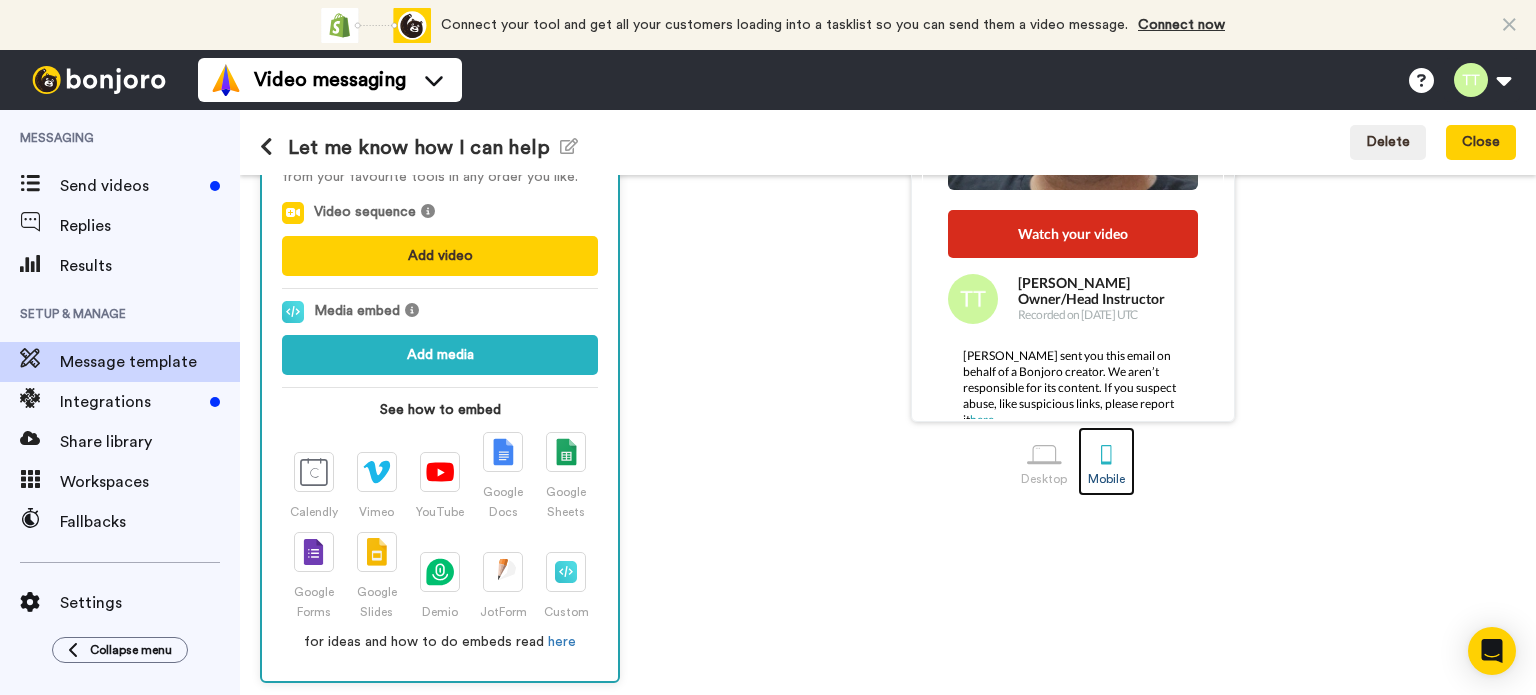 scroll, scrollTop: 0, scrollLeft: 0, axis: both 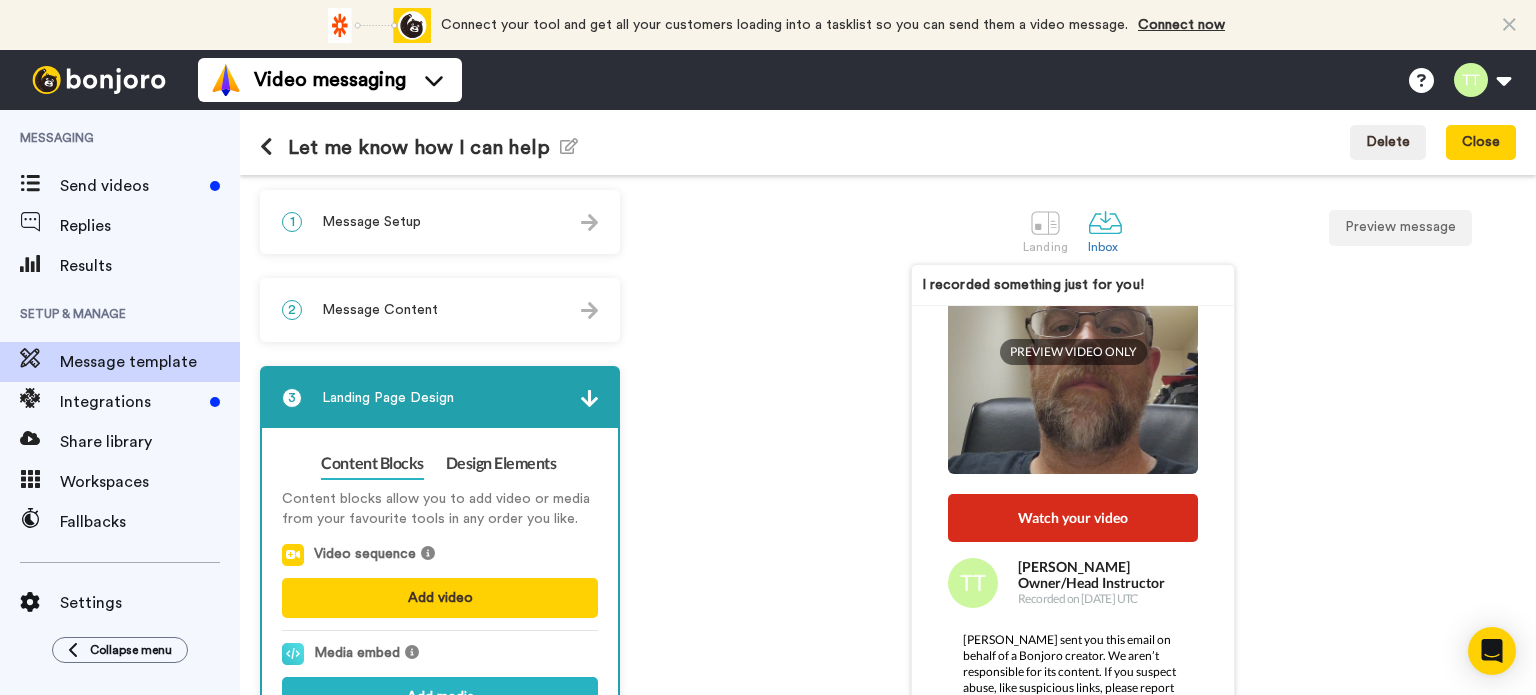 click on "2 Message Content" at bounding box center (440, 310) 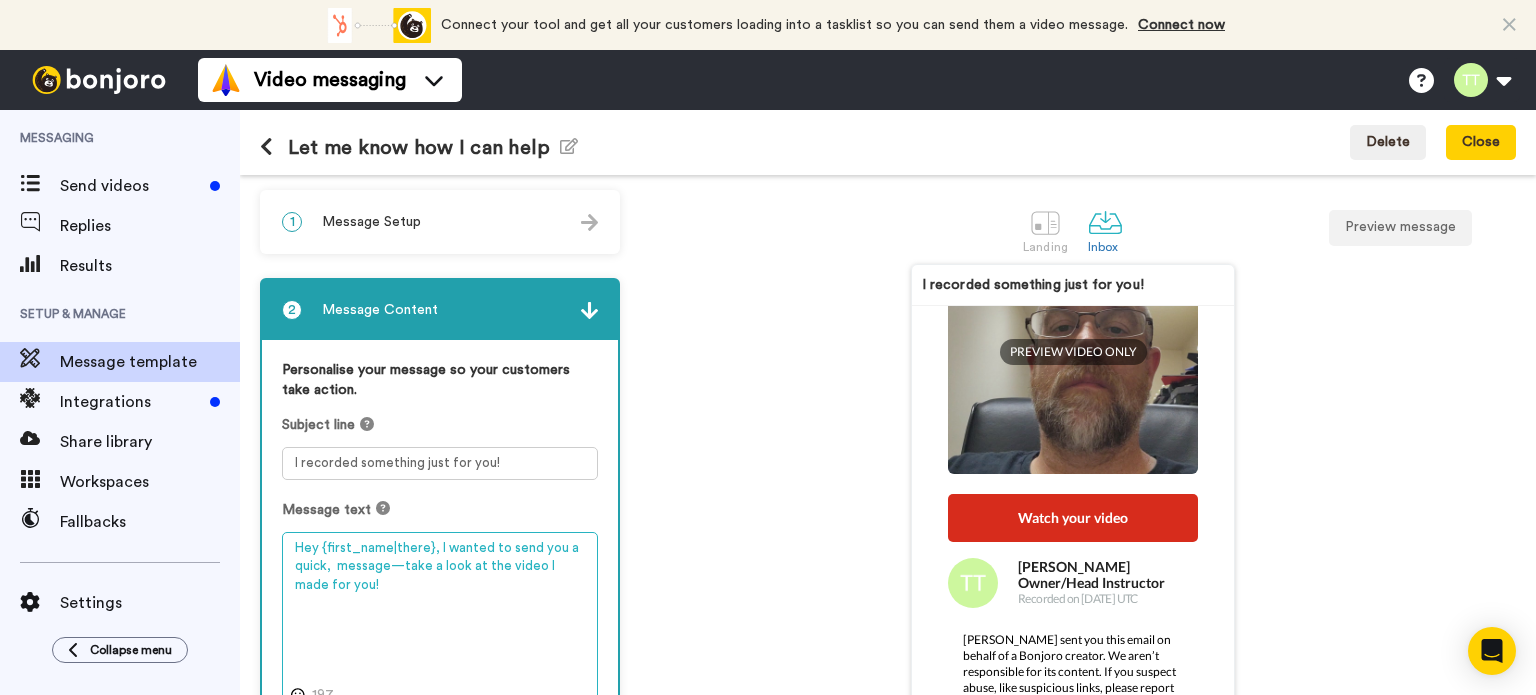 drag, startPoint x: 345, startPoint y: 591, endPoint x: 264, endPoint y: 528, distance: 102.61579 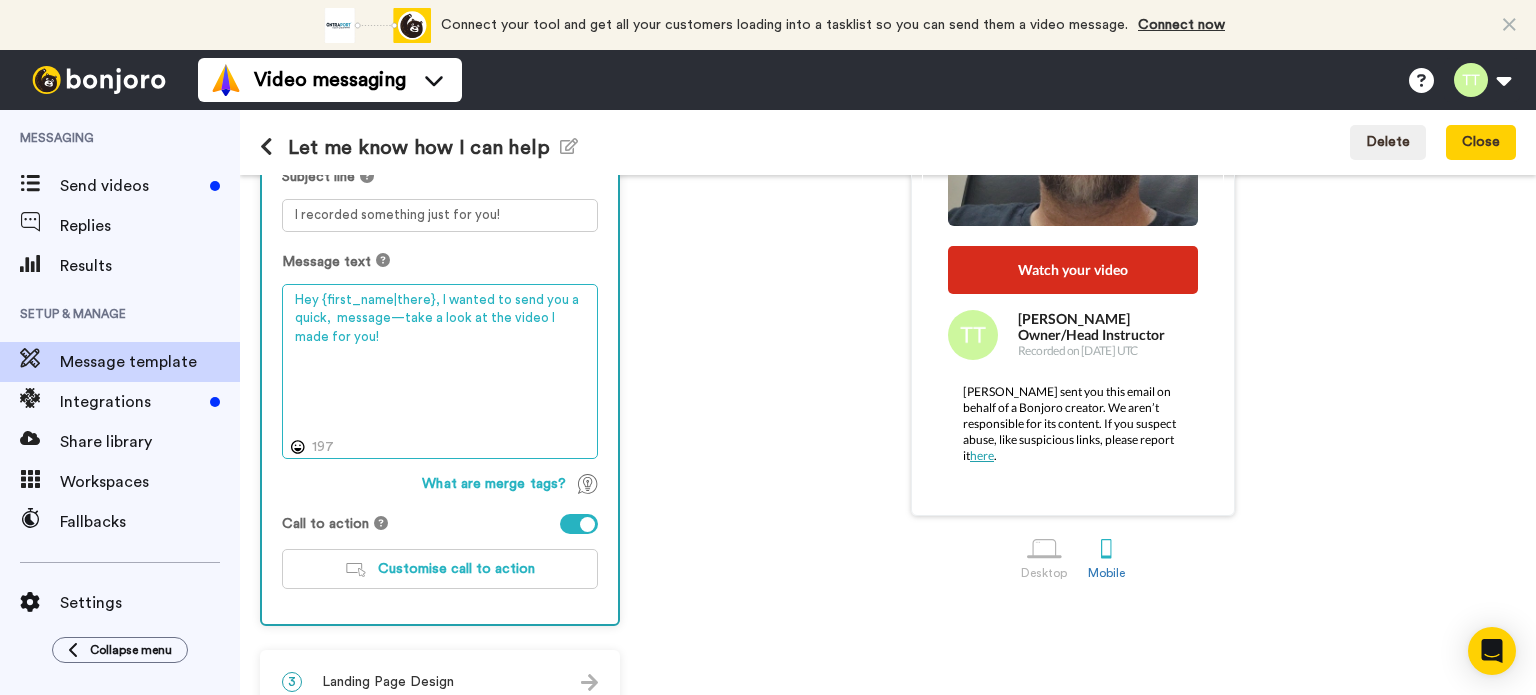 scroll, scrollTop: 247, scrollLeft: 0, axis: vertical 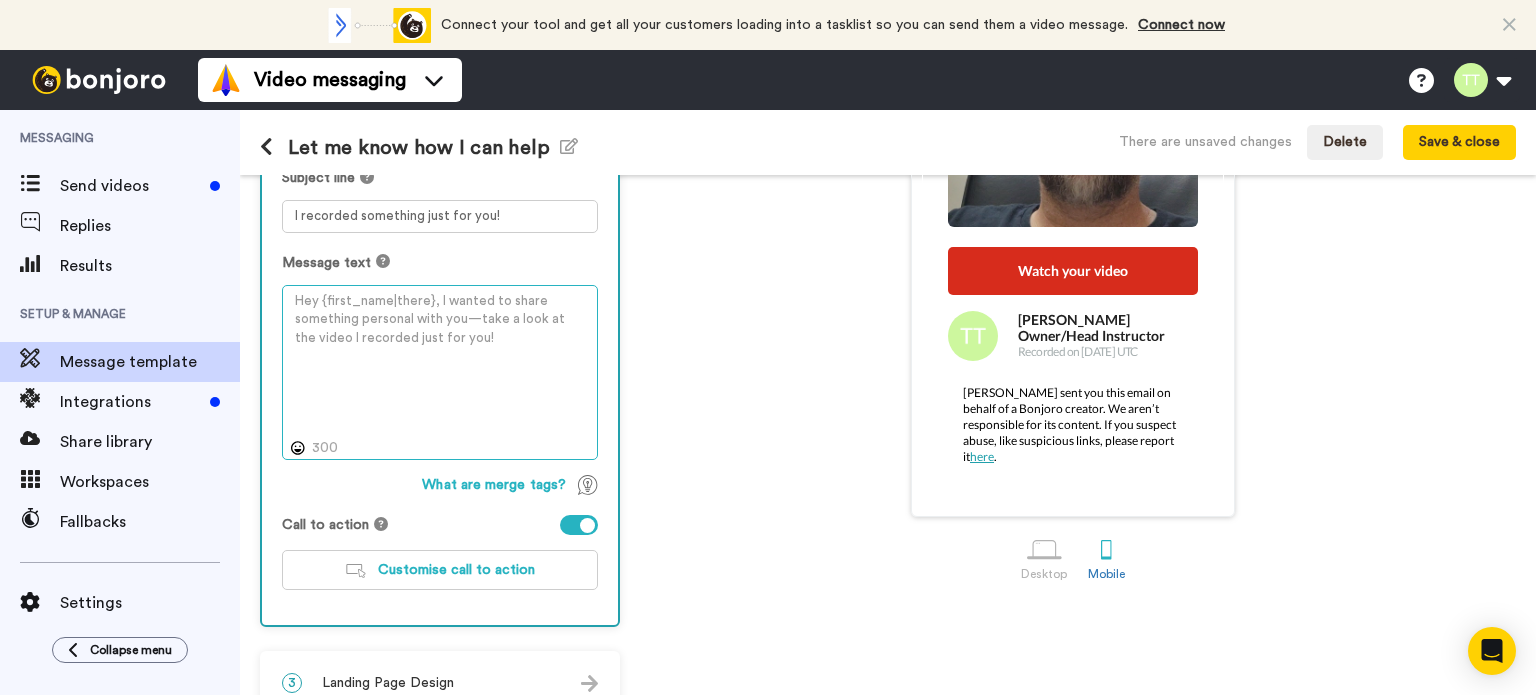 paste on "Hi [First Name],
Thanks for taking the time to check out our Kids Martial Arts program at Common Ground! I just recorded a quick video to personally say hello and share what makes our school a special place for kids to grow.
👉 [Watch My Video Message]
We focus on helping kids build confidence, i" 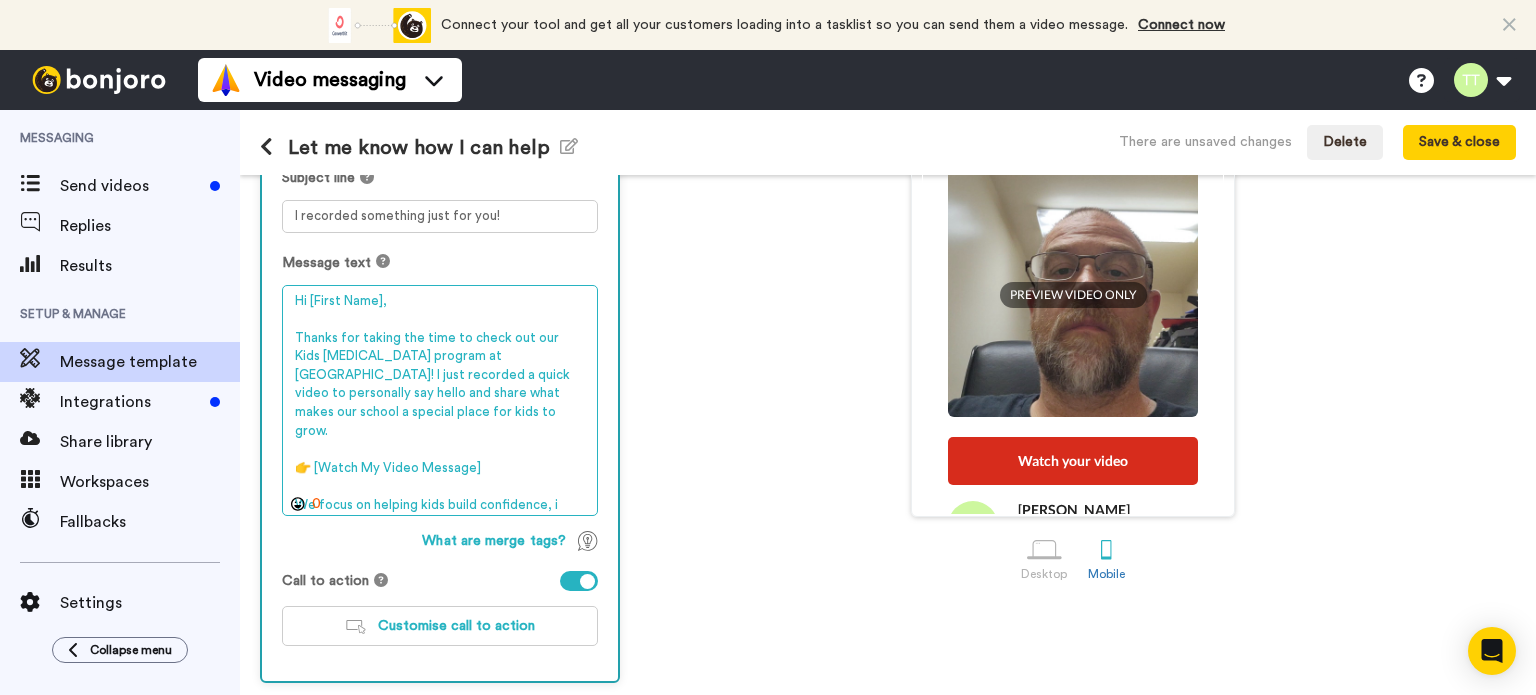 scroll, scrollTop: 444, scrollLeft: 0, axis: vertical 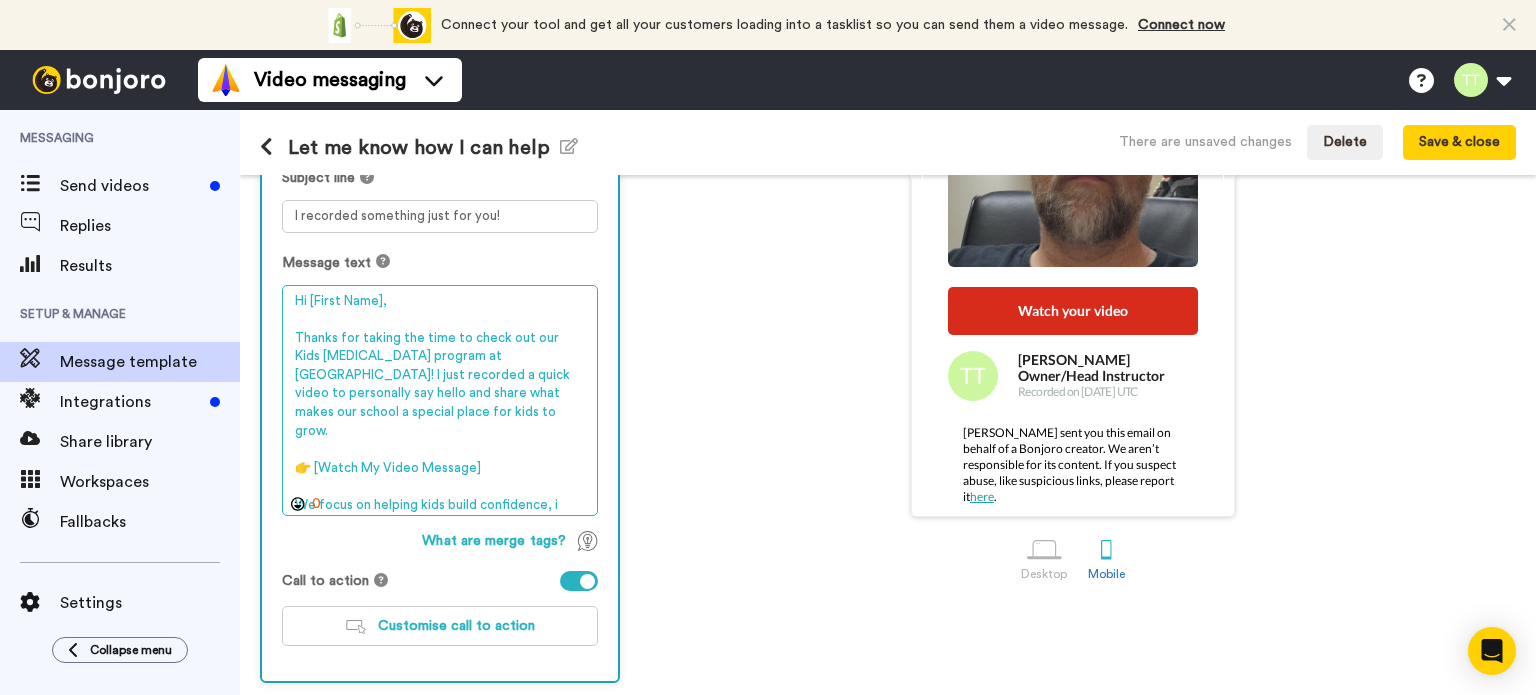click on "Hi [First Name],
Thanks for taking the time to check out our Kids Martial Arts program at Common Ground! I just recorded a quick video to personally say hello and share what makes our school a special place for kids to grow.
👉 [Watch My Video Message]
We focus on helping kids build confidence, i" at bounding box center [440, 401] 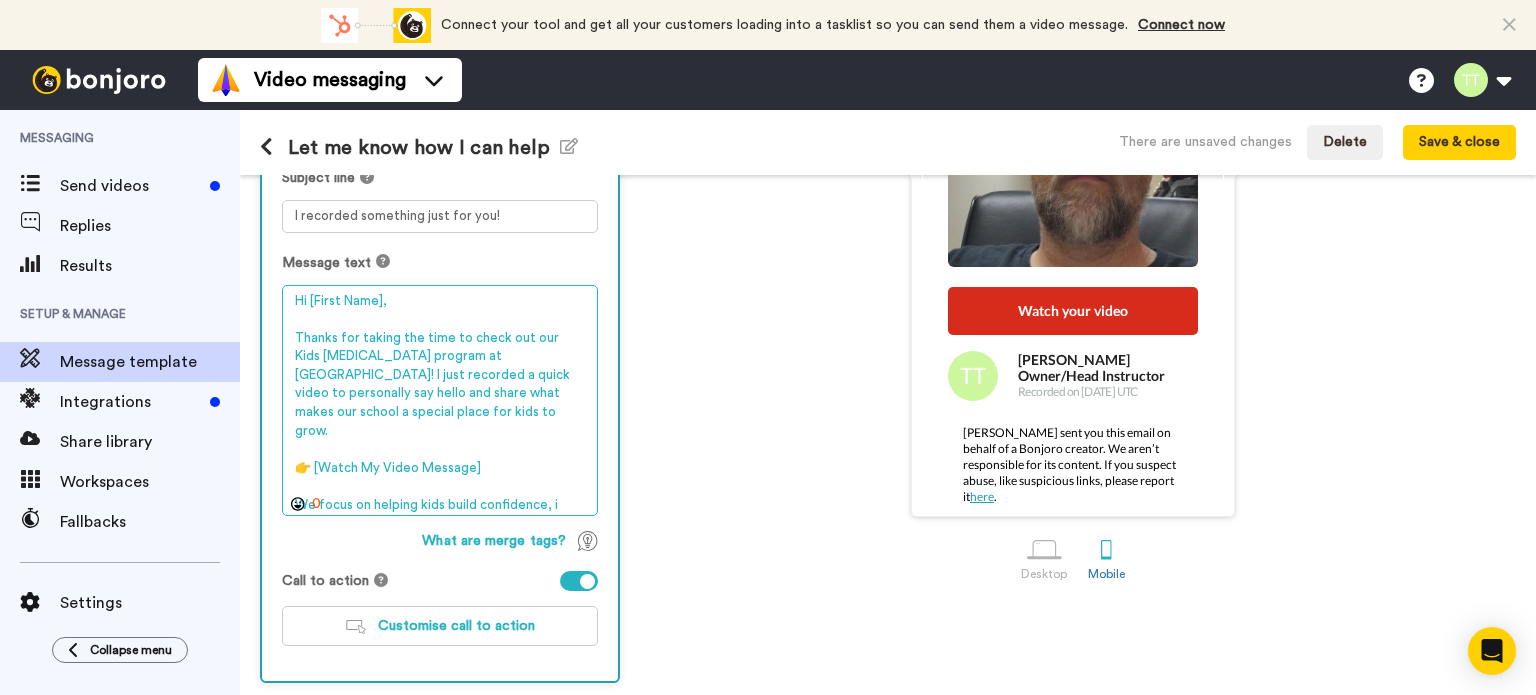 drag, startPoint x: 487, startPoint y: 448, endPoint x: 301, endPoint y: 445, distance: 186.02419 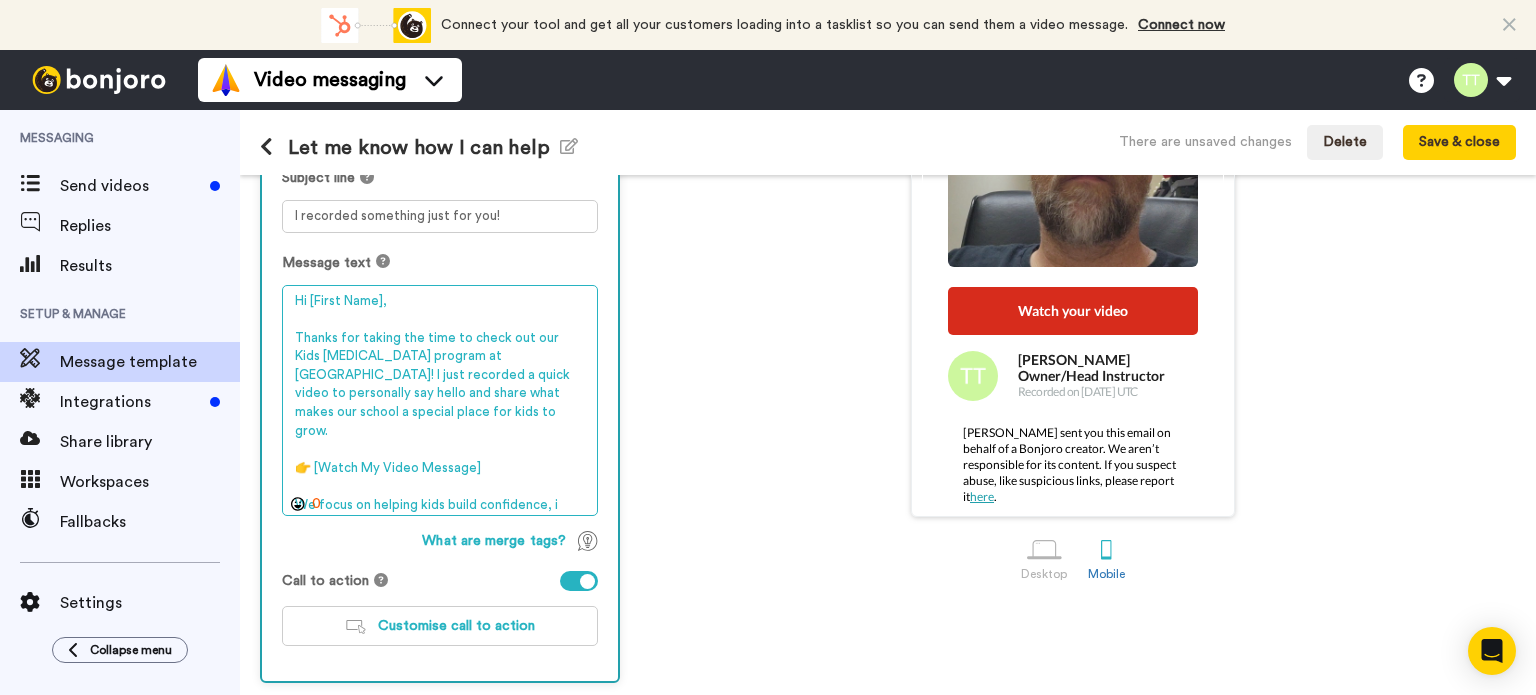 click on "Hi [First Name],
Thanks for taking the time to check out our Kids Martial Arts program at Common Ground! I just recorded a quick video to personally say hello and share what makes our school a special place for kids to grow.
👉 [Watch My Video Message]
We focus on helping kids build confidence, i" at bounding box center [440, 401] 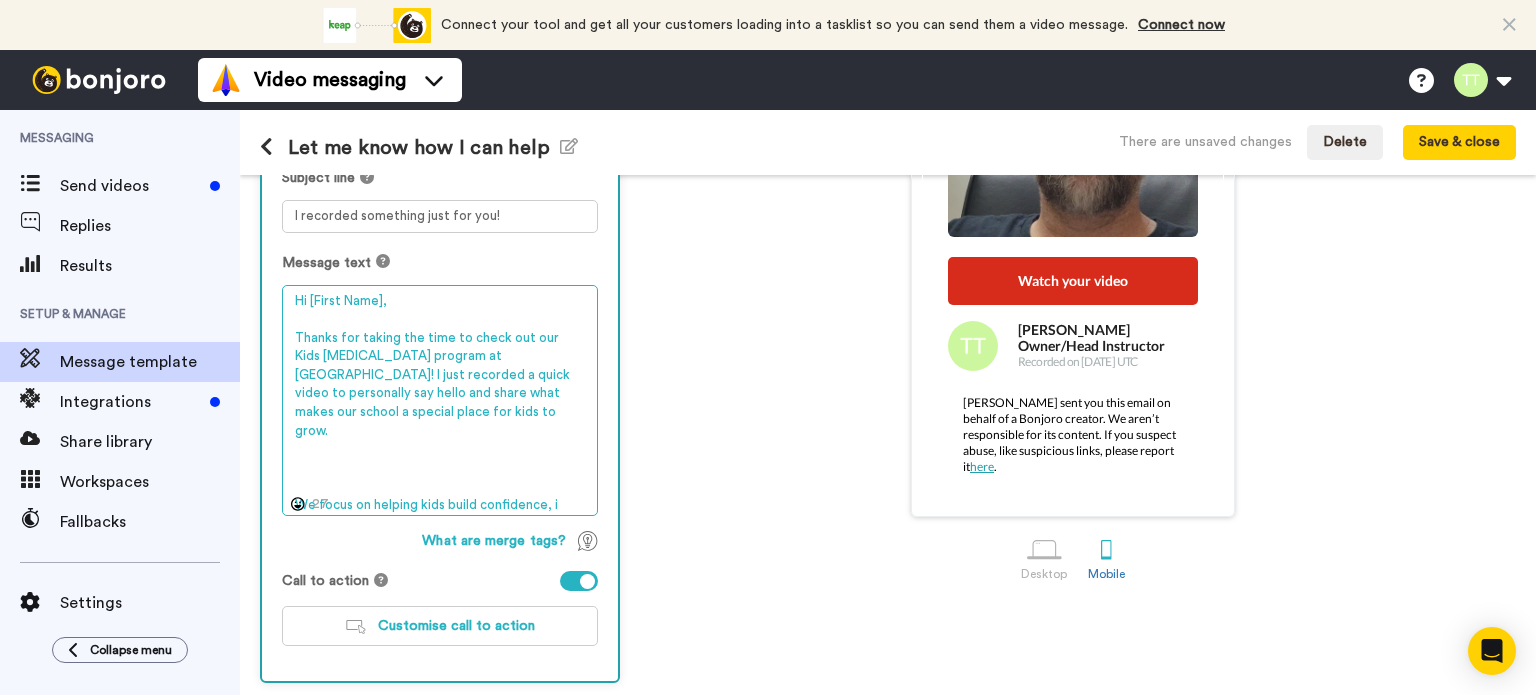 scroll, scrollTop: 414, scrollLeft: 0, axis: vertical 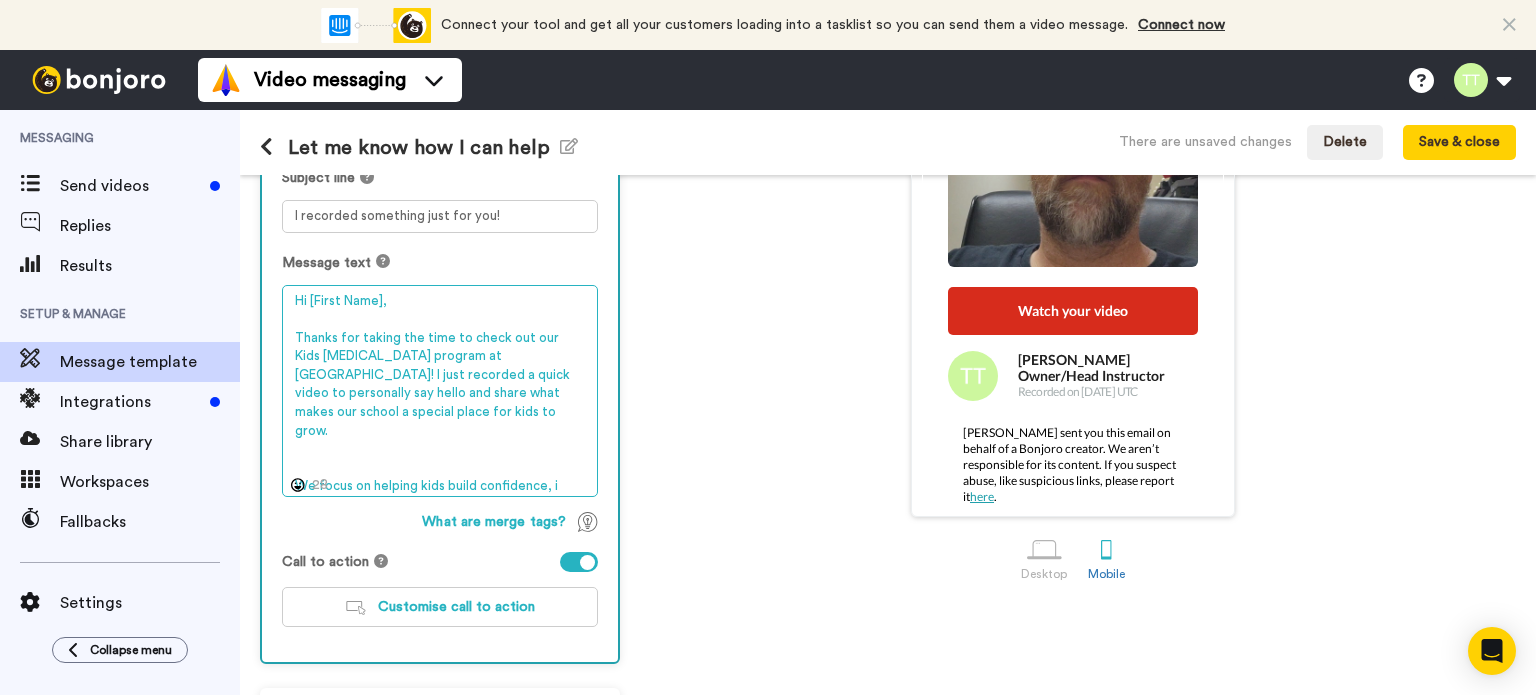 type on "Hi [First Name],
Thanks for taking the time to check out our Kids Martial Arts program at Common Ground! I just recorded a quick video to personally say hello and share what makes our school a special place for kids to grow.
We focus on helping kids build confidence, i" 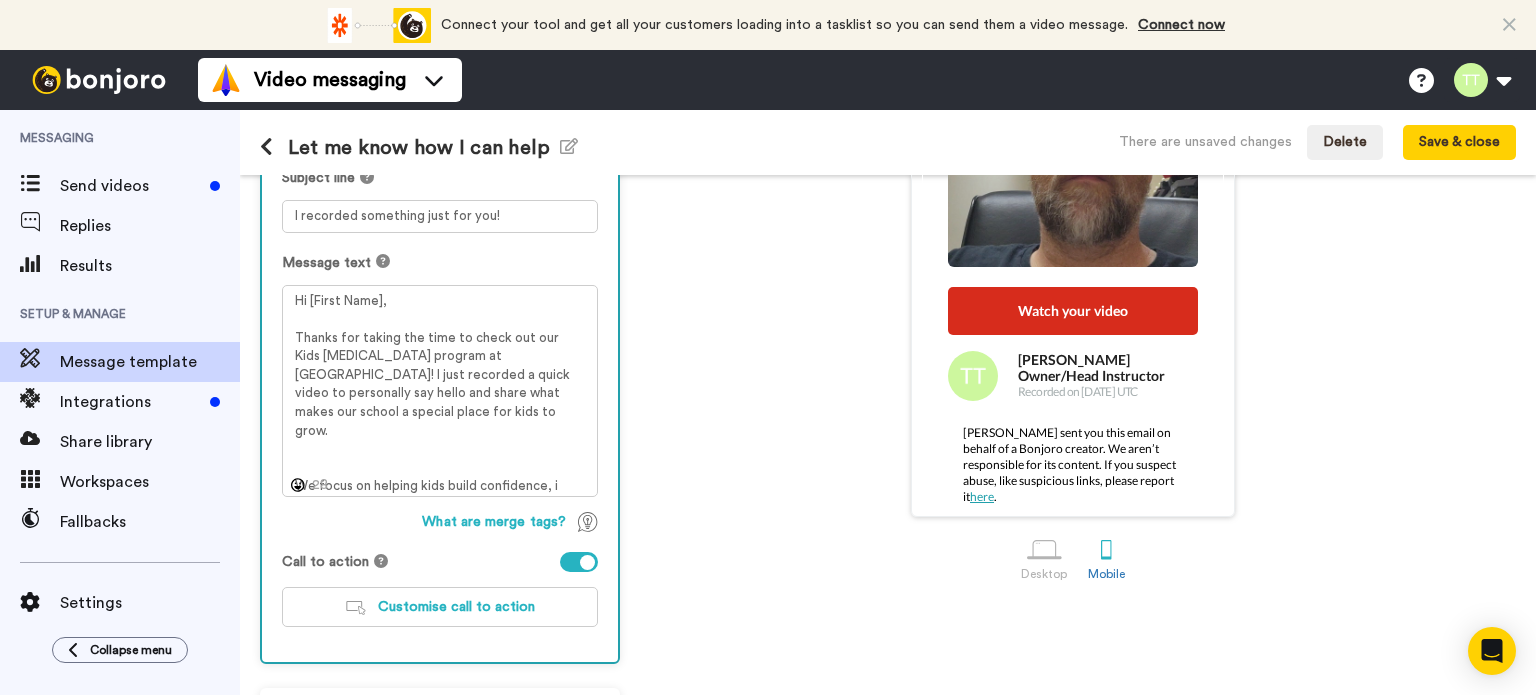 click on "I recorded something just for you! This is a personal video message recorded for you by  Trapper Taylor Hi [First Name], Thanks for taking the time to check out our Kids Martial Arts program at Common Ground! I just recorded a quick video to personally say hello and share what makes our school a special place for kids to grow. We focus on helping kids build confidence, i PREVIEW VIDEO ONLY Watch your video Trapper Taylor Owner/Head Instructor Recorded on 13 Jul UTC Bonjoro sent you this email on behalf of a Bonjoro creator. We aren’t responsible for its content. If you suspect abuse, like suspicious links, please report it  here ." at bounding box center [1073, 267] 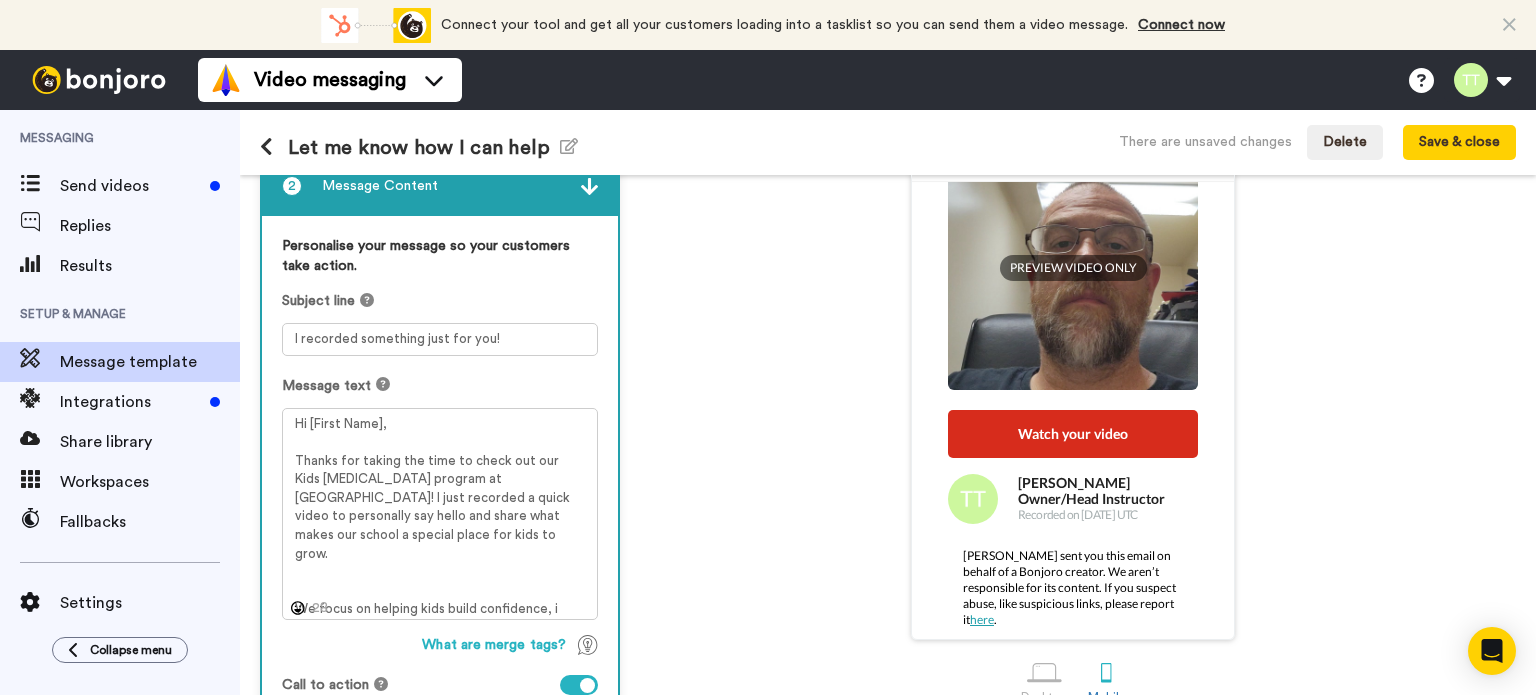 scroll, scrollTop: 0, scrollLeft: 0, axis: both 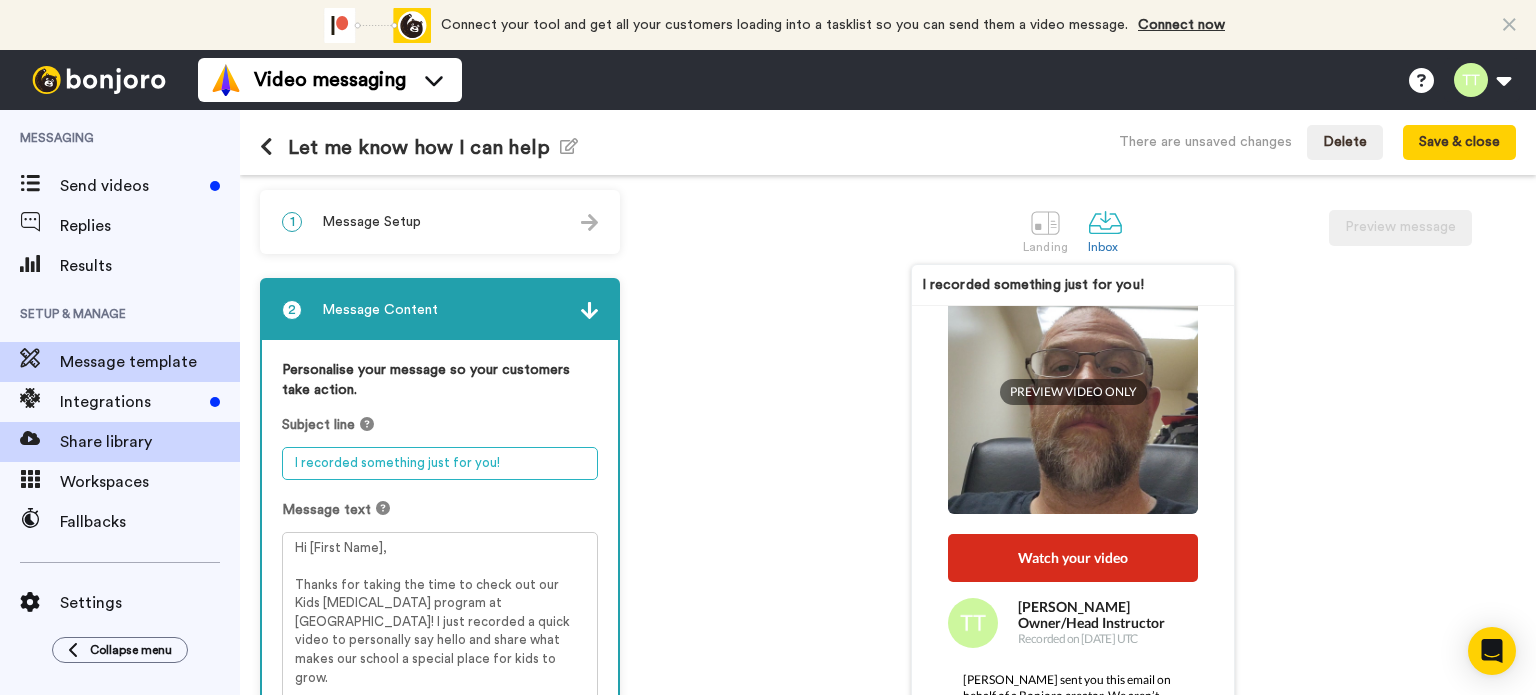 drag, startPoint x: 496, startPoint y: 463, endPoint x: 219, endPoint y: 439, distance: 278.03778 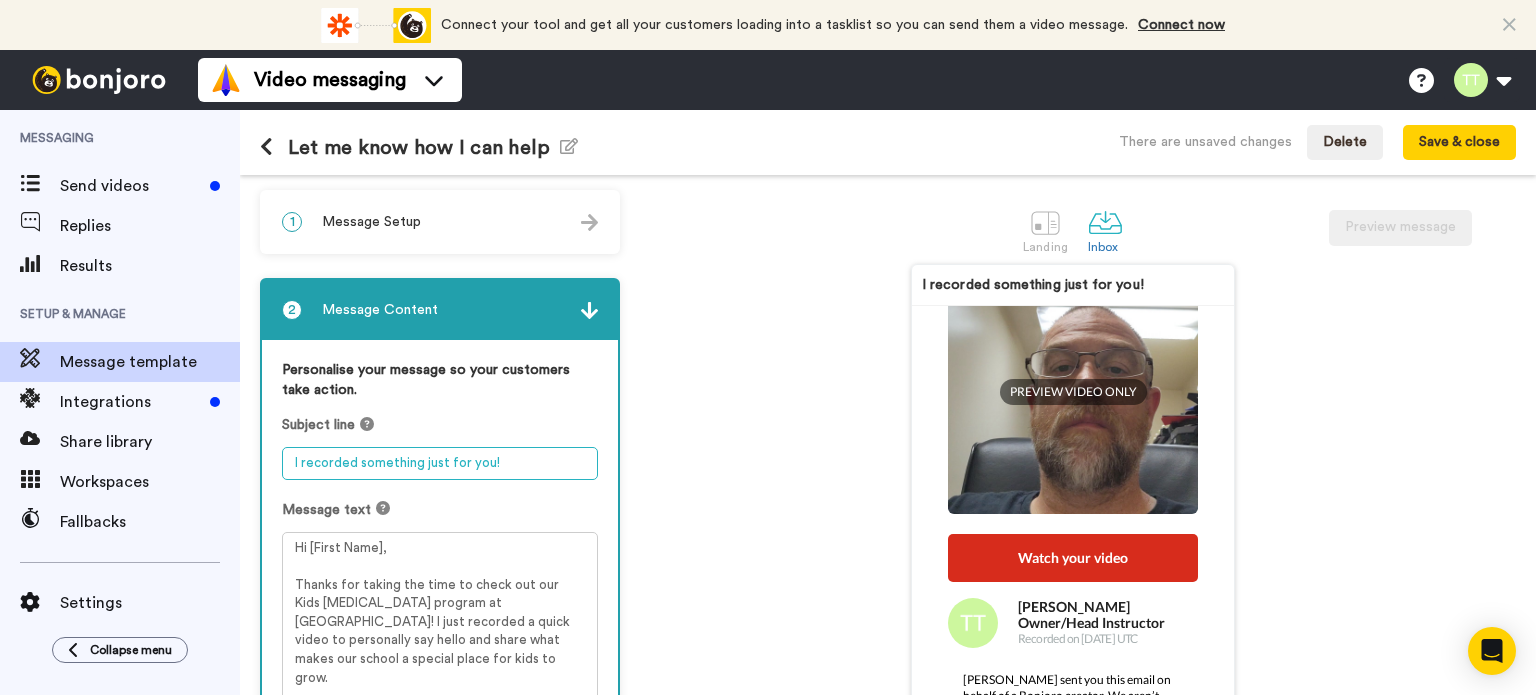 paste on "Thanks for Reaching Out! 🥋 Here's a Quick Hello" 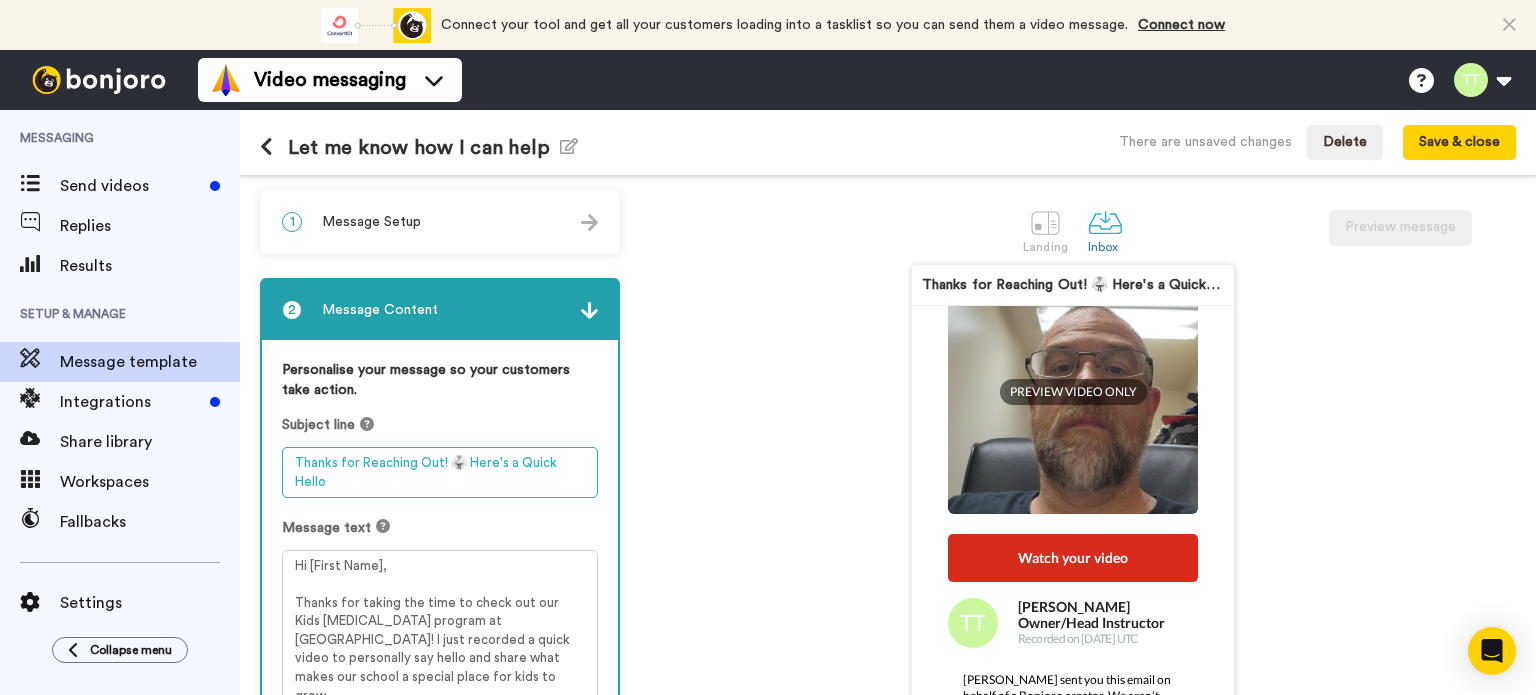 type on "Thanks for Reaching Out! 🥋 Here's a Quick Hello" 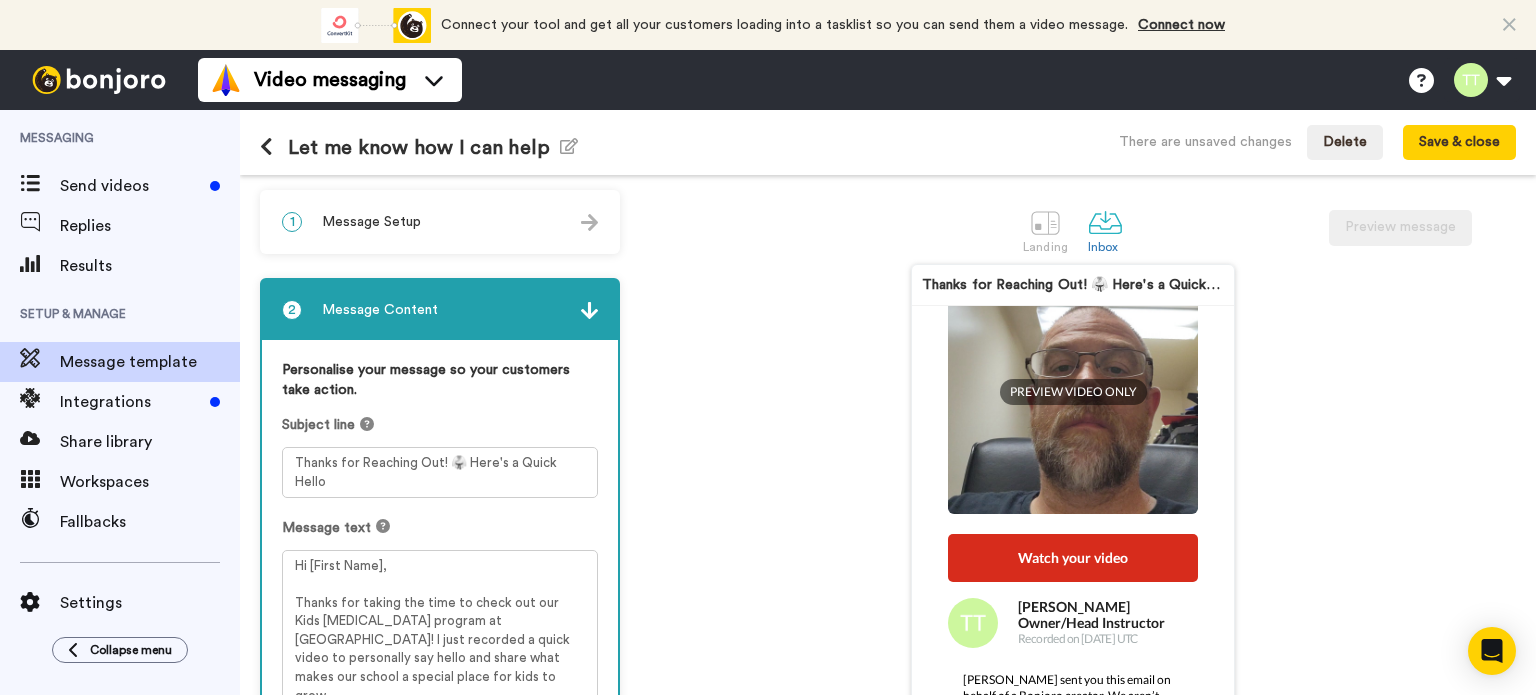 click on "Personalise your message so your customers take action. Subject line Thanks for Reaching Out! 🥋 Here's a Quick Hello Message text Hi [First Name],
Thanks for taking the time to check out our Kids Martial Arts program at Common Ground! I just recorded a quick video to personally say hello and share what makes our school a special place for kids to grow.
We focus on helping kids build confidence, i 28 What are merge tags? Call to action Customise call to action" at bounding box center [440, 633] 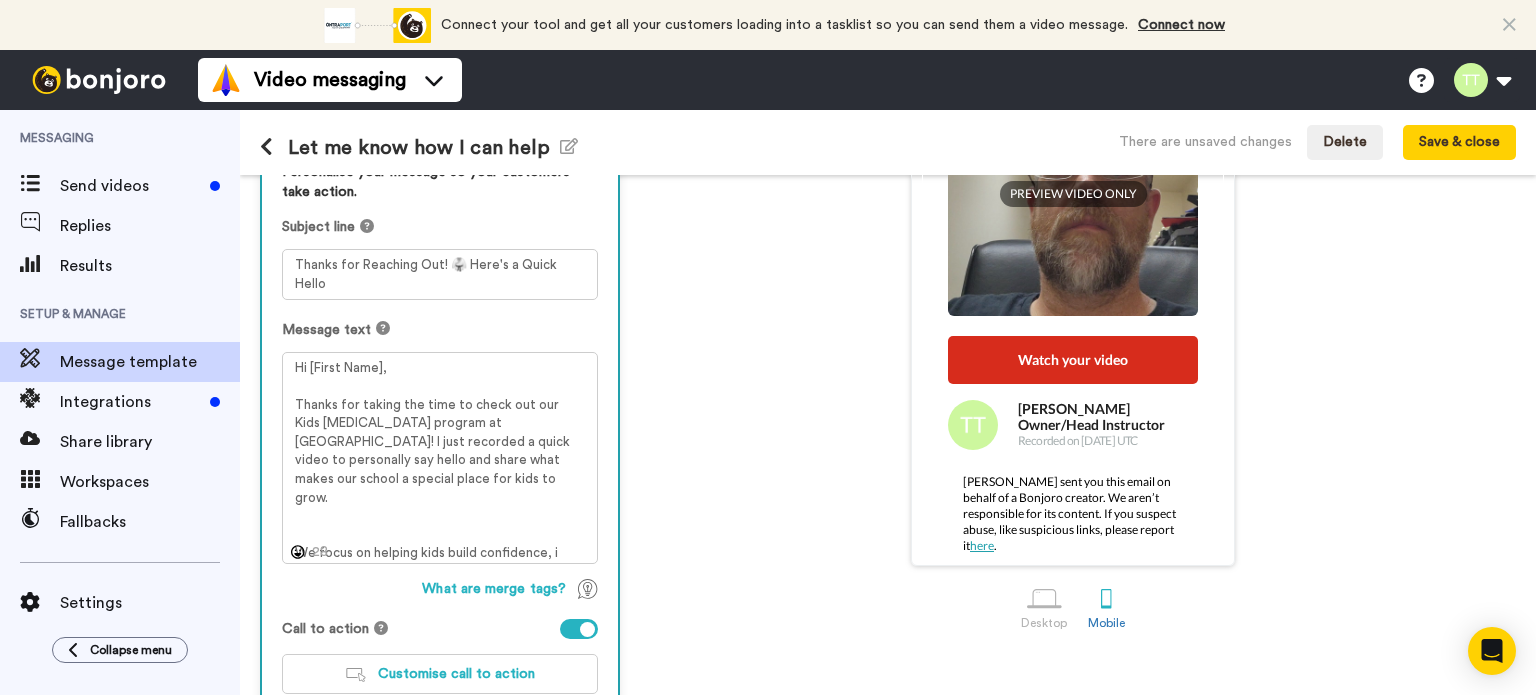 scroll, scrollTop: 334, scrollLeft: 0, axis: vertical 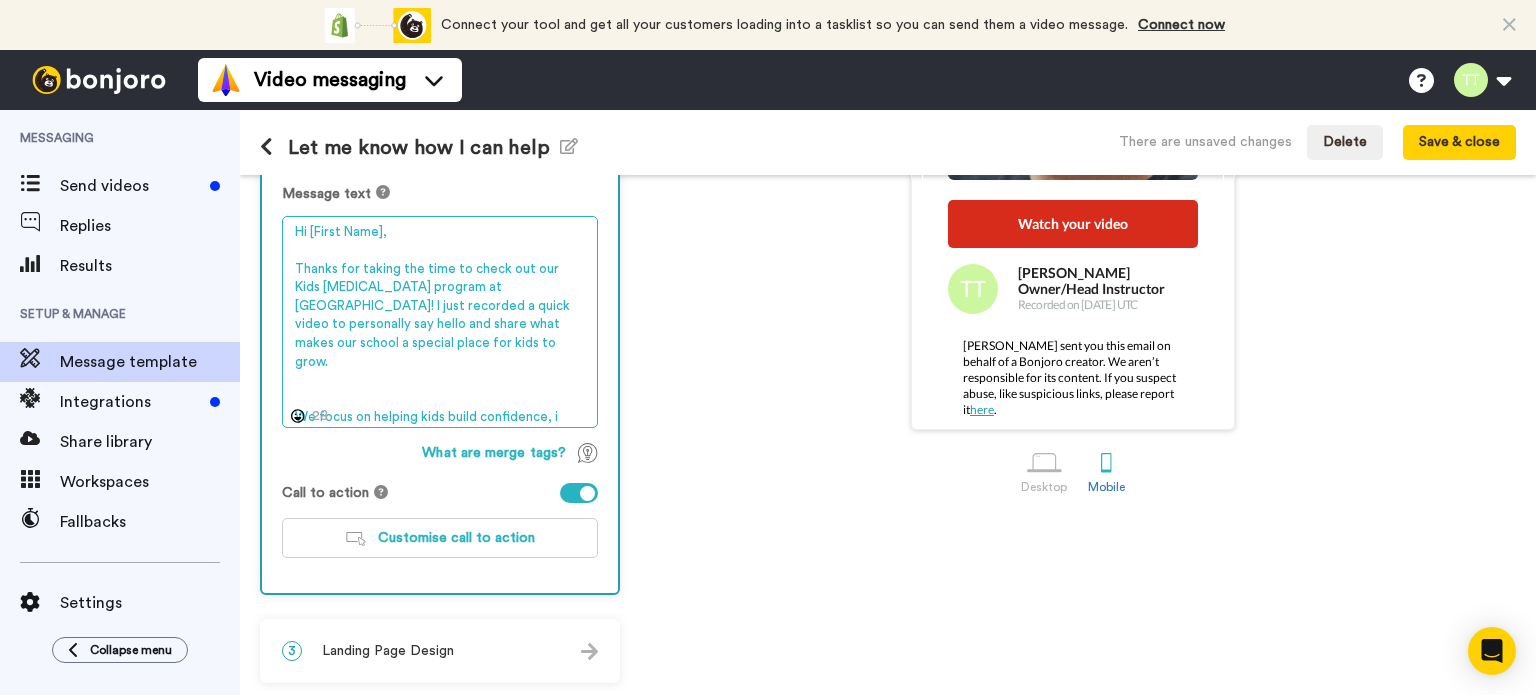 click on "Hi [First Name],
Thanks for taking the time to check out our Kids Martial Arts program at Common Ground! I just recorded a quick video to personally say hello and share what makes our school a special place for kids to grow.
We focus on helping kids build confidence, i" at bounding box center (440, 322) 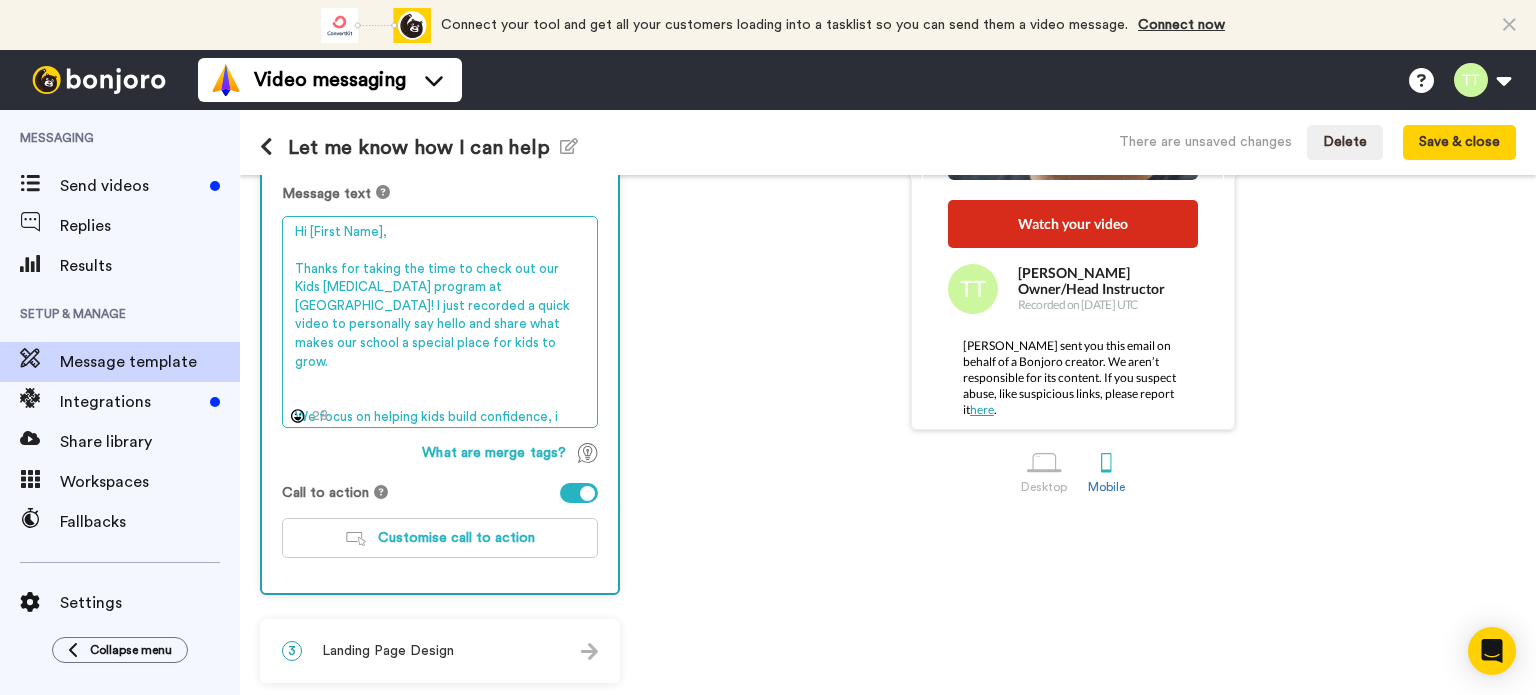 drag, startPoint x: 564, startPoint y: 396, endPoint x: 249, endPoint y: 402, distance: 315.05713 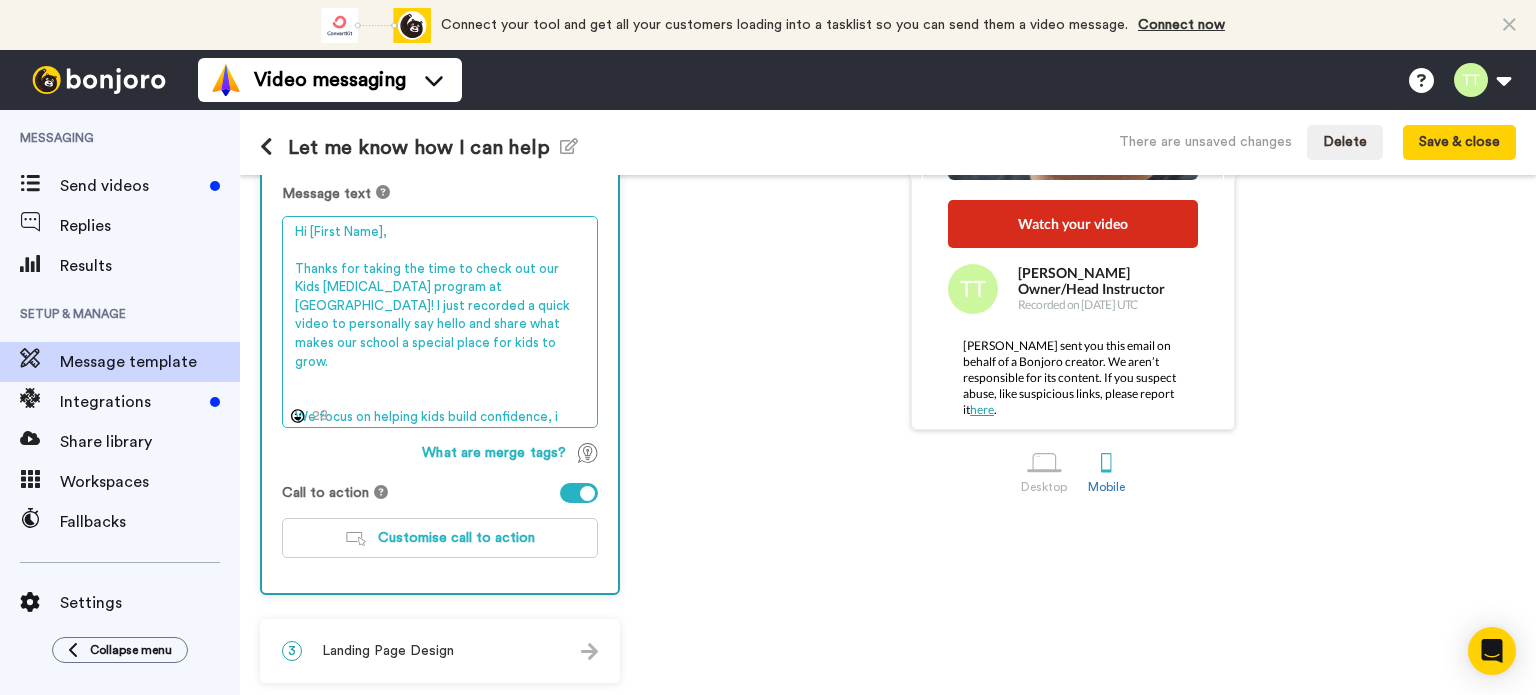 click on "1 Message Setup From trapper.taylor@inbound.bonjoromail.com   Send from your email address Add your company logo Choose a Logo Select email layout   option Email layout 3, selected.   Select is focused , press Down to open the menu,  Email layout 3 2 Message Content Personalise your message so your customers take action. Subject line Thanks for Reaching Out! 🥋 Here's a Quick Hello Message text Hi [First Name],
Thanks for taking the time to check out our Kids Martial Arts program at Common Ground! I just recorded a quick video to personally say hello and share what makes our school a special place for kids to grow.
We focus on helping kids build confidence, i 28 What are merge tags? Call to action Customise call to action 3 Landing Page Design Content Blocks Design Elements Content blocks allow you to add video or media from your favourite tools in any order you like. Video sequence Add video Media embed Add media See how to embed Calendly Vimeo YouTube Google Docs Google Sheets Google Forms Demio   ." at bounding box center (888, 435) 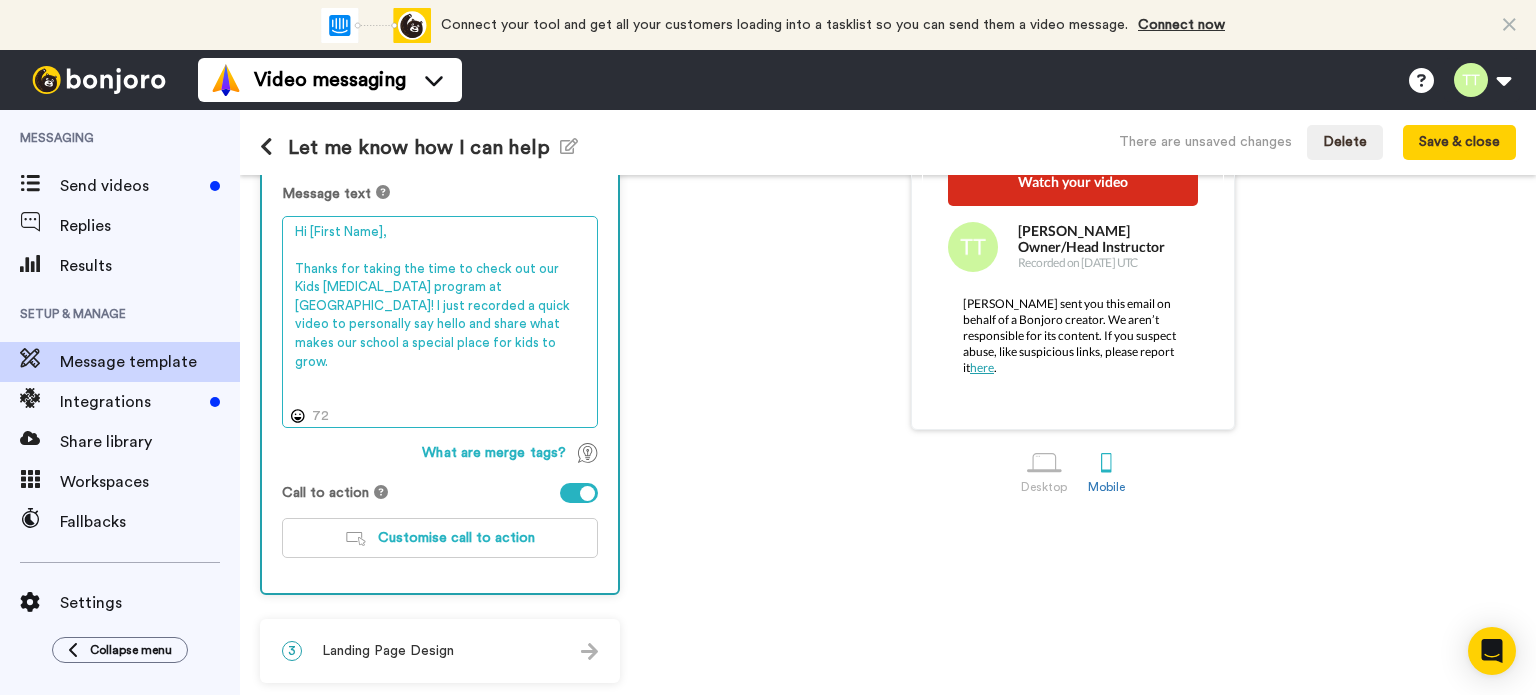 scroll, scrollTop: 364, scrollLeft: 0, axis: vertical 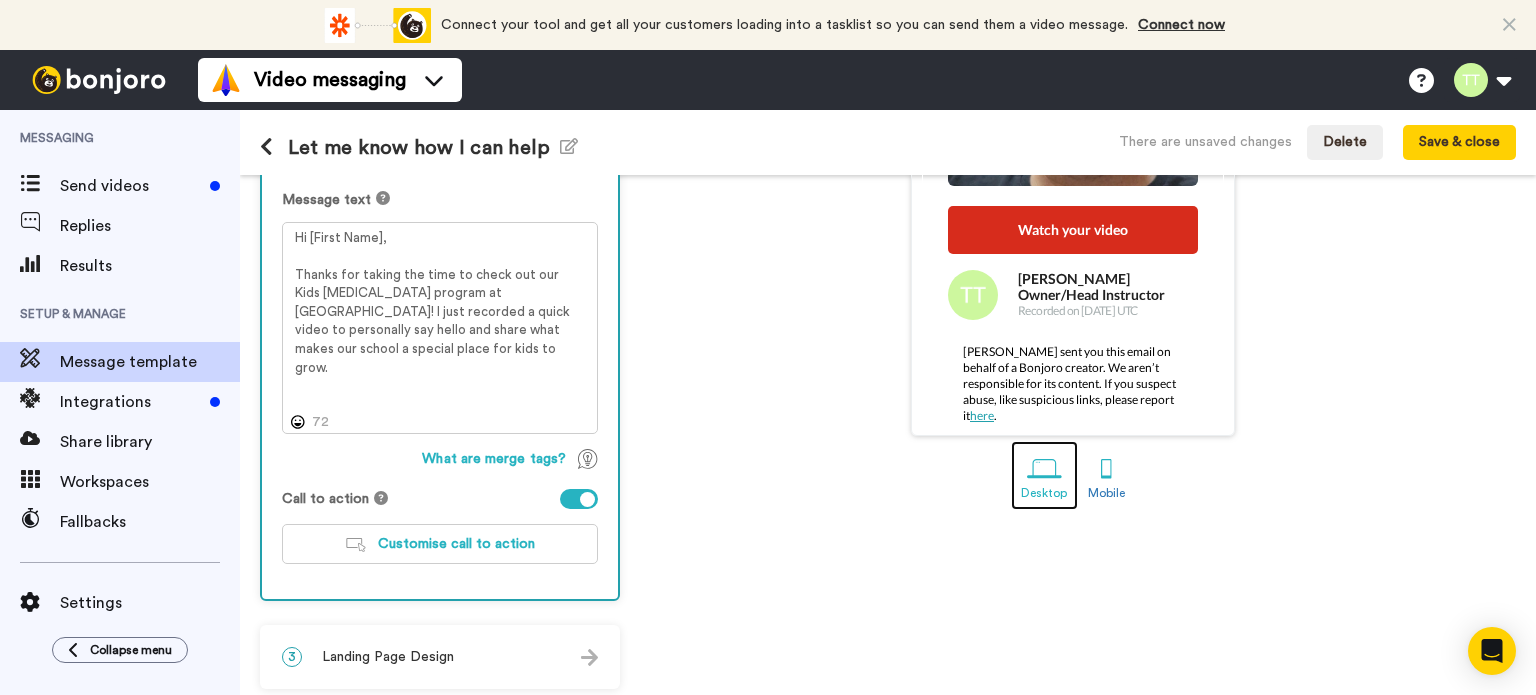 click at bounding box center [1044, 468] 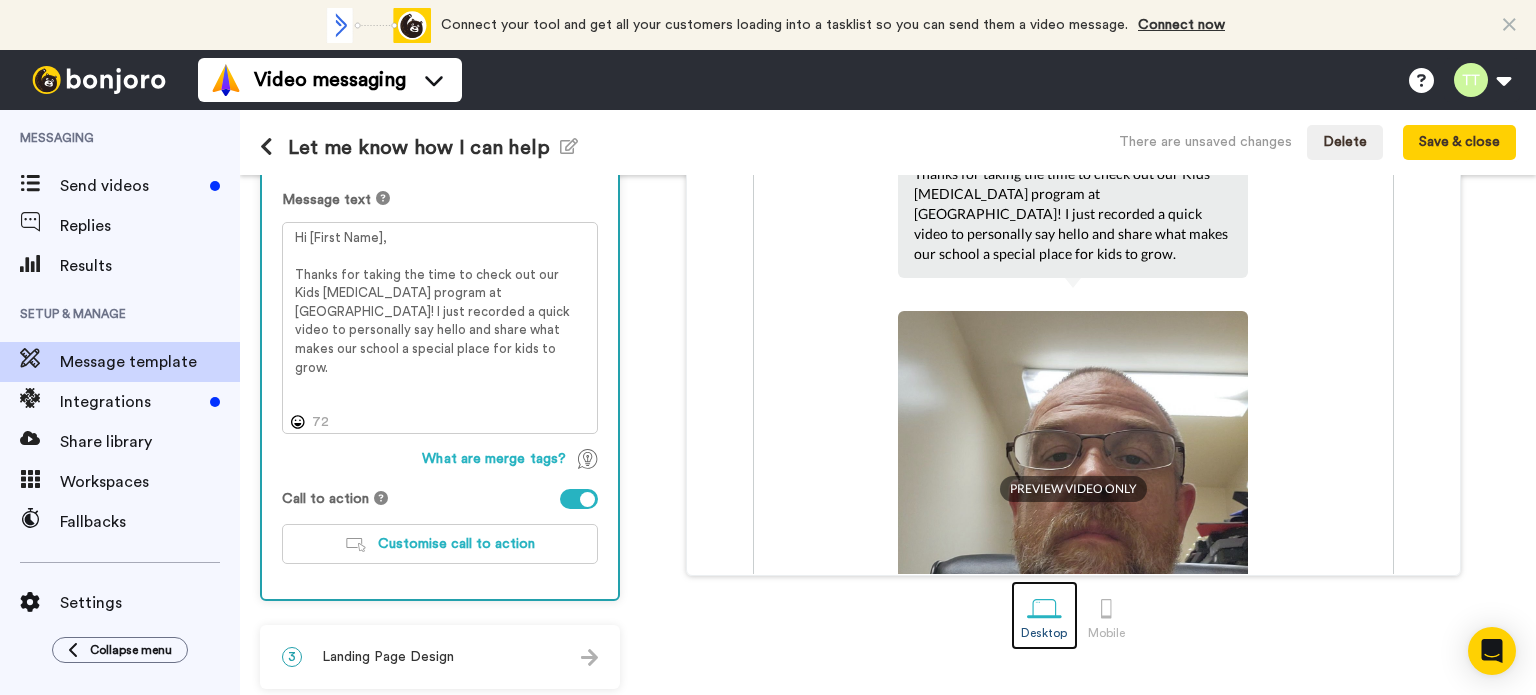scroll, scrollTop: 0, scrollLeft: 0, axis: both 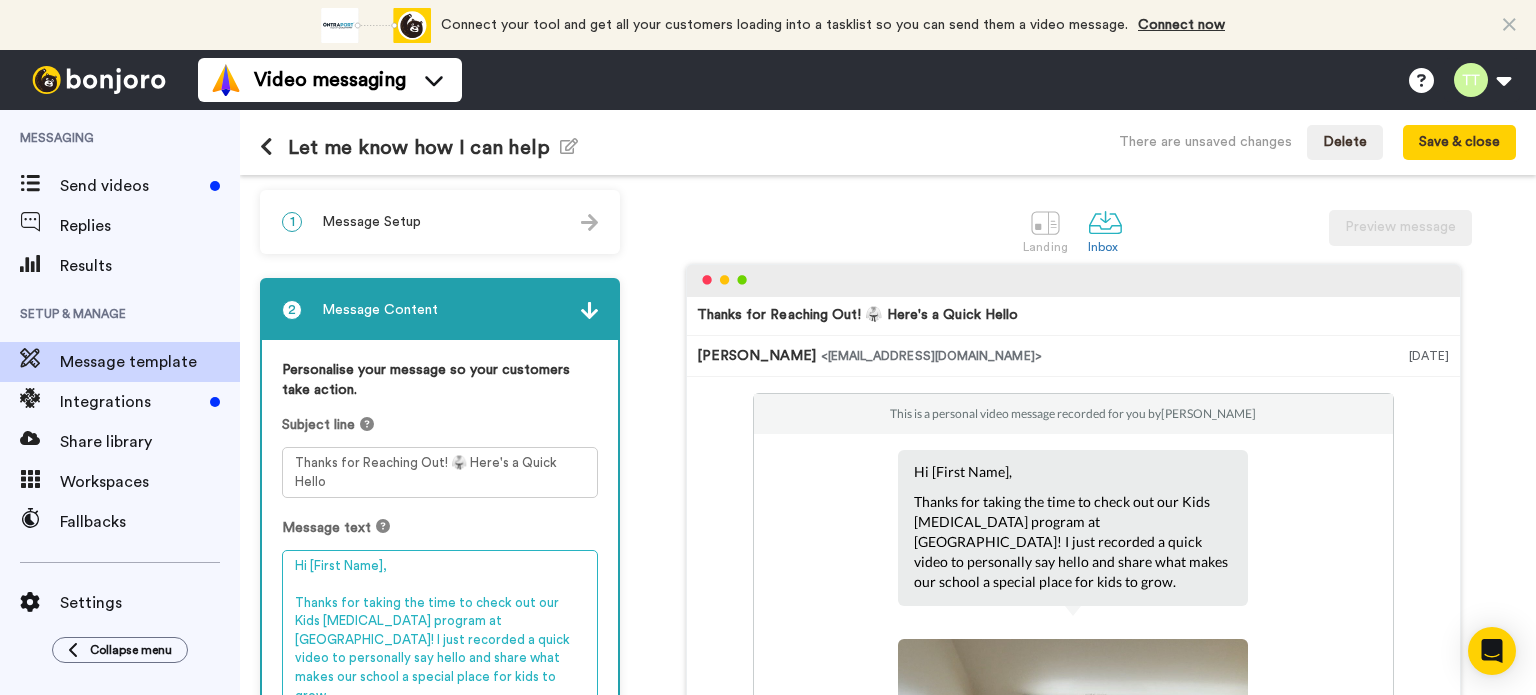drag, startPoint x: 380, startPoint y: 563, endPoint x: 312, endPoint y: 556, distance: 68.359344 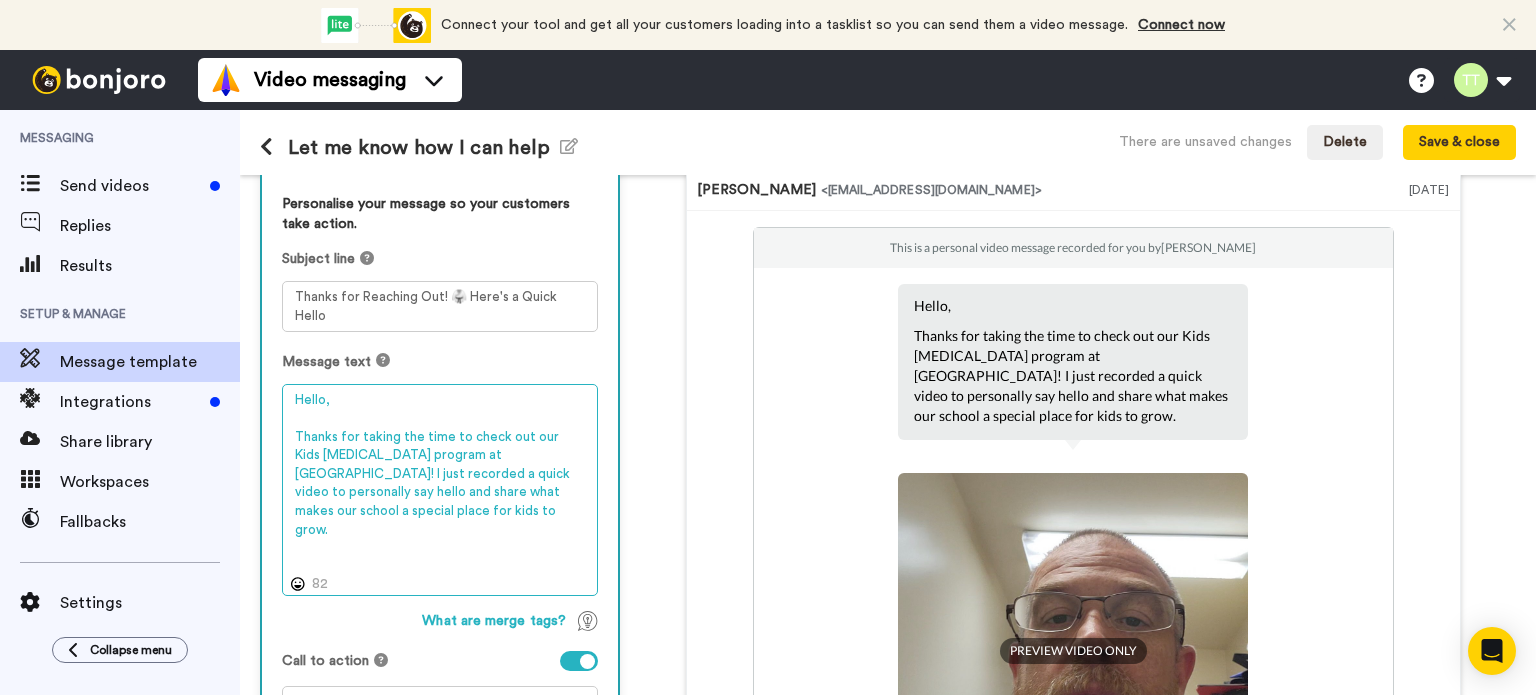 scroll, scrollTop: 167, scrollLeft: 0, axis: vertical 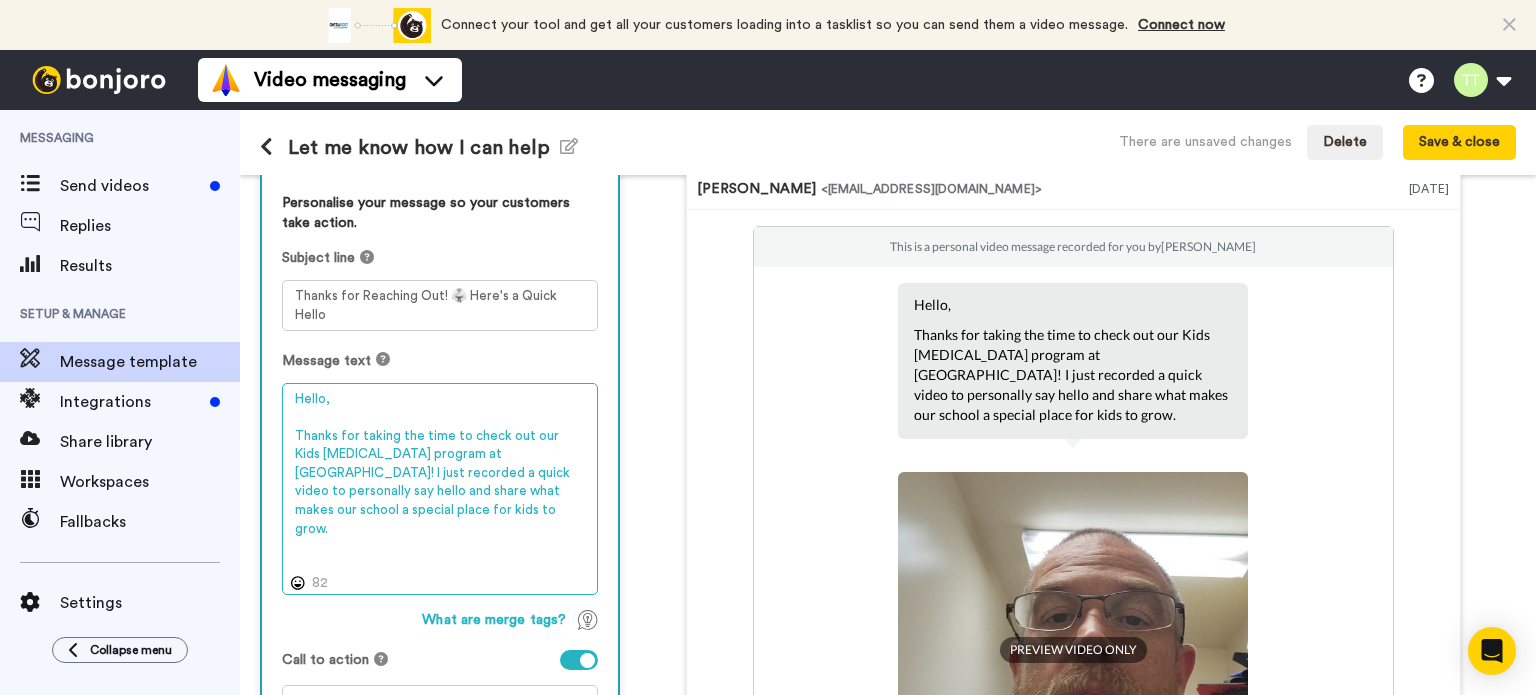 type on "Hello,
Thanks for taking the time to check out our Kids Martial Arts program at Common Ground! I just recorded a quick video to personally say hello and share what makes our school a special place for kids to grow." 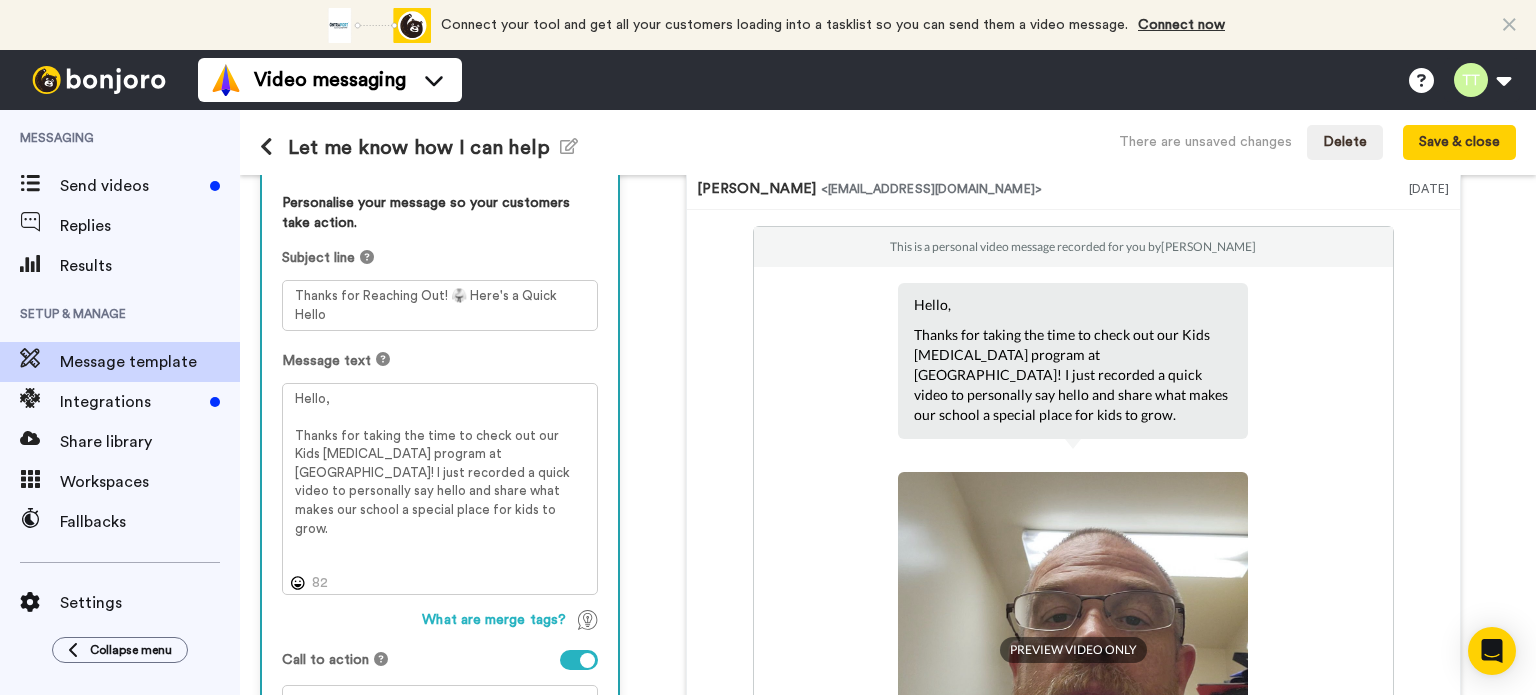 click on "This is a personal video message recorded for you by  Trapper Taylor Hello, Thanks for taking the time to check out our Kids Martial Arts program at Common Ground! I just recorded a quick video to personally say hello and share what makes our school a special place for kids to grow. PREVIEW VIDEO ONLY Watch your video Trapper Taylor Owner/Head Instructor Recorded on 13 Jul UTC Bonjoro sent you this email on behalf of a Bonjoro creator. We aren’t responsible for its content. If you suspect abuse, like suspicious links, please report it  here ." at bounding box center [1073, 636] 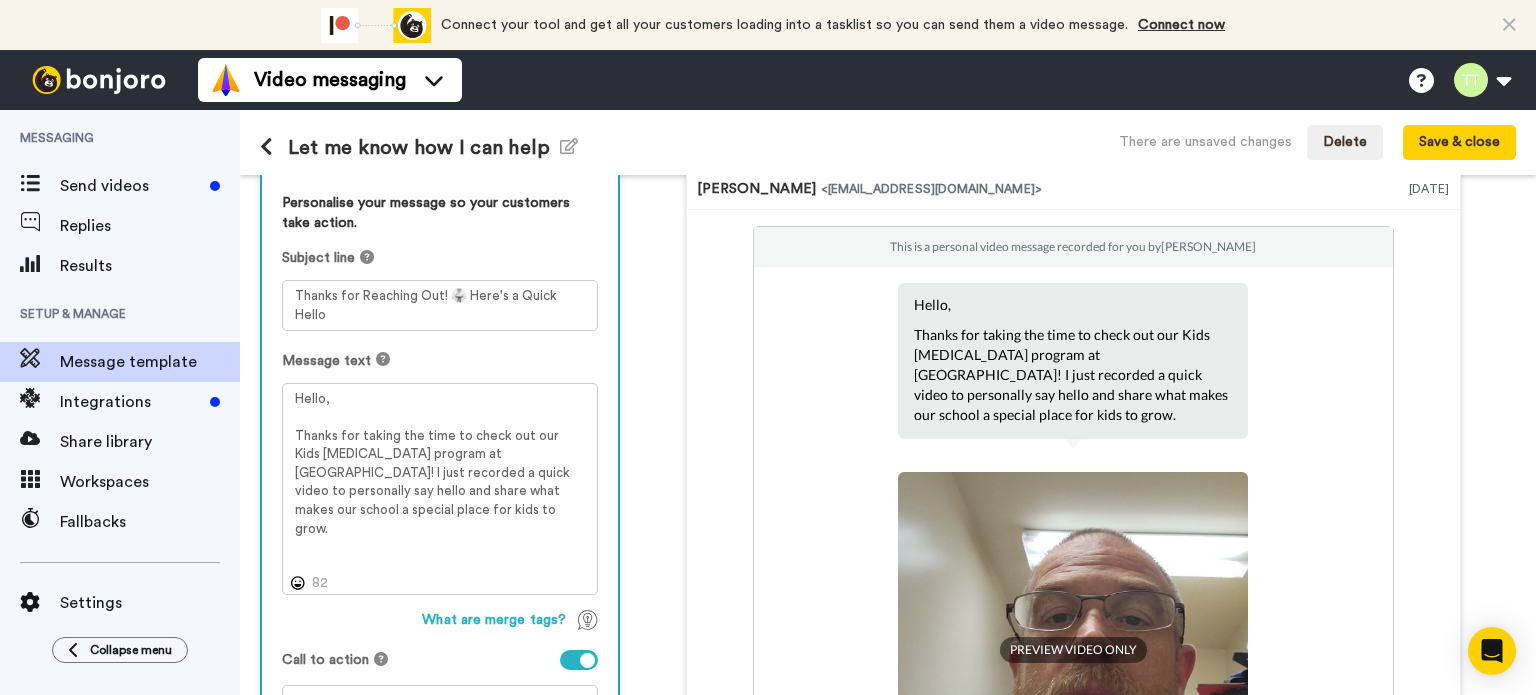 scroll, scrollTop: 256, scrollLeft: 0, axis: vertical 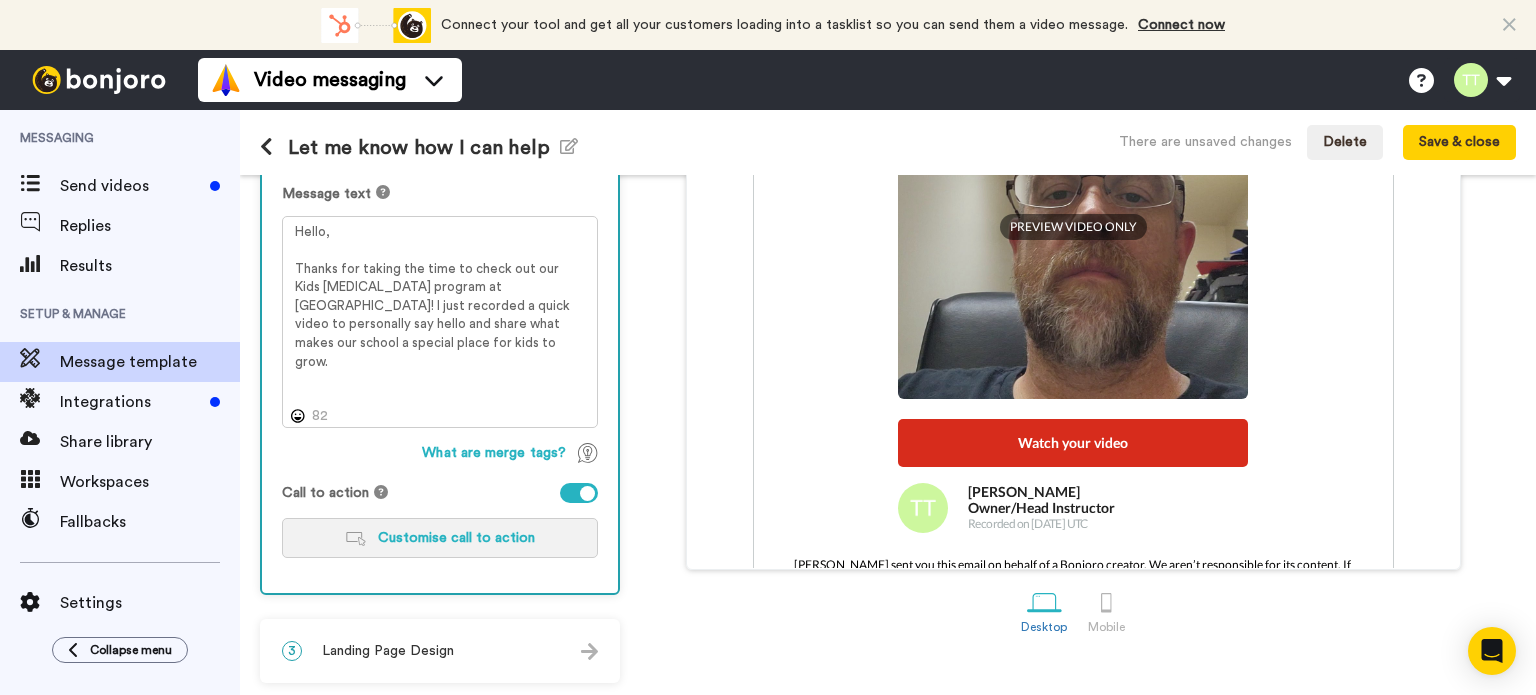 click on "Customise call to action" at bounding box center [456, 538] 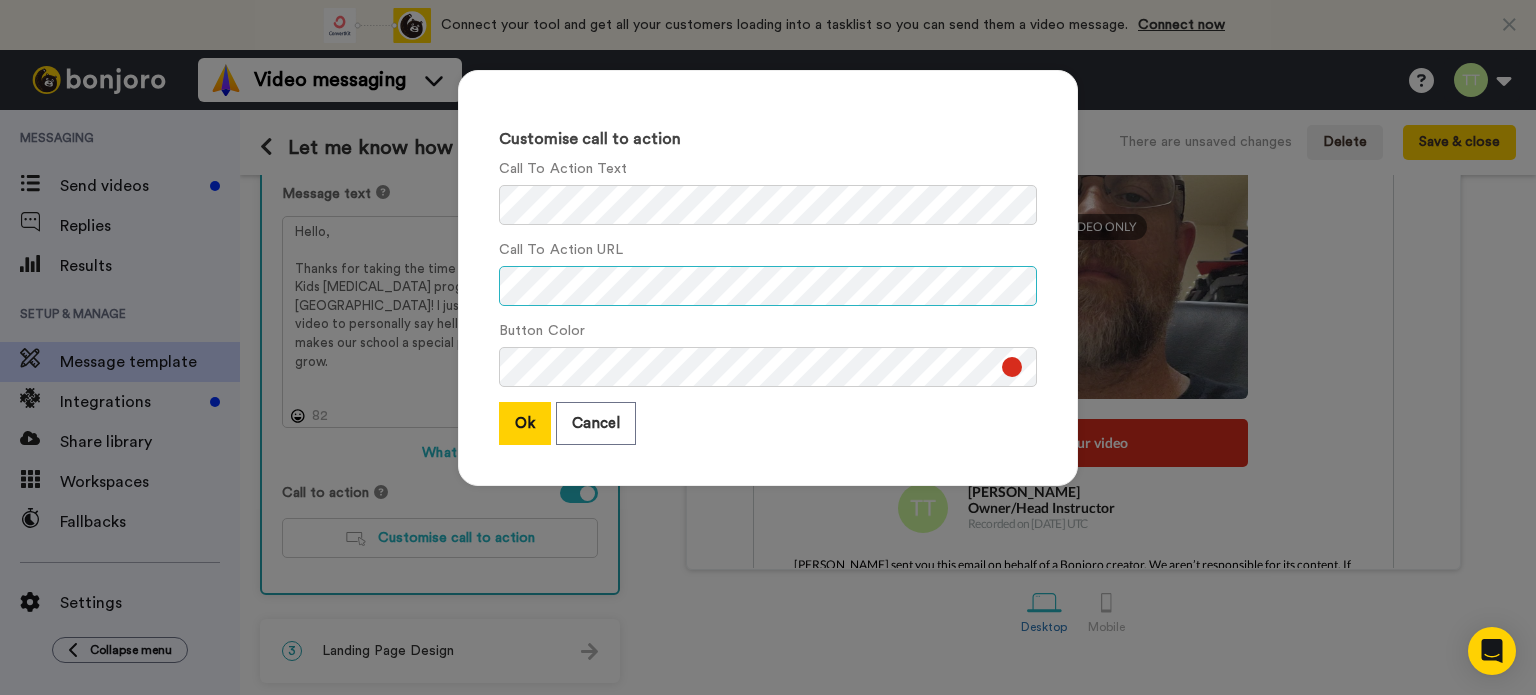 click on "Customise call to action Call To Action Text Call To Action URL Button Color Ok Cancel" at bounding box center [768, 347] 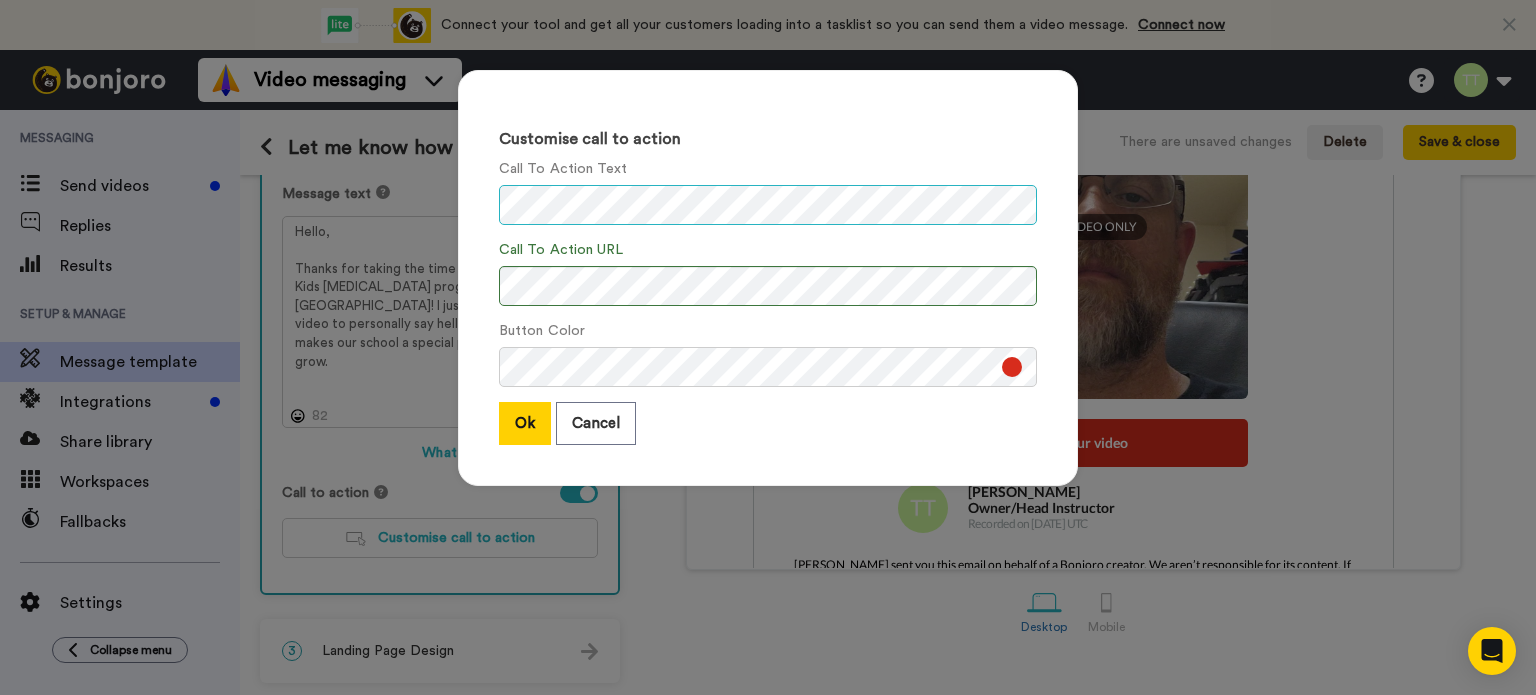 click on "Customise call to action Call To Action Text Call To Action URL Button Color Ok Cancel" at bounding box center (768, 347) 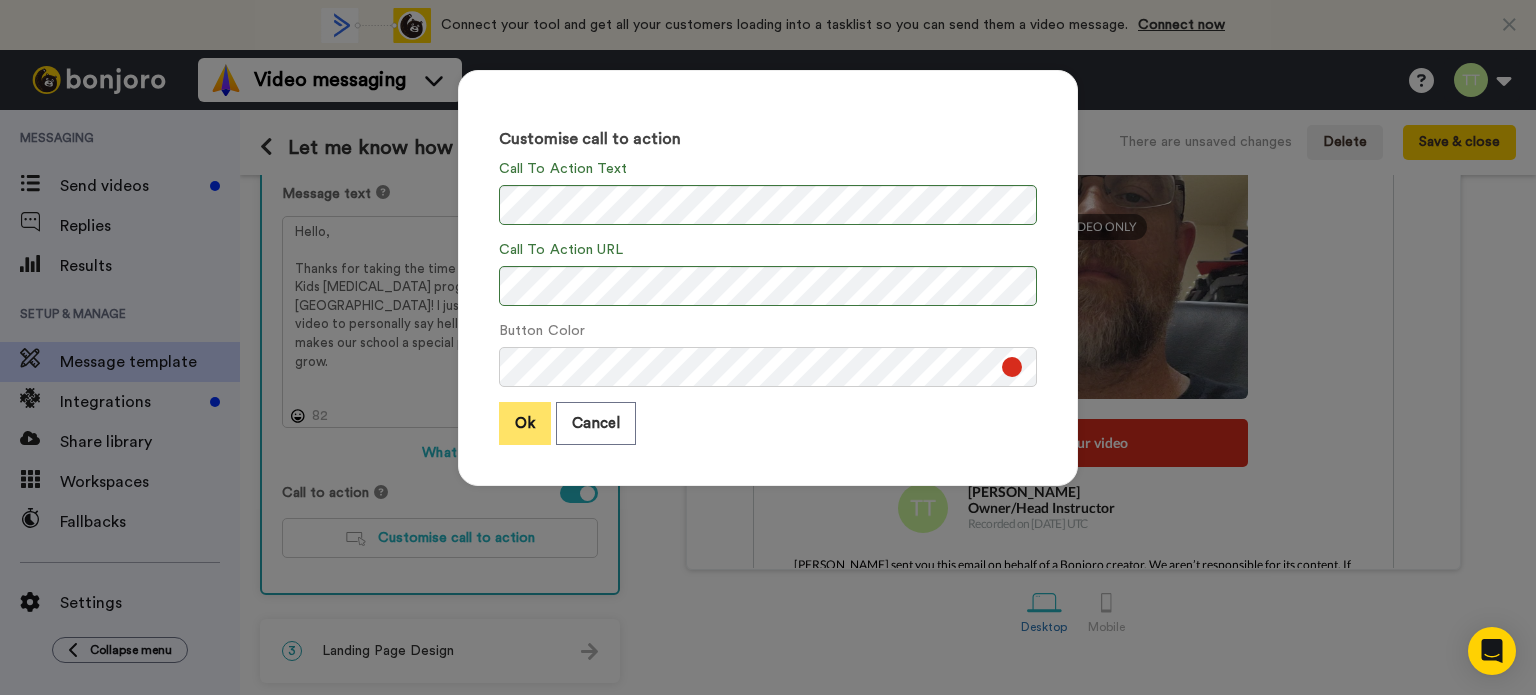 click on "Ok" at bounding box center [525, 423] 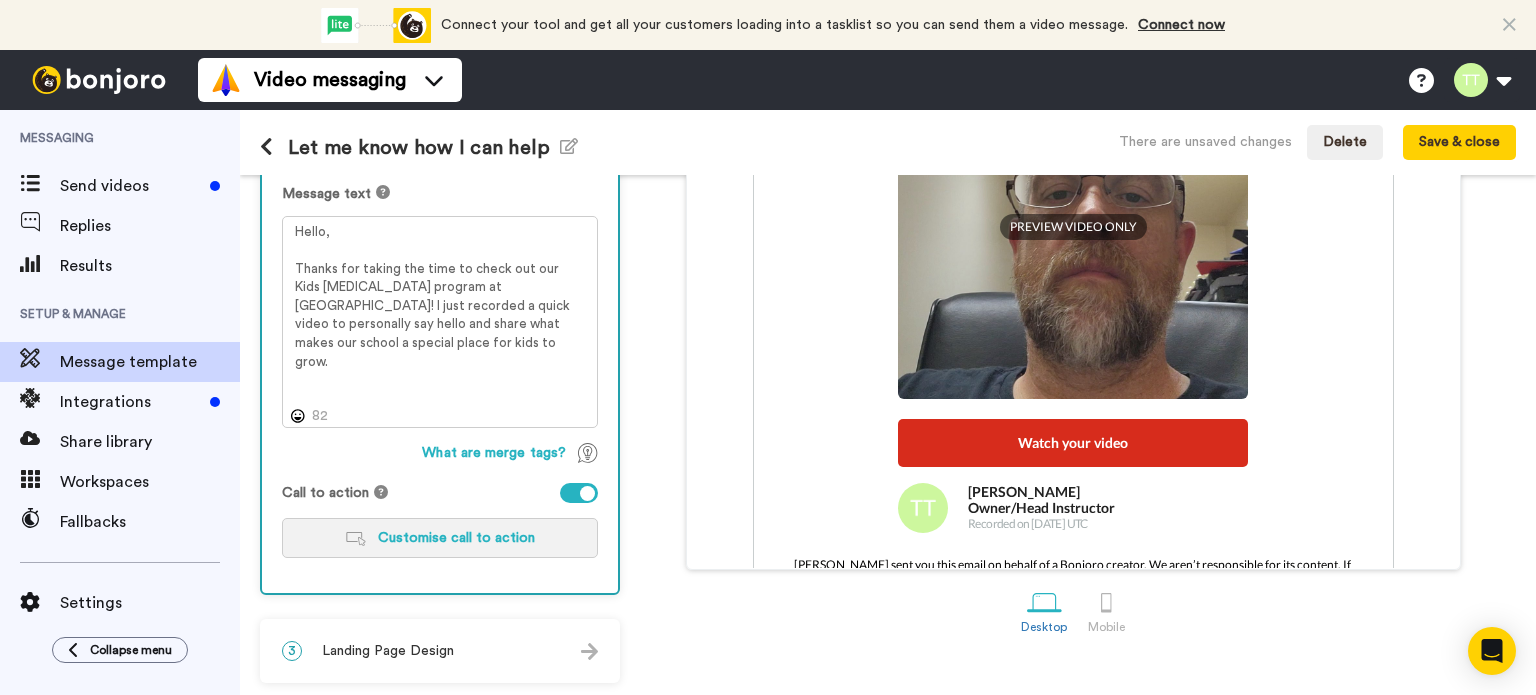 scroll, scrollTop: 327, scrollLeft: 0, axis: vertical 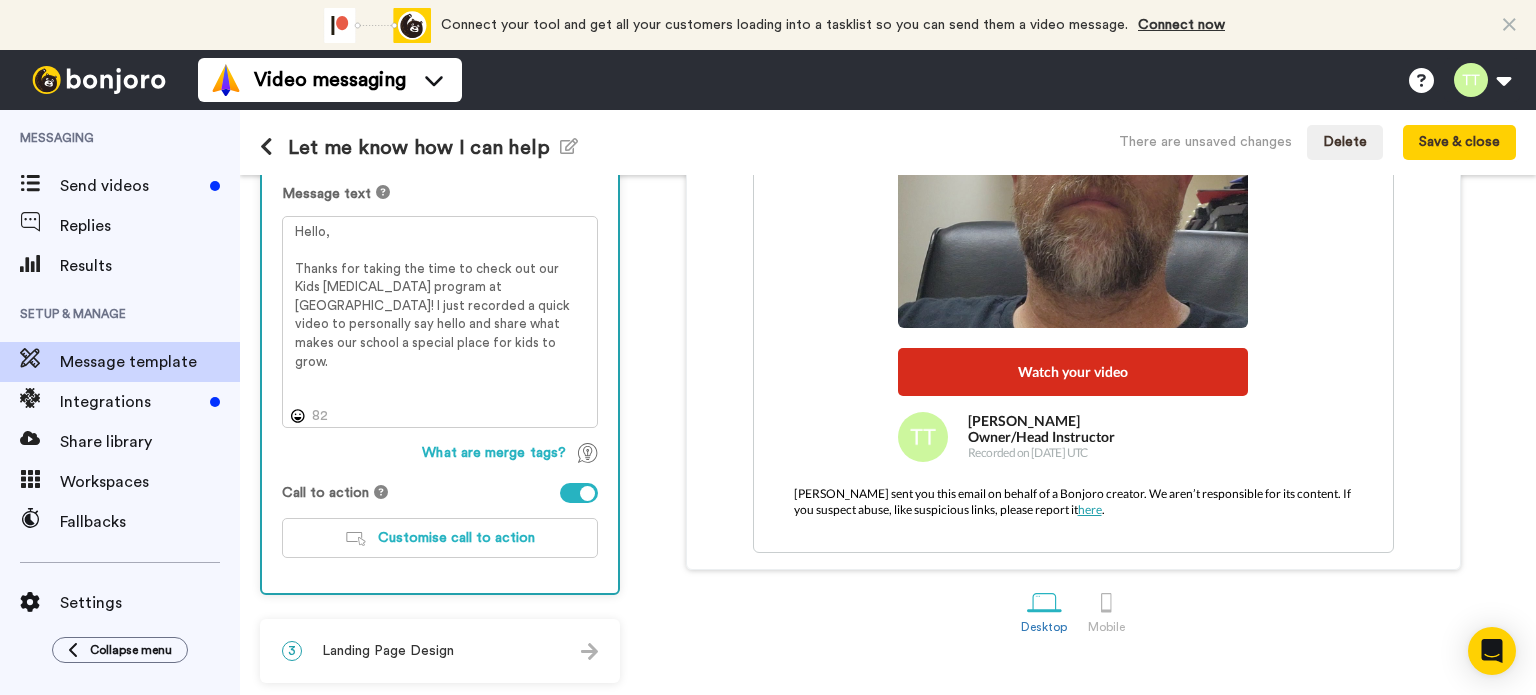 click on "Landing Page Design" at bounding box center [388, 651] 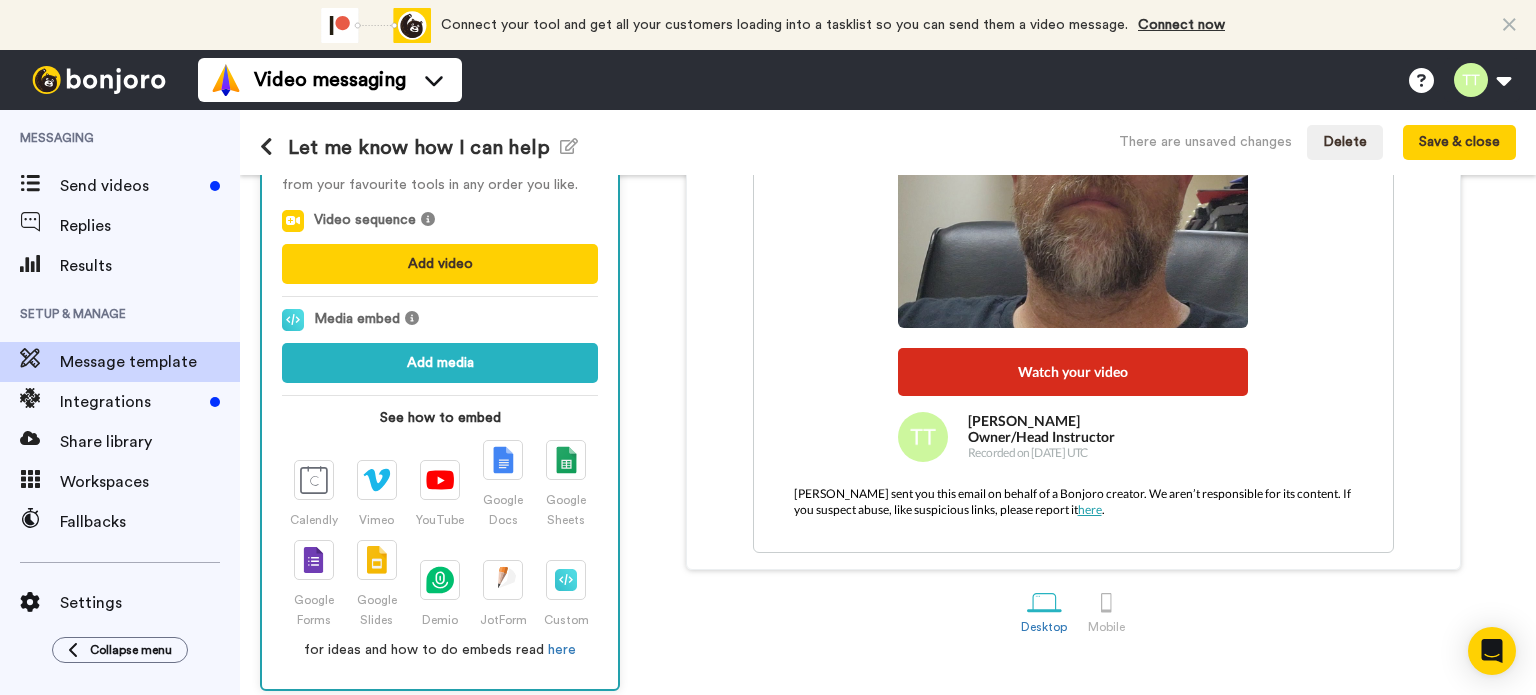 scroll, scrollTop: 299, scrollLeft: 0, axis: vertical 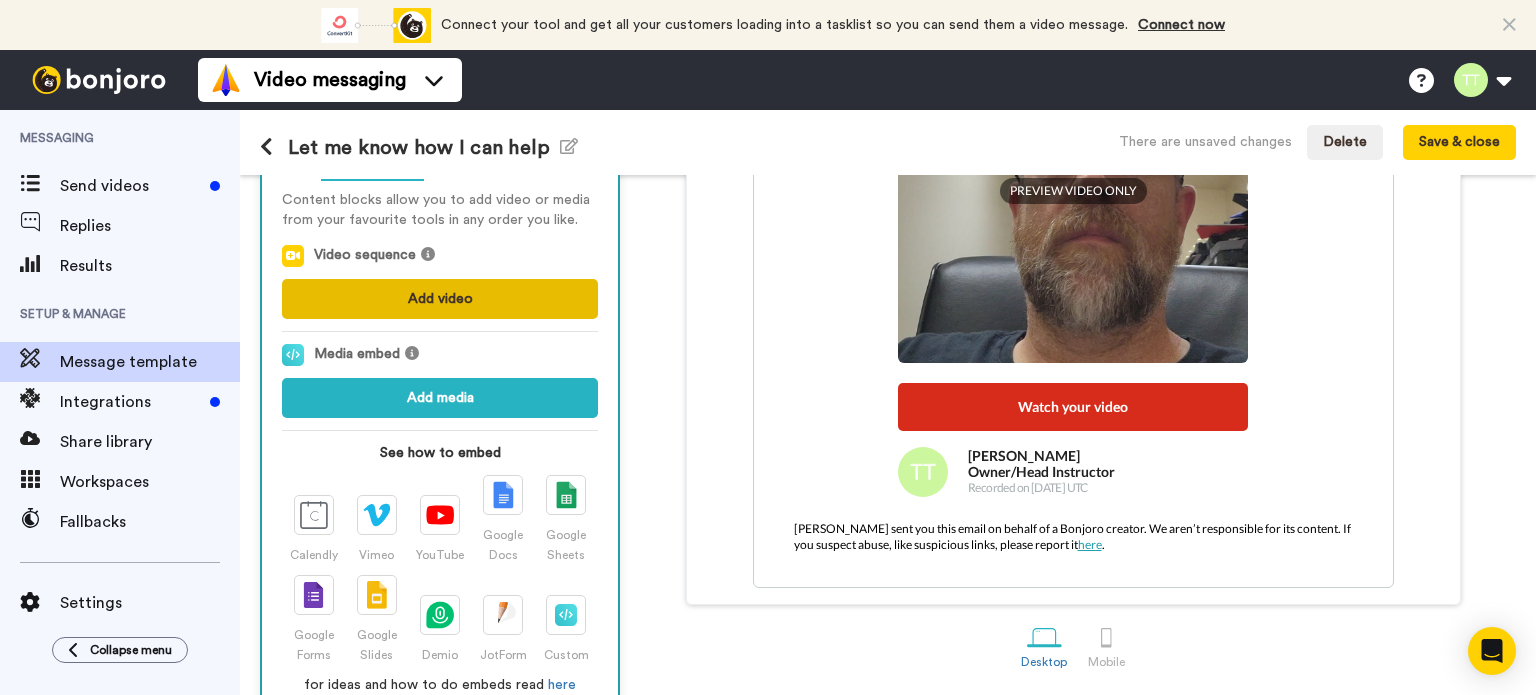 click on "Add video" at bounding box center [440, 299] 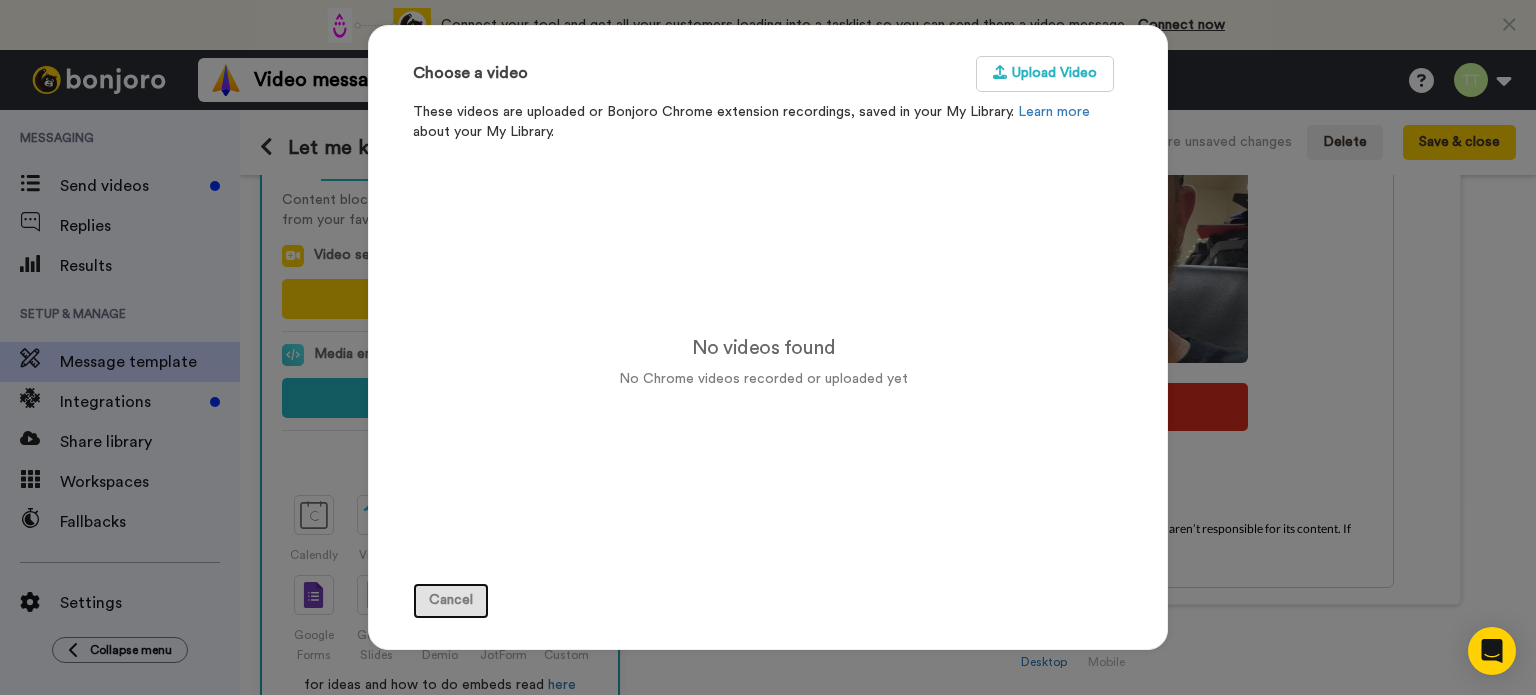 click on "Cancel" at bounding box center [451, 601] 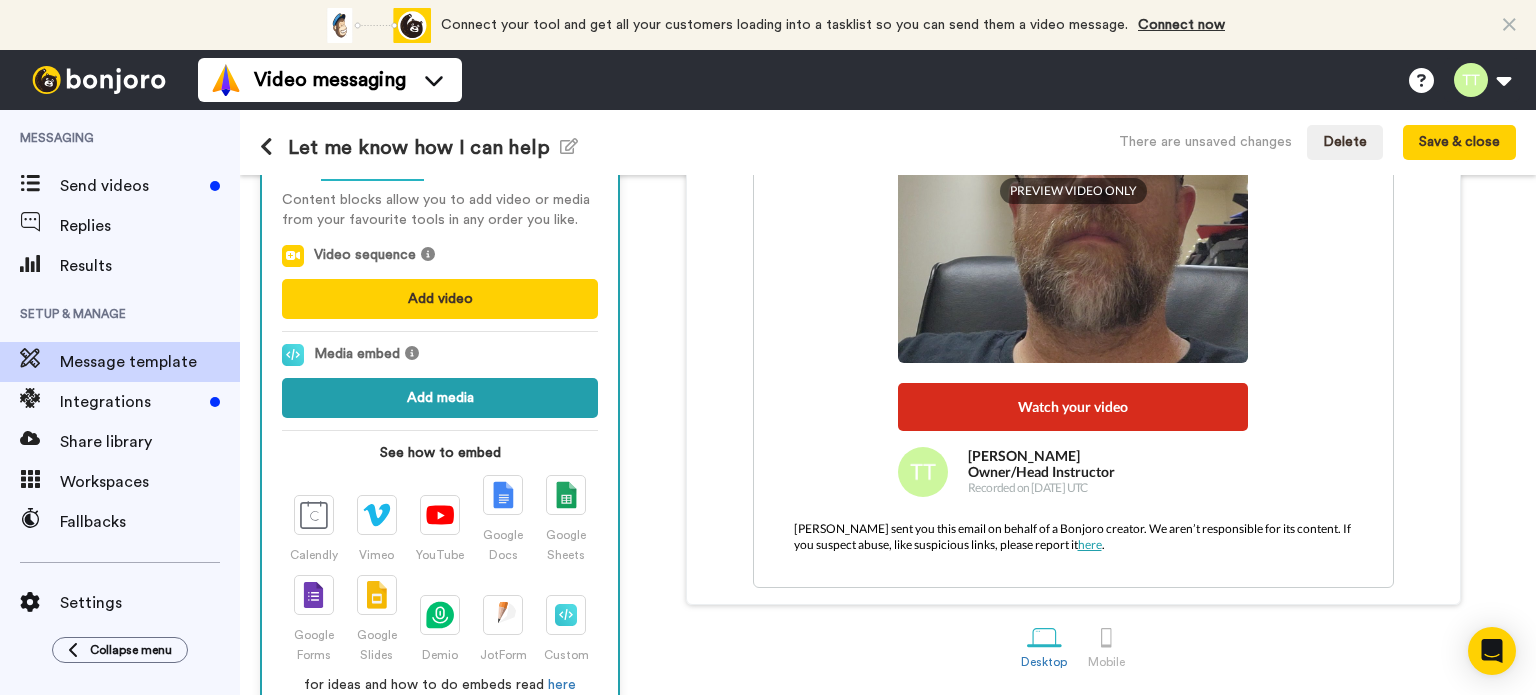 click on "Add media" at bounding box center (440, 398) 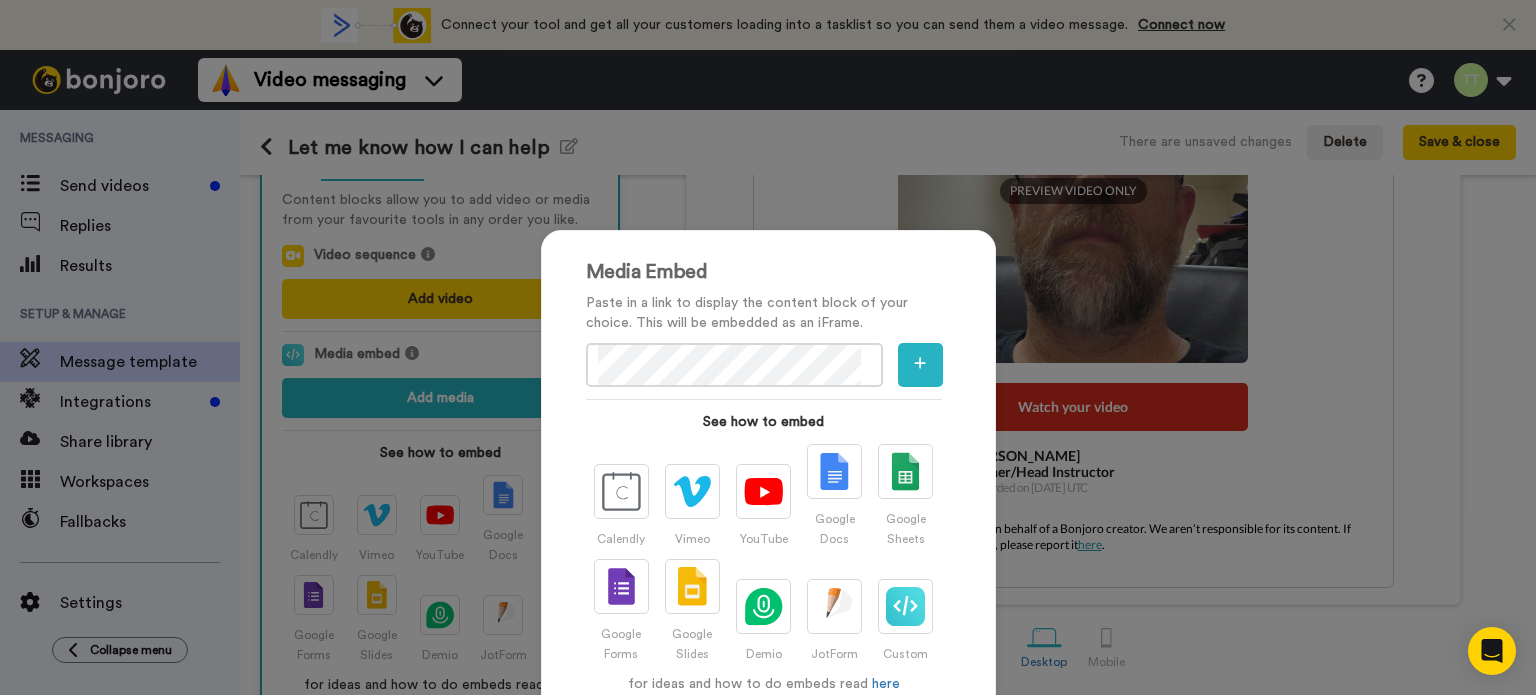 click on "Media Embed Paste in a link to display the content block of your choice. This will be embedded as an iFrame. See how to embed Calendly Vimeo YouTube Google Docs Google Sheets Google Forms Google Slides Demio JotForm Custom for ideas and how to do embeds read   here" at bounding box center (768, 347) 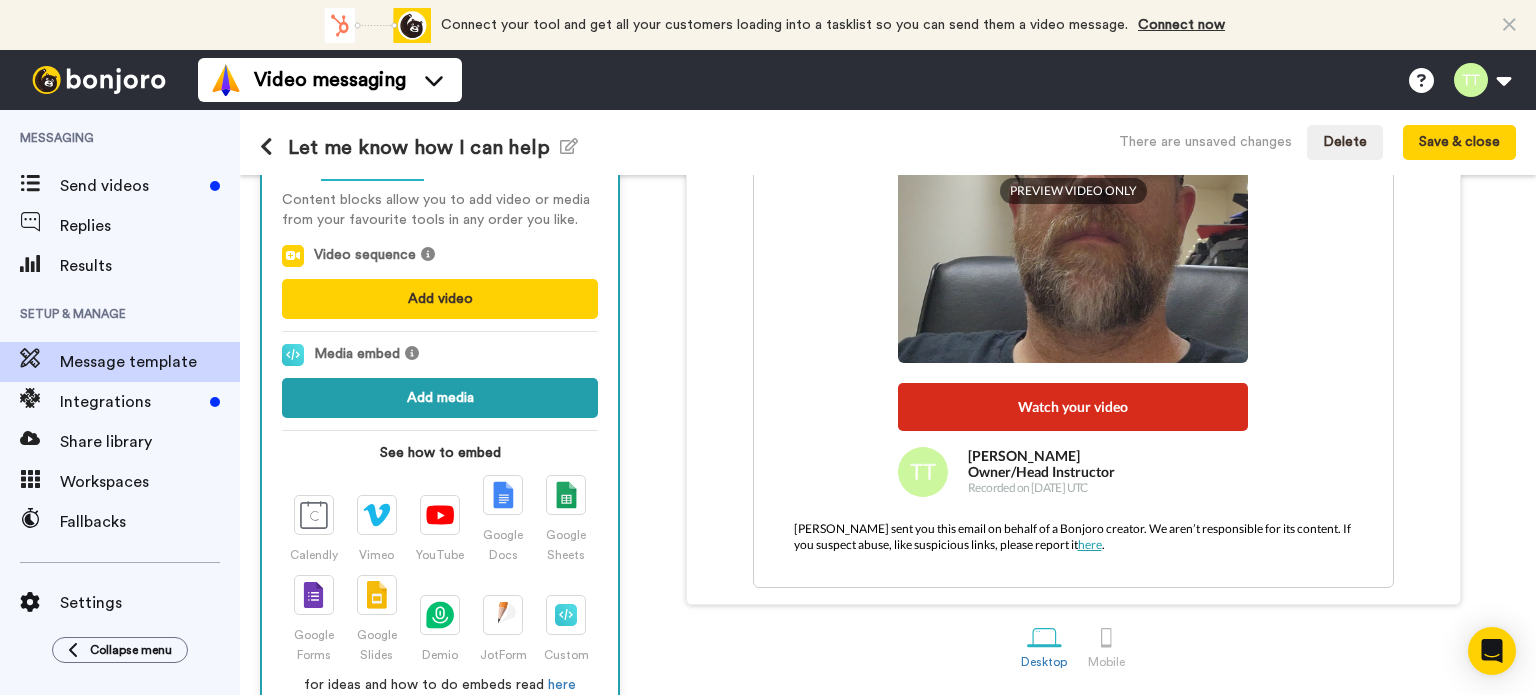 scroll, scrollTop: 342, scrollLeft: 0, axis: vertical 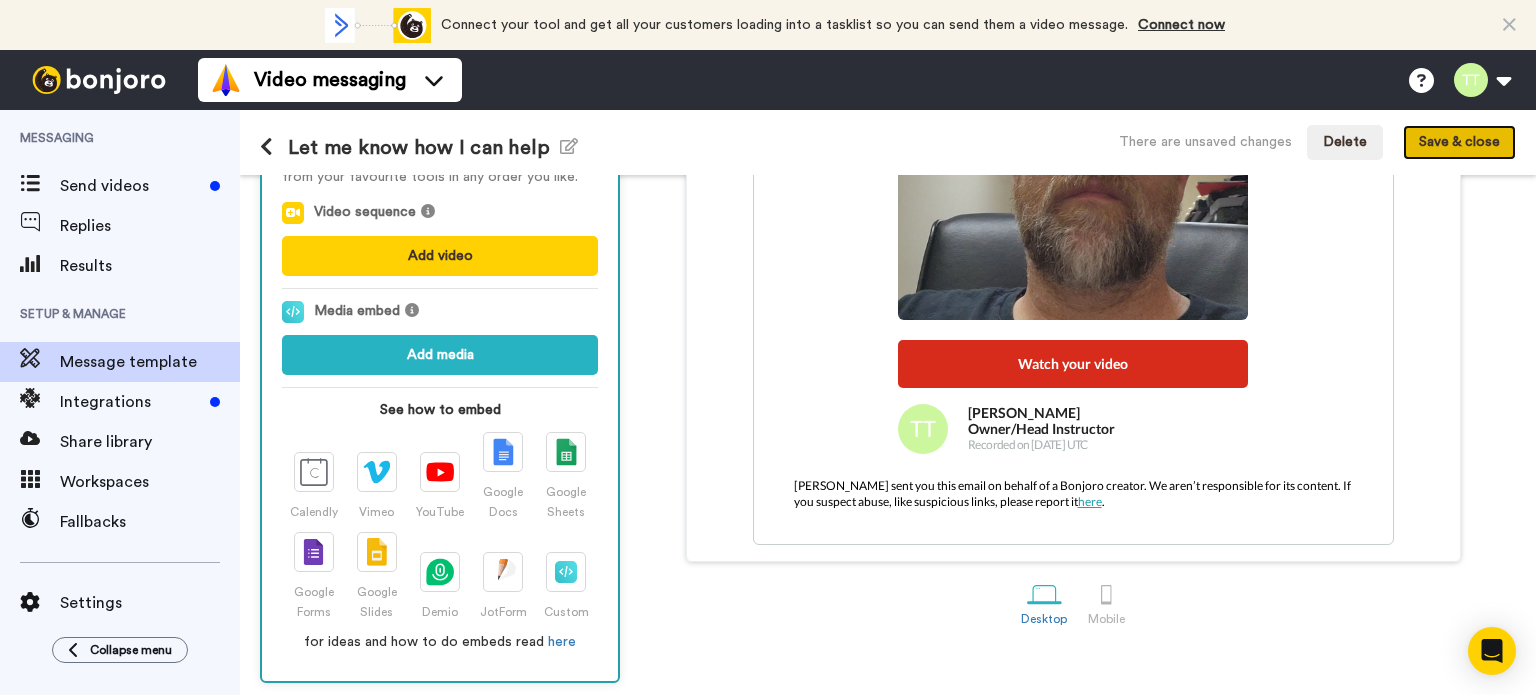 click on "Save & close" at bounding box center (1459, 143) 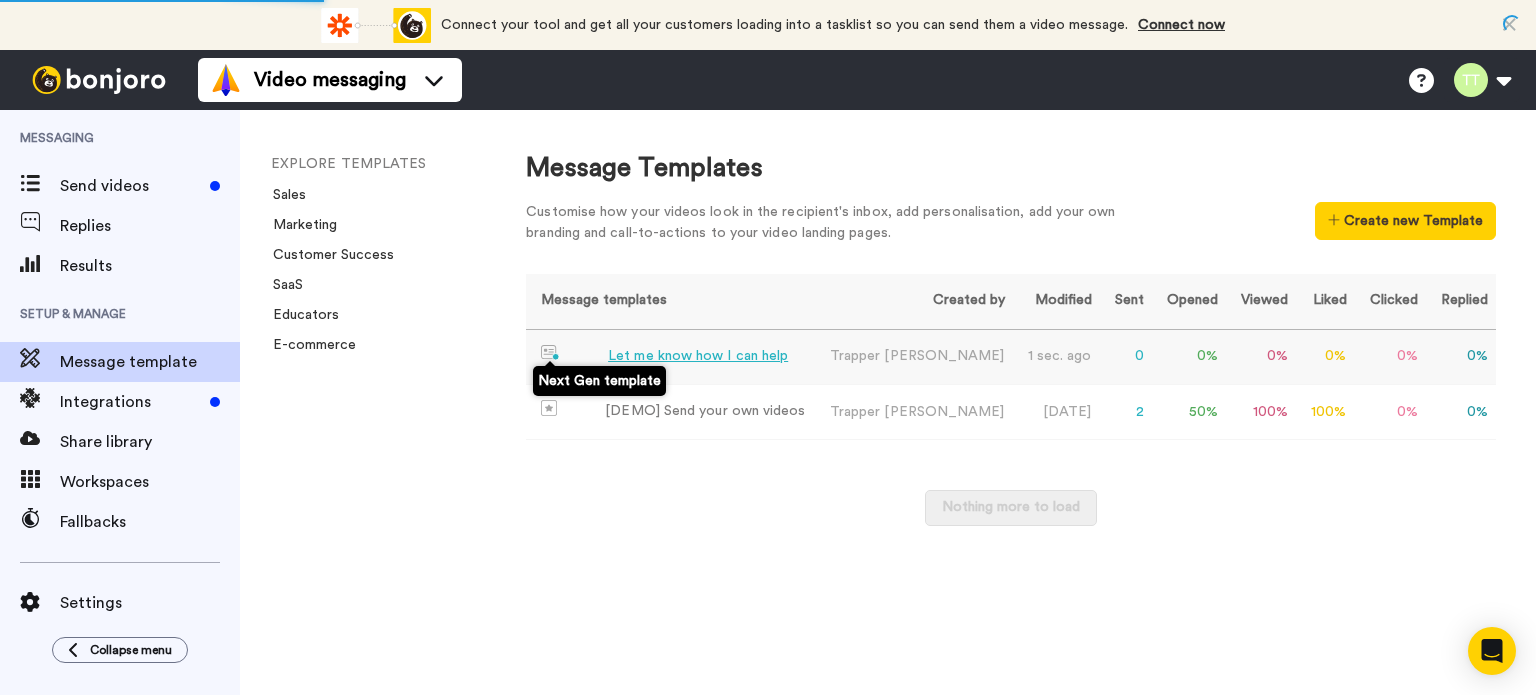 click at bounding box center [550, 353] 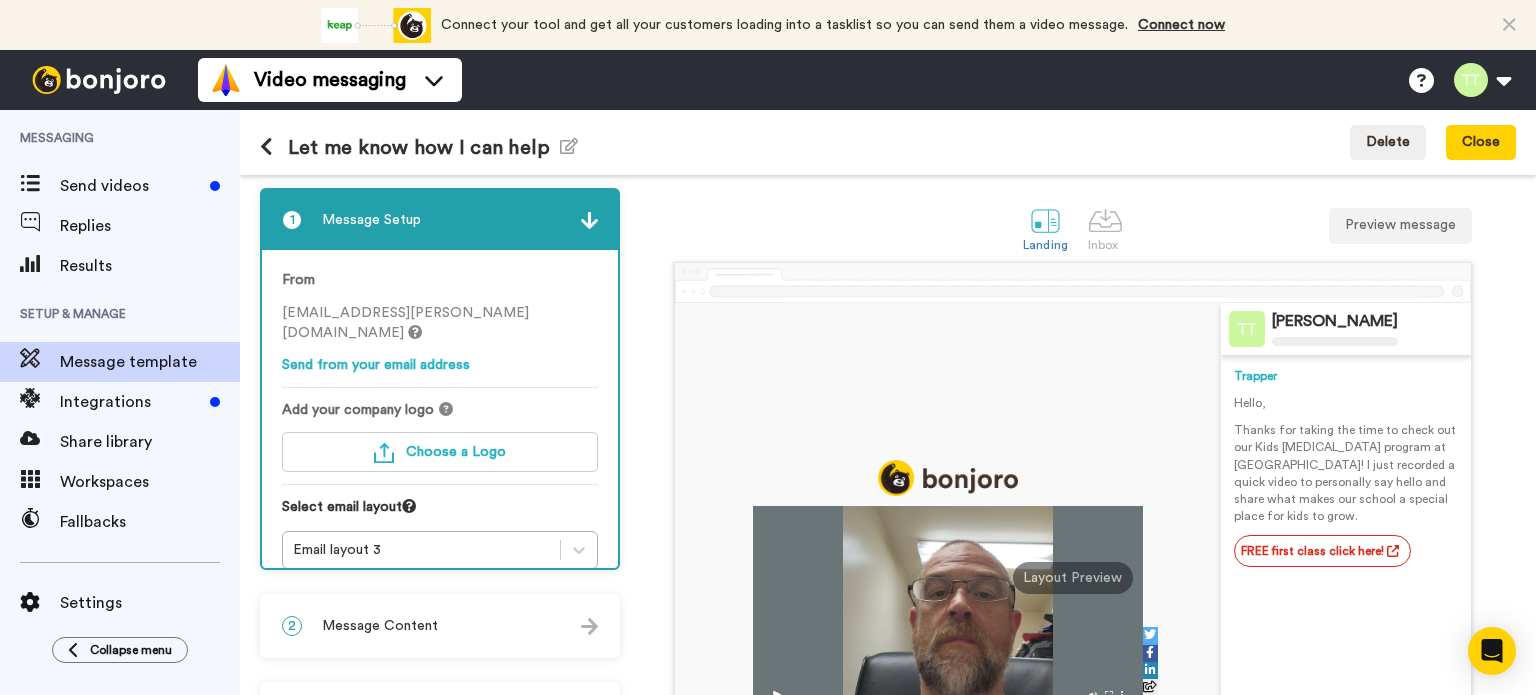 scroll, scrollTop: 3, scrollLeft: 0, axis: vertical 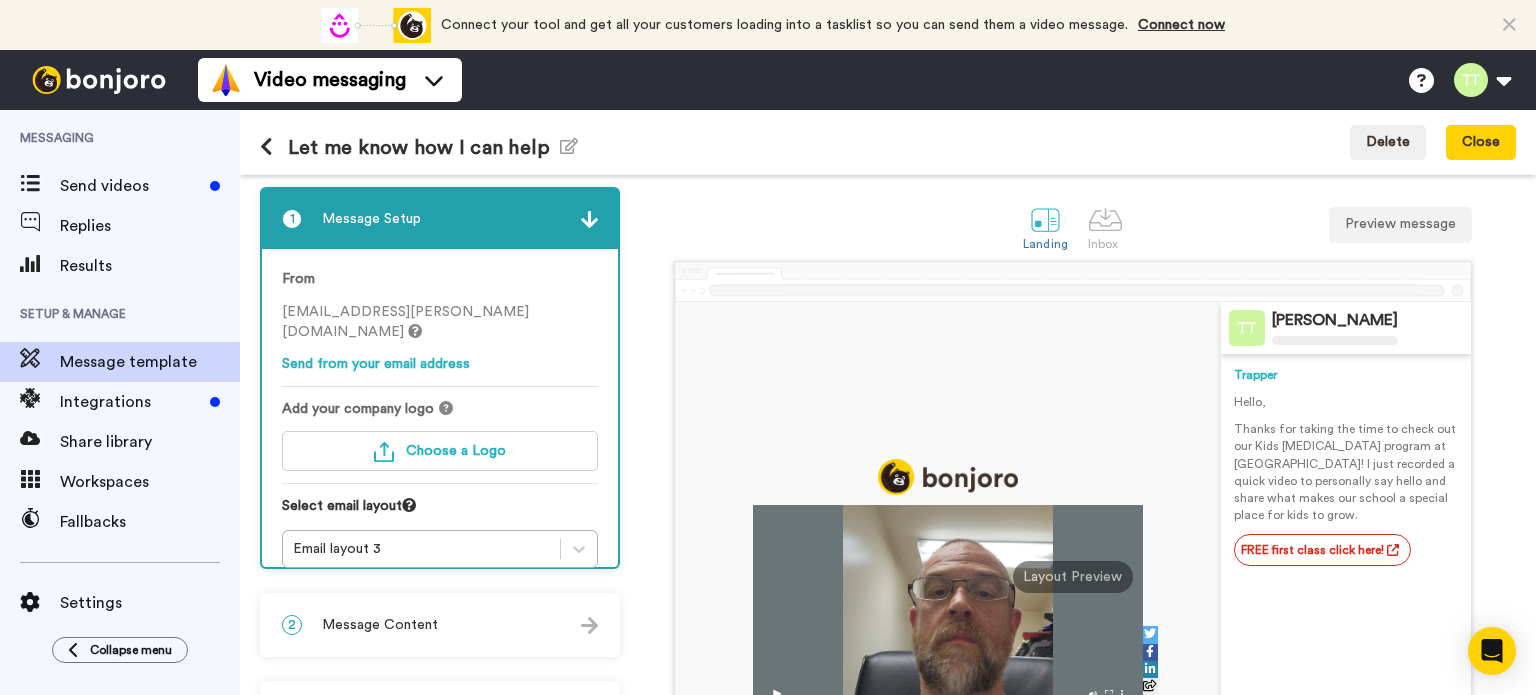 click at bounding box center (947, 577) 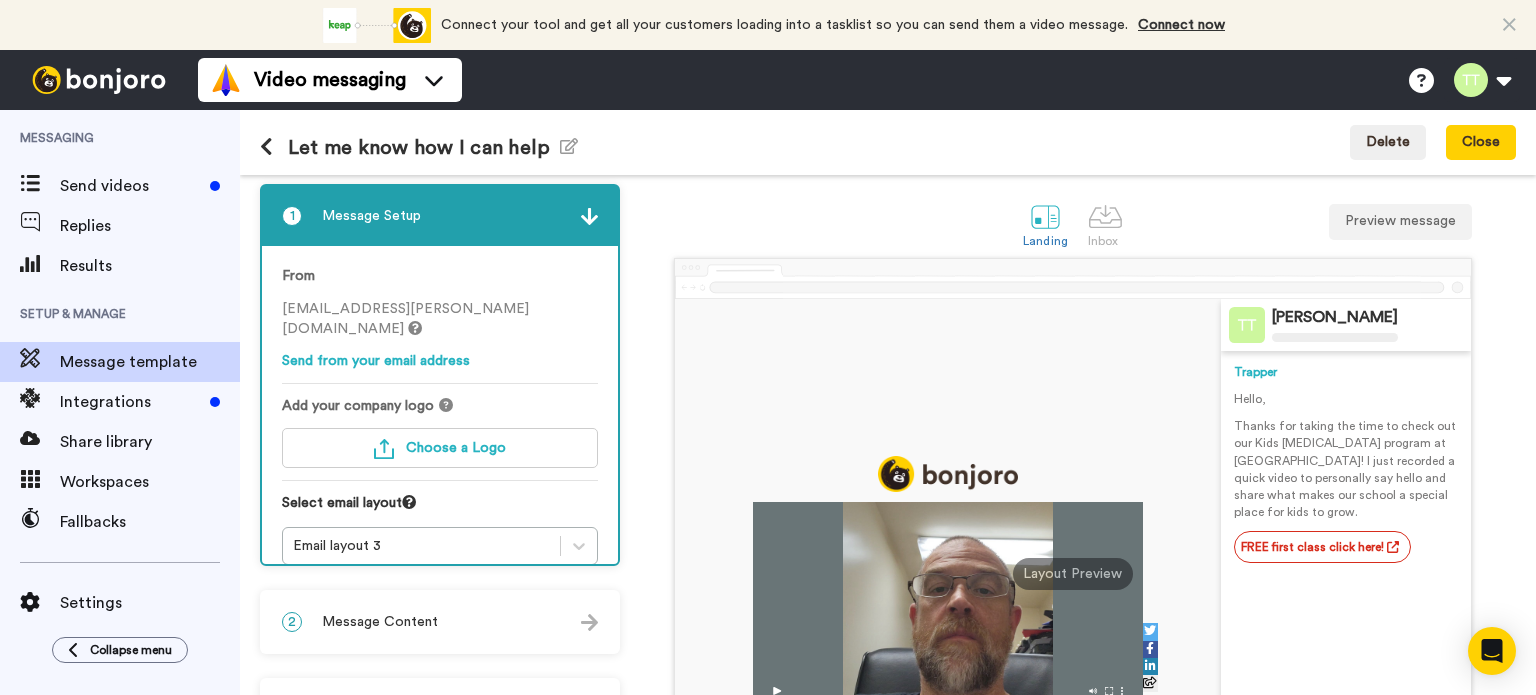 scroll, scrollTop: 0, scrollLeft: 0, axis: both 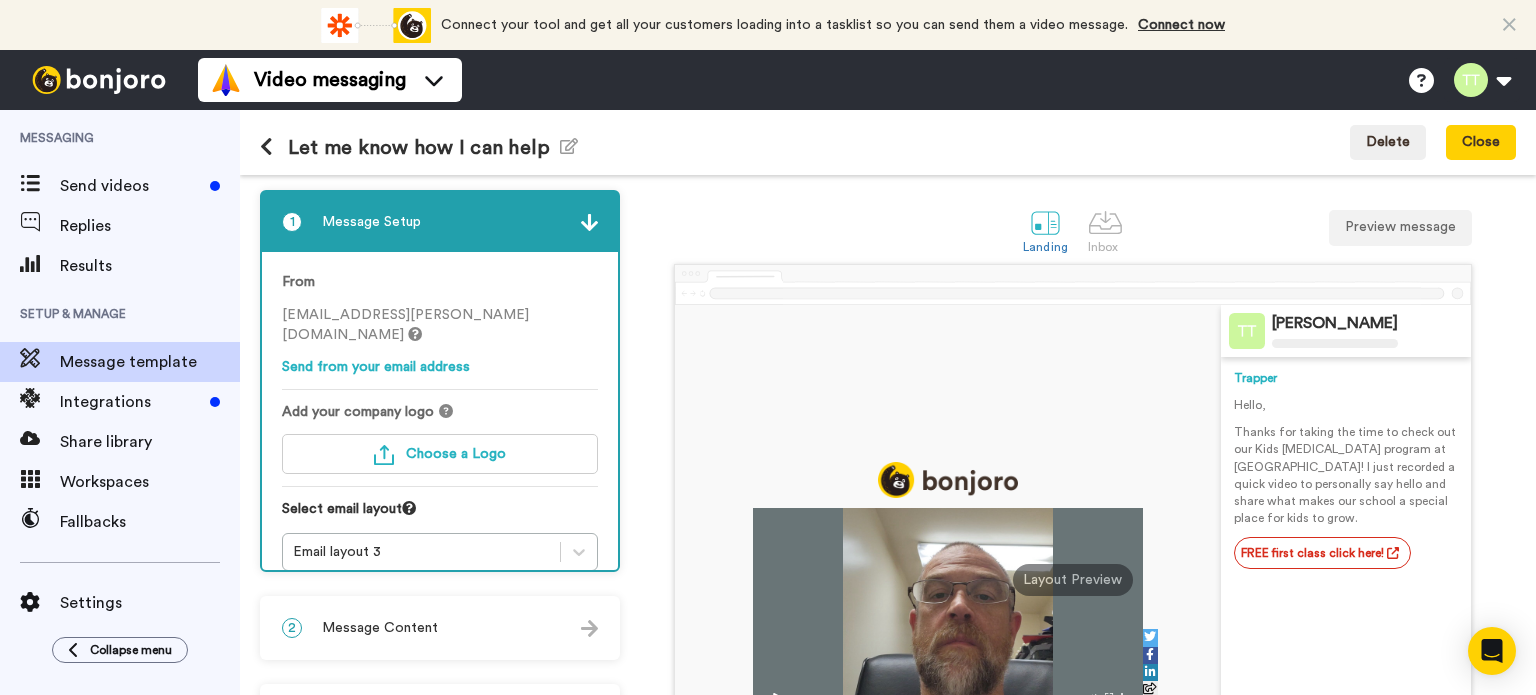 click at bounding box center [266, 147] 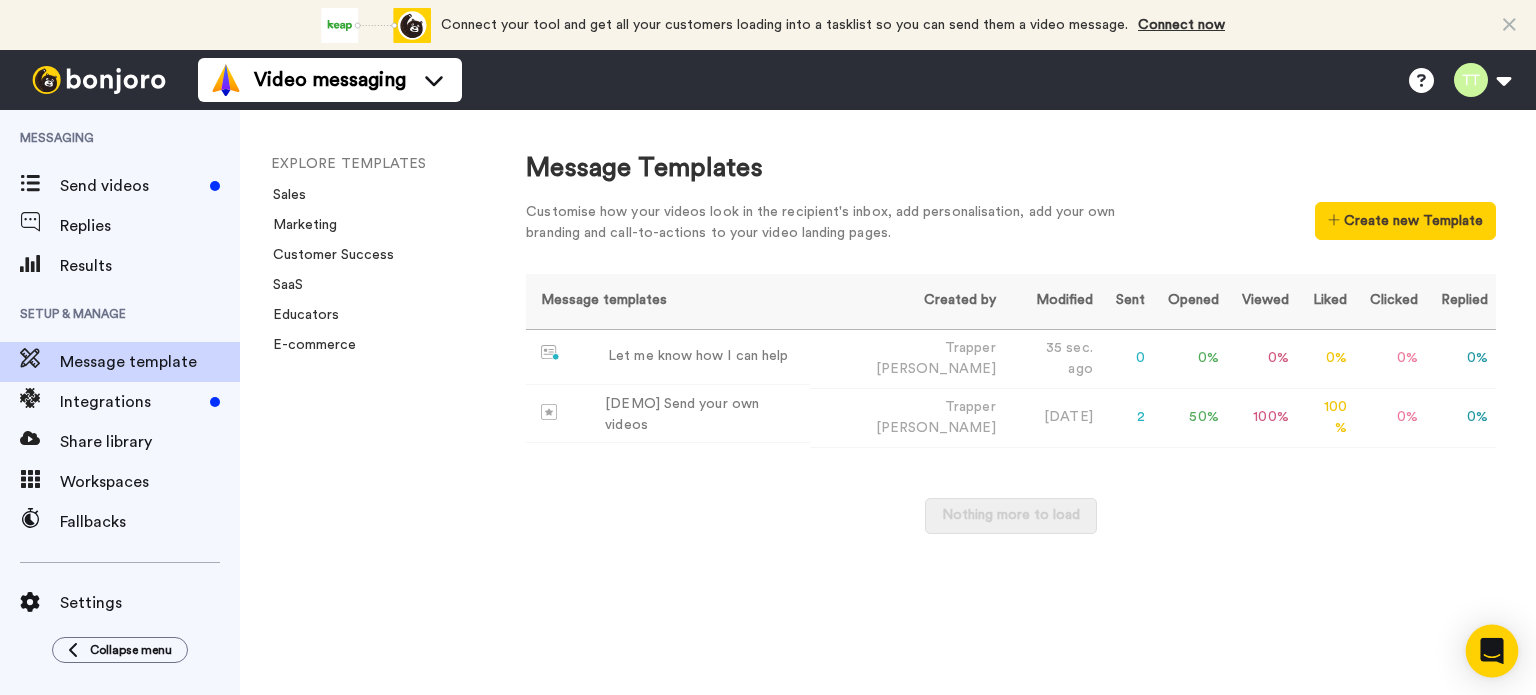 click 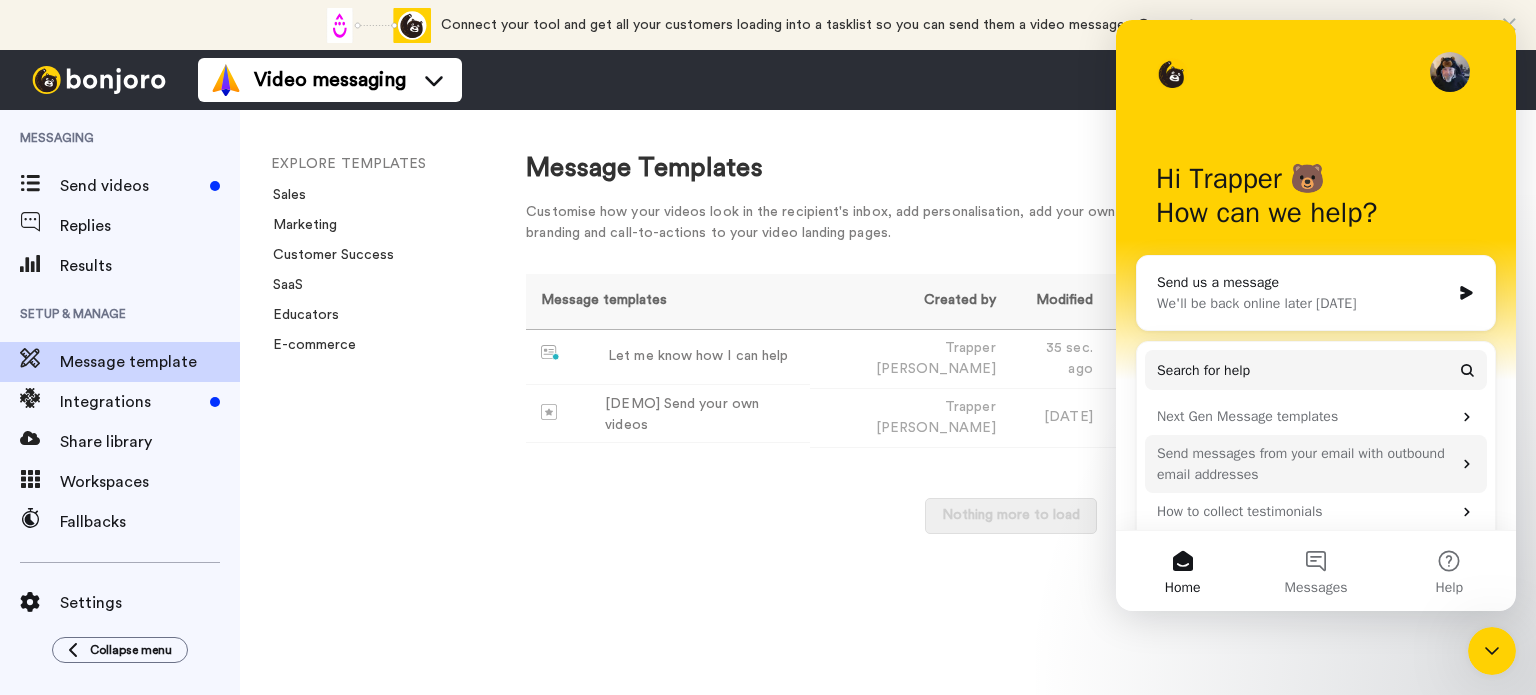 scroll, scrollTop: 0, scrollLeft: 0, axis: both 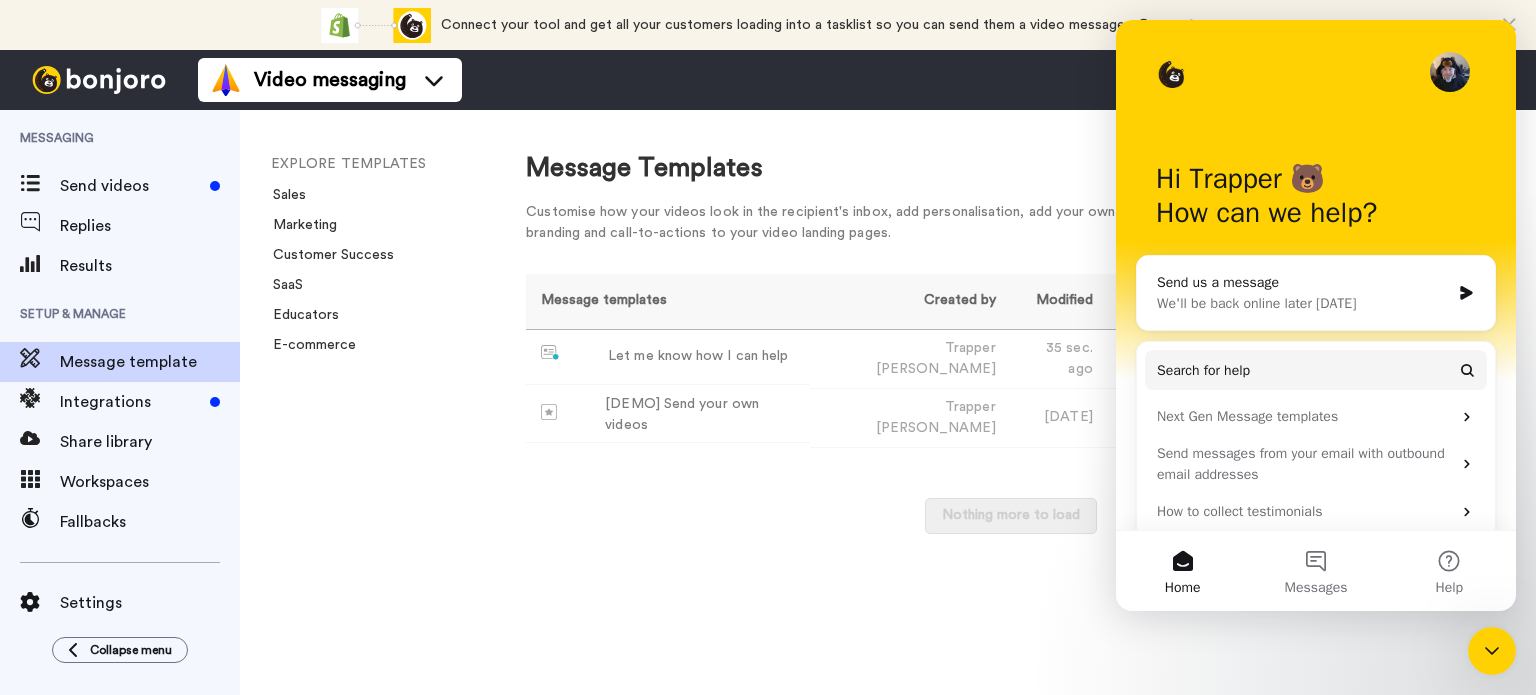 click 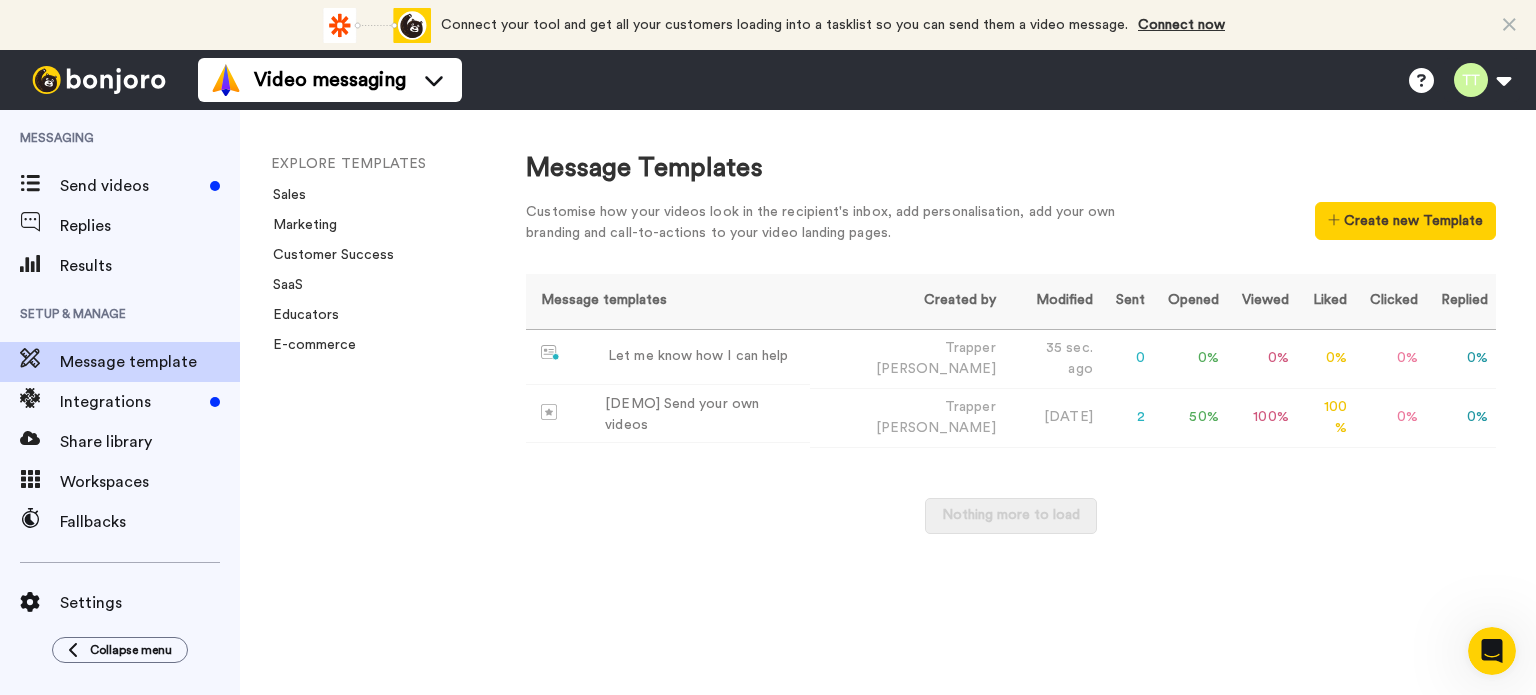 scroll, scrollTop: 0, scrollLeft: 0, axis: both 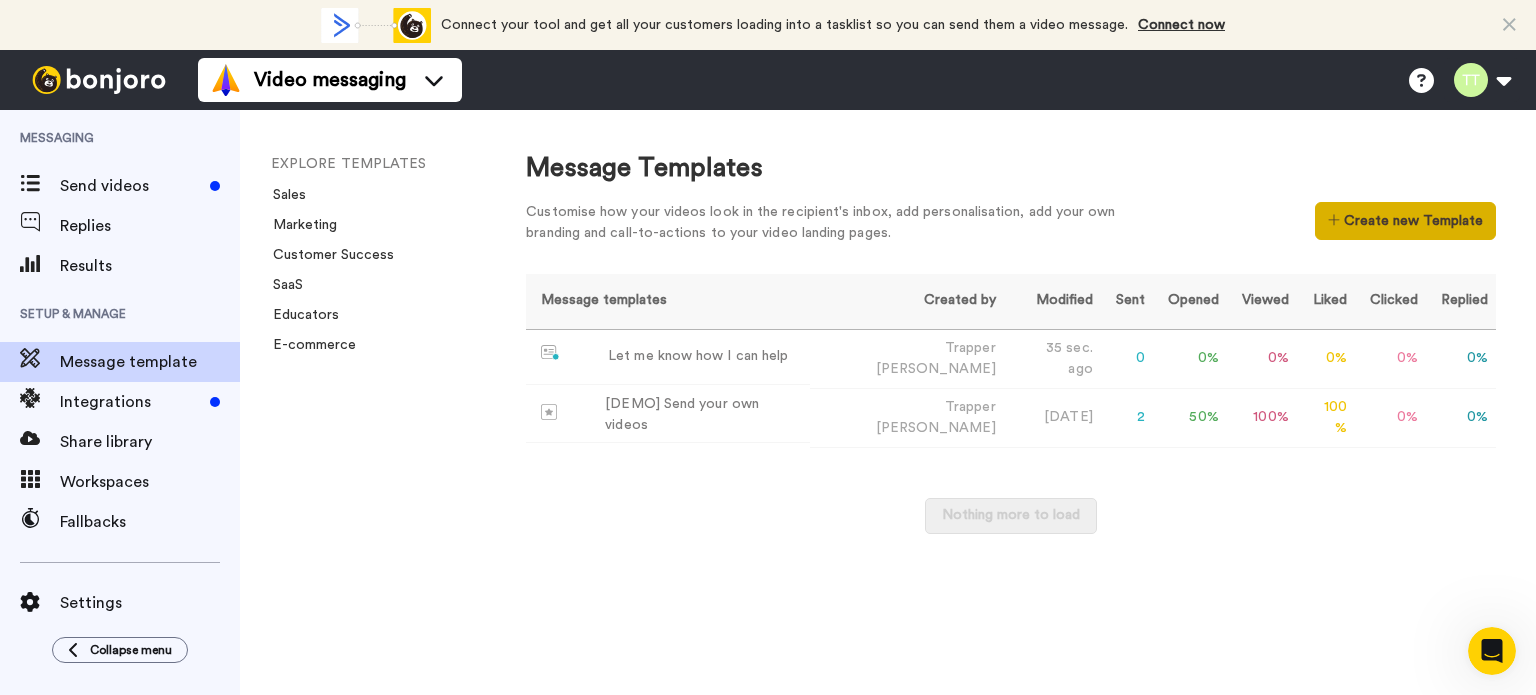 click on "Create new Template" at bounding box center [1405, 221] 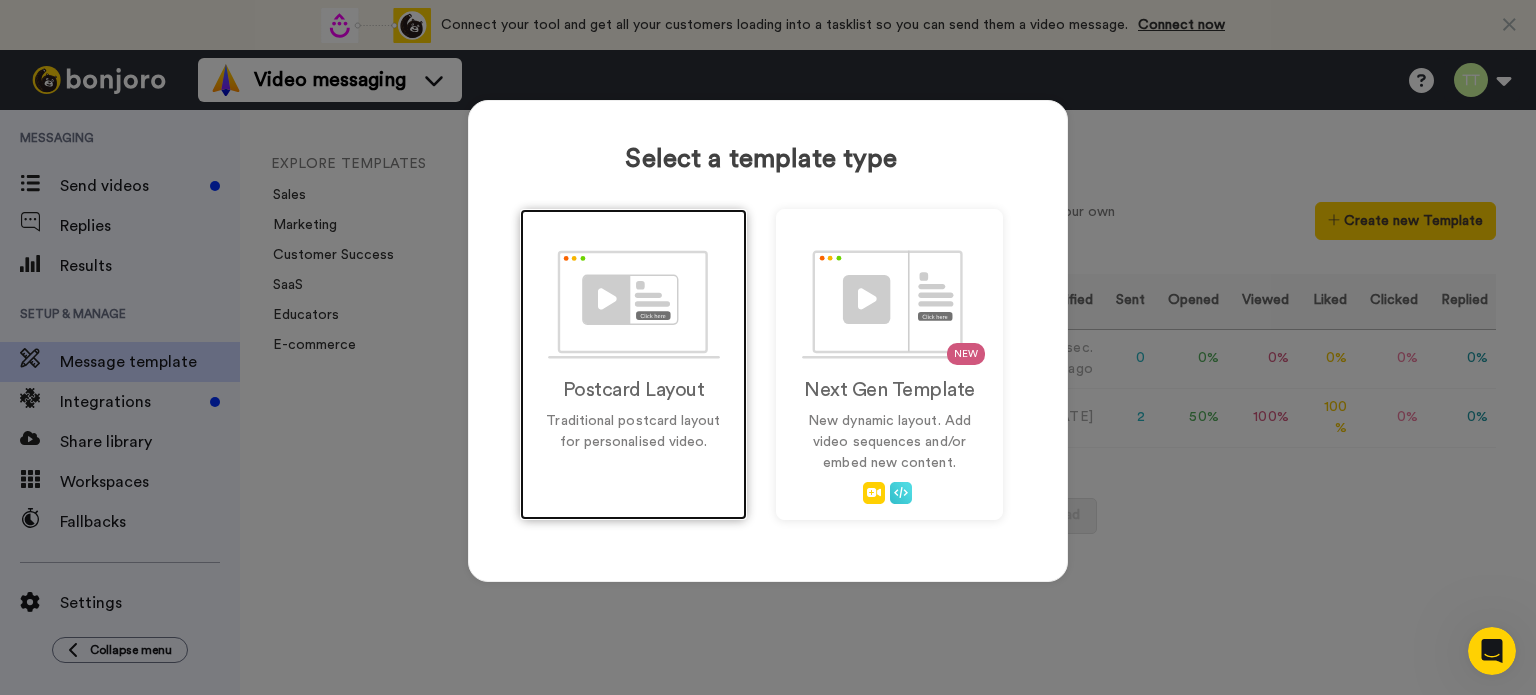 click at bounding box center [634, 304] 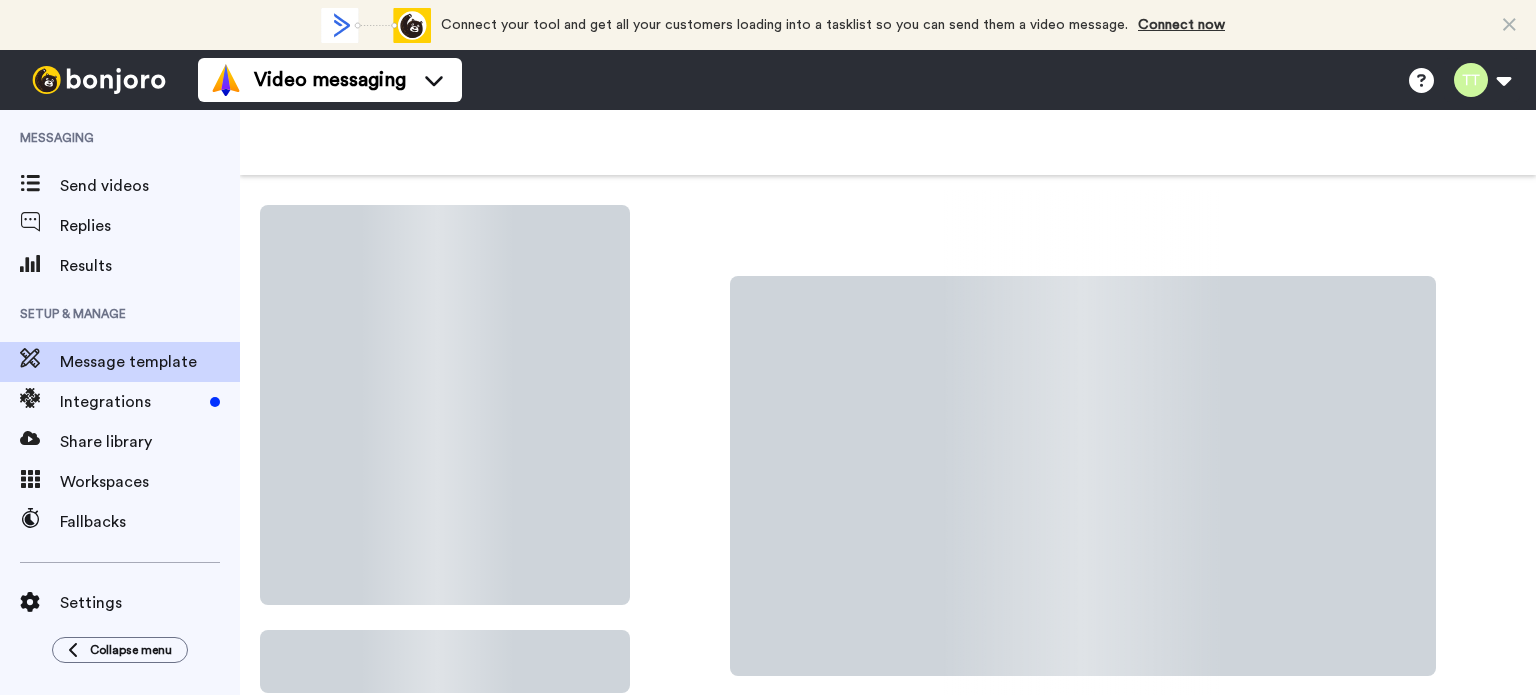 scroll, scrollTop: 0, scrollLeft: 0, axis: both 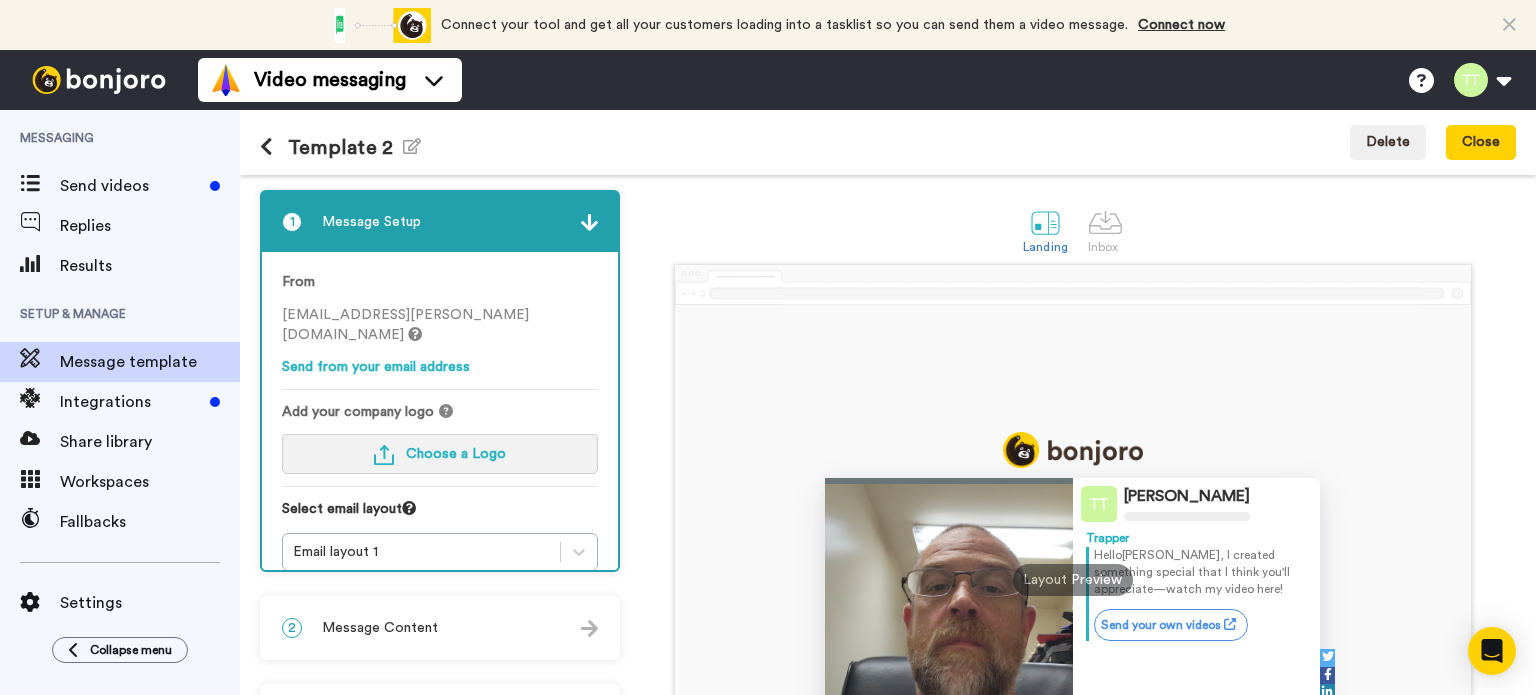 click on "Choose a Logo" at bounding box center [440, 454] 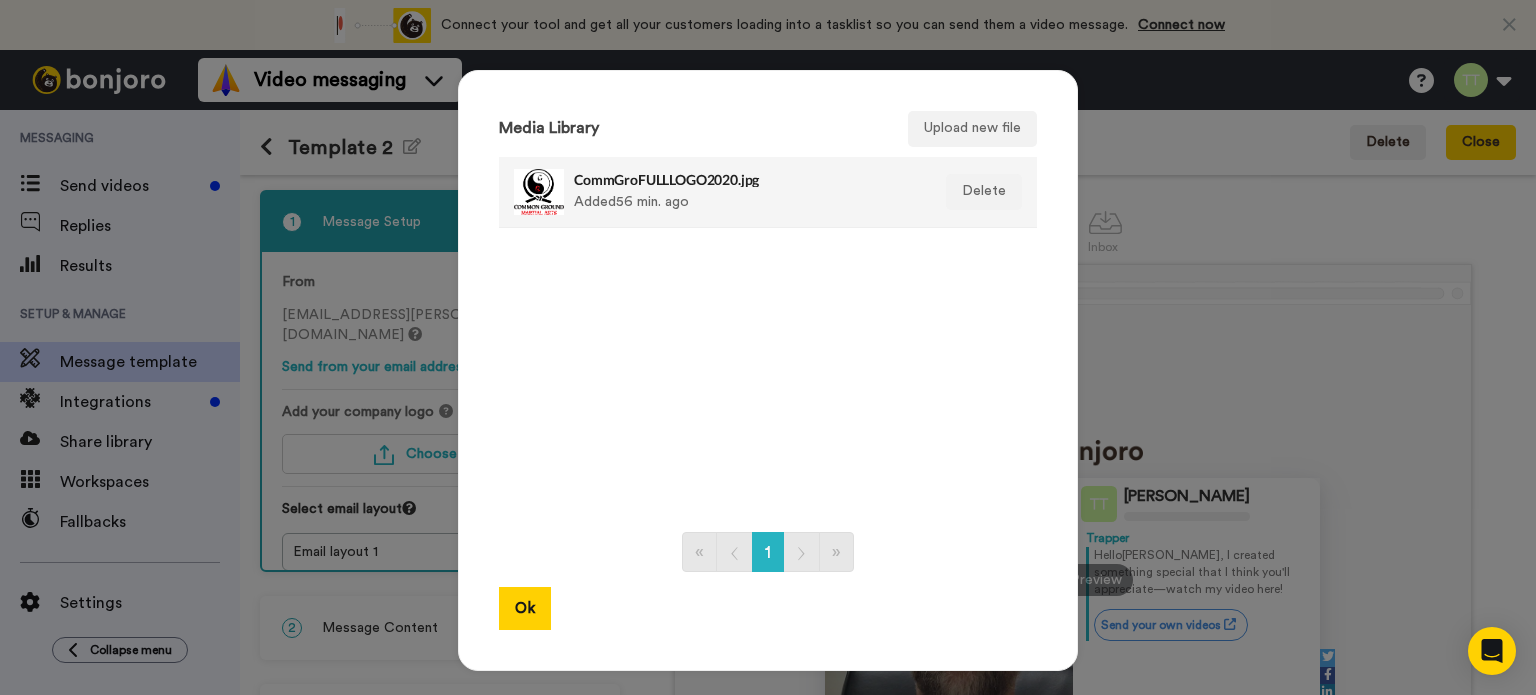 click on "CommGroFULLLOGO2020.jpg Added  56 min. ago" at bounding box center (746, 192) 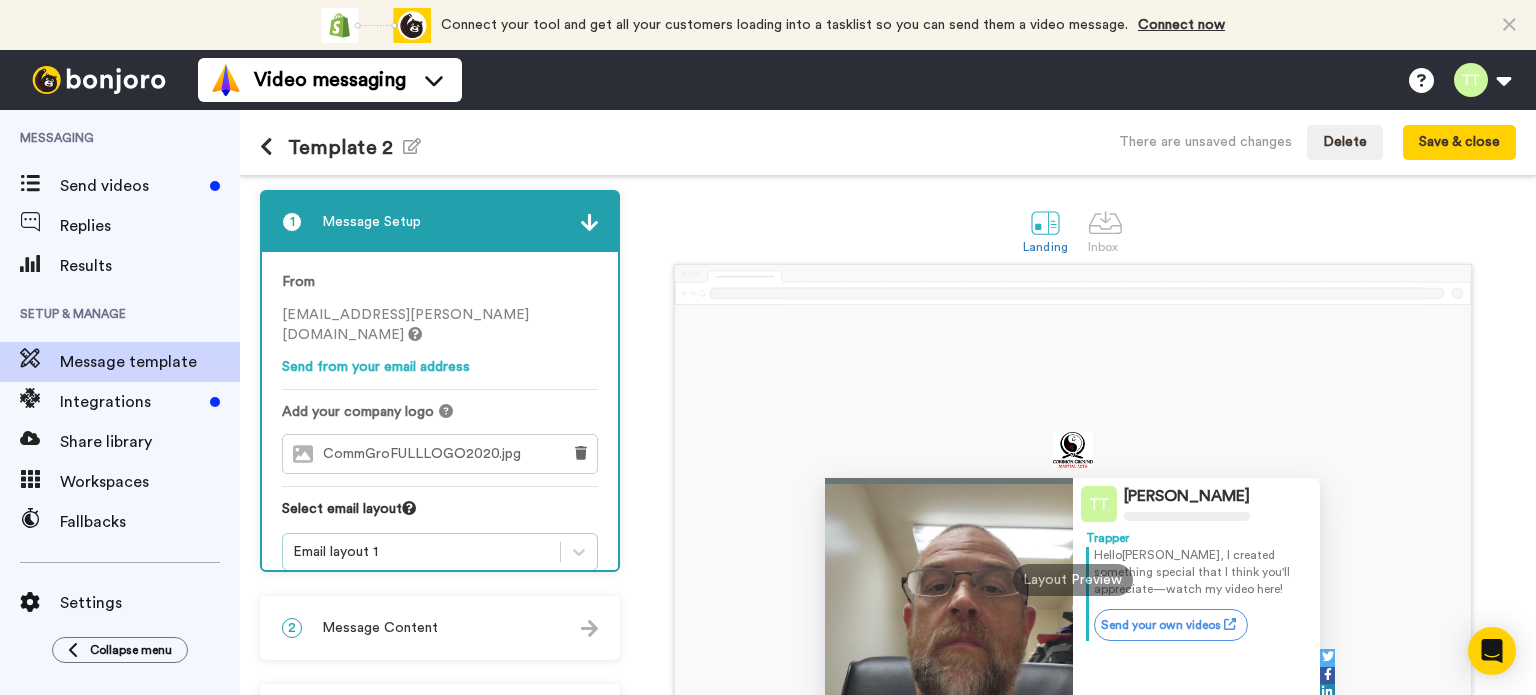 click on "1 Message Setup From trapper.taylor@inbound.bonjoromail.com   Send from your email address Add your company logo CommGroFULLLOGO2020.jpg Select email layout   Email layout 1 2 Message Content Personalise your message so your customers take action. Subject line This one’s just for you, {first_name| } Message text Hello {first_name|there}, I created something special that I think you'll appreciate—watch my video here! 195 What are merge tags? Call to action Customise call to action 3 Landing Page Design Design Elements Background image   Choose image Social Share   Remove Bonjoro Badge" at bounding box center (445, 560) 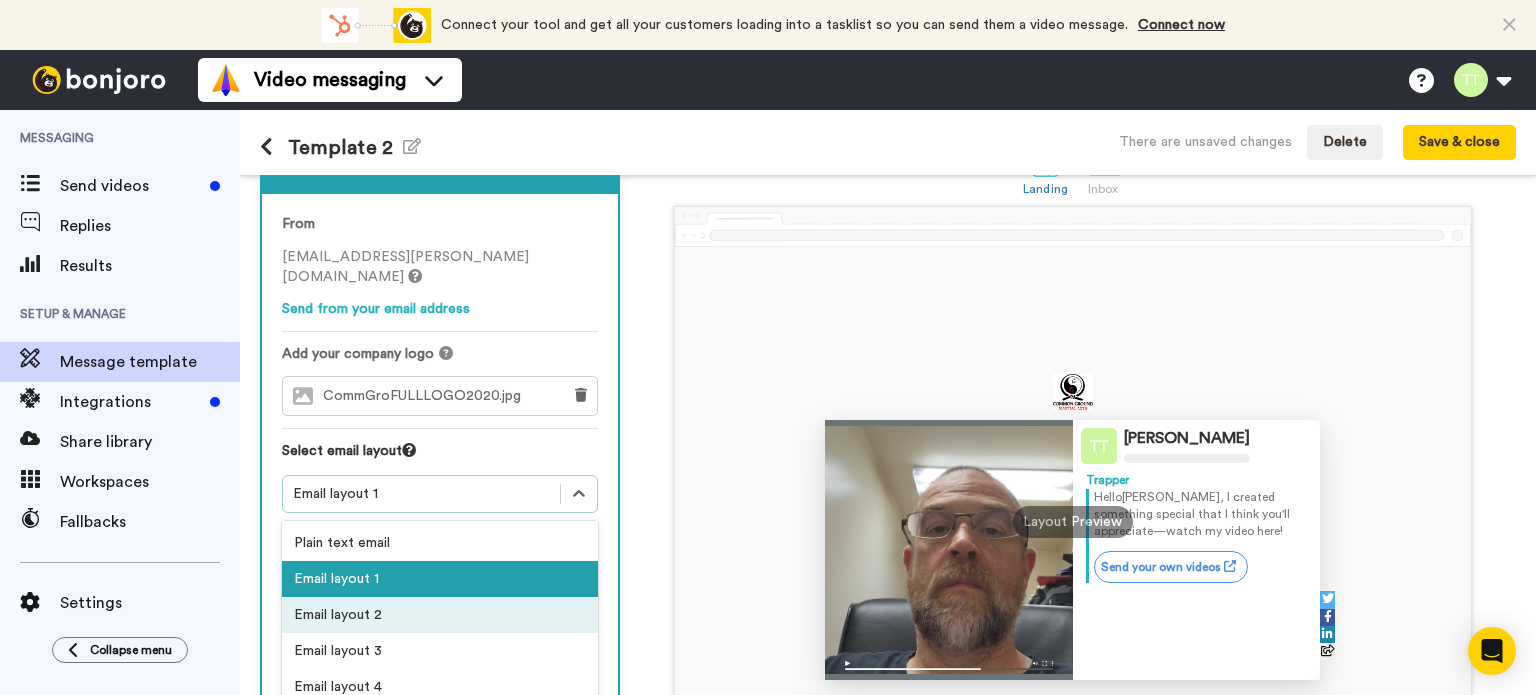 click on "Email layout 2" at bounding box center [440, 615] 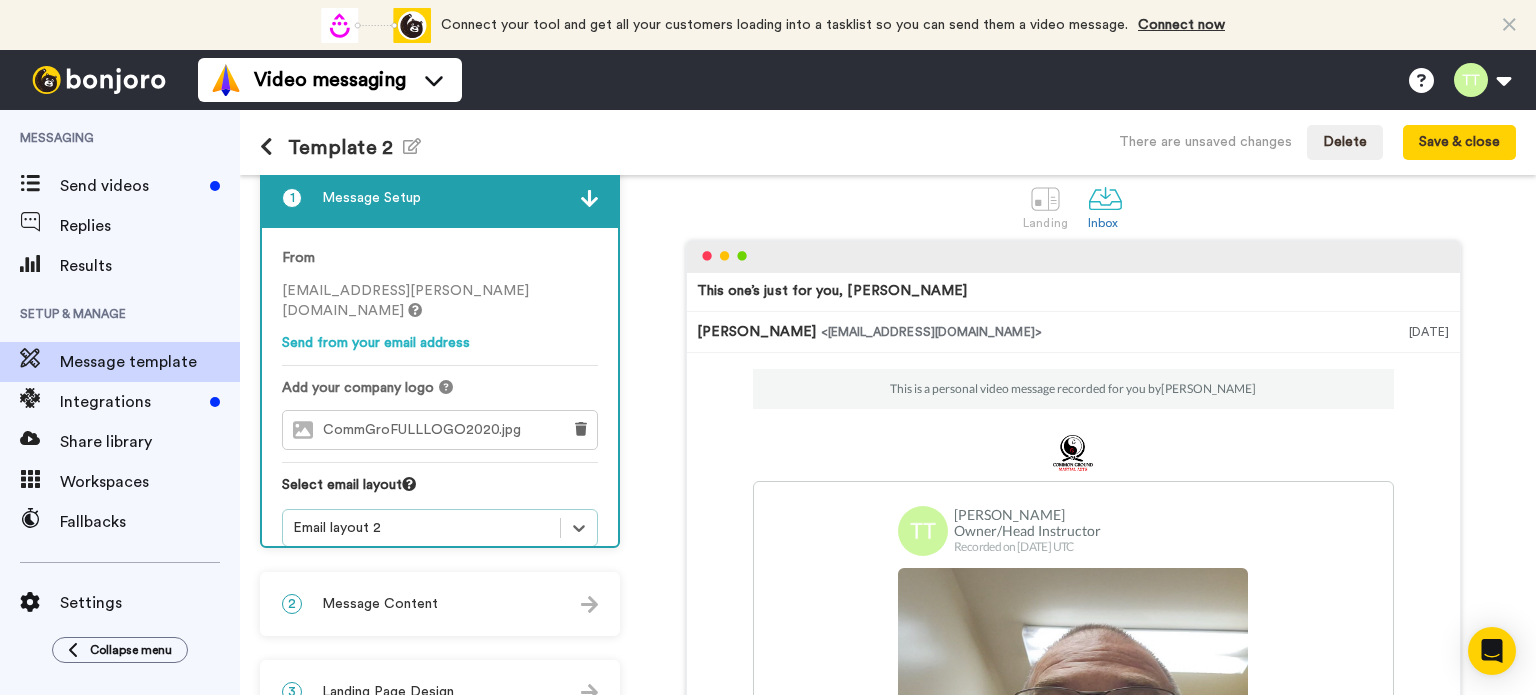 scroll, scrollTop: 0, scrollLeft: 0, axis: both 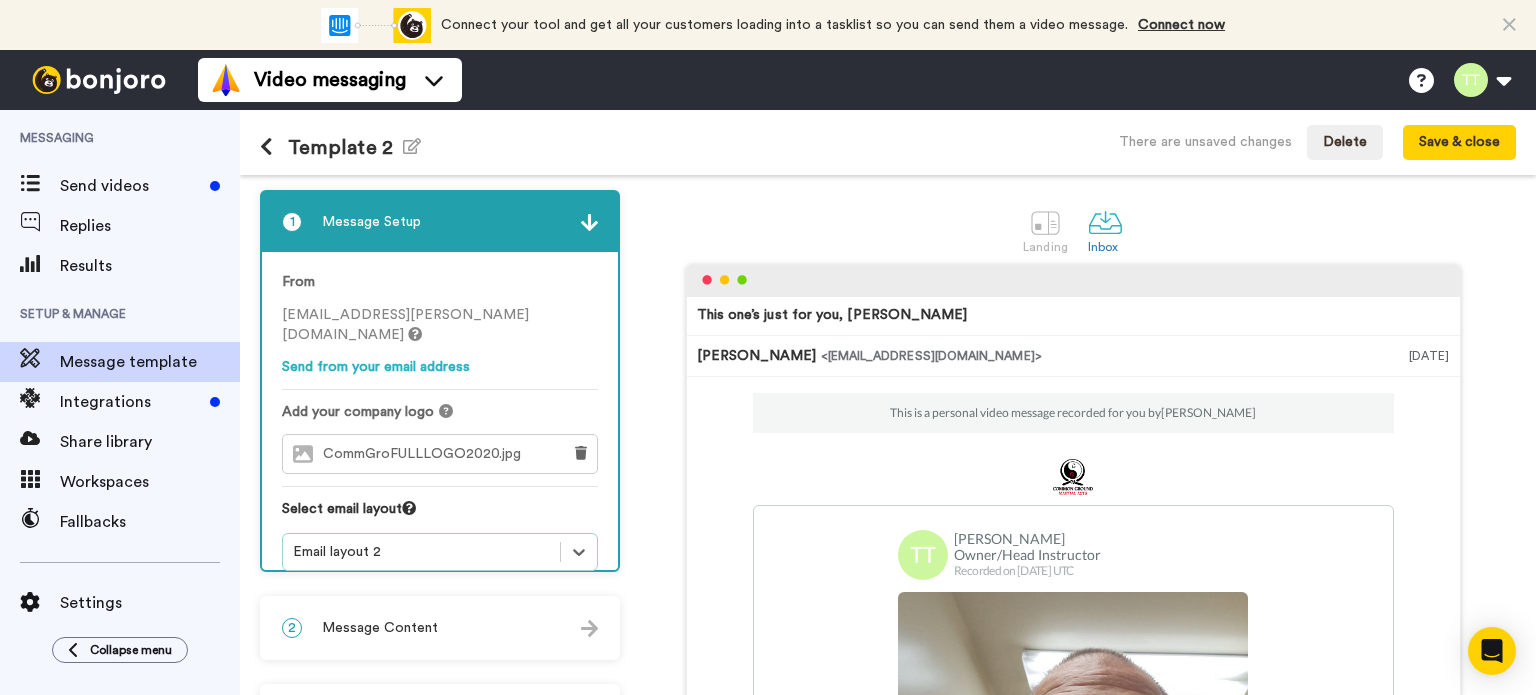 click on "option Email layout 2, selected.   Select is focused , press Down to open the menu,  Email layout 2" at bounding box center [440, 552] 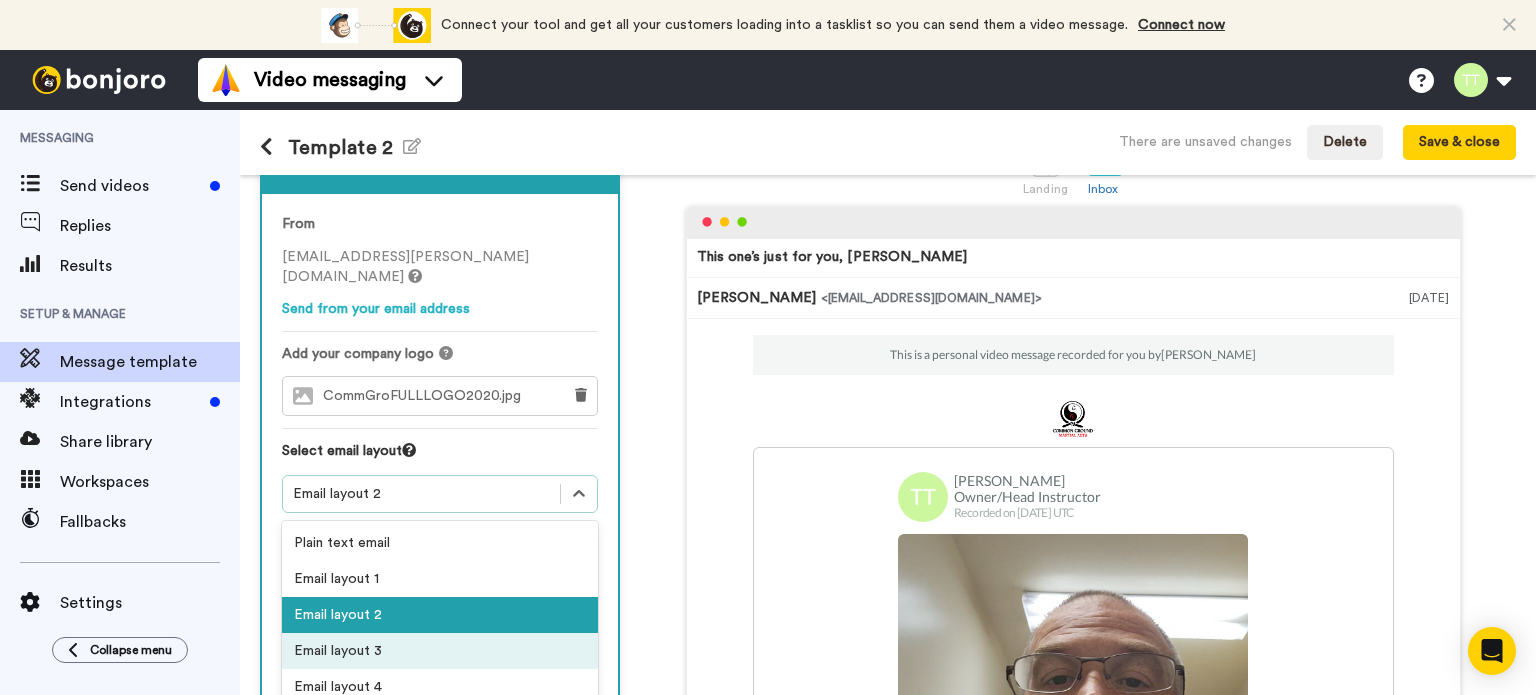 click on "Email layout 3" at bounding box center (440, 651) 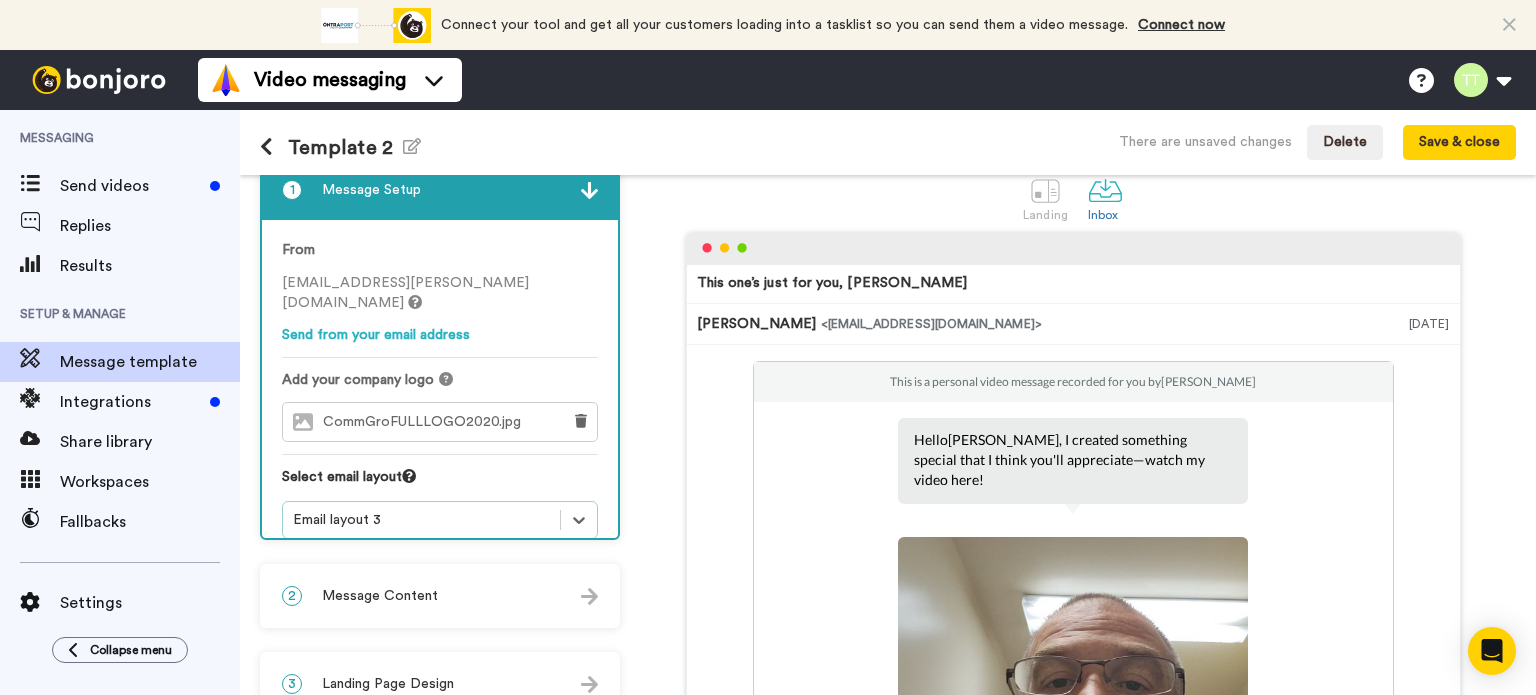 scroll, scrollTop: 0, scrollLeft: 0, axis: both 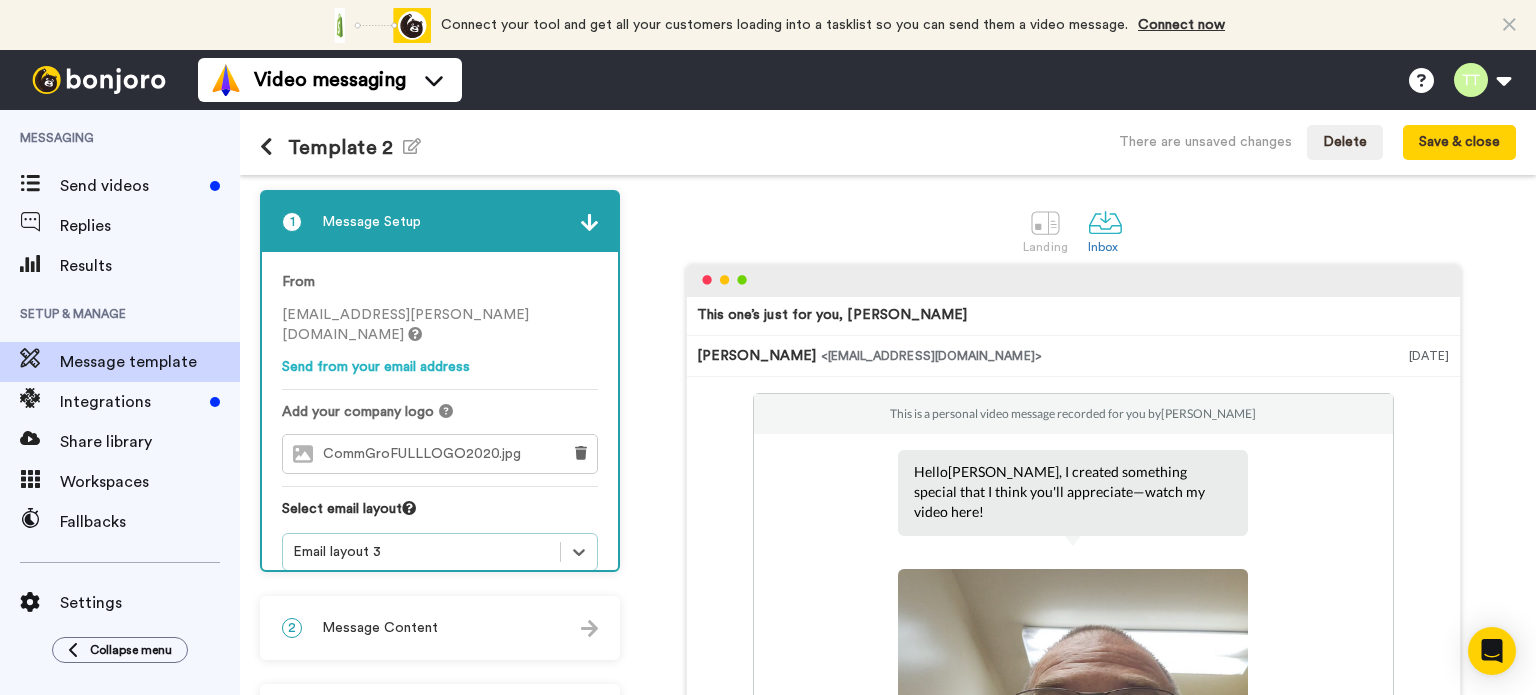 click on "1 Message Setup From trapper.taylor@inbound.bonjoromail.com   Send from your email address Add your company logo CommGroFULLLOGO2020.jpg Select email layout   option Email layout 3, selected.   Select is focused , press Down to open the menu,  Email layout 3 2 Message Content Personalise your message so your customers take action. Subject line This one’s just for you, {first_name| } Message text Hello {first_name|there}, I created something special that I think you'll appreciate—watch my video here! 195 What are merge tags? Call to action Customise call to action 3 Landing Page Design Design Elements Background image   Choose image Social Share   Remove Bonjoro Badge" at bounding box center [445, 584] 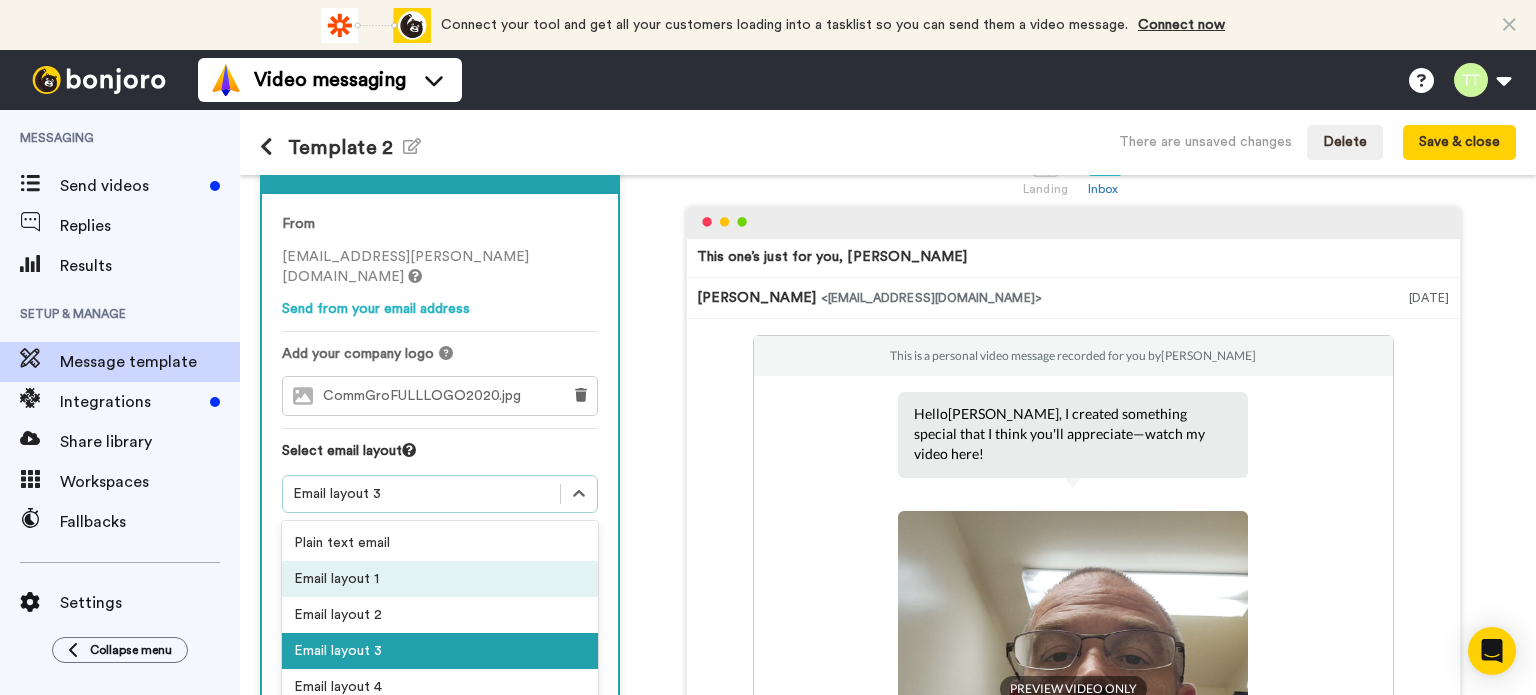 click on "Email layout 1" at bounding box center (440, 579) 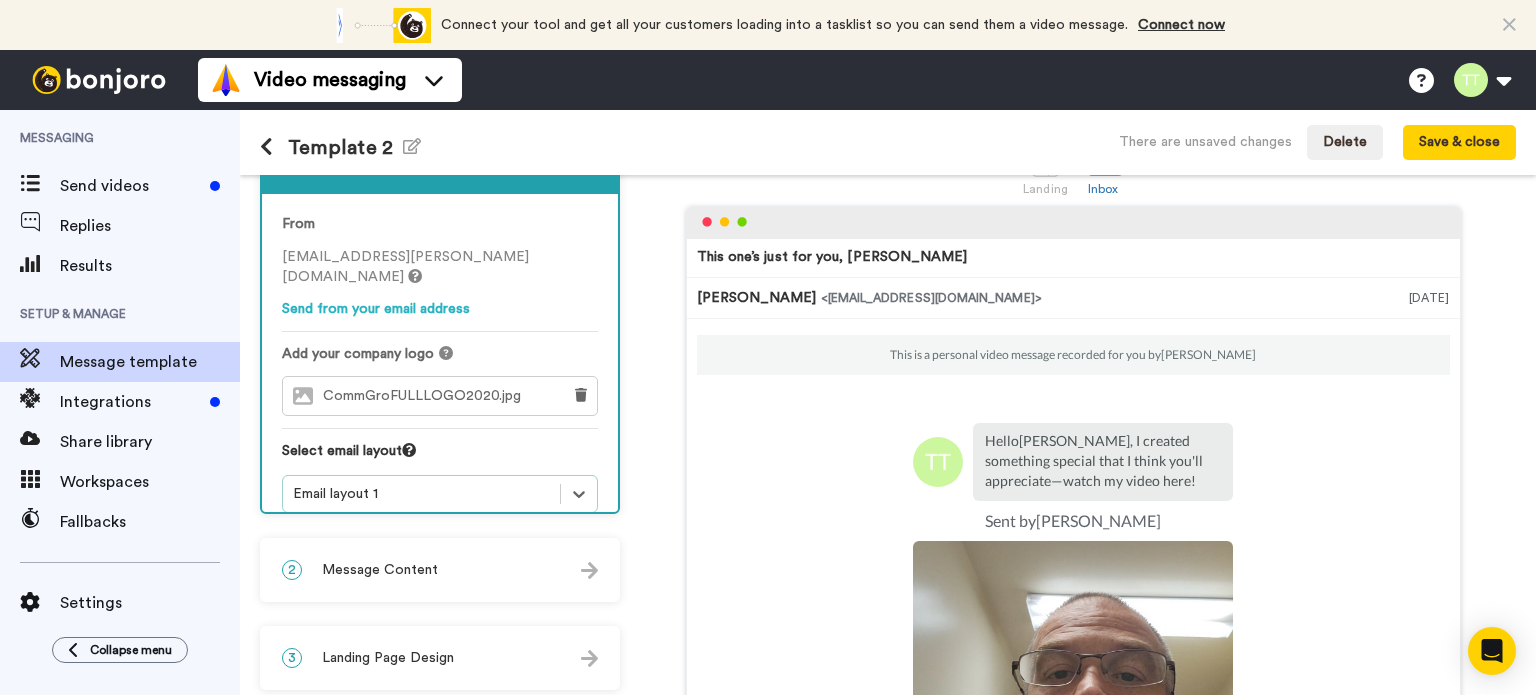 scroll, scrollTop: 181, scrollLeft: 0, axis: vertical 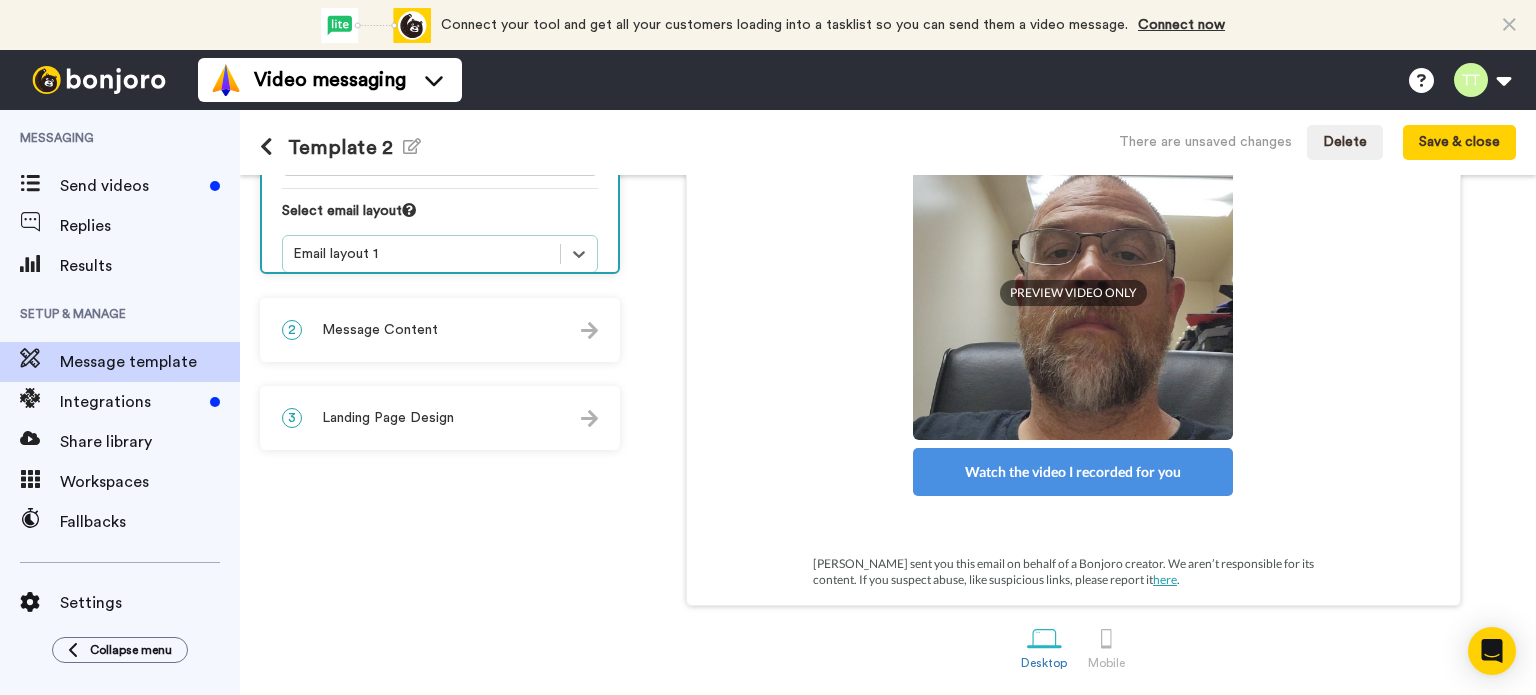 click on "2 Message Content" at bounding box center (440, 330) 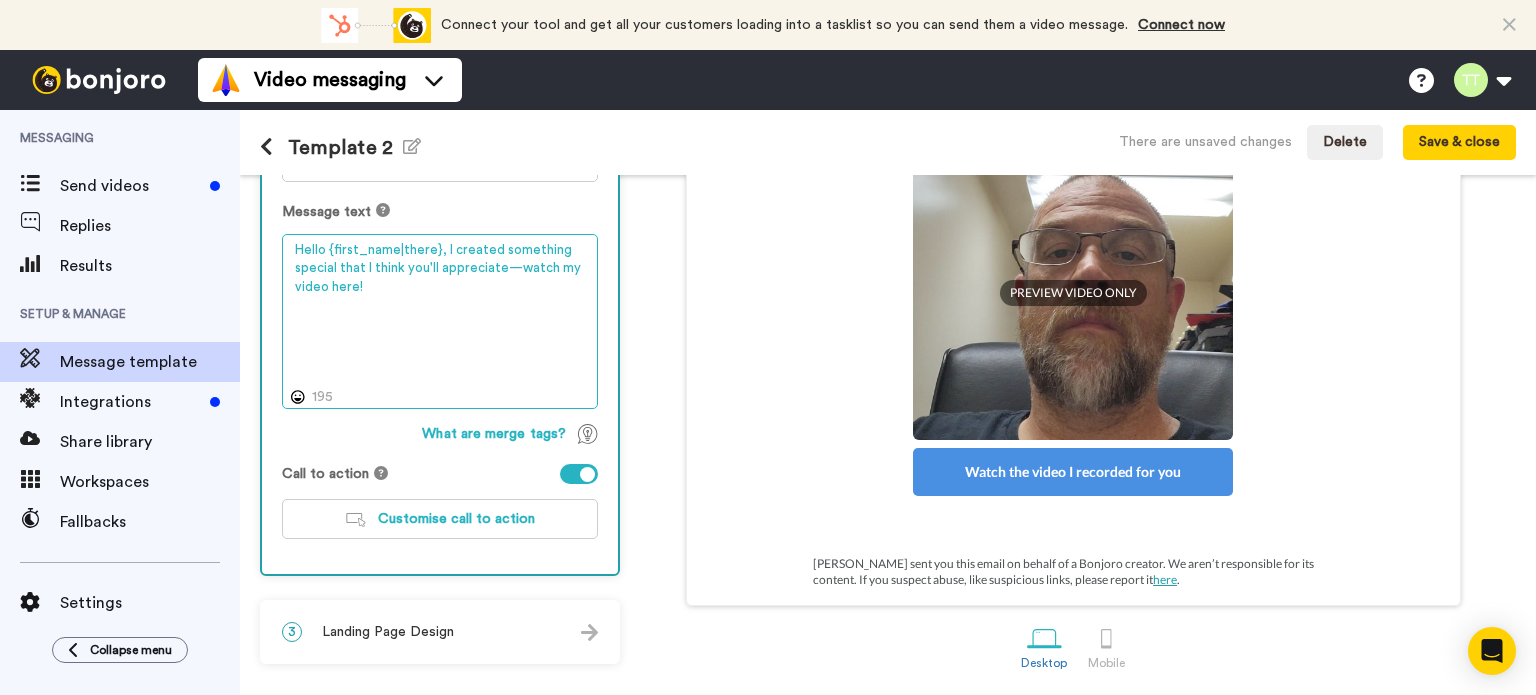 drag, startPoint x: 439, startPoint y: 244, endPoint x: 563, endPoint y: 316, distance: 143.38759 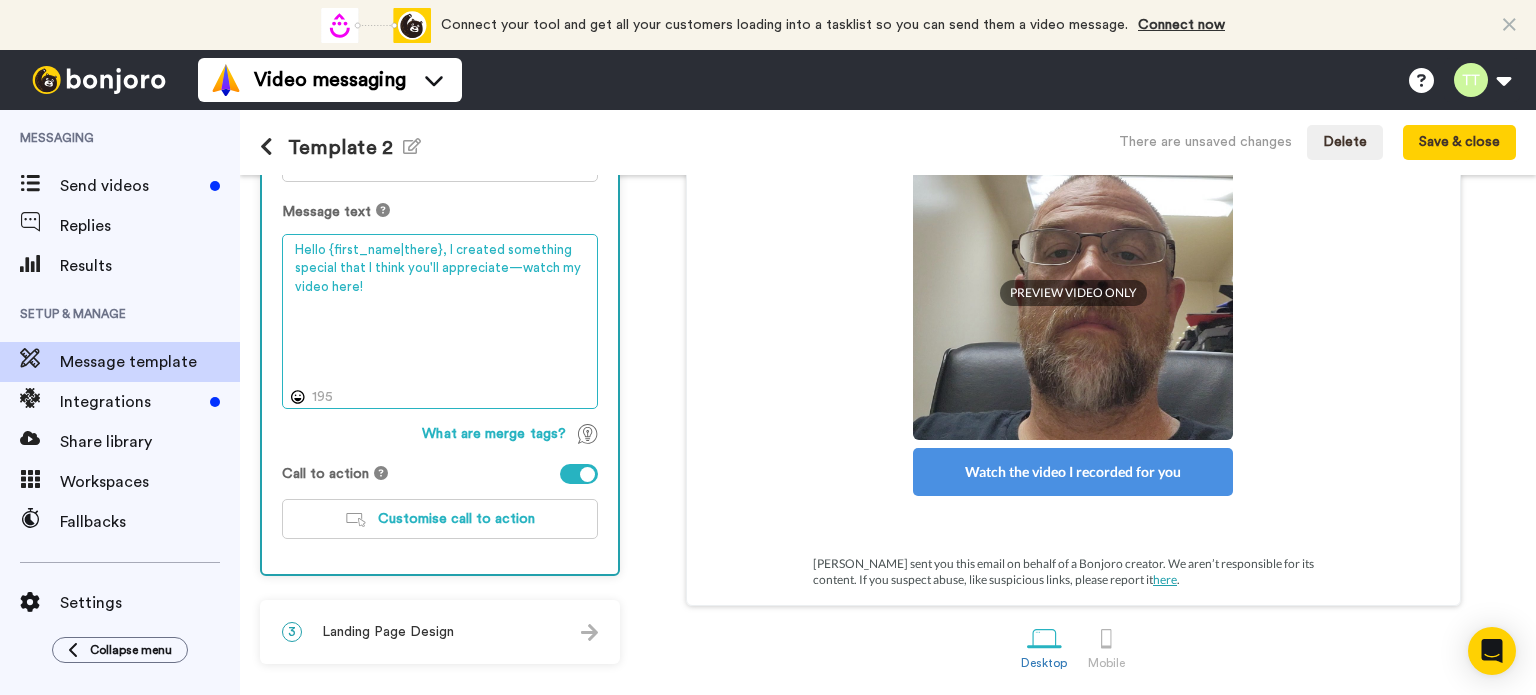 paste on "Appreciate you taking a moment to explore our Adult Martial Arts program. I’ve recorded a short video just to introduce myself and give you a feel for what we’re about.
👉 [Watch the Video Here]
Training at Common Ground is about more than fitness—it's about confidence, fo" 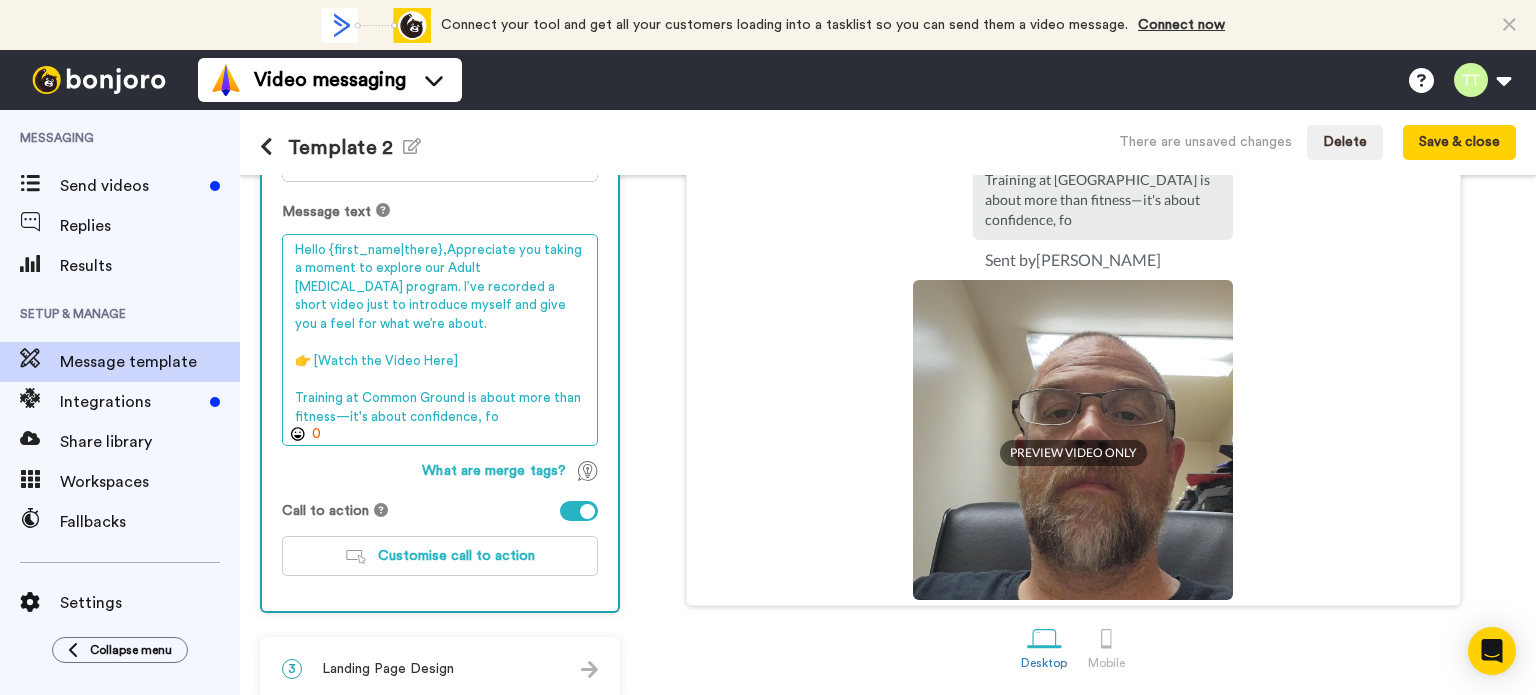 click on "Hello {first_name|there},Appreciate you taking a moment to explore our Adult Martial Arts program. I’ve recorded a short video just to introduce myself and give you a feel for what we’re about.
👉 [Watch the Video Here]
Training at Common Ground is about more than fitness—it's about confidence, fo" at bounding box center [440, 340] 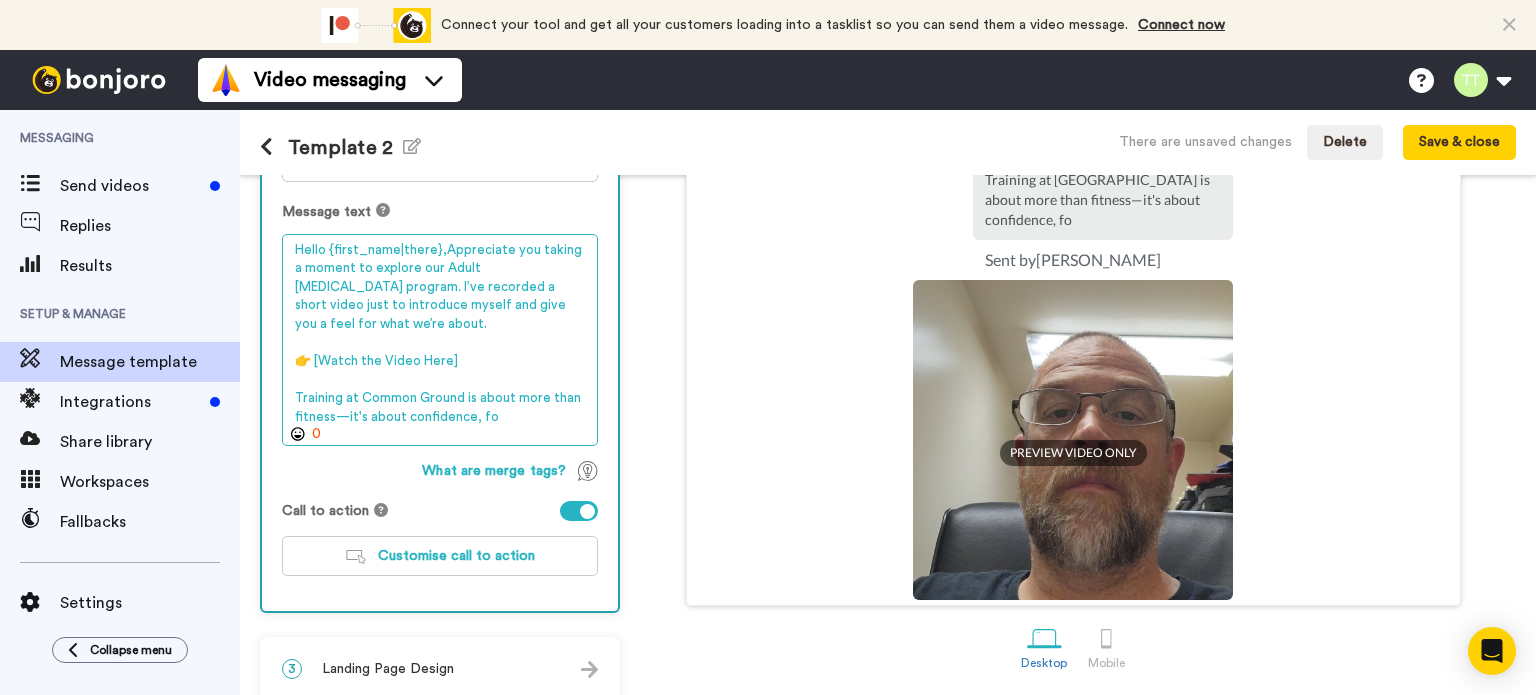 click on "Hello {first_name|there},Appreciate you taking a moment to explore our Adult Martial Arts program. I’ve recorded a short video just to introduce myself and give you a feel for what we’re about.
👉 [Watch the Video Here]
Training at Common Ground is about more than fitness—it's about confidence, fo" at bounding box center [440, 340] 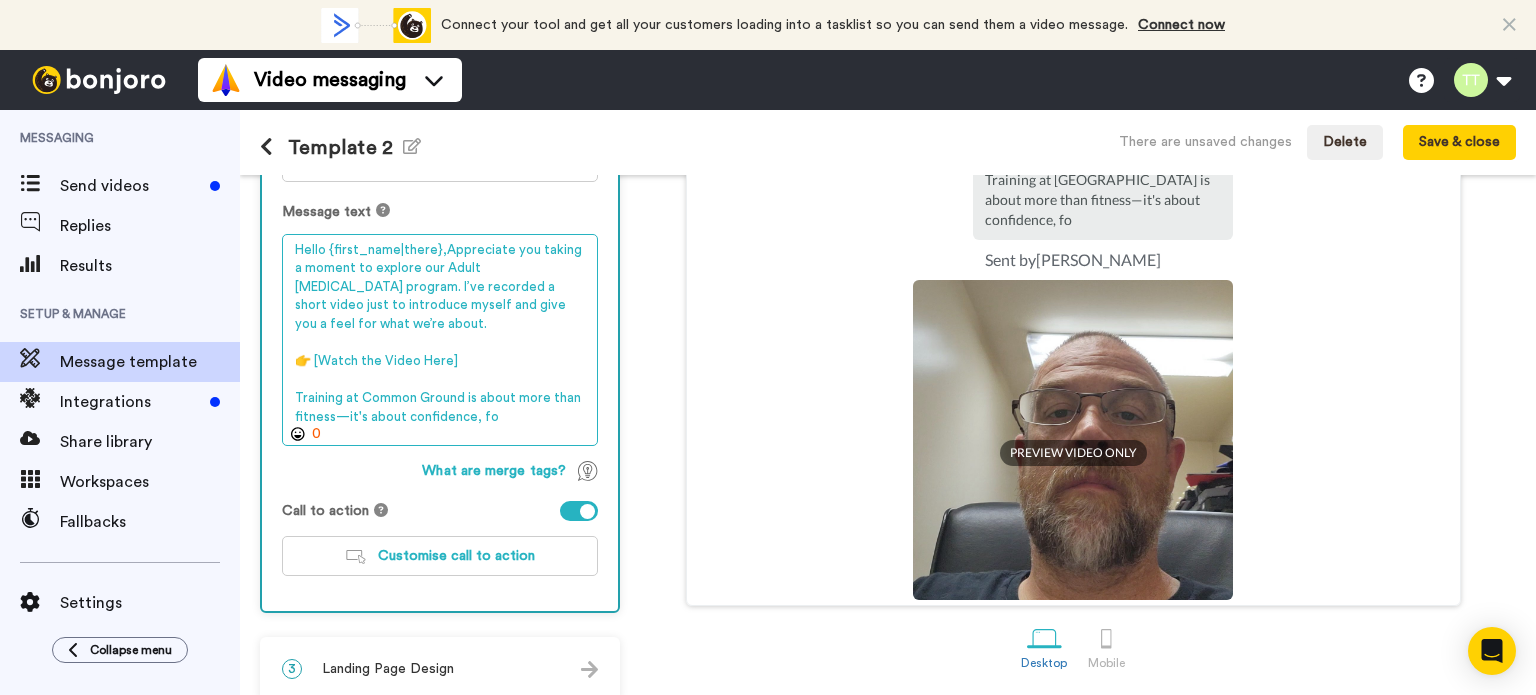 click on "Hello {first_name|there},Appreciate you taking a moment to explore our Adult Martial Arts program. I’ve recorded a short video just to introduce myself and give you a feel for what we’re about.
👉 [Watch the Video Here]
Training at Common Ground is about more than fitness—it's about confidence, fo" at bounding box center (440, 340) 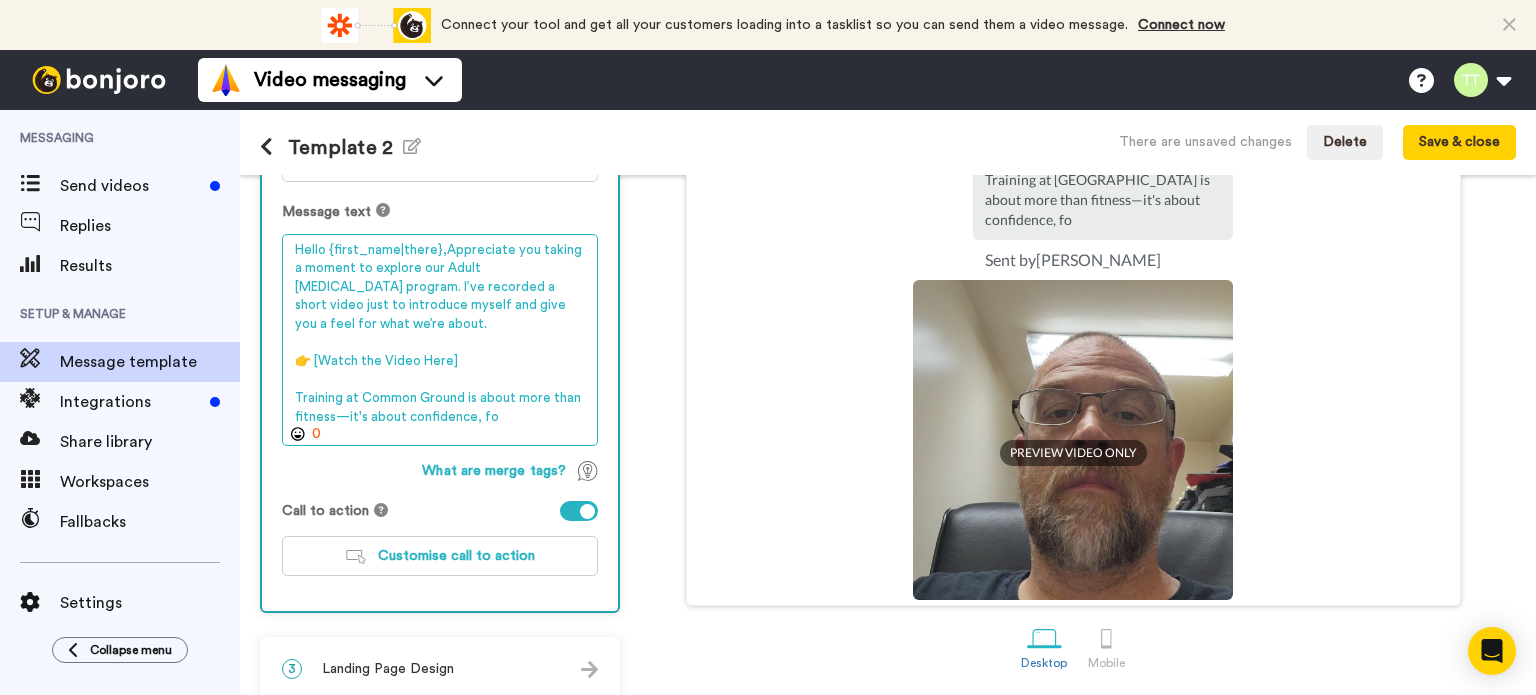 drag, startPoint x: 489, startPoint y: 416, endPoint x: 283, endPoint y: 359, distance: 213.7405 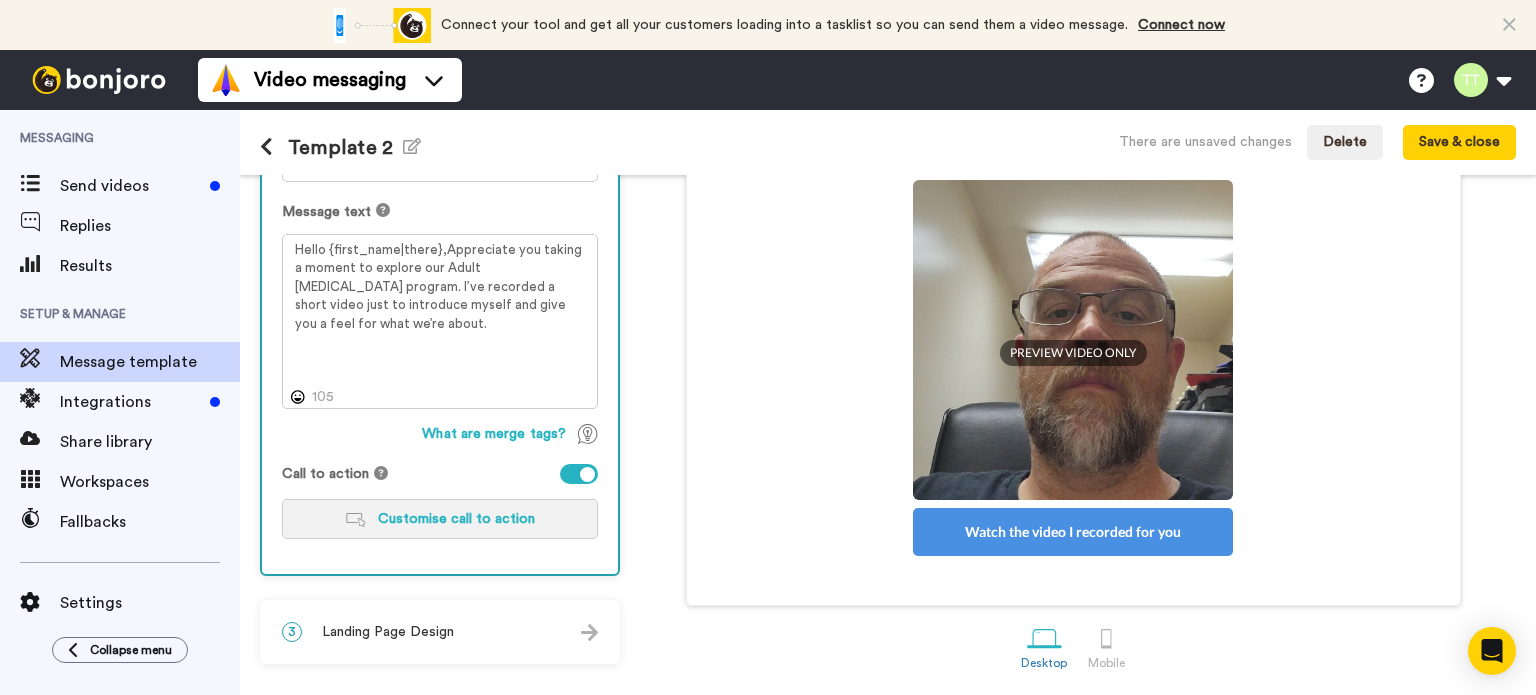 click on "Customise call to action" at bounding box center [456, 519] 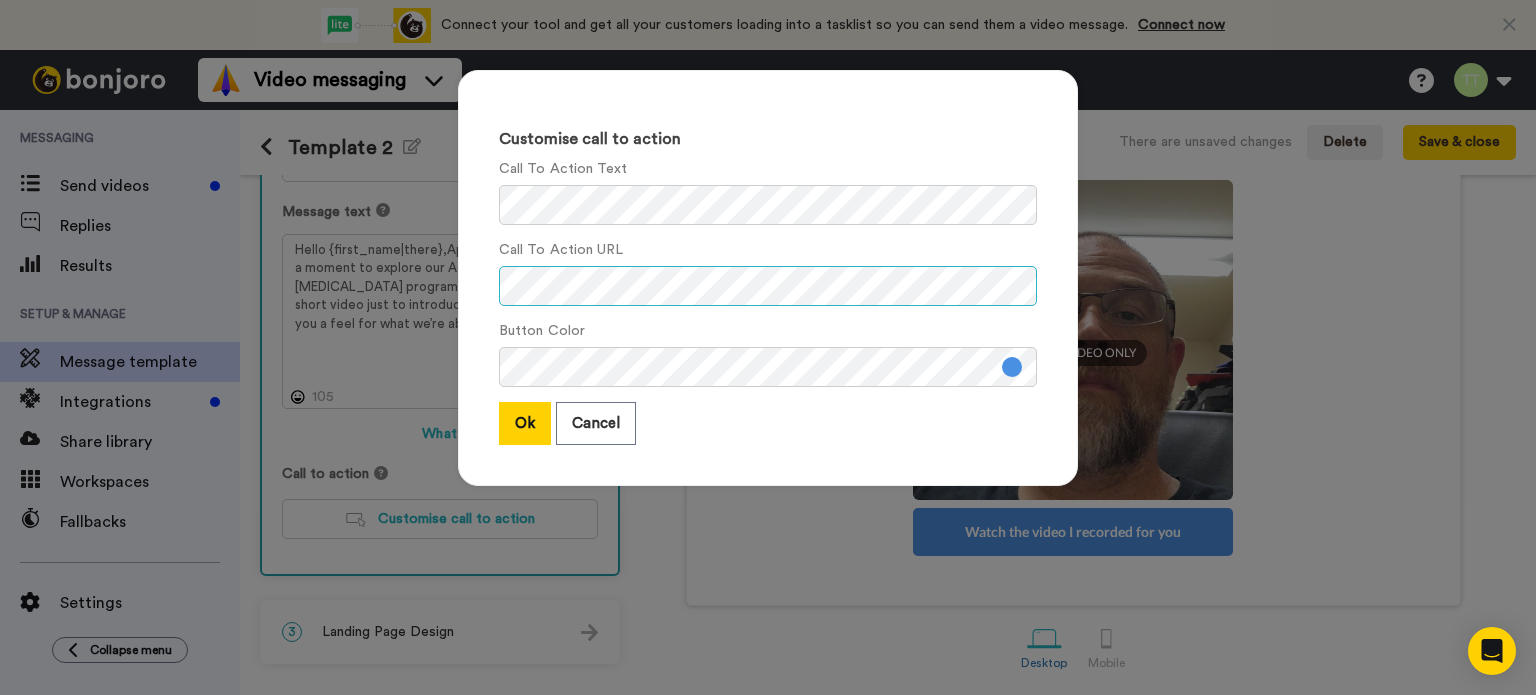 click on "Customise call to action Call To Action Text Call To Action URL Button Color Ok Cancel" at bounding box center [768, 347] 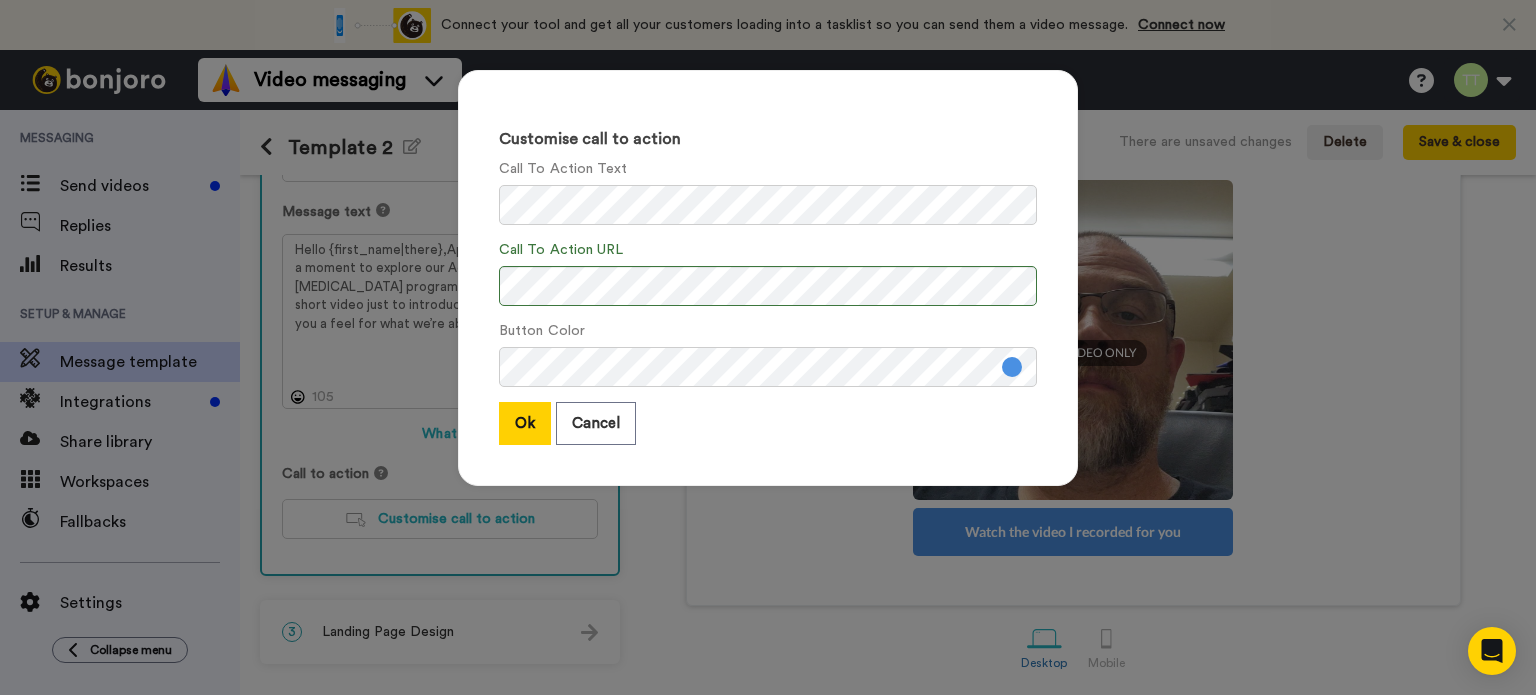 click at bounding box center (1012, 367) 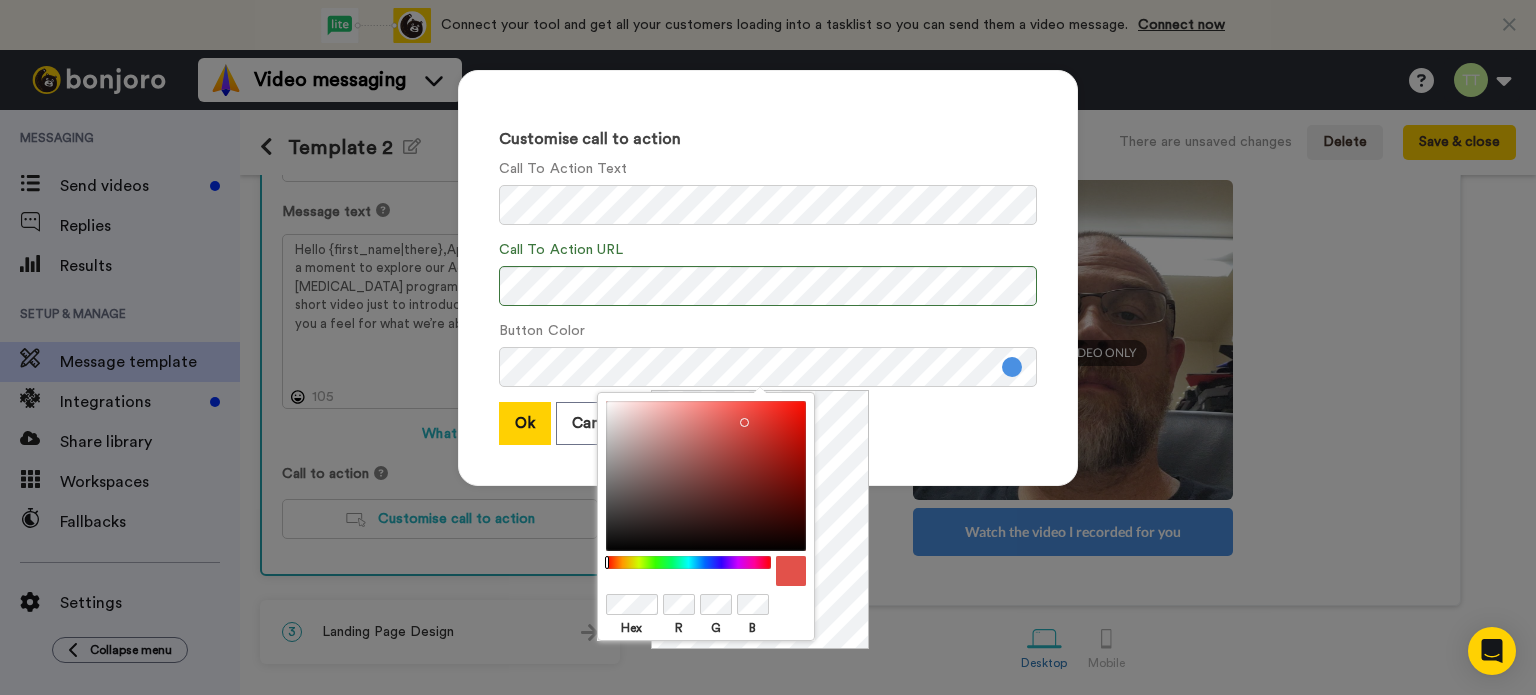 click at bounding box center [689, 562] 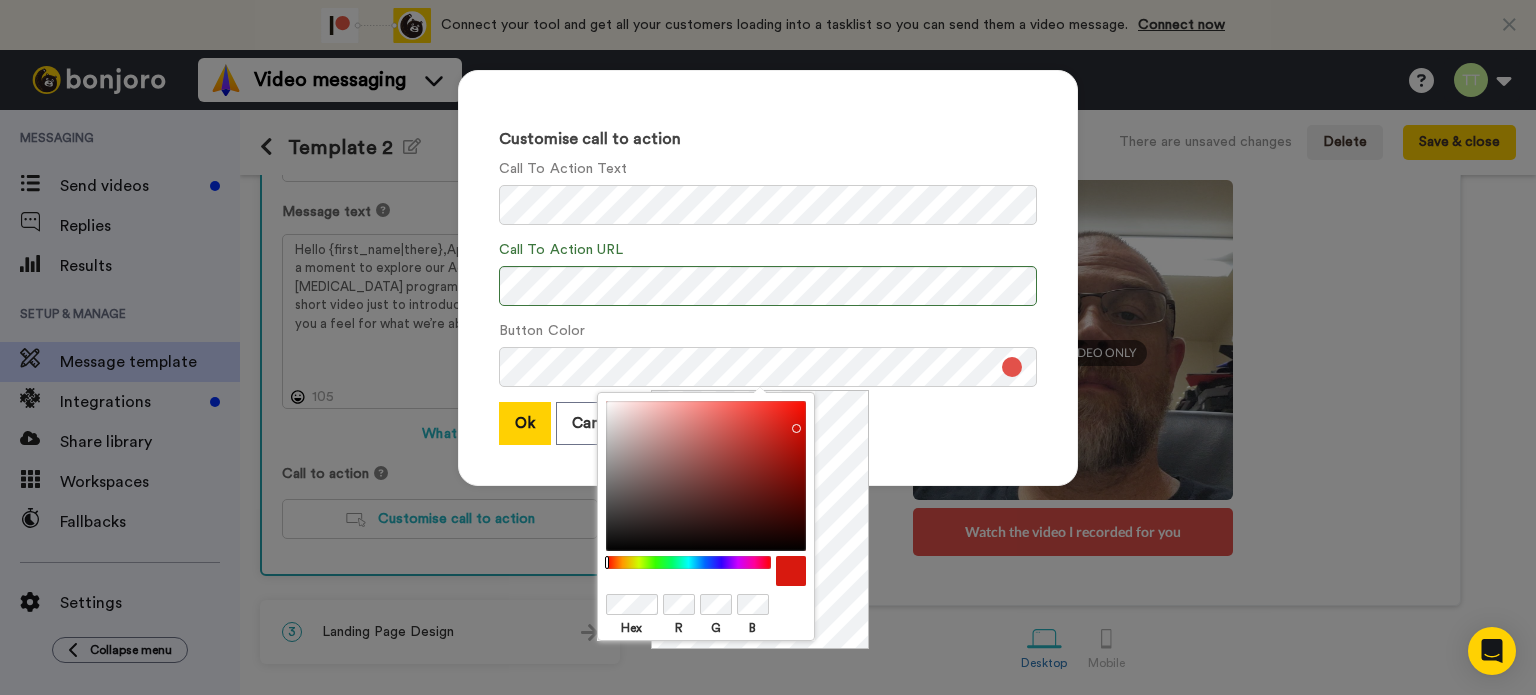 click at bounding box center (706, 476) 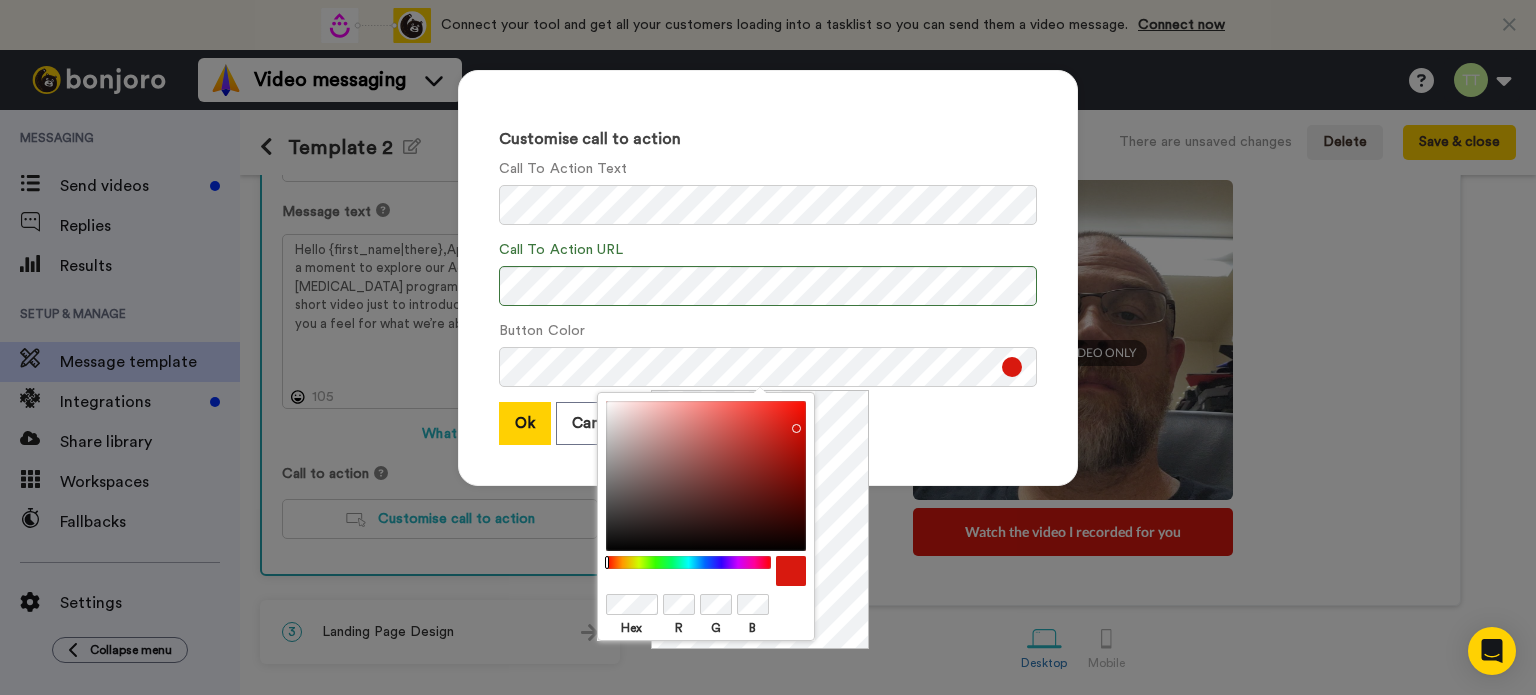 click on "Customise call to action Call To Action Text Call To Action URL Button Color Ok Cancel" at bounding box center [768, 347] 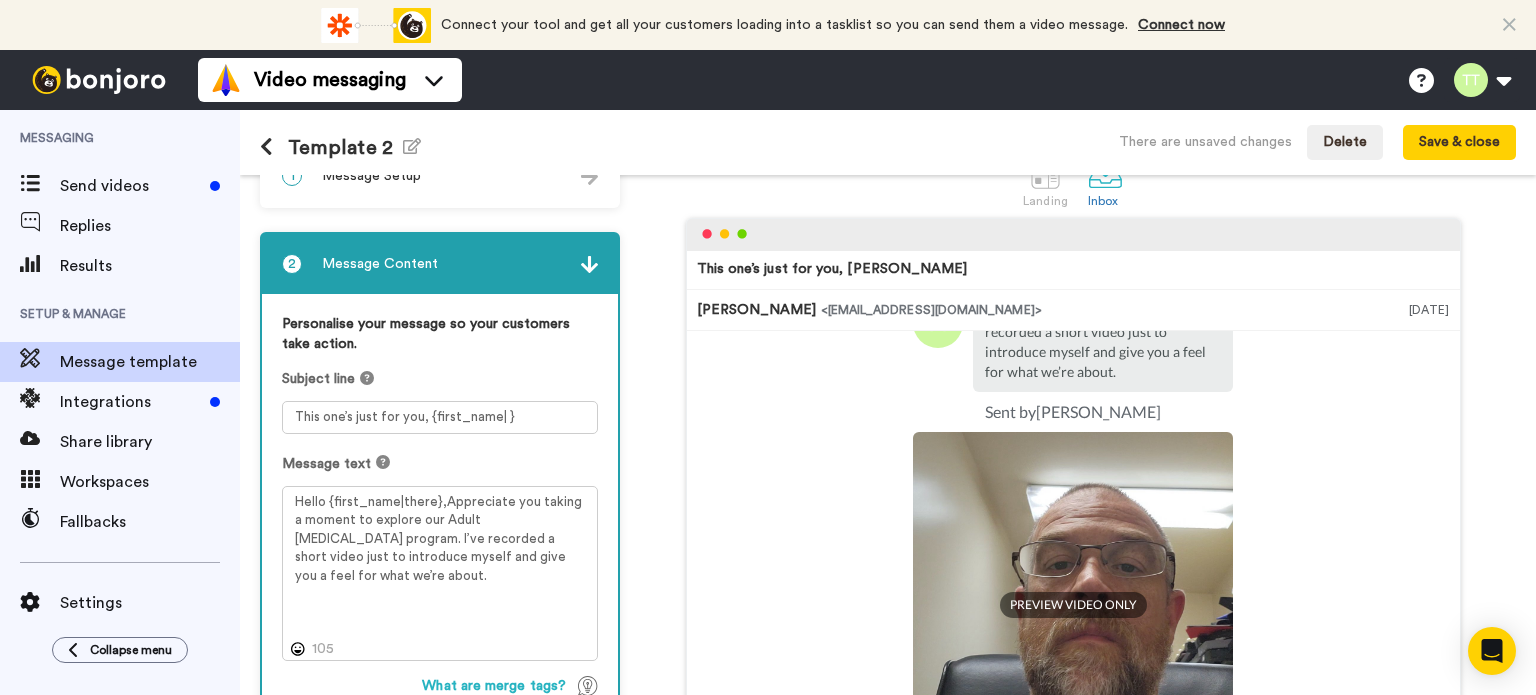 scroll, scrollTop: 0, scrollLeft: 0, axis: both 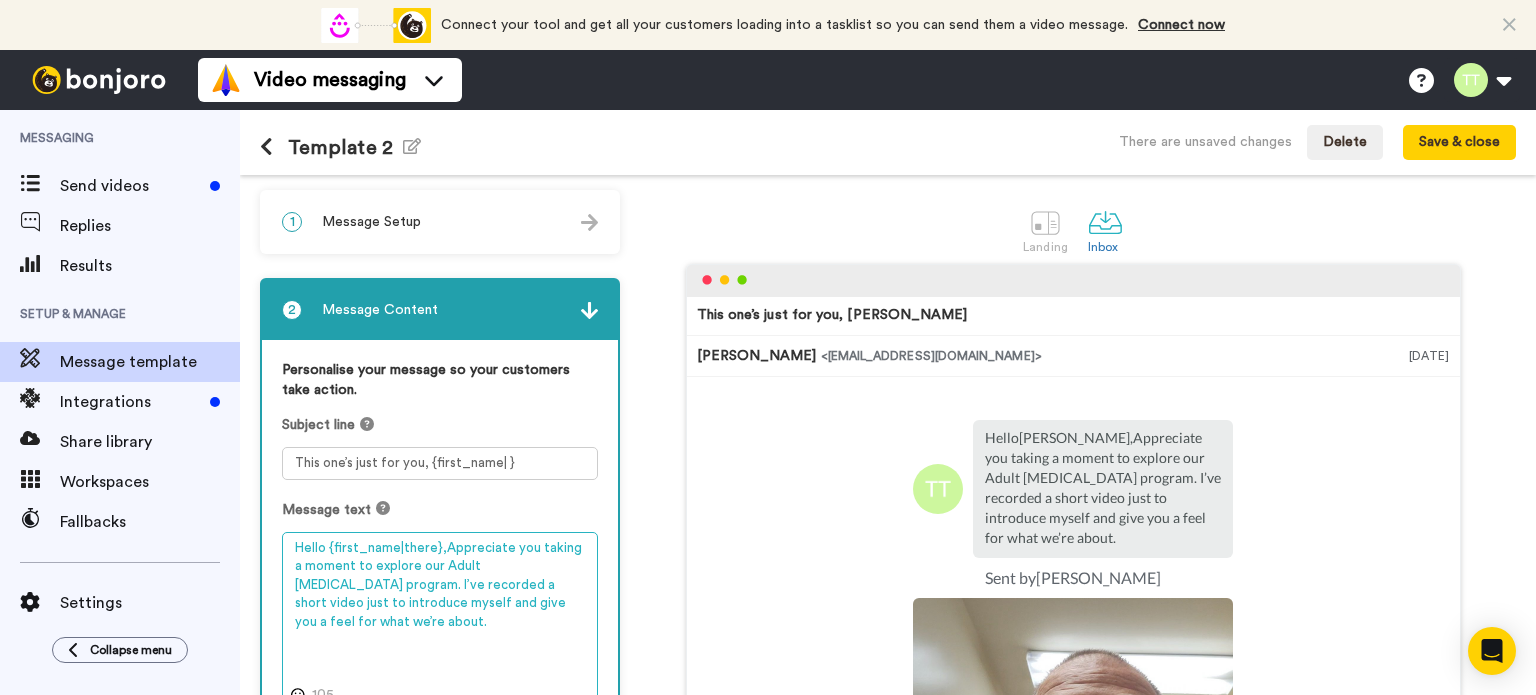 click on "Hello {first_name|there},Appreciate you taking a moment to explore our Adult Martial Arts program. I’ve recorded a short video just to introduce myself and give you a feel for what we’re about." at bounding box center [440, 620] 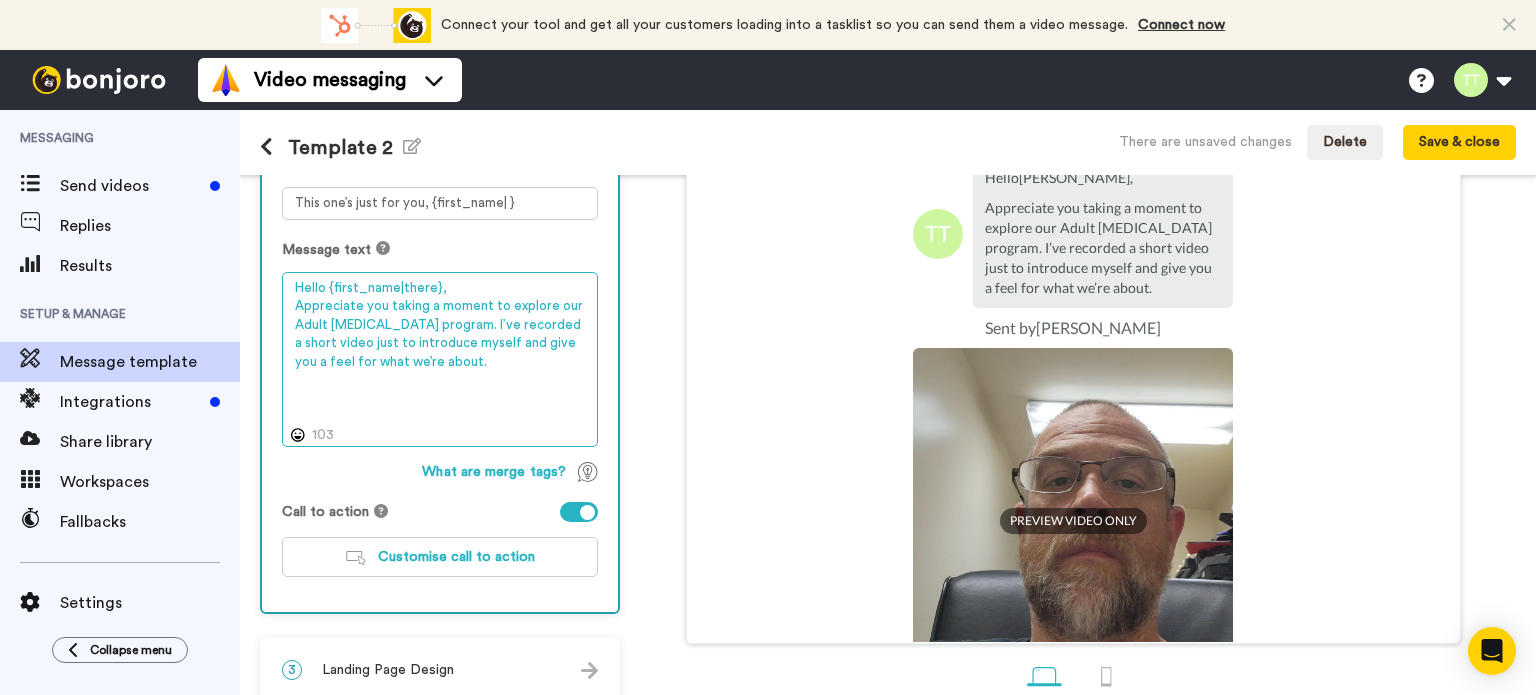 scroll, scrollTop: 298, scrollLeft: 0, axis: vertical 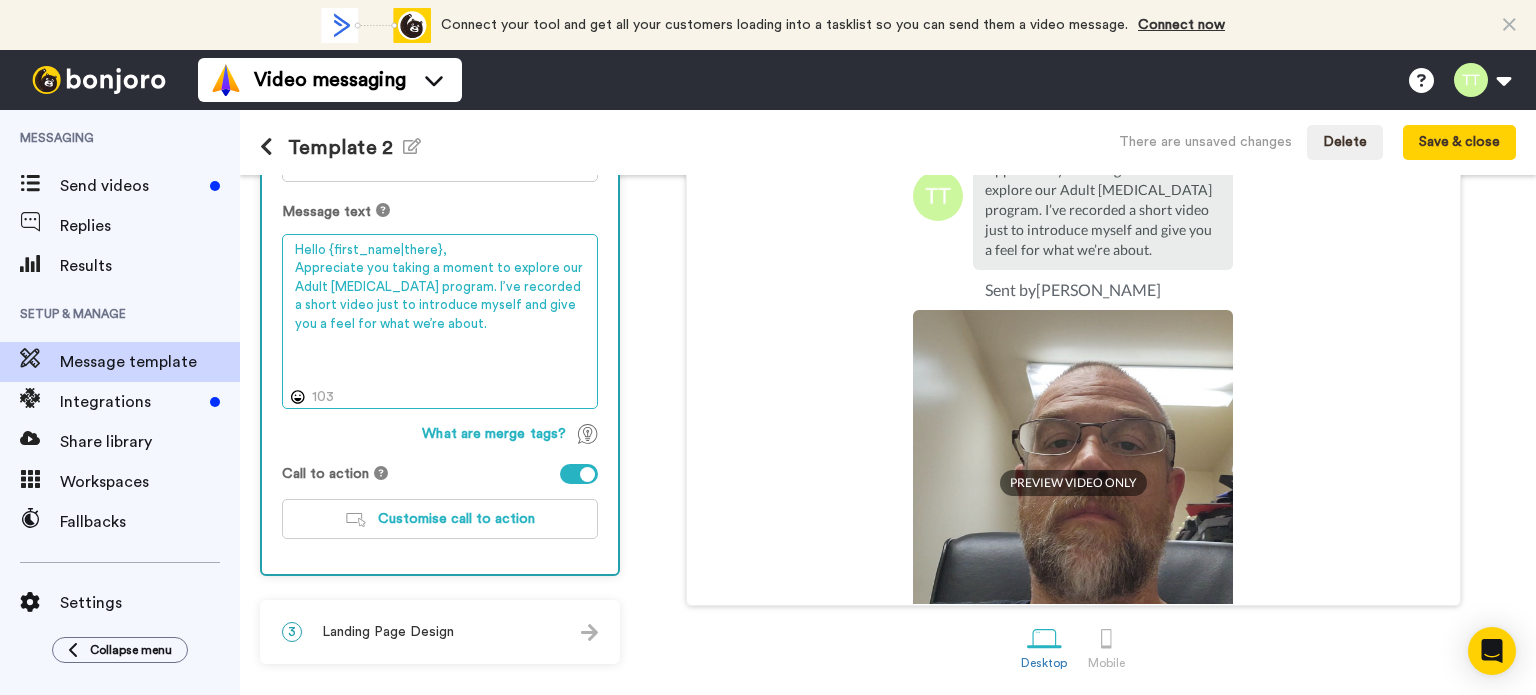 type on "Hello {first_name|there},
Appreciate you taking a moment to explore our Adult [MEDICAL_DATA] program. I’ve recorded a short video just to introduce myself and give you a feel for what we’re about." 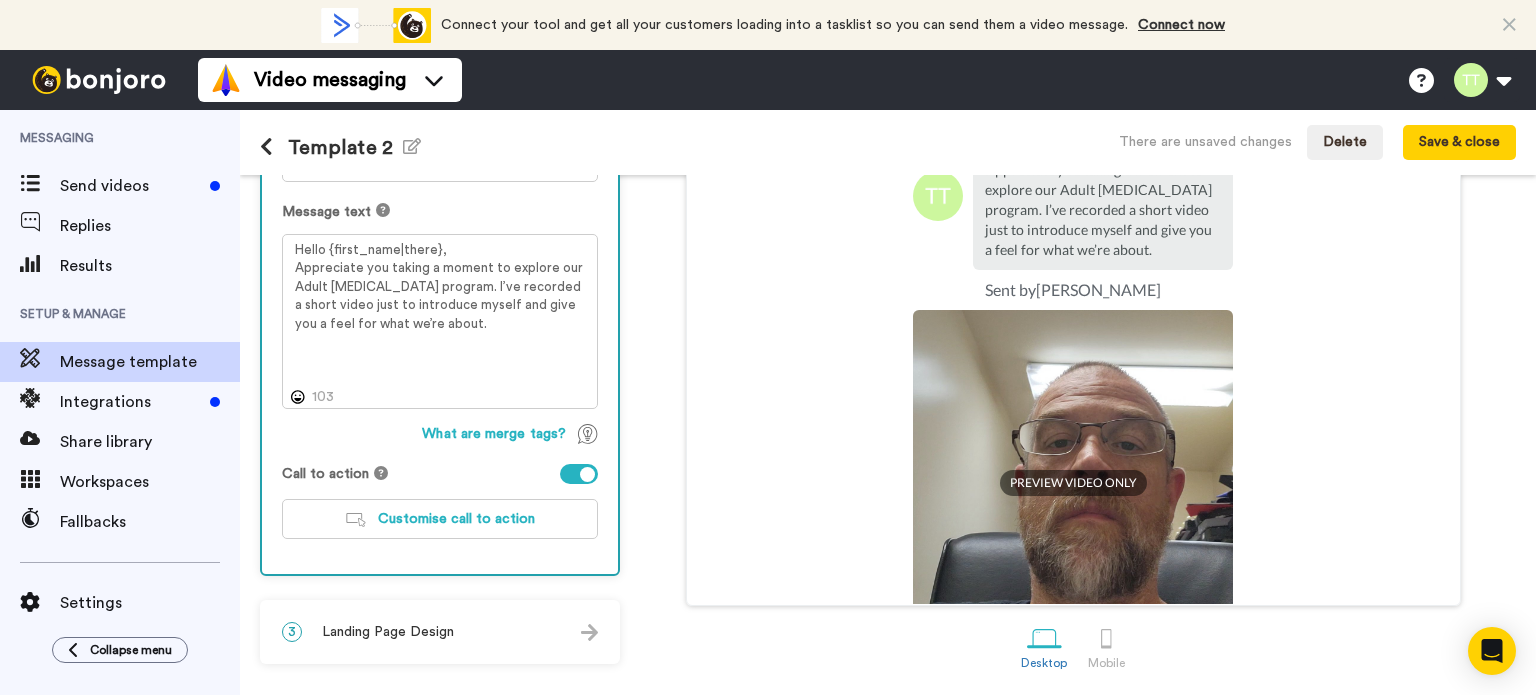 click at bounding box center [843, 470] 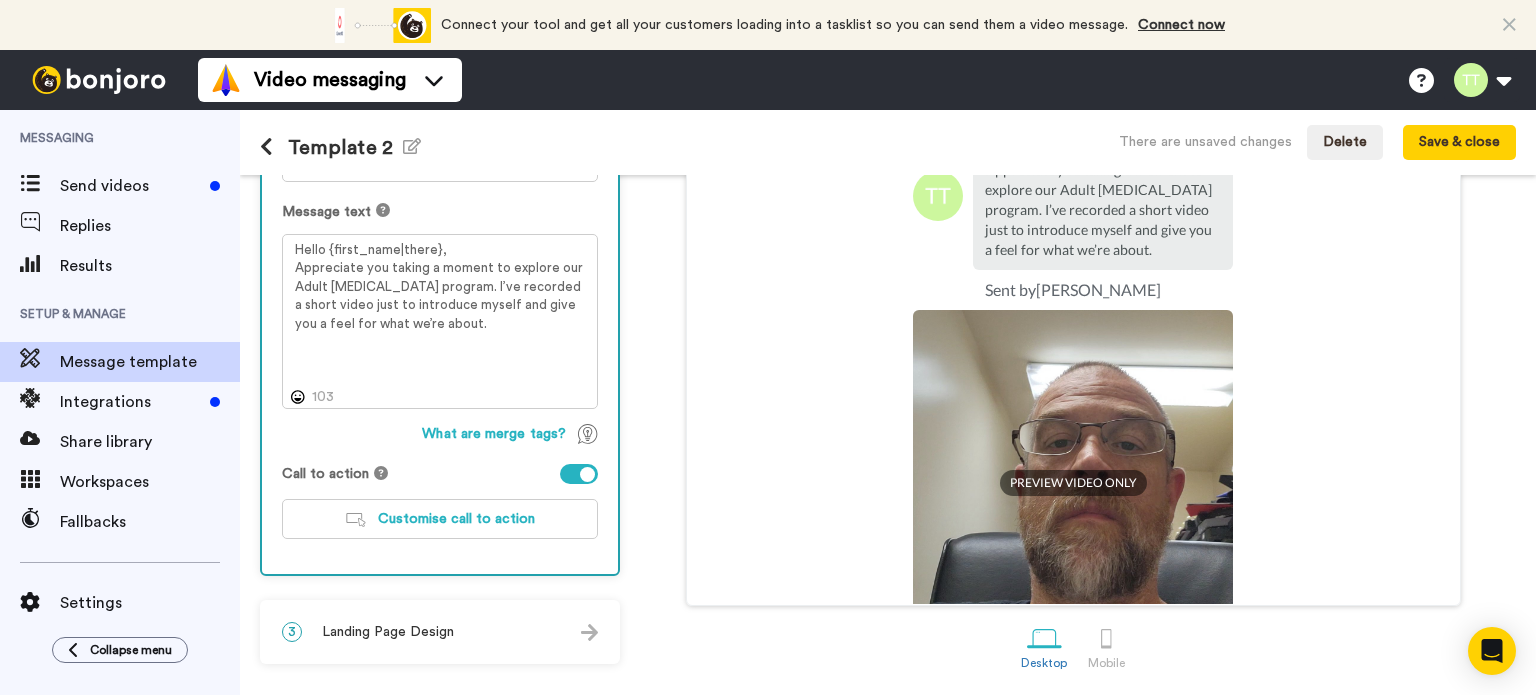 scroll, scrollTop: 0, scrollLeft: 0, axis: both 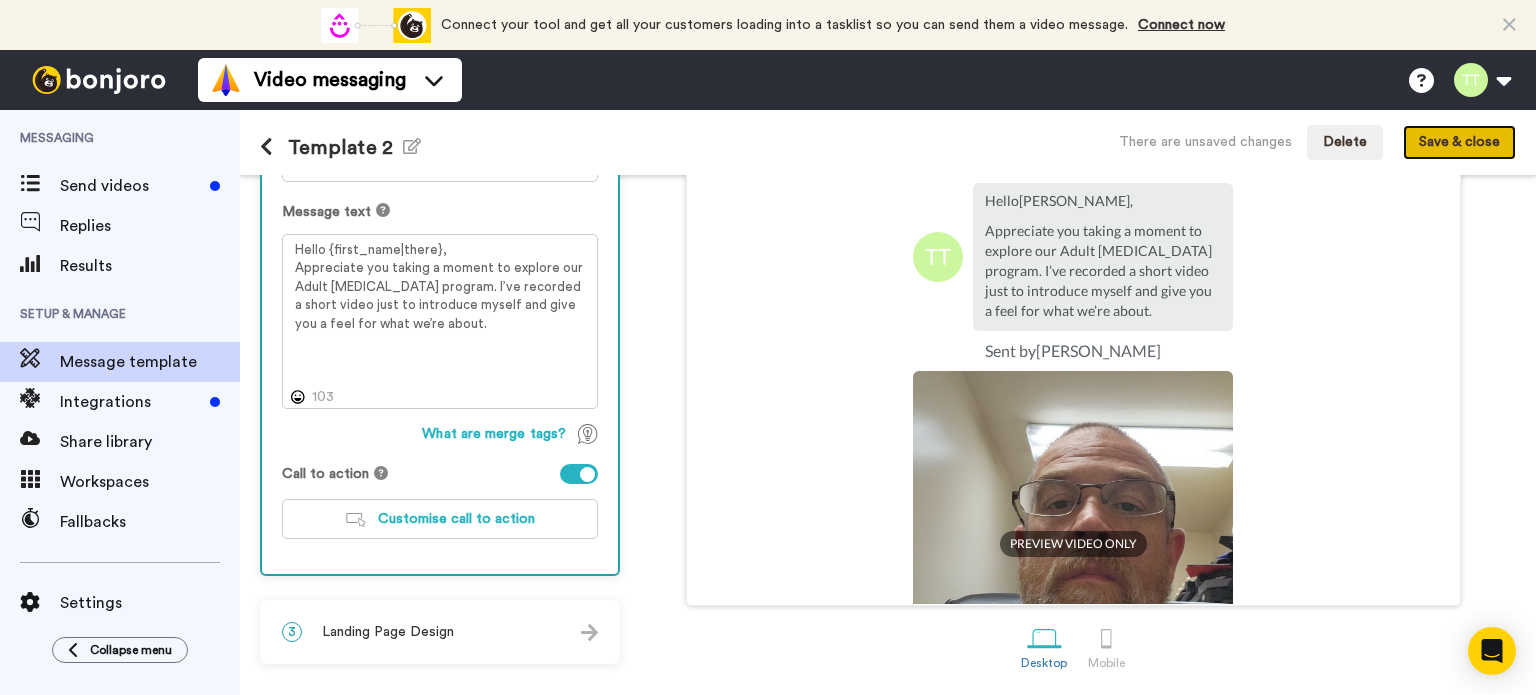 click on "Save & close" at bounding box center [1459, 143] 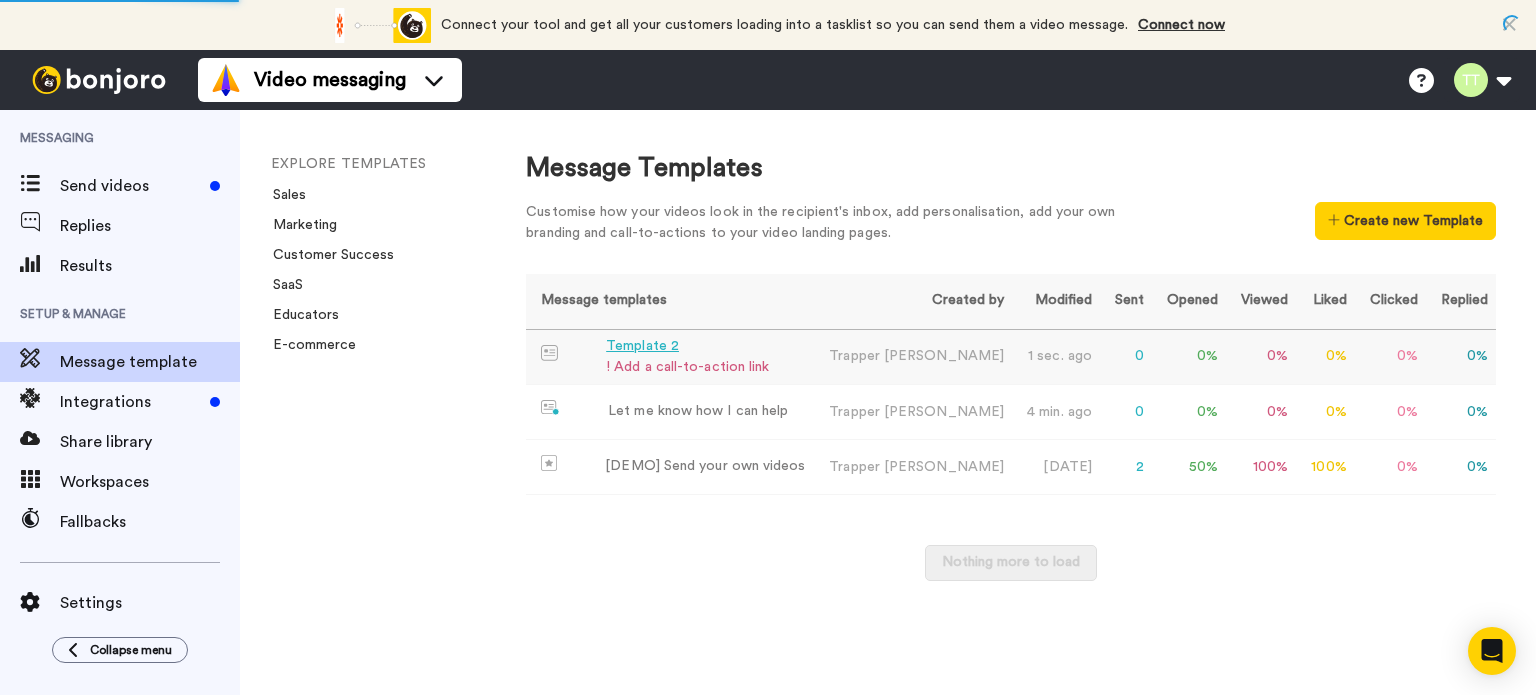 click on "Template 2" at bounding box center (687, 346) 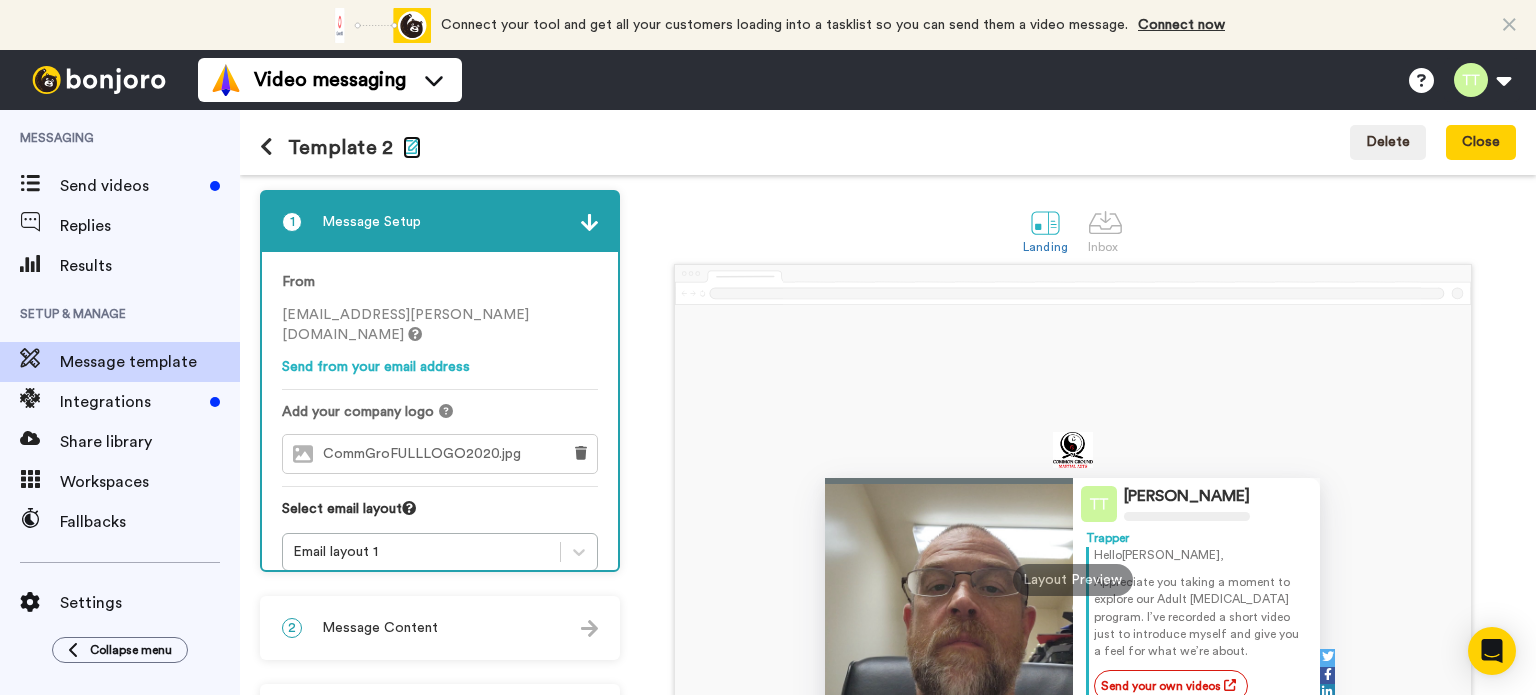 click at bounding box center [412, 146] 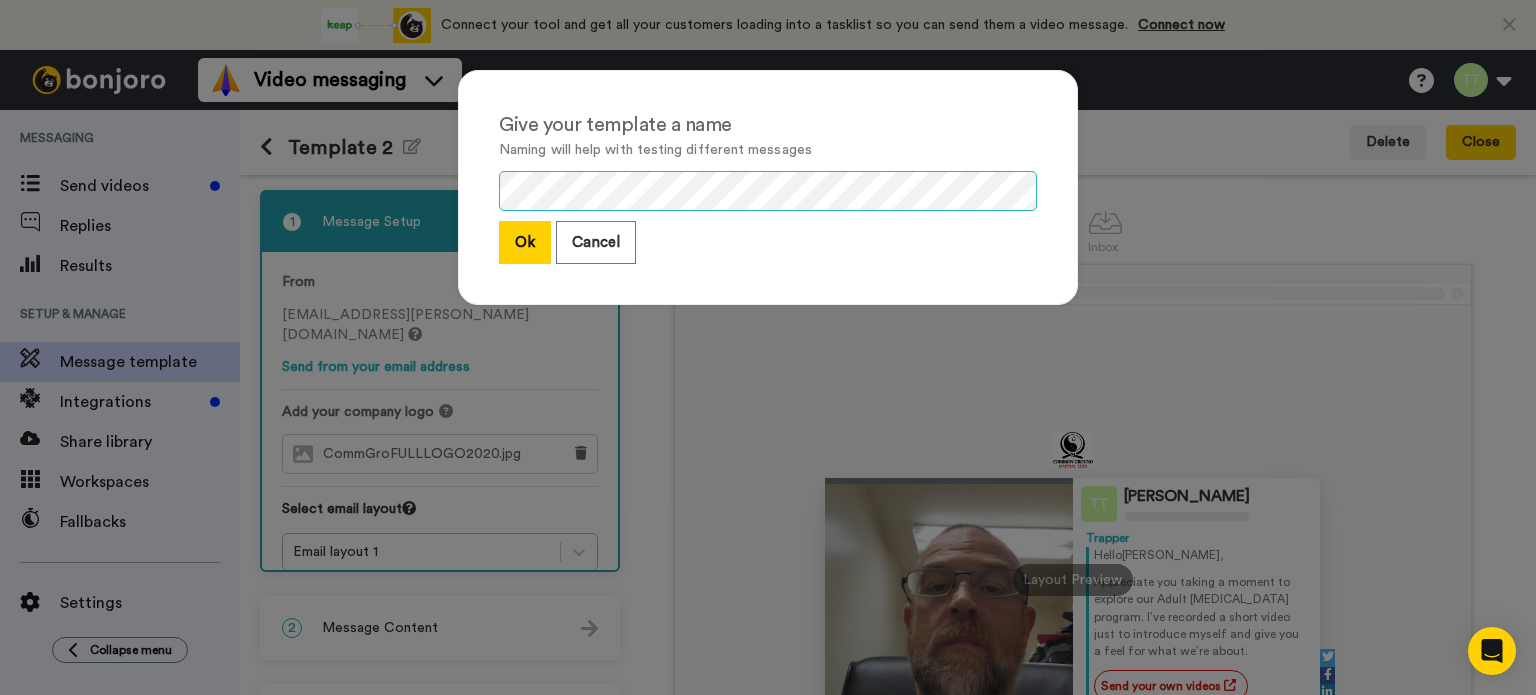 click on "Give your template a name Naming will help with testing different messages Ok Cancel" at bounding box center (768, 347) 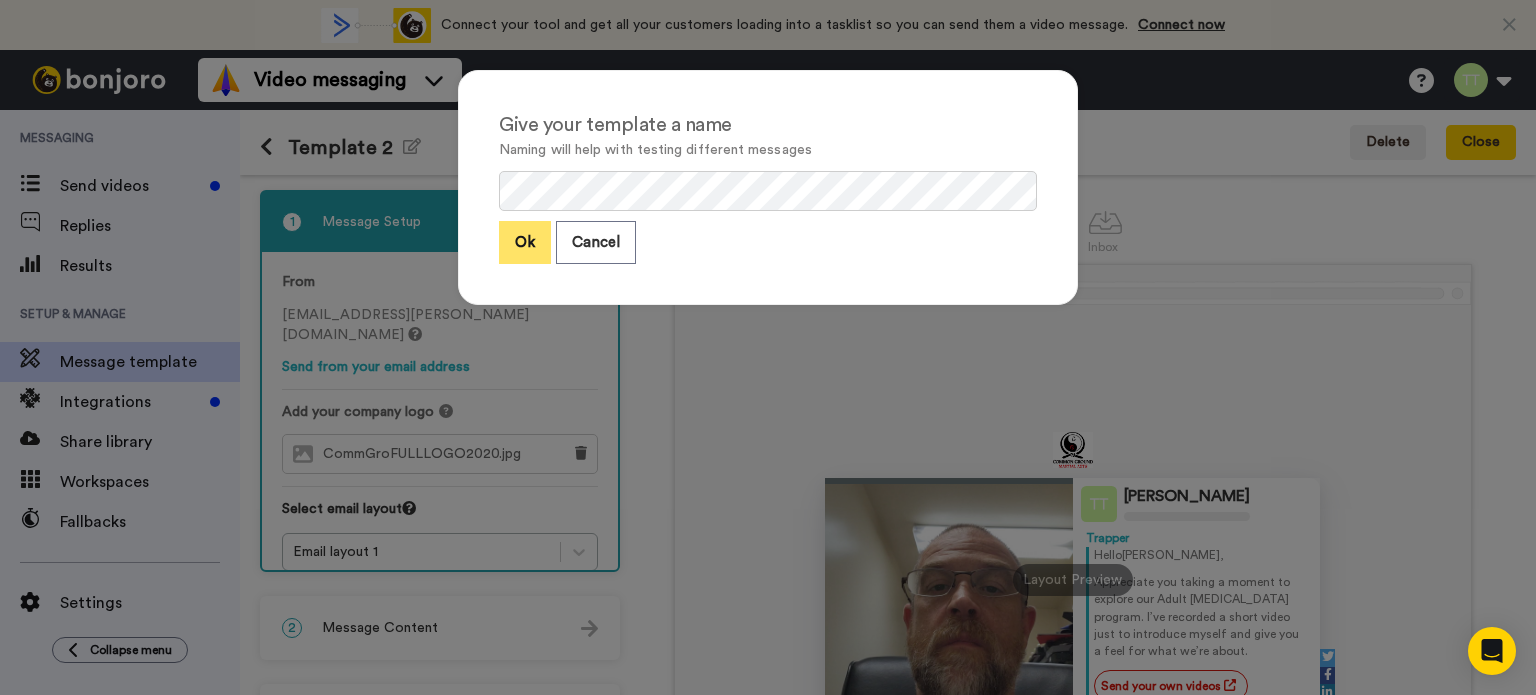 click on "Ok" at bounding box center [525, 242] 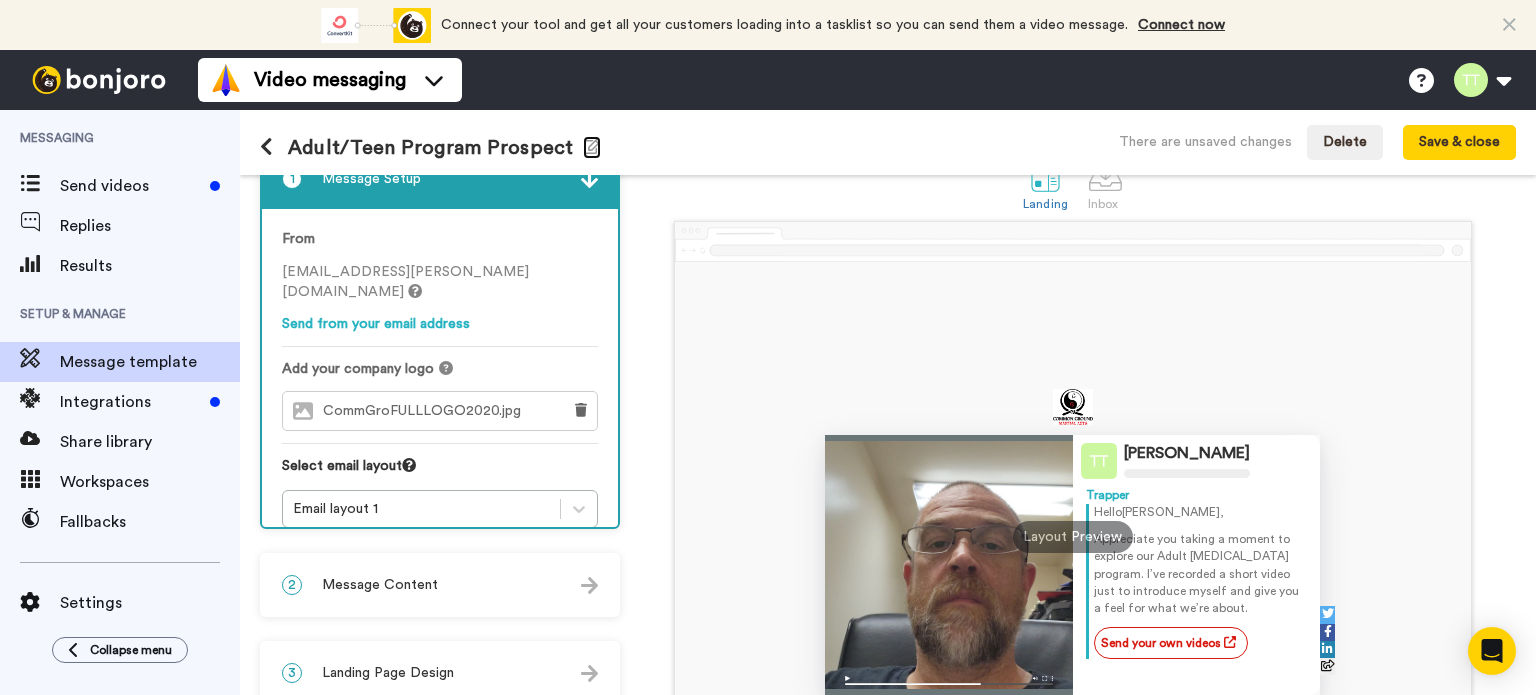 scroll, scrollTop: 250, scrollLeft: 0, axis: vertical 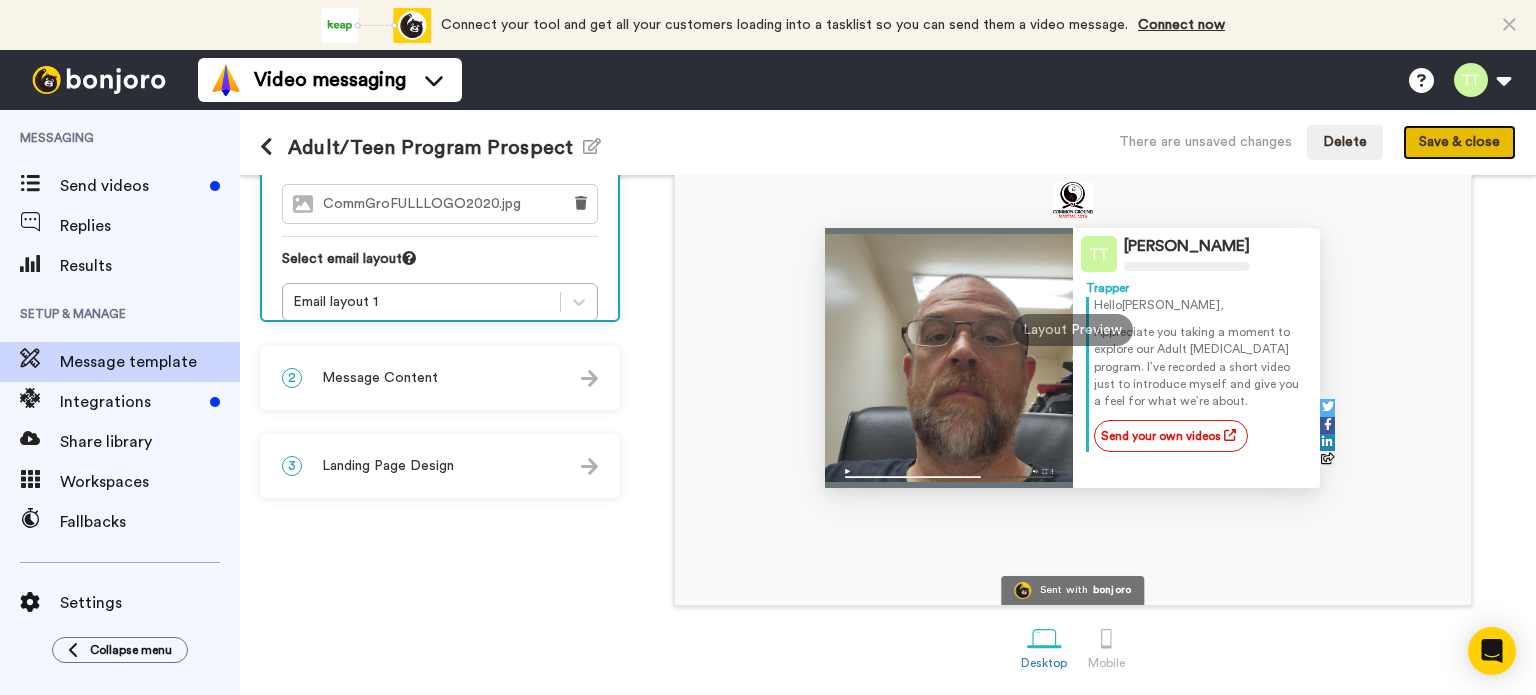 click on "Save & close" at bounding box center (1459, 143) 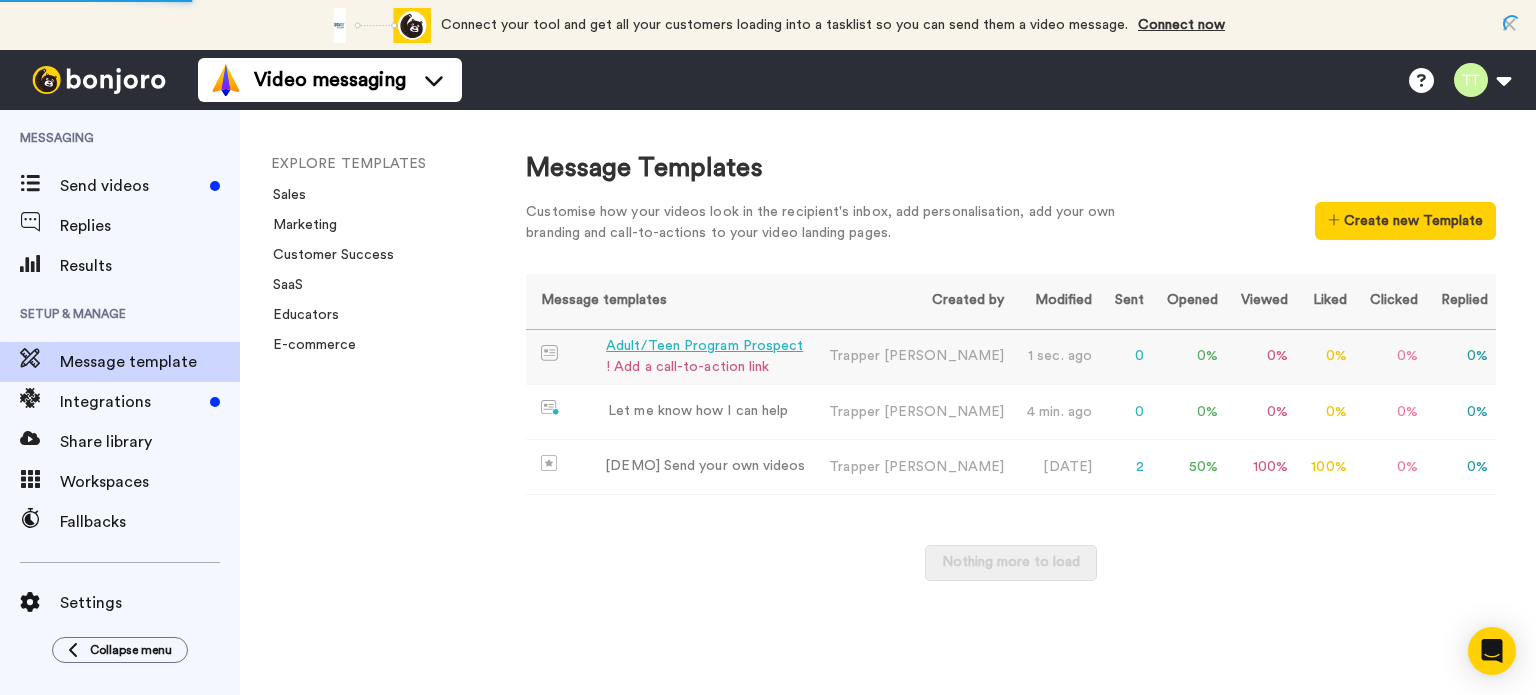 click on "! Add a call-to-action link" at bounding box center [704, 367] 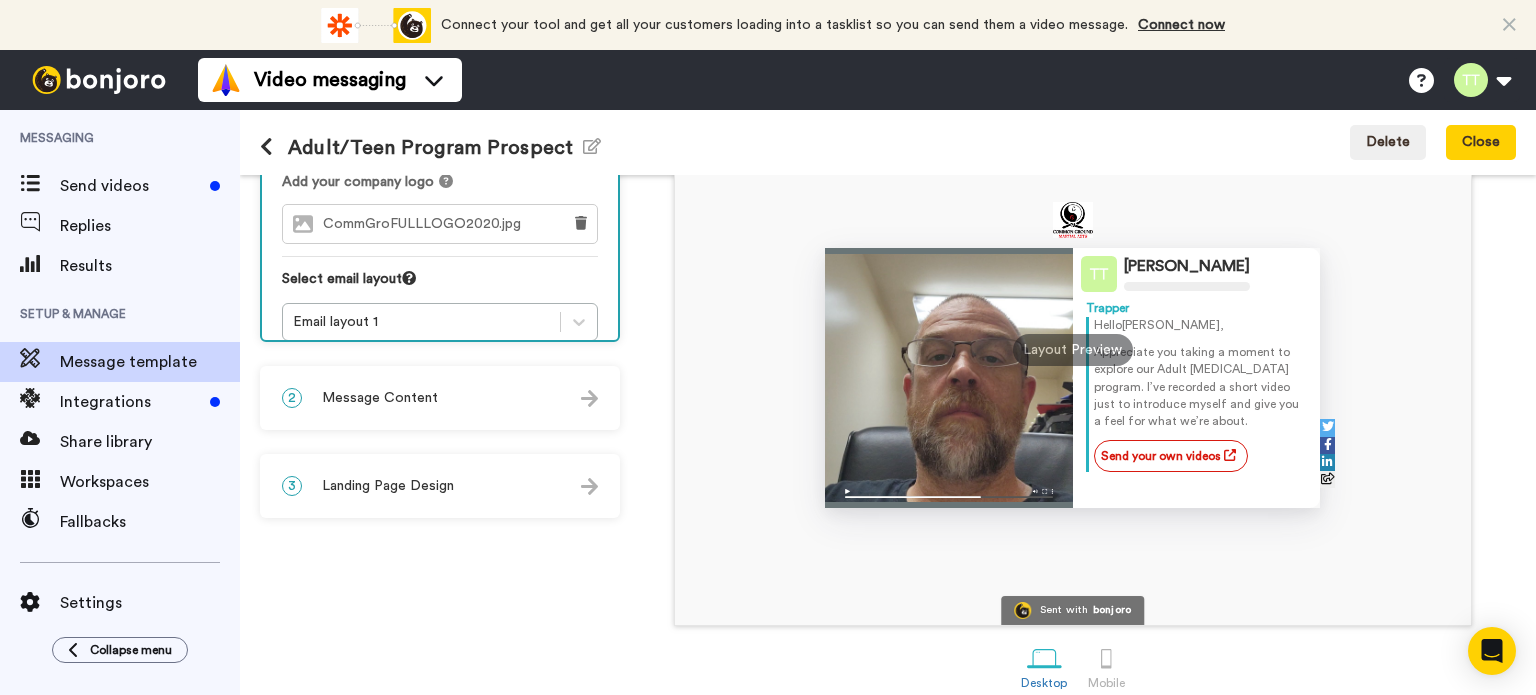 scroll, scrollTop: 231, scrollLeft: 0, axis: vertical 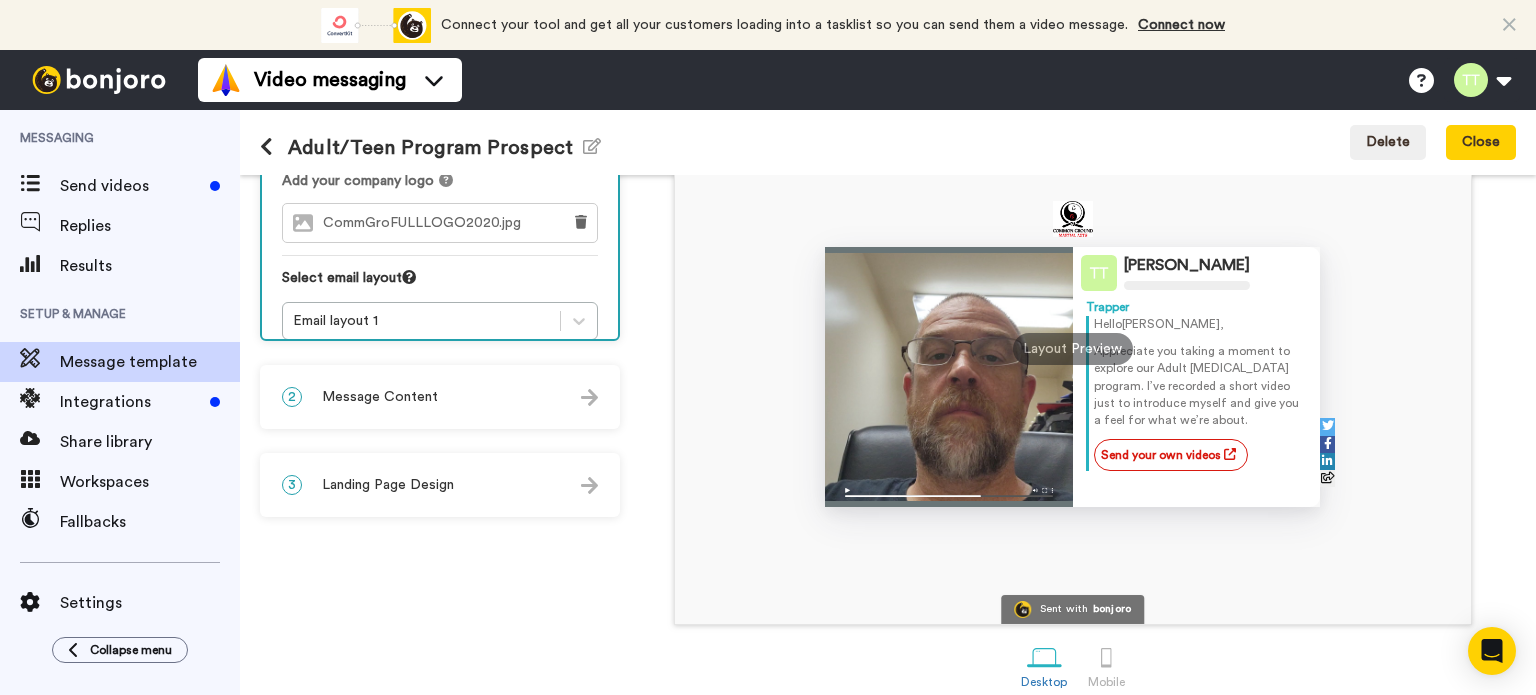 click on "2 Message Content" at bounding box center [440, 397] 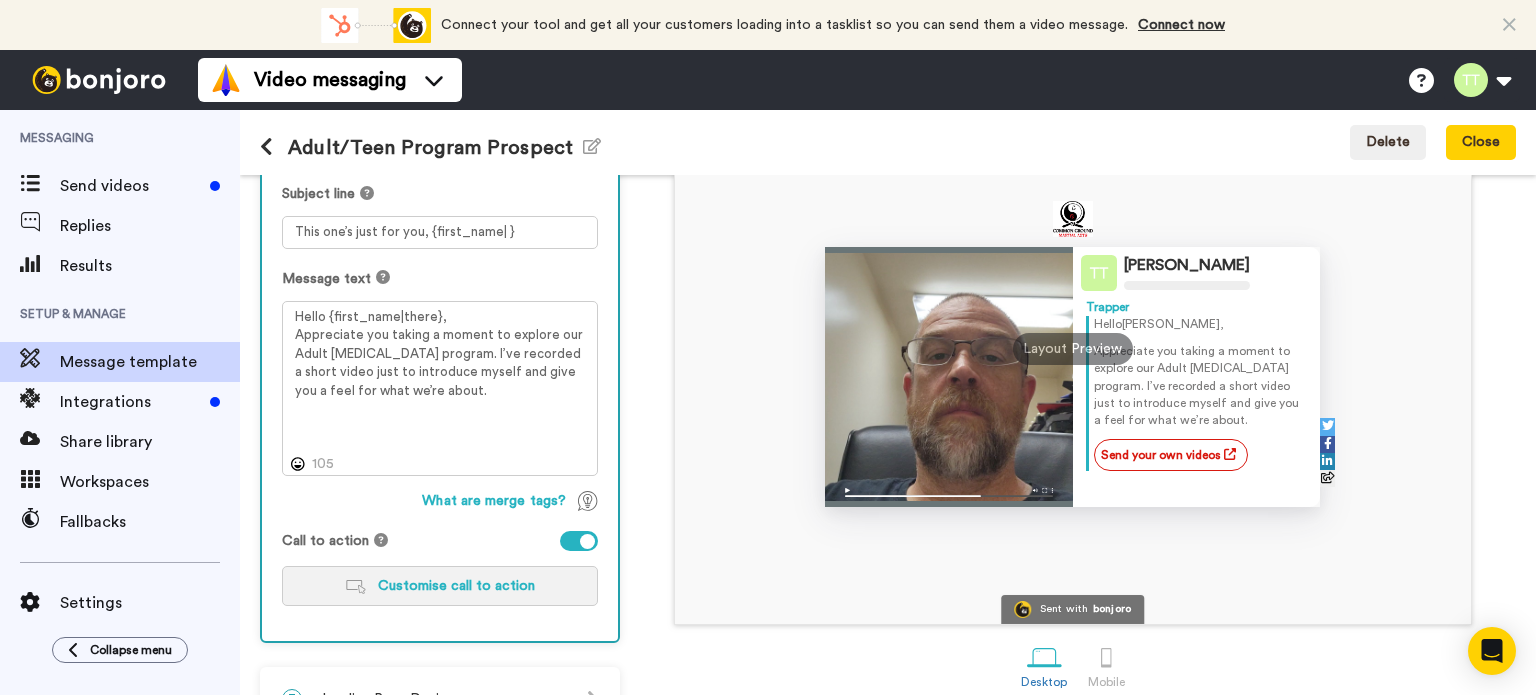 click on "Customise call to action" at bounding box center [456, 586] 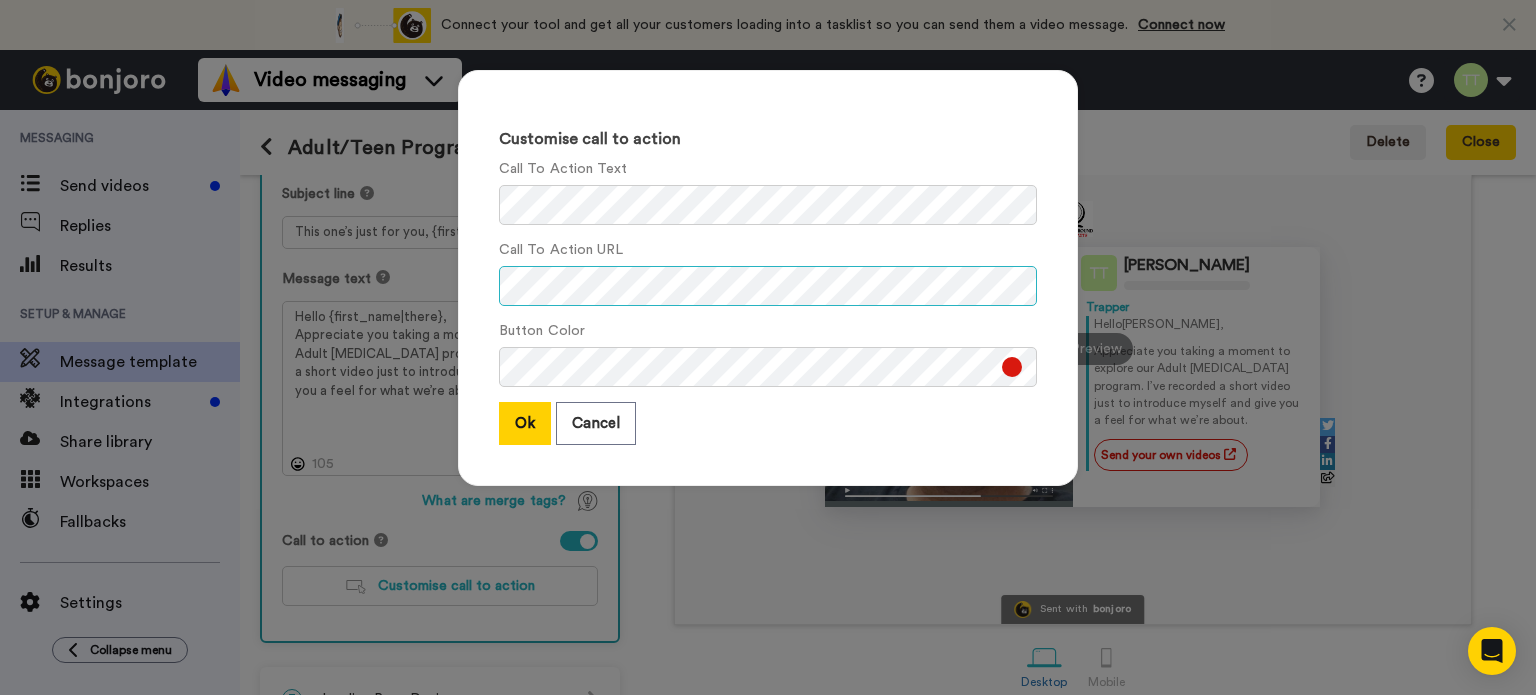 click on "Customise call to action Call To Action Text Call To Action URL Button Color Ok Cancel" at bounding box center [768, 278] 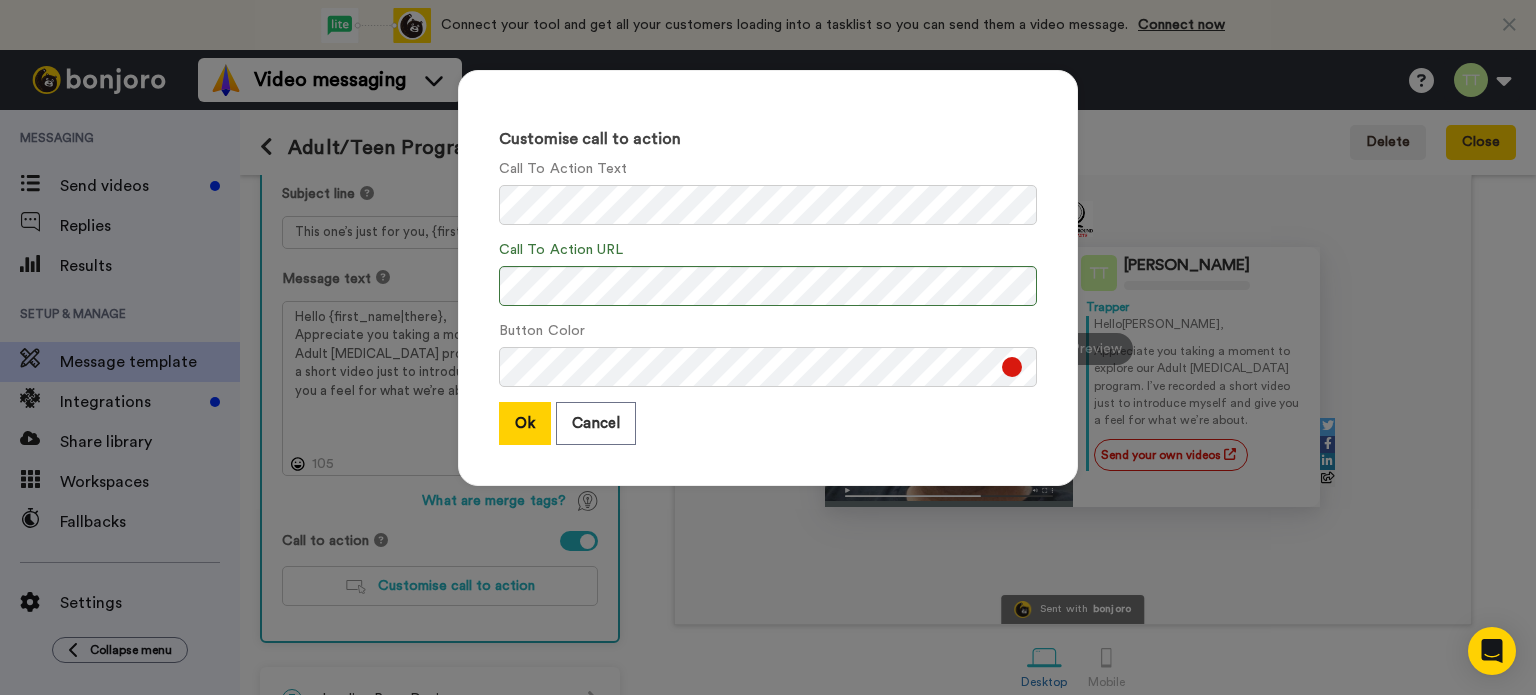 click on "Customise call to action Call To Action Text Call To Action URL Button Color Ok Cancel" at bounding box center [768, 278] 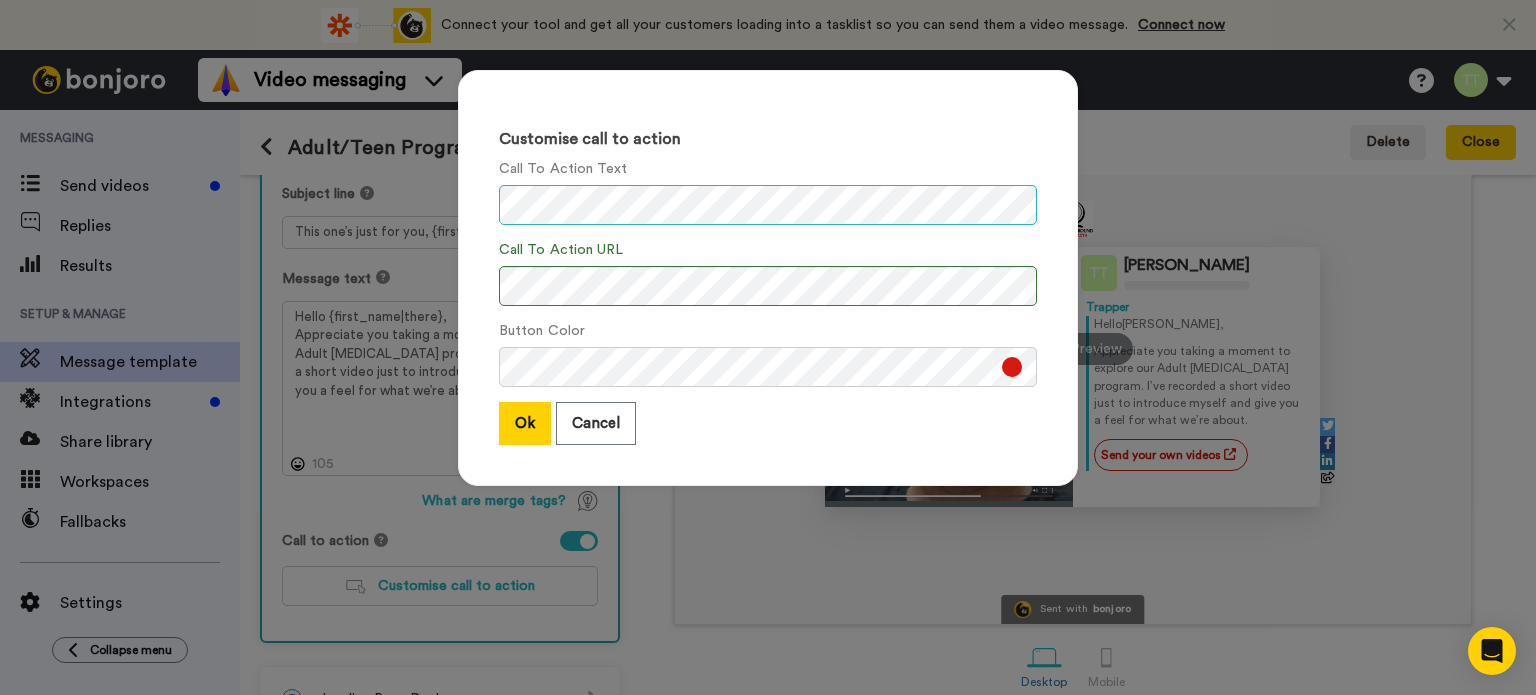 drag, startPoint x: 476, startPoint y: 297, endPoint x: 173, endPoint y: 251, distance: 306.47186 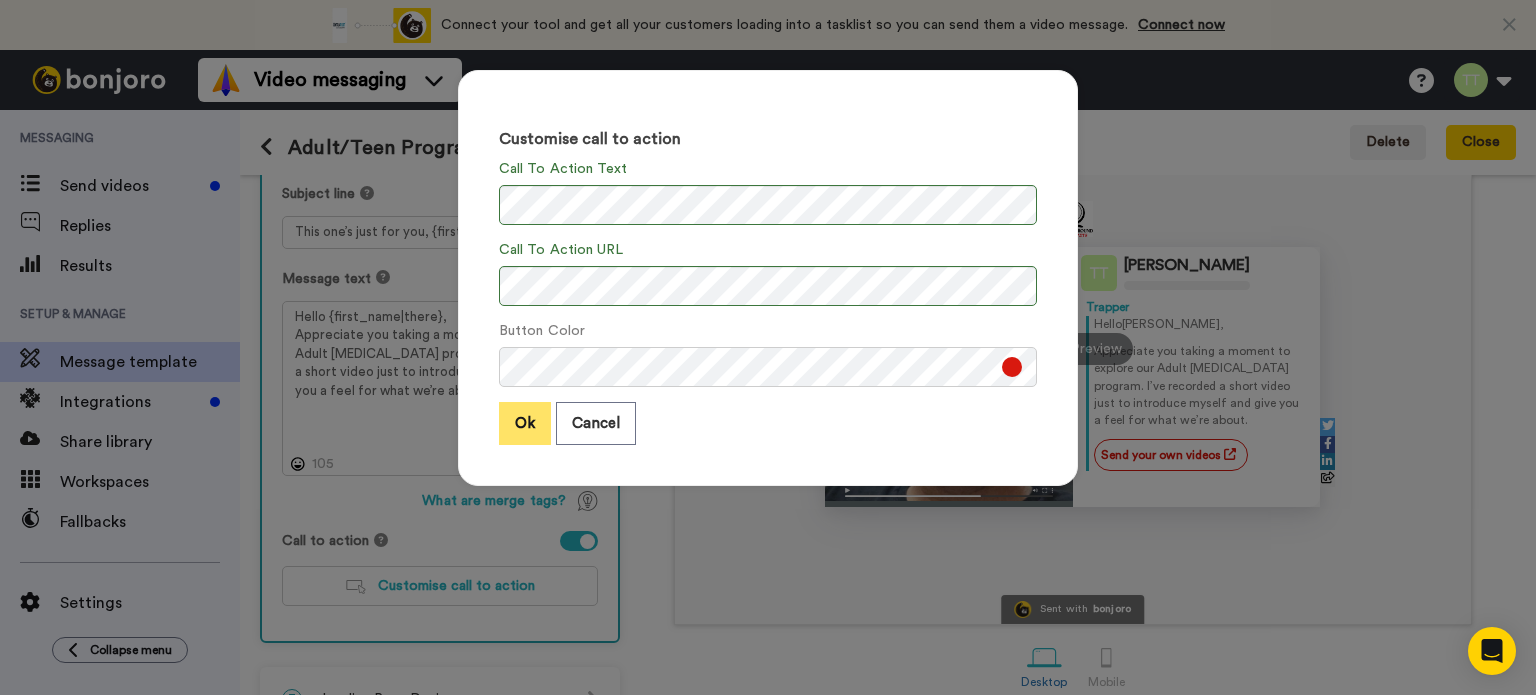click on "Ok" at bounding box center [525, 423] 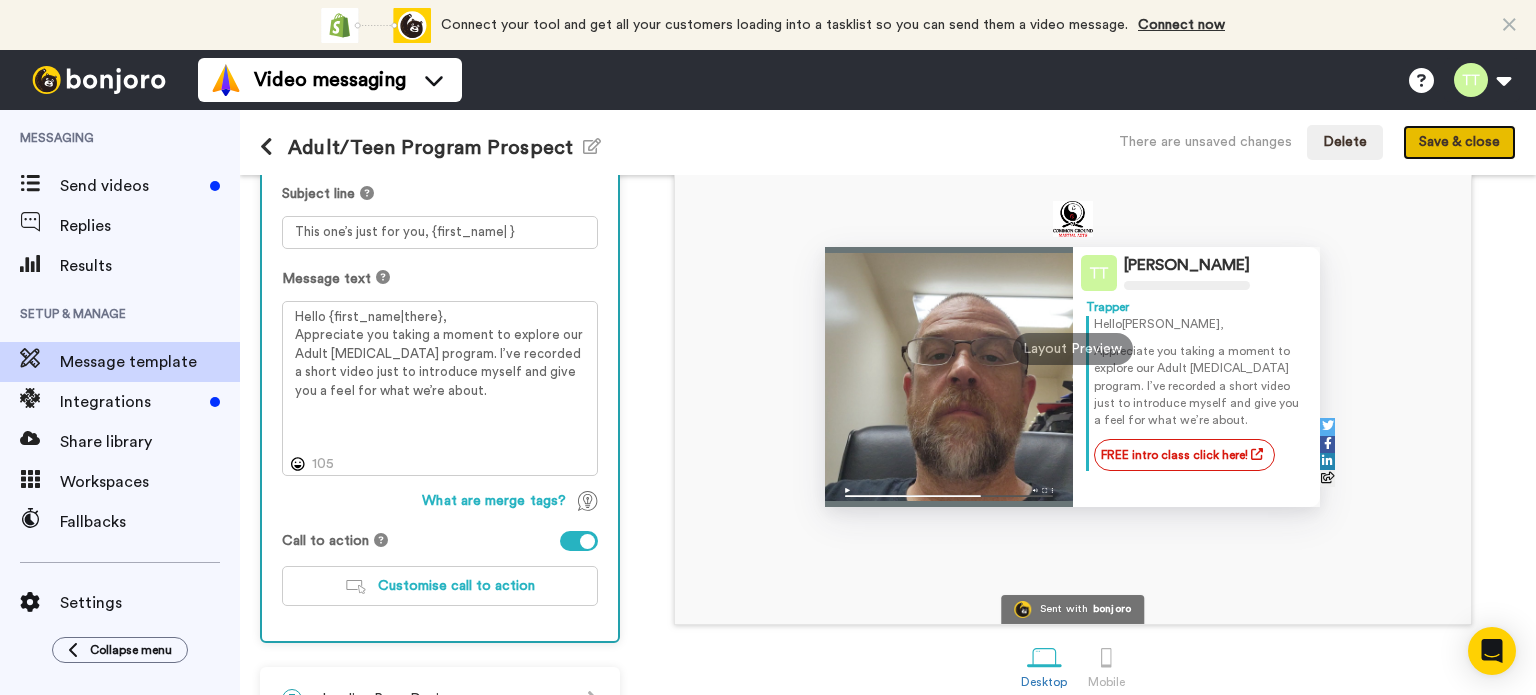click on "Save & close" at bounding box center (1459, 143) 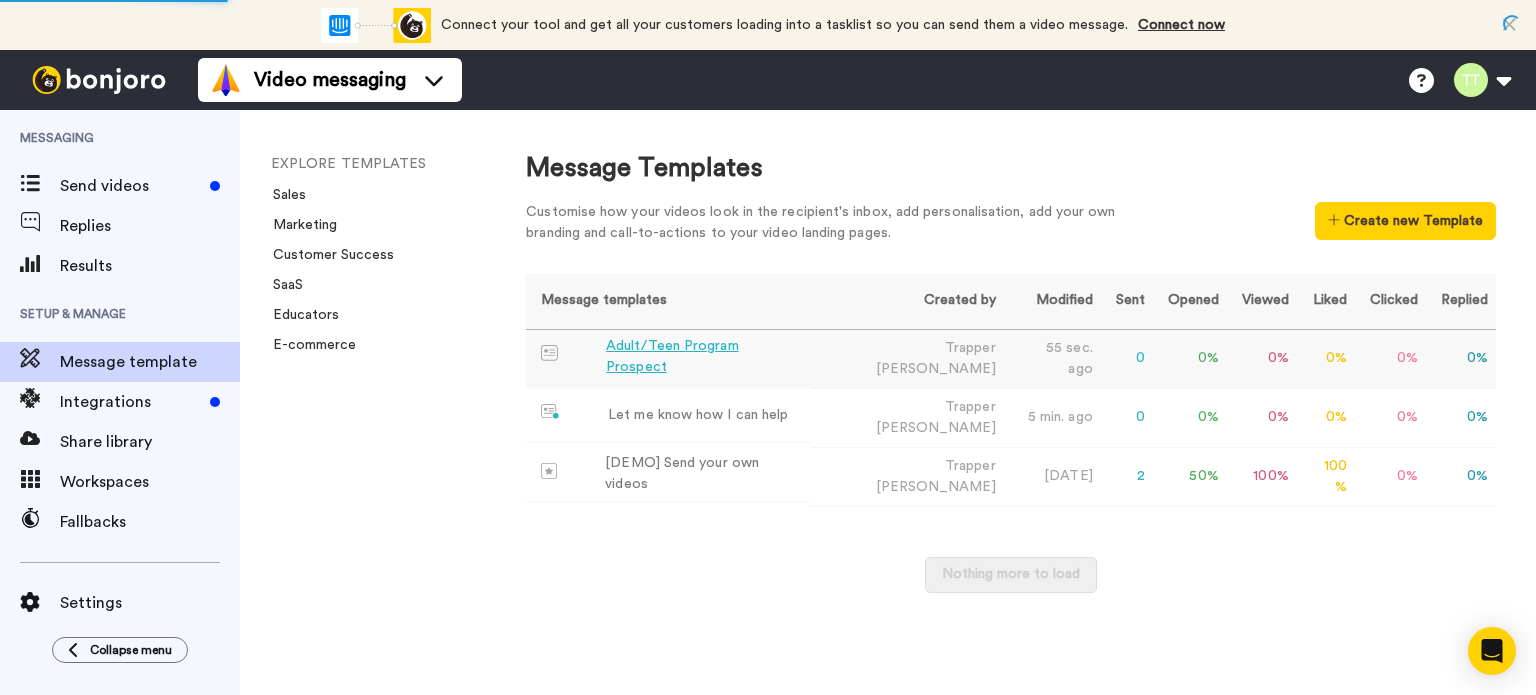 click on "Adult/Teen Program Prospect" at bounding box center (704, 357) 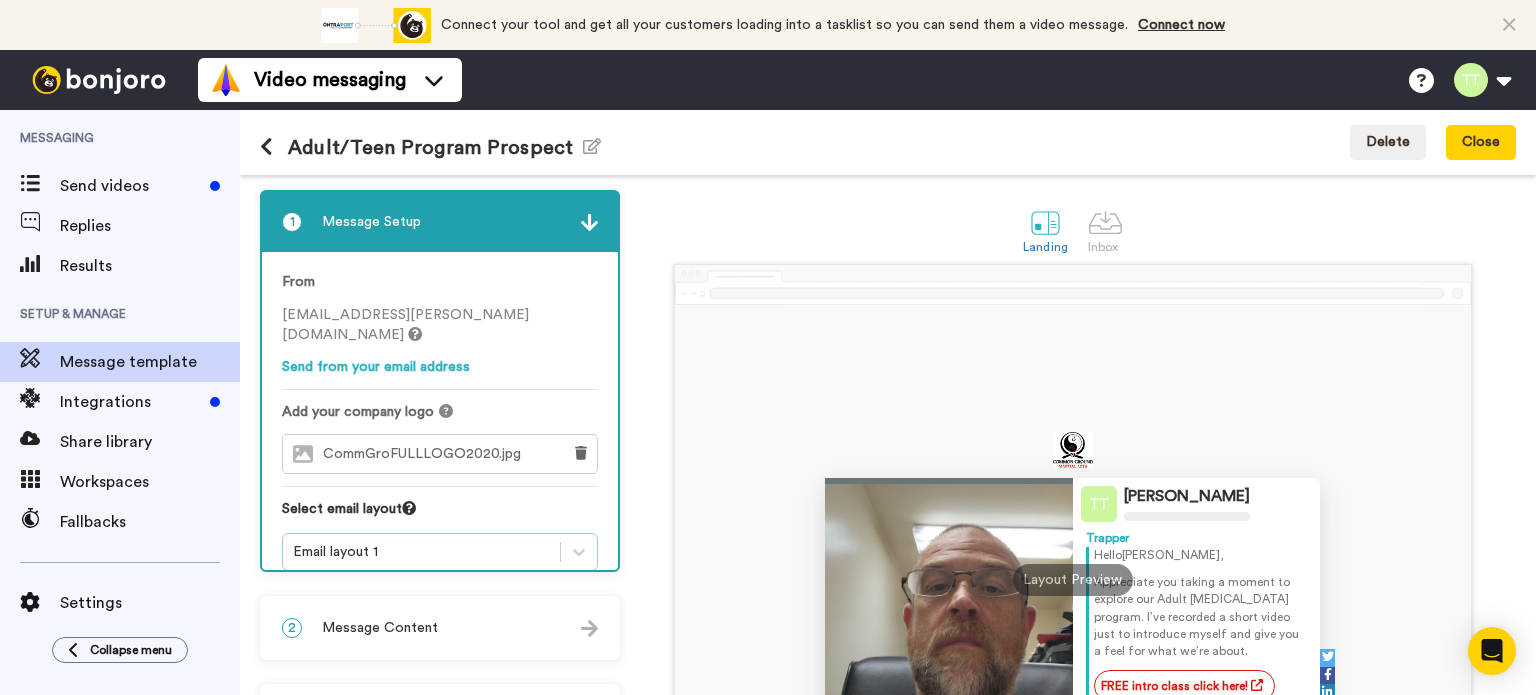 scroll, scrollTop: 144, scrollLeft: 0, axis: vertical 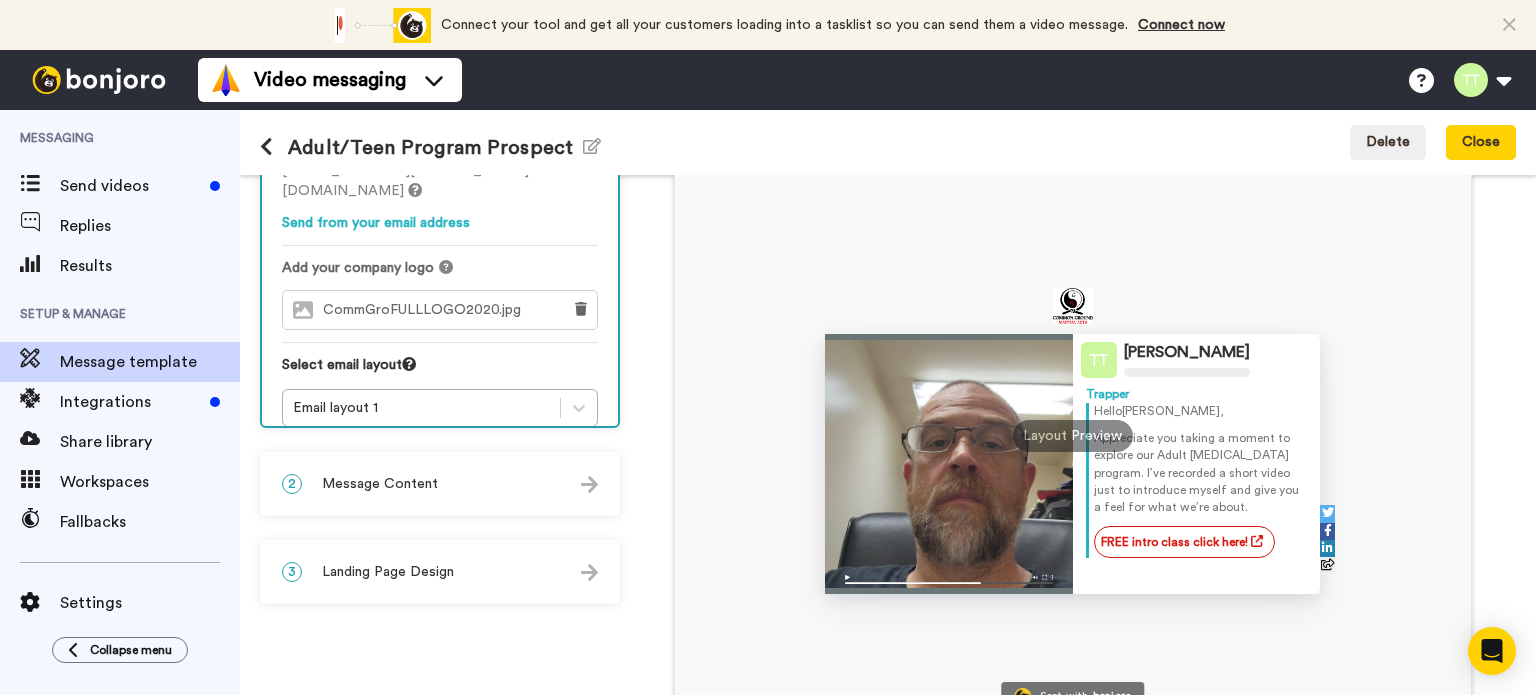 click on "2 Message Content" at bounding box center (440, 484) 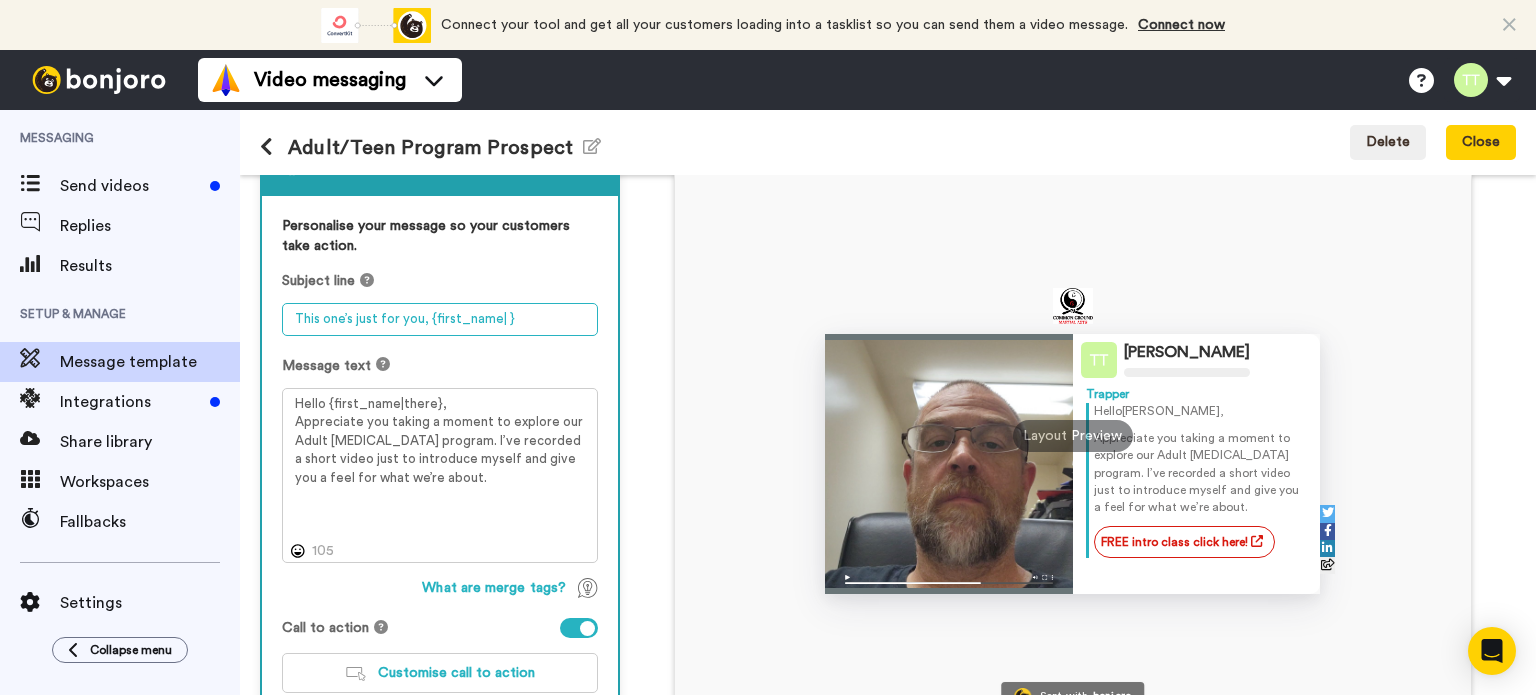 drag, startPoint x: 520, startPoint y: 314, endPoint x: 249, endPoint y: 319, distance: 271.0461 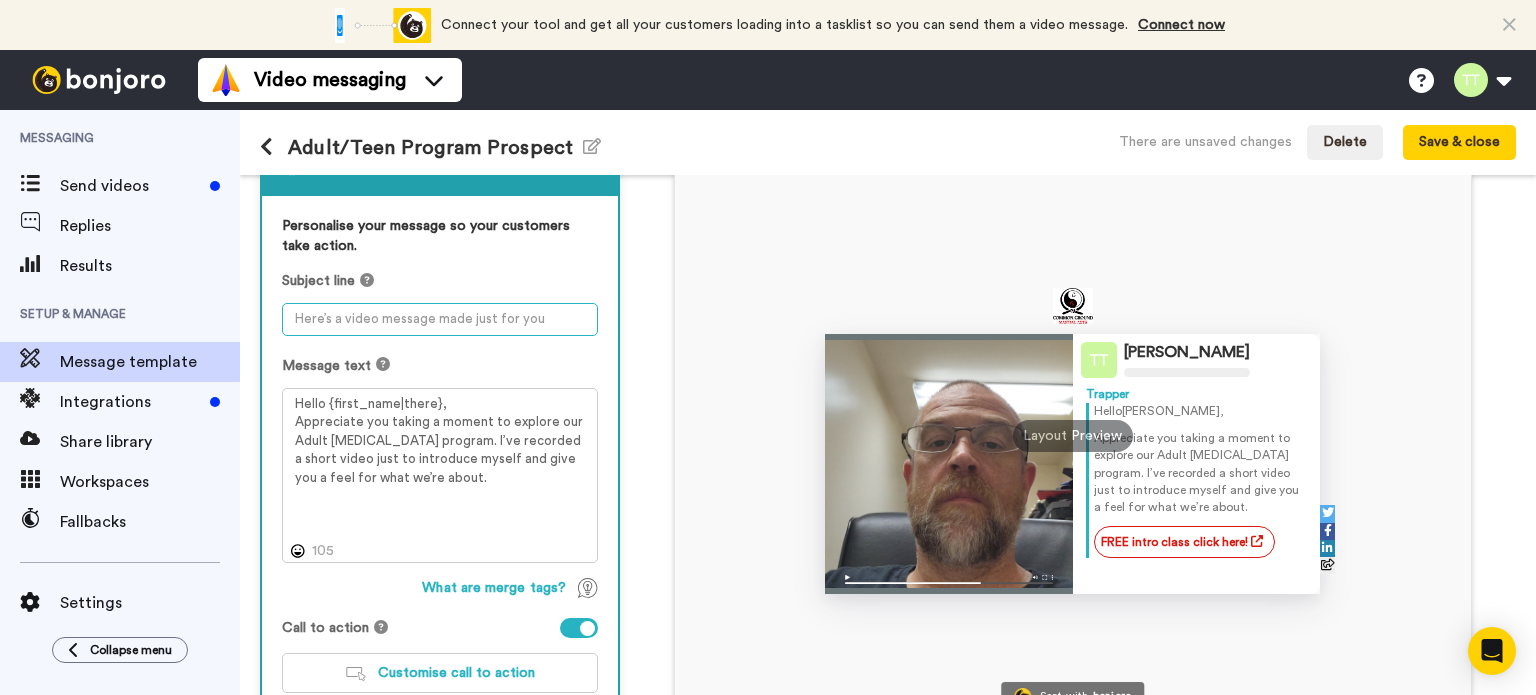 paste on "Curious About Martial Arts? Let’s Talk 💪" 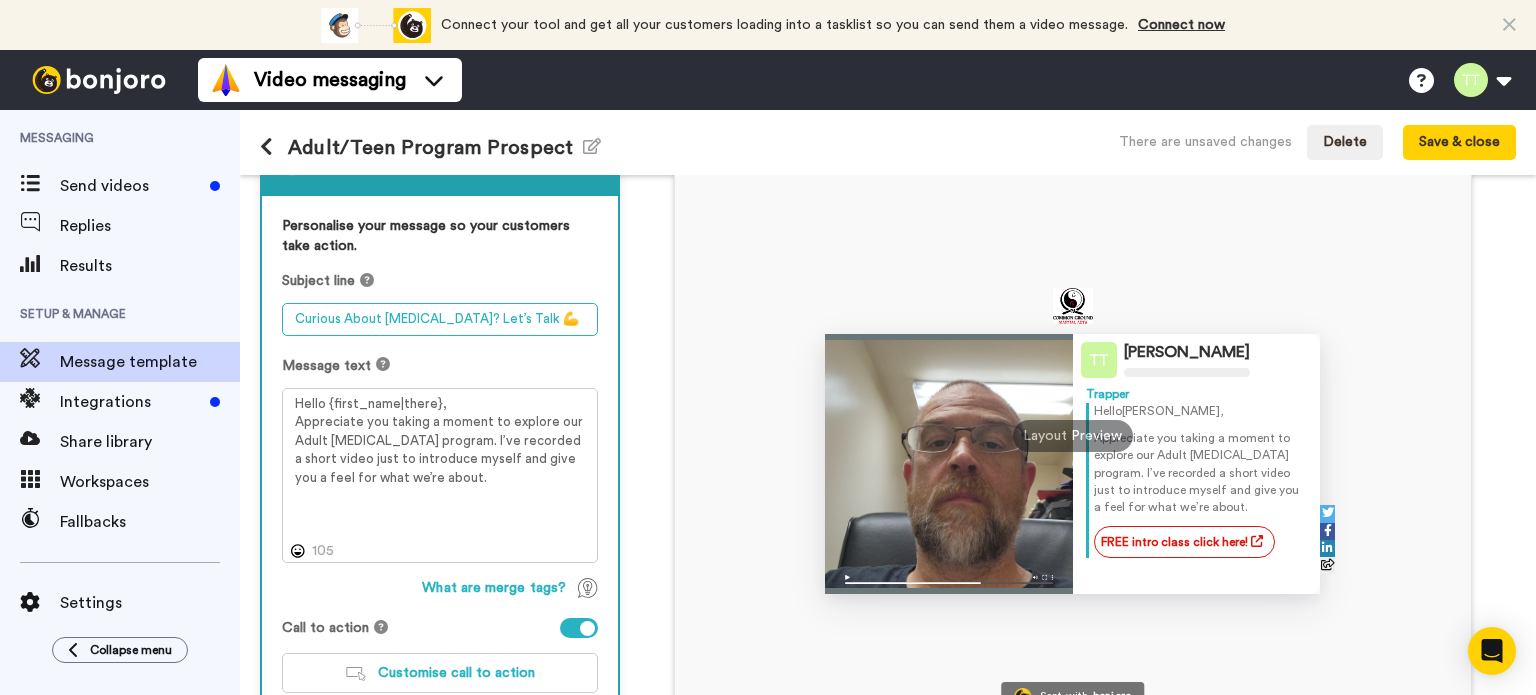 type on "Curious About Martial Arts? Let’s Talk 💪" 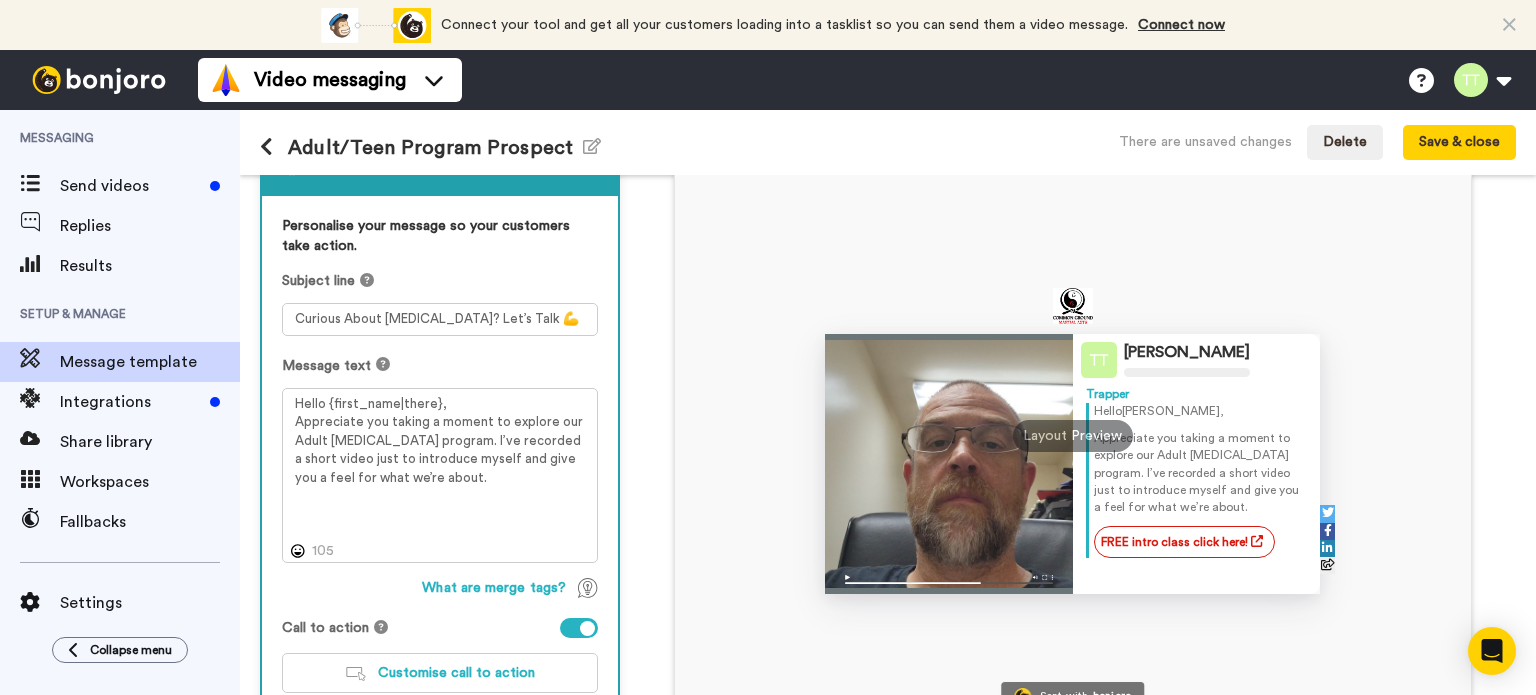 click on "Message text" at bounding box center (440, 366) 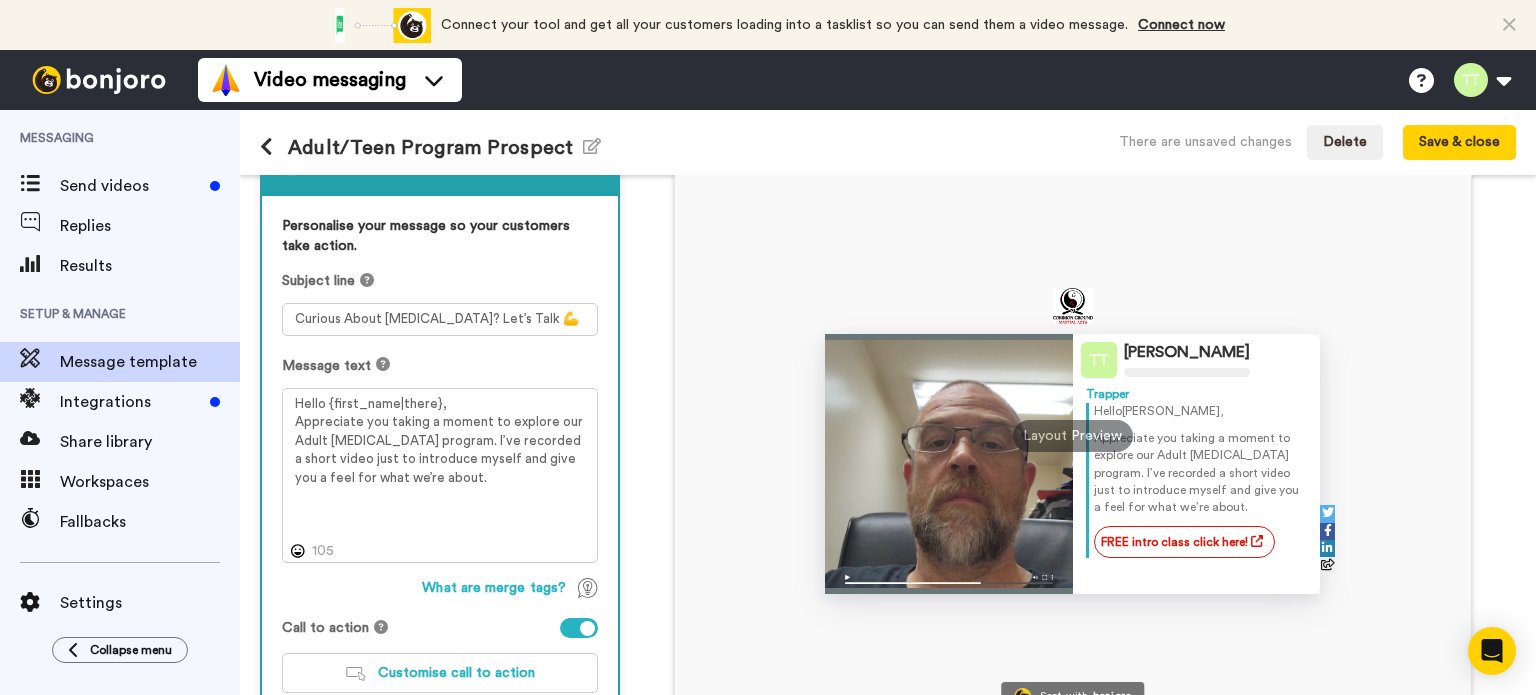 scroll, scrollTop: 279, scrollLeft: 0, axis: vertical 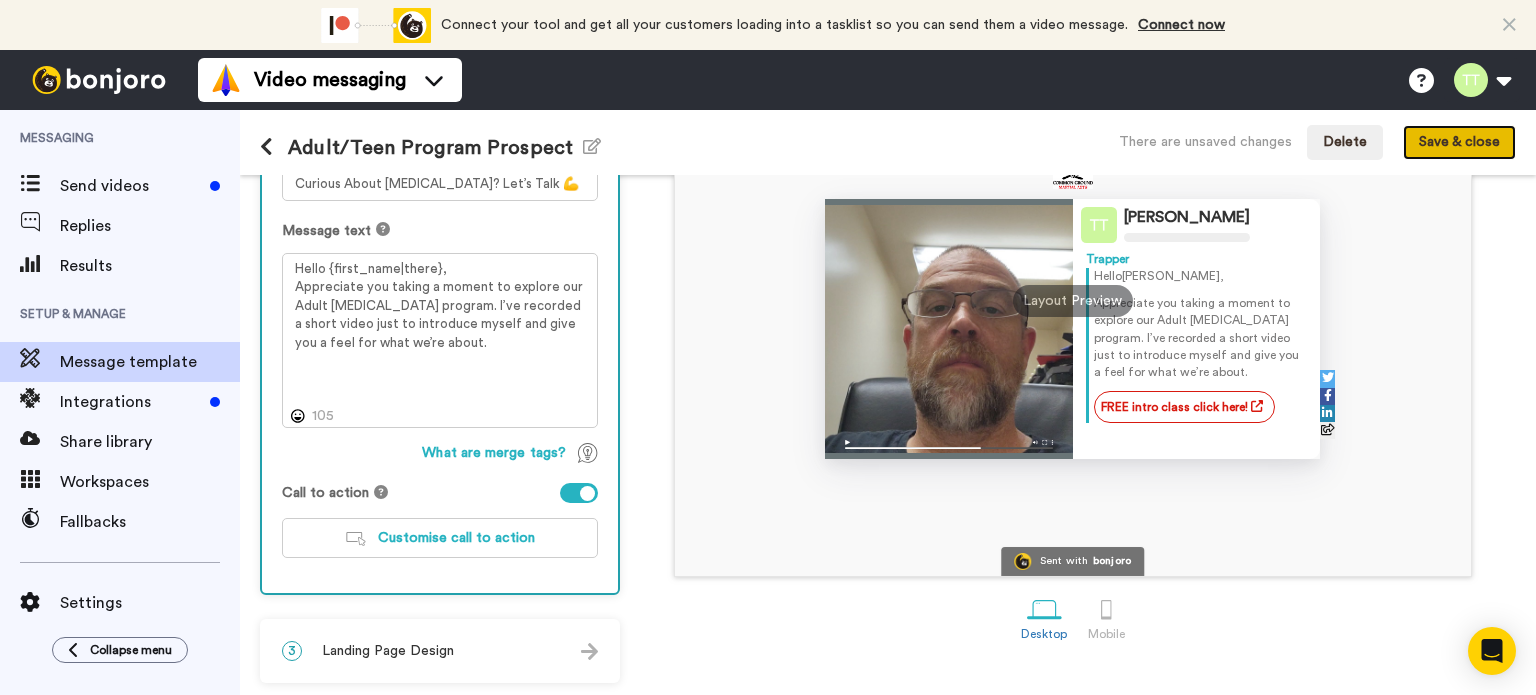 click on "Save & close" at bounding box center (1459, 143) 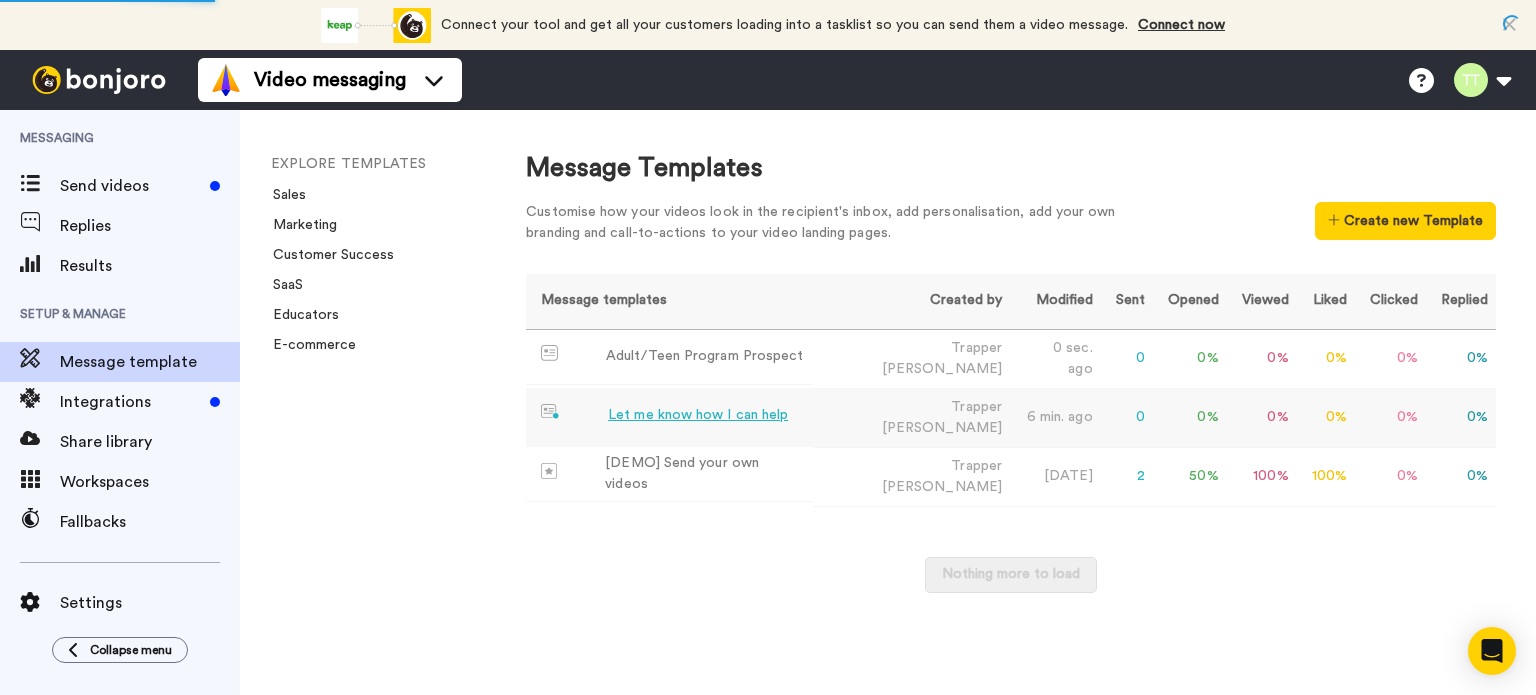 click on "Let me know how I can help" at bounding box center [698, 415] 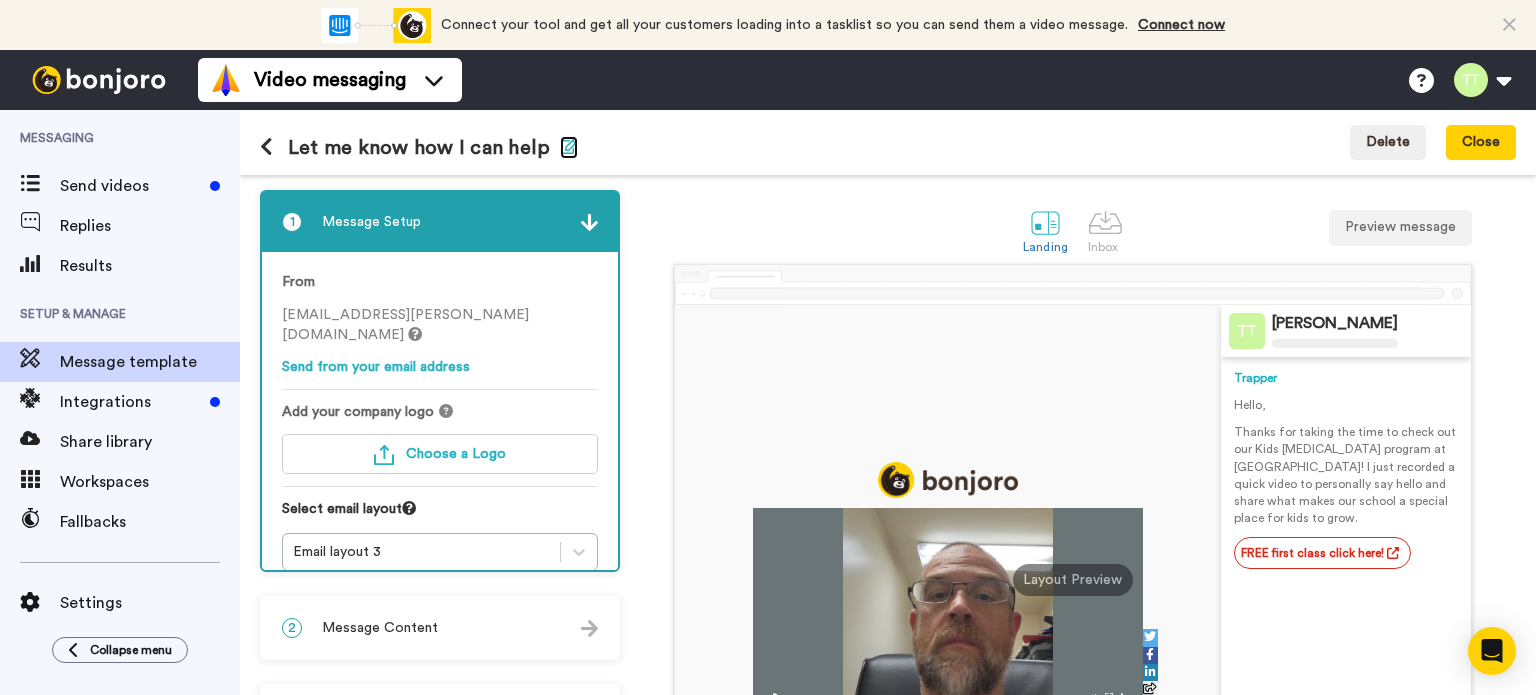 click at bounding box center [569, 146] 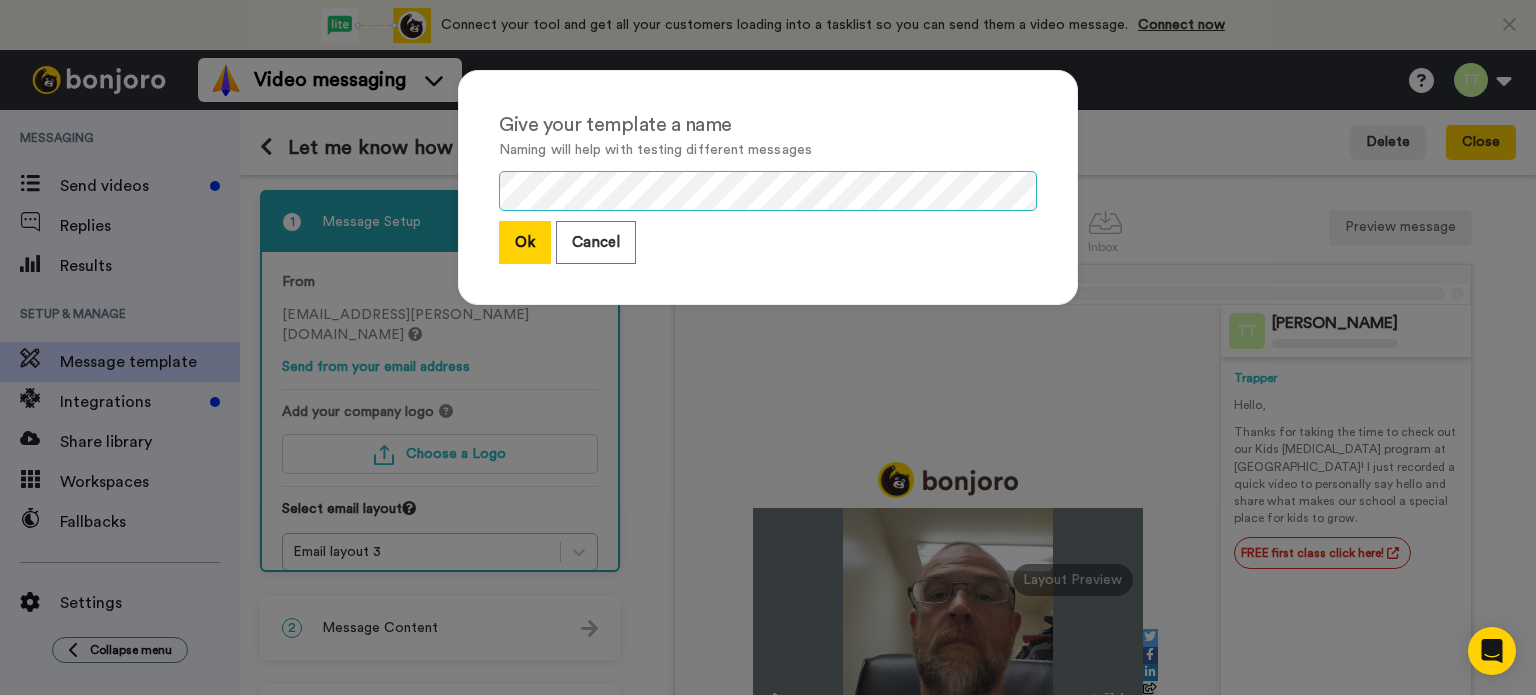 click on "Give your template a name Naming will help with testing different messages Ok Cancel" at bounding box center [768, 347] 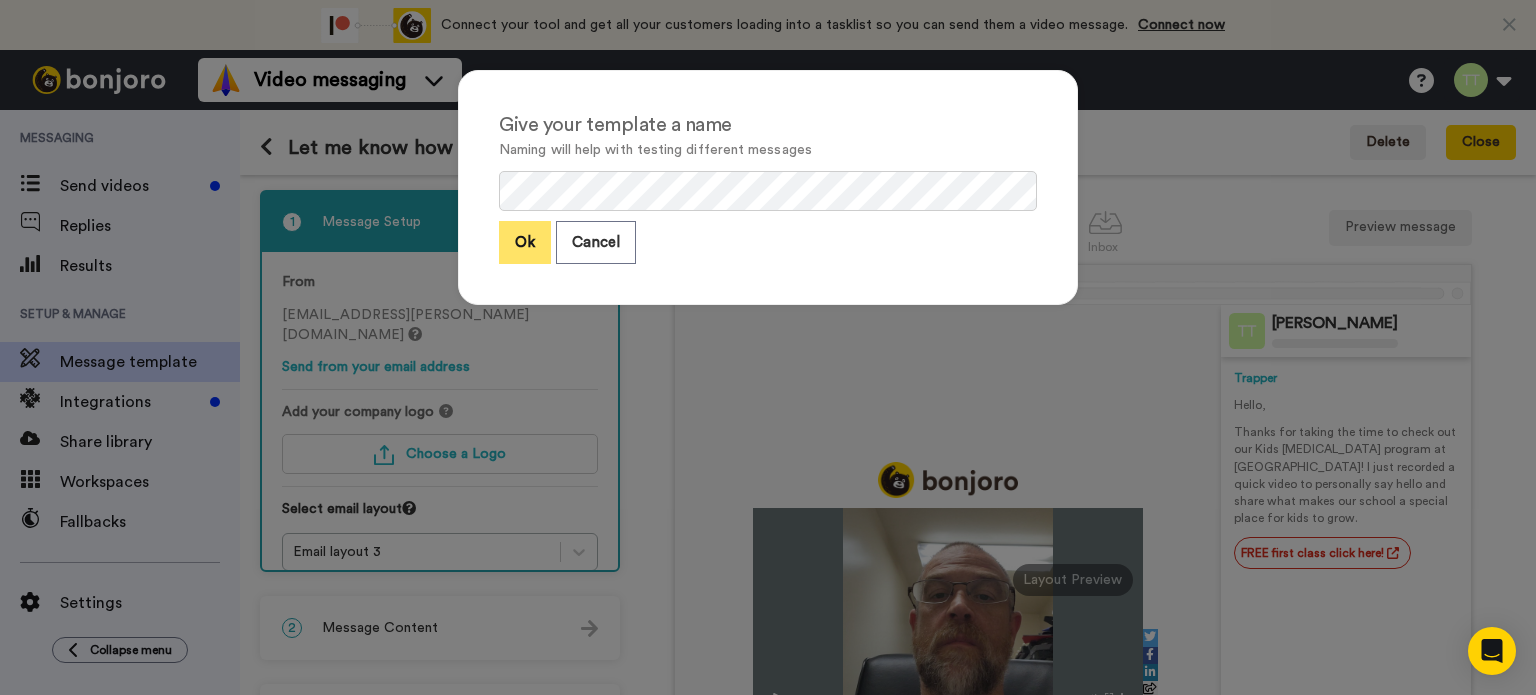 click on "Ok" at bounding box center (525, 242) 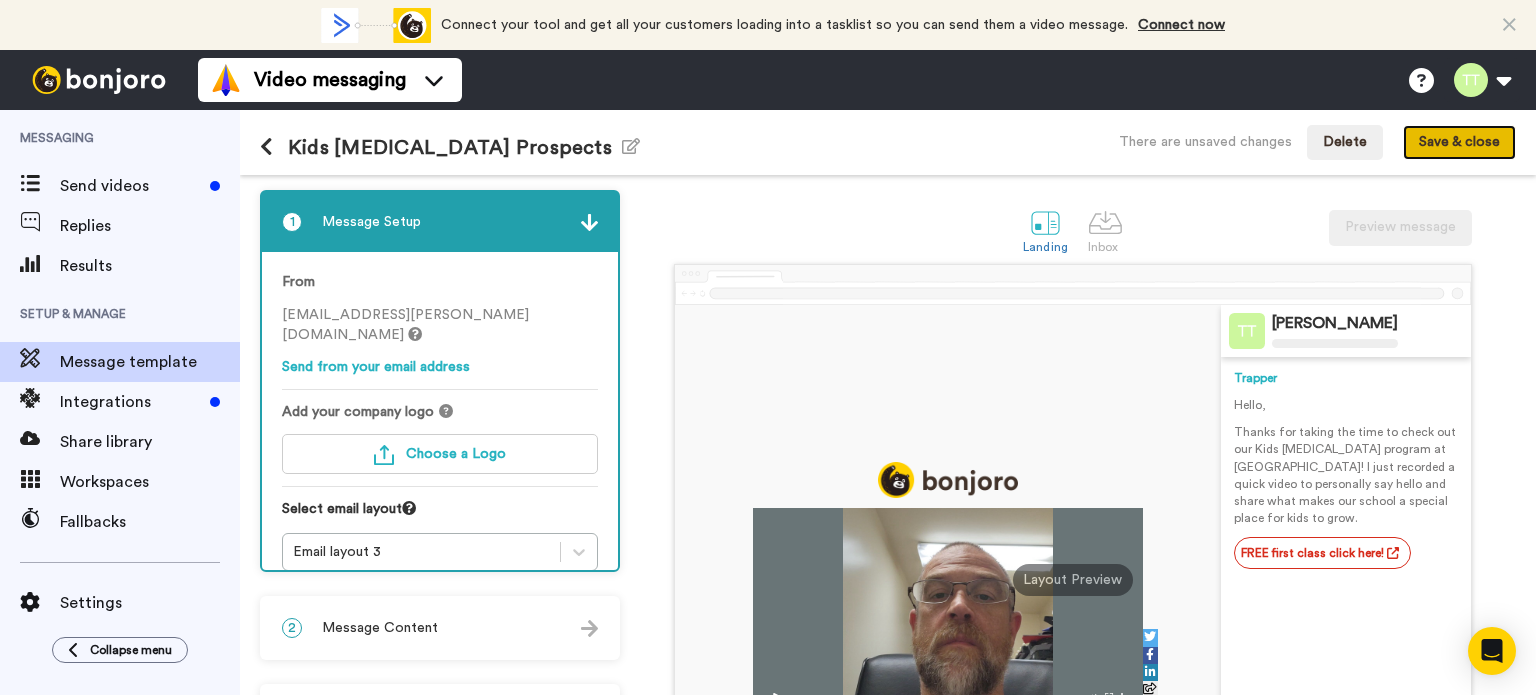 click on "Save & close" at bounding box center [1459, 143] 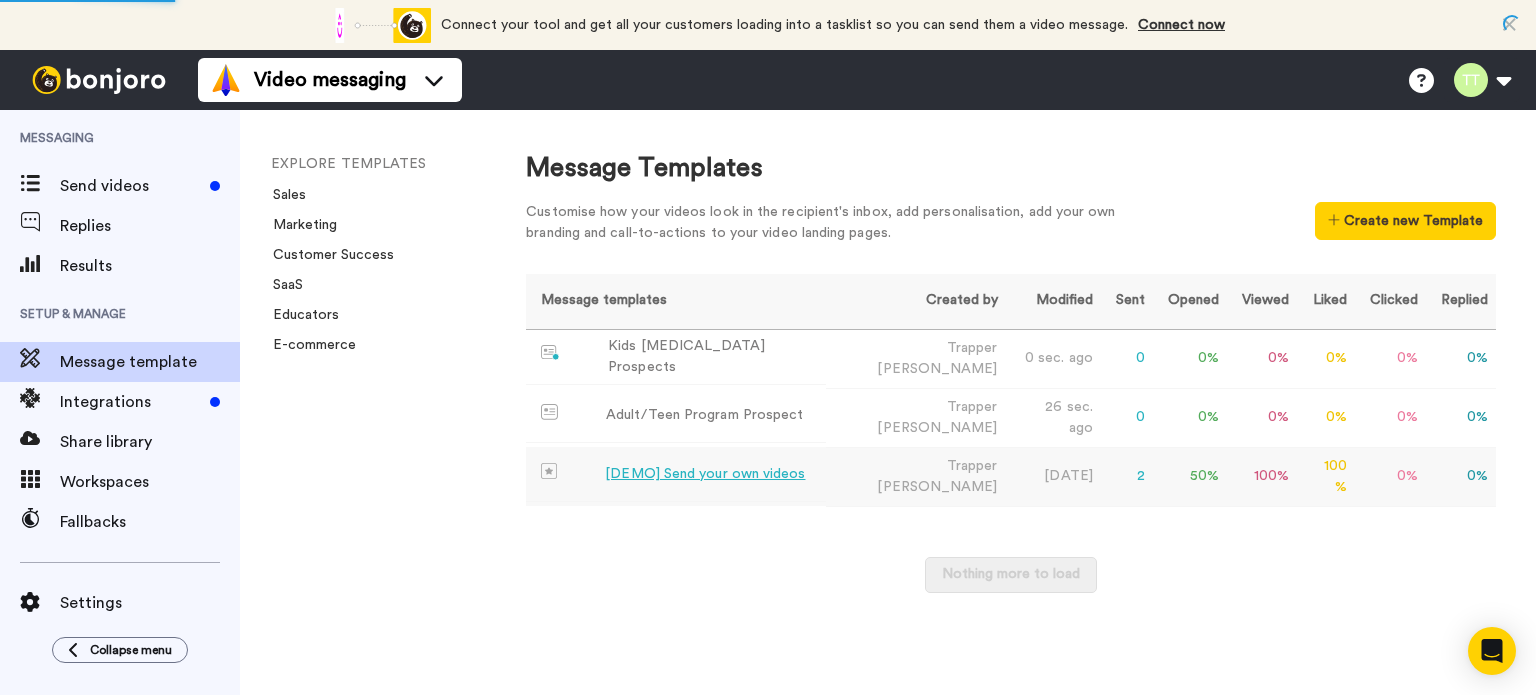 click on "[DEMO] Send your own videos" at bounding box center [705, 474] 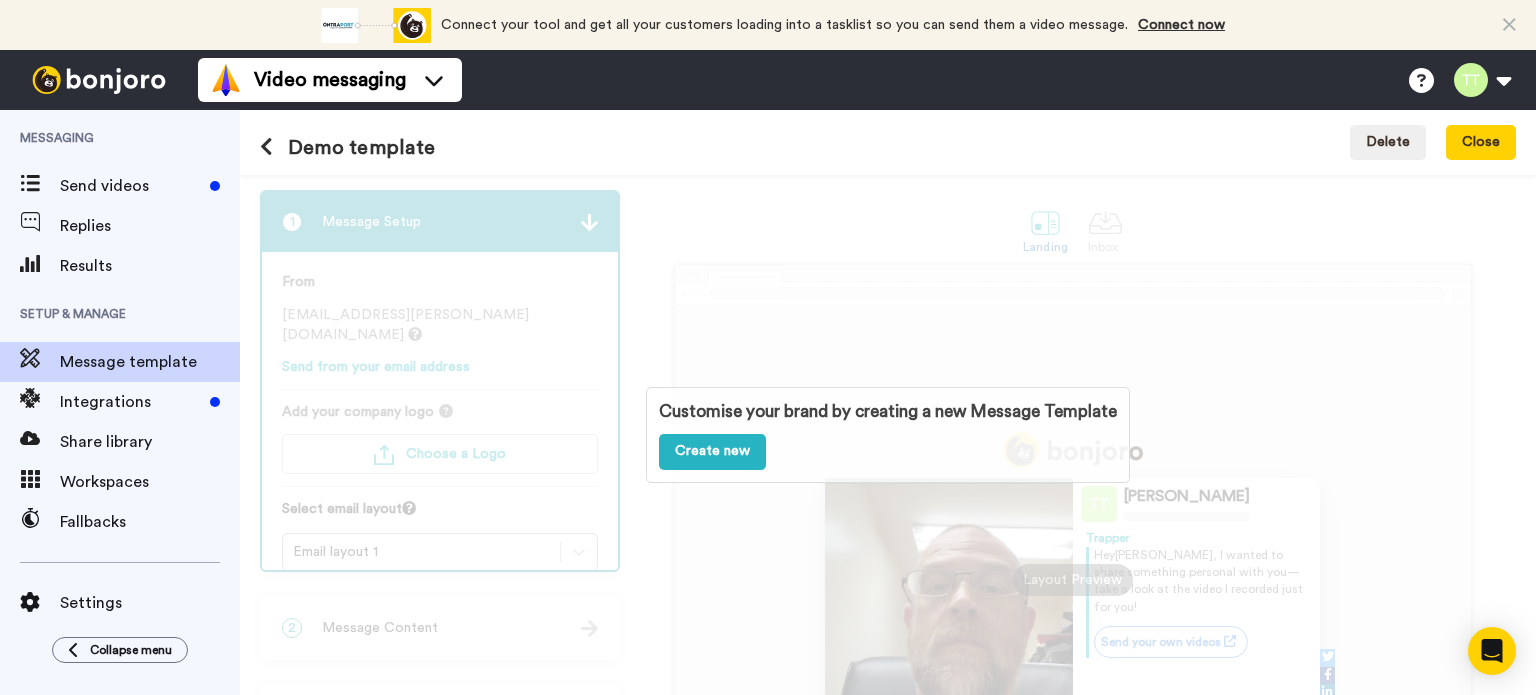 click at bounding box center [274, 148] 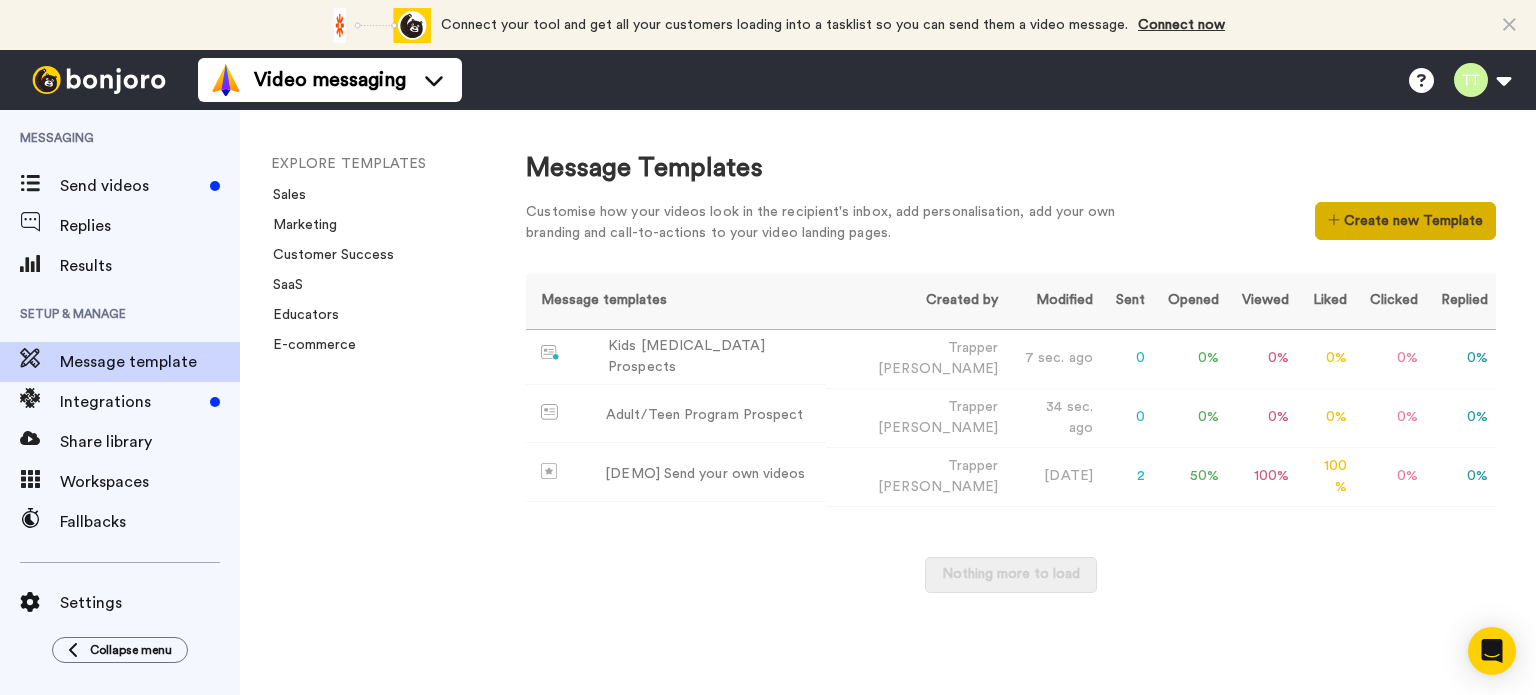 click on "Create new Template" at bounding box center (1405, 221) 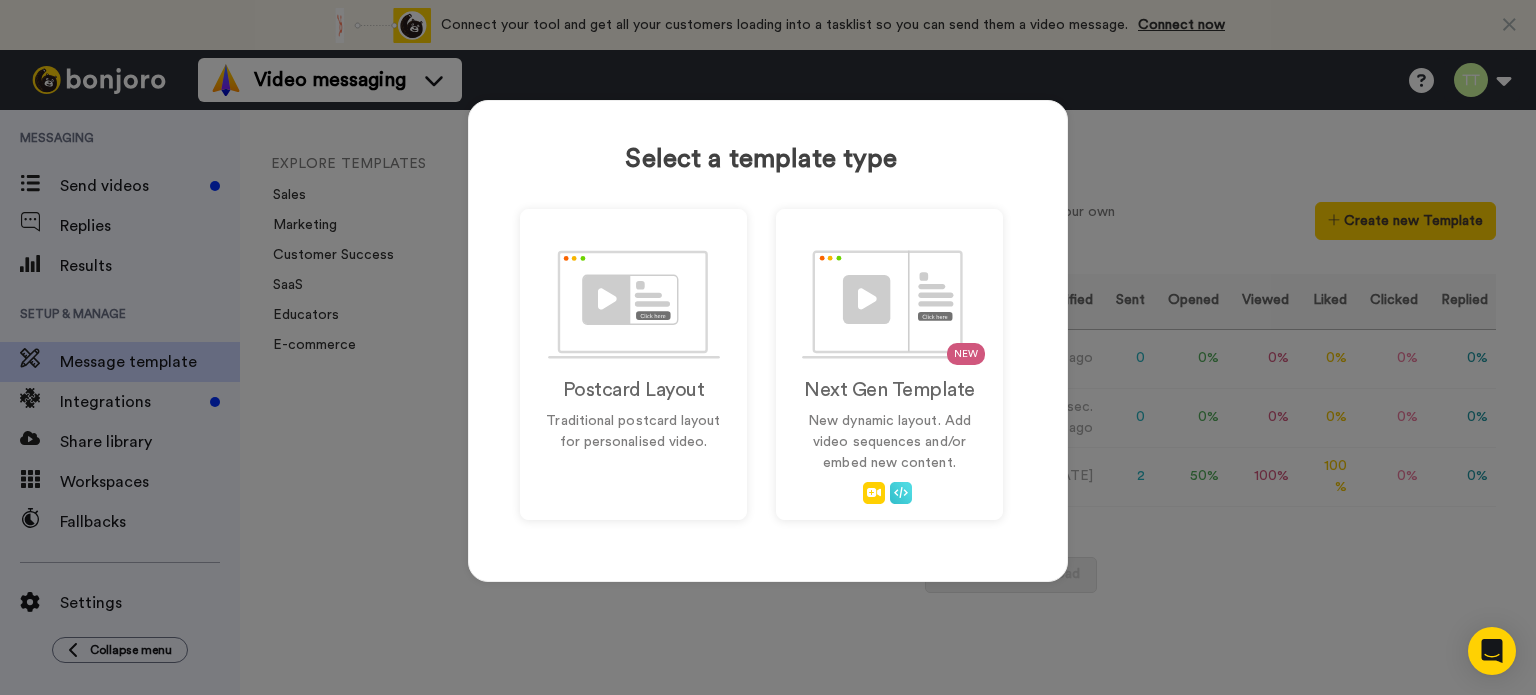click on "Select a template type Postcard Layout Traditional postcard layout for personalised video. NEW Next Gen Template New dynamic layout. Add video sequences and/or embed new content." at bounding box center (768, 347) 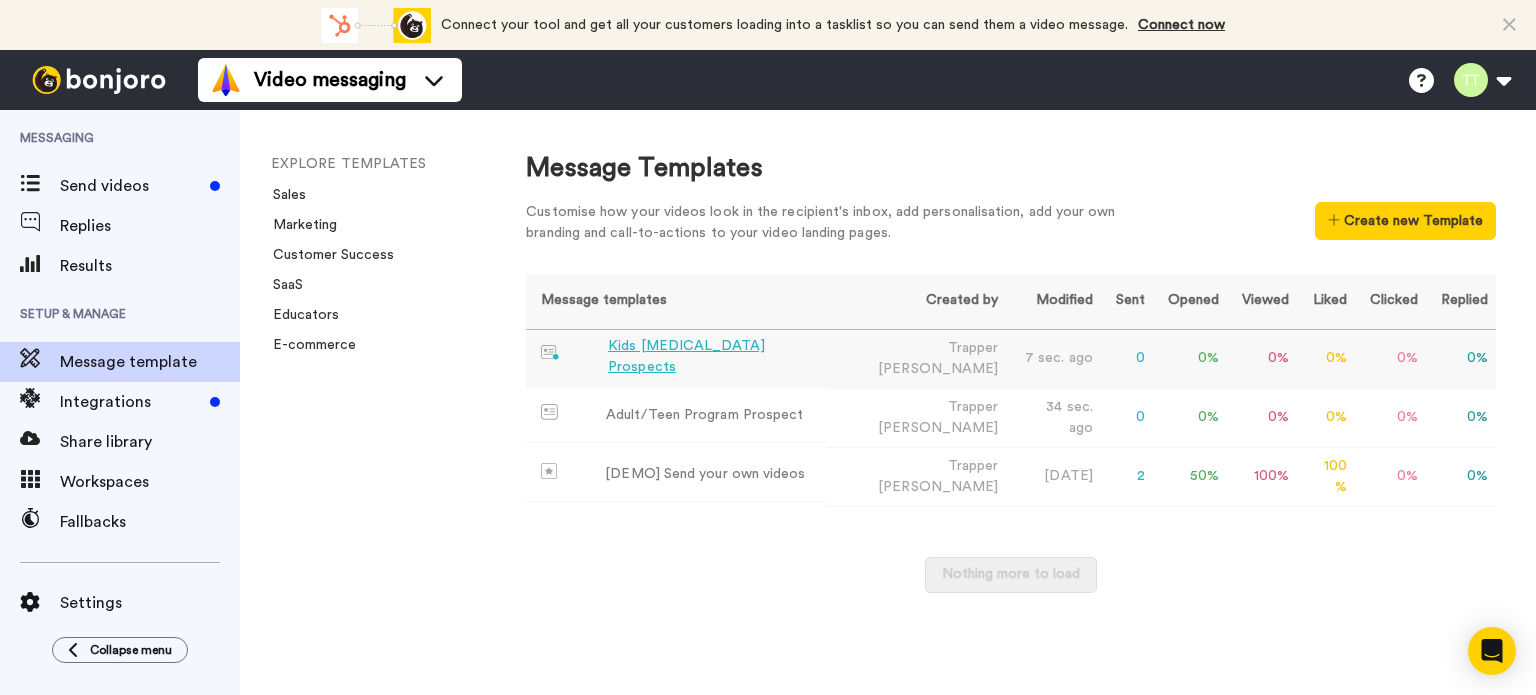 click on "Kids Martial Arts Prospects" at bounding box center [713, 357] 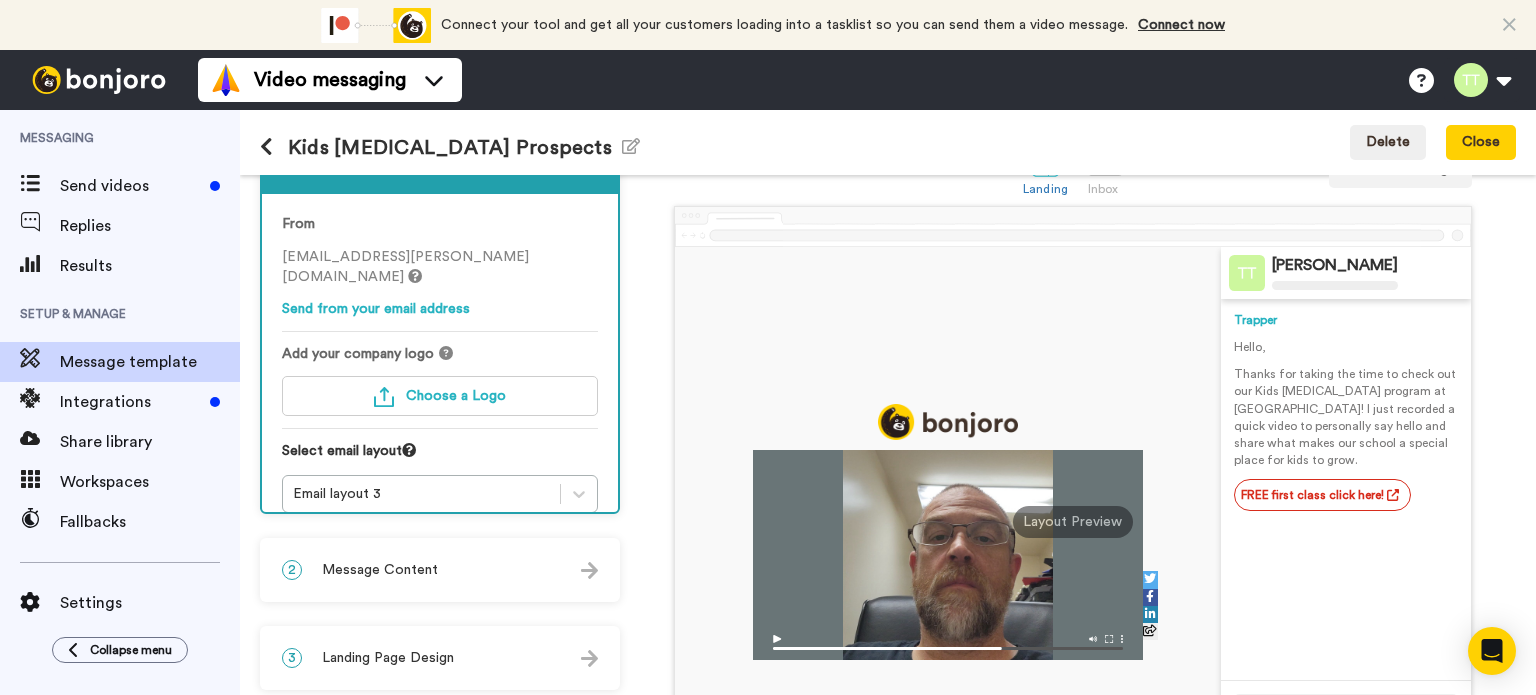 scroll, scrollTop: 0, scrollLeft: 0, axis: both 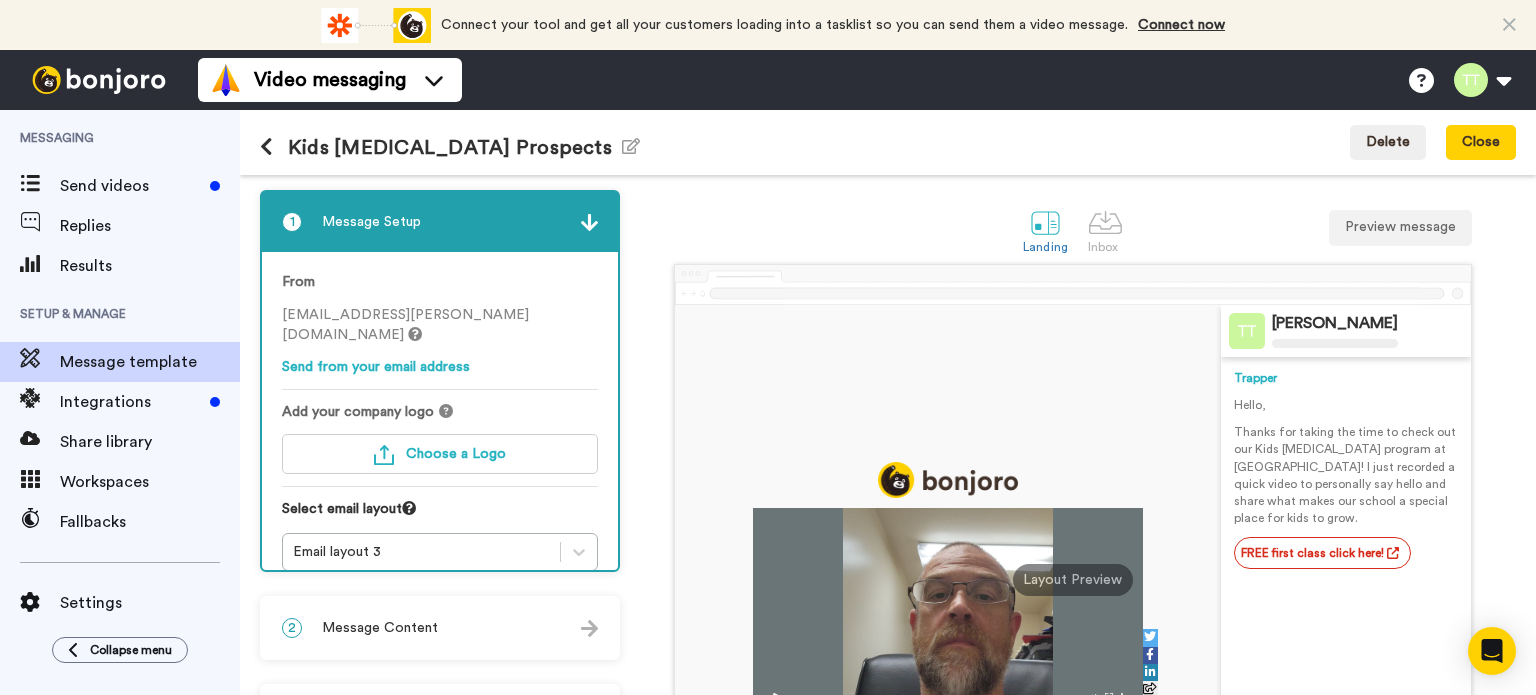 click at bounding box center (274, 148) 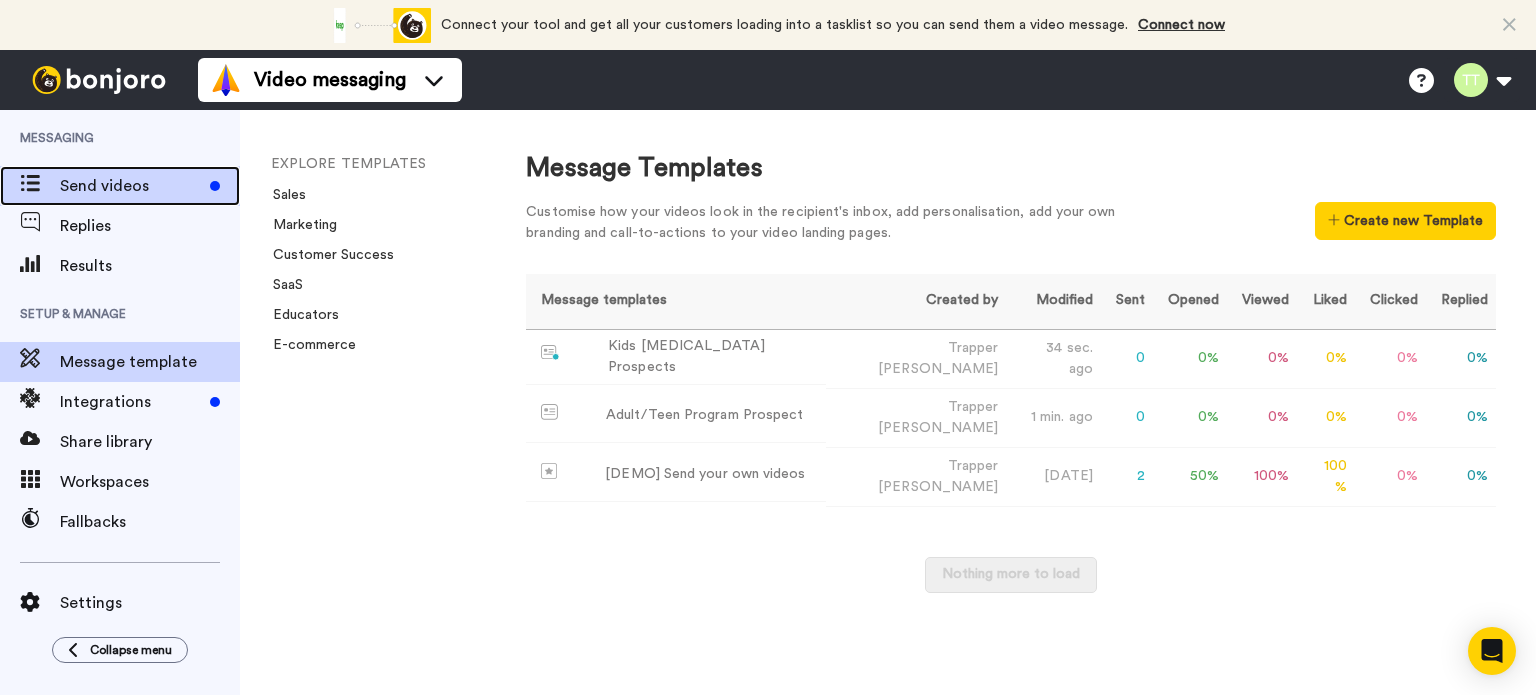 click on "Send videos" at bounding box center [131, 186] 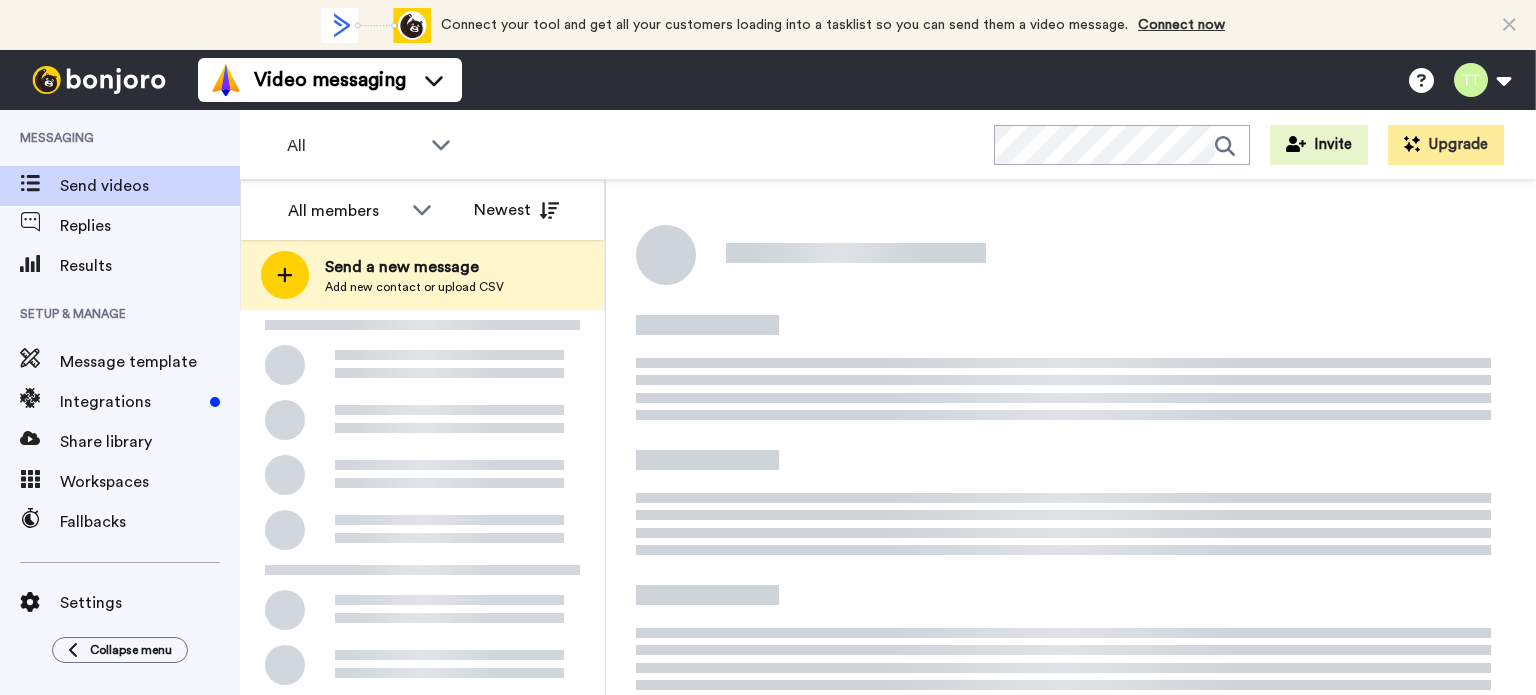 scroll, scrollTop: 0, scrollLeft: 0, axis: both 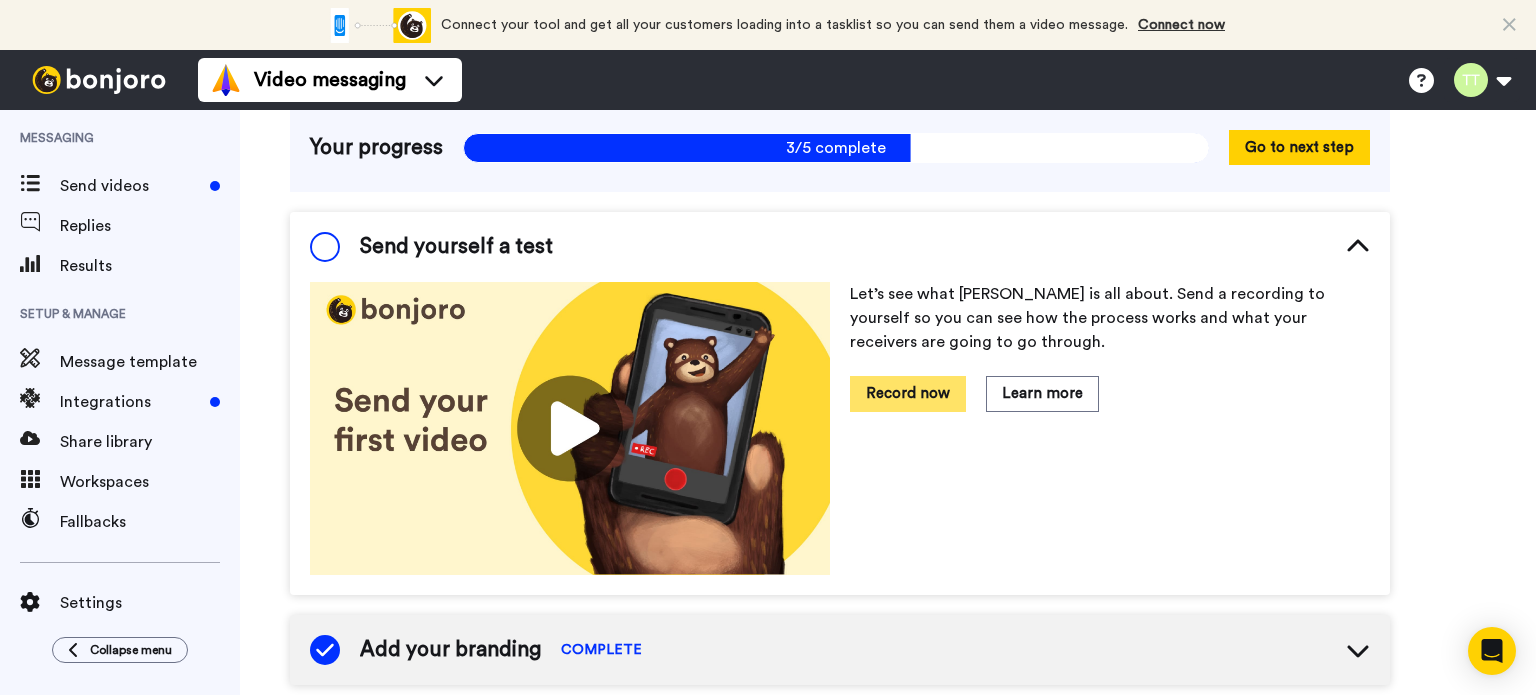 click on "Record now" at bounding box center (908, 393) 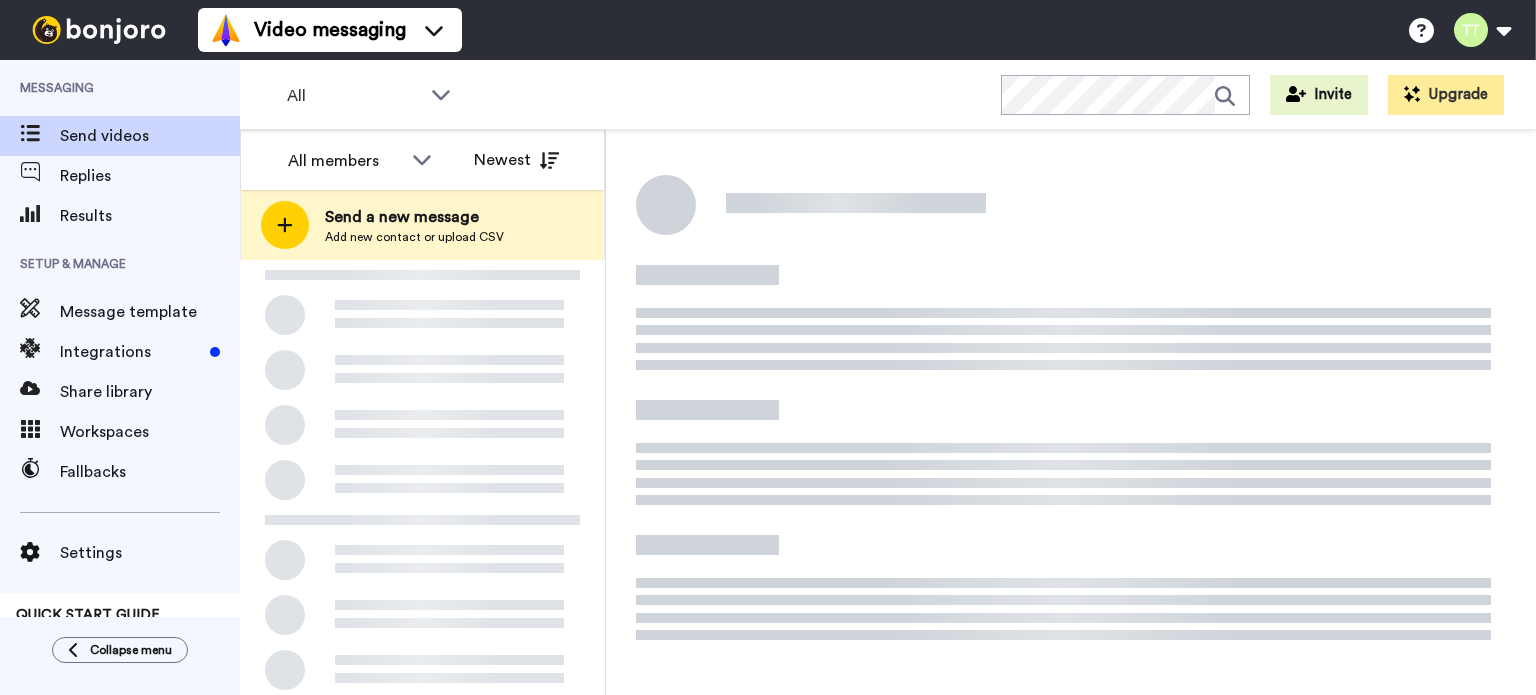 scroll, scrollTop: 0, scrollLeft: 0, axis: both 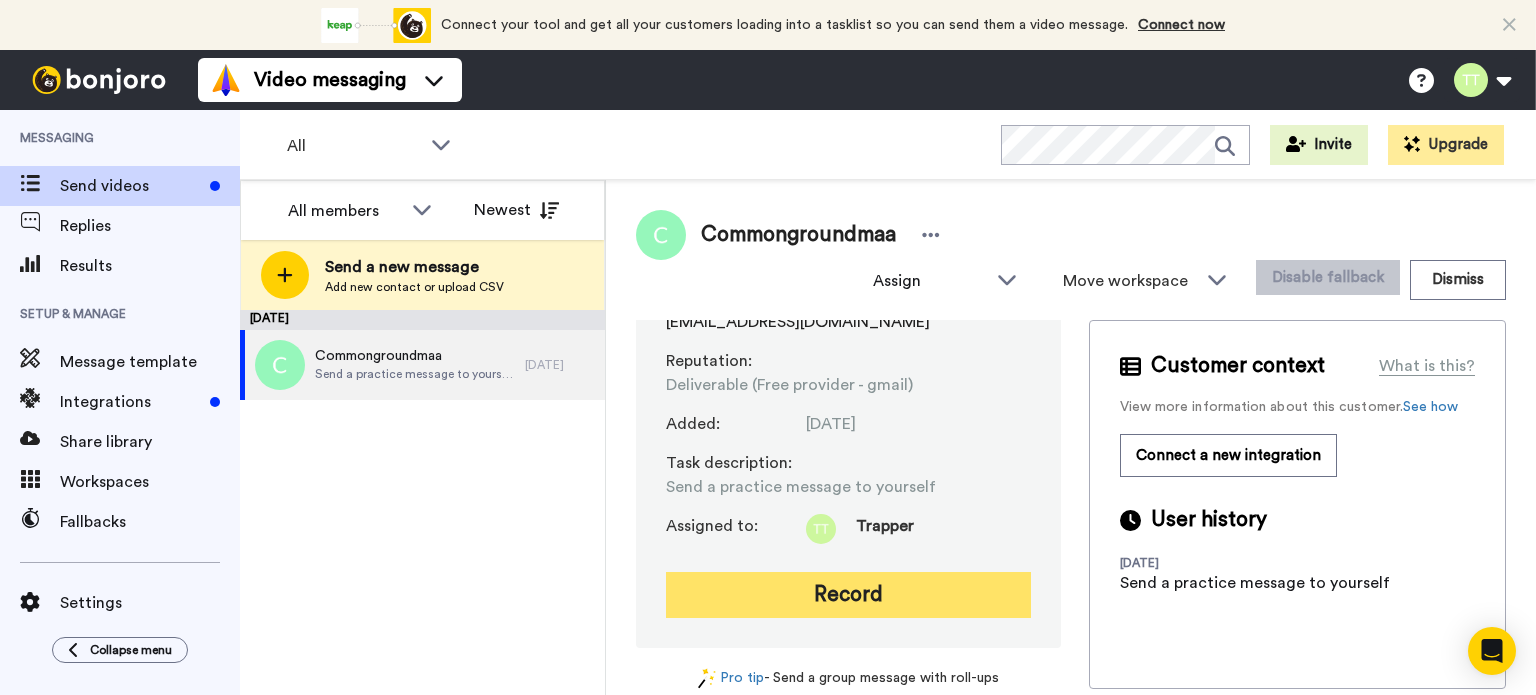 click on "Record" at bounding box center (848, 595) 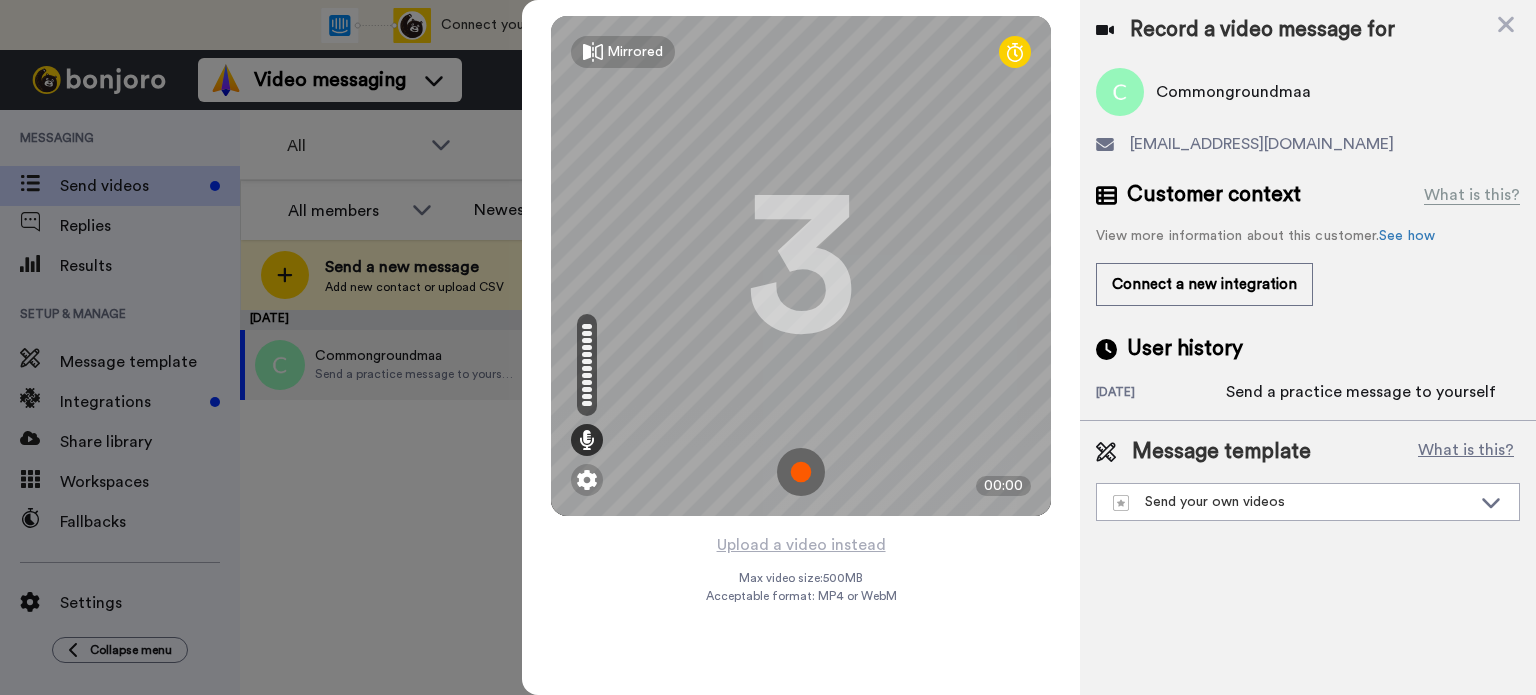 click at bounding box center (801, 472) 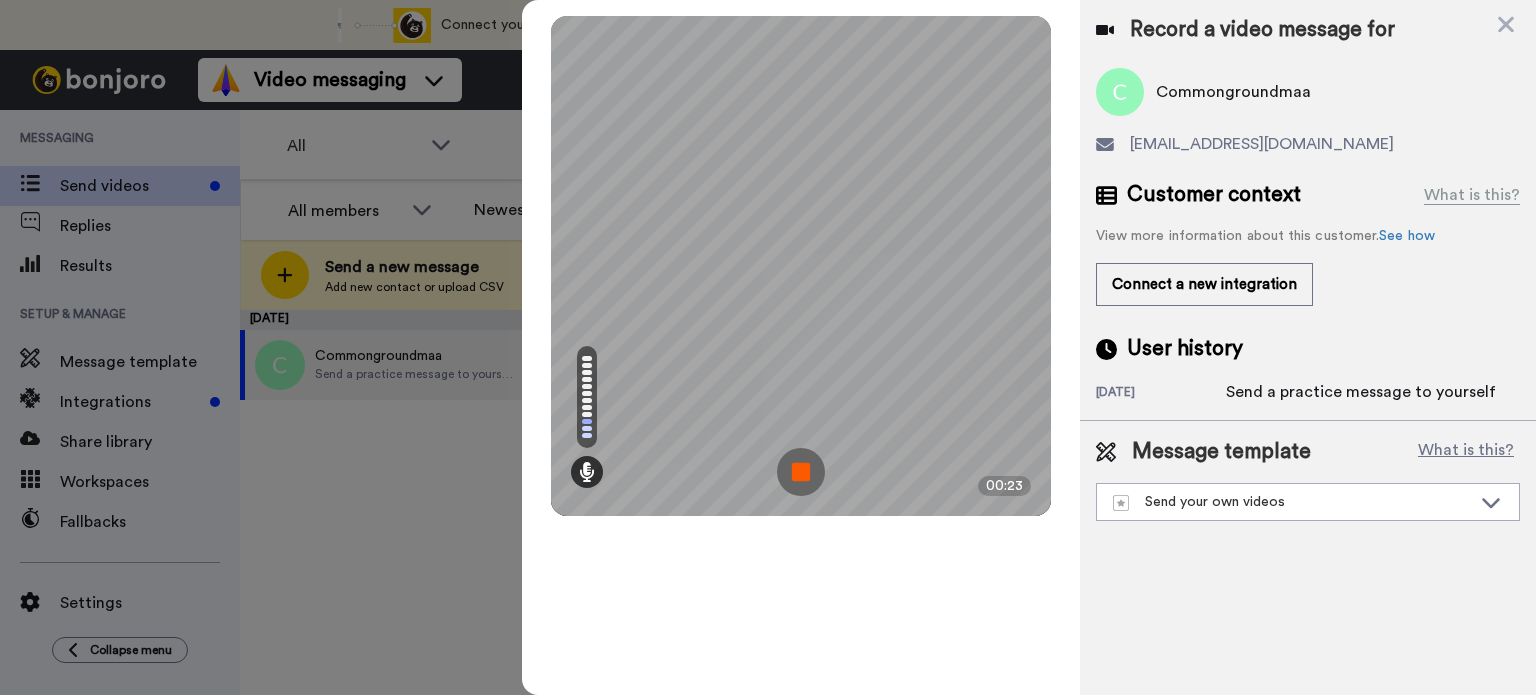 click at bounding box center (801, 472) 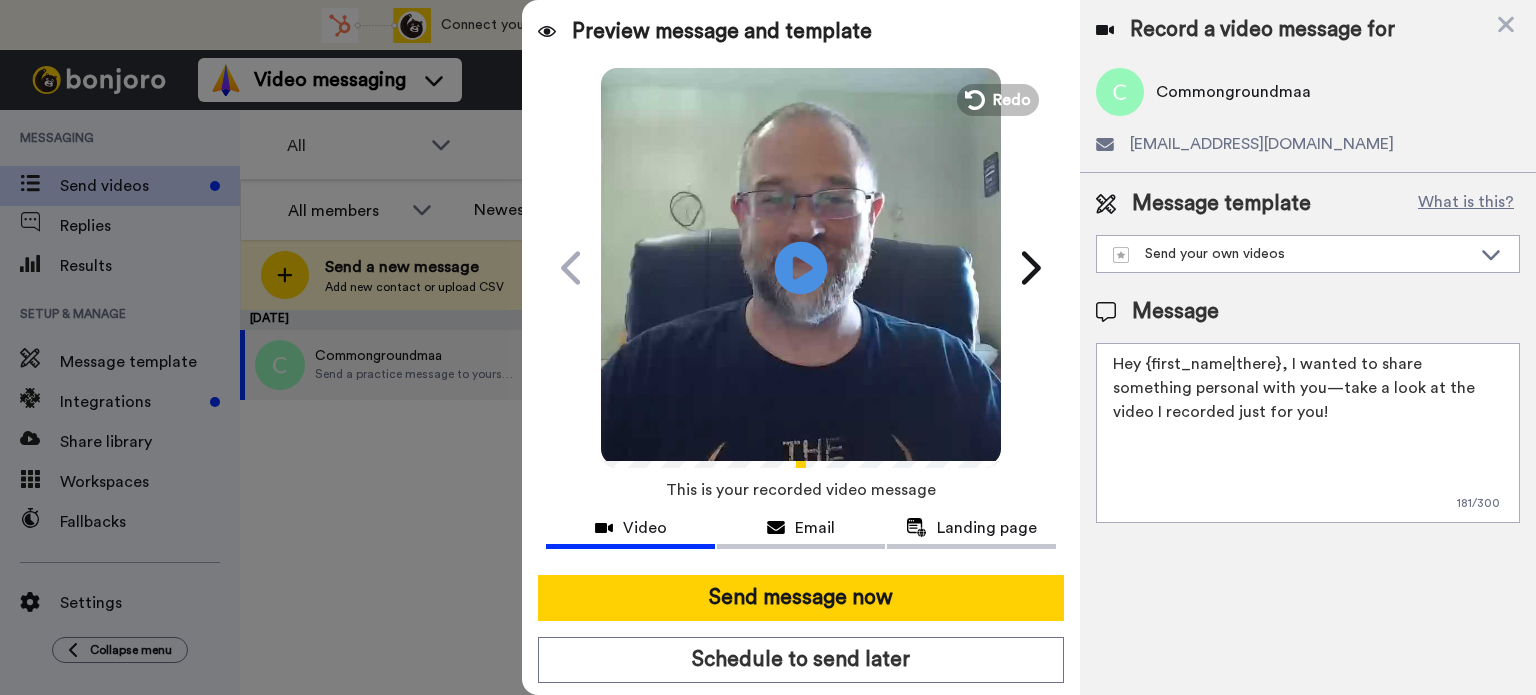 drag, startPoint x: 798, startPoint y: 261, endPoint x: 781, endPoint y: 272, distance: 20.248457 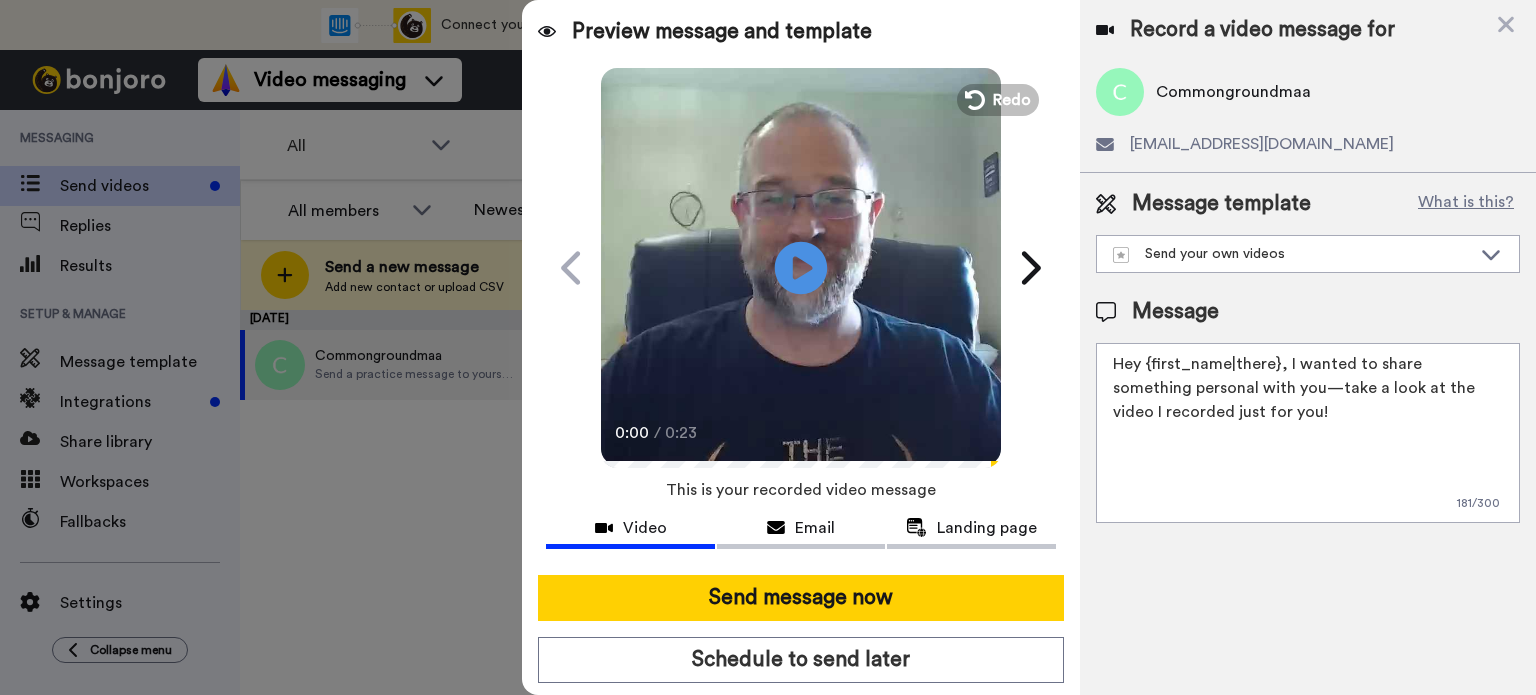 click on "Play/Pause" 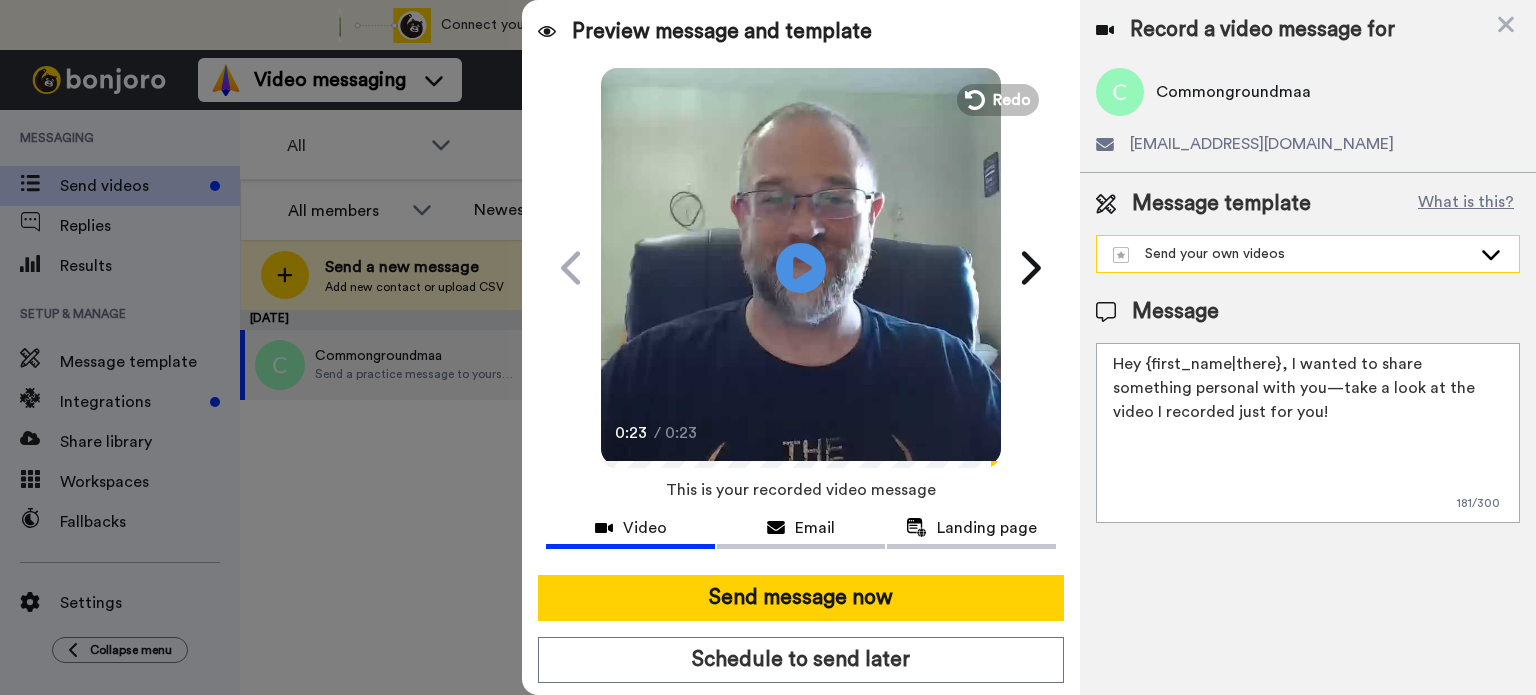 click on "Send your own videos" at bounding box center [1292, 254] 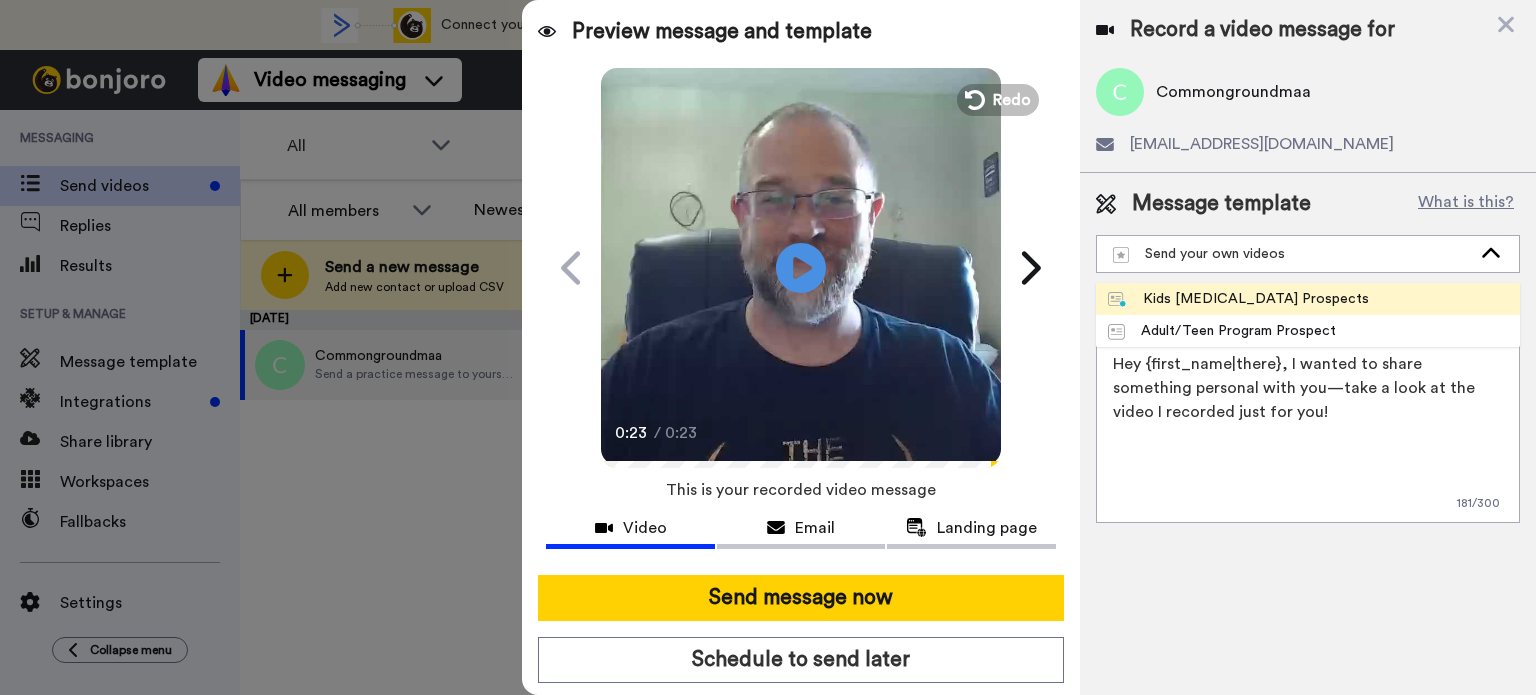 click on "Kids [MEDICAL_DATA] Prospects" at bounding box center (1238, 299) 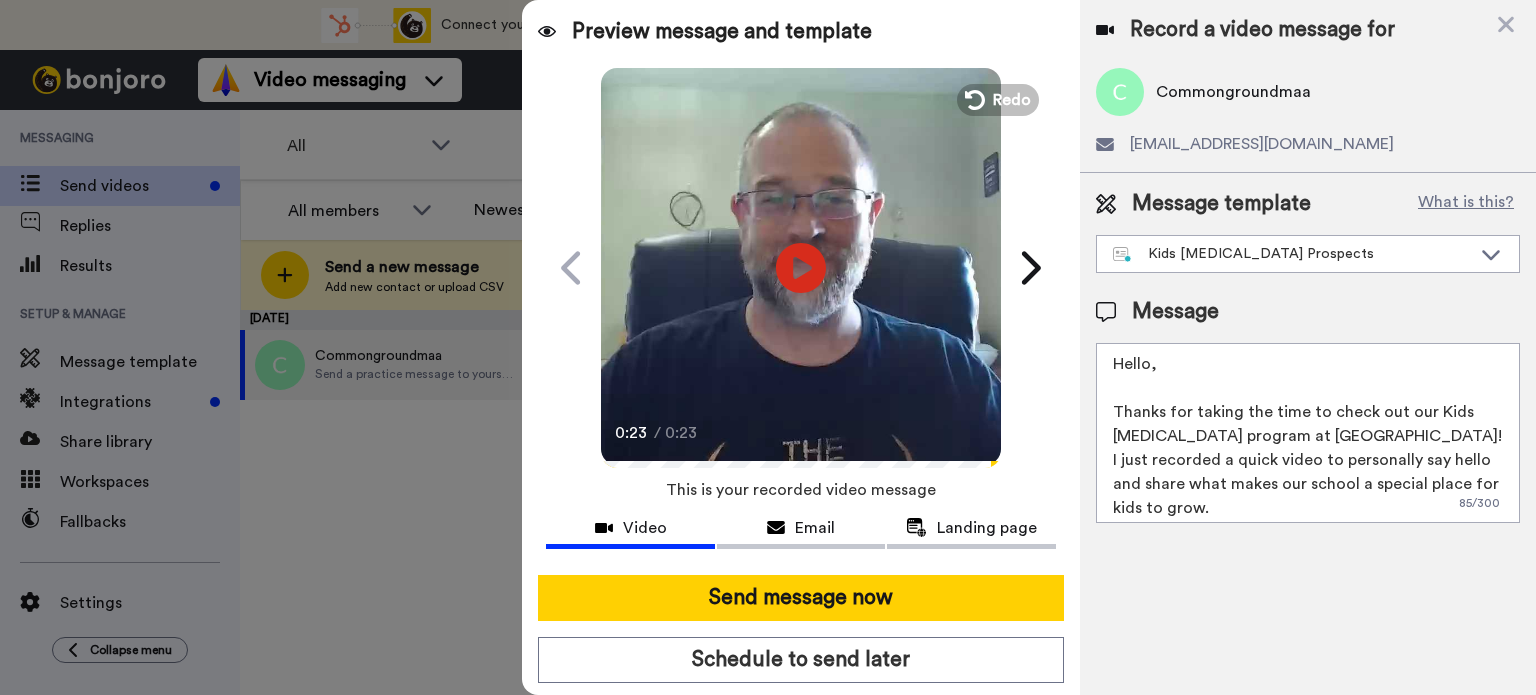 scroll, scrollTop: 5, scrollLeft: 0, axis: vertical 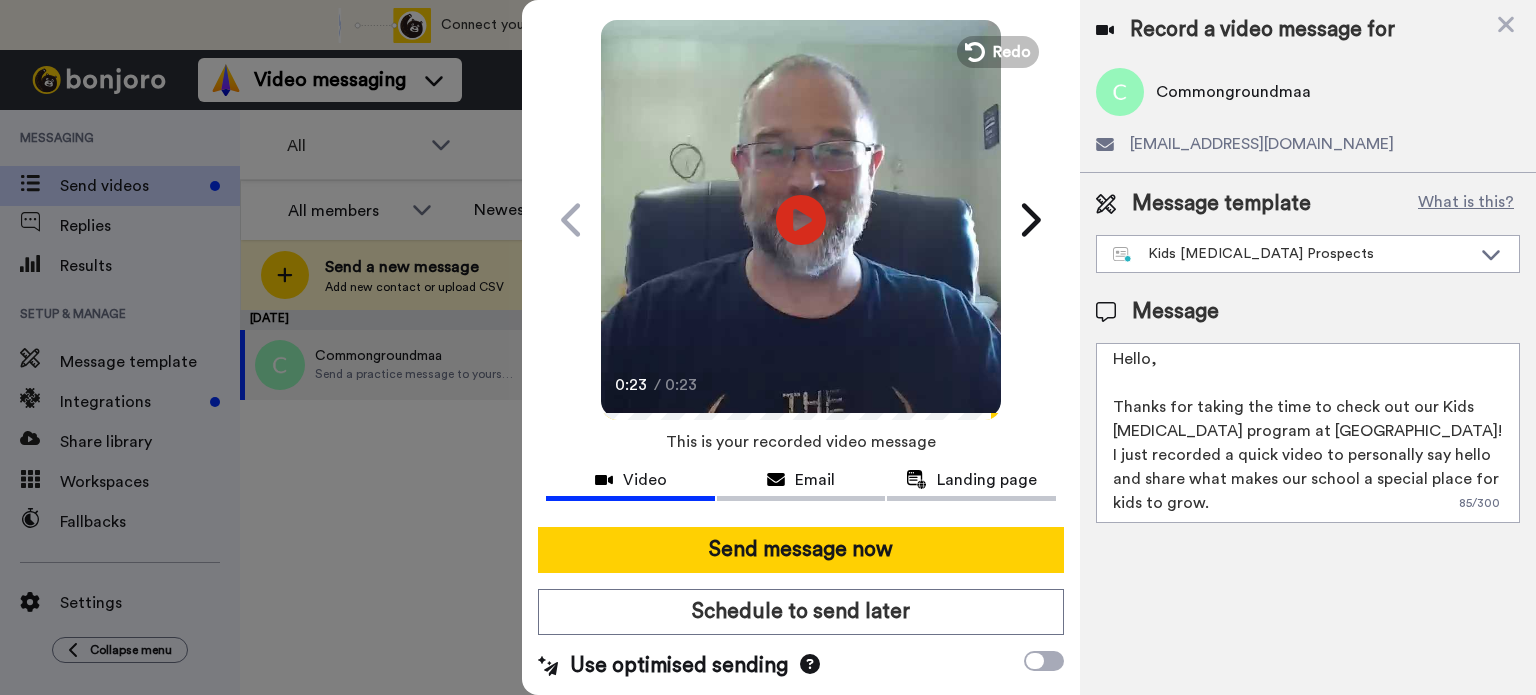 click on "commongroundmaa@gmail.com" at bounding box center [1262, 144] 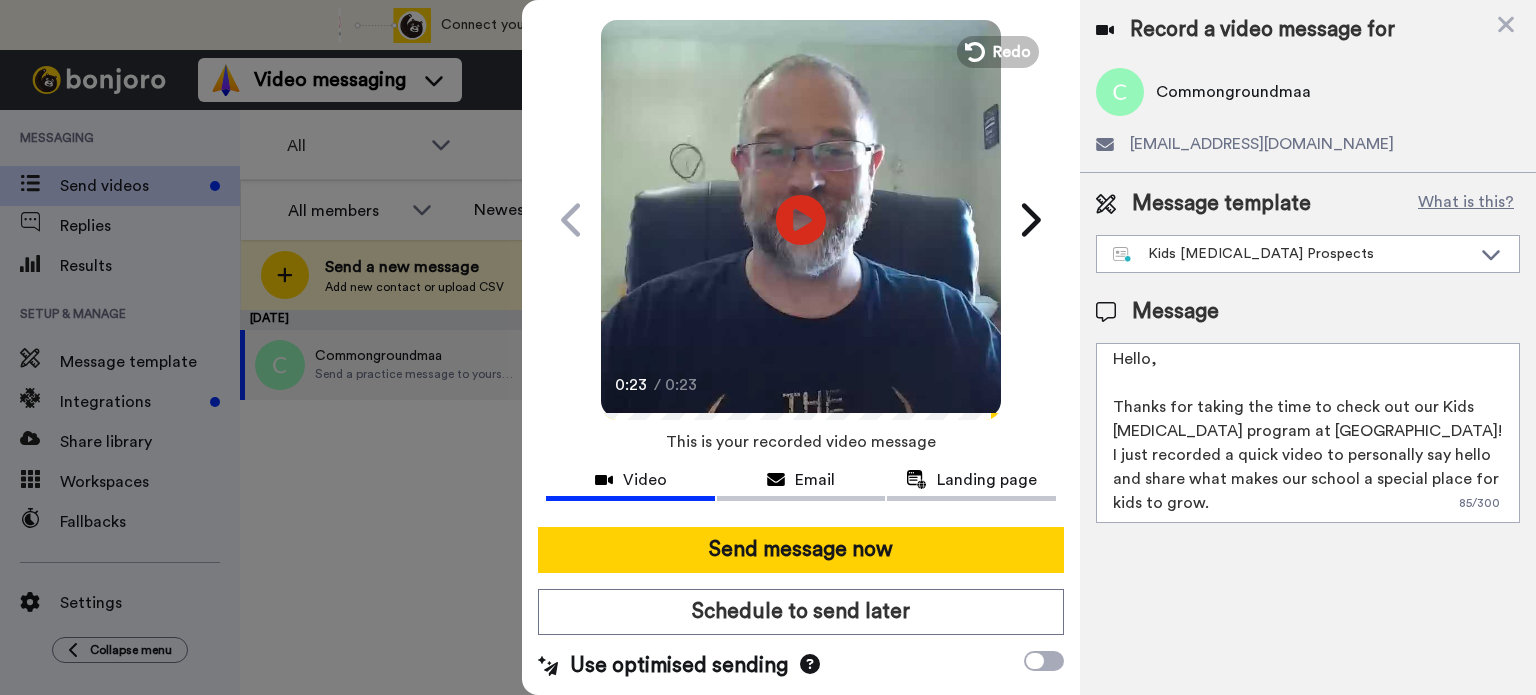 click on "commongroundmaa@gmail.com" at bounding box center (1262, 144) 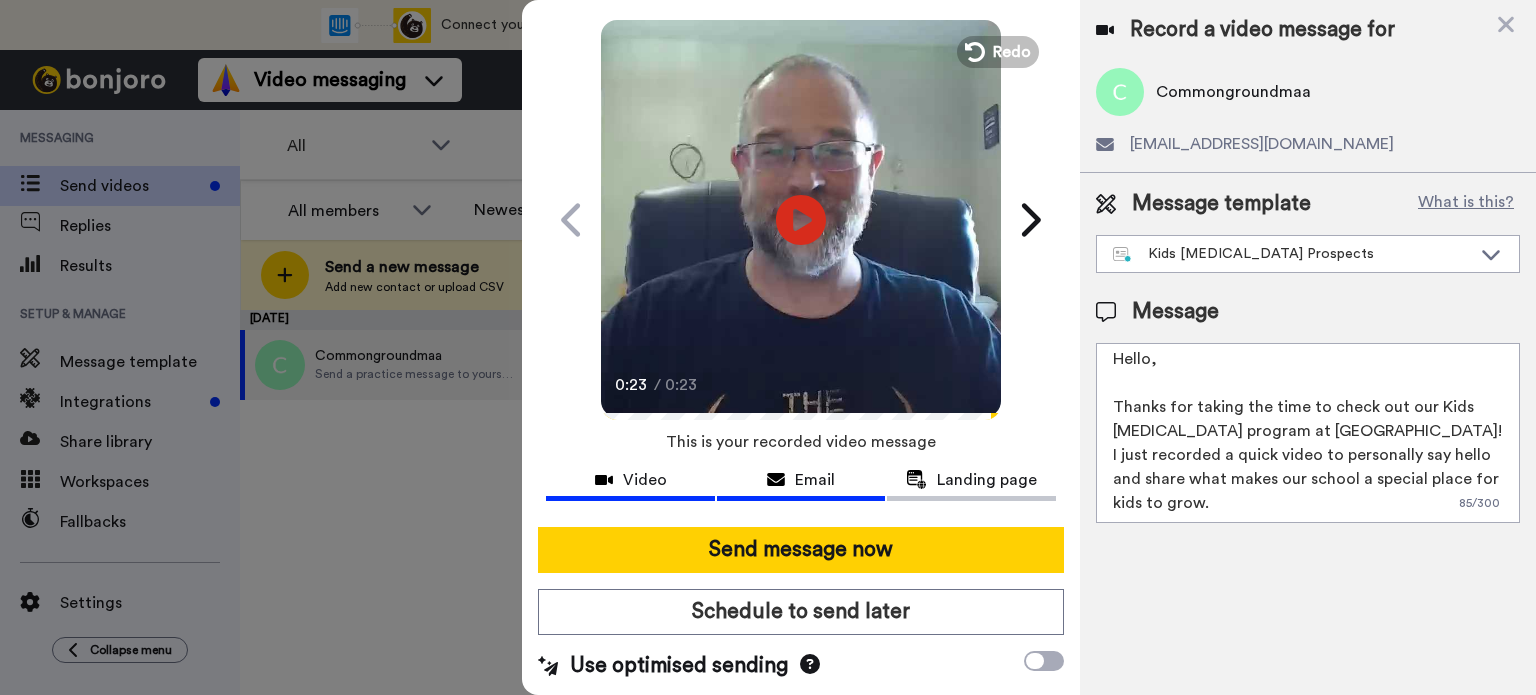 click at bounding box center [776, 480] 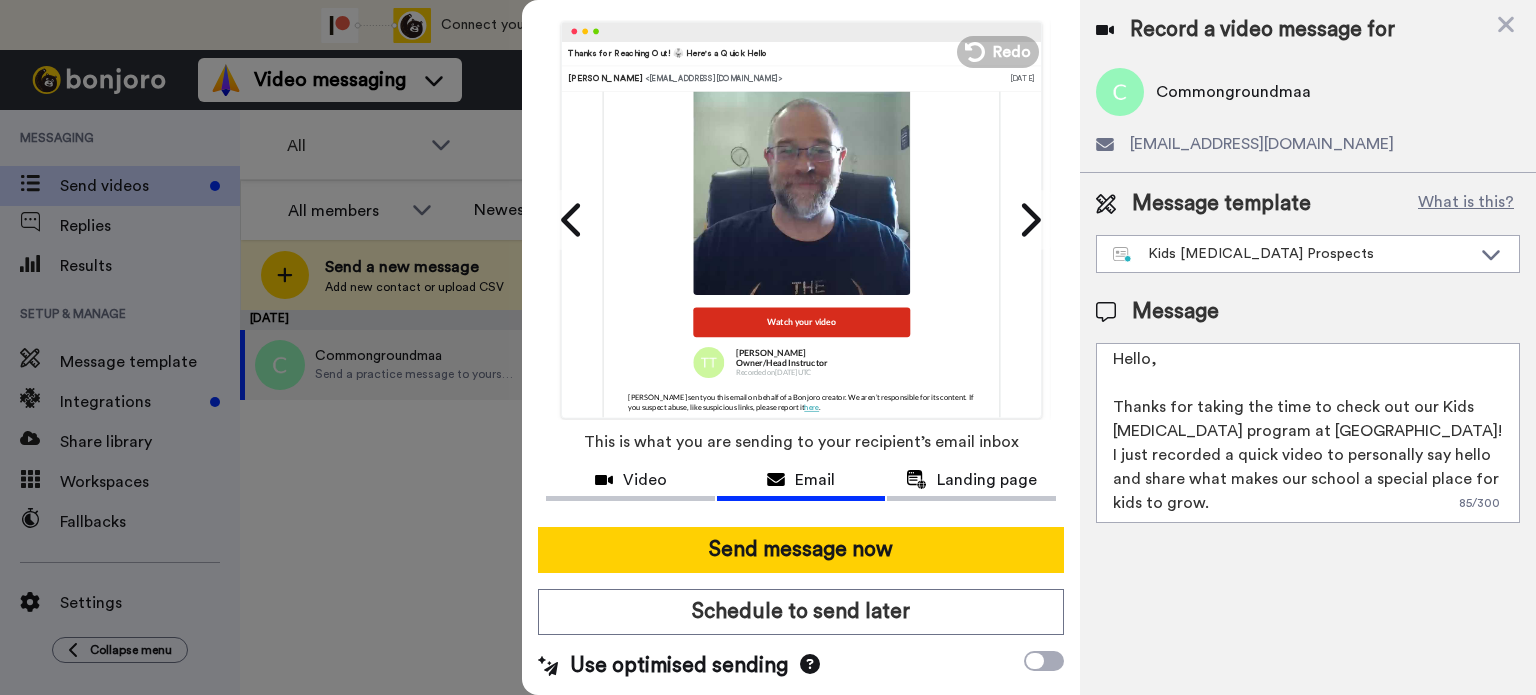 scroll, scrollTop: 326, scrollLeft: 0, axis: vertical 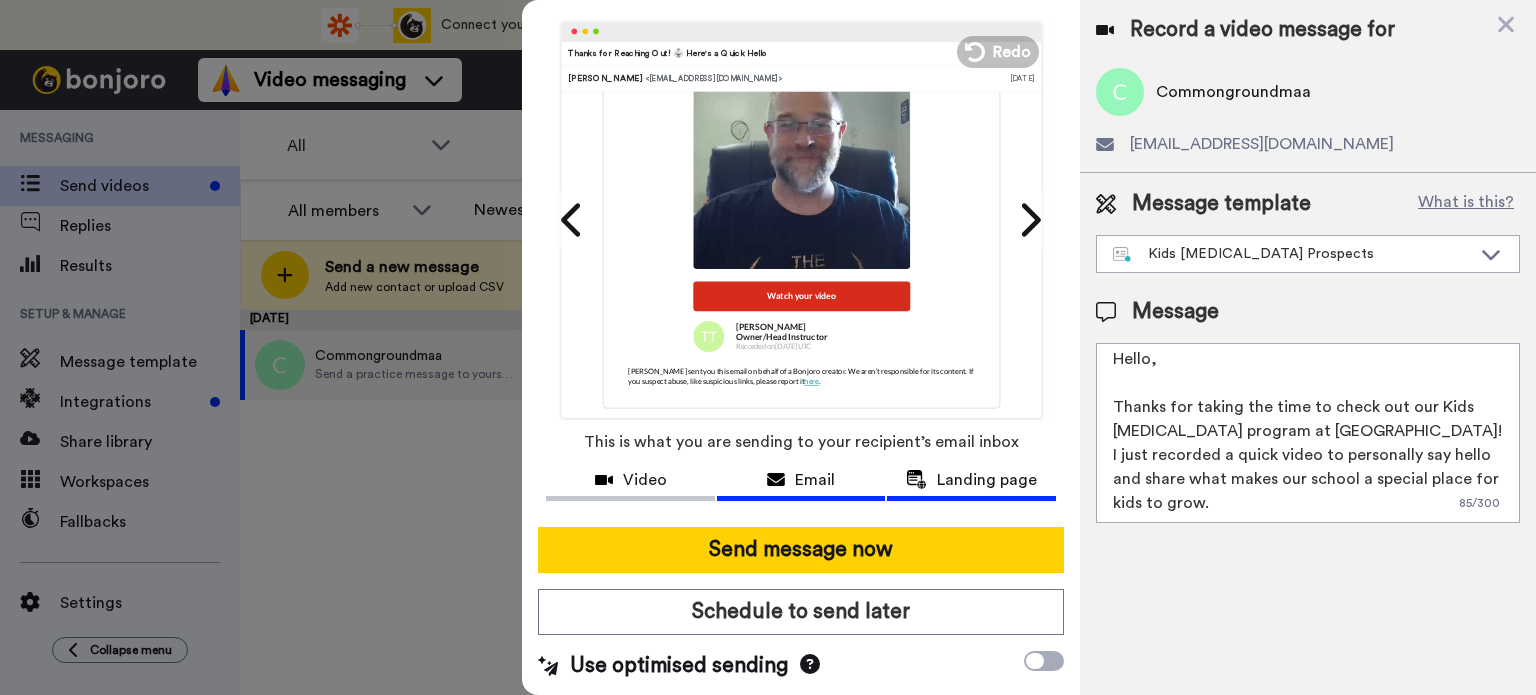 click on "Landing page" at bounding box center (987, 480) 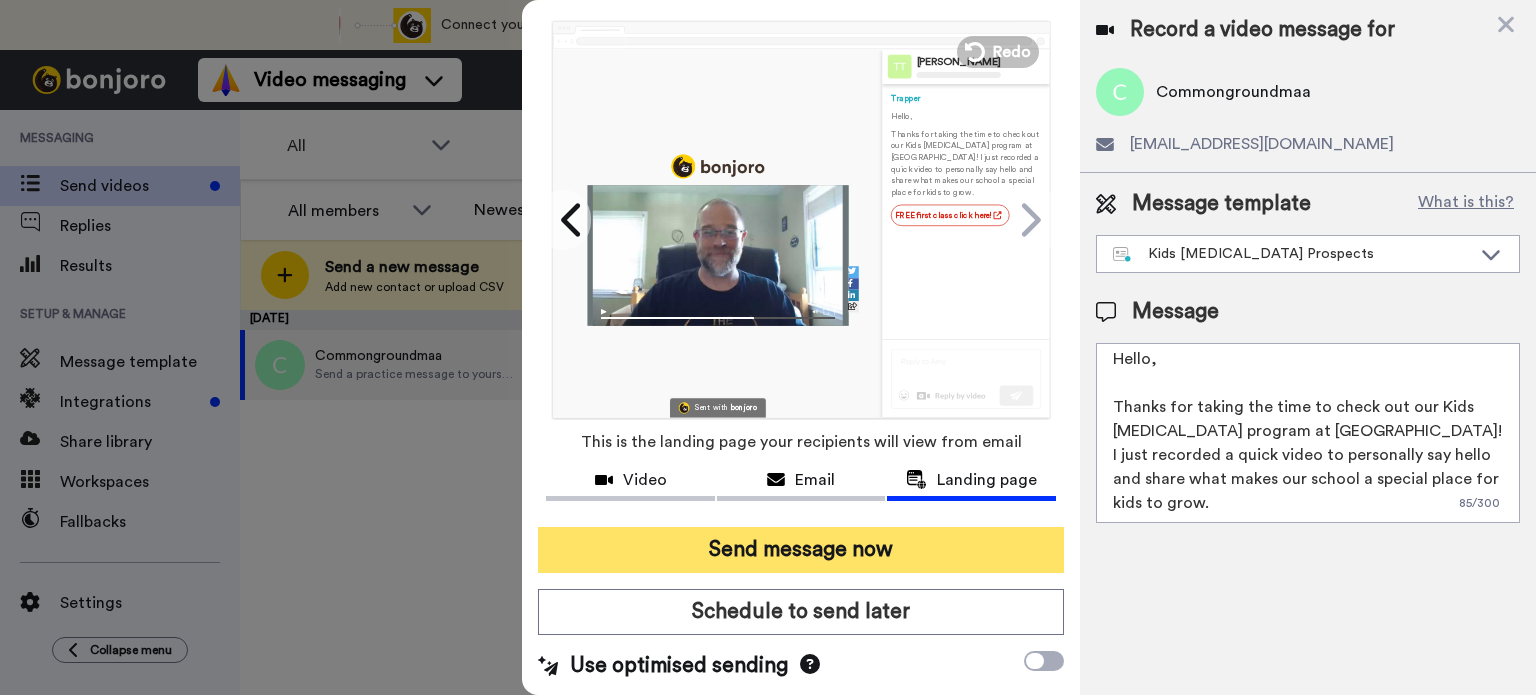 click on "Send message now" at bounding box center [801, 550] 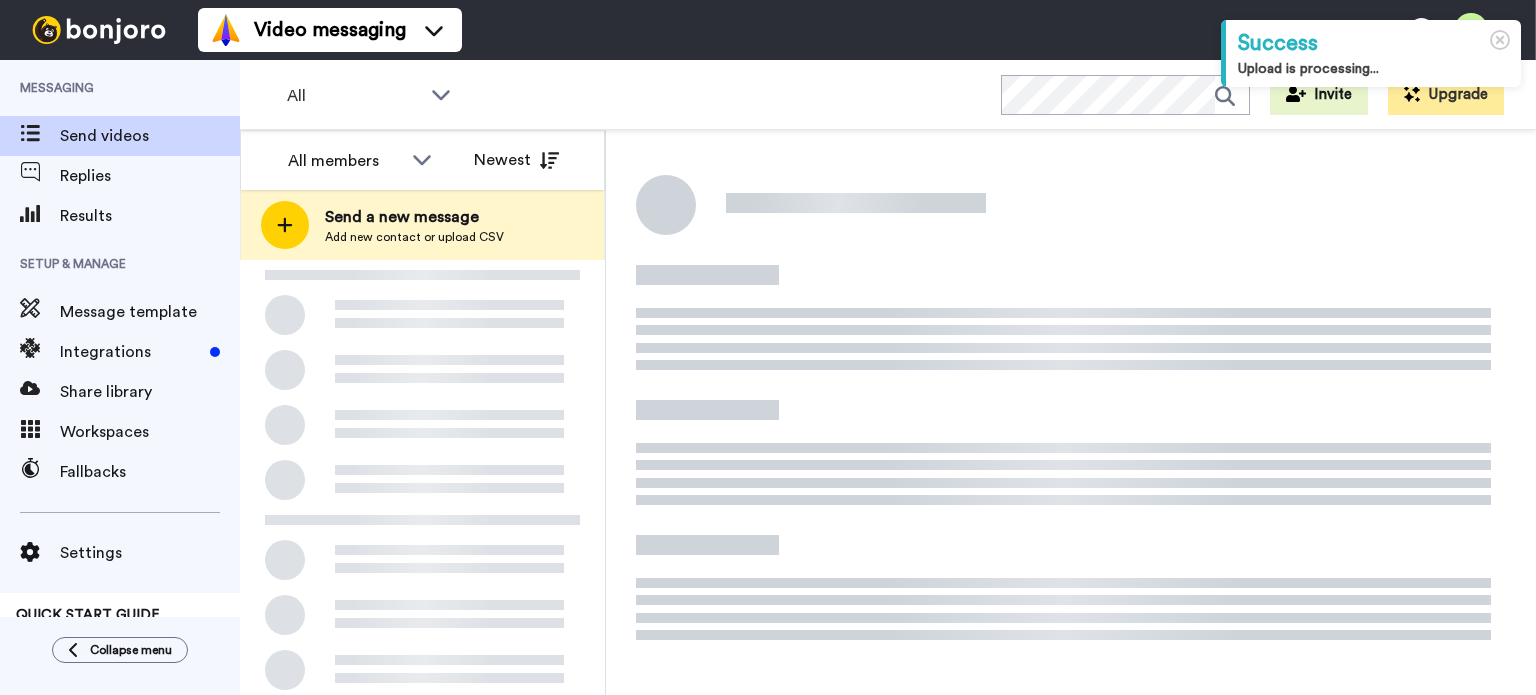 scroll, scrollTop: 0, scrollLeft: 0, axis: both 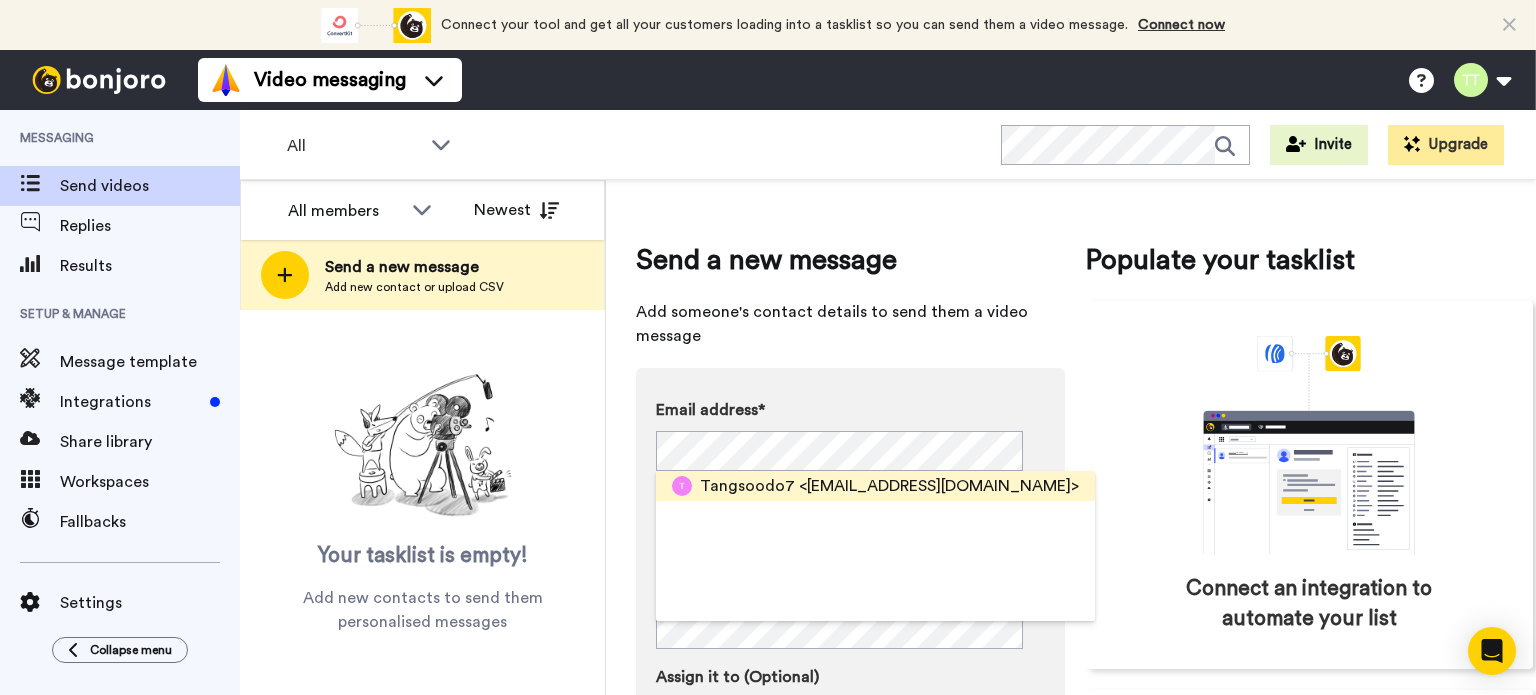 click on "<[EMAIL_ADDRESS][DOMAIN_NAME]>" at bounding box center (939, 486) 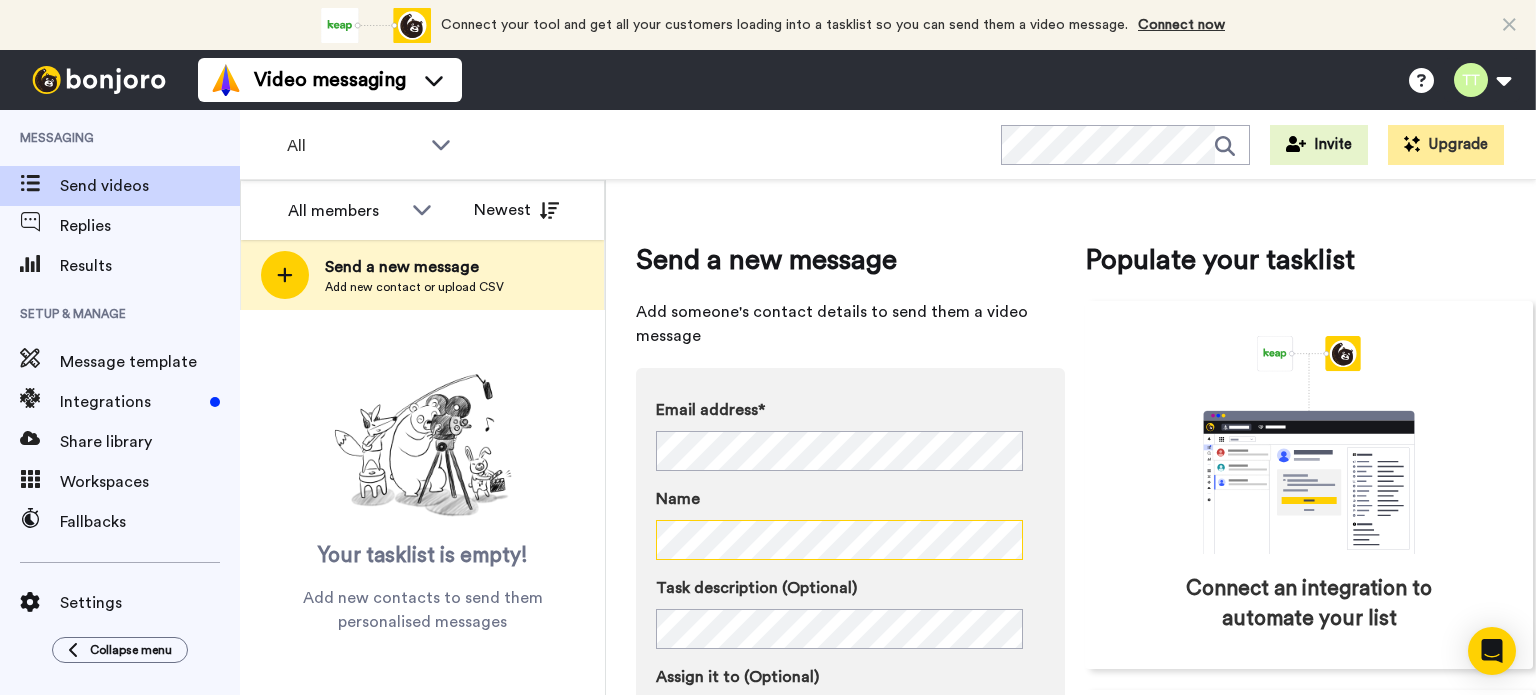 click on "All members All members [PERSON_NAME] Newest Send a new message Add new contact or upload CSV Your tasklist is empty! Add new contacts to send them personalised messages Send a new message Add someone's contact details to send them a video message Email address* Tangsoodo7 <[EMAIL_ADDRESS][DOMAIN_NAME]> Name Task description (Optional) Assign it to (Optional) Trapper [PERSON_NAME] Trapper [PERSON_NAME] Add and record later Record now Populate your tasklist Connect an integration to automate your list Upload CSV Upload CSV to upload existing contacts to your tasklist" at bounding box center (888, 437) 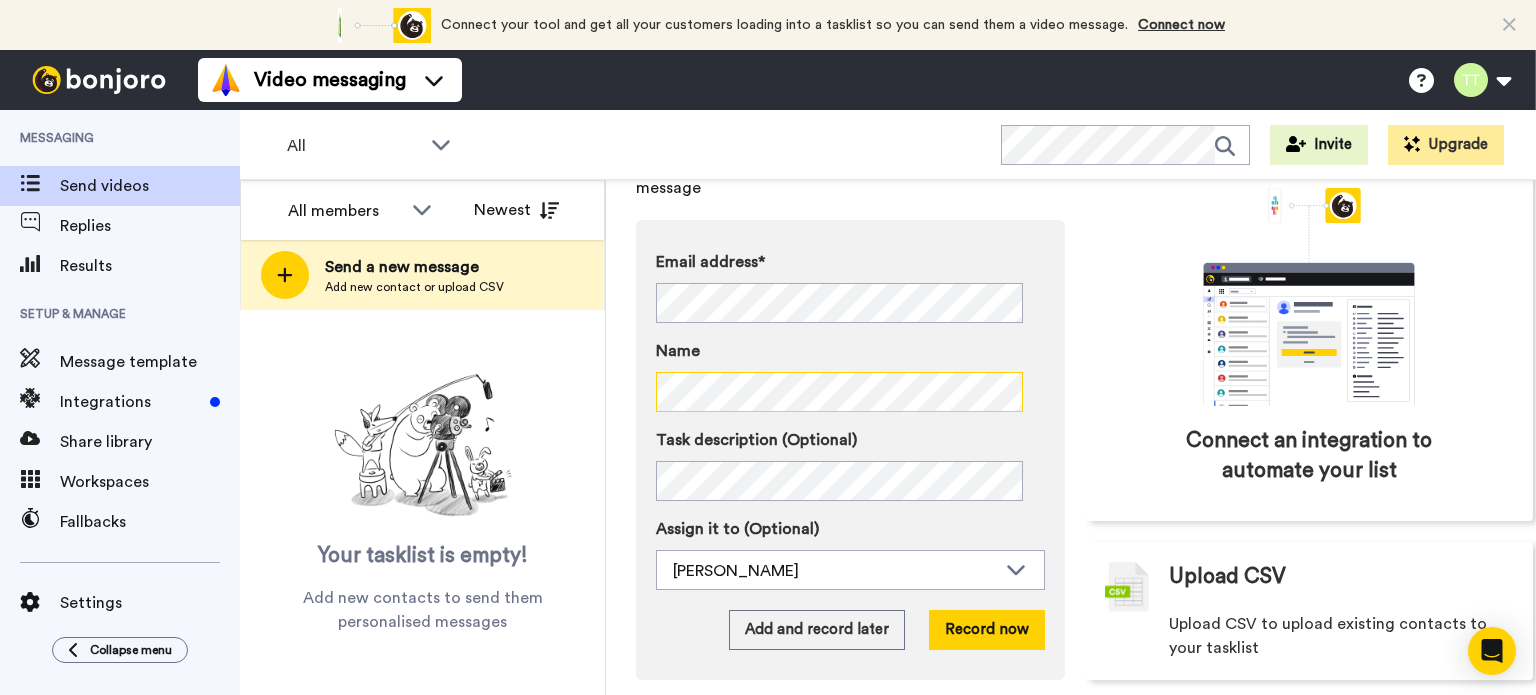 scroll, scrollTop: 168, scrollLeft: 0, axis: vertical 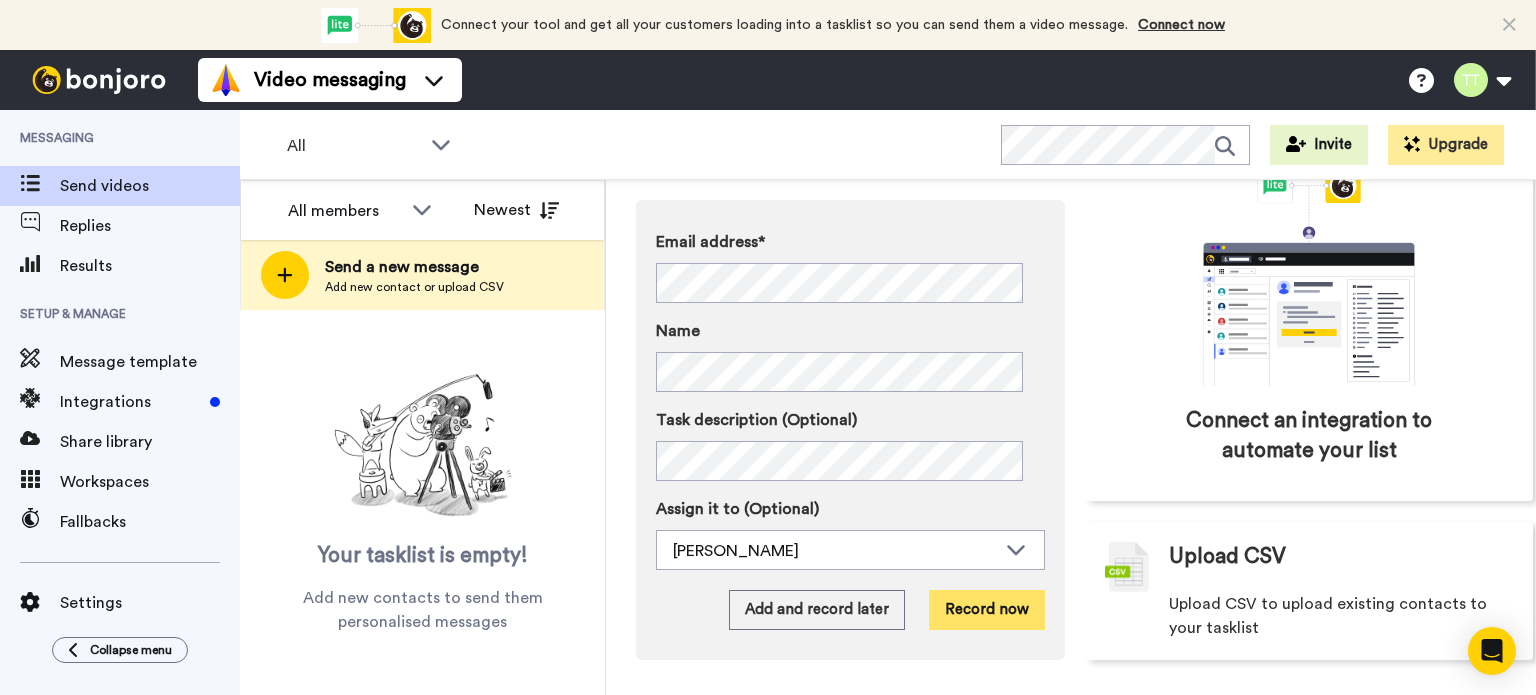 click on "Record now" at bounding box center [987, 610] 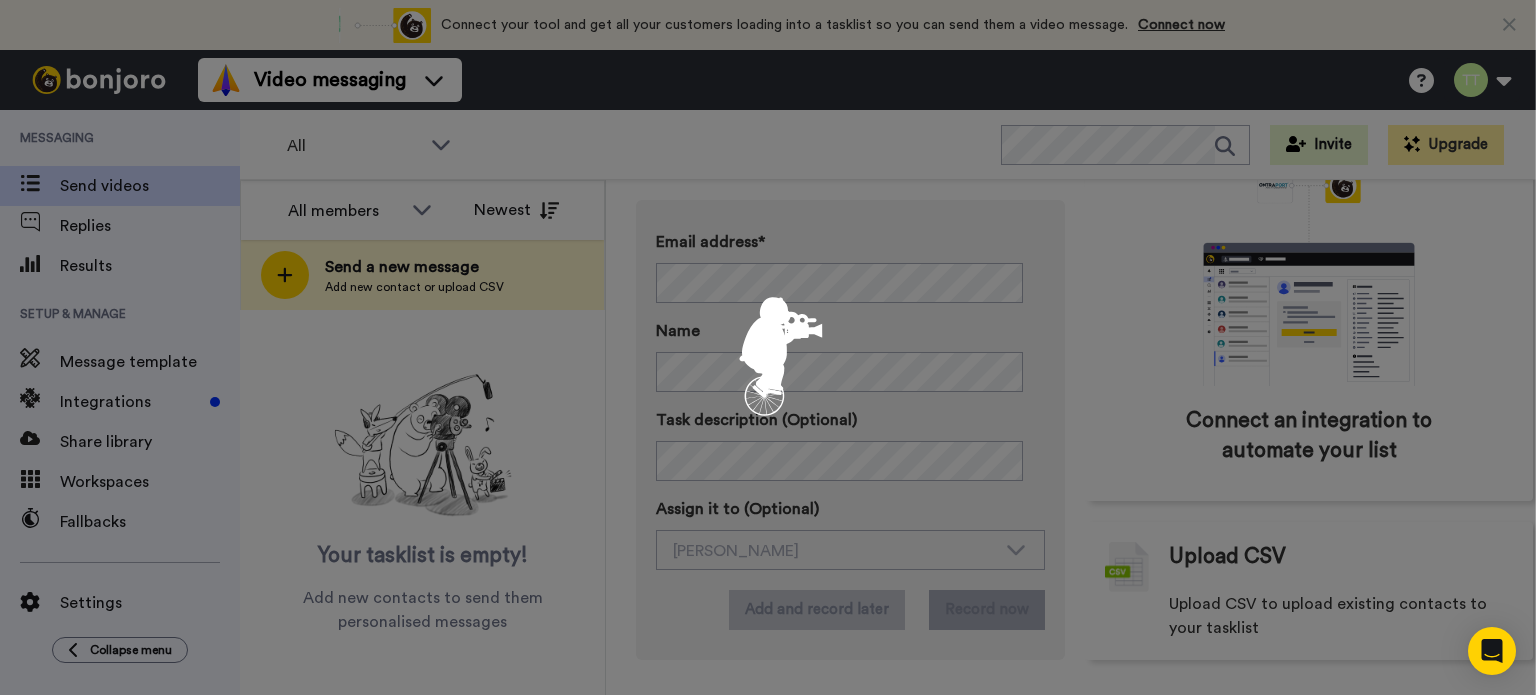 scroll, scrollTop: 0, scrollLeft: 0, axis: both 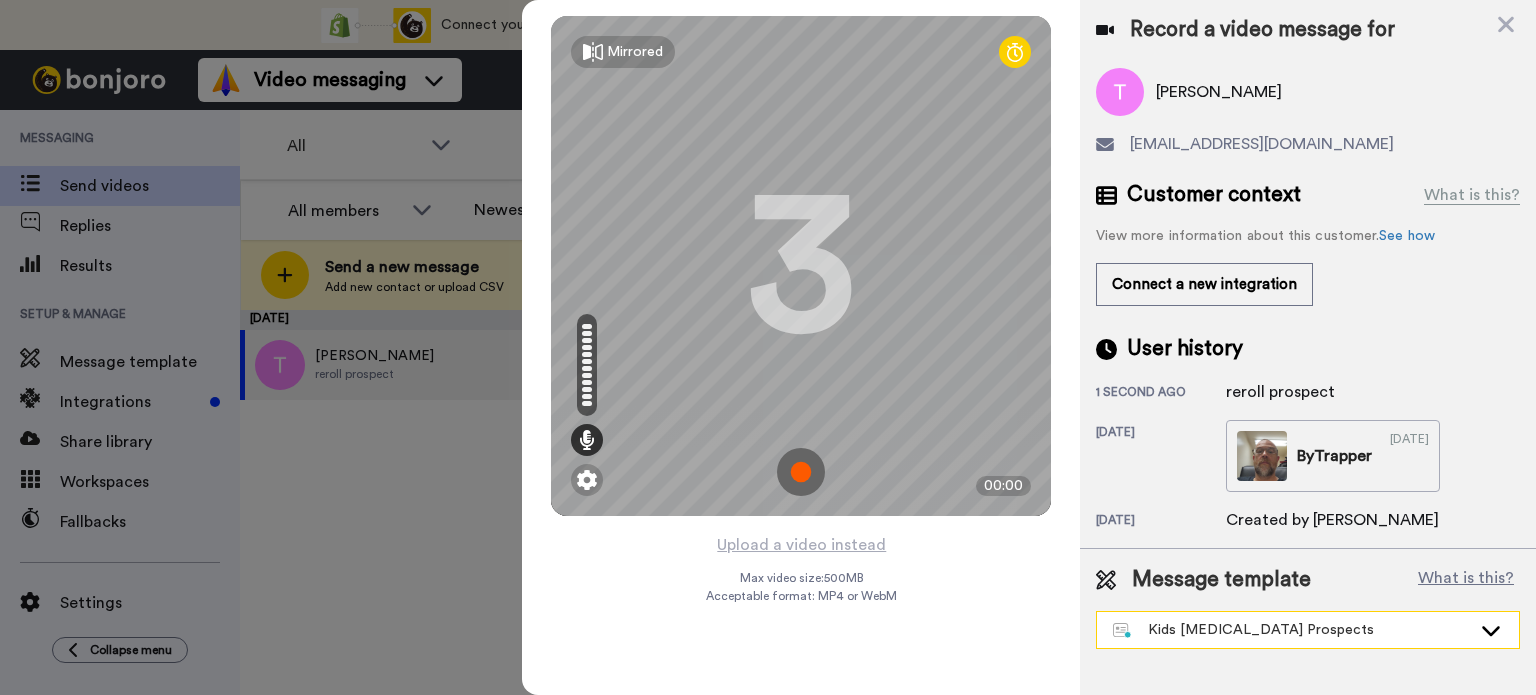 click on "Kids [MEDICAL_DATA] Prospects" at bounding box center (1292, 630) 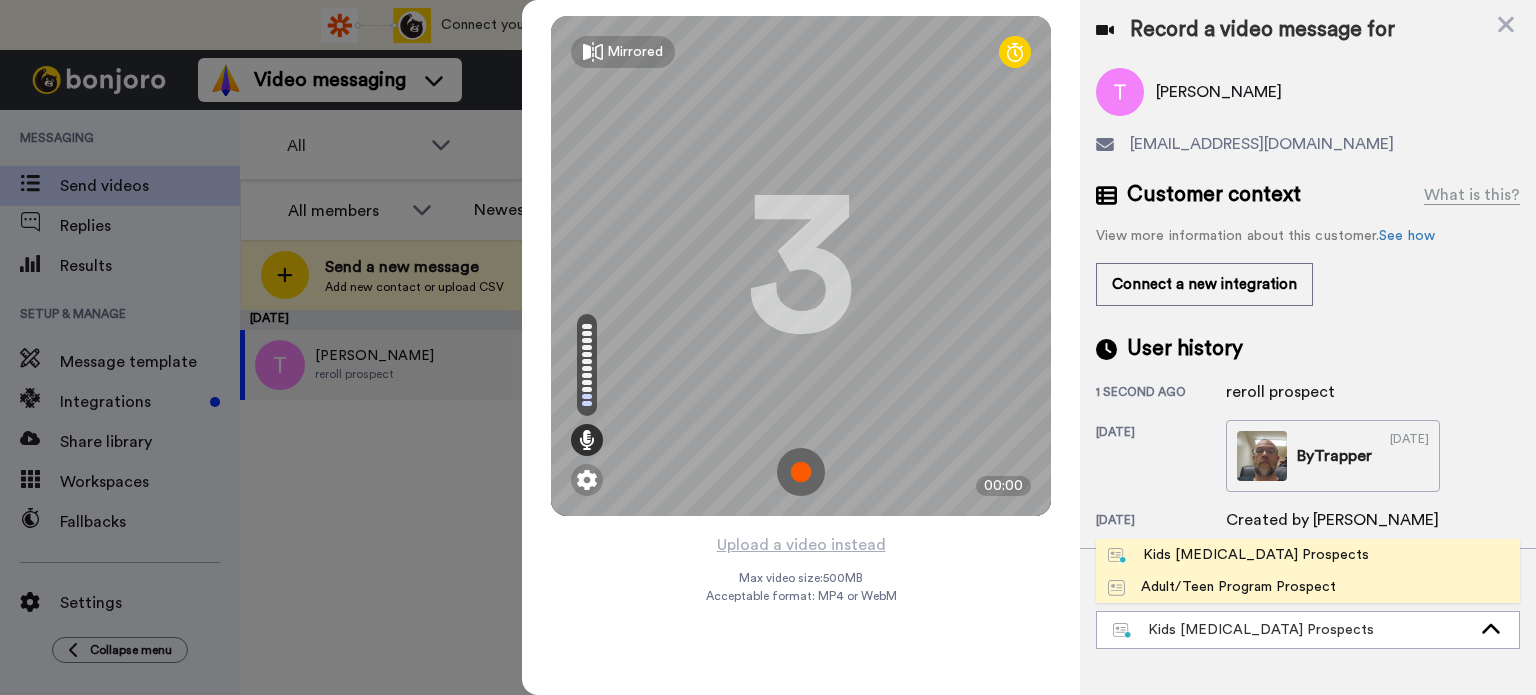 click on "Adult/Teen Program Prospect" at bounding box center [1222, 587] 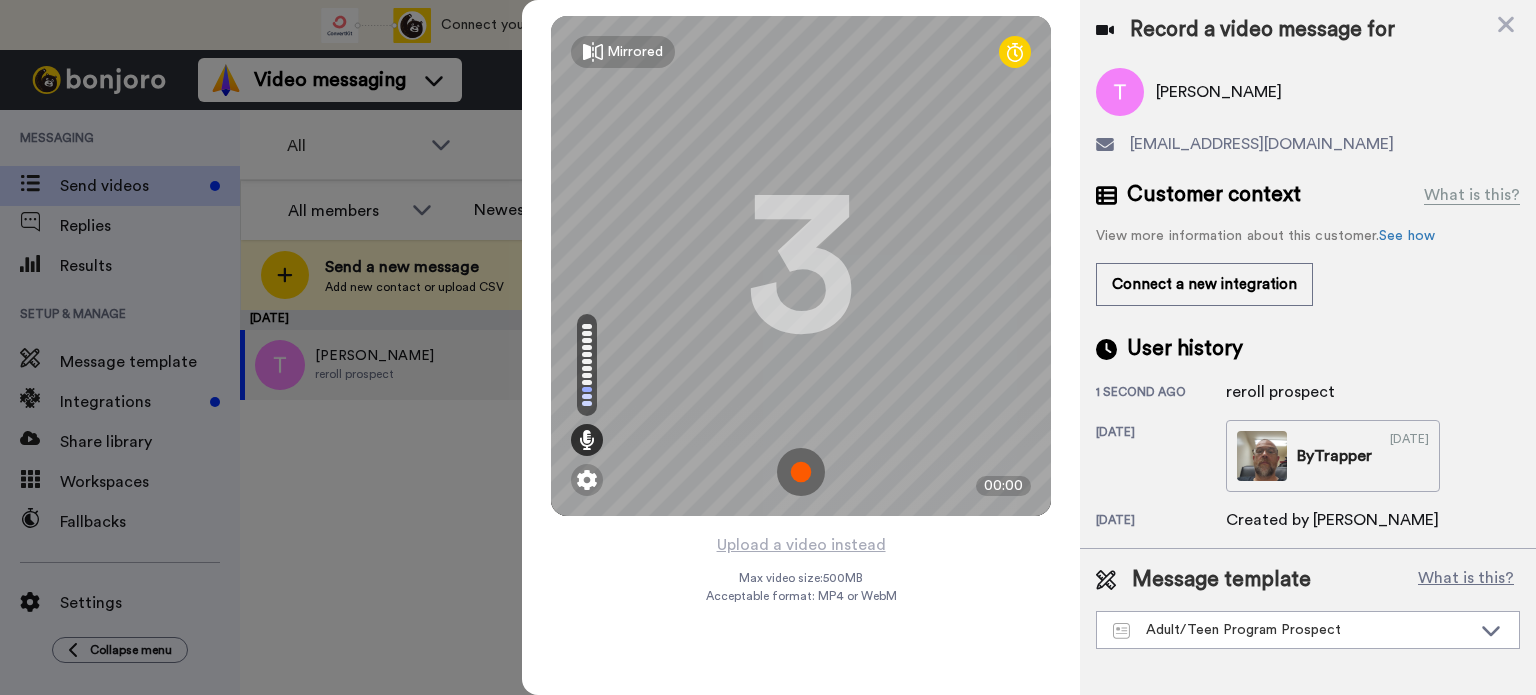 click at bounding box center (801, 472) 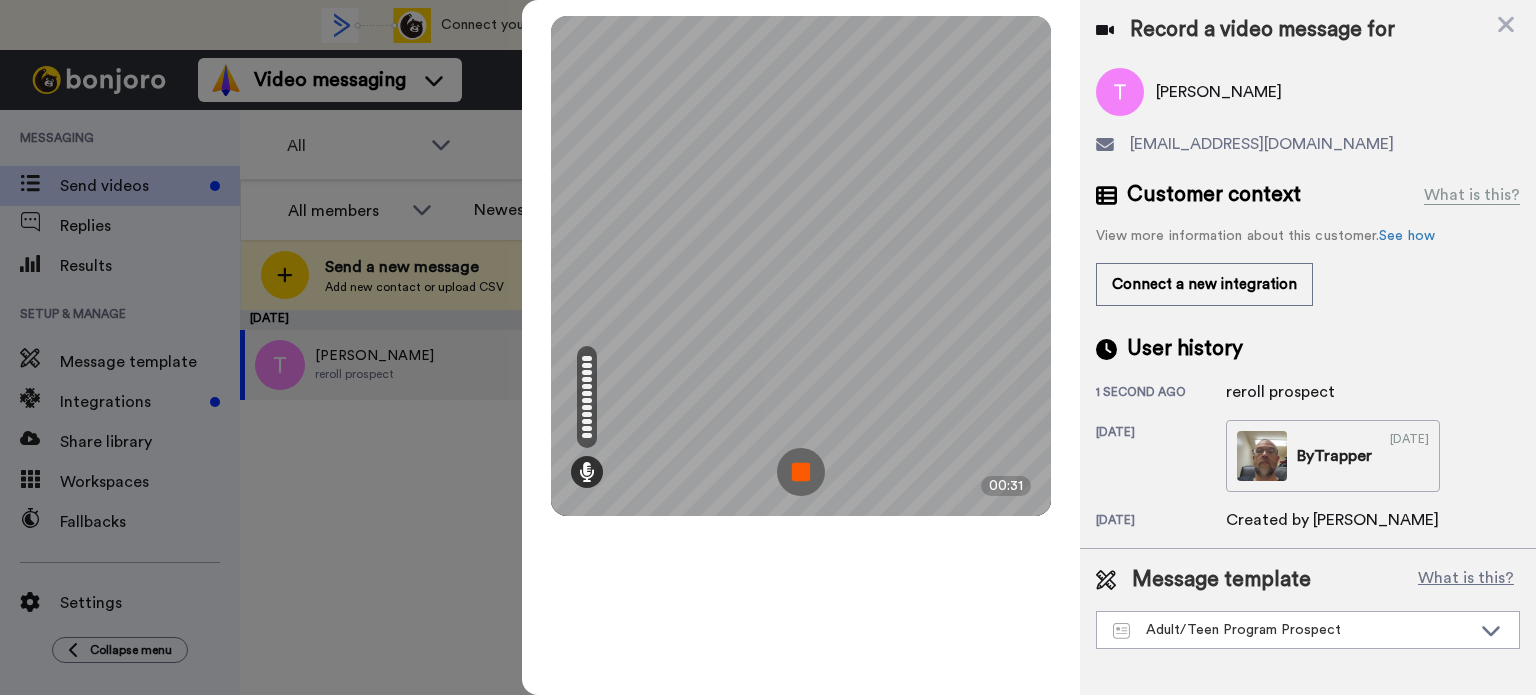 click at bounding box center [801, 472] 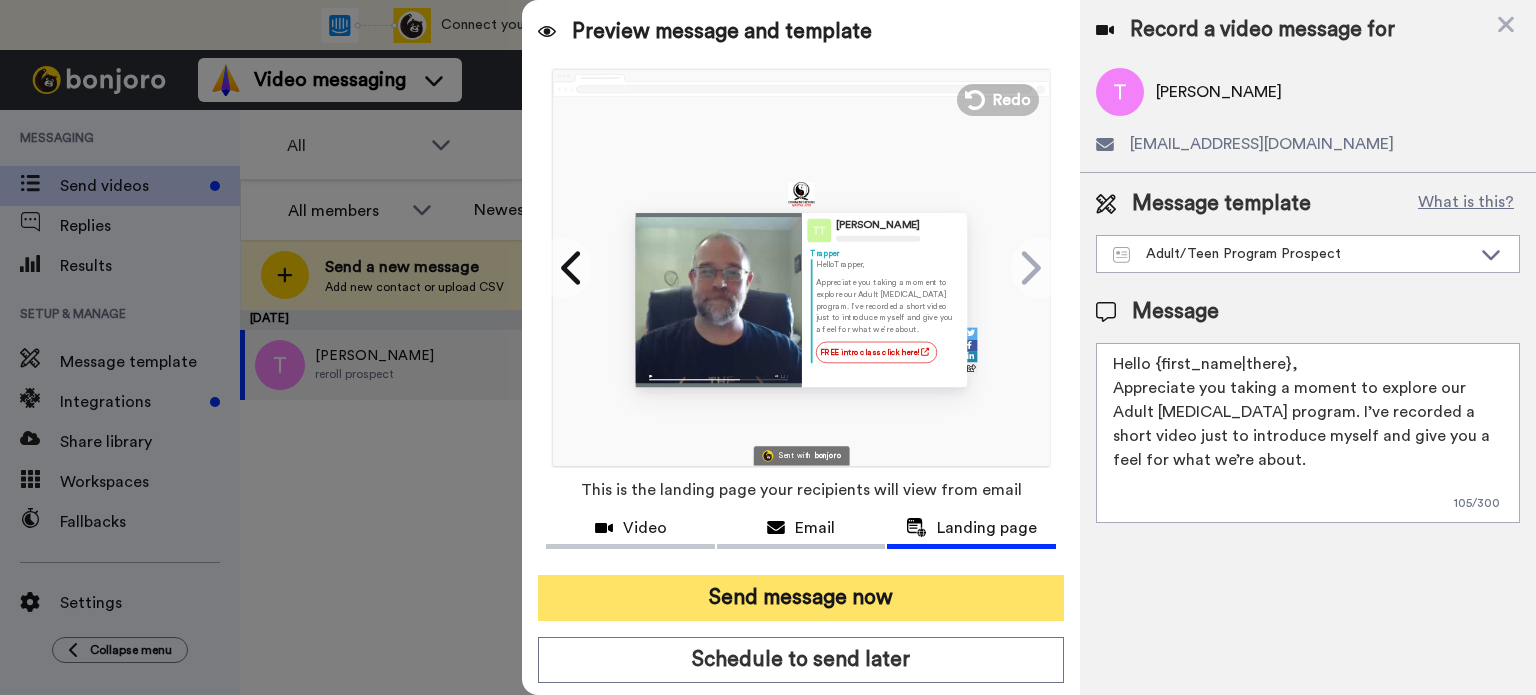 click on "Send message now" at bounding box center (801, 598) 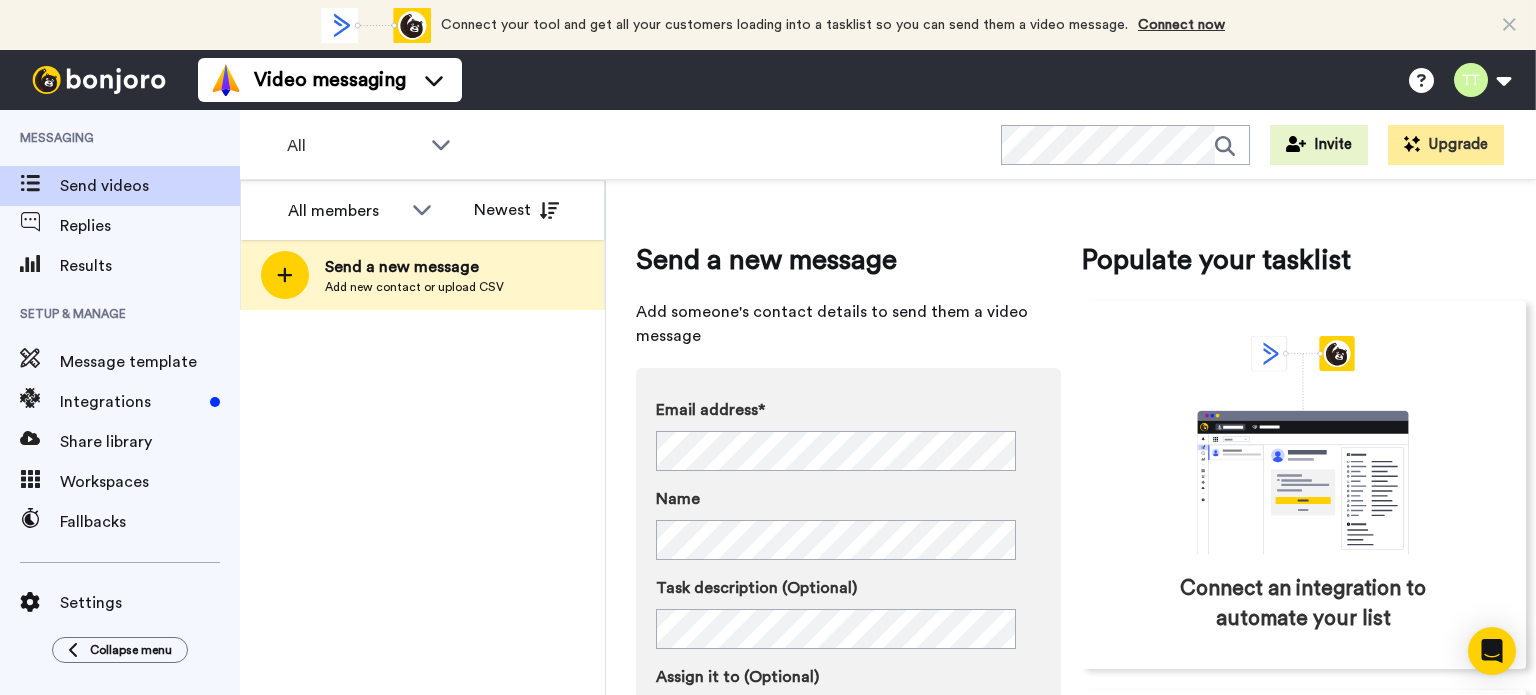 scroll, scrollTop: 0, scrollLeft: 0, axis: both 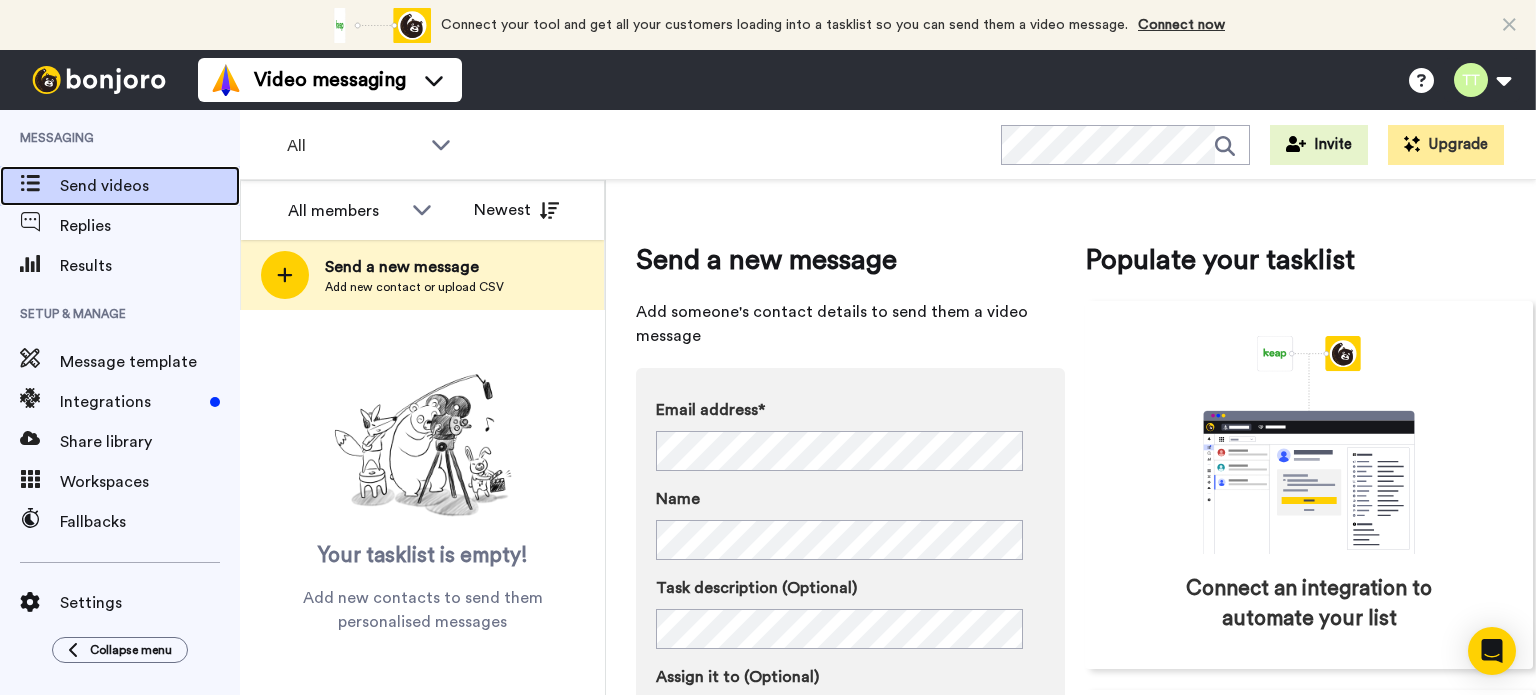 click on "Send videos" at bounding box center (150, 186) 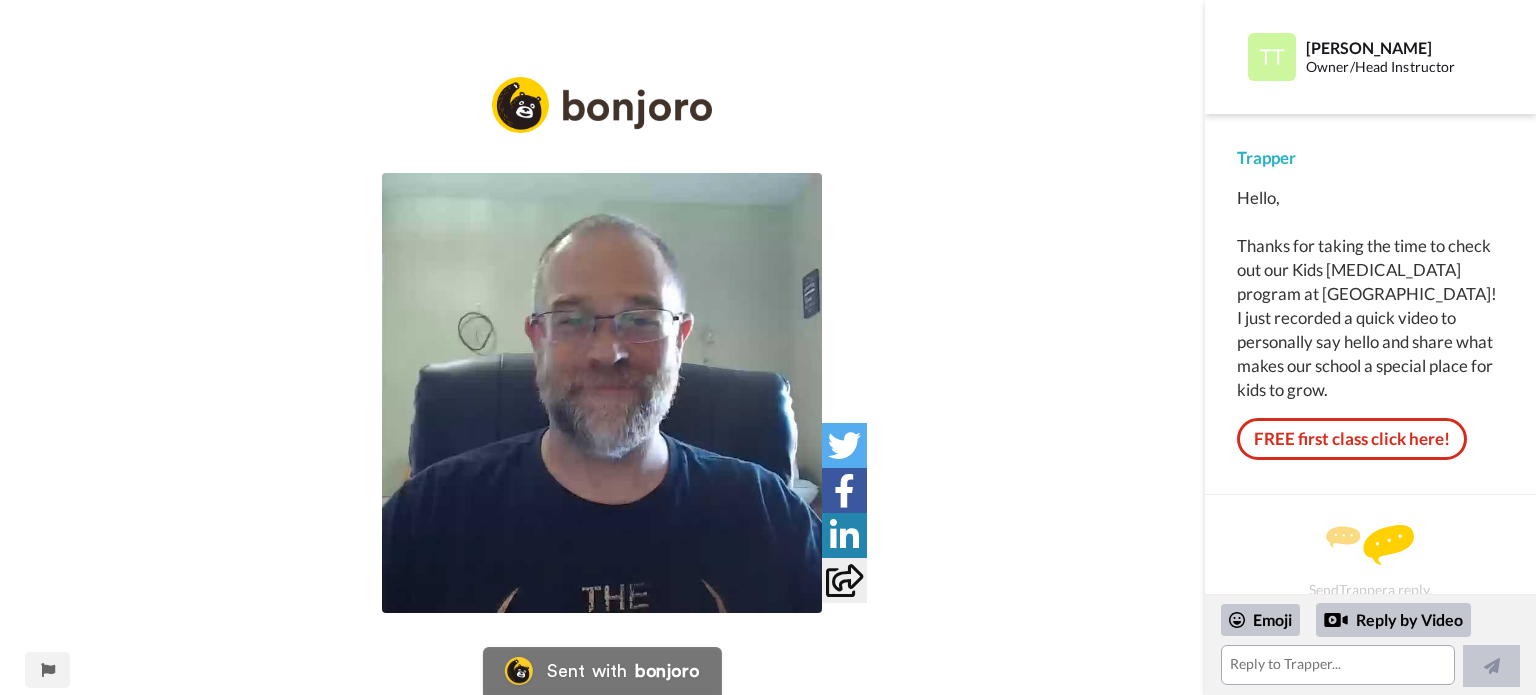 scroll, scrollTop: 0, scrollLeft: 0, axis: both 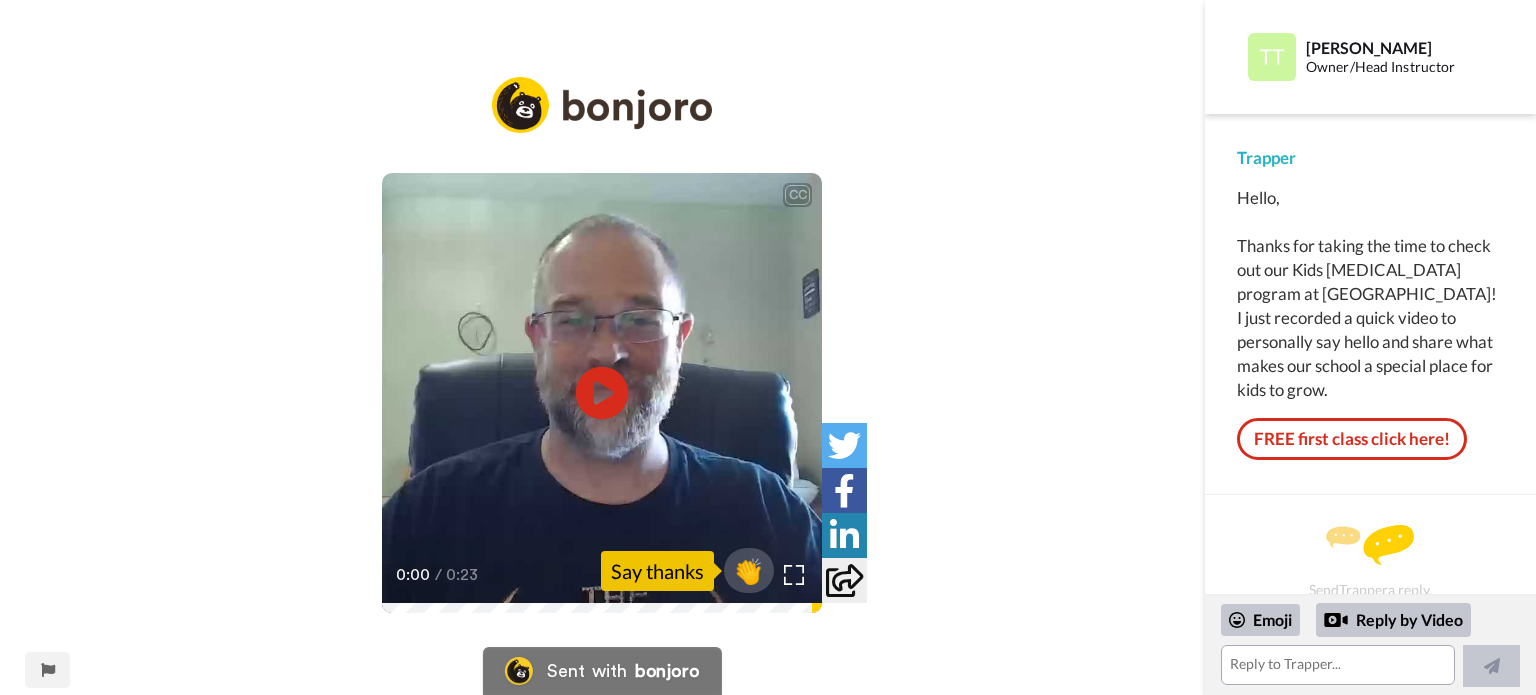 click 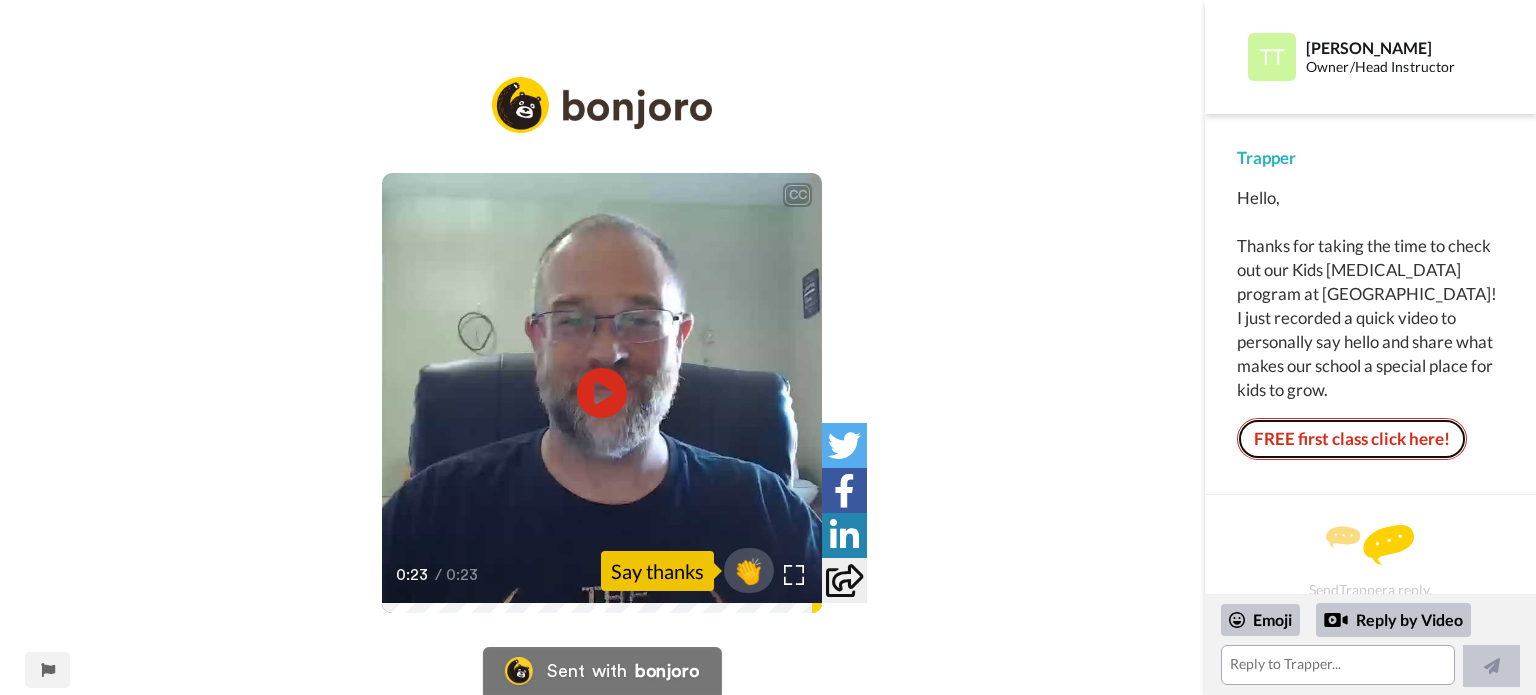 click on "FREE first class click here!" at bounding box center [1352, 439] 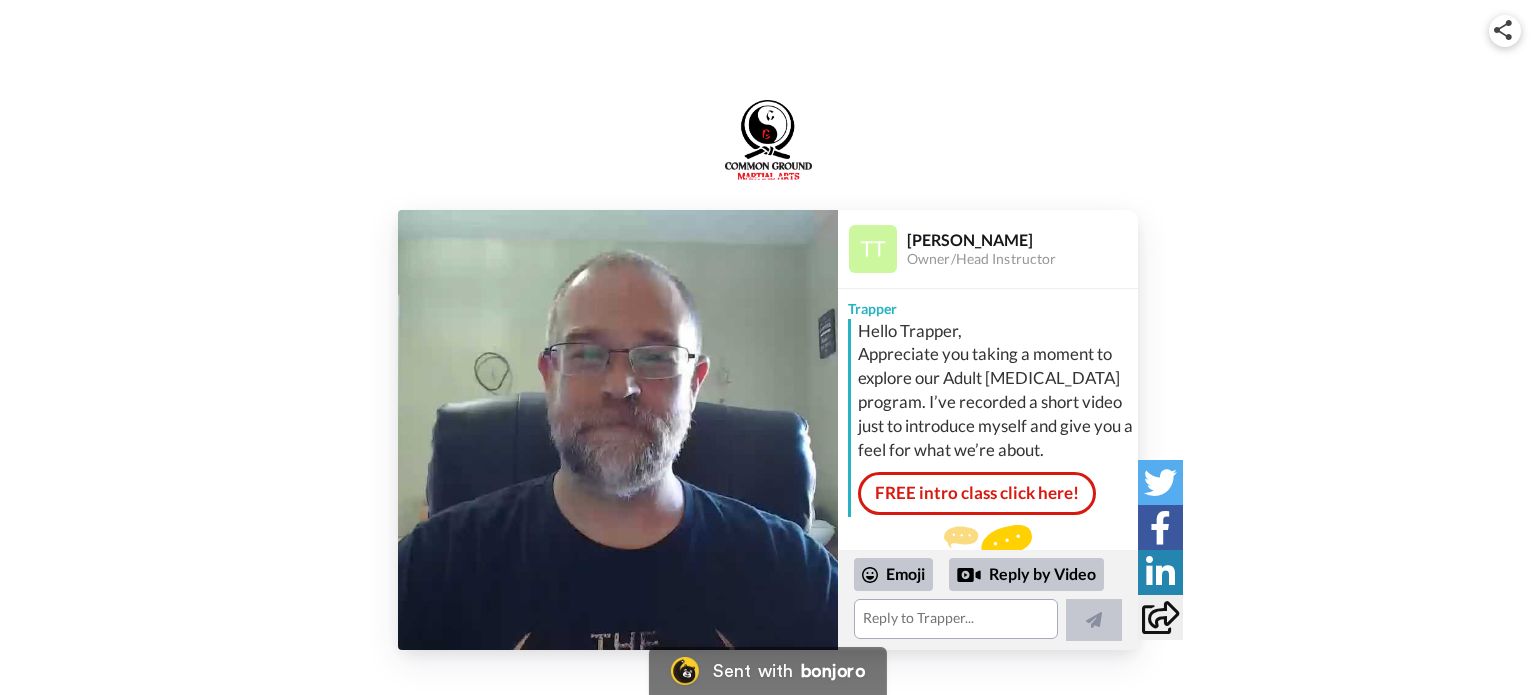 scroll, scrollTop: 0, scrollLeft: 0, axis: both 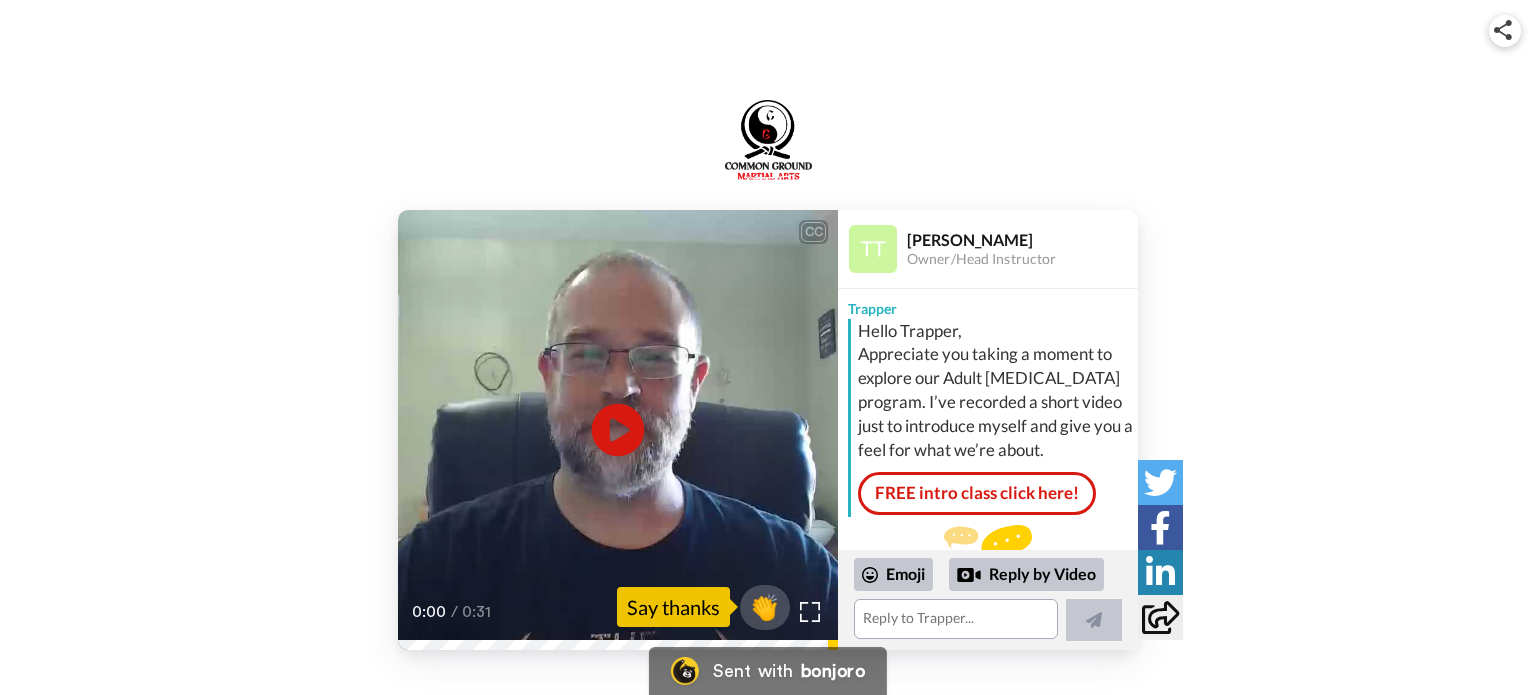 click on "Play/Pause" 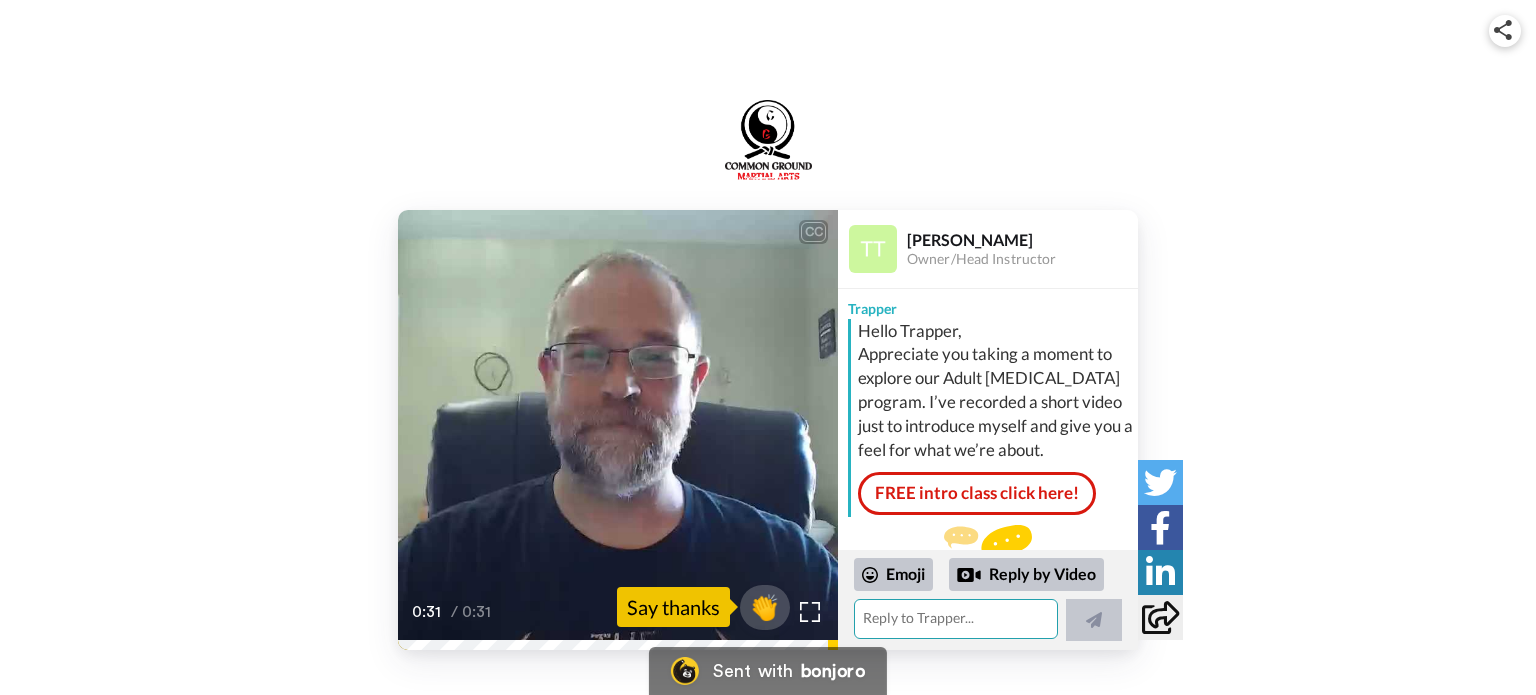 click at bounding box center (956, 619) 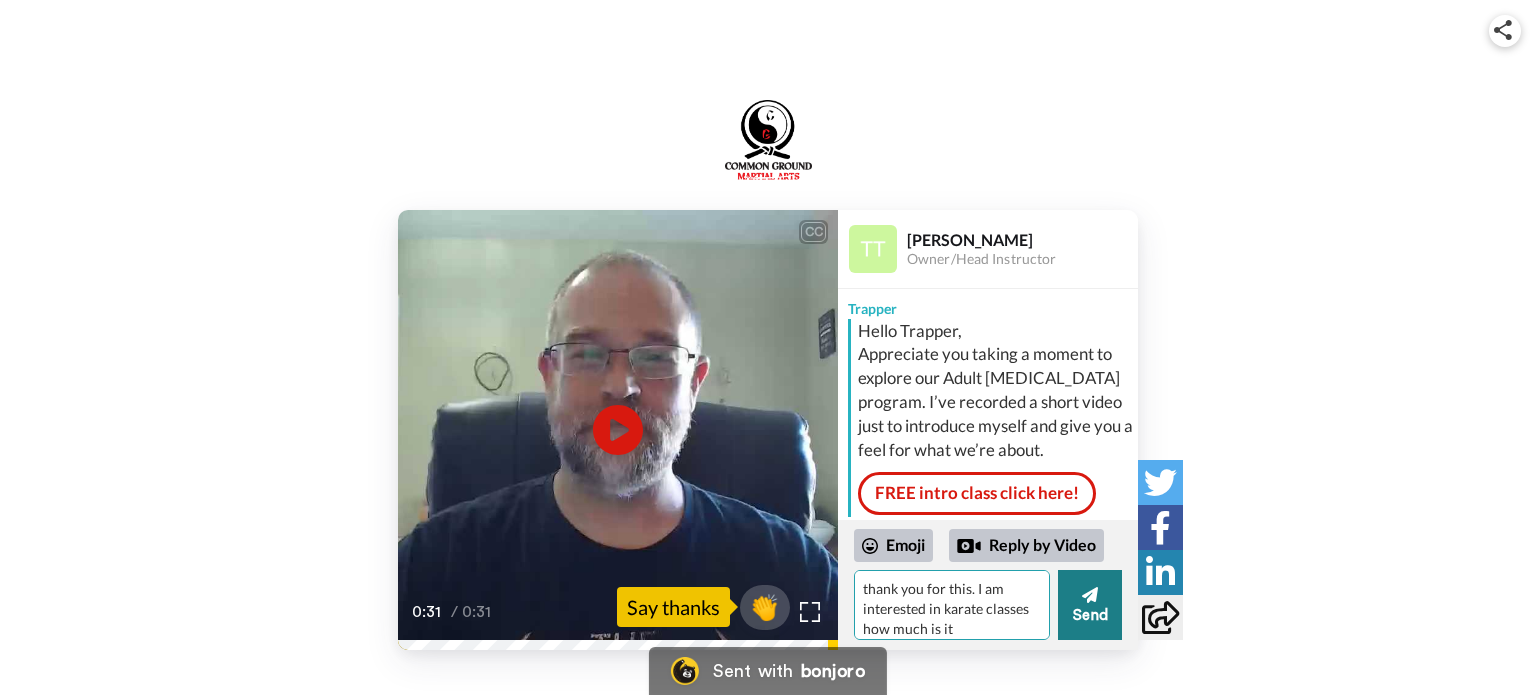 type on "thank you for this. I am interested in karate classes how much is it" 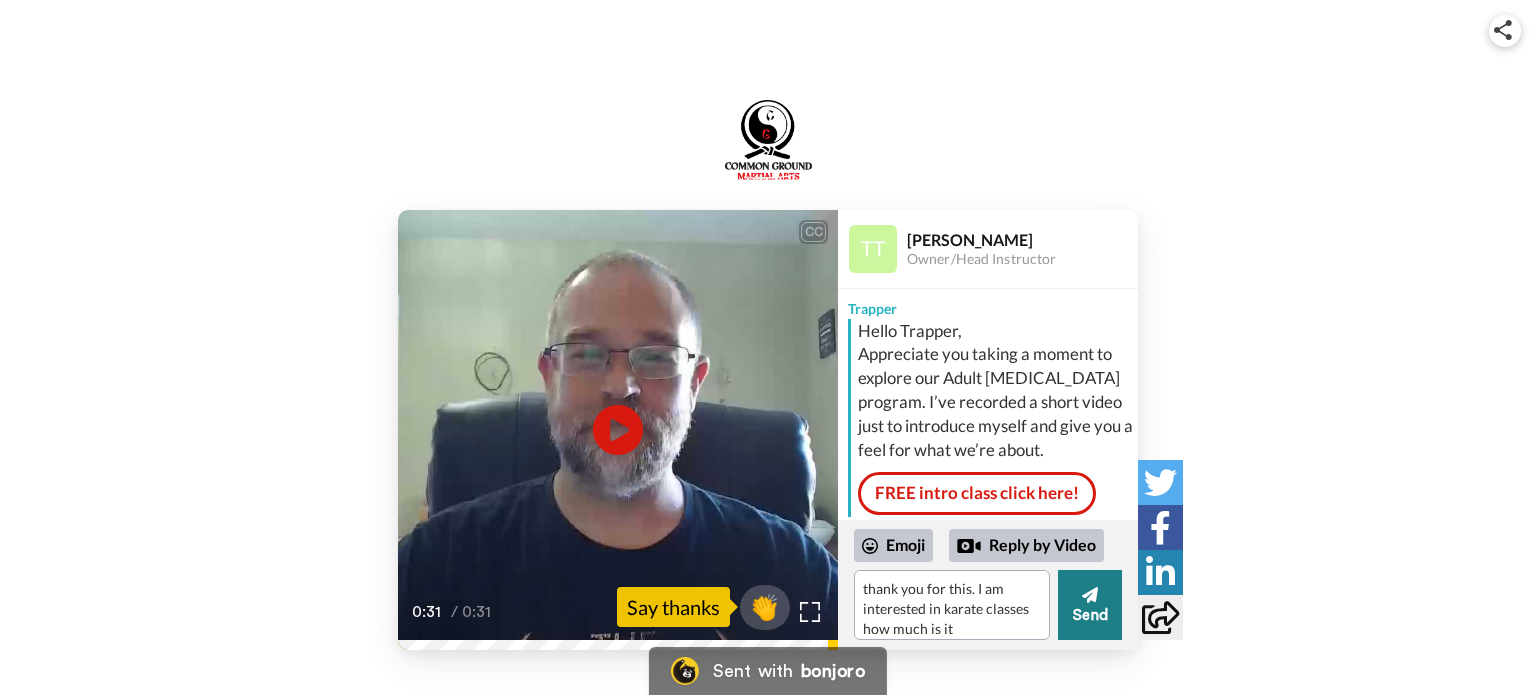 click 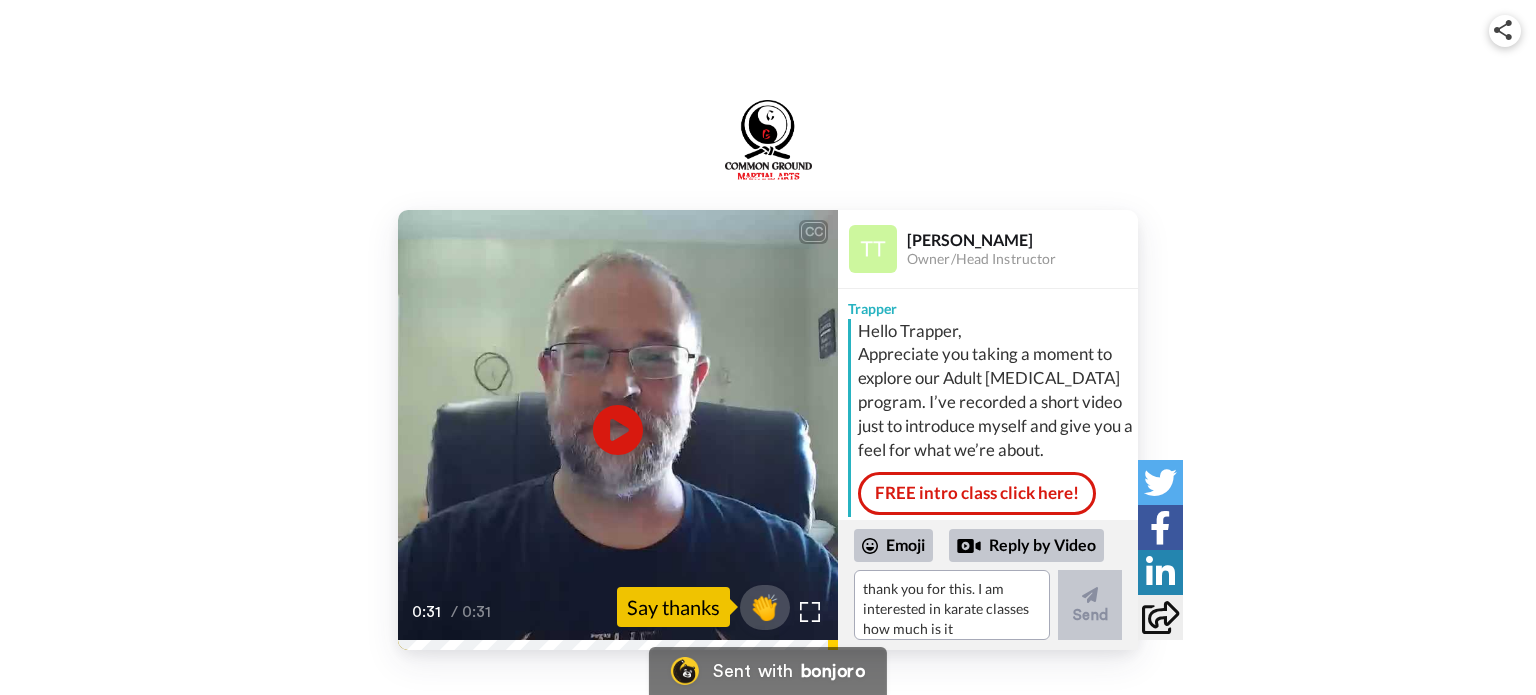 scroll, scrollTop: 195, scrollLeft: 0, axis: vertical 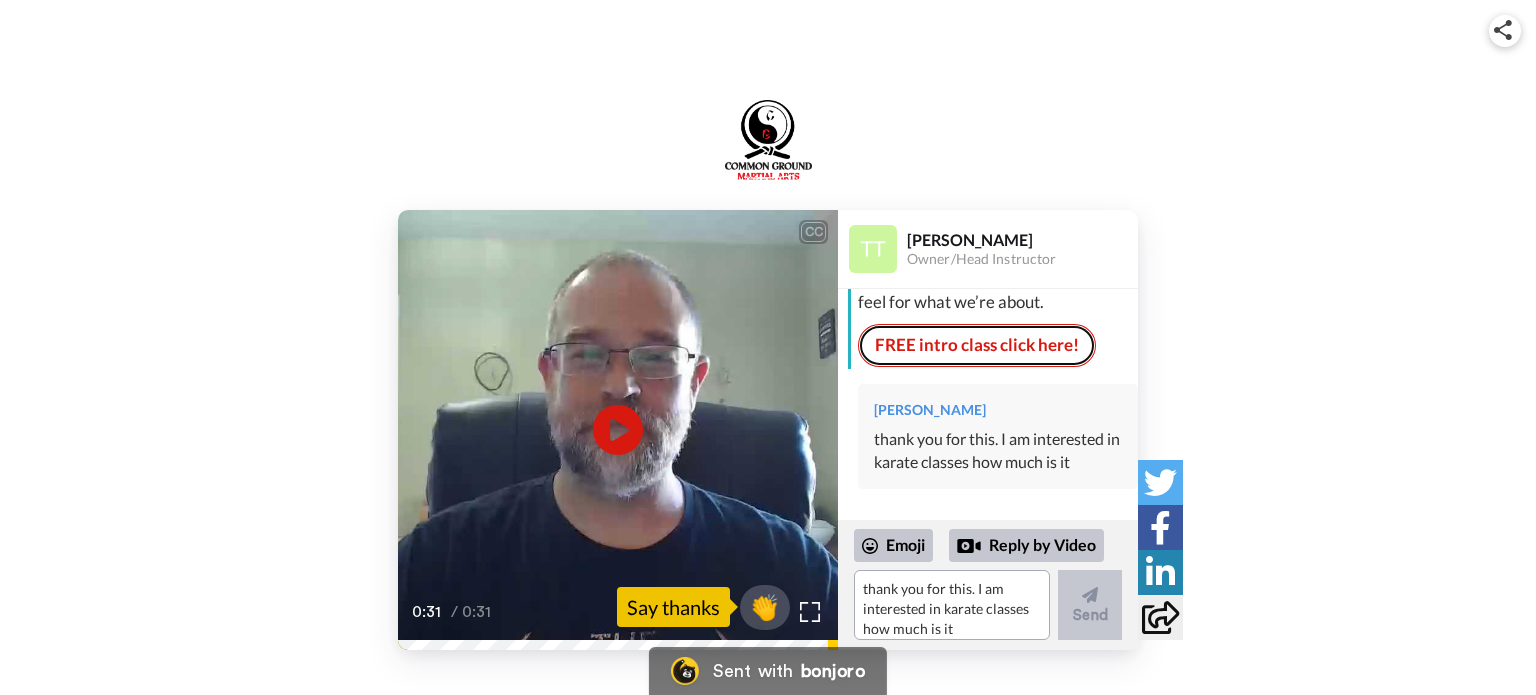 click on "FREE intro class click here!" at bounding box center (977, 345) 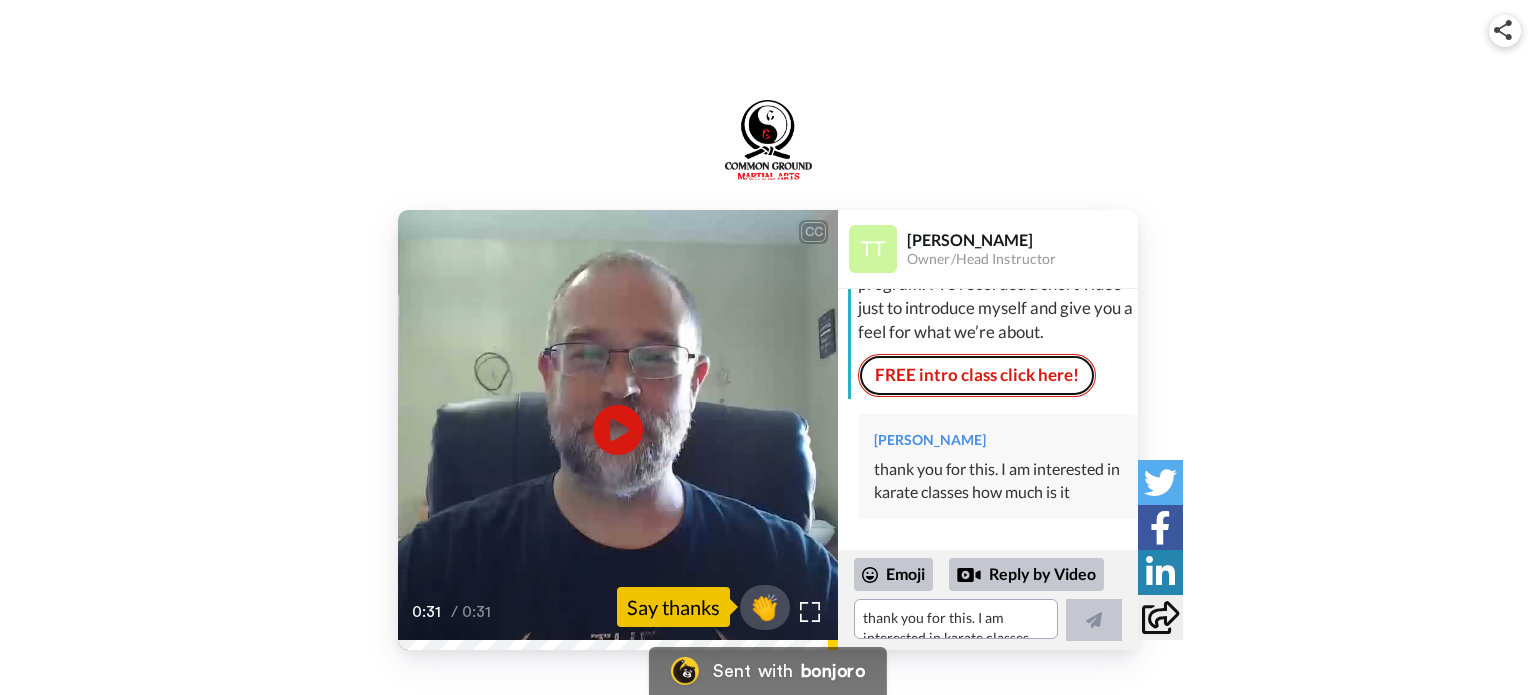 scroll, scrollTop: 164, scrollLeft: 0, axis: vertical 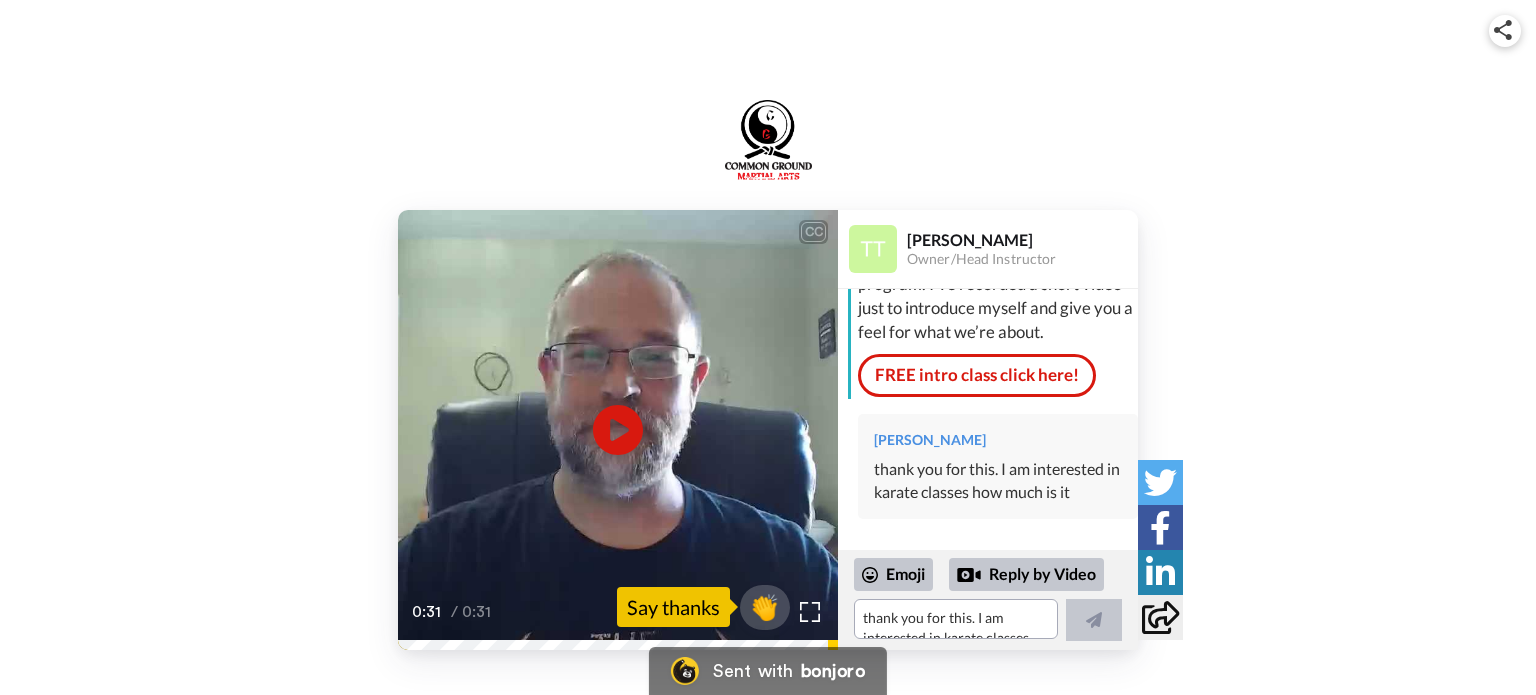 click on "CC Play/Pause  0:31 /  0:31 👏 Say thanks [PERSON_NAME] Owner/Head Instructor Trapper Hello Trapper,  Appreciate you taking a moment to explore our Adult [MEDICAL_DATA] program. I’ve recorded a short video just to introduce myself and give you a feel for what we’re about. FREE intro class click here!   [PERSON_NAME] thank you for this. I am interested in karate classes how much is it Emoji Reply by Video thank you for this. I am interested in karate classes how much is it Sent with bonjoro" at bounding box center (768, 430) 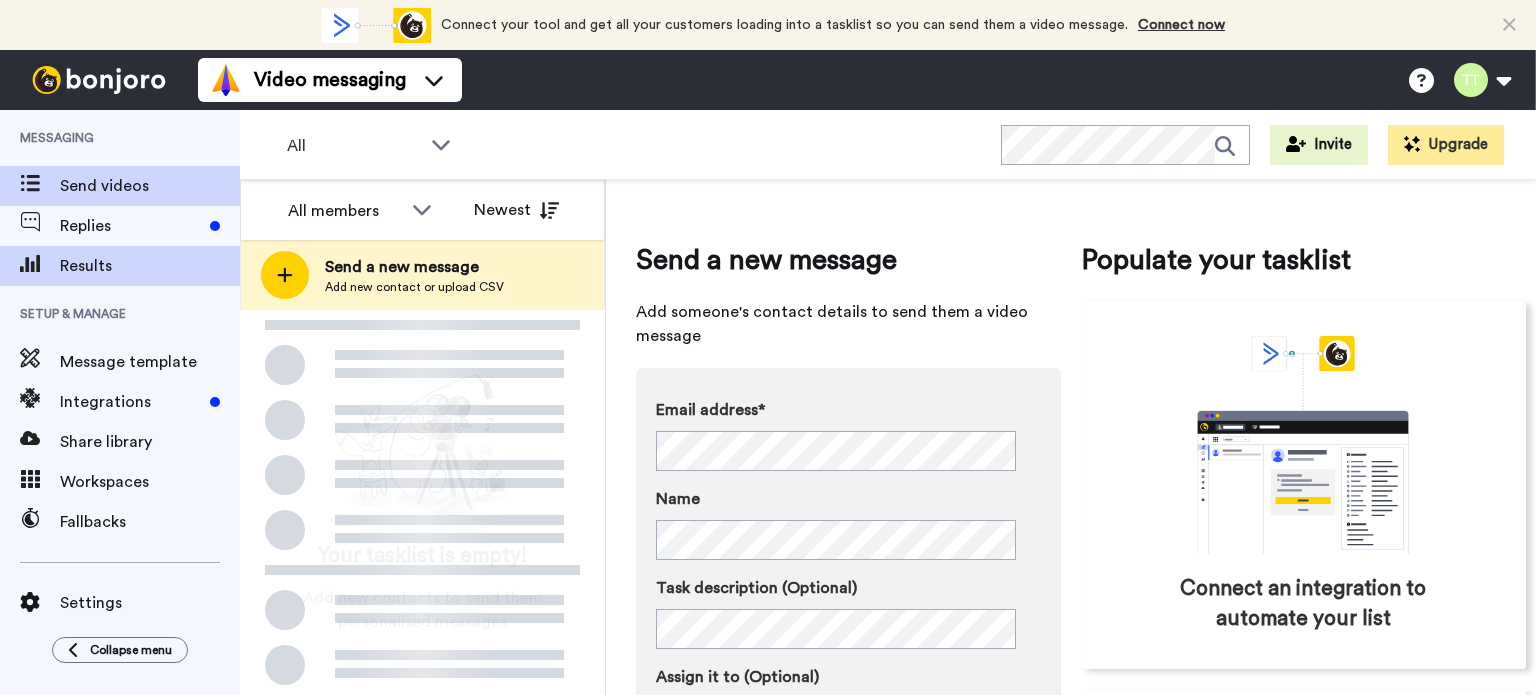 scroll, scrollTop: 0, scrollLeft: 0, axis: both 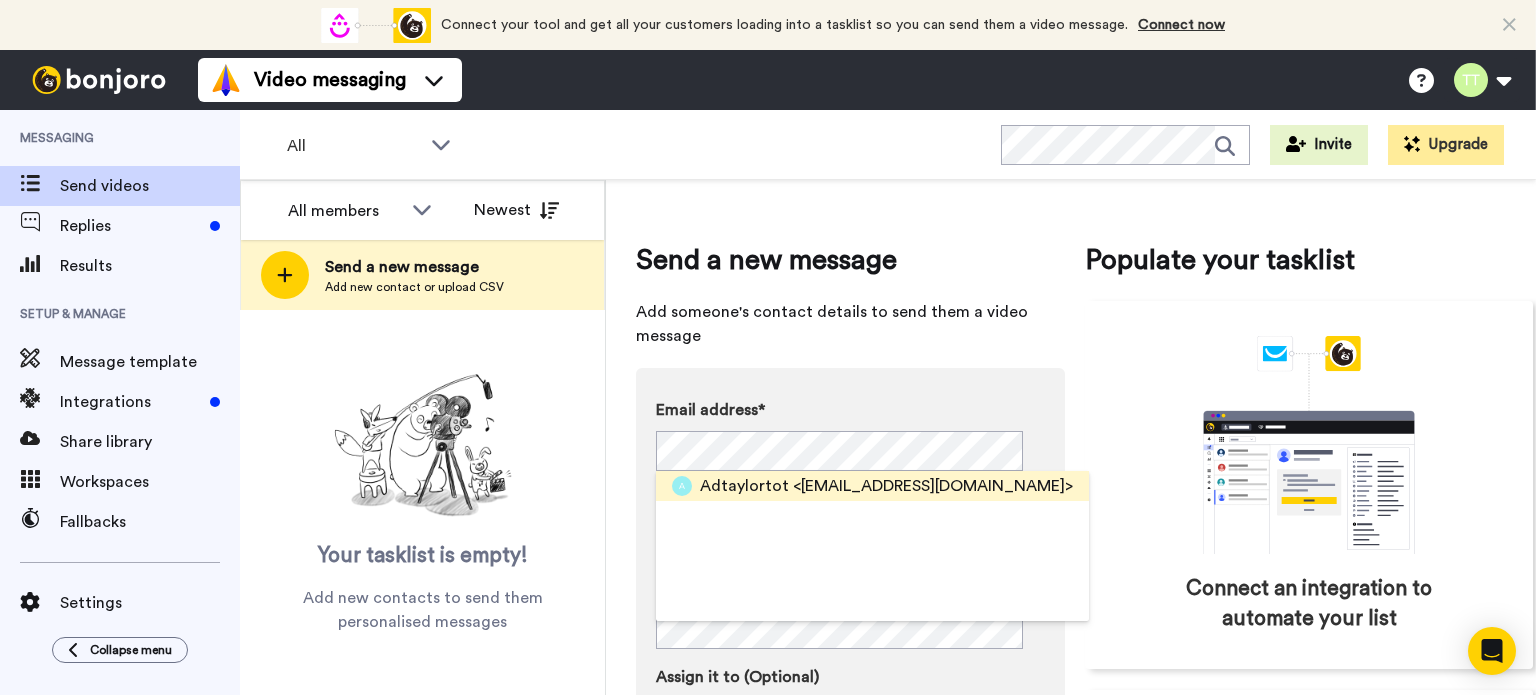 click on "Adtaylortot" at bounding box center (744, 486) 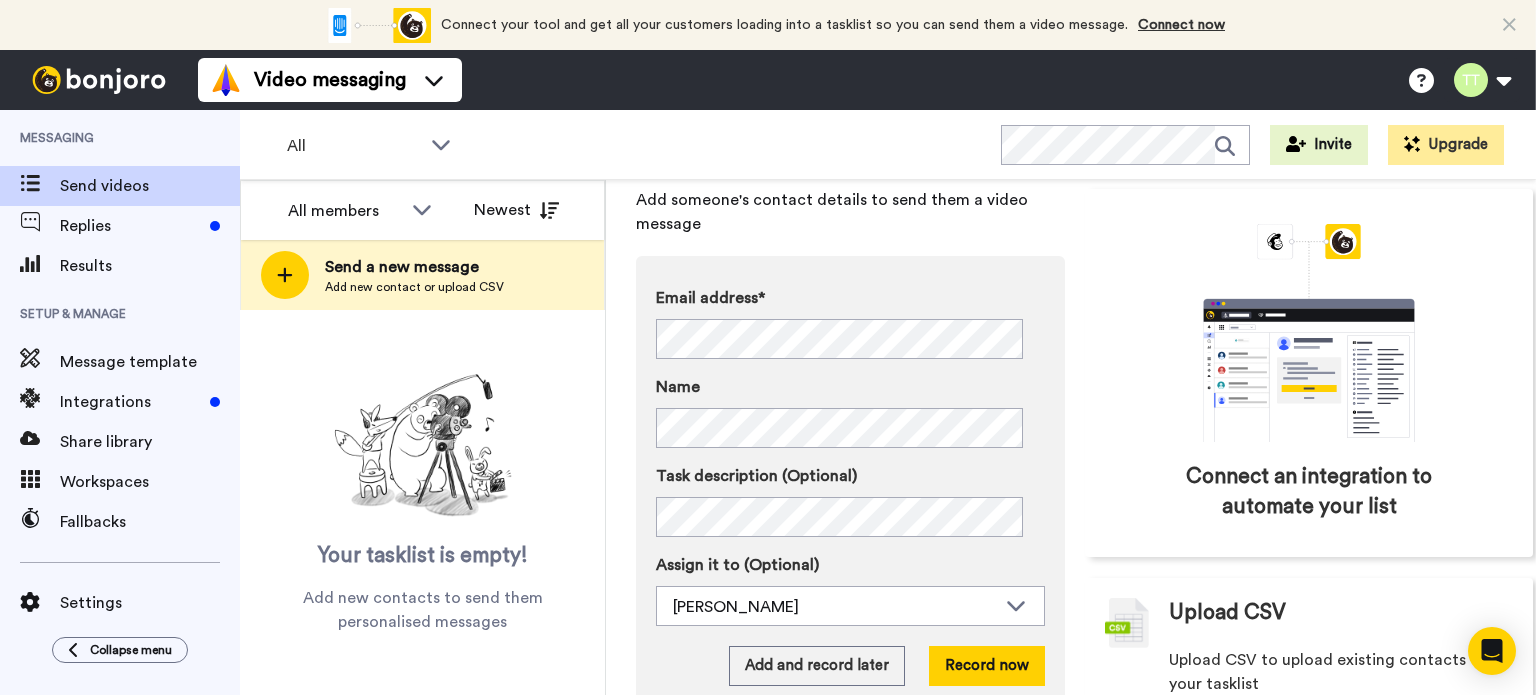 scroll, scrollTop: 115, scrollLeft: 0, axis: vertical 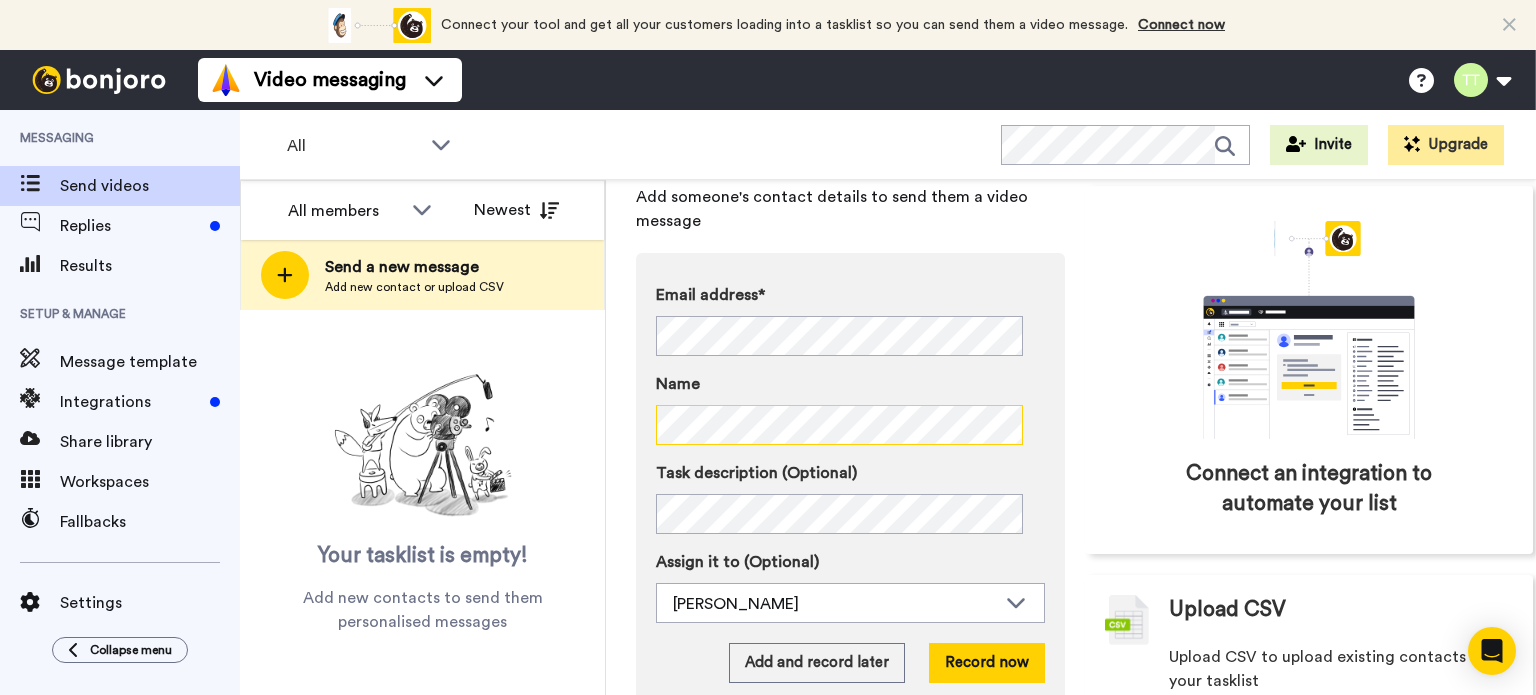 click on "All members All members Trapper Taylor Newest Send a new message Add new contact or upload CSV Your tasklist is empty! Add new contacts to send them personalised messages Send a new message Add someone's contact details to send them a video message Email address* Adtaylortot <Adtaylortot@gmail.com> Name Task description (Optional) Assign it to (Optional) Trapper Taylor Trapper Taylor Add and record later Record now Populate your tasklist Connect an integration to automate your list Upload CSV Upload CSV to upload existing contacts to your tasklist" at bounding box center (888, 437) 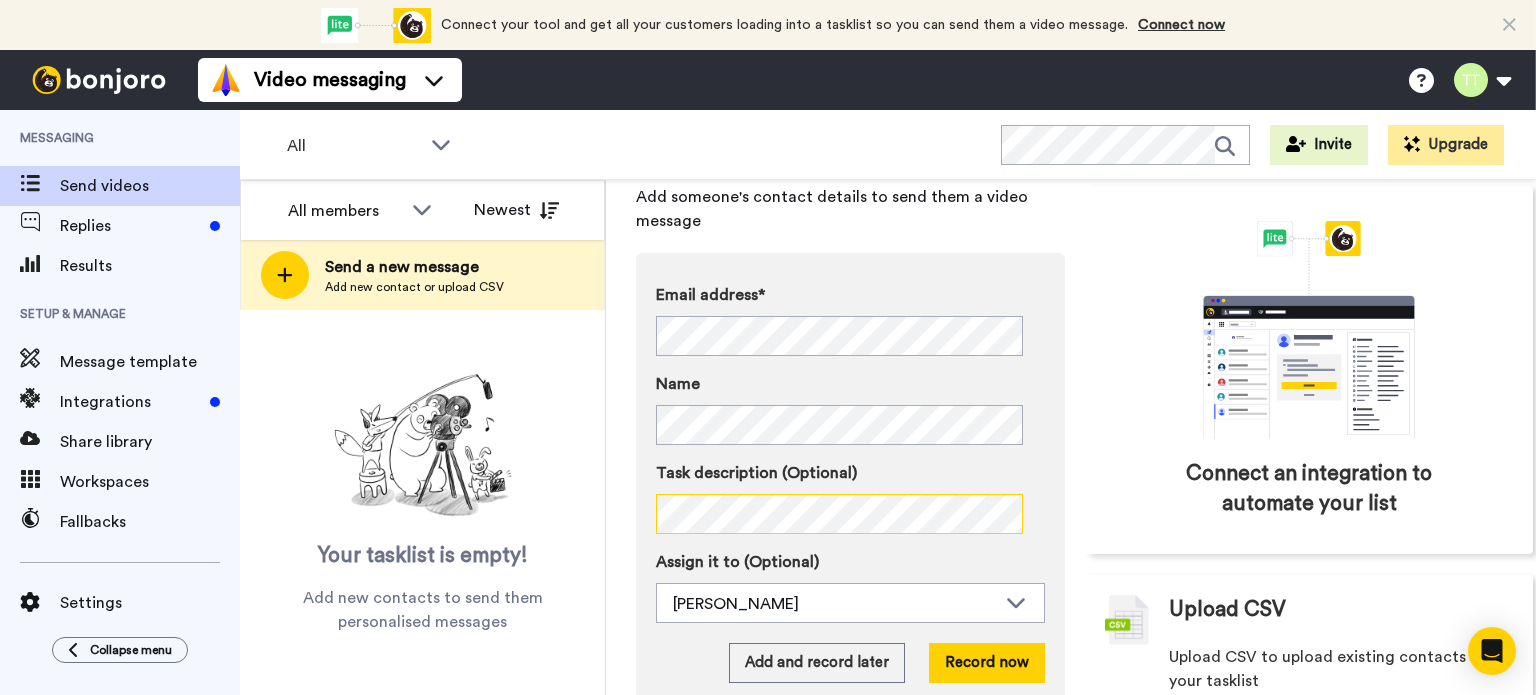 scroll, scrollTop: 168, scrollLeft: 0, axis: vertical 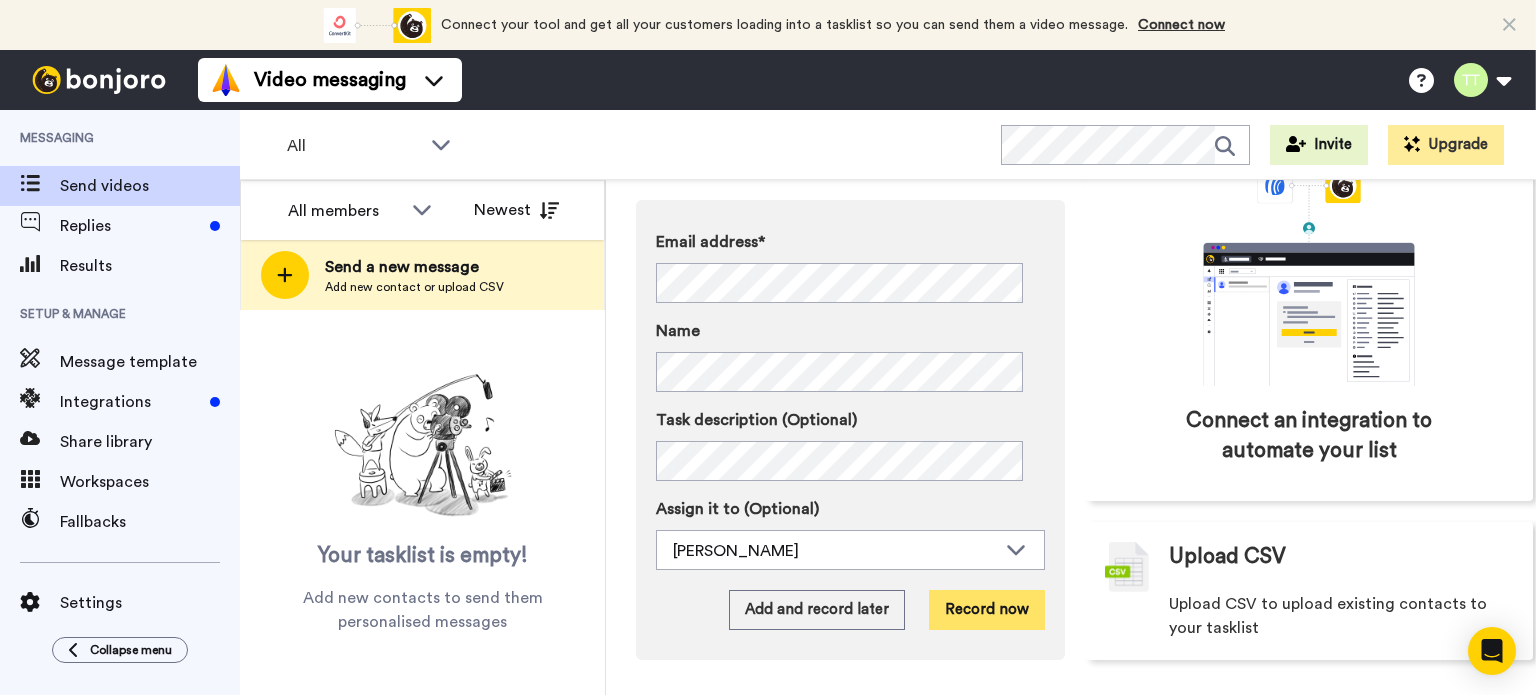 click on "Record now" at bounding box center (987, 610) 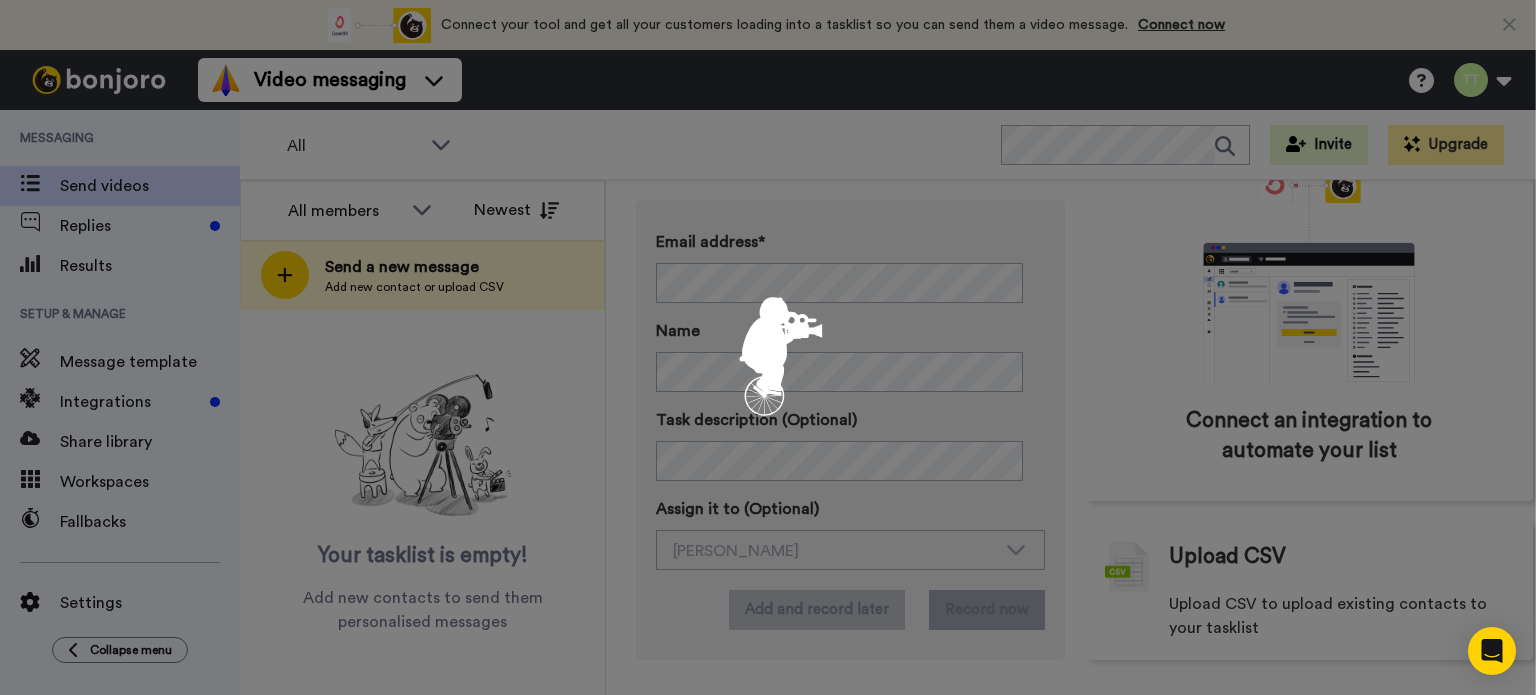 scroll, scrollTop: 0, scrollLeft: 0, axis: both 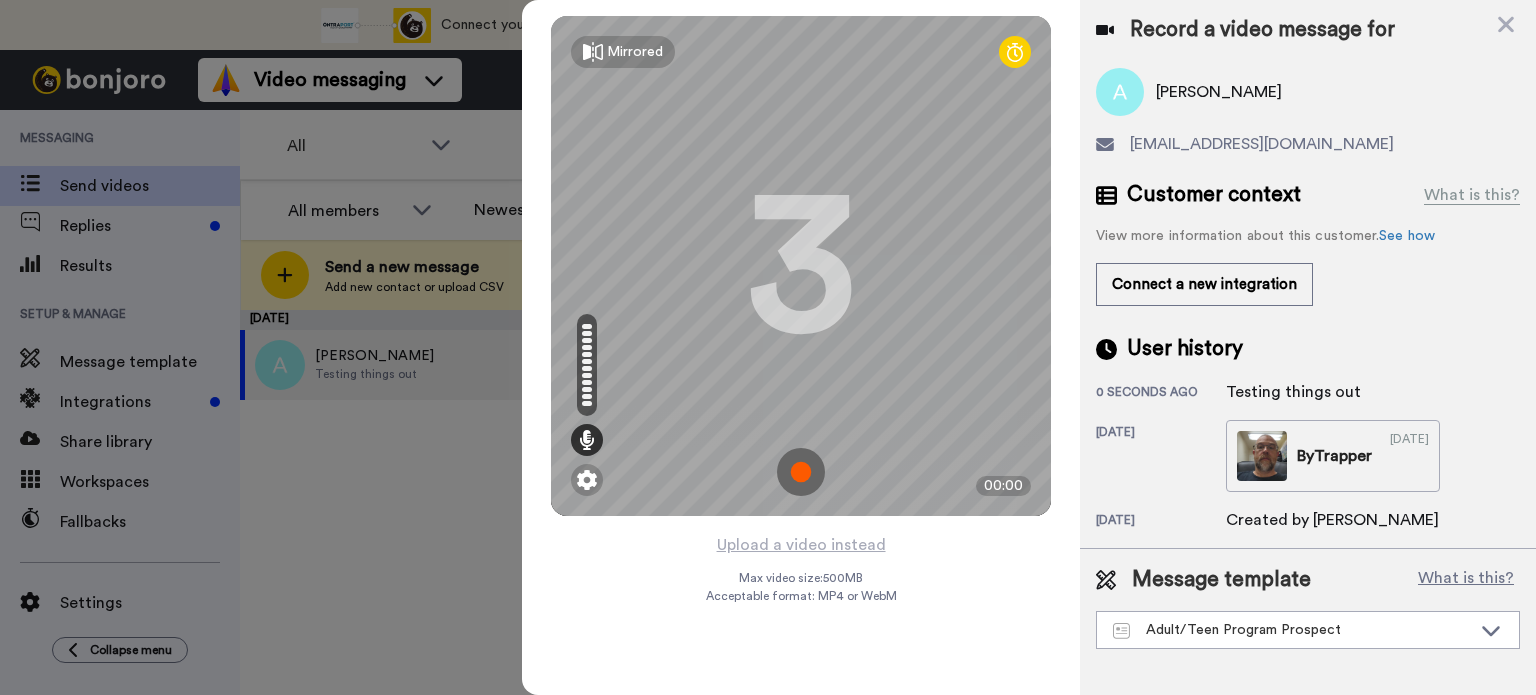 click at bounding box center [801, 472] 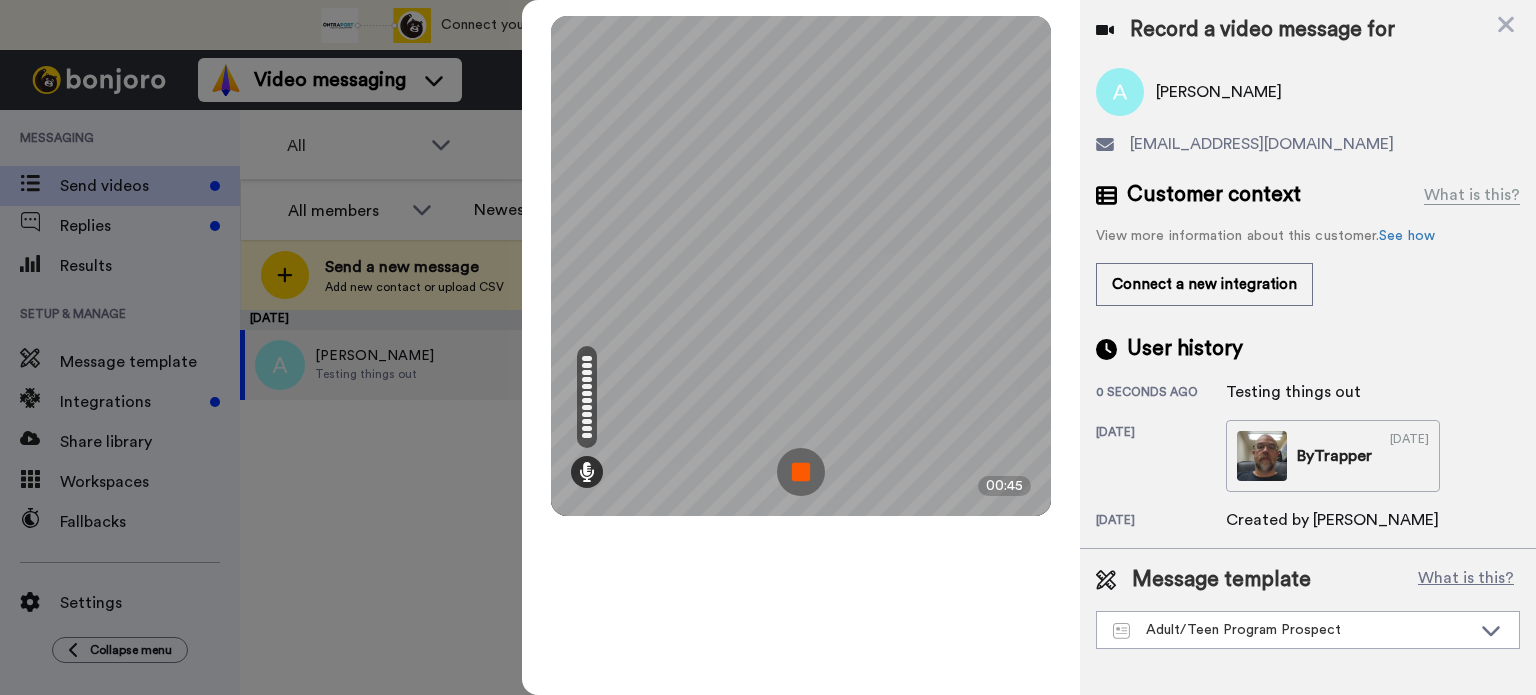 click at bounding box center [801, 472] 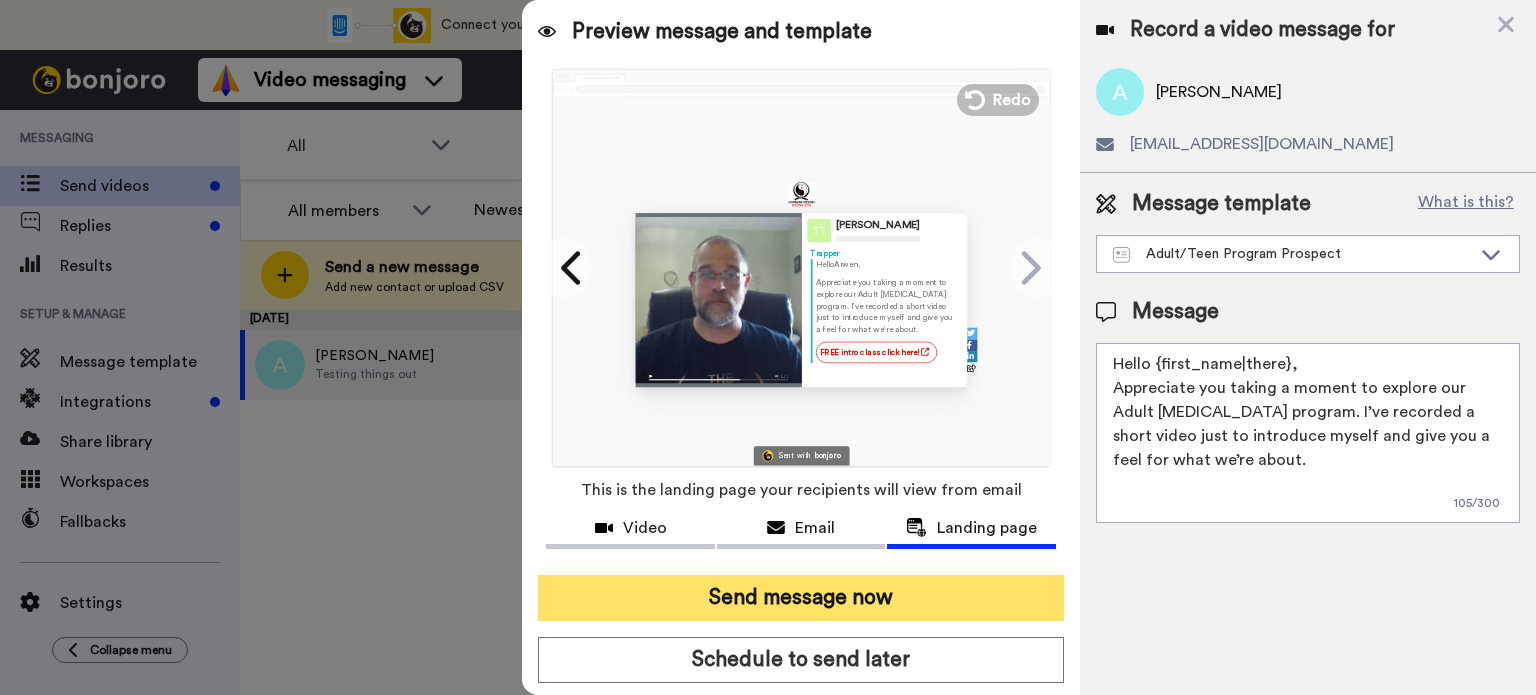 click on "Send message now" at bounding box center (801, 598) 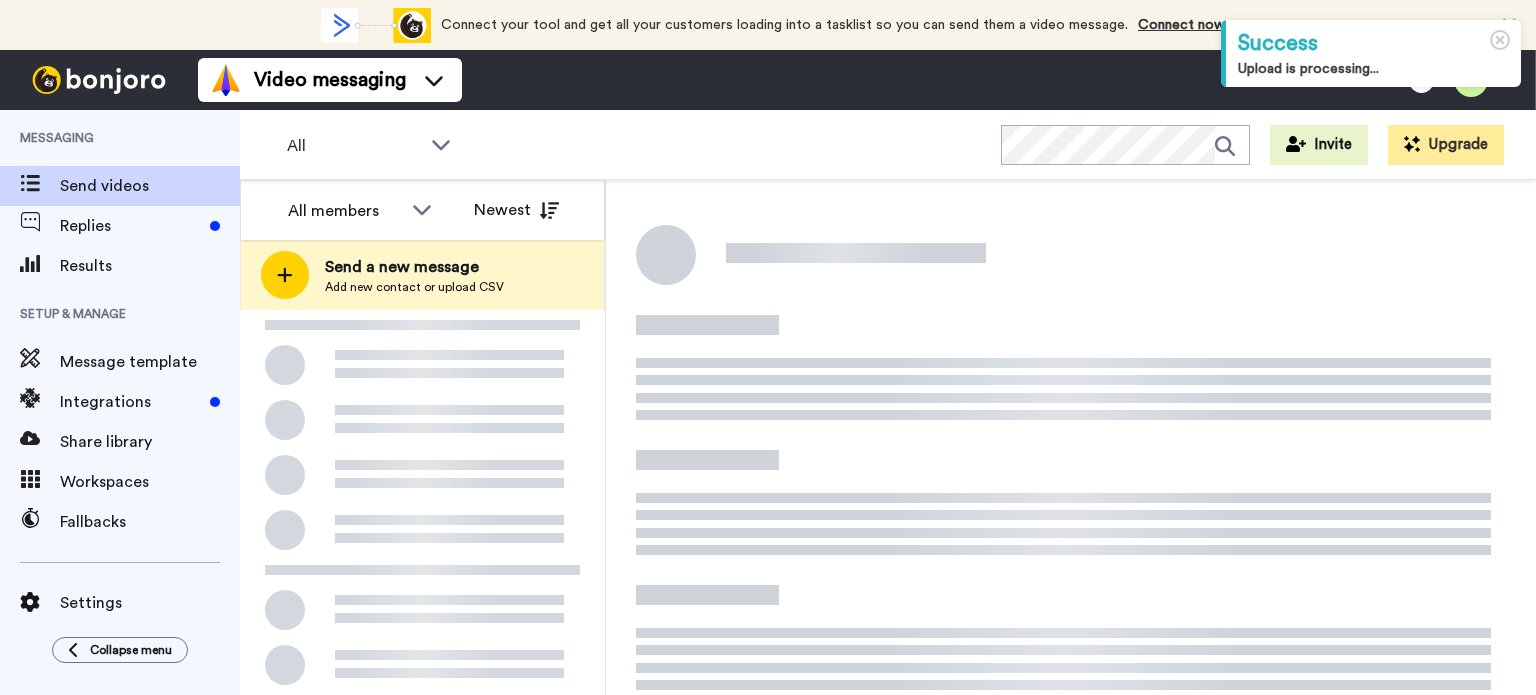 scroll, scrollTop: 0, scrollLeft: 0, axis: both 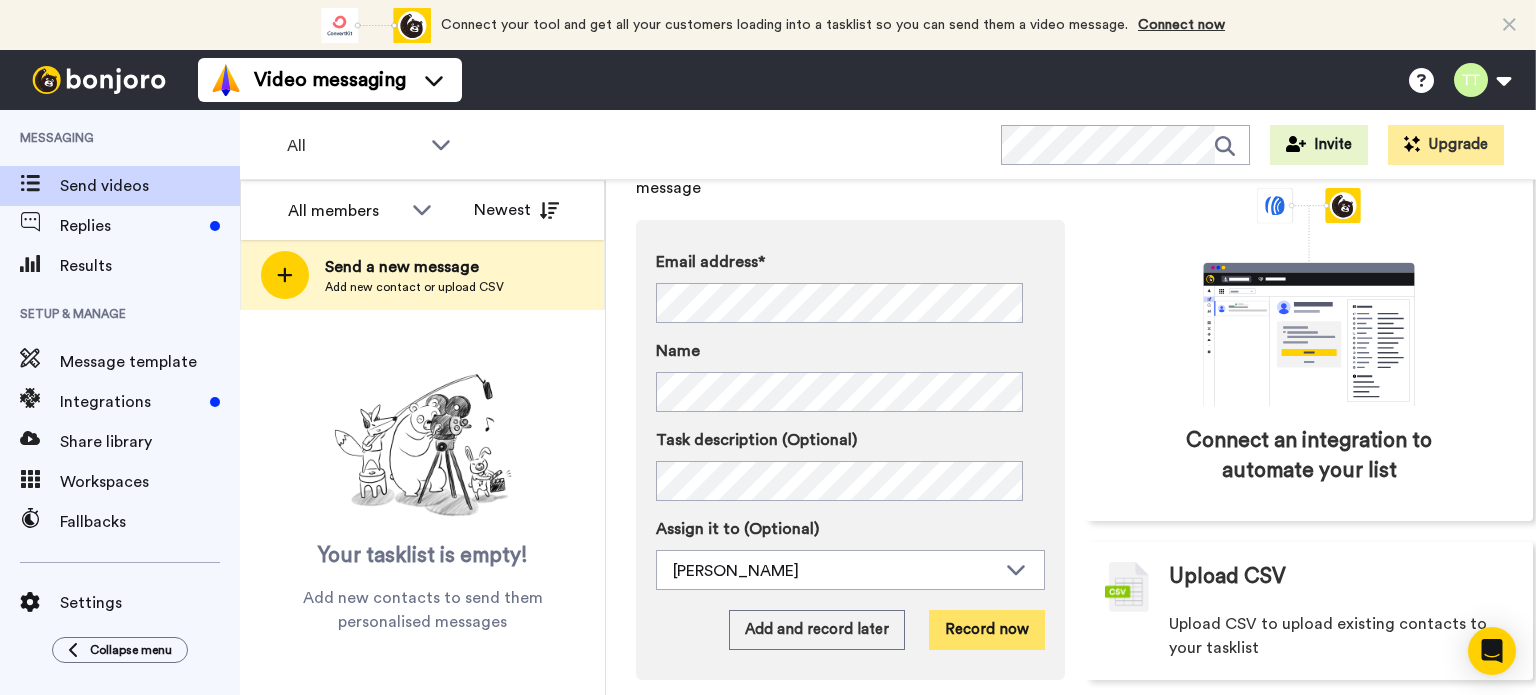 click on "Record now" at bounding box center [987, 630] 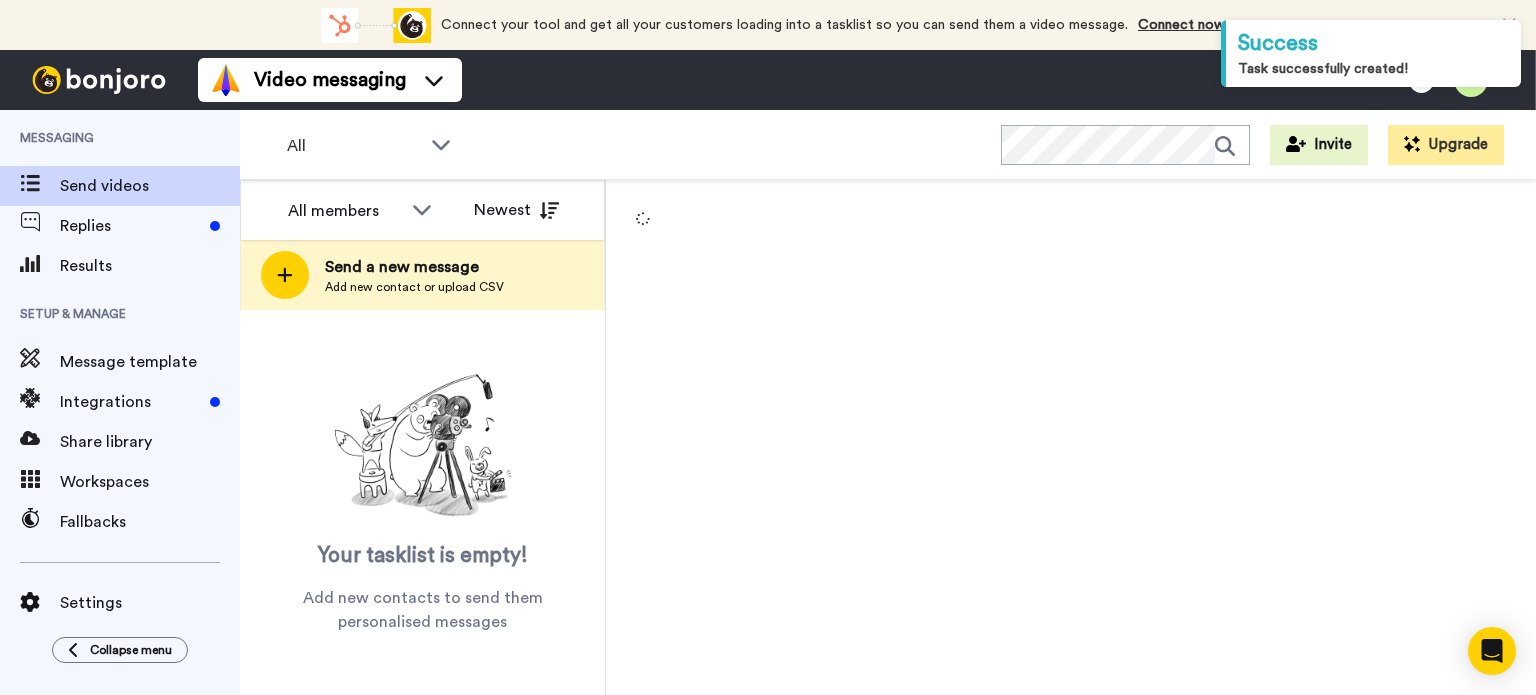 scroll, scrollTop: 0, scrollLeft: 0, axis: both 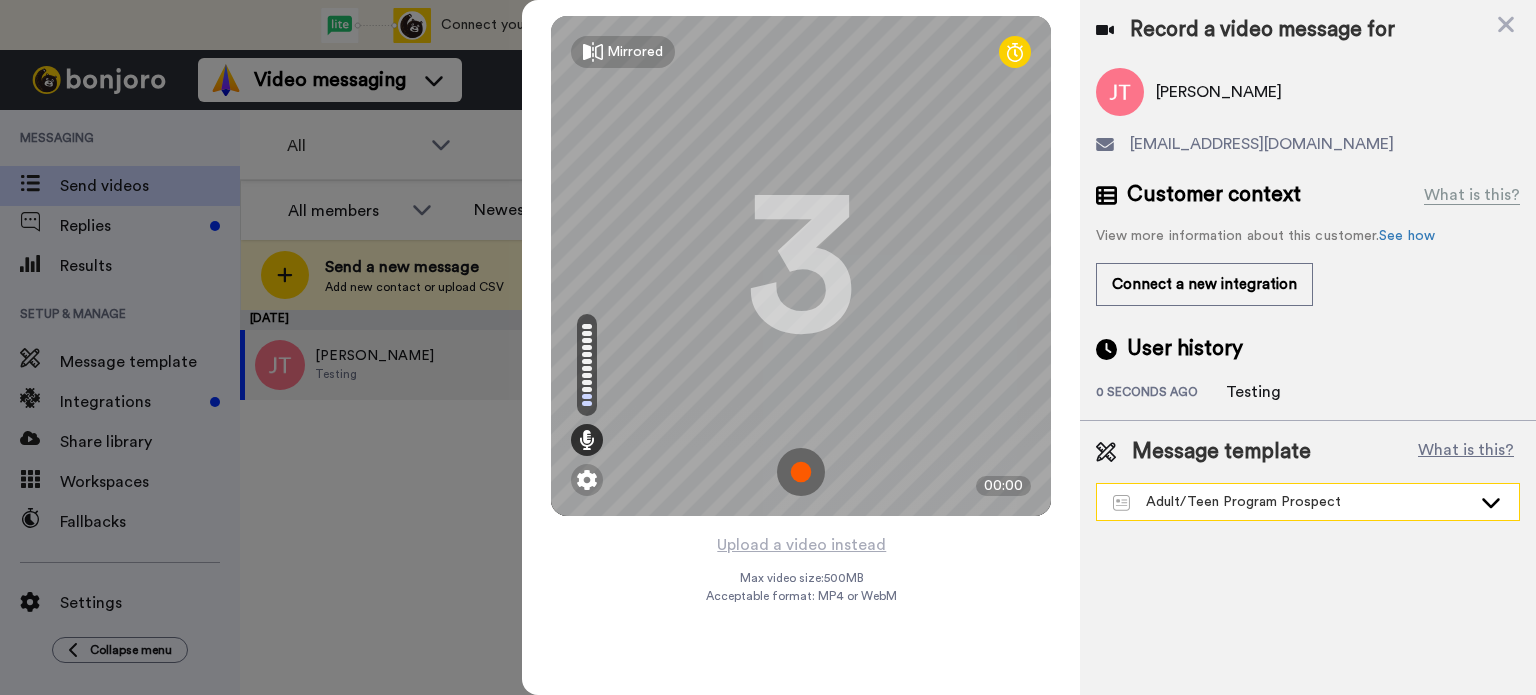click on "Adult/Teen Program Prospect" at bounding box center [1292, 502] 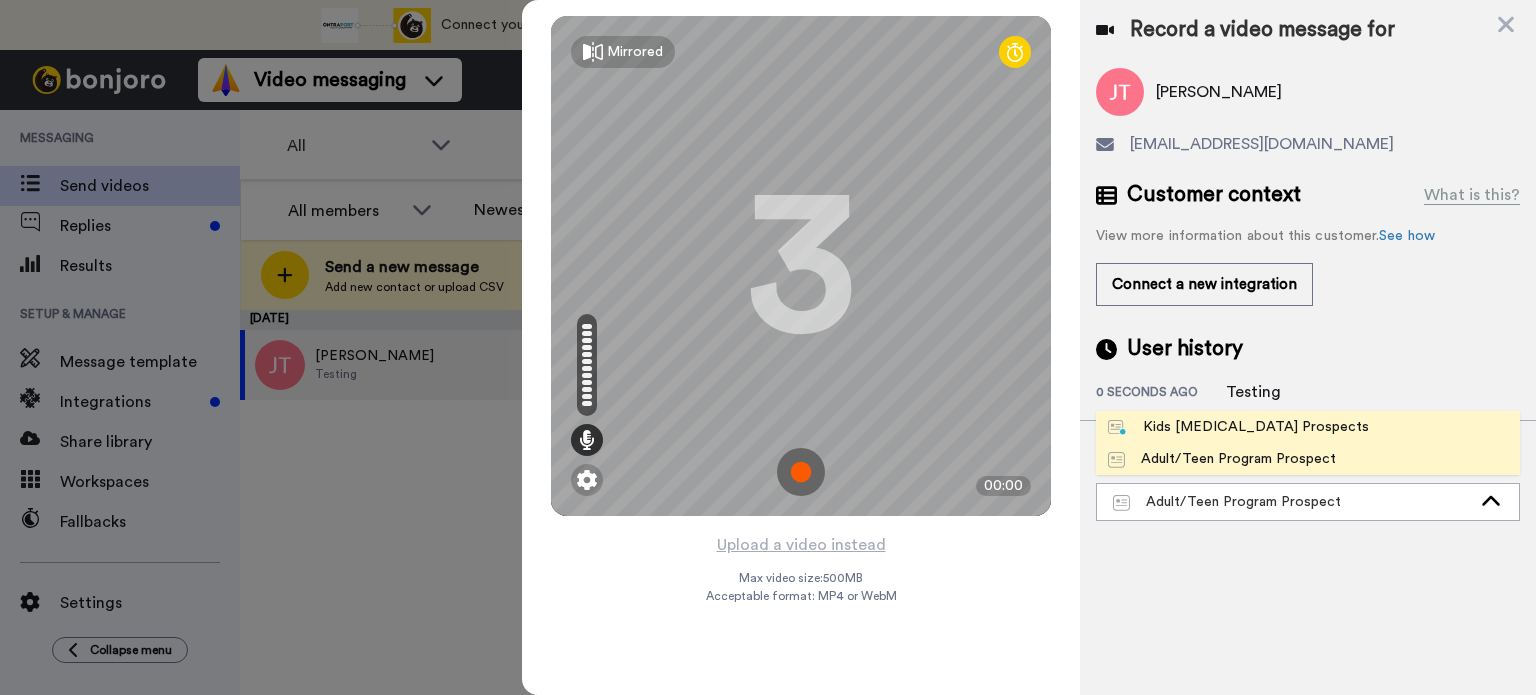 click on "Kids [MEDICAL_DATA] Prospects" at bounding box center [1238, 427] 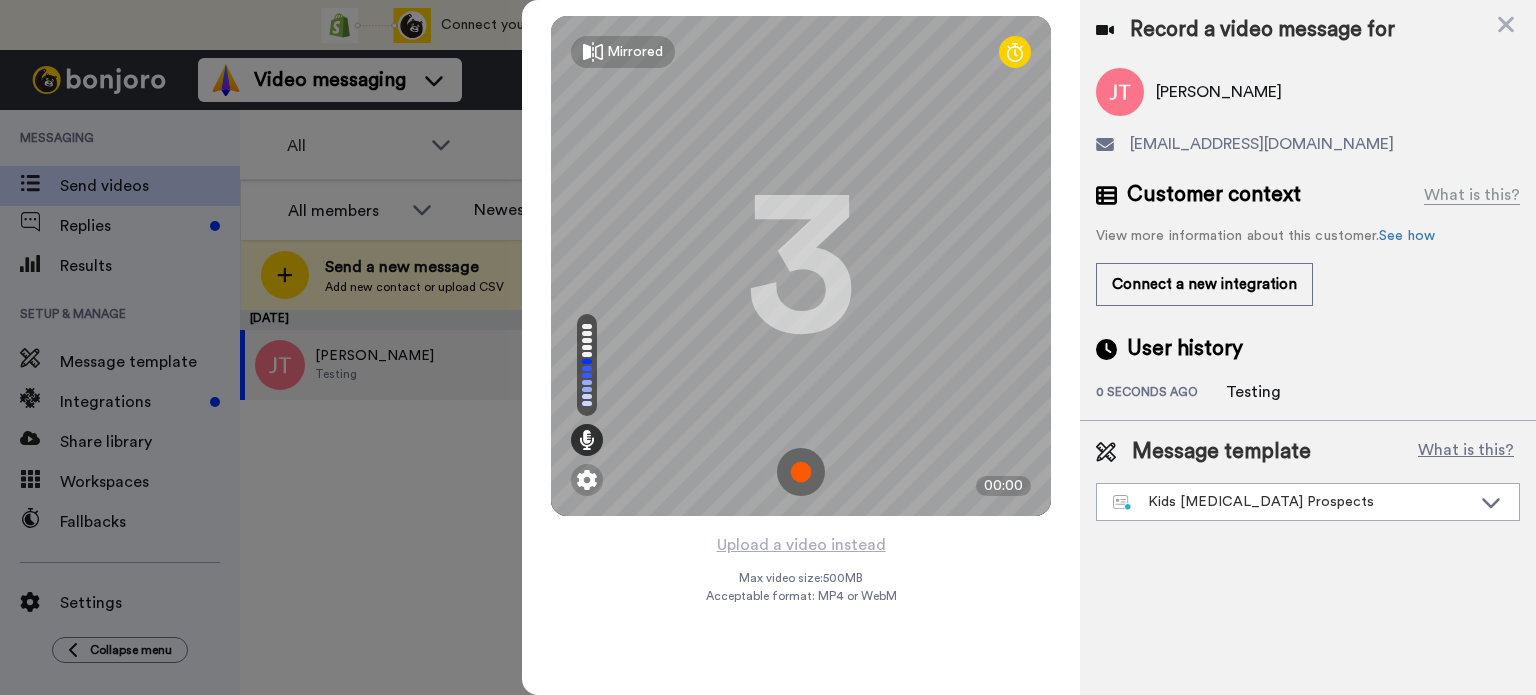 click at bounding box center [801, 472] 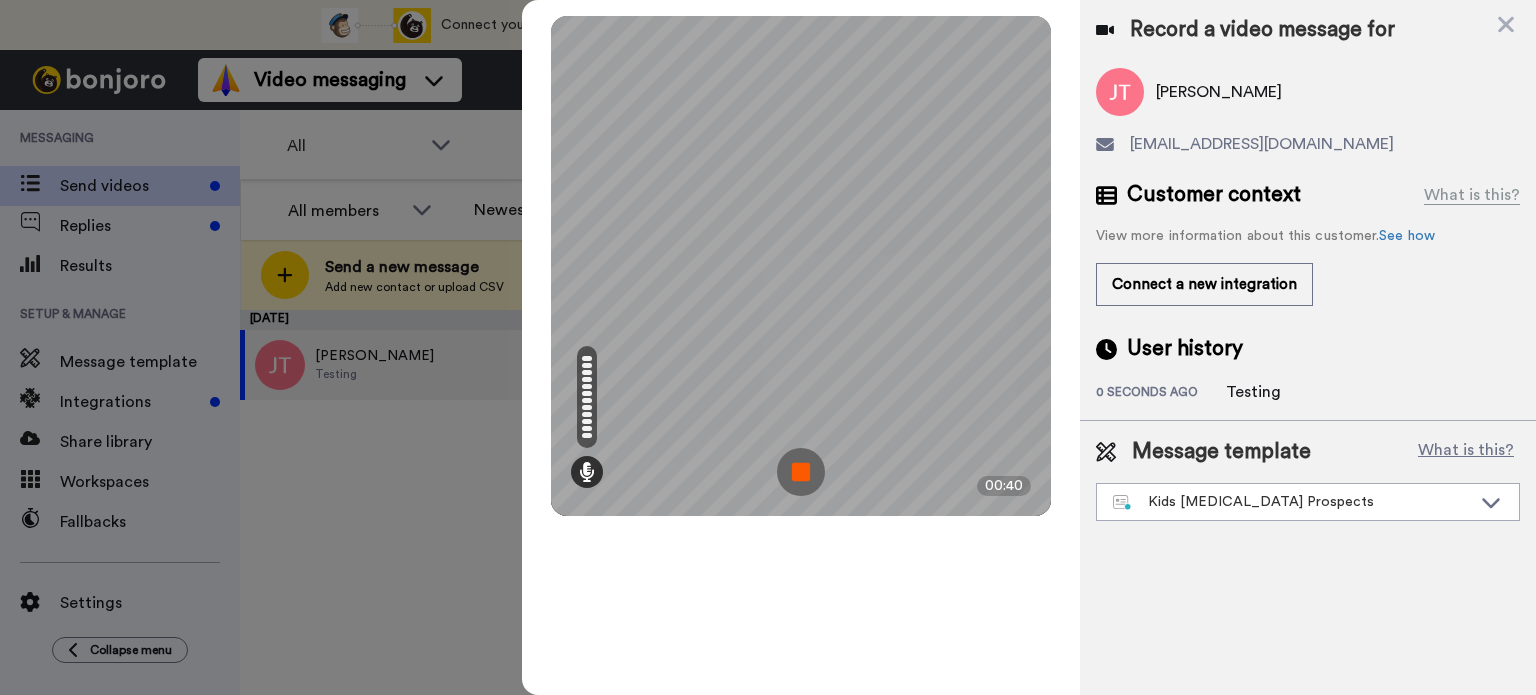 click at bounding box center (801, 472) 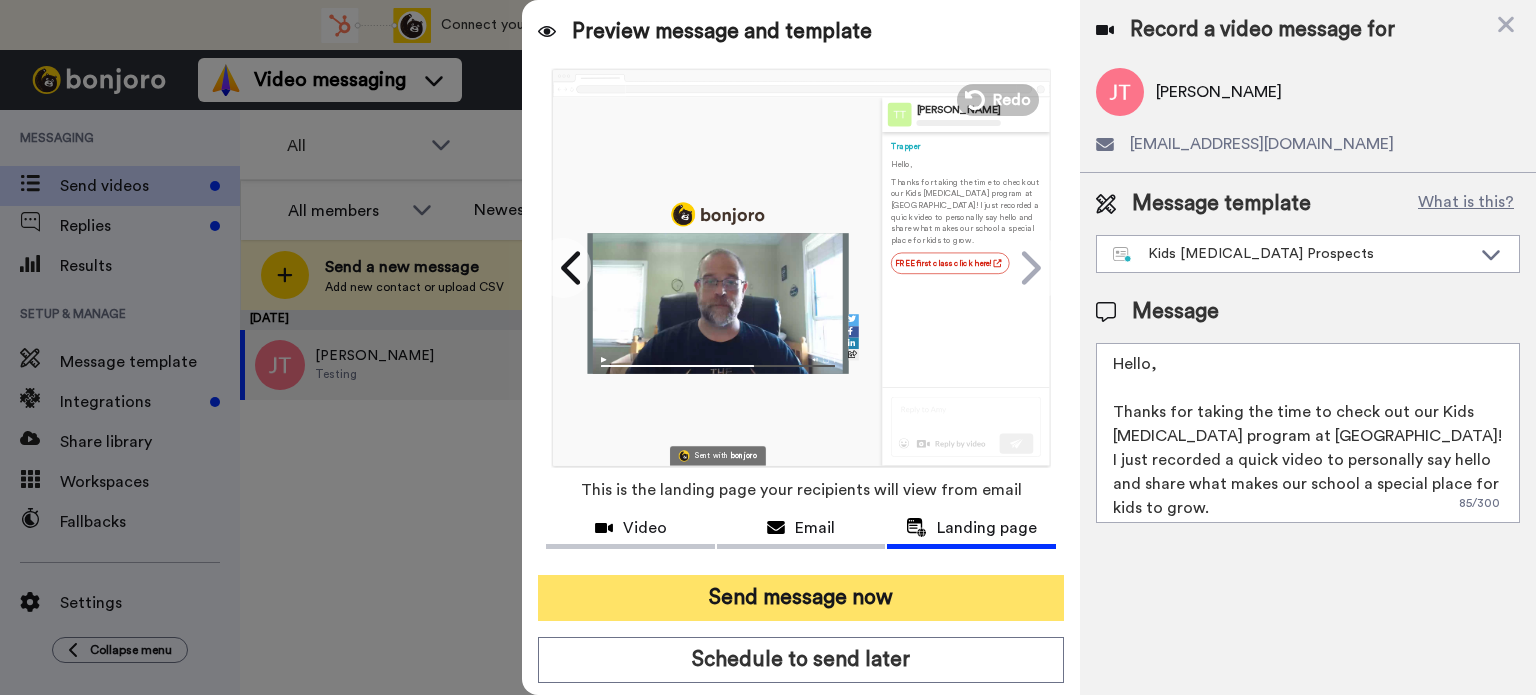 click on "Send message now" at bounding box center [801, 598] 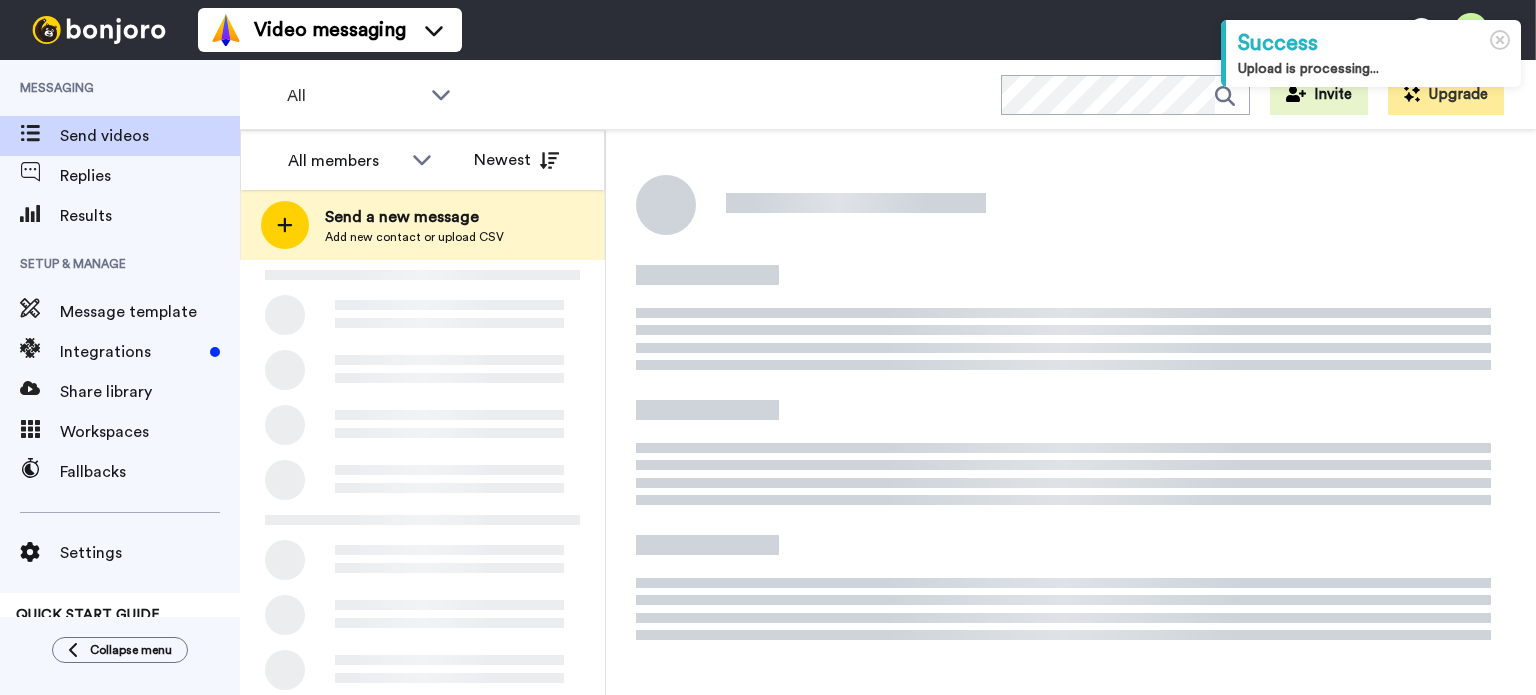 scroll, scrollTop: 0, scrollLeft: 0, axis: both 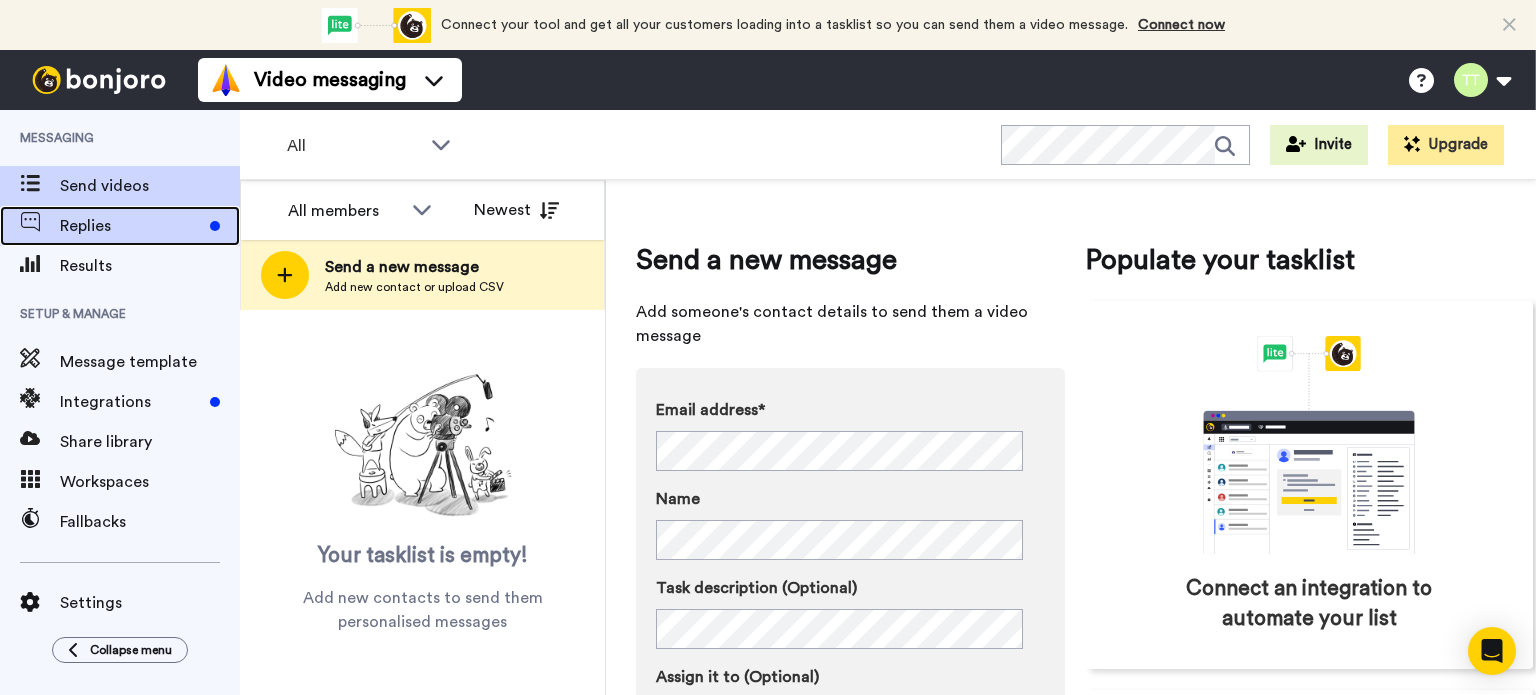 click on "Replies" at bounding box center [131, 226] 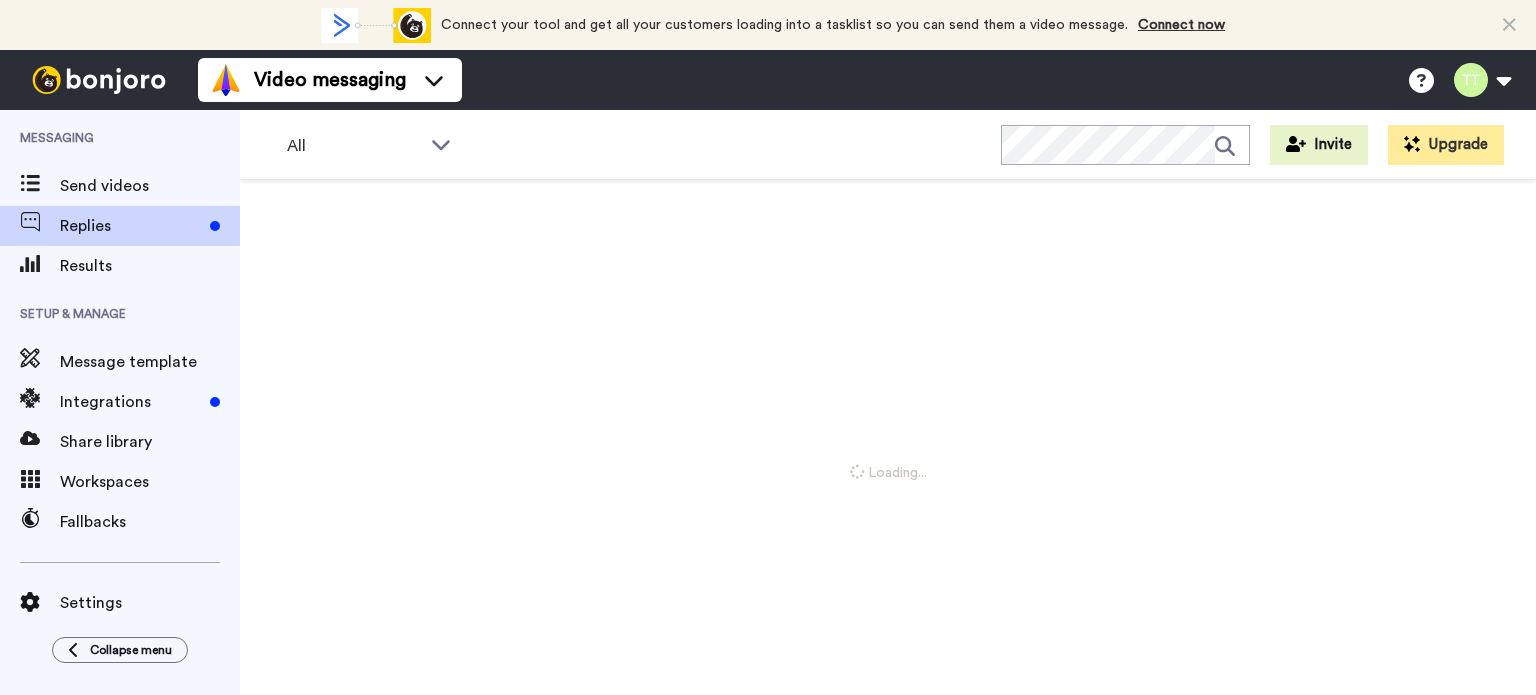 scroll, scrollTop: 0, scrollLeft: 0, axis: both 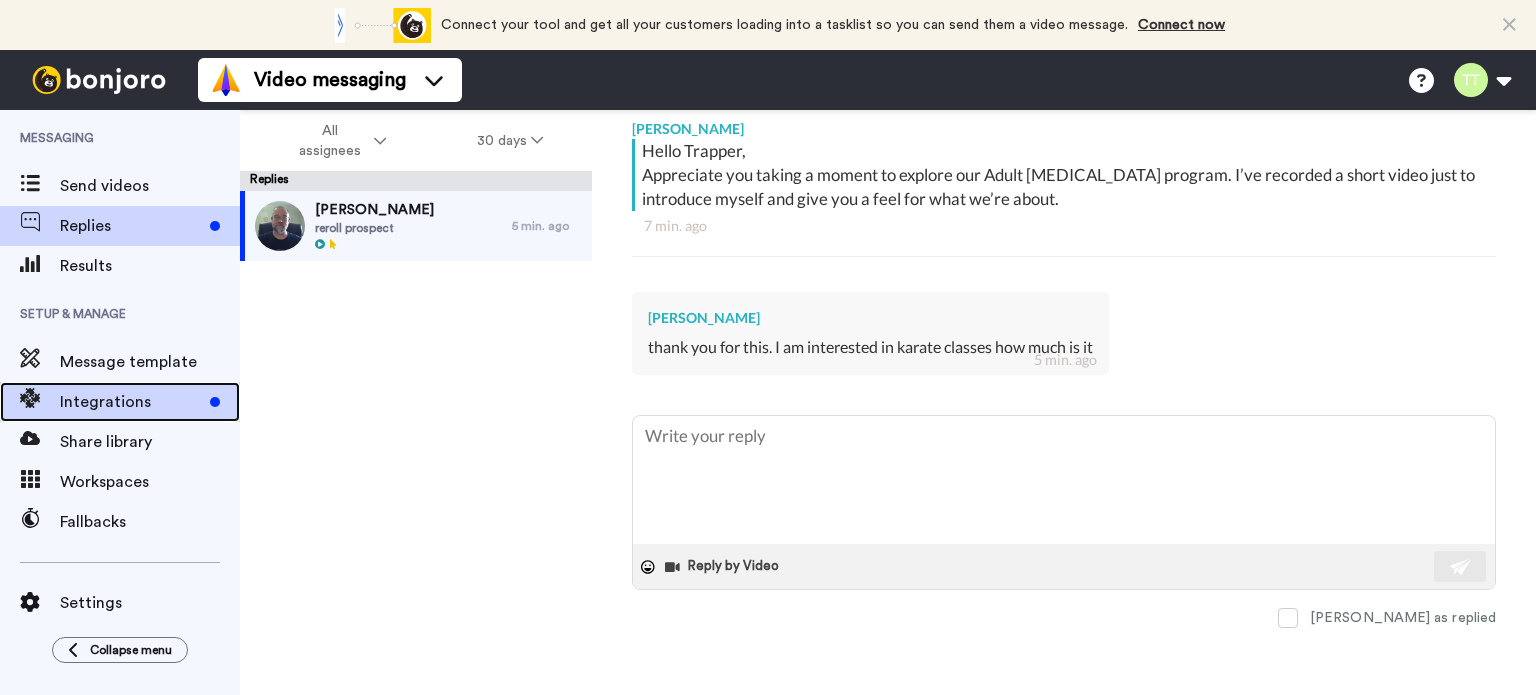 click on "Integrations" at bounding box center [131, 402] 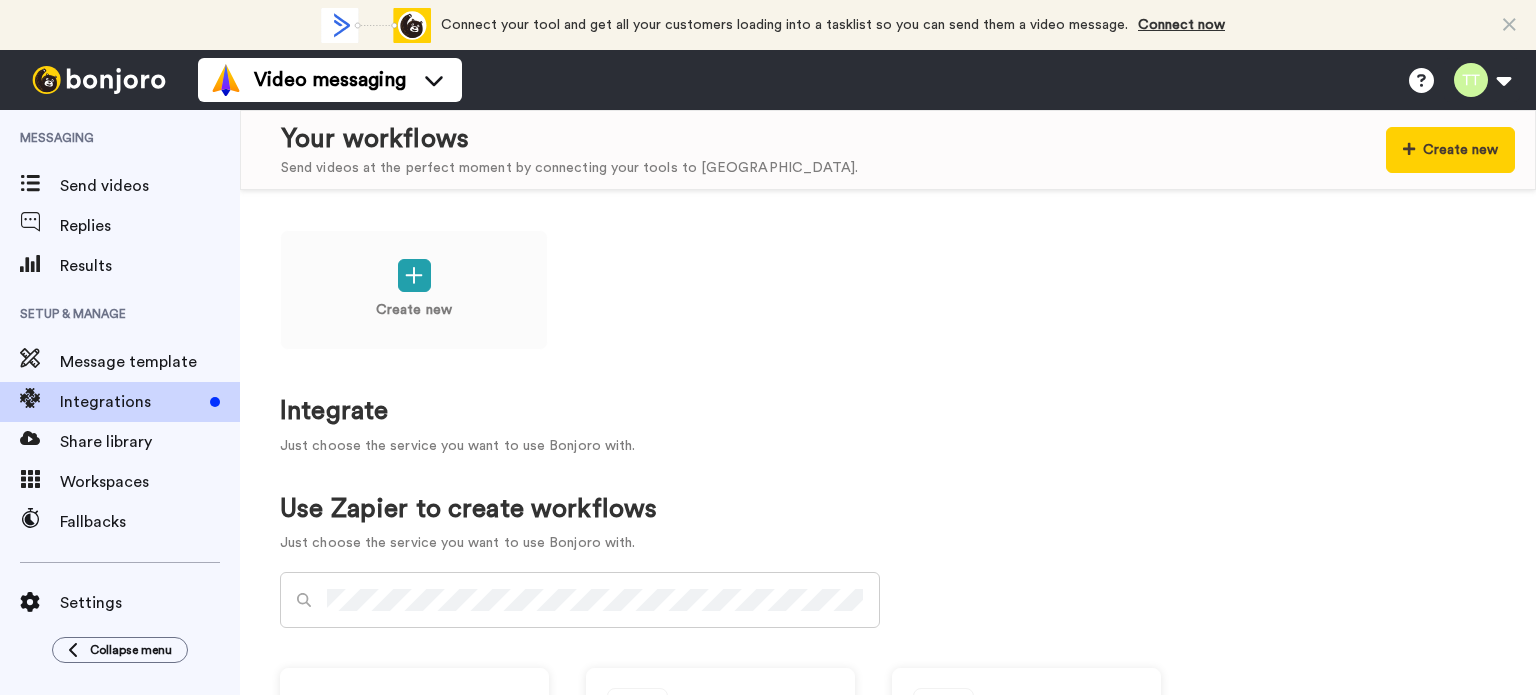 scroll, scrollTop: 0, scrollLeft: 0, axis: both 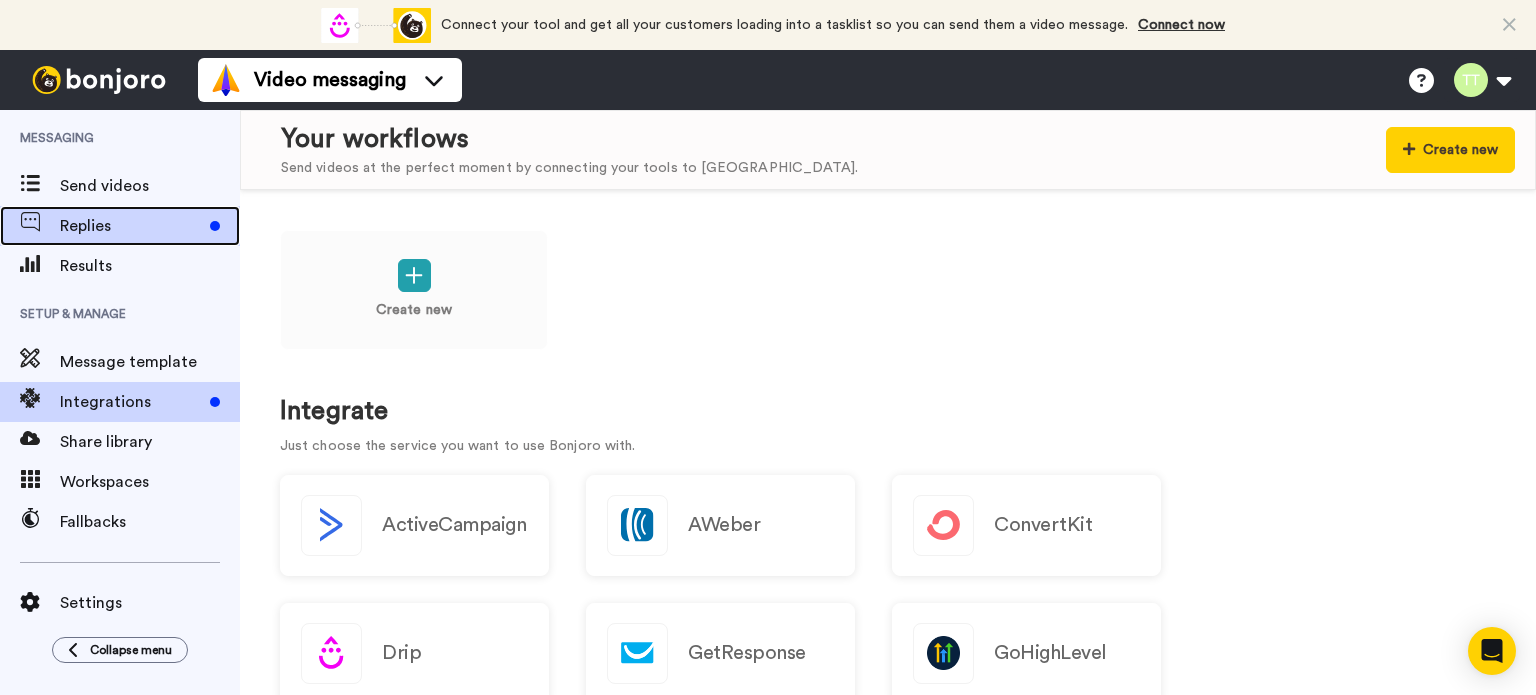 click on "Replies" at bounding box center (131, 226) 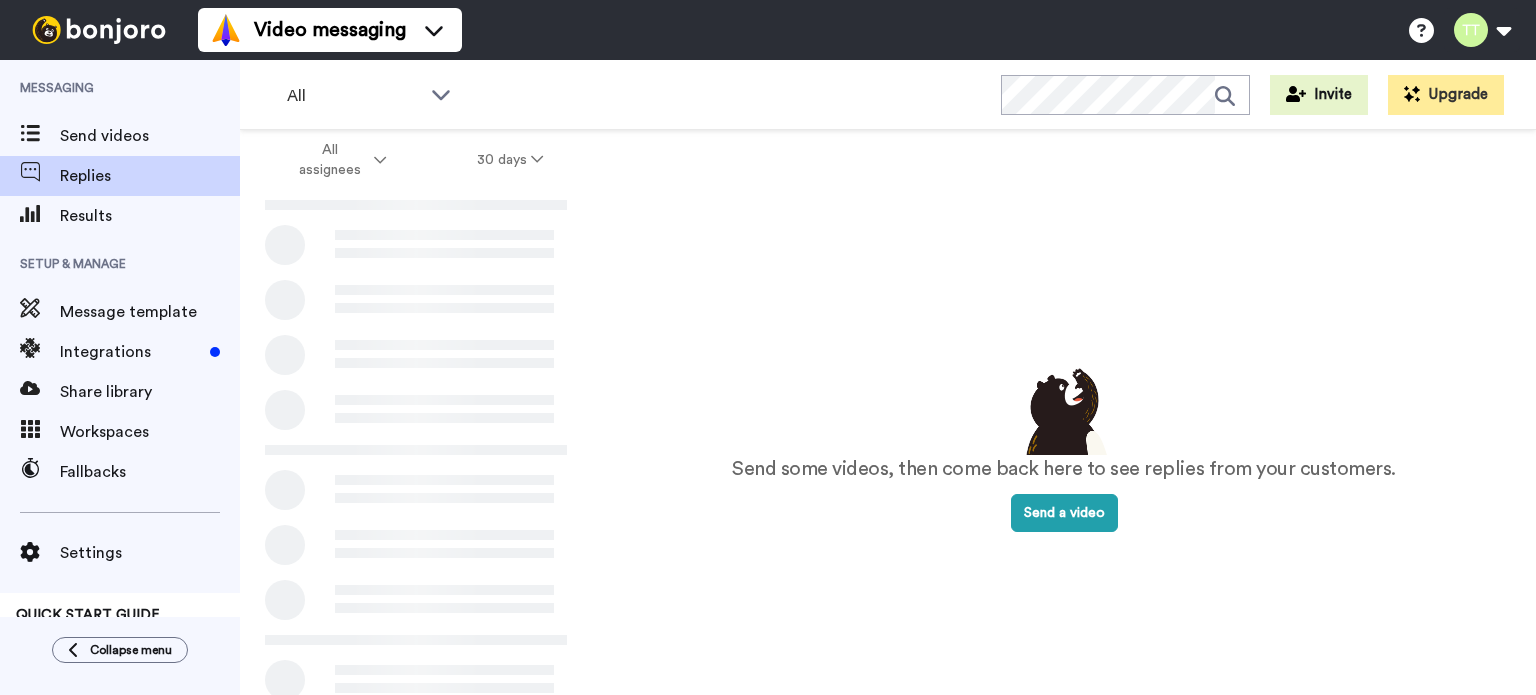 scroll, scrollTop: 0, scrollLeft: 0, axis: both 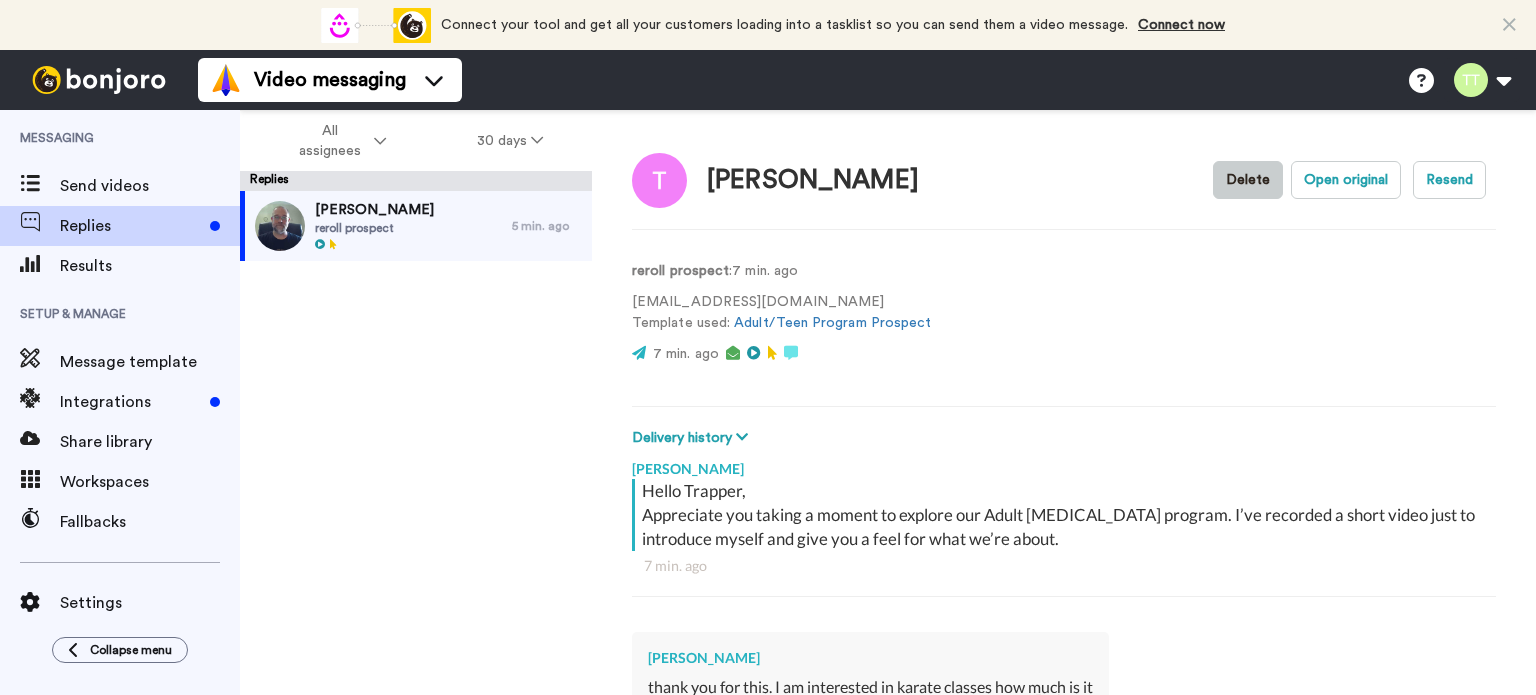 click on "Delete" at bounding box center (1248, 180) 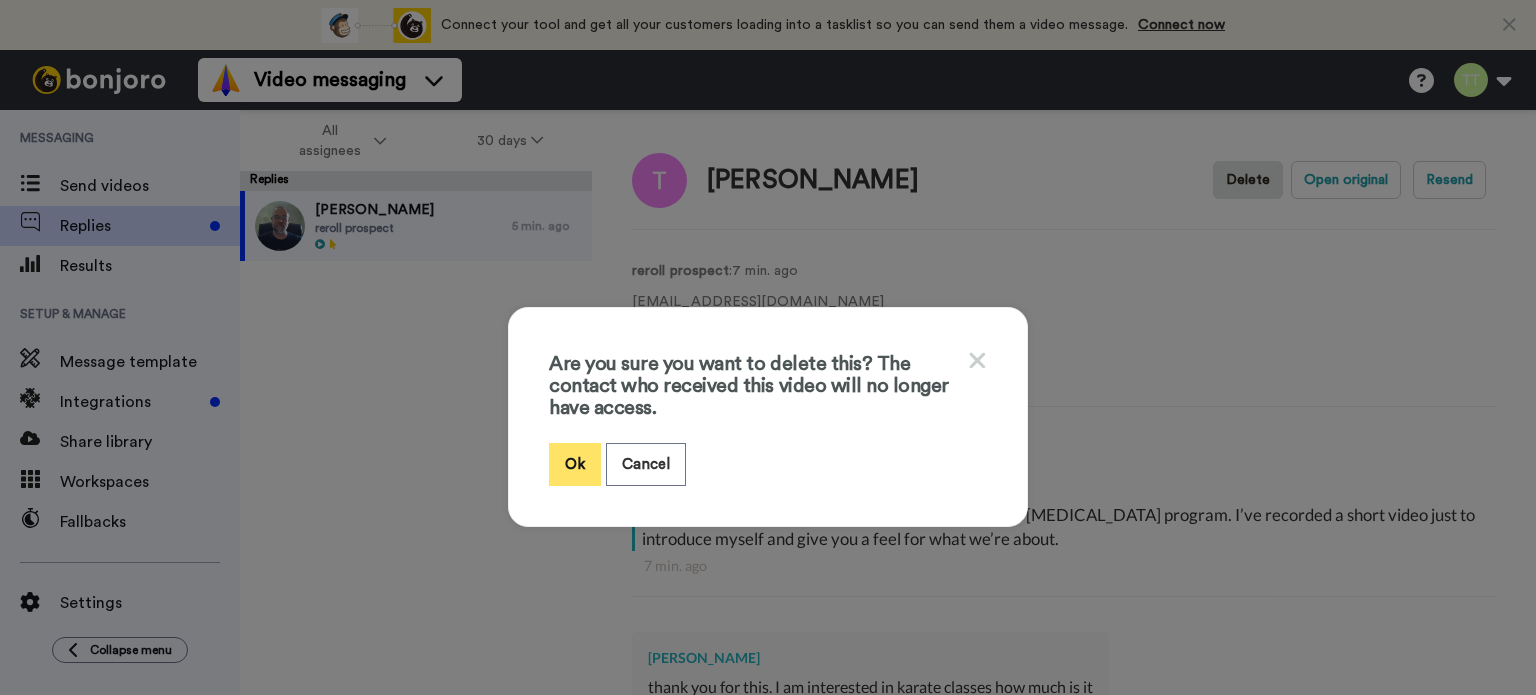 click on "Ok" at bounding box center [575, 464] 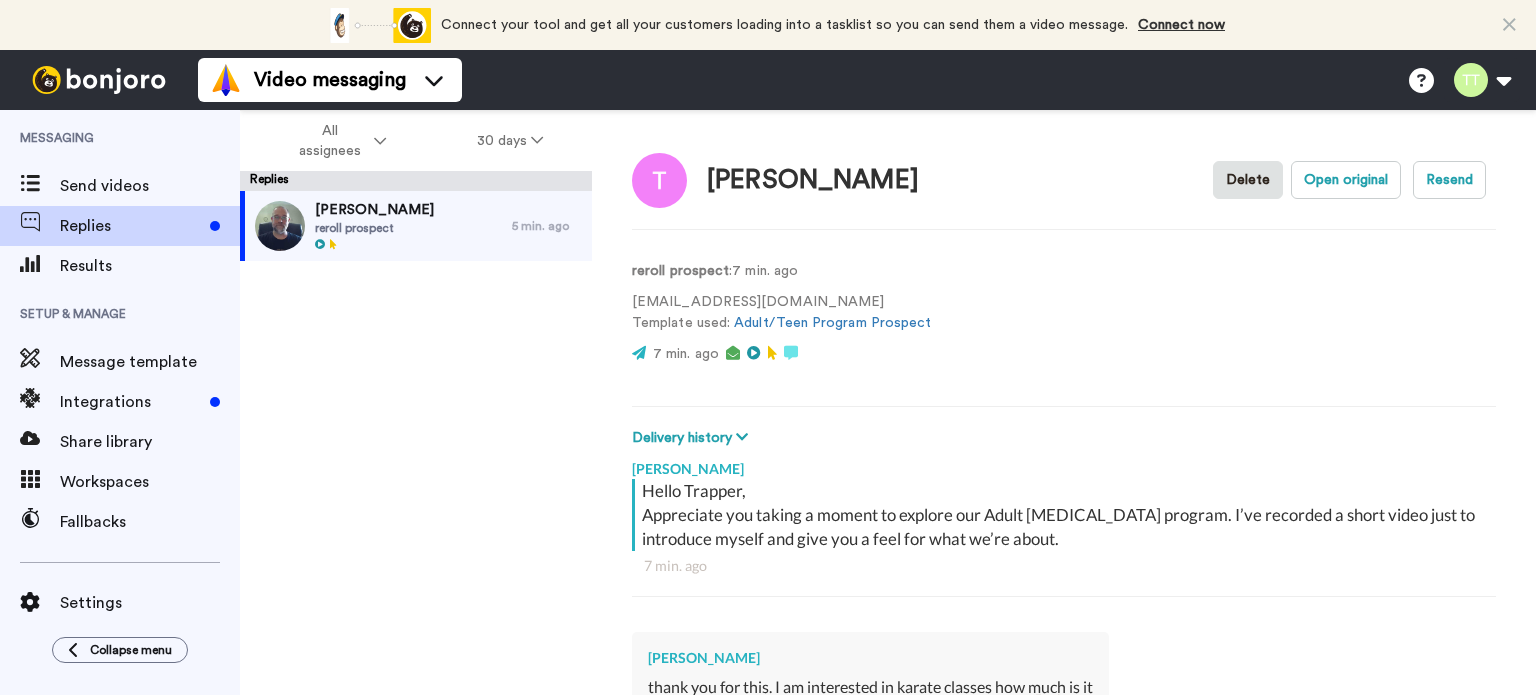 type on "x" 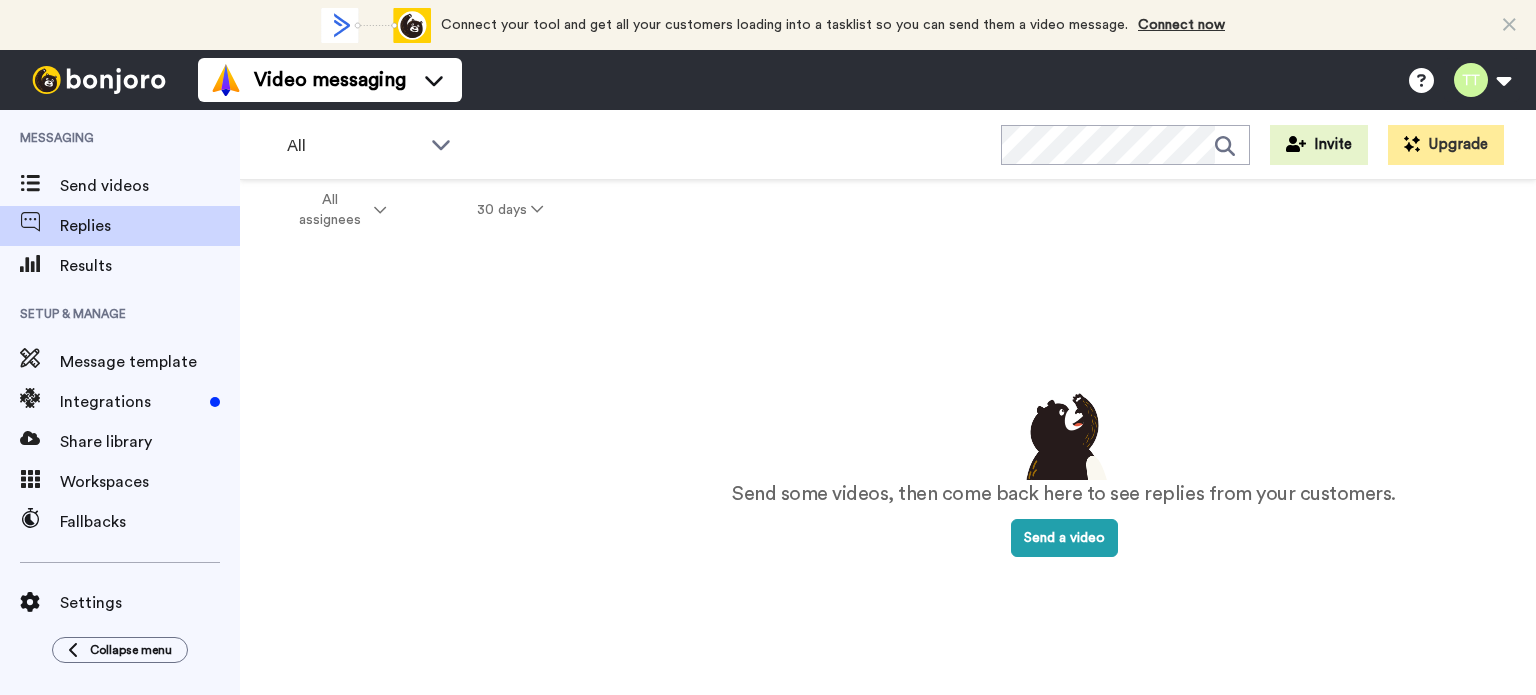 scroll, scrollTop: 0, scrollLeft: 0, axis: both 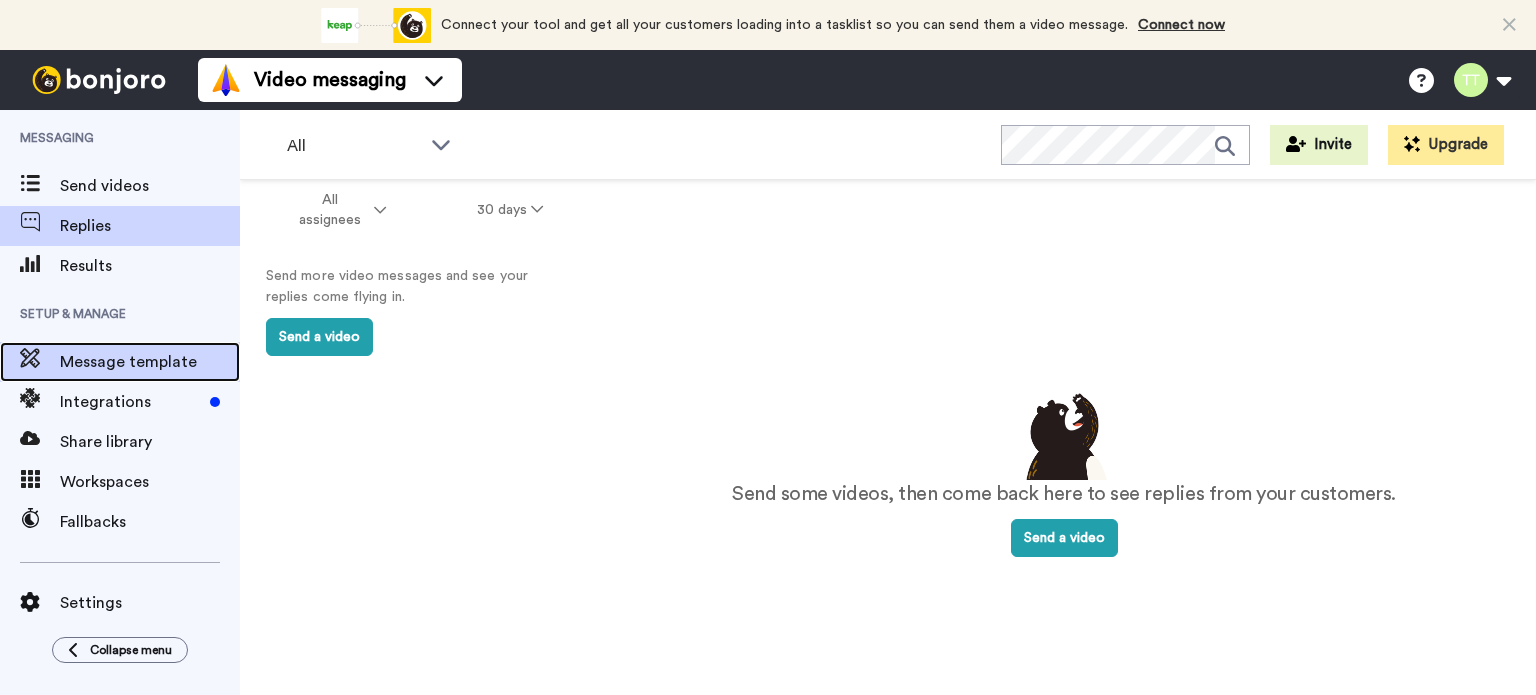 click on "Message template" at bounding box center (150, 362) 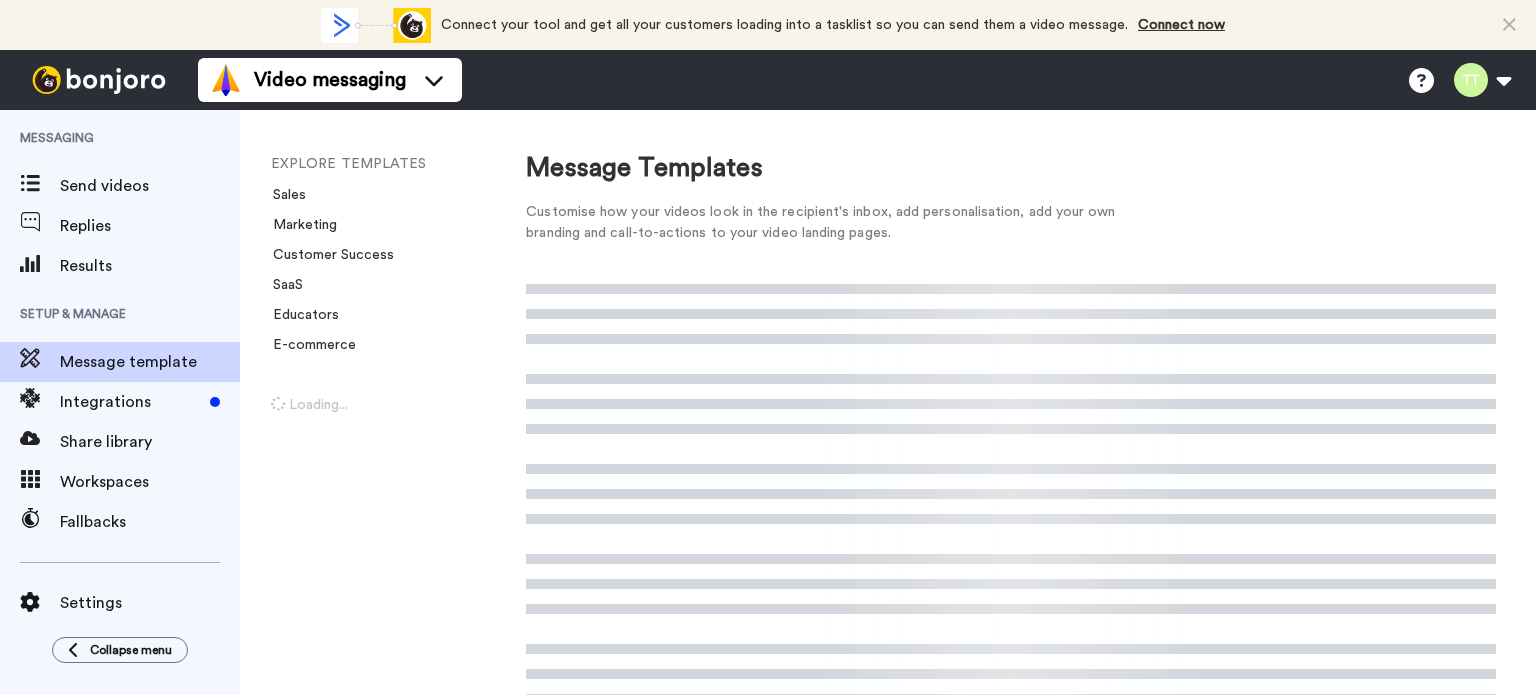 scroll, scrollTop: 0, scrollLeft: 0, axis: both 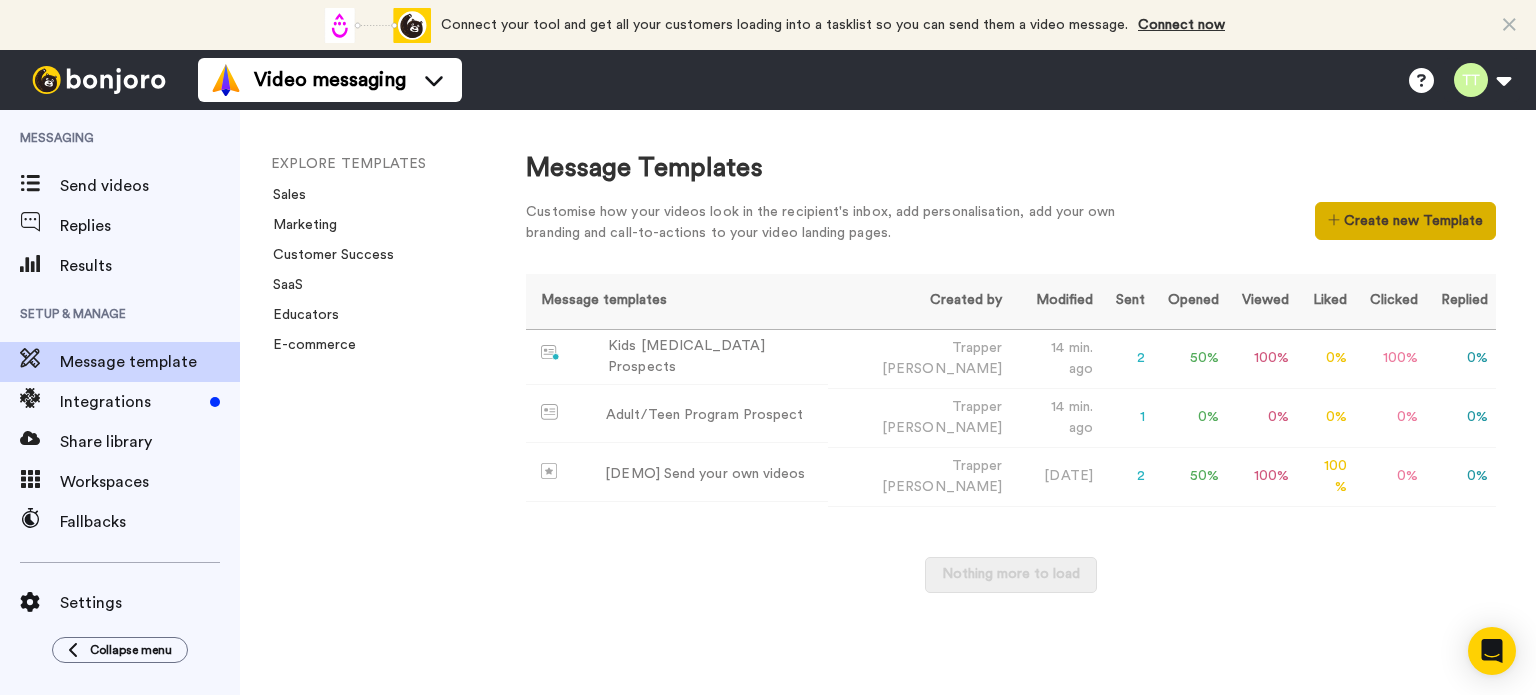 click on "Create new Template" at bounding box center [1405, 221] 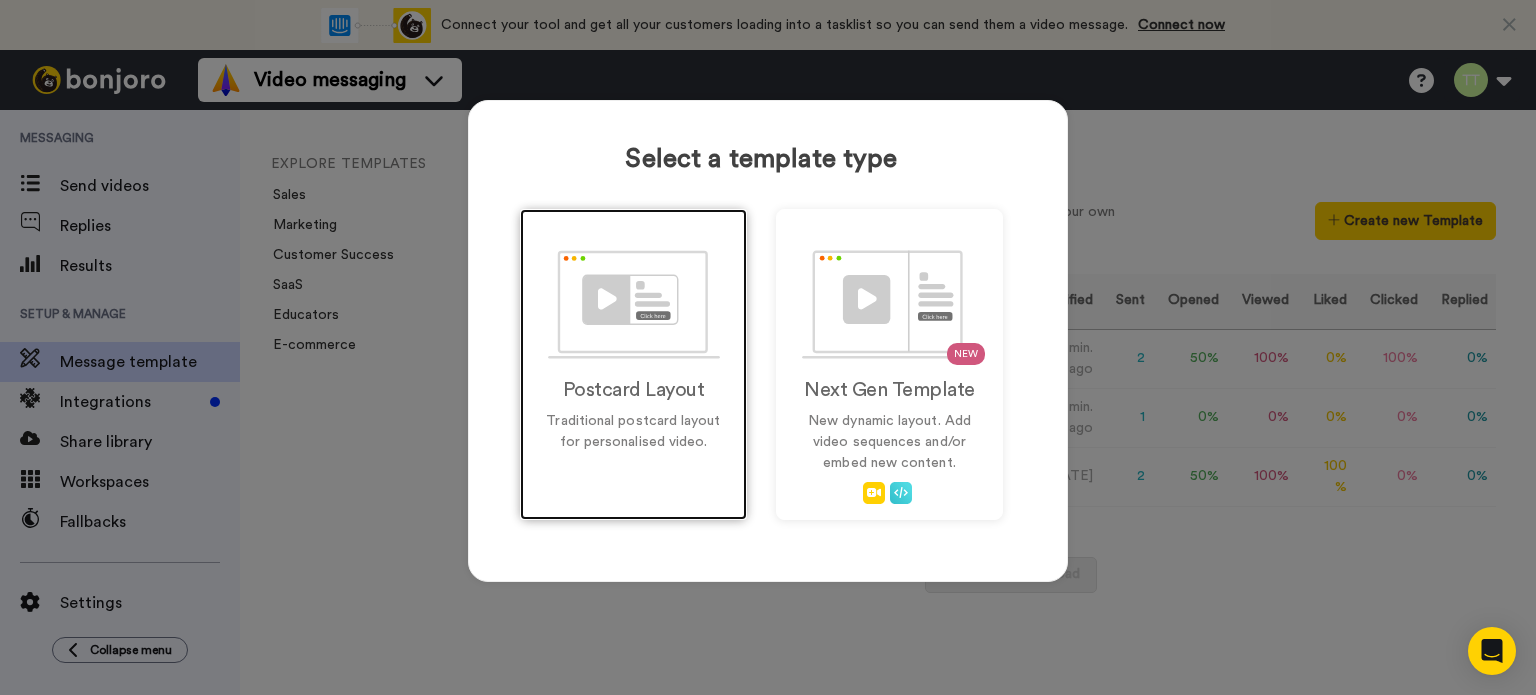 click on "Postcard Layout" at bounding box center (633, 390) 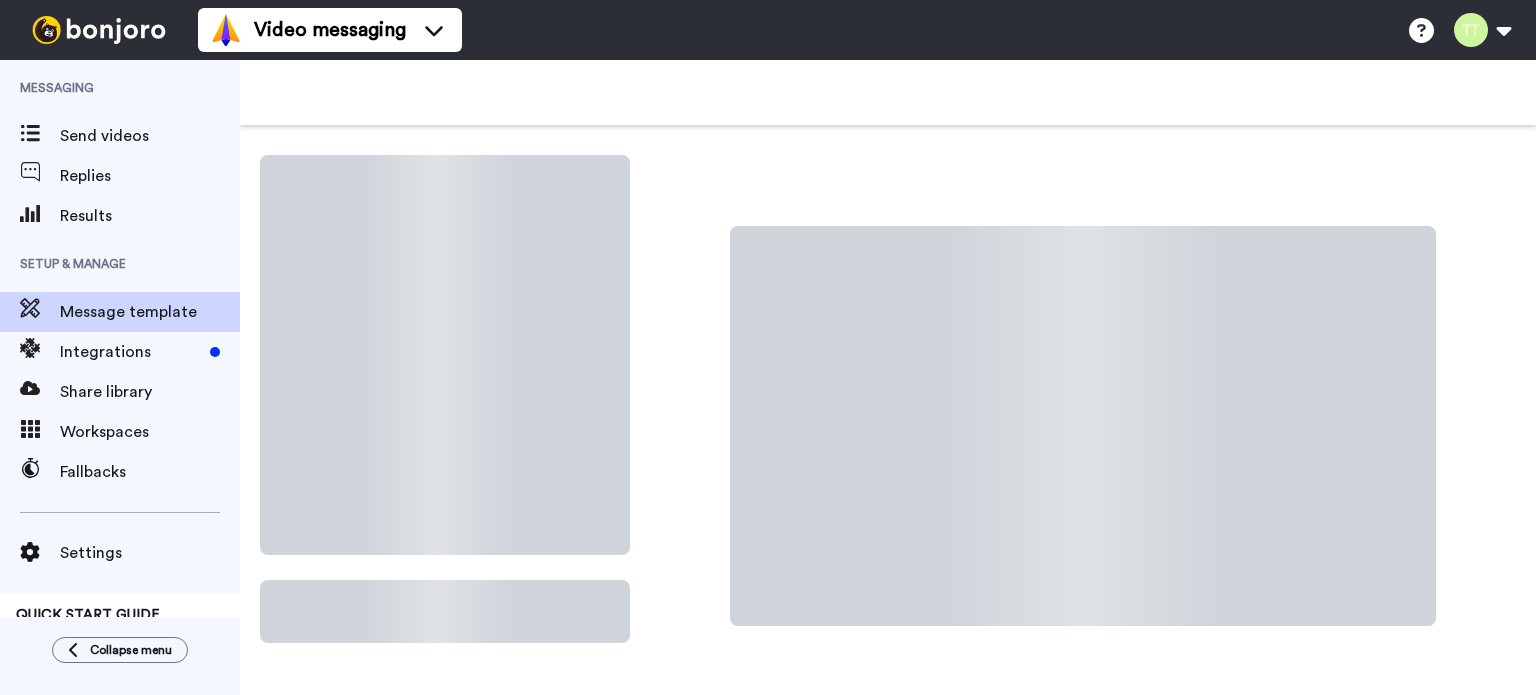 scroll, scrollTop: 0, scrollLeft: 0, axis: both 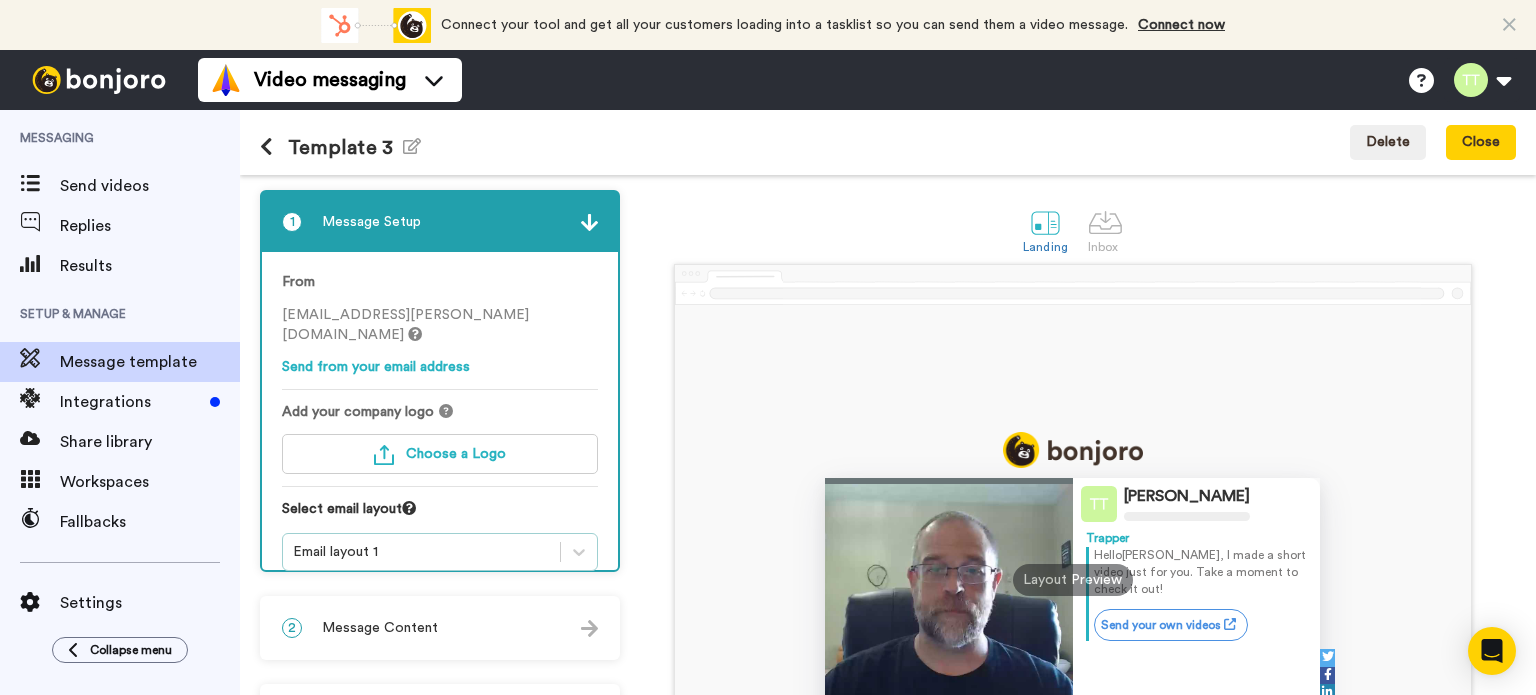 click on "1 Message Setup From [EMAIL_ADDRESS][PERSON_NAME][DOMAIN_NAME]   Send from your email address Add your company logo Choose a Logo Select email layout   Email layout 1 2 Message Content Personalise your message so your customers take action. Subject line A quick video just for you Message text Hello {first_name|there}, I made a short video just for you. Take a moment to check it out! 209 What are merge tags? Call to action Customise call to action 3 Landing Page Design Design Elements Background image   Choose image Social Share   Remove [PERSON_NAME]" at bounding box center (445, 560) 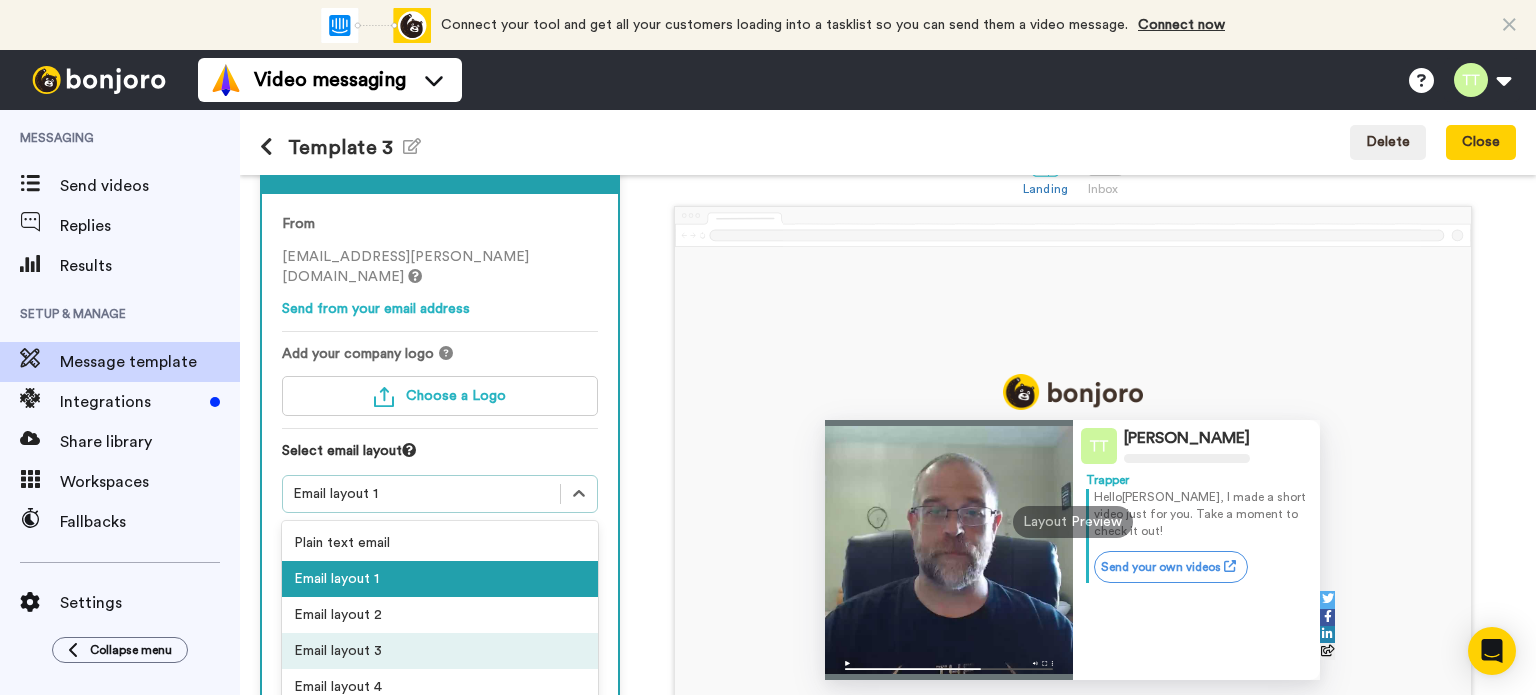 click on "Email layout 3" at bounding box center [440, 651] 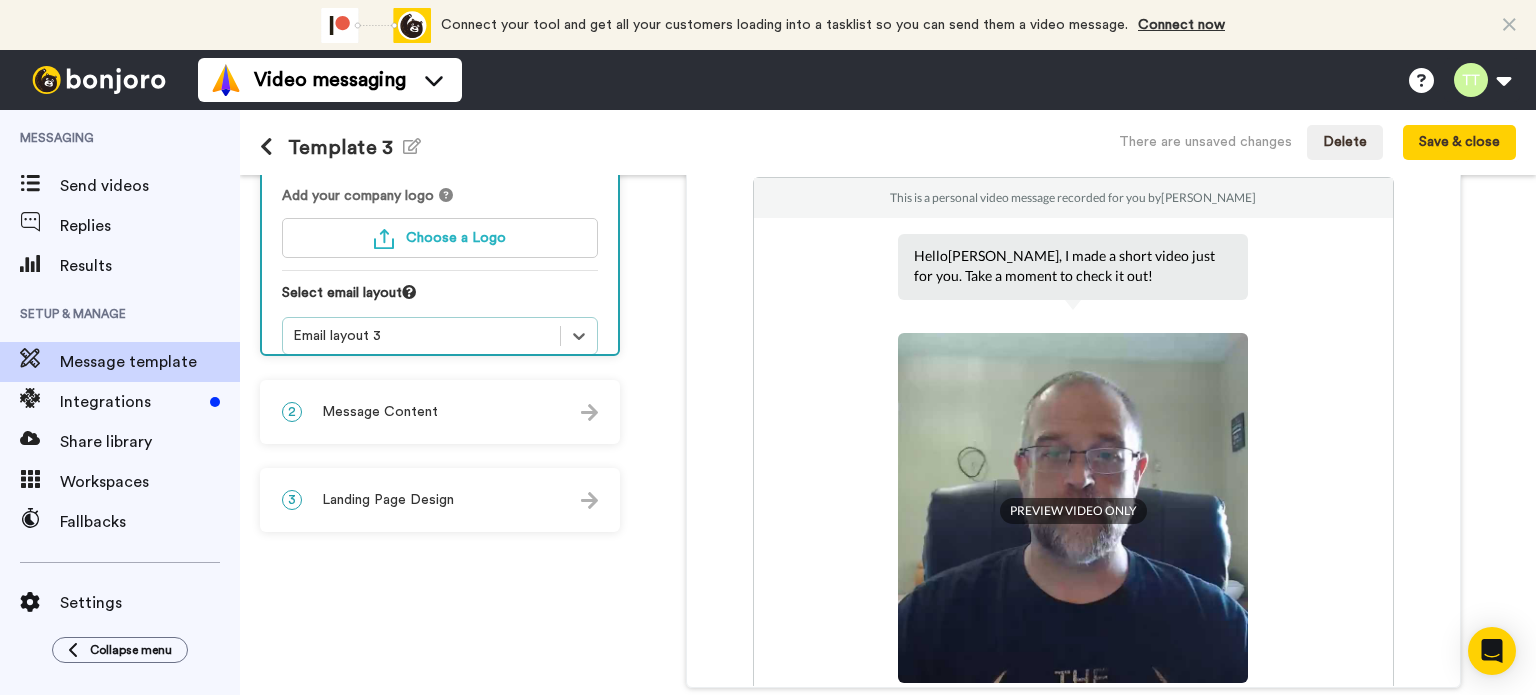 scroll, scrollTop: 246, scrollLeft: 0, axis: vertical 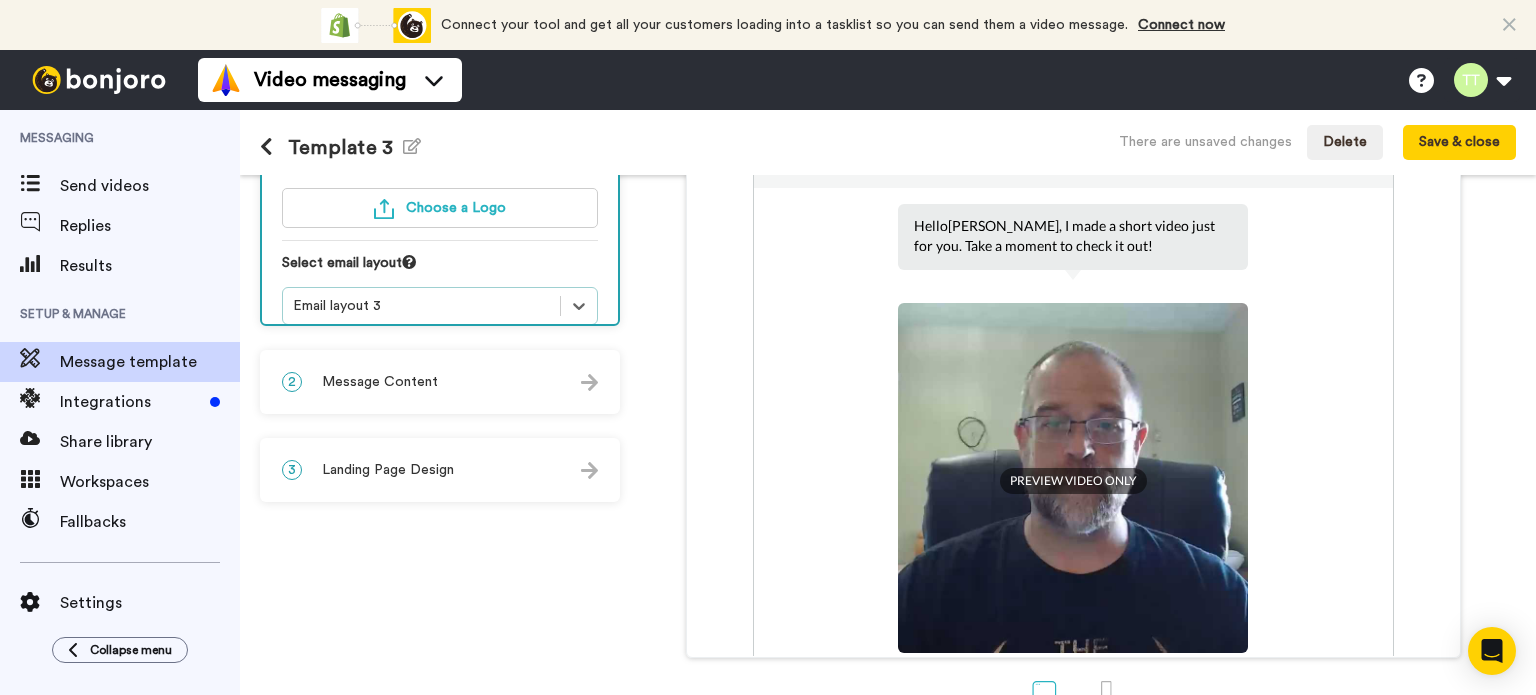 click on "2 Message Content" at bounding box center [440, 382] 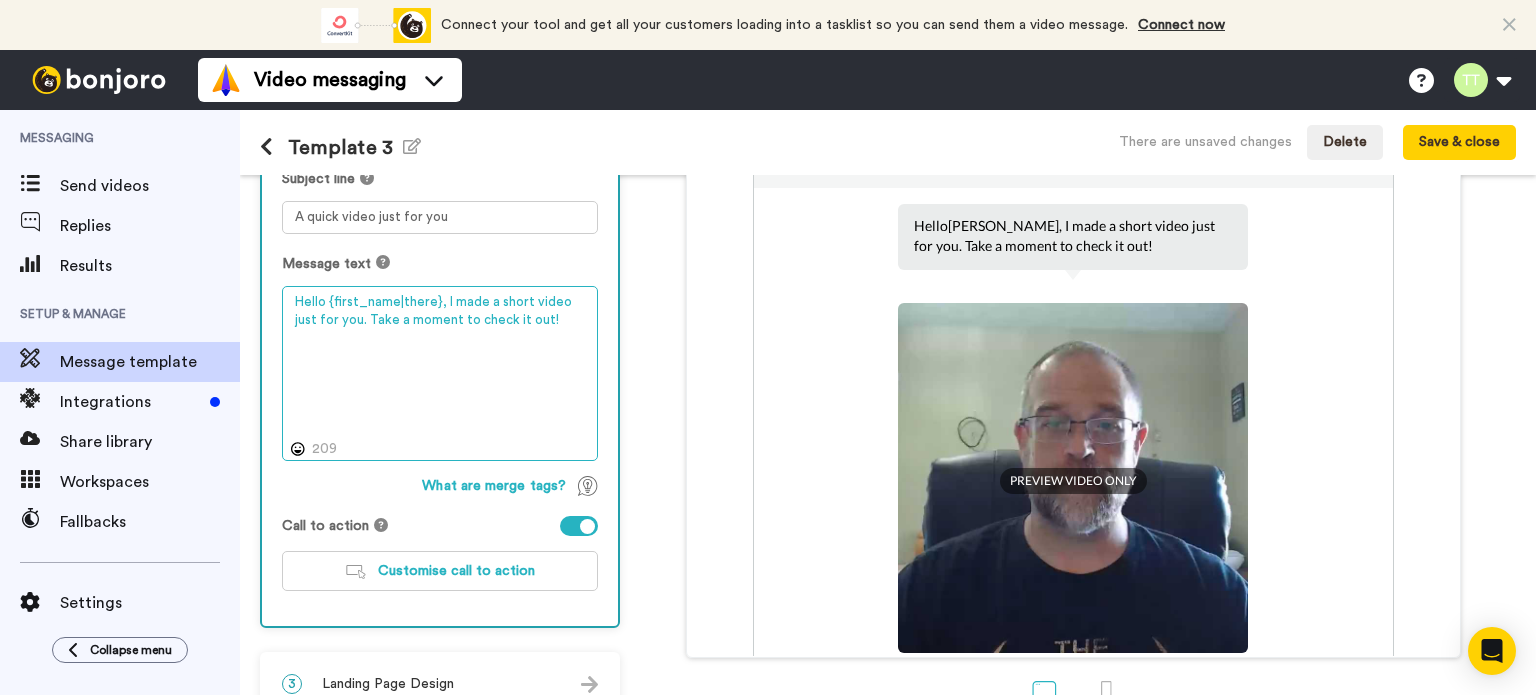 drag, startPoint x: 444, startPoint y: 297, endPoint x: 600, endPoint y: 359, distance: 167.869 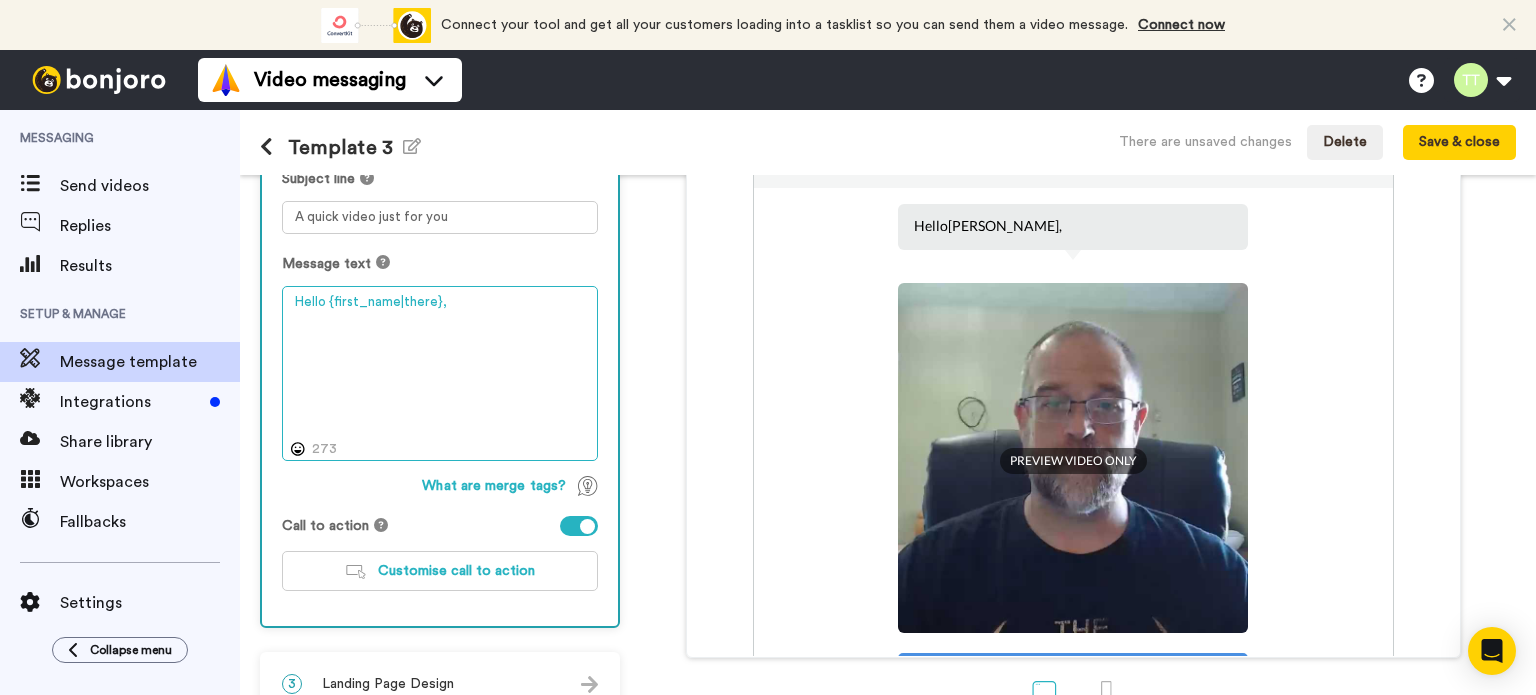 click on "Hello {first_name|there}," at bounding box center (440, 374) 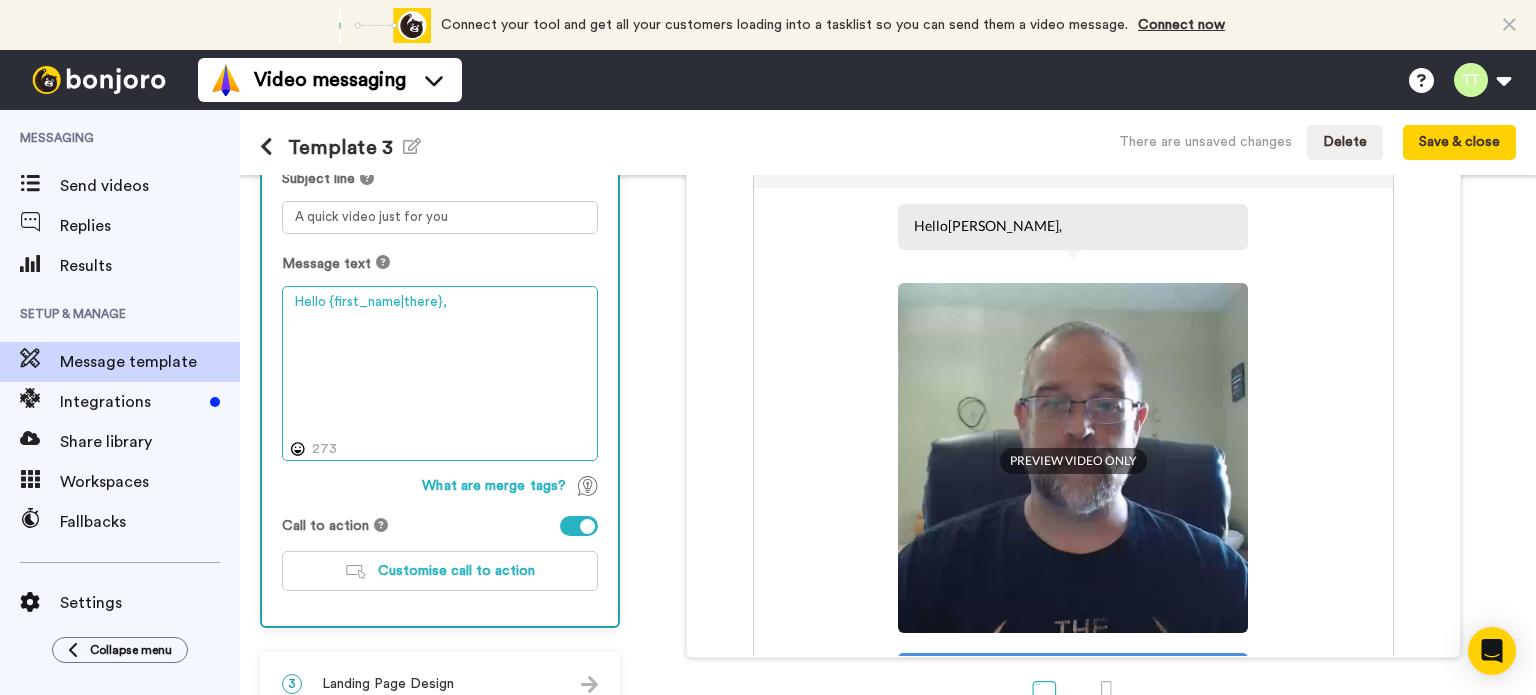 paste on "Thanks for your interest in Kummooyeh! This unique martial art blends traditional Korean swordsmanship with modern training and meditative focus. I’ve made a quick video to personally say hello and give you an idea of what to expect." 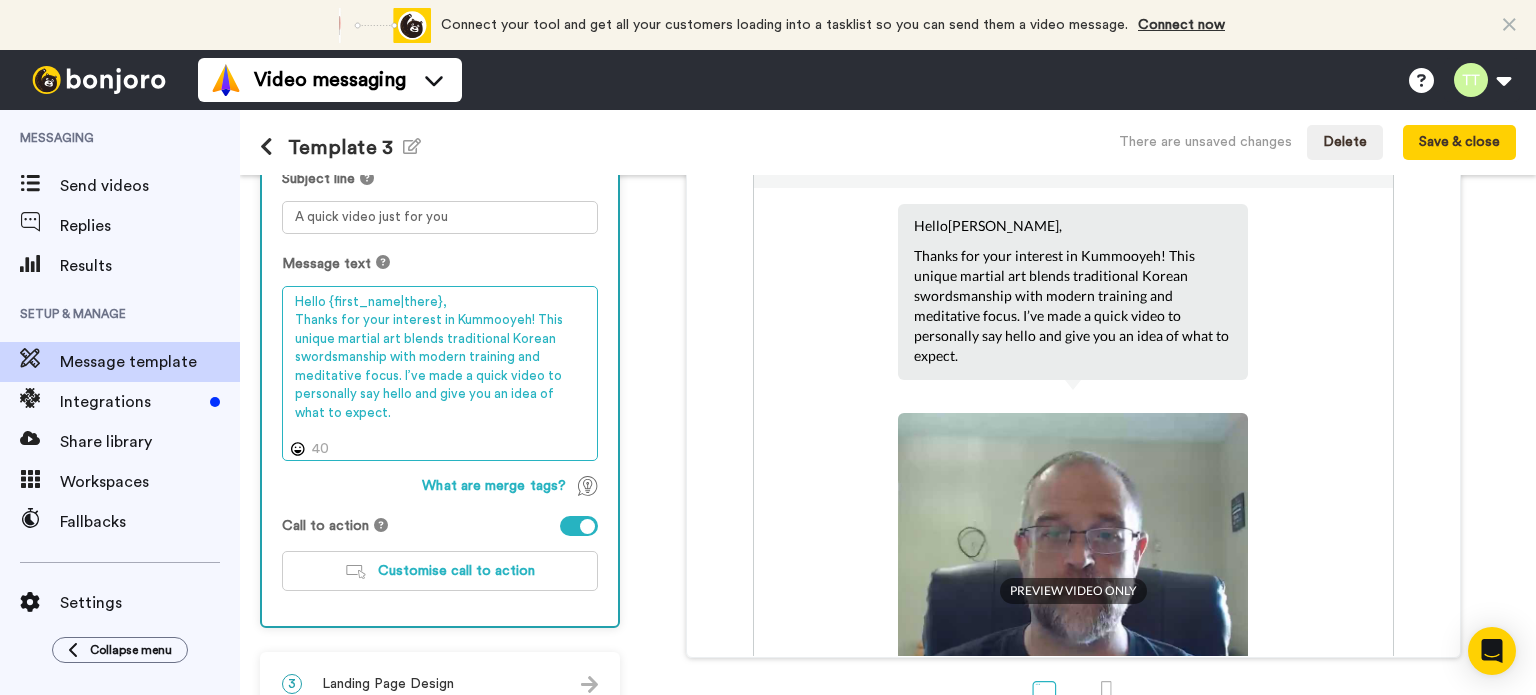 scroll, scrollTop: 298, scrollLeft: 0, axis: vertical 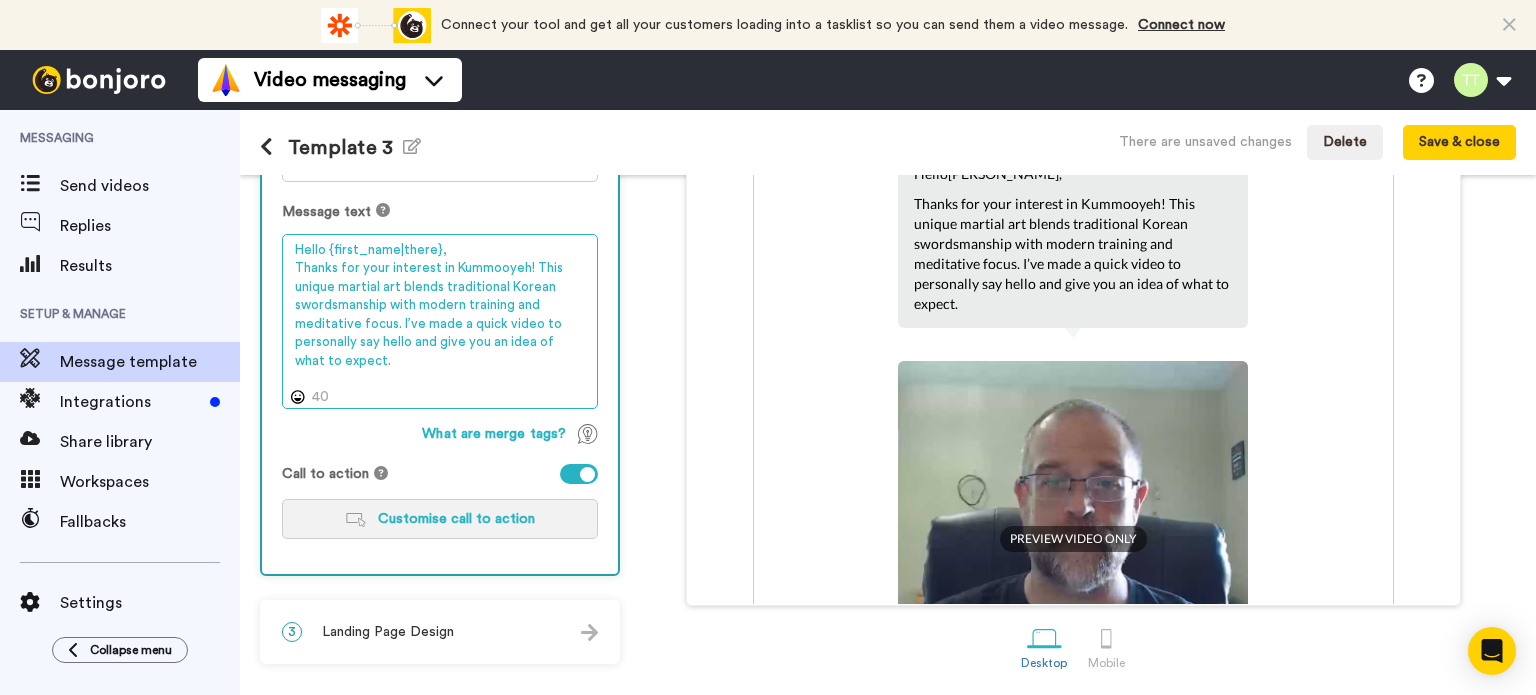 type on "Hello {first_name|there},
Thanks for your interest in Kummooyeh! This unique martial art blends traditional Korean swordsmanship with modern training and meditative focus. I’ve made a quick video to personally say hello and give you an idea of what to expect." 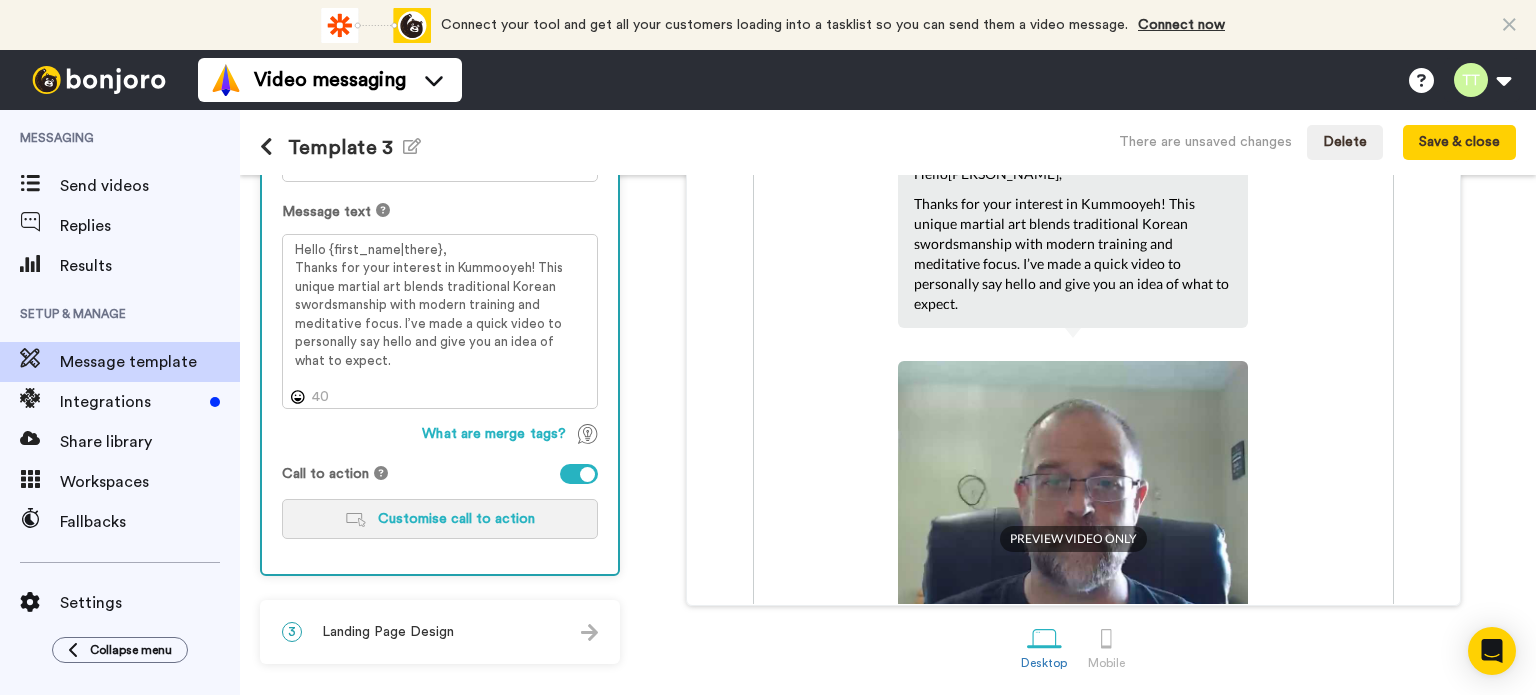 click on "Customise call to action" at bounding box center (456, 519) 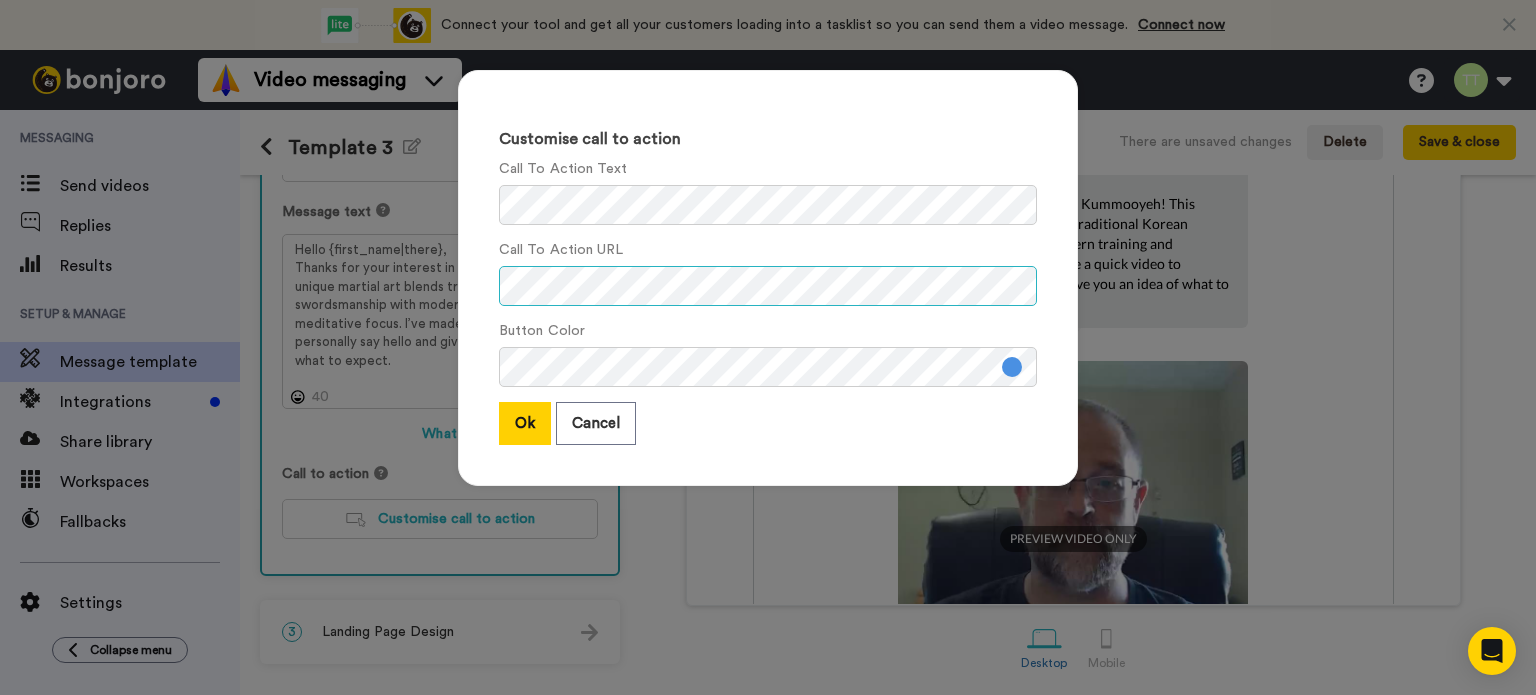 click on "Customise call to action Call To Action Text Call To Action URL Button Color Ok Cancel" at bounding box center [768, 347] 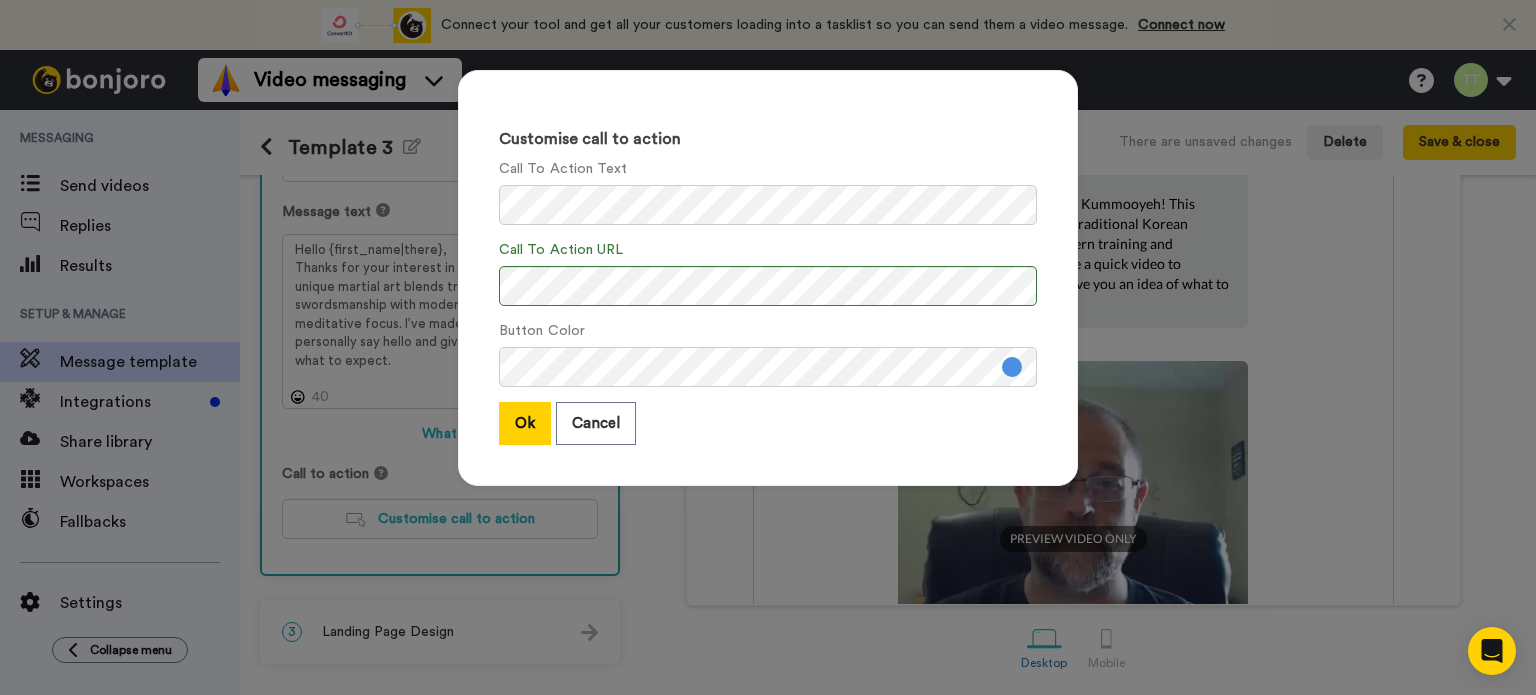 click at bounding box center (1012, 367) 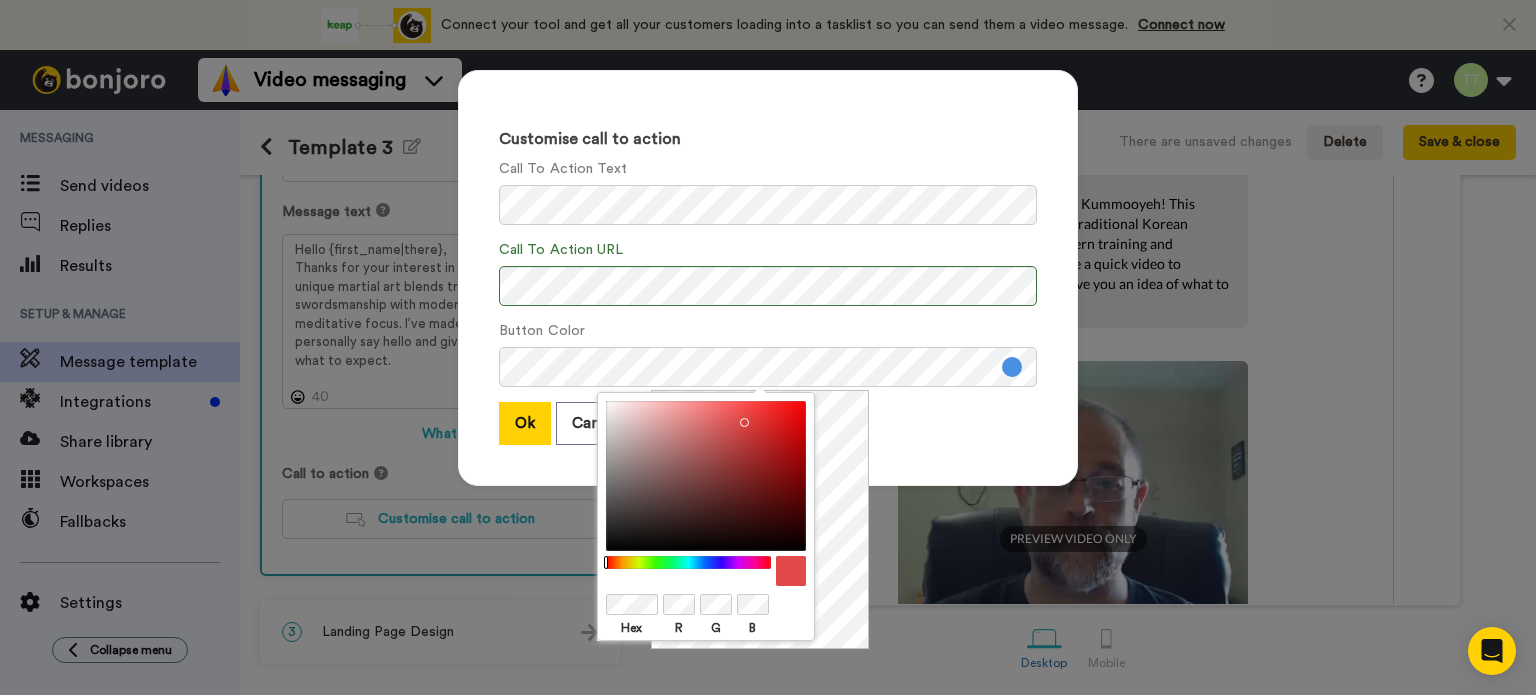 click at bounding box center [689, 562] 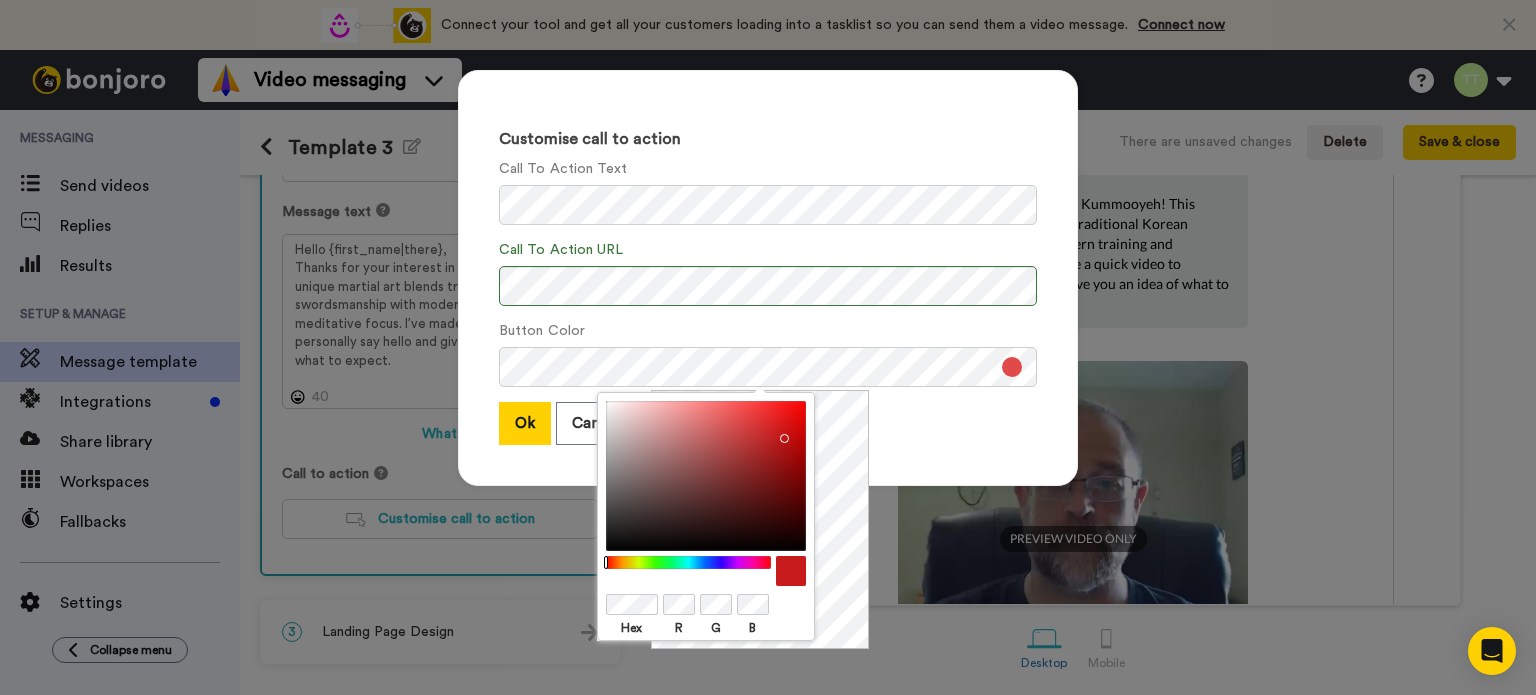 click at bounding box center [706, 476] 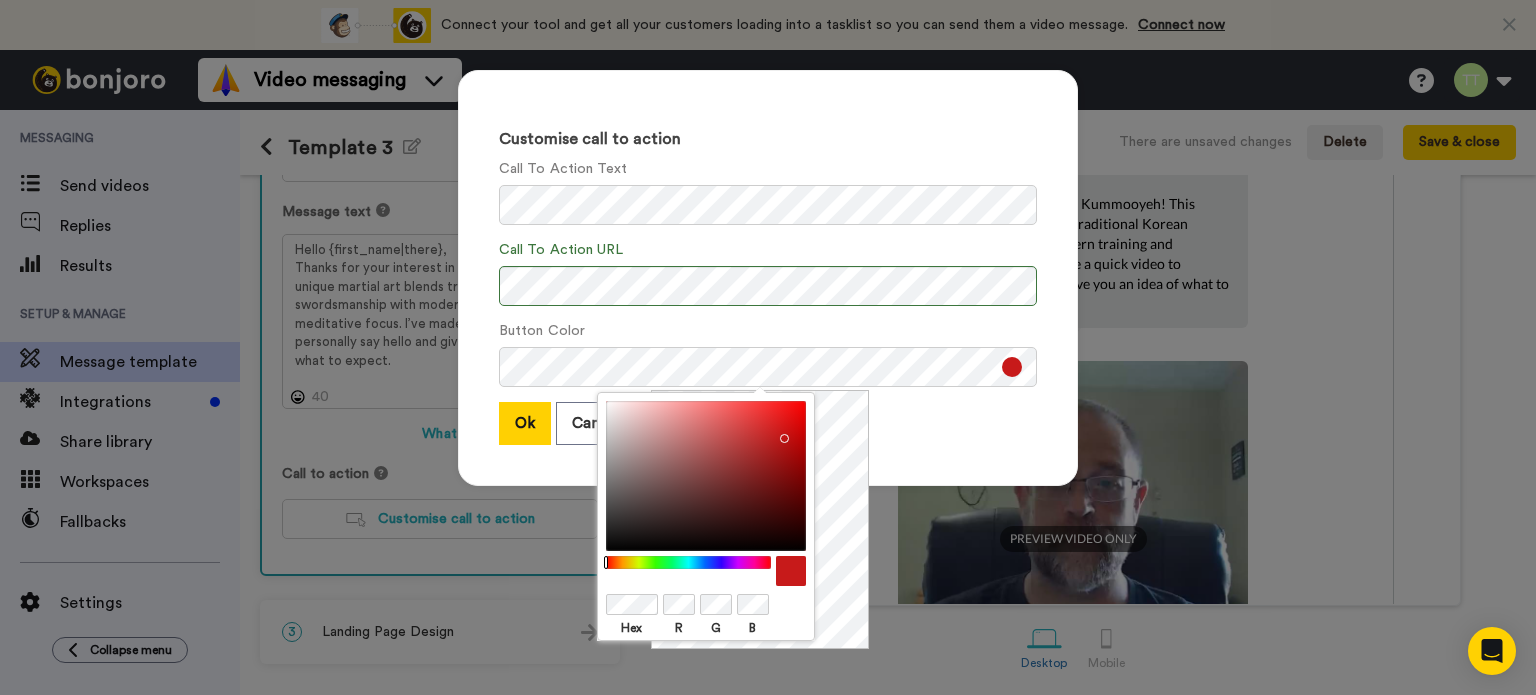 click at bounding box center [706, 476] 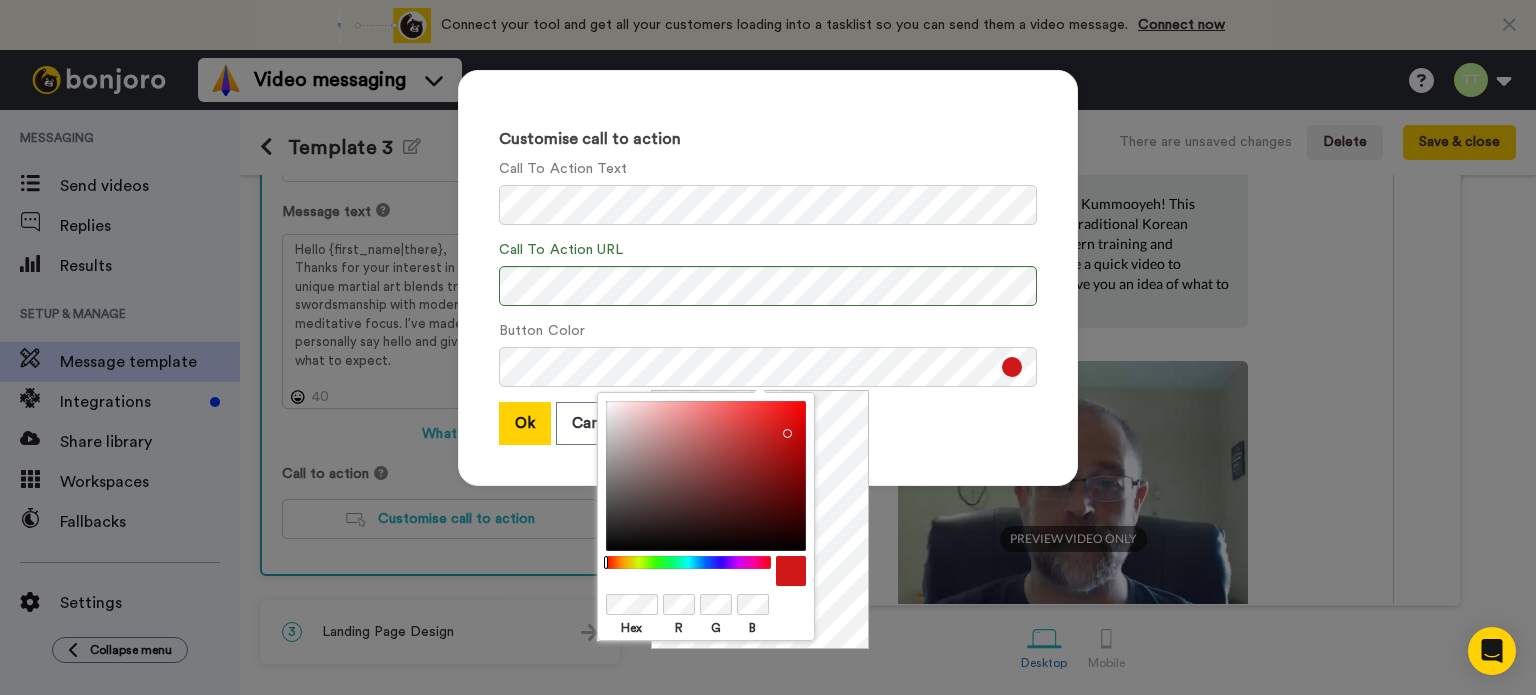 click at bounding box center (706, 476) 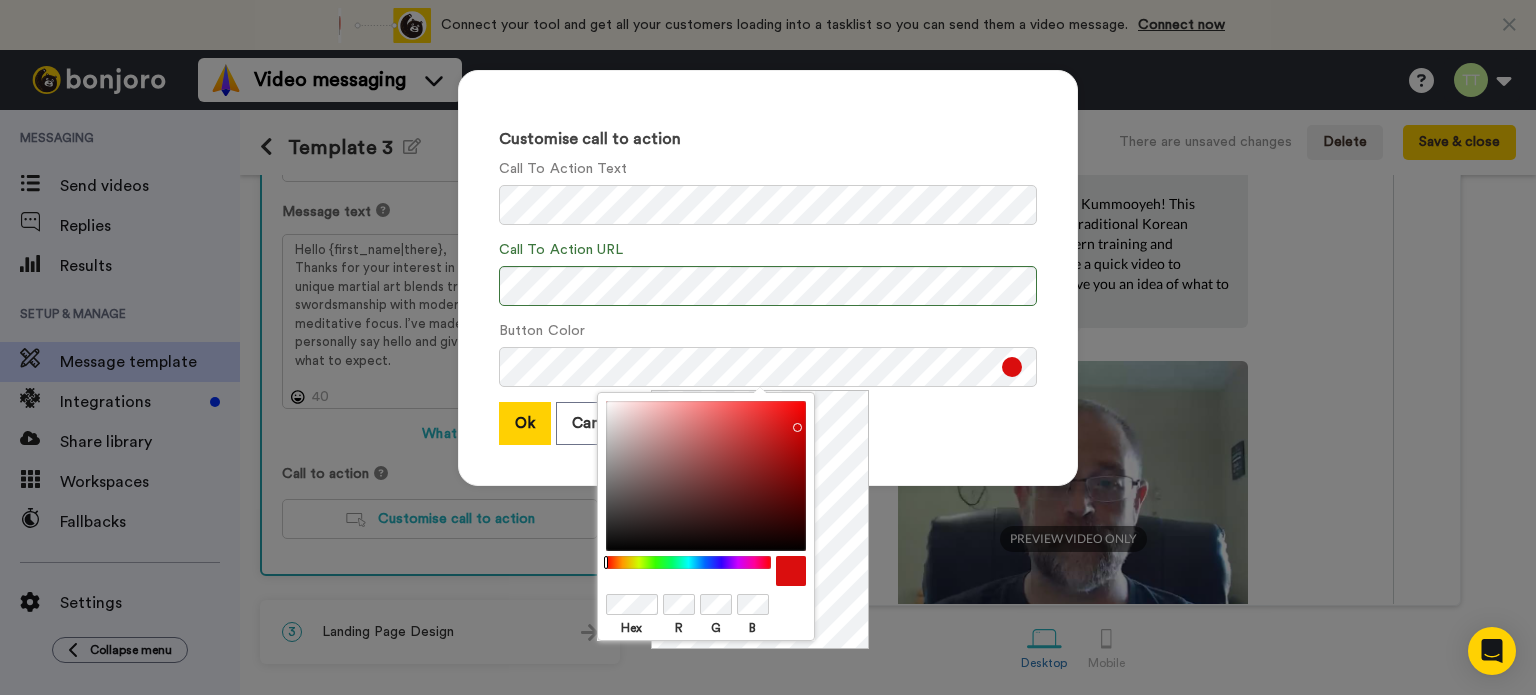 click at bounding box center [706, 476] 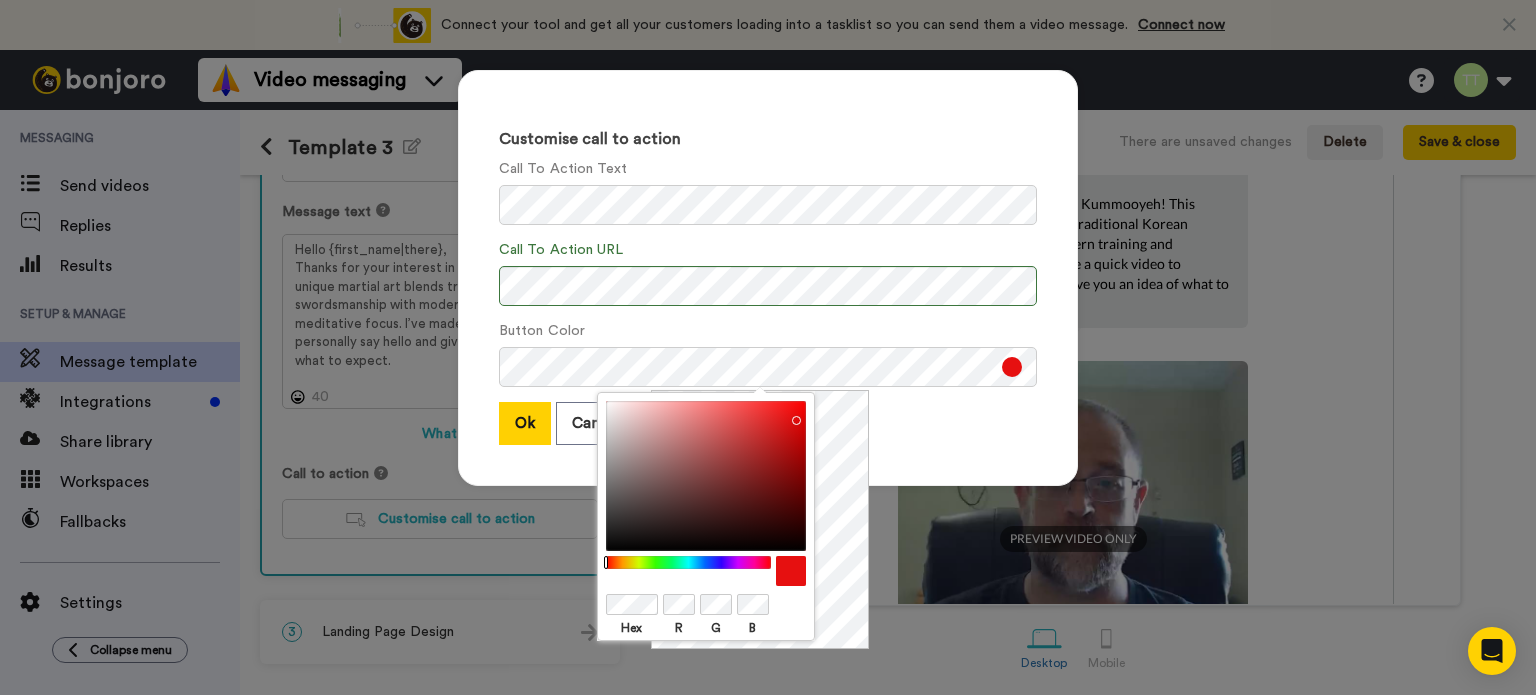 click on "Ok Cancel" at bounding box center (768, 423) 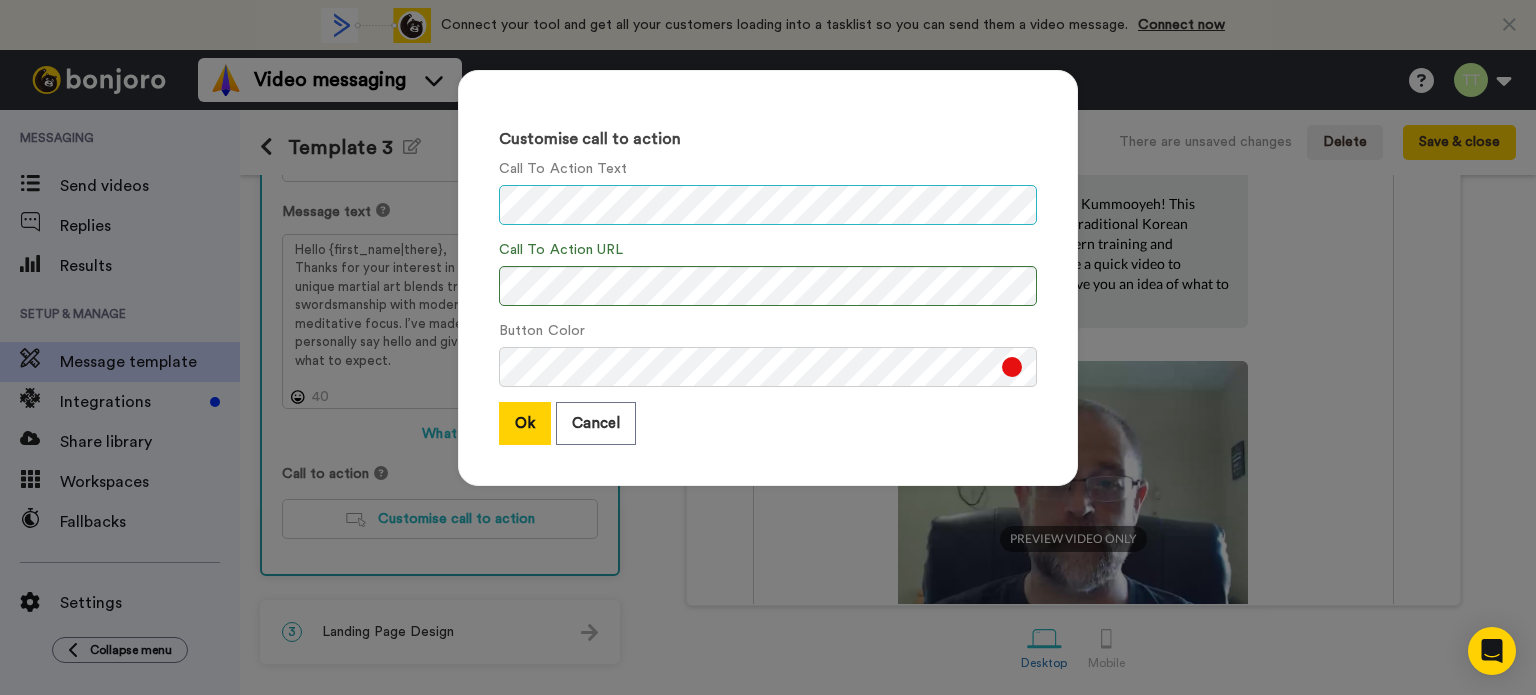 click on "Customise call to action Call To Action Text Call To Action URL Button Color Ok Cancel" at bounding box center (768, 347) 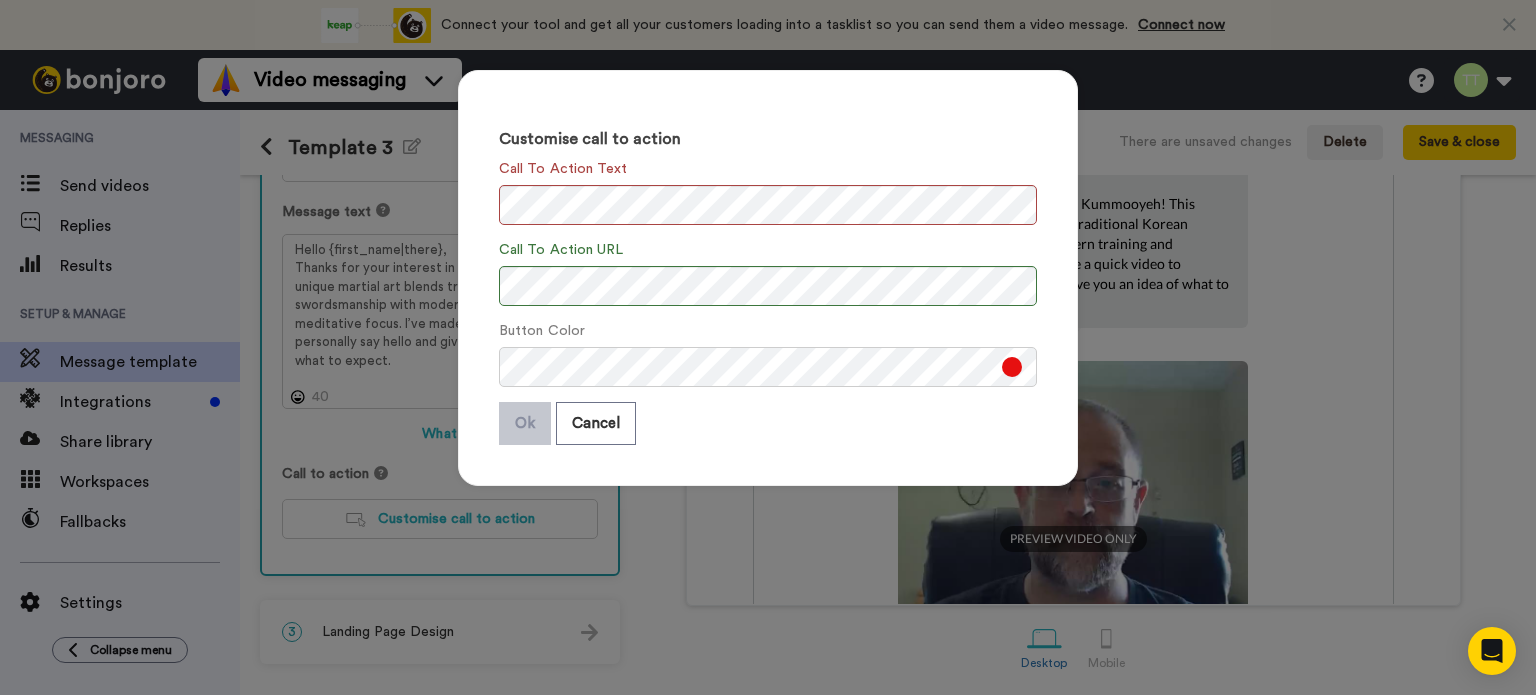 click on "Customise call to action Call To Action Text Call To Action URL Button Color Ok Cancel" at bounding box center [768, 347] 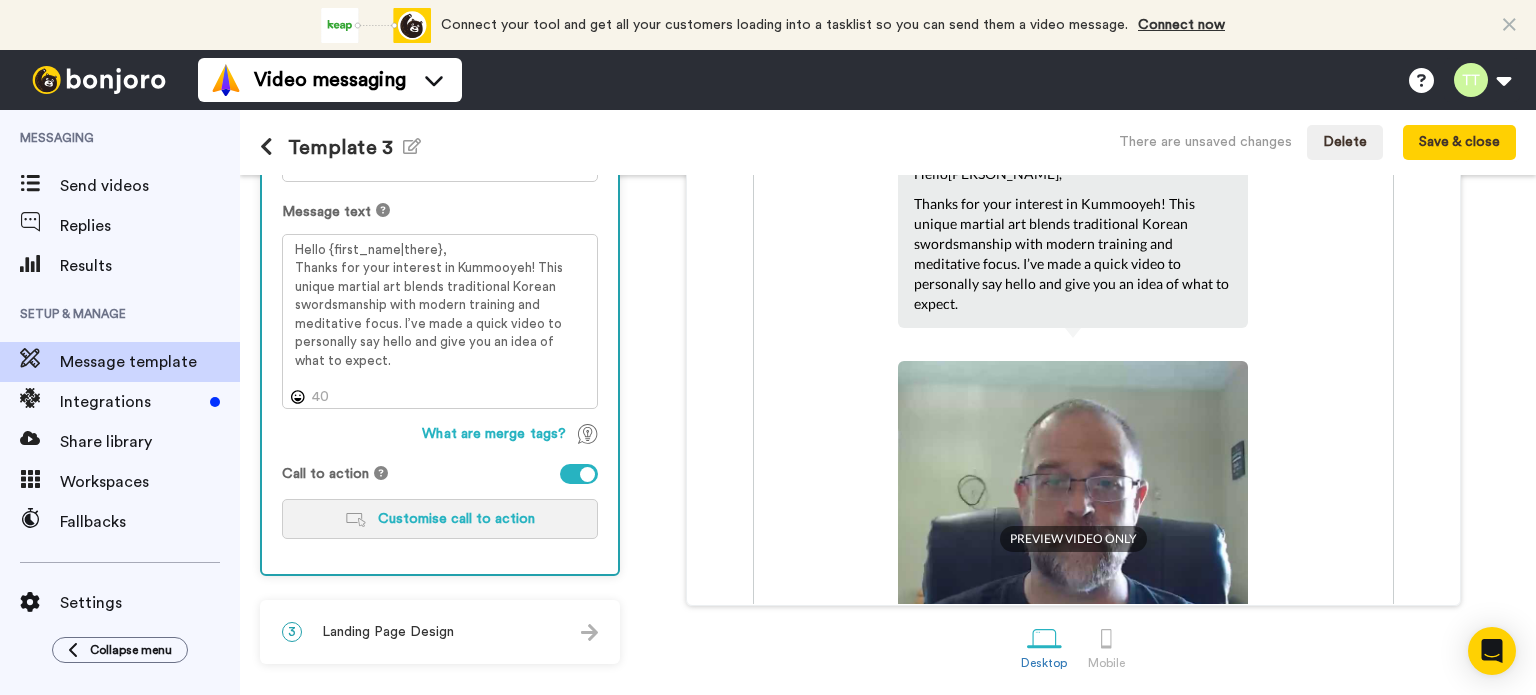 type 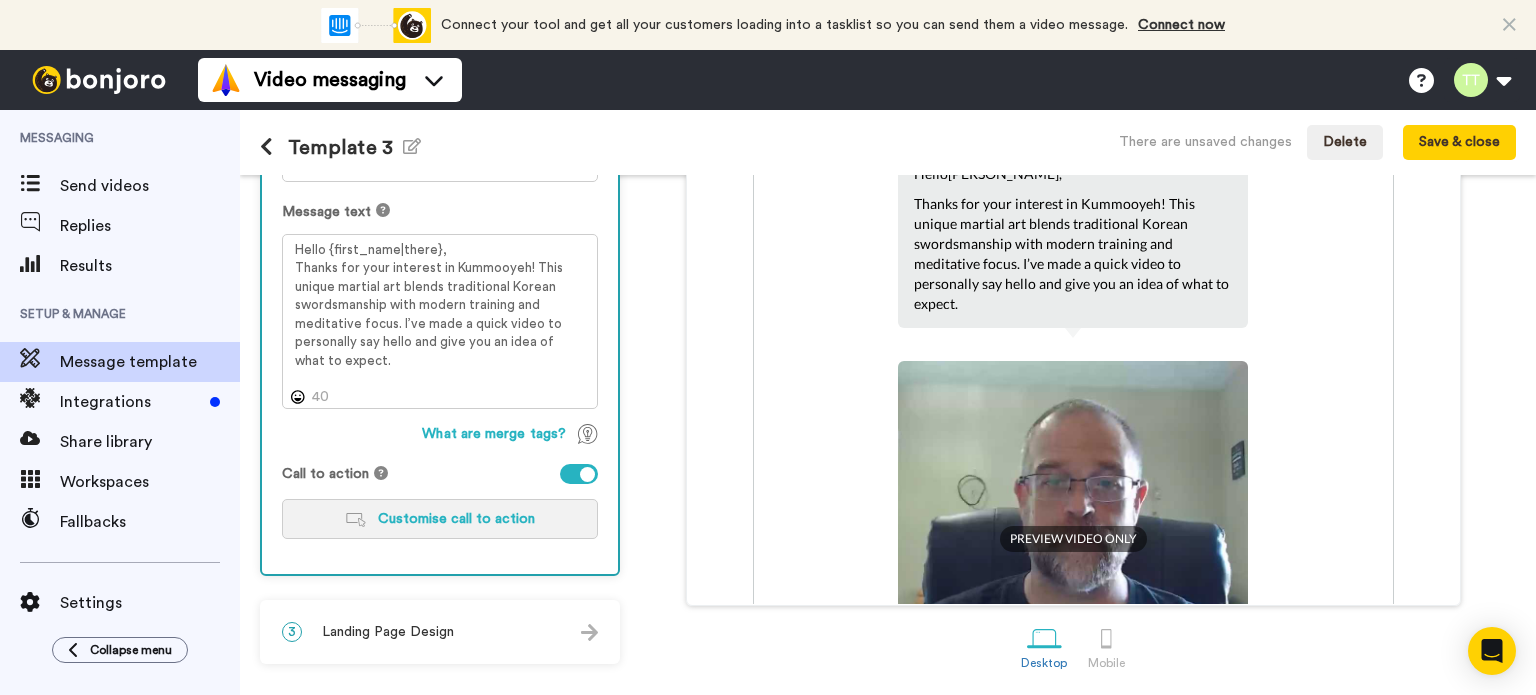 click on "Customise call to action" at bounding box center (440, 519) 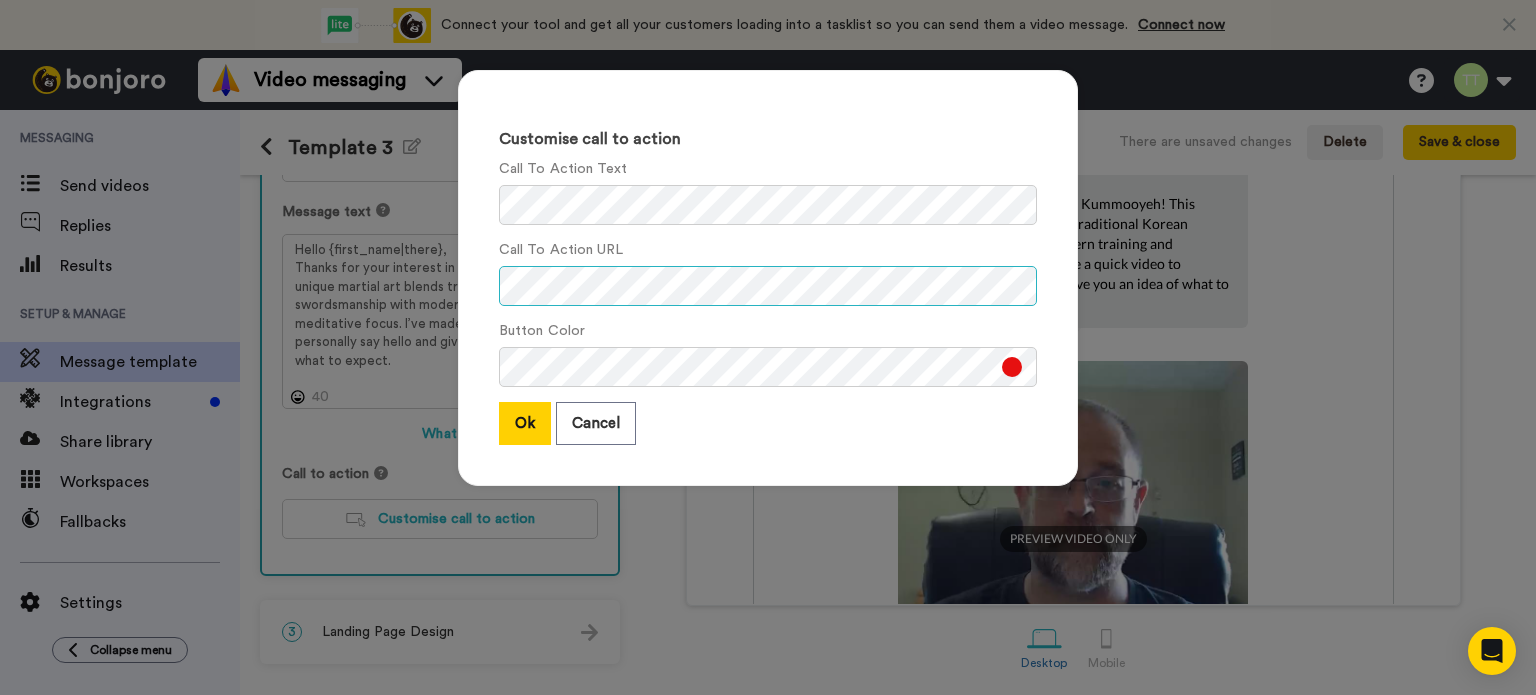 click on "Customise call to action Call To Action Text Call To Action URL Button Color Ok Cancel" at bounding box center [768, 347] 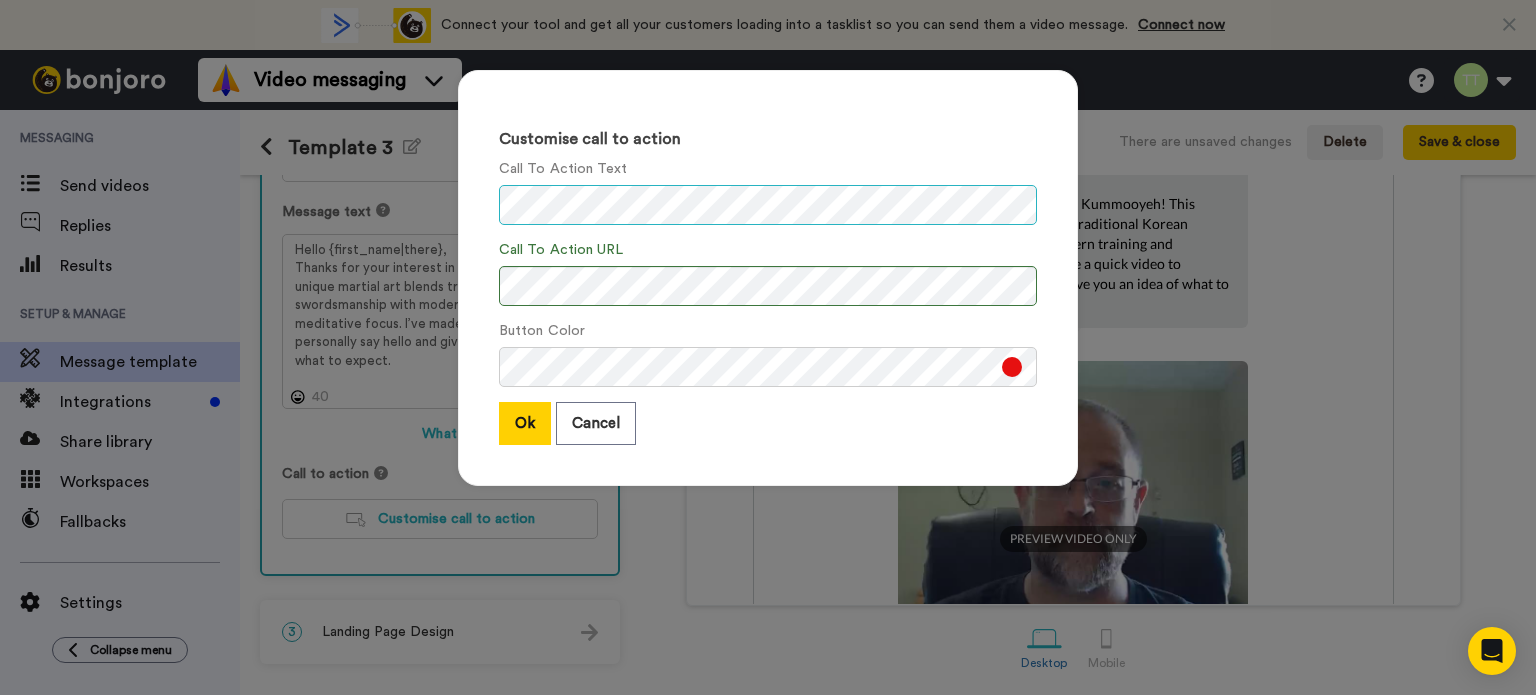 click on "Customise call to action Call To Action Text Call To Action URL Button Color Ok Cancel" at bounding box center [768, 347] 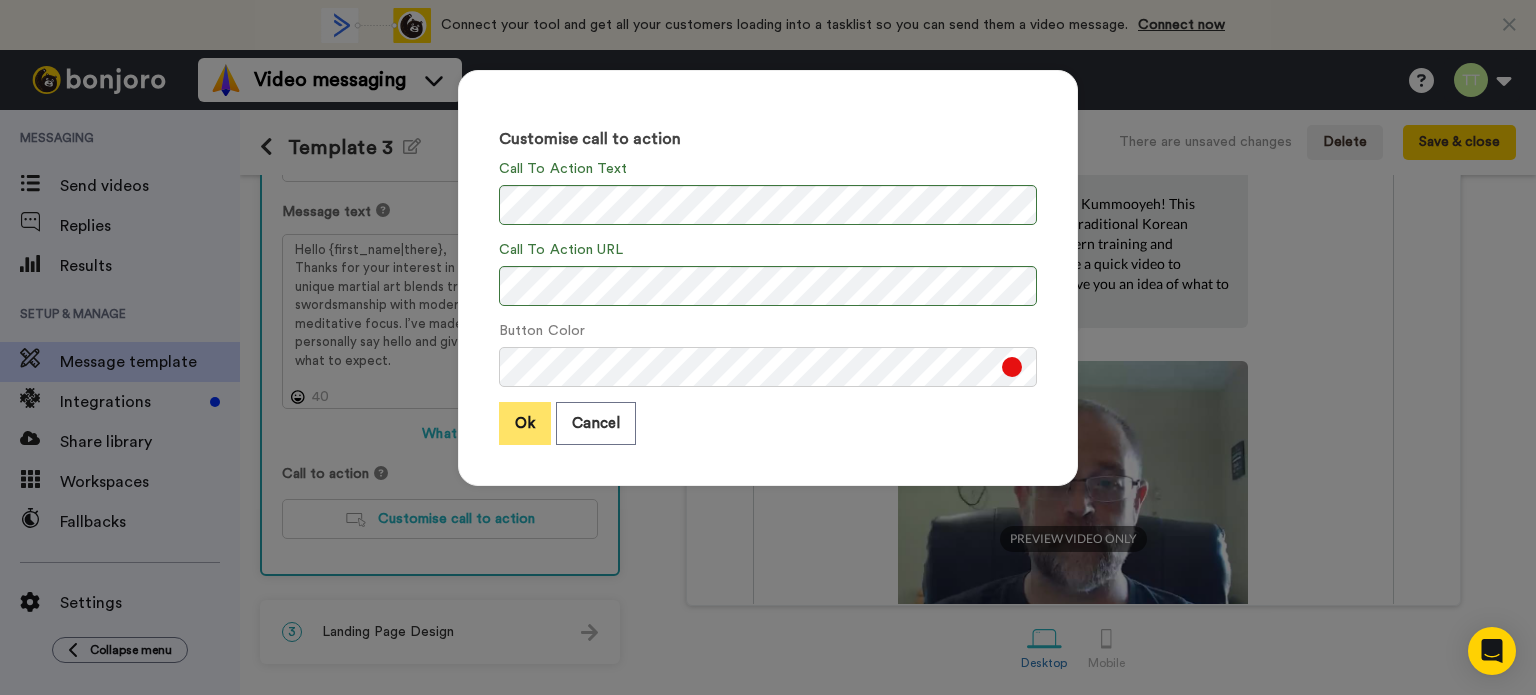 click on "Ok" at bounding box center [525, 423] 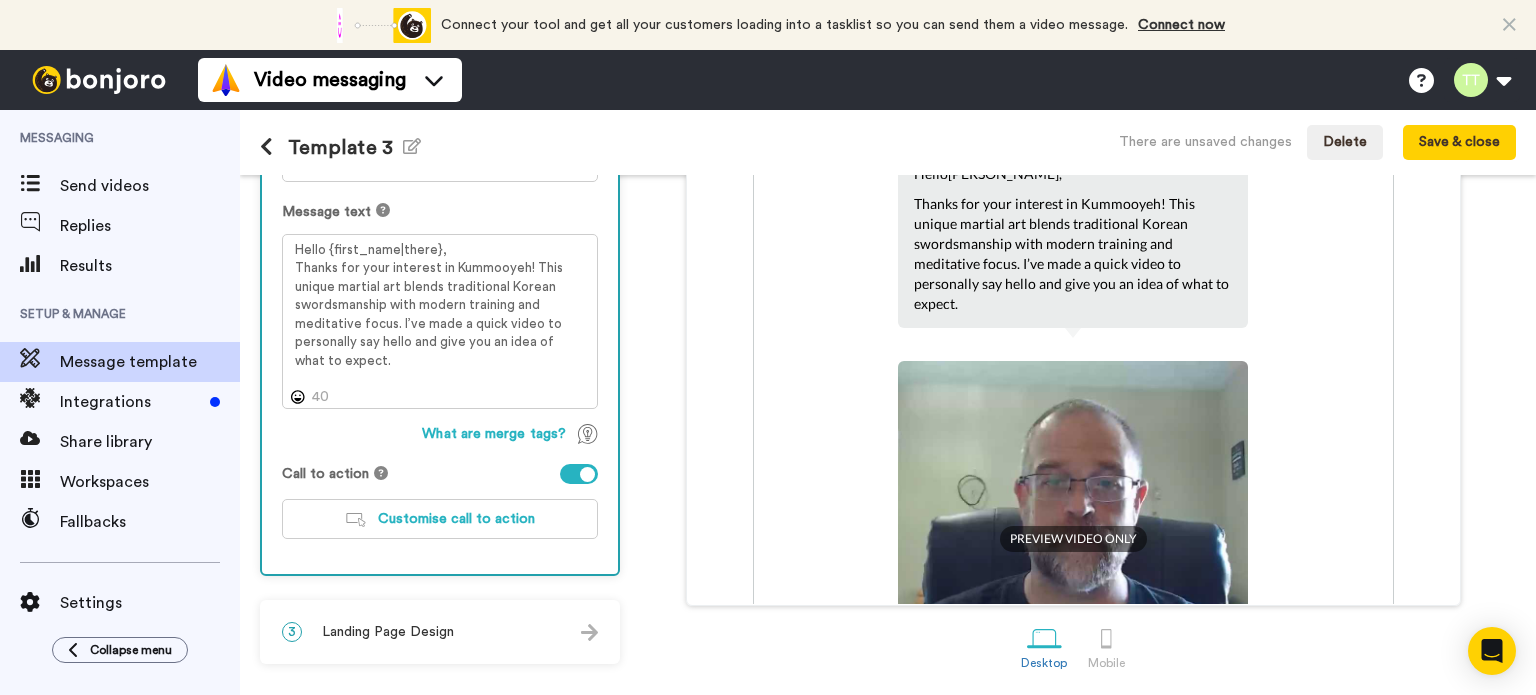 click on "3 Landing Page Design" at bounding box center [440, 632] 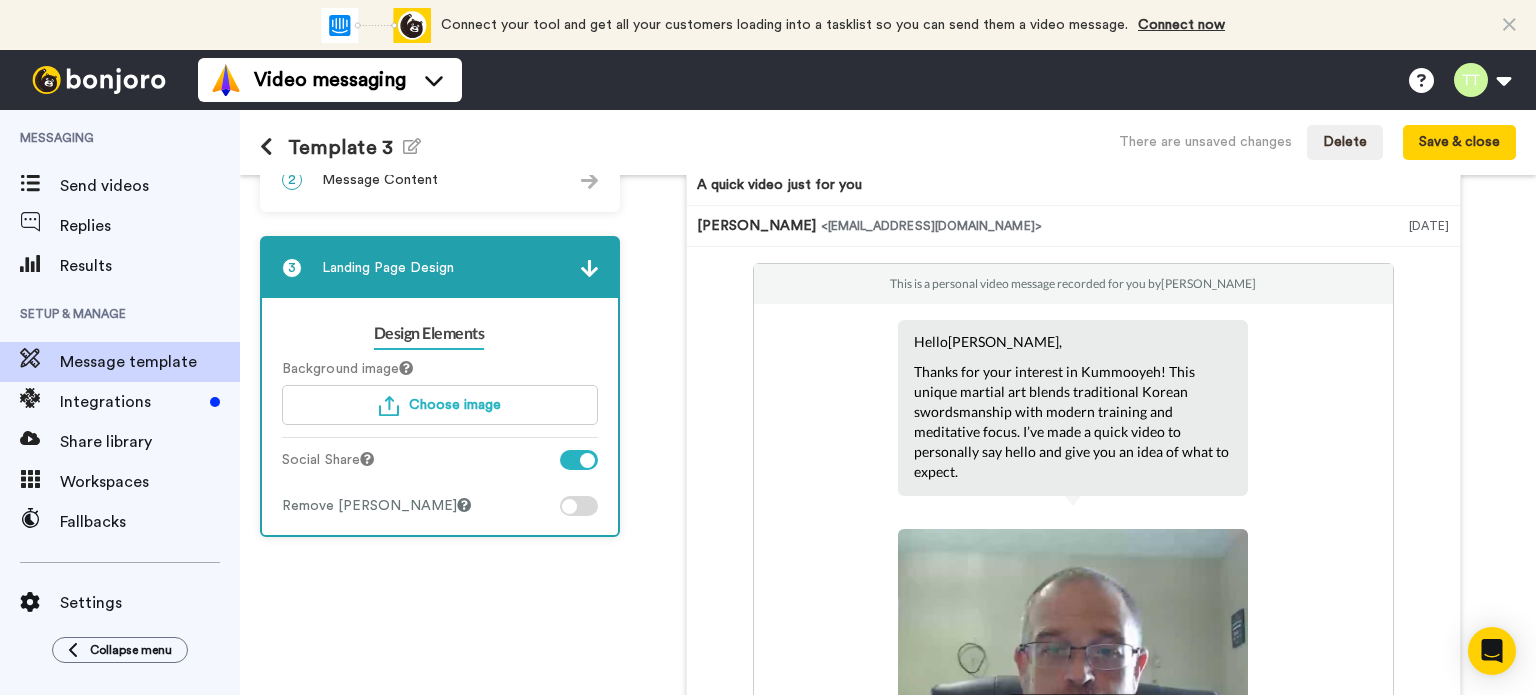 scroll, scrollTop: 129, scrollLeft: 0, axis: vertical 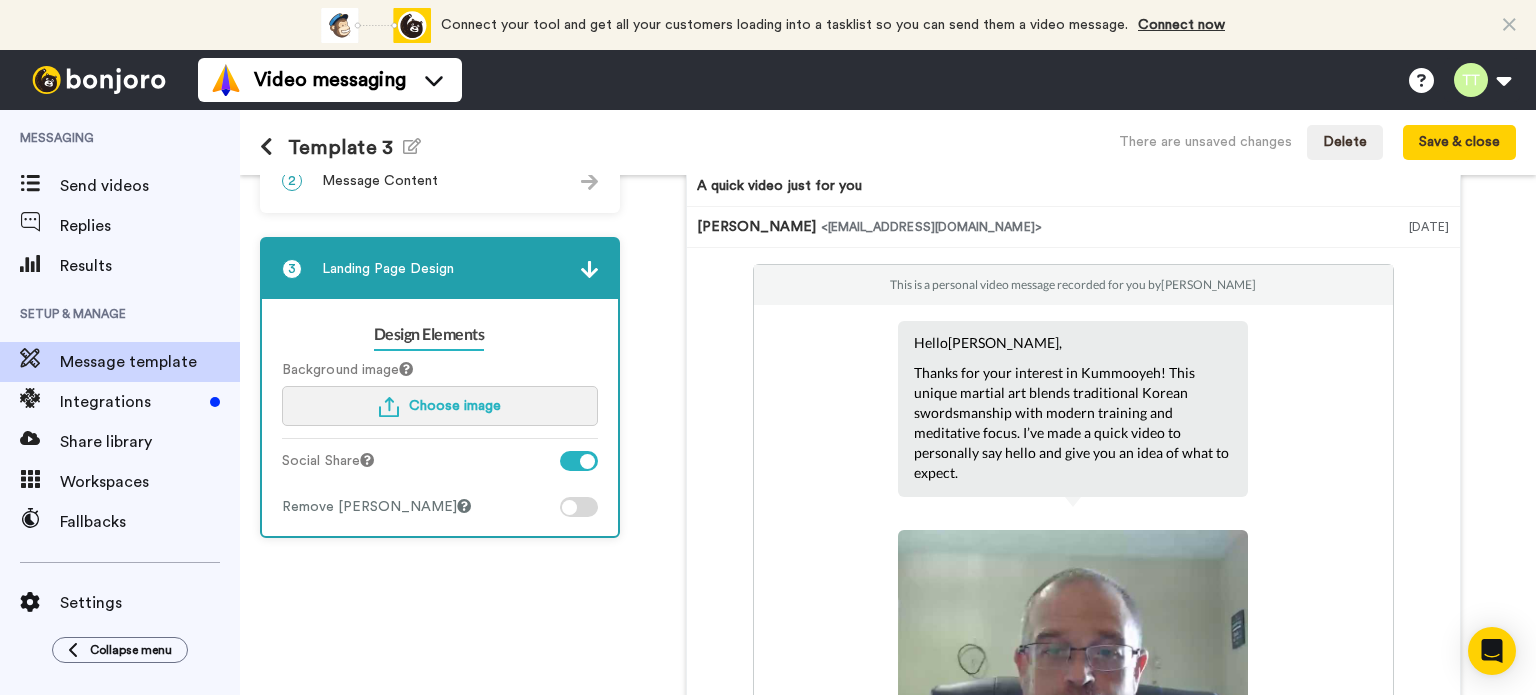 click on "Choose image" at bounding box center (455, 406) 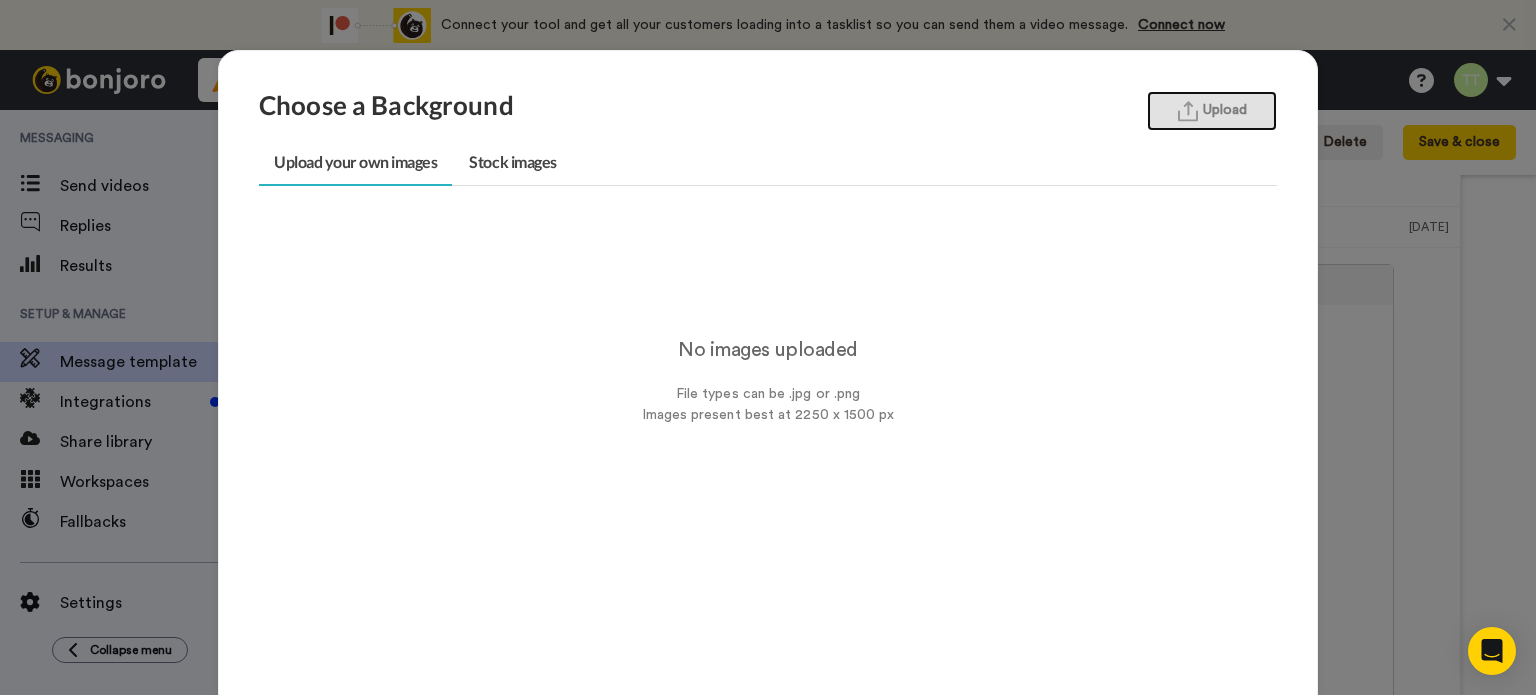 click on "Upload" at bounding box center [1212, 111] 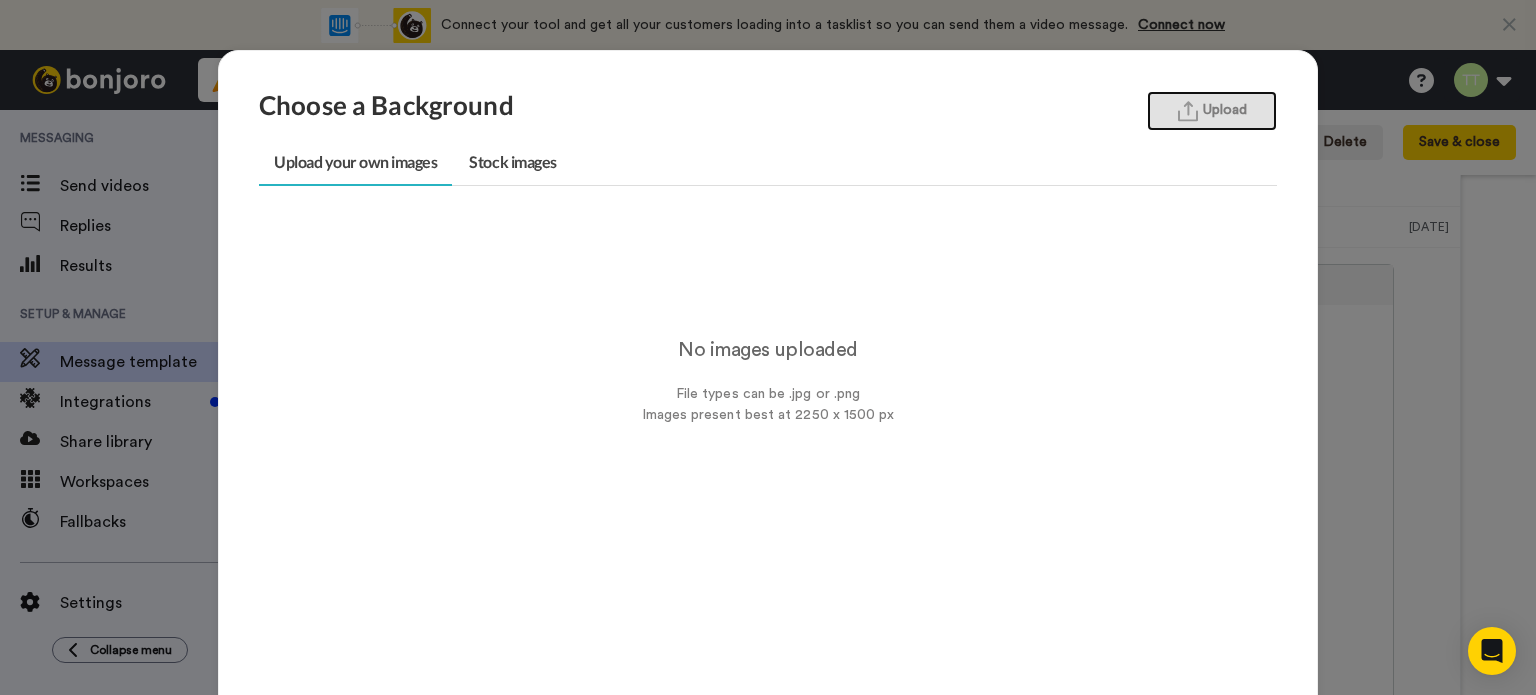 scroll, scrollTop: 250, scrollLeft: 0, axis: vertical 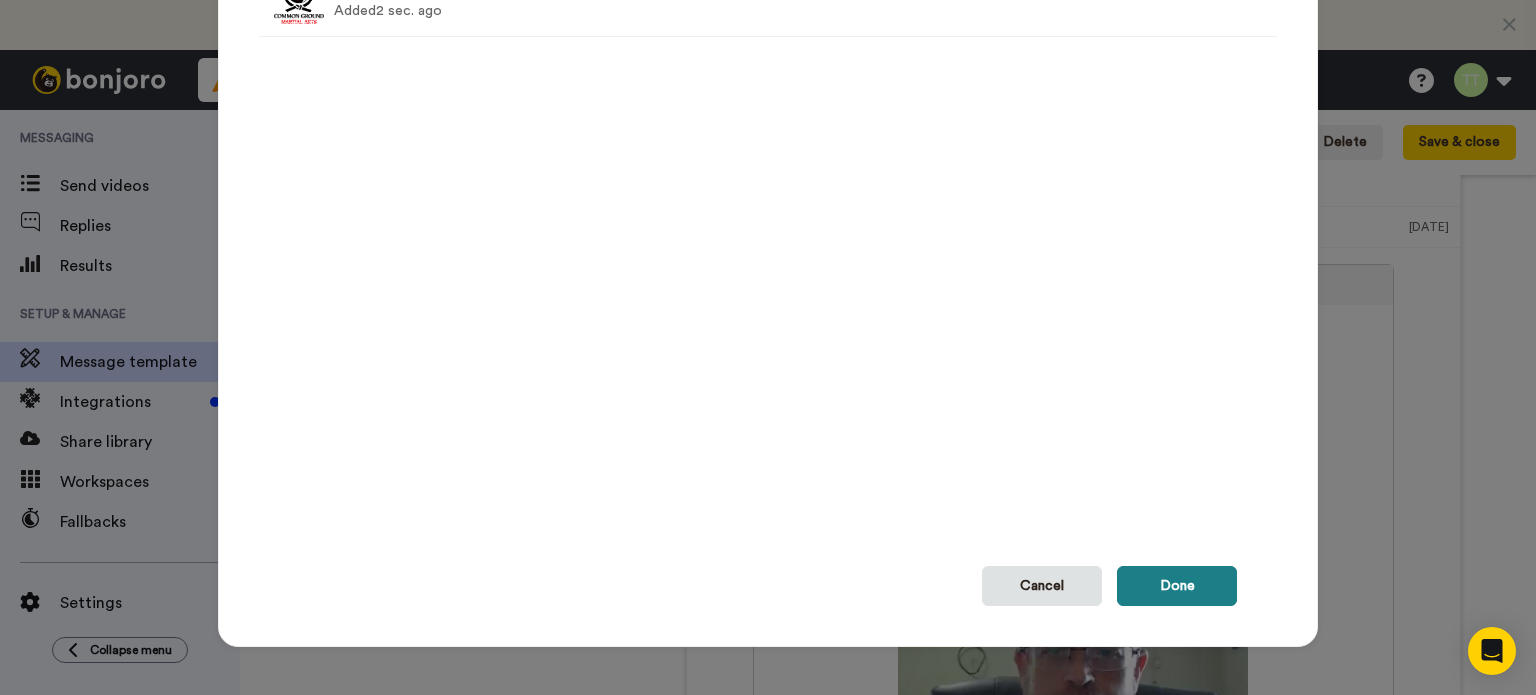 click on "Done" at bounding box center [1177, 586] 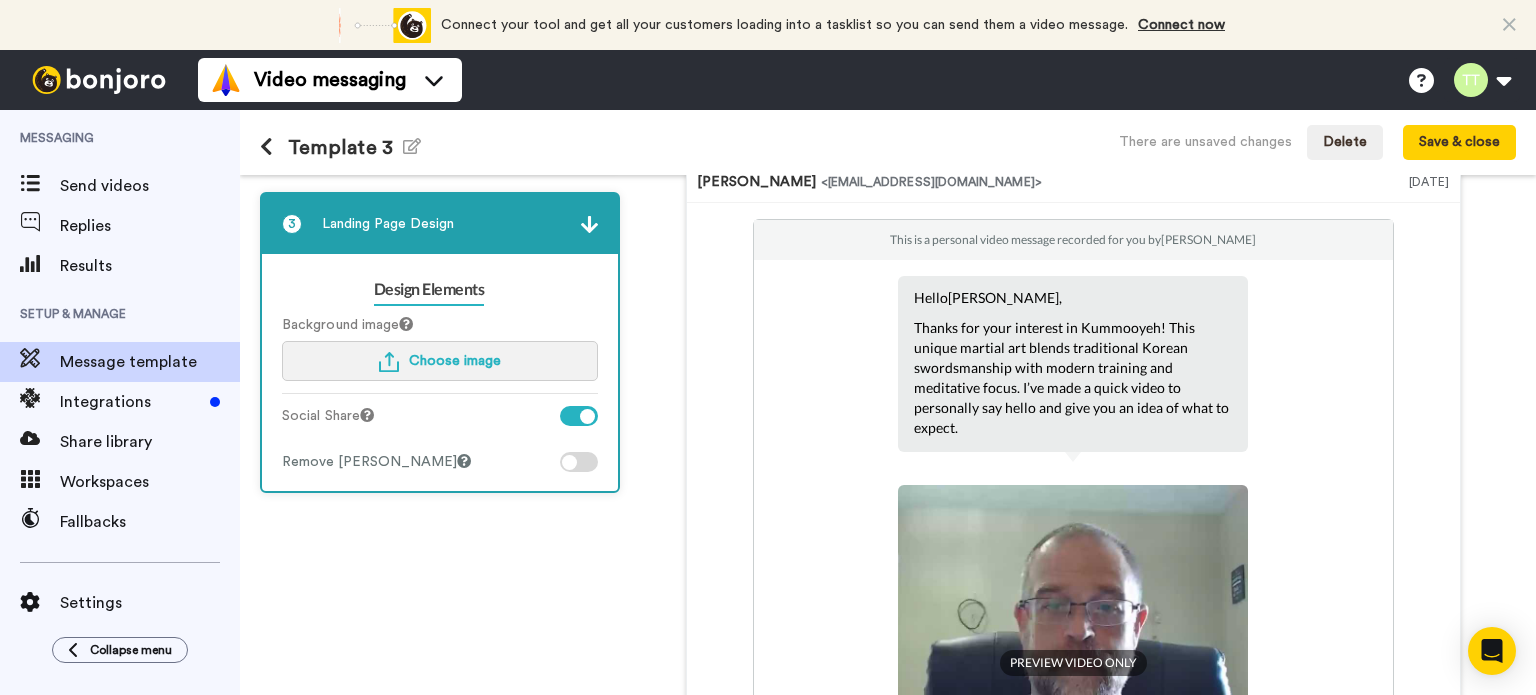 scroll, scrollTop: 175, scrollLeft: 0, axis: vertical 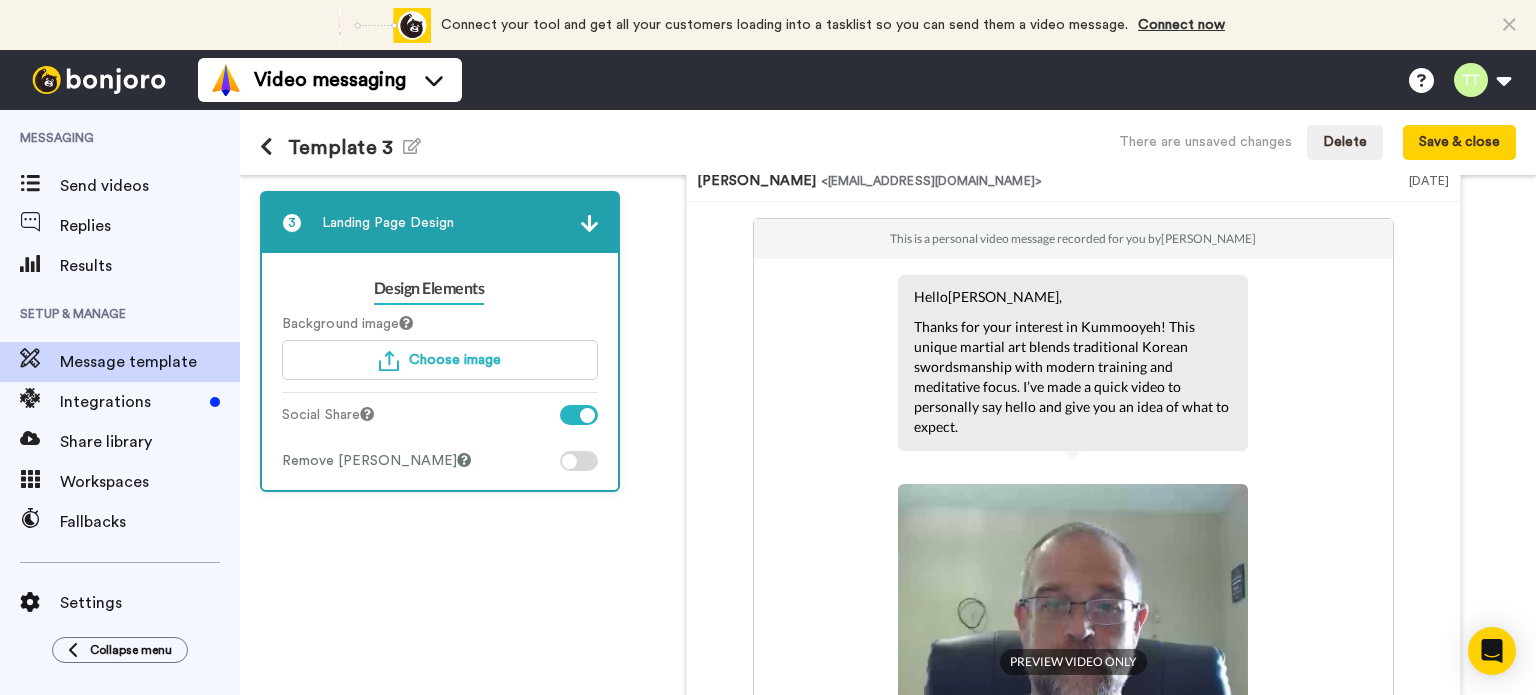 click at bounding box center [579, 461] 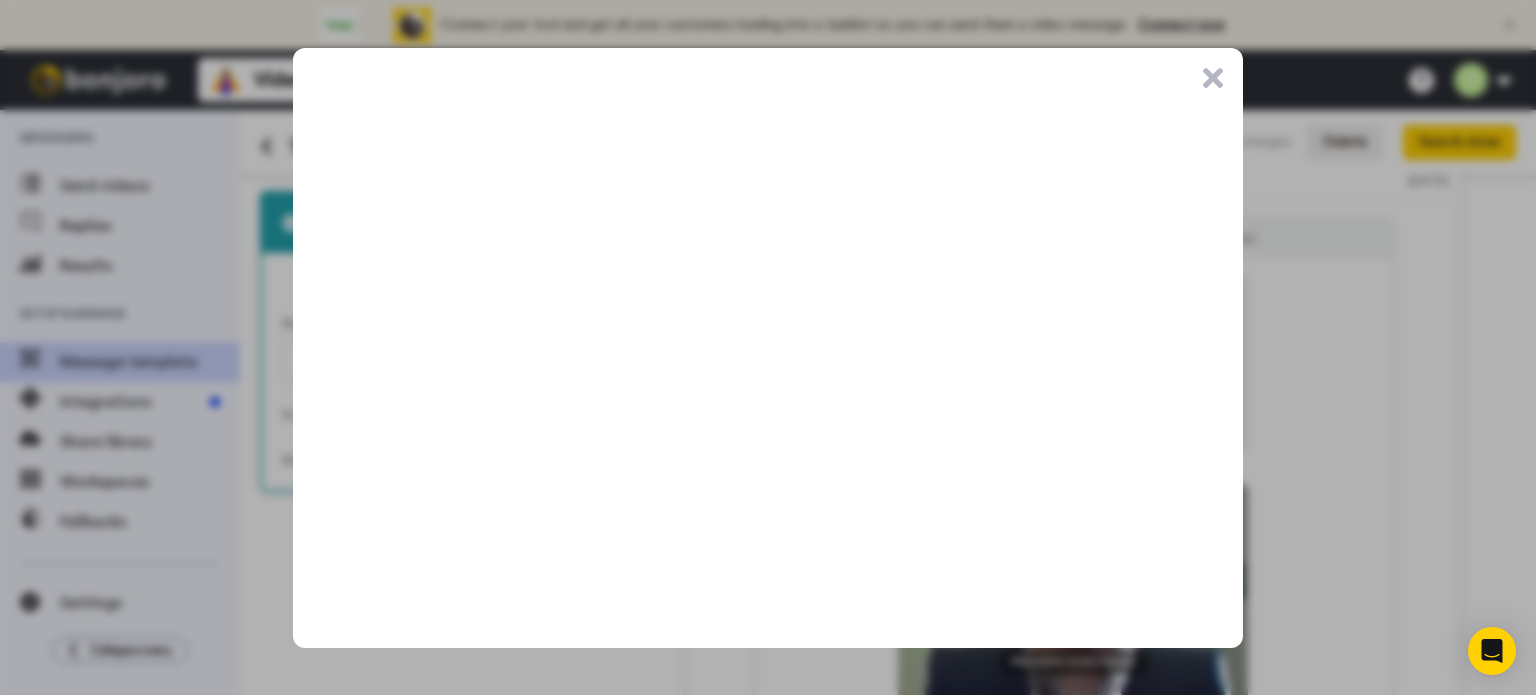 click on ".cls-1{stroke-width:0px;}" at bounding box center [1213, 78] 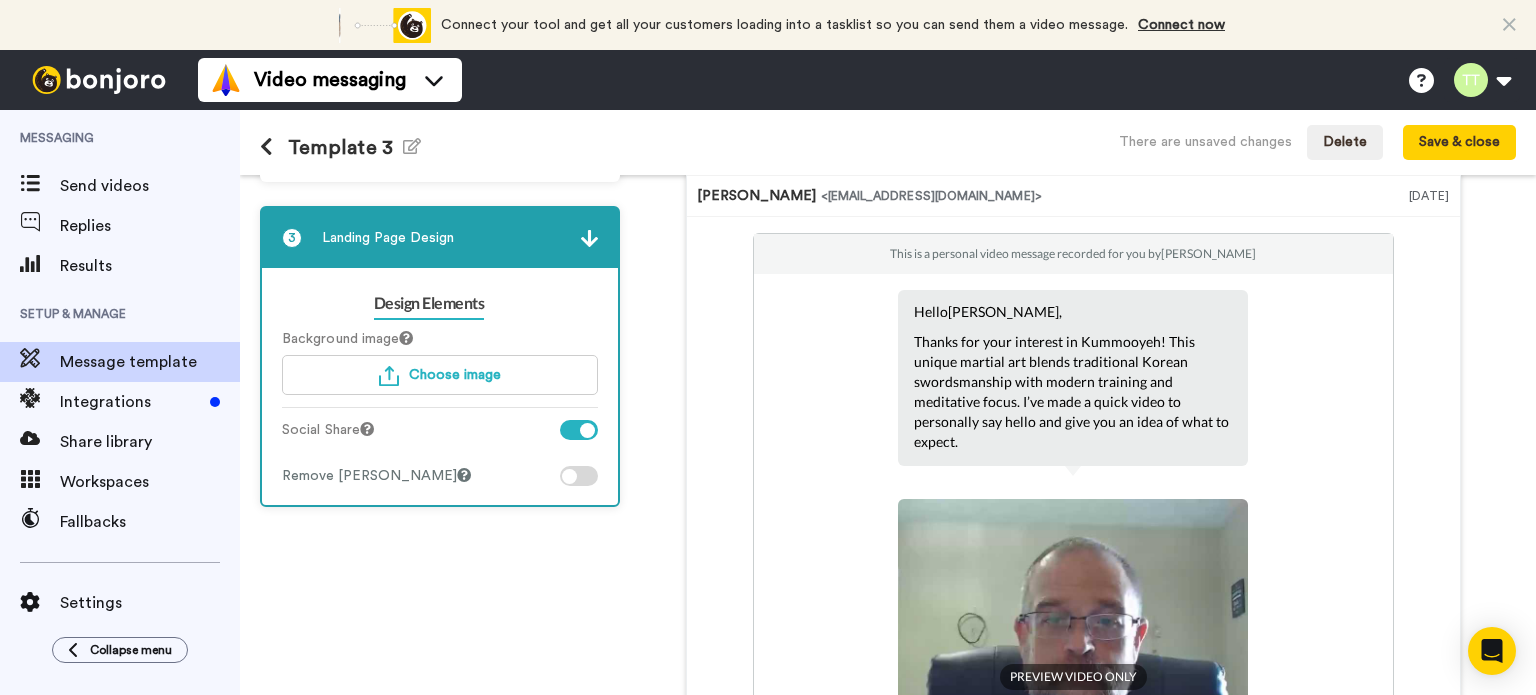 scroll, scrollTop: 0, scrollLeft: 0, axis: both 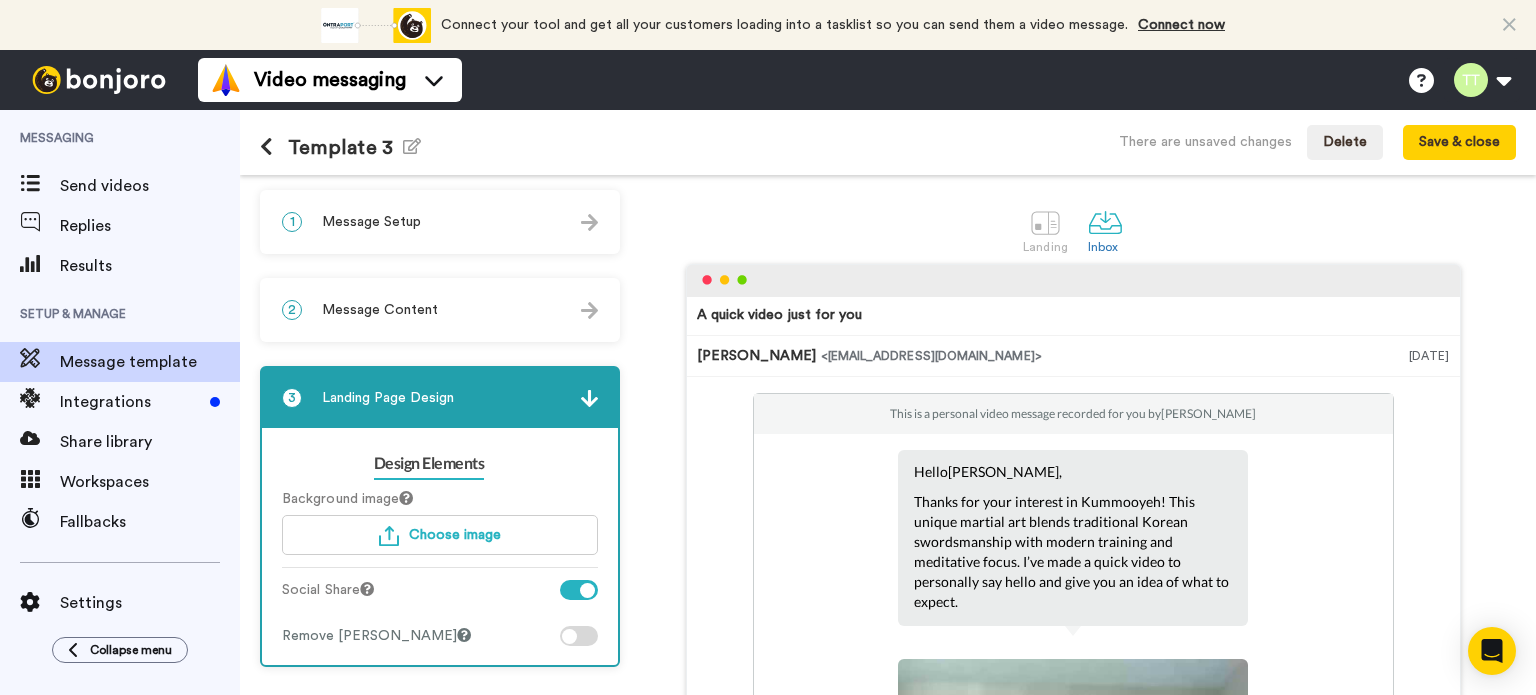 click on "1 Message Setup" at bounding box center (440, 222) 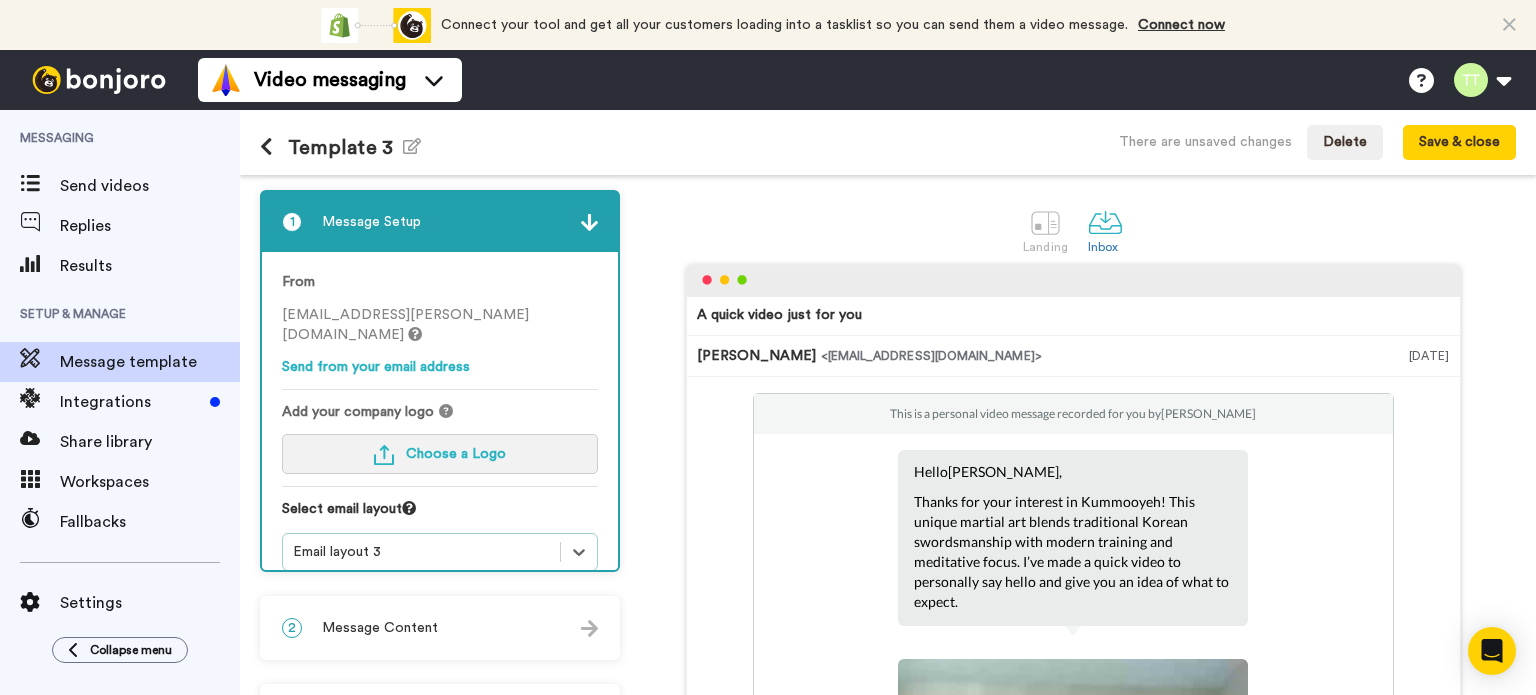 click on "Choose a Logo" at bounding box center (440, 454) 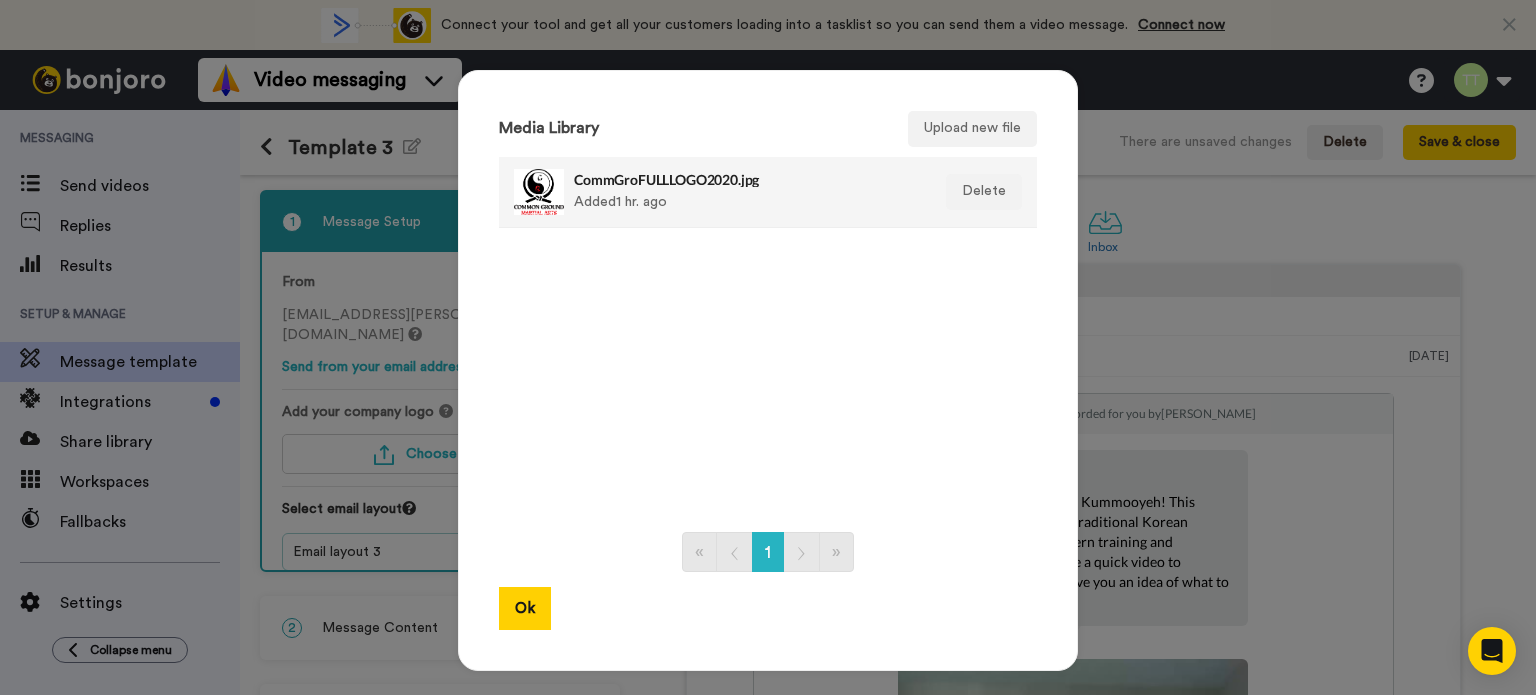 click on "CommGroFULLLOGO2020.jpg" at bounding box center [746, 179] 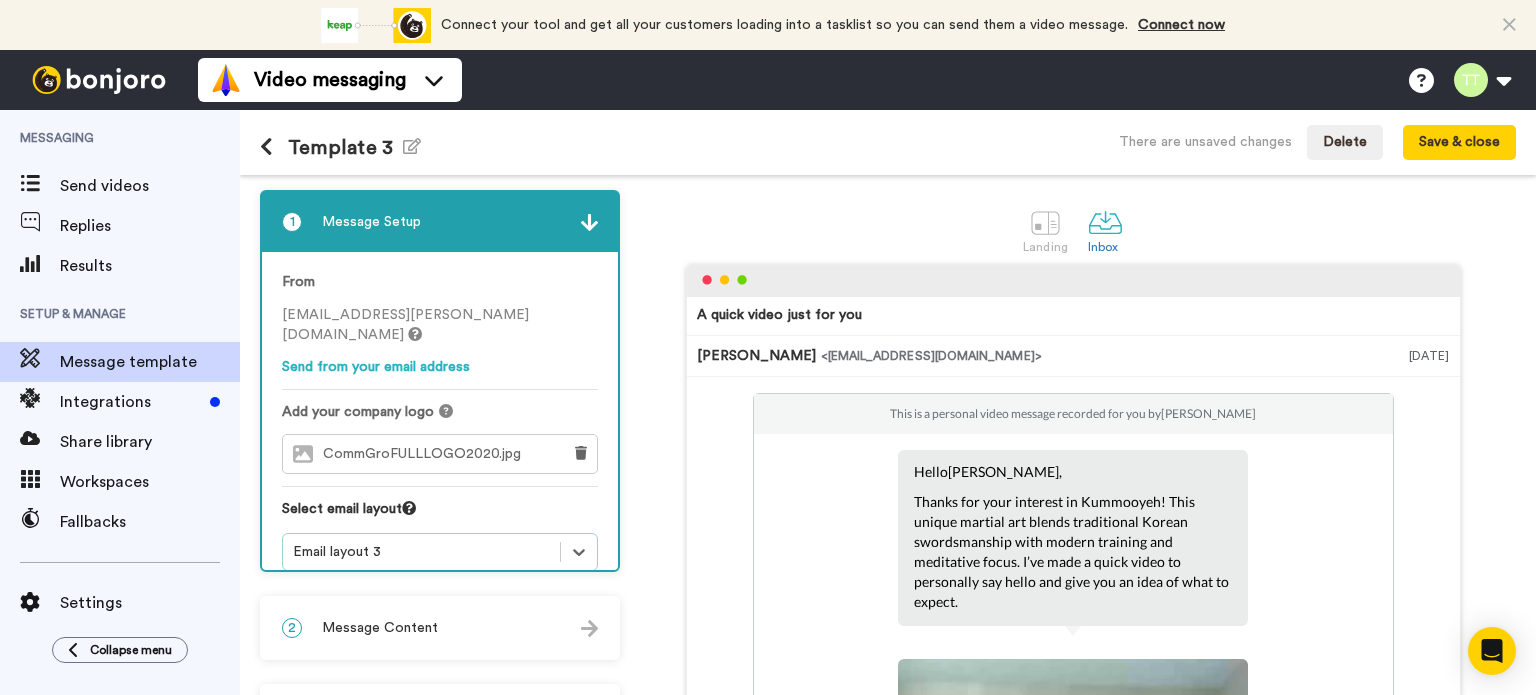 scroll, scrollTop: 46, scrollLeft: 0, axis: vertical 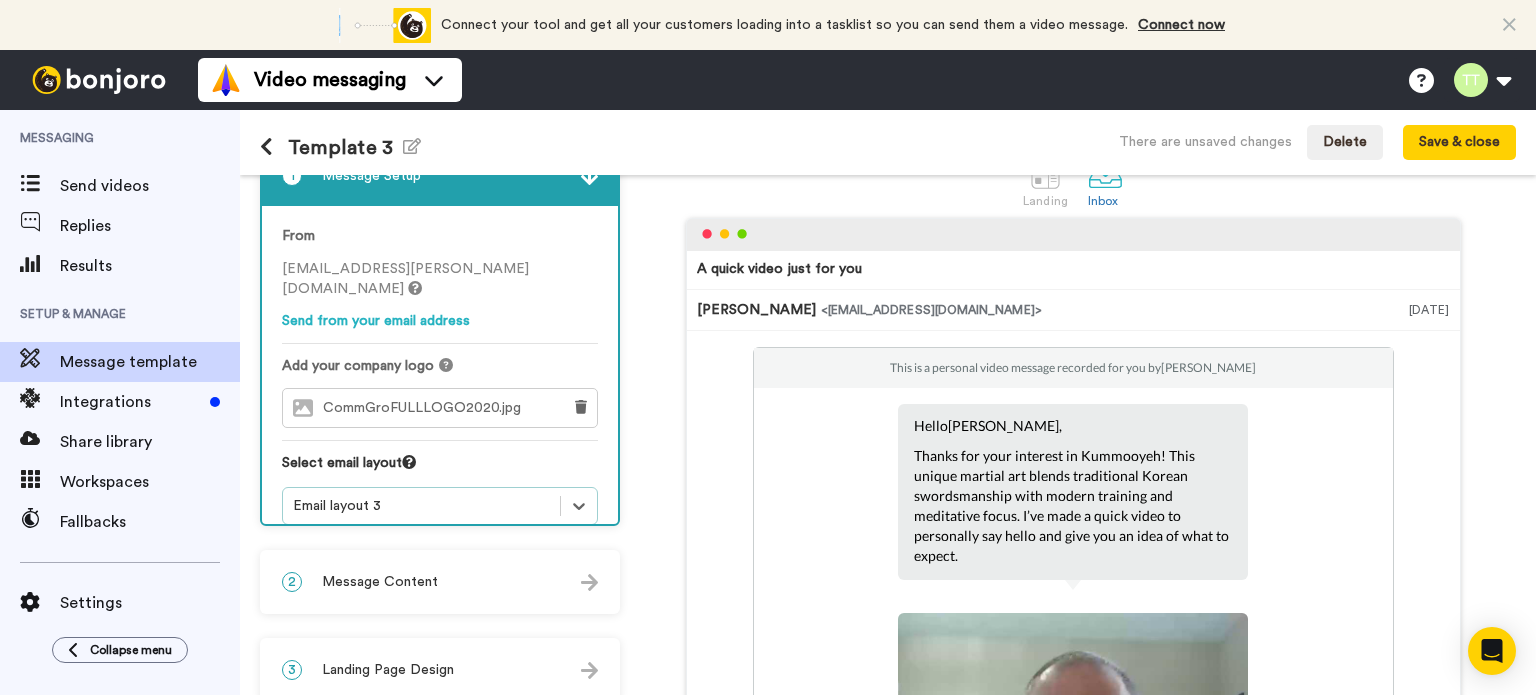 click at bounding box center (589, 176) 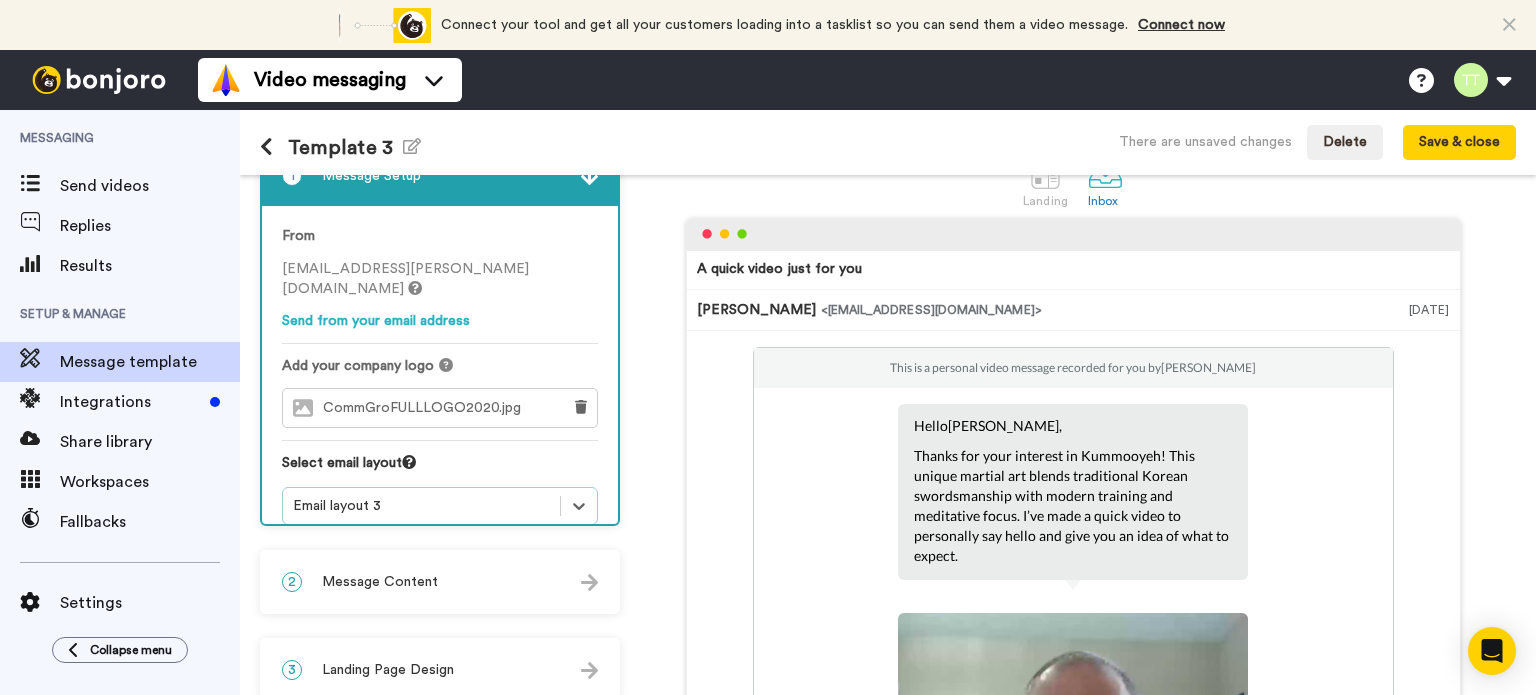 scroll, scrollTop: 0, scrollLeft: 0, axis: both 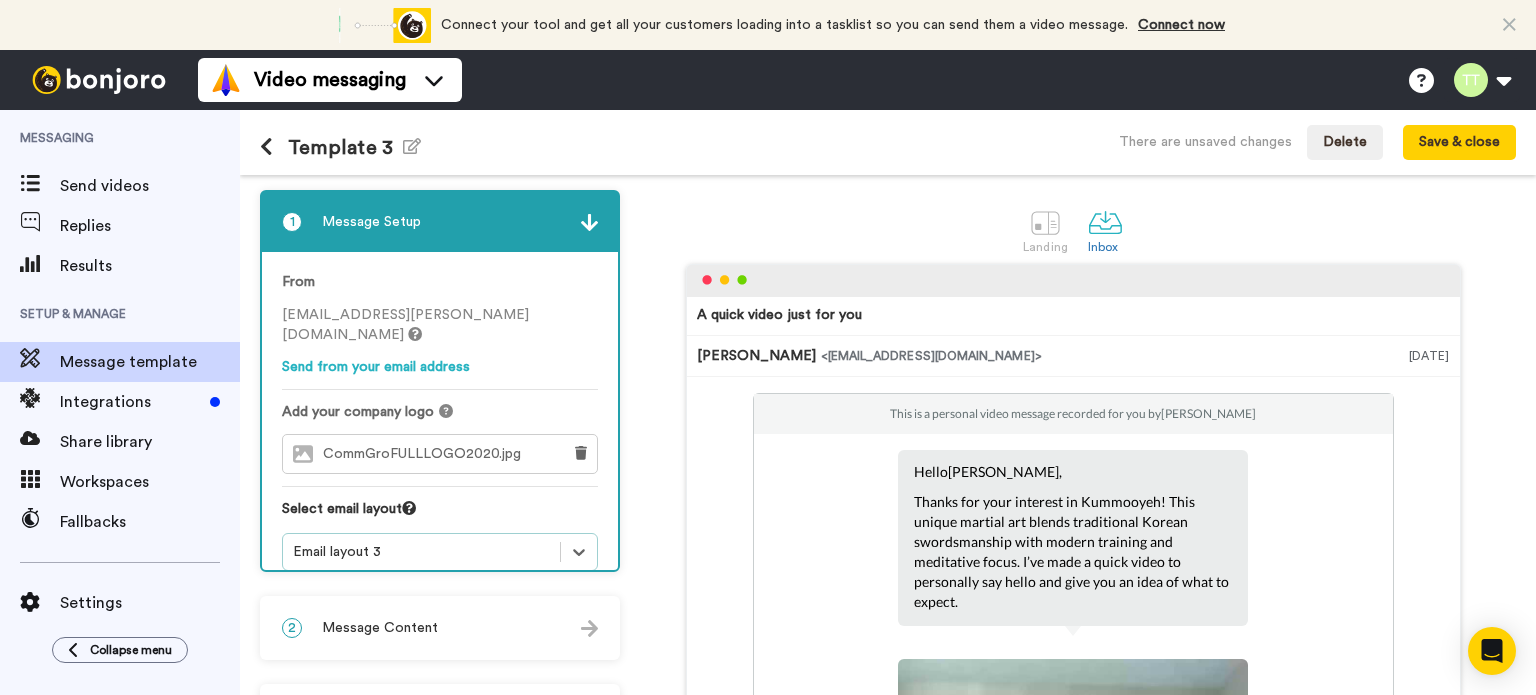 click at bounding box center (589, 222) 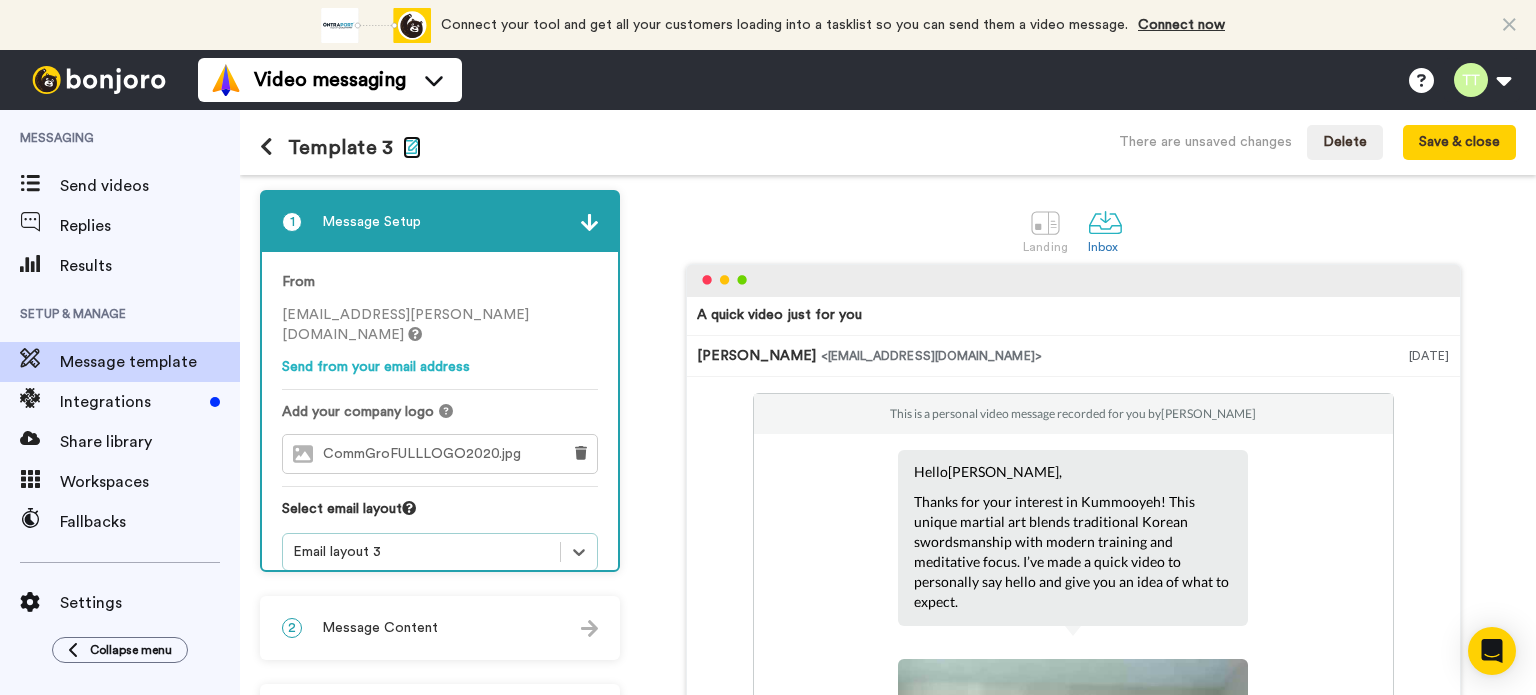 click at bounding box center (412, 146) 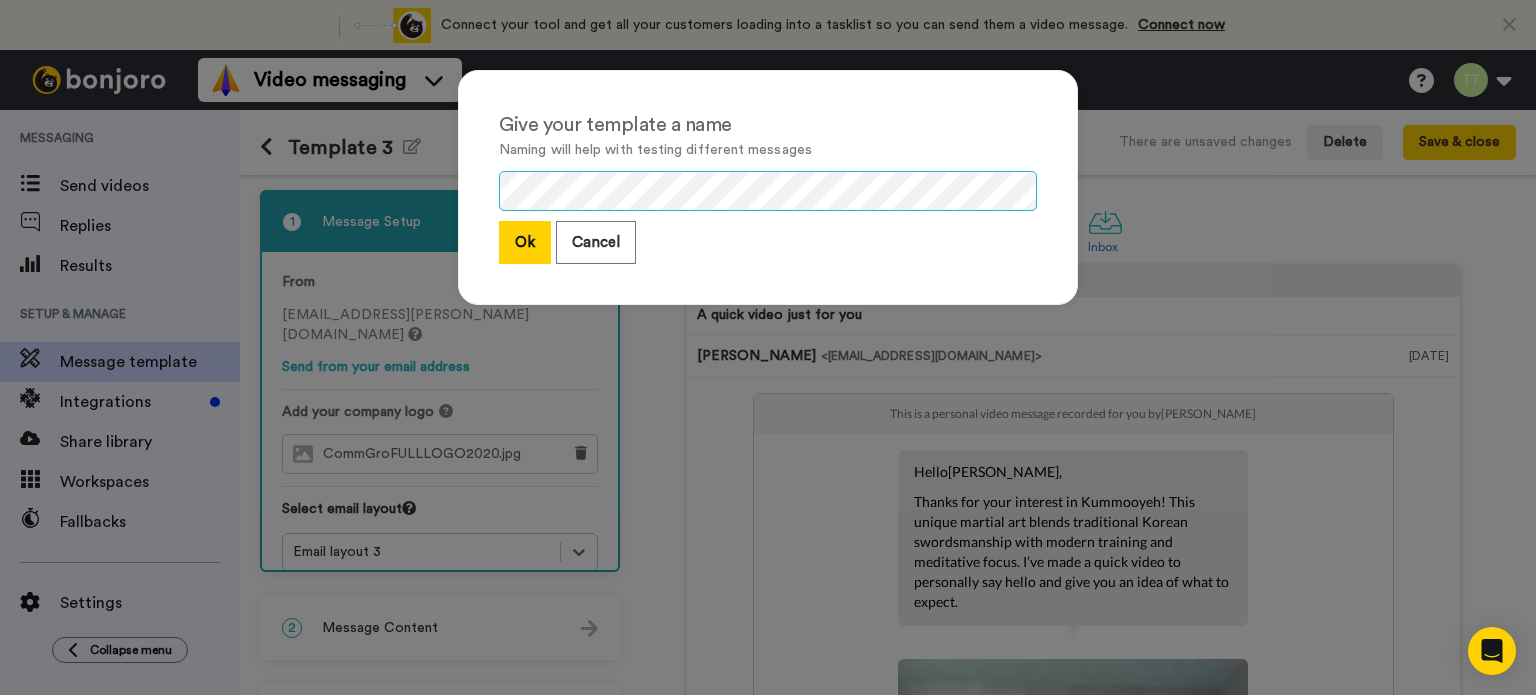 click on "Give your template a name Naming will help with testing different messages Ok Cancel" at bounding box center [768, 347] 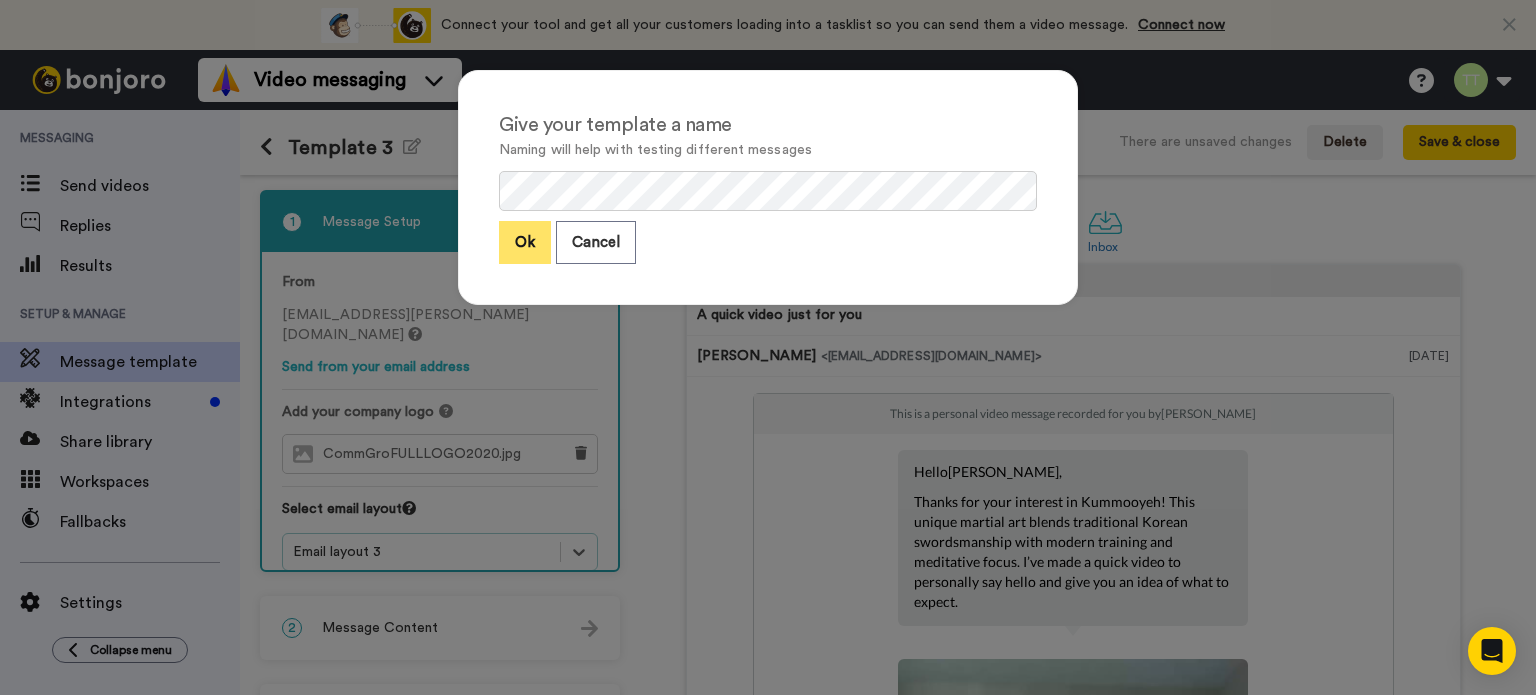 click on "Ok" at bounding box center (525, 242) 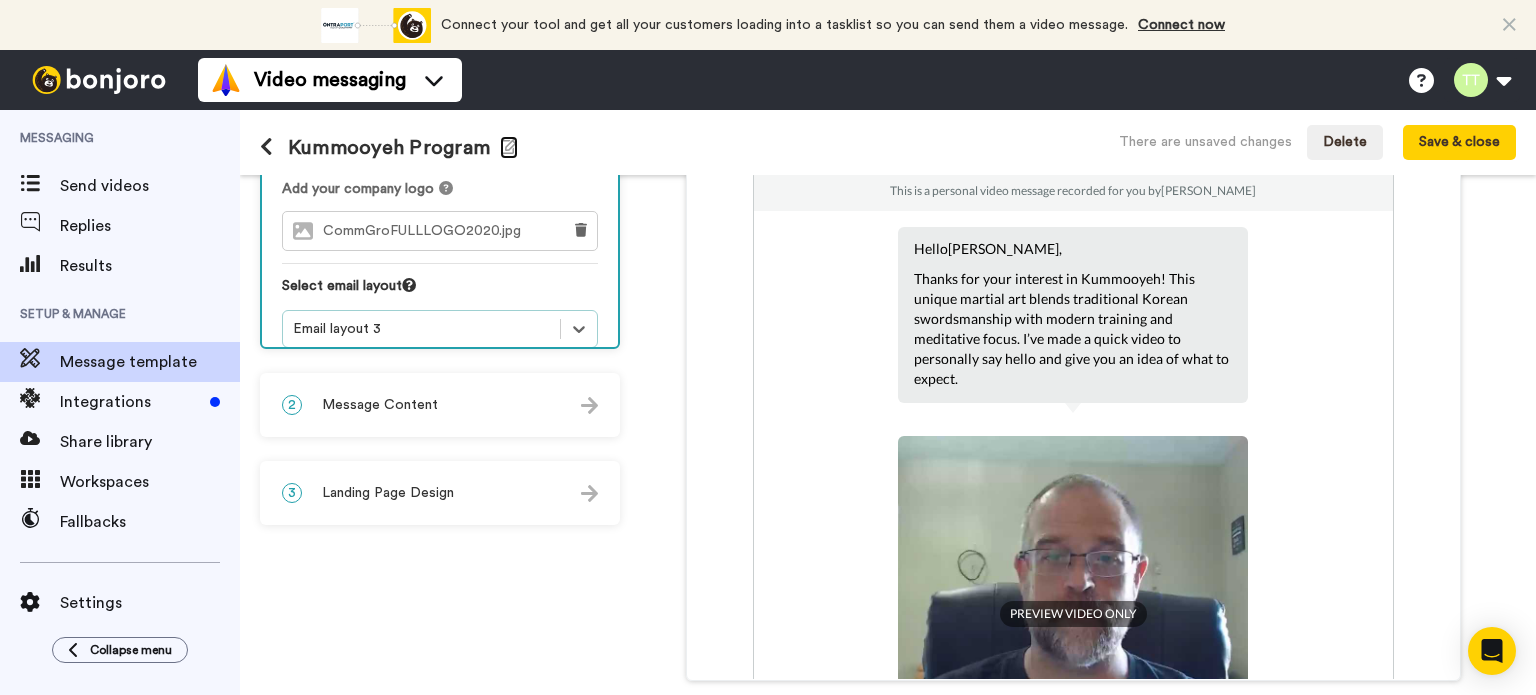 scroll, scrollTop: 232, scrollLeft: 0, axis: vertical 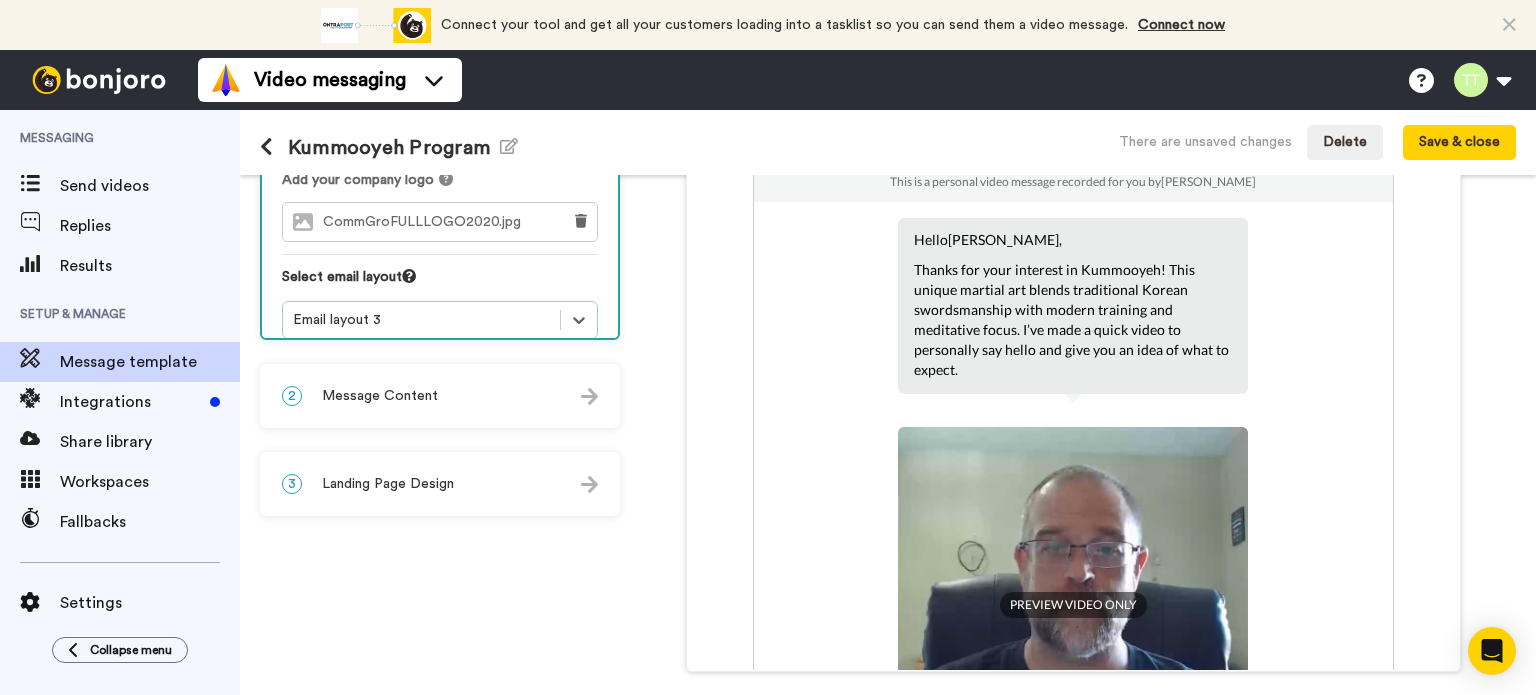 click on "2 Message Content" at bounding box center (440, 396) 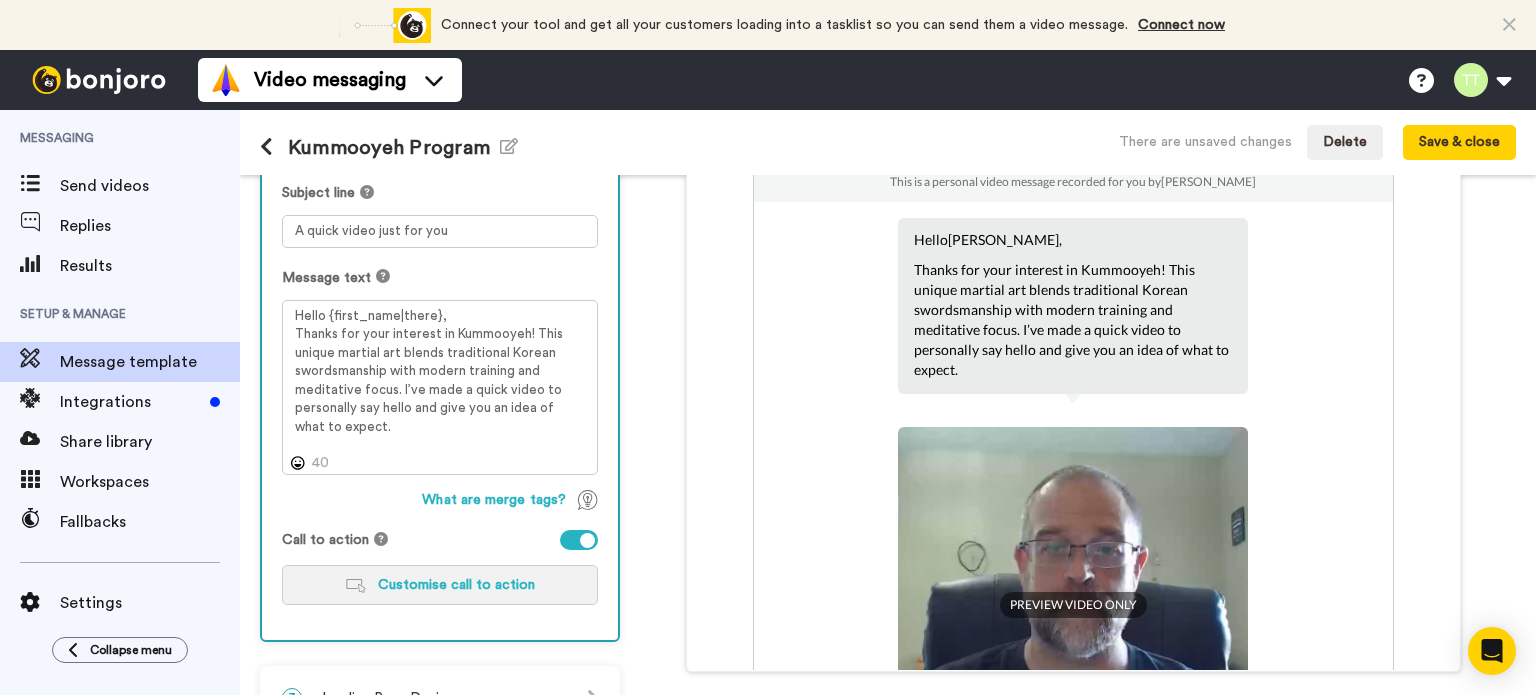 click on "Customise call to action" at bounding box center [456, 585] 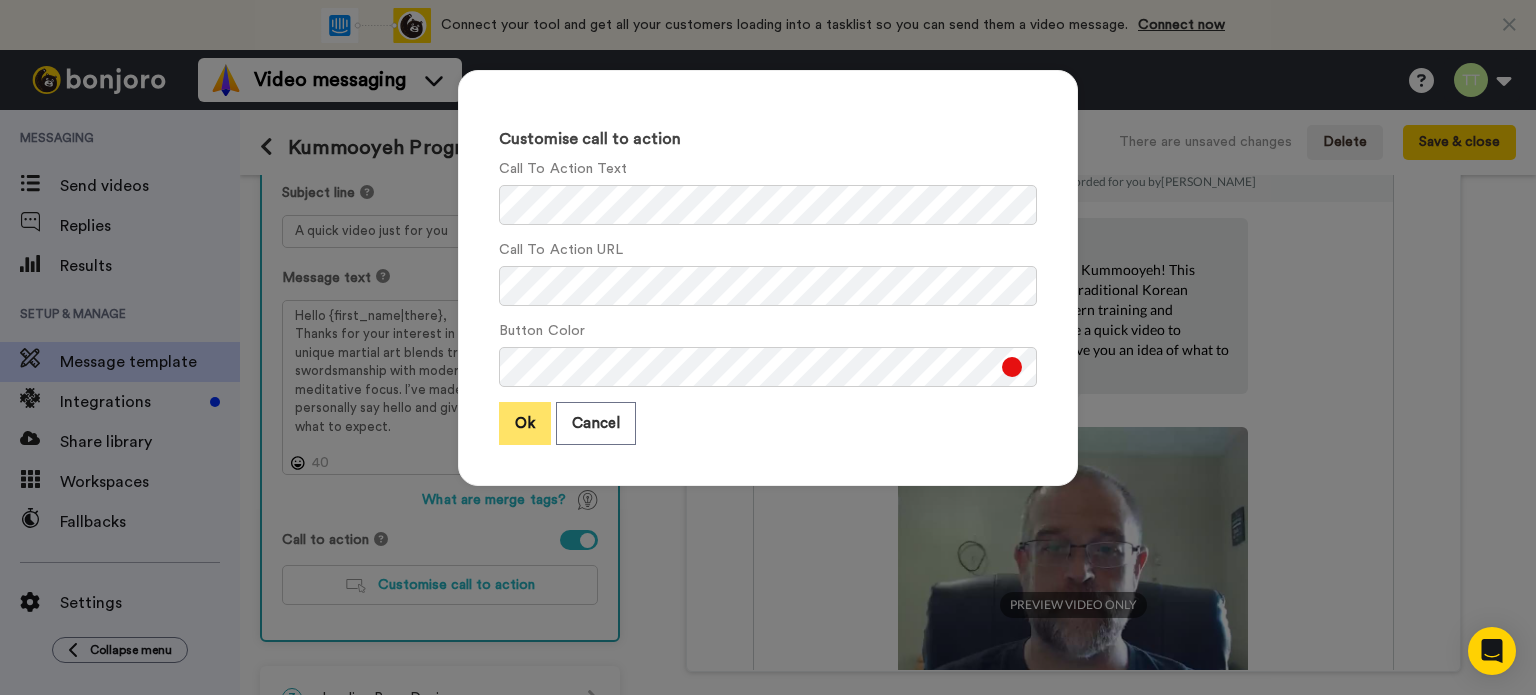 click on "Ok" at bounding box center [525, 423] 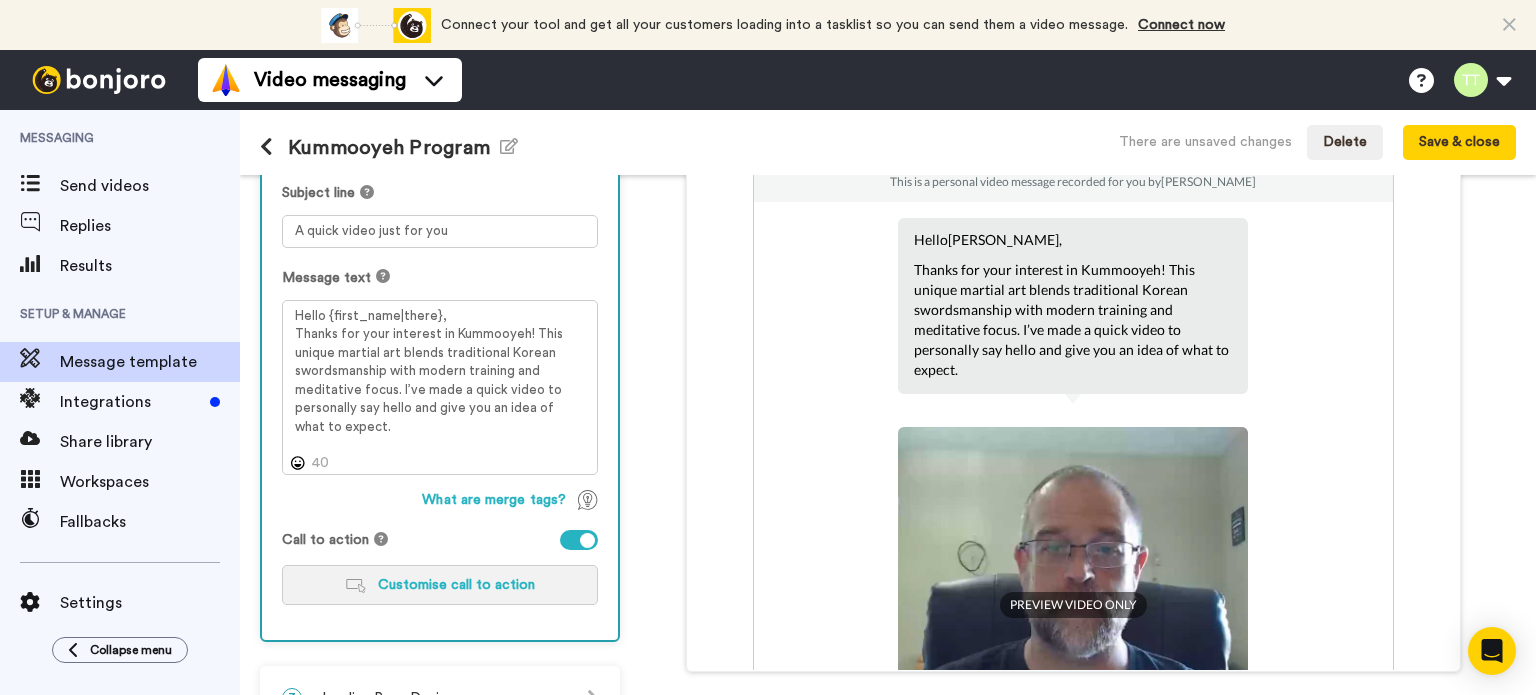 scroll, scrollTop: 298, scrollLeft: 0, axis: vertical 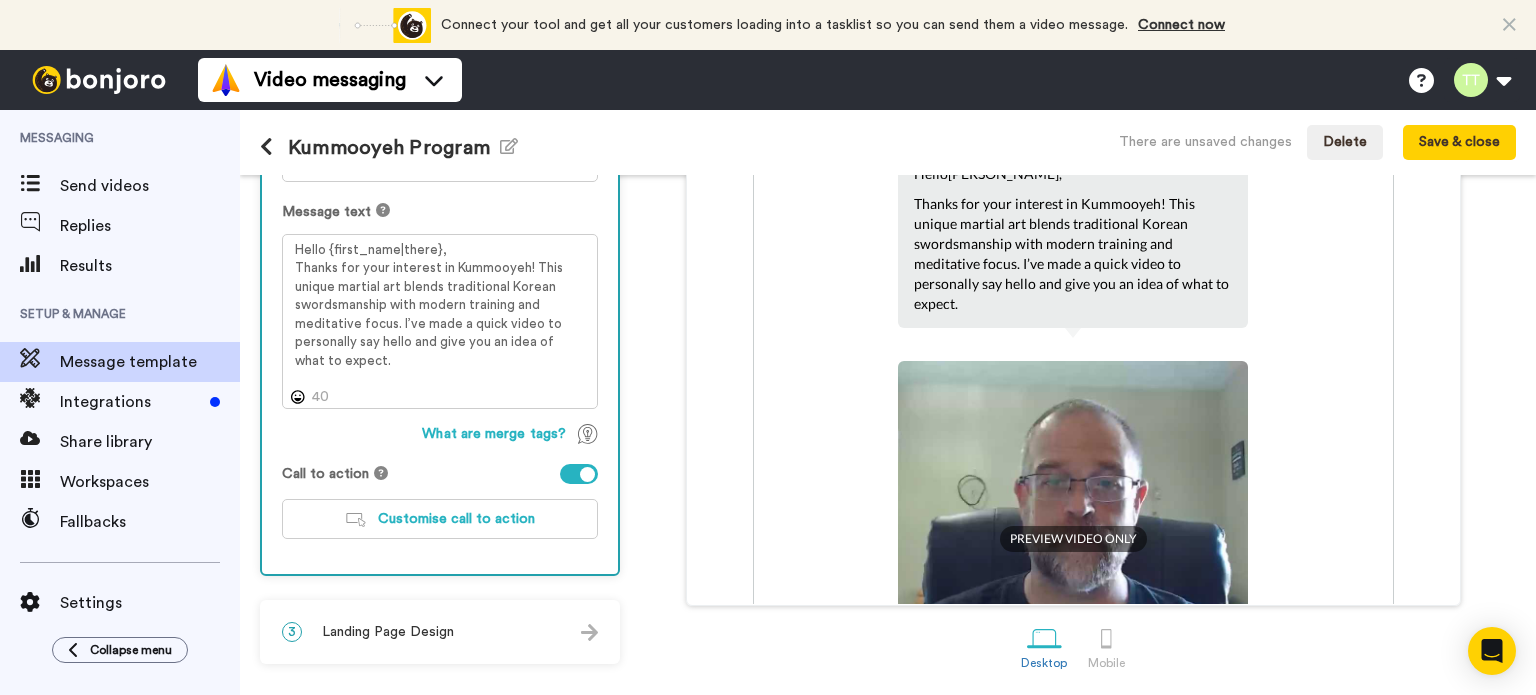 click on "Landing Page Design" at bounding box center [388, 632] 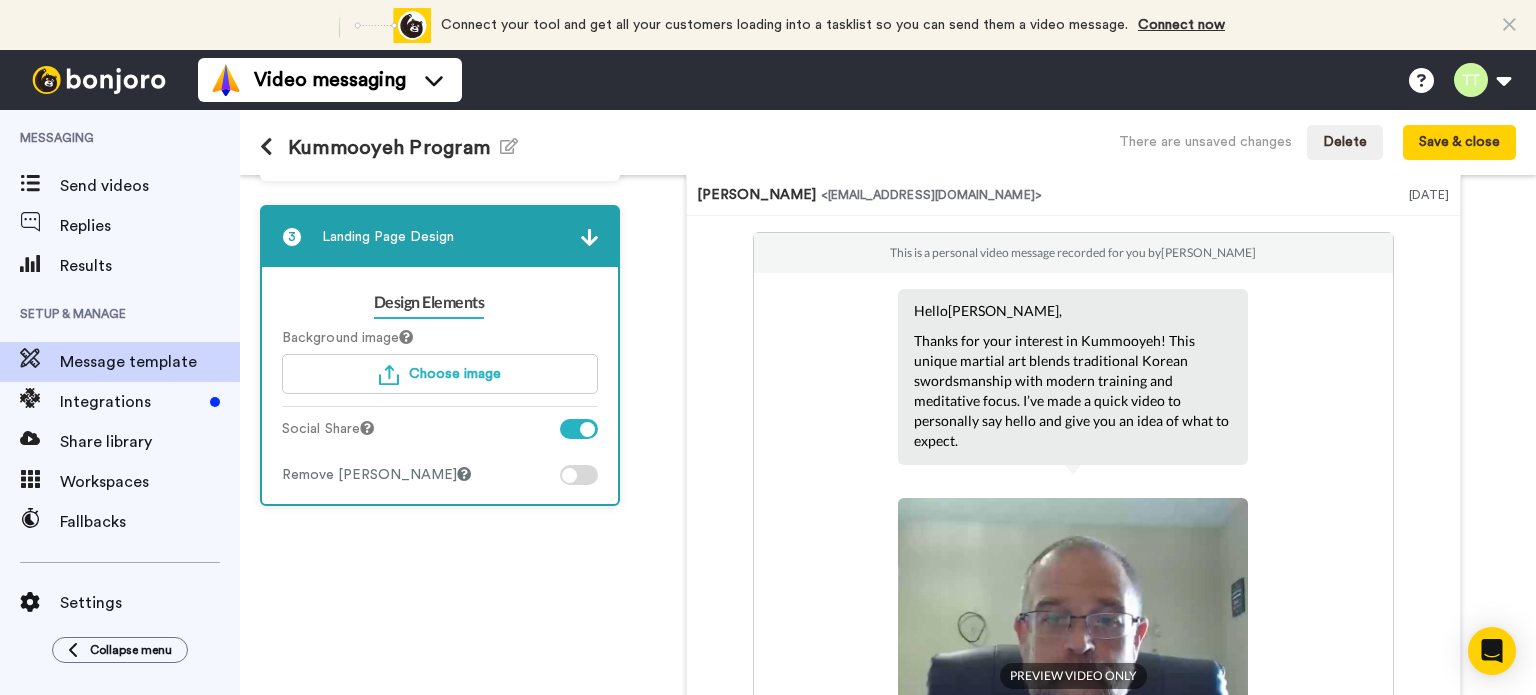scroll, scrollTop: 150, scrollLeft: 0, axis: vertical 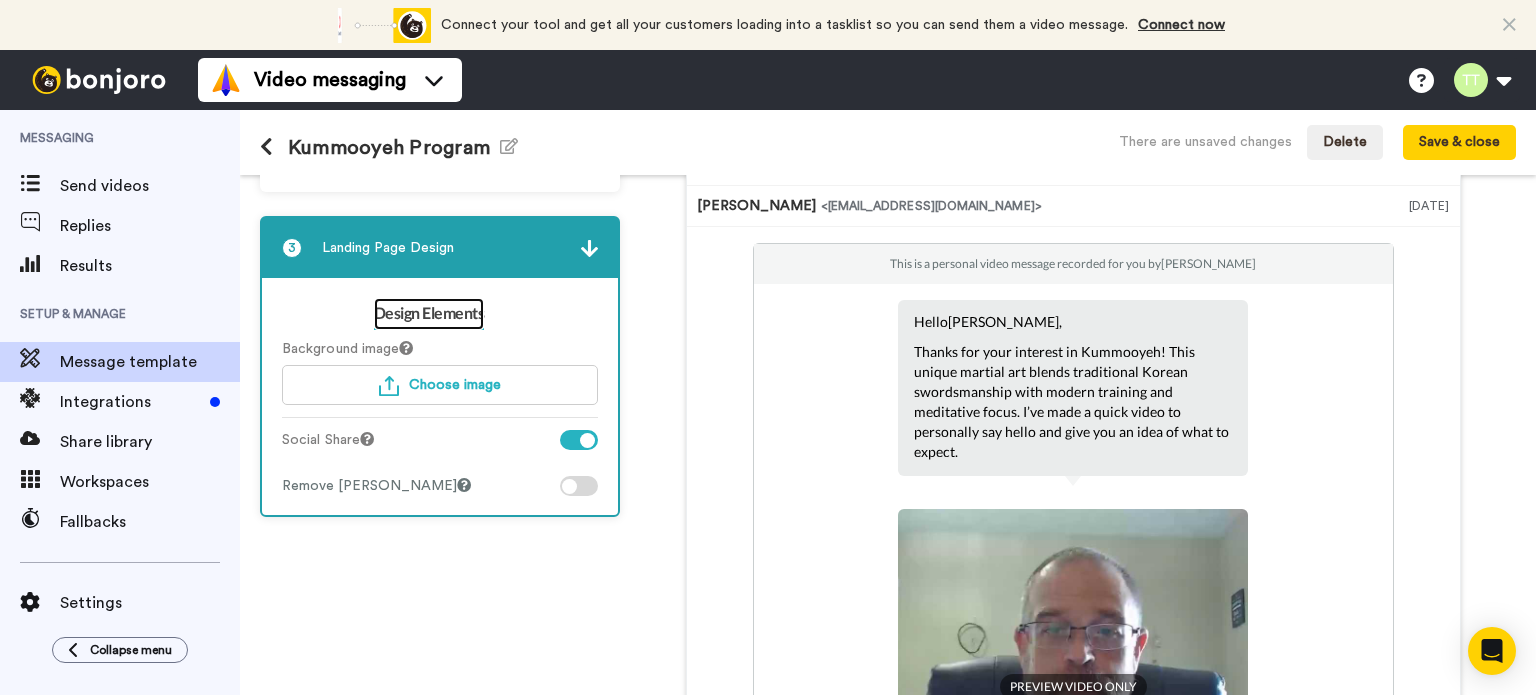 click on "Design Elements" at bounding box center [429, 314] 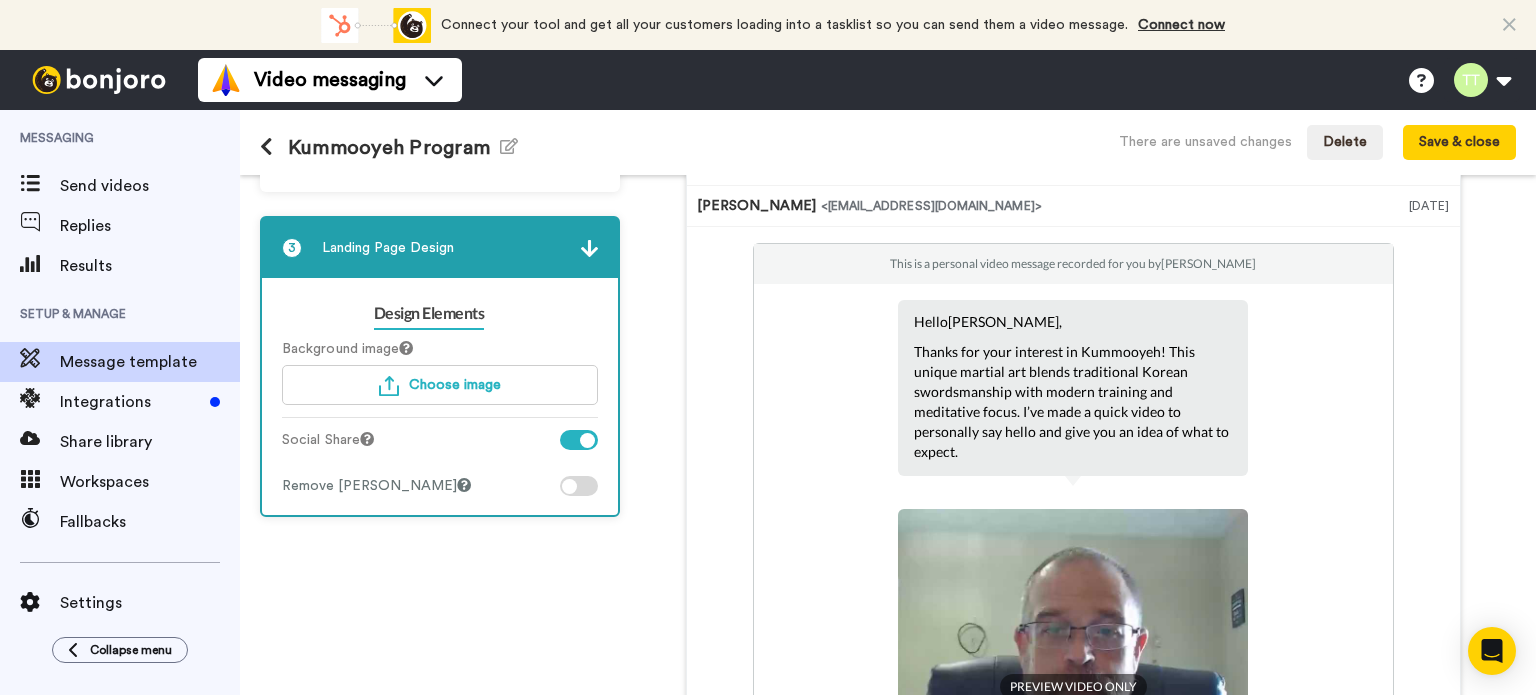 click at bounding box center (589, 248) 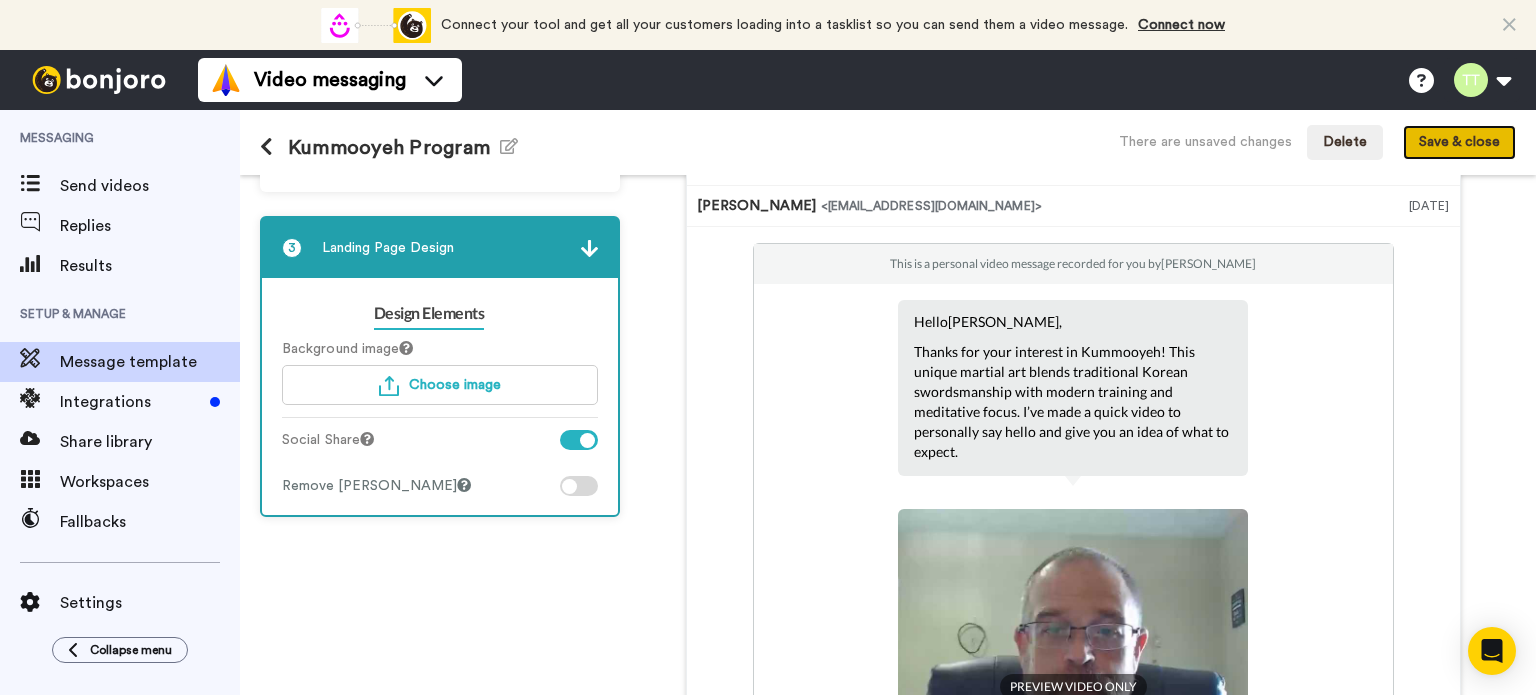 click on "Save & close" at bounding box center (1459, 143) 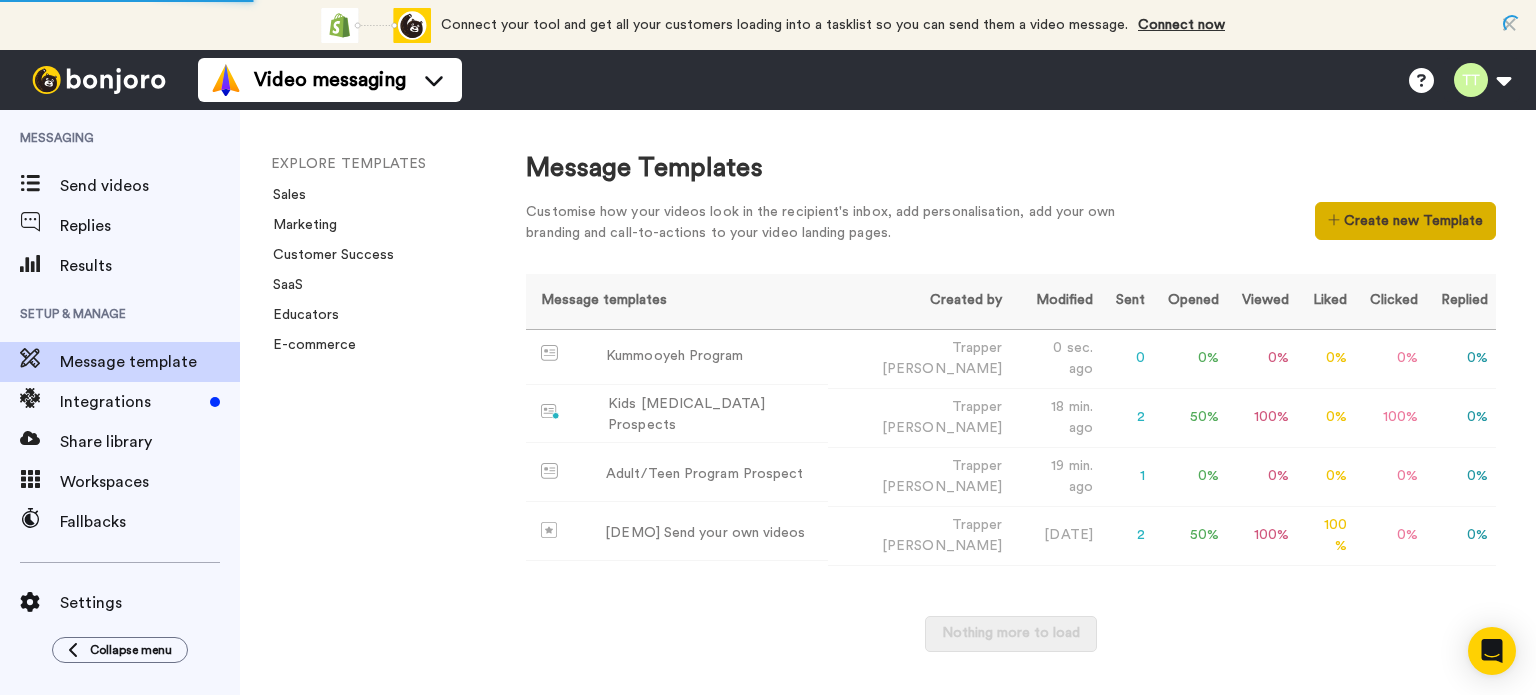 click on "Create new Template" at bounding box center (1405, 221) 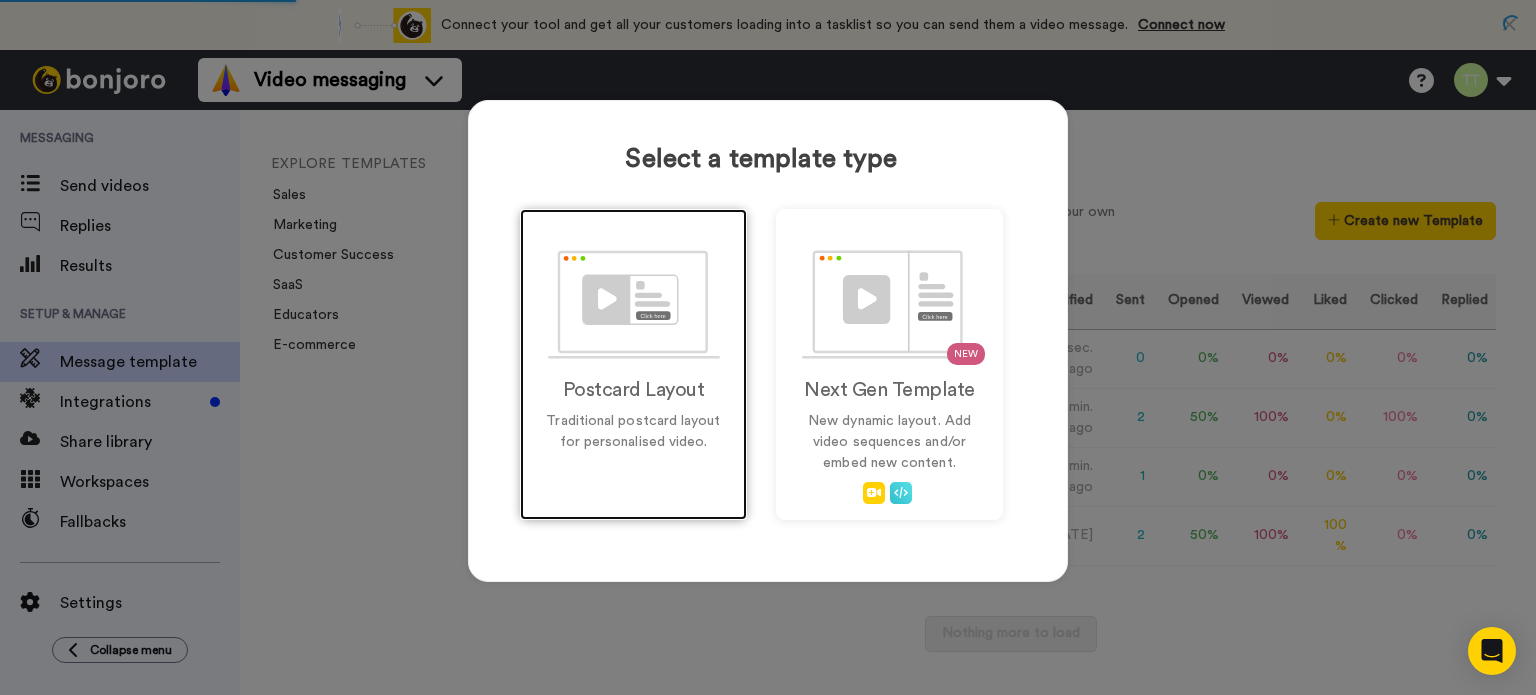 click on "Postcard Layout Traditional postcard layout for personalised video." at bounding box center [633, 364] 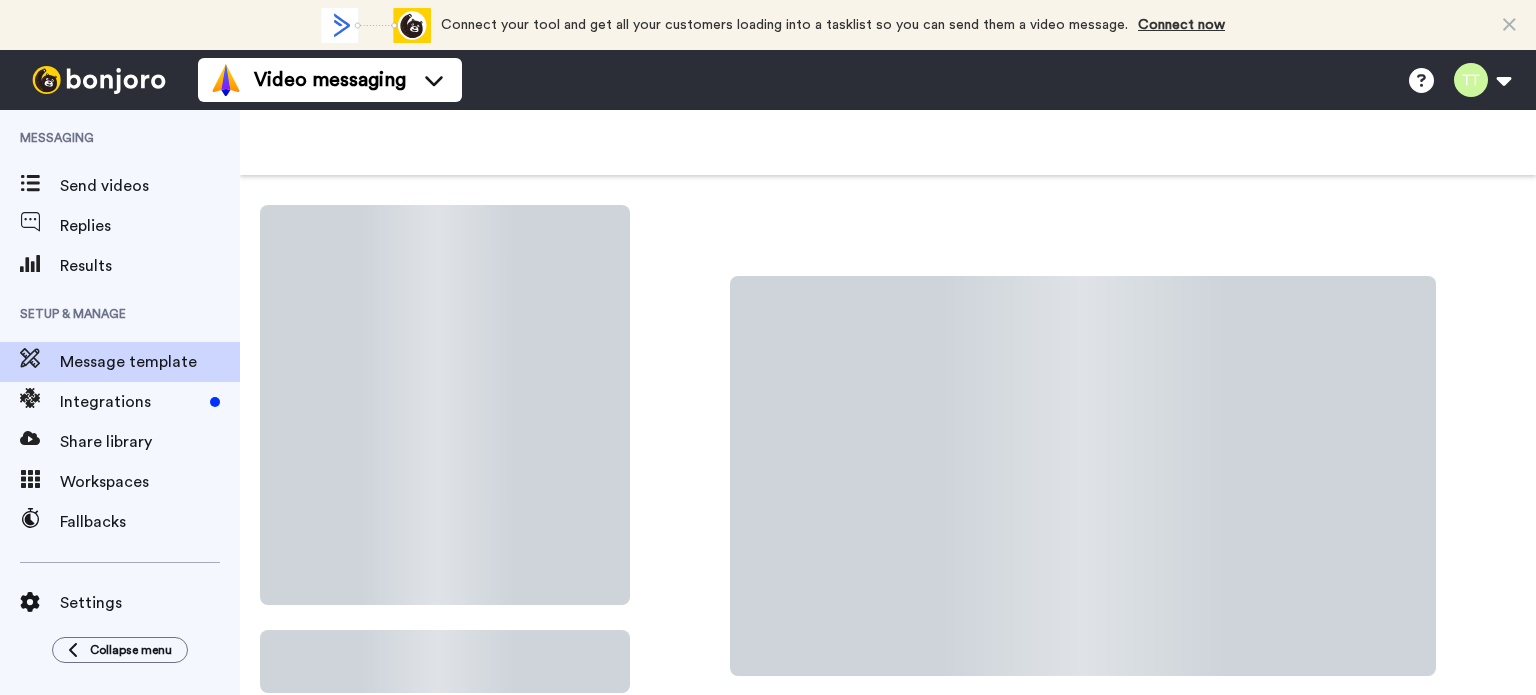 scroll, scrollTop: 0, scrollLeft: 0, axis: both 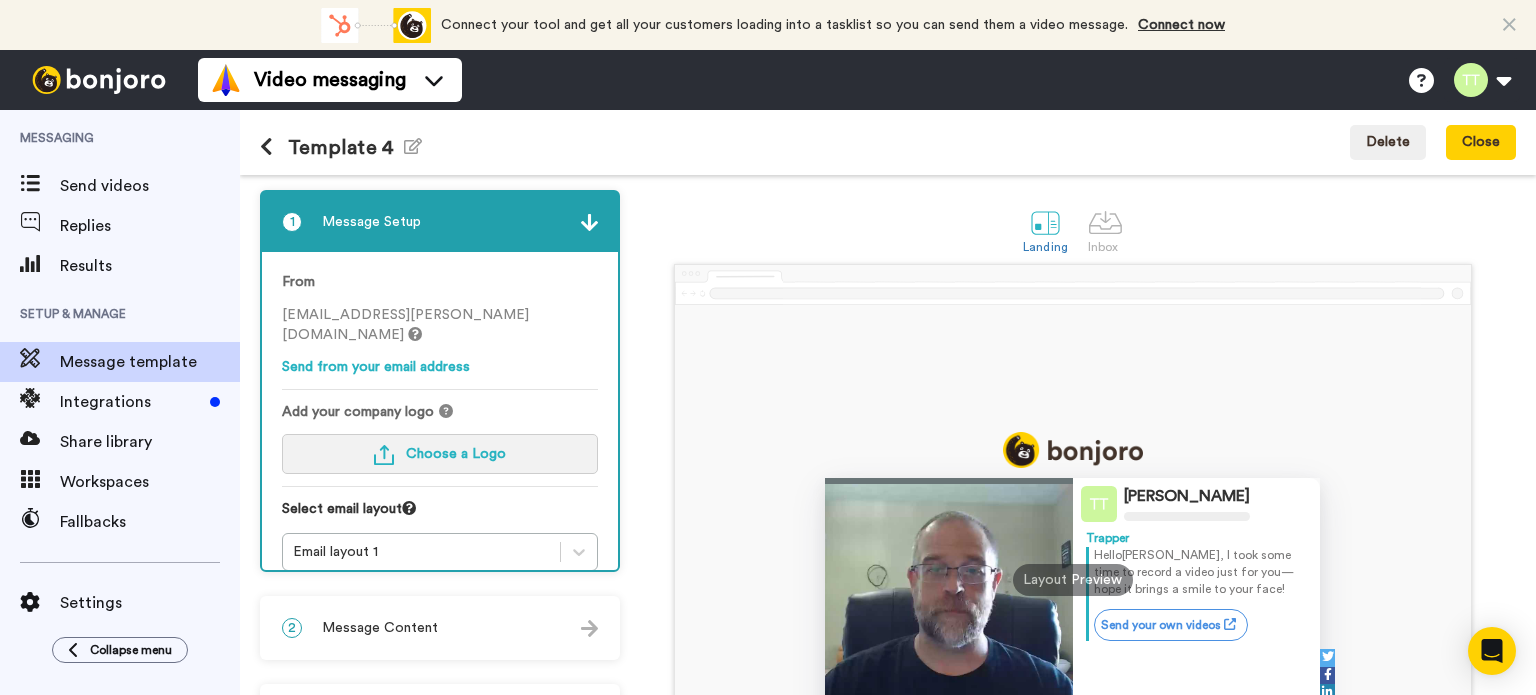 click at bounding box center (384, 455) 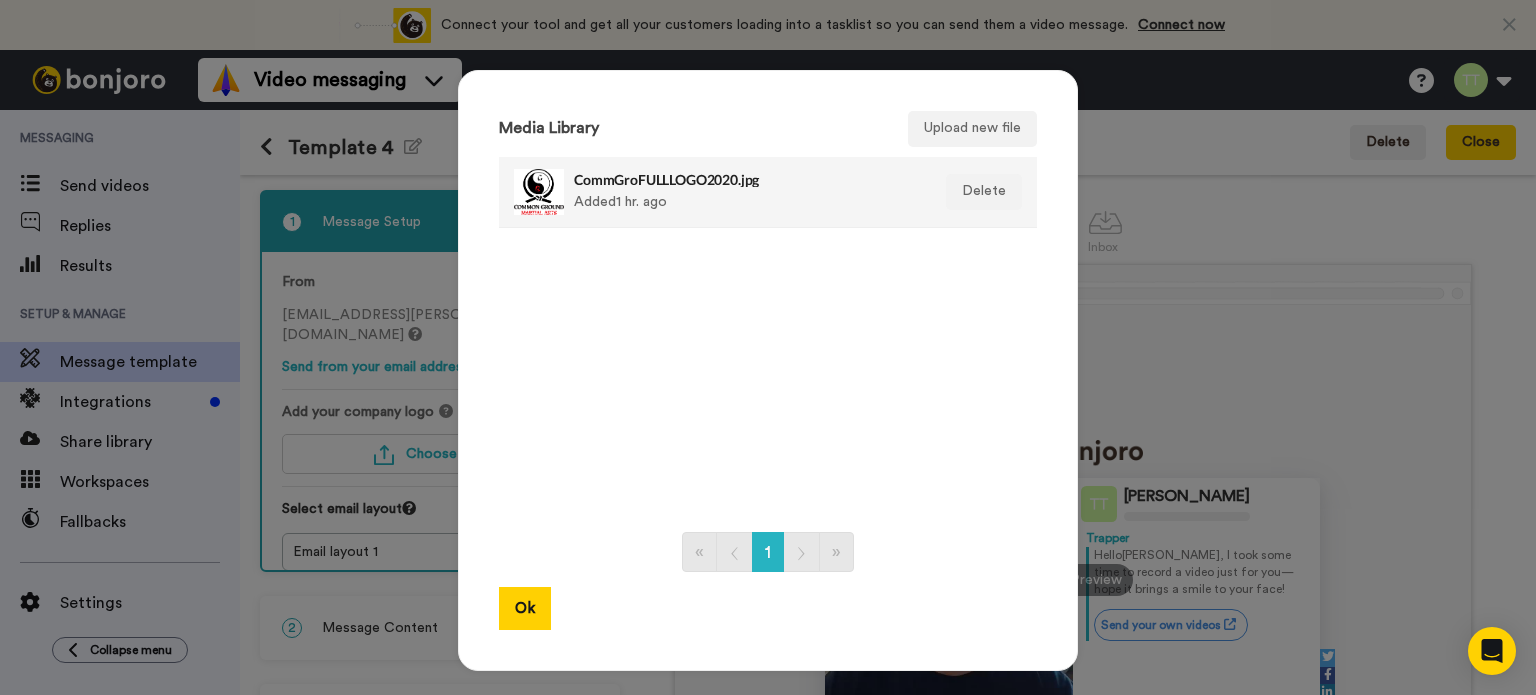 click on "CommGroFULLLOGO2020.jpg Added  1 hr. ago" at bounding box center (746, 192) 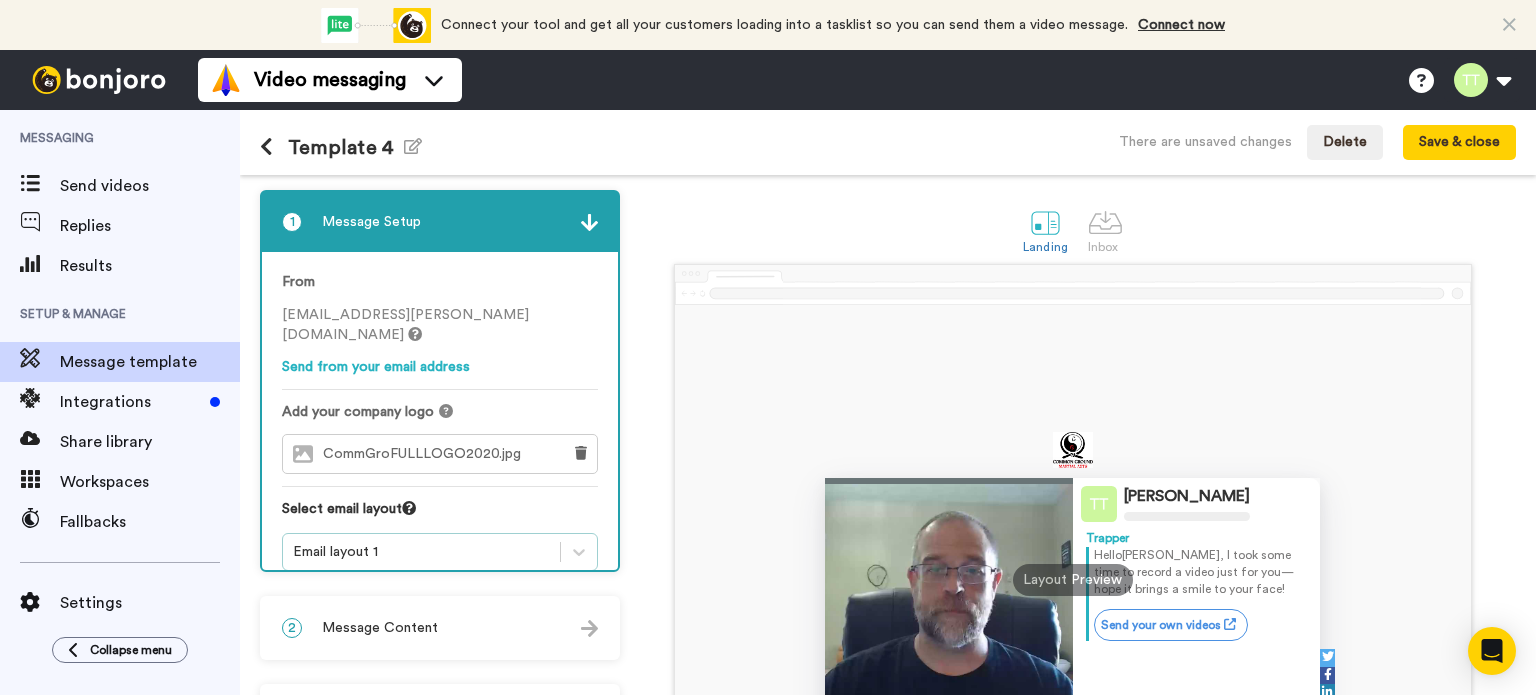 click on "1 Message Setup From trapper.taylor@inbound.bonjoromail.com   Send from your email address Add your company logo CommGroFULLLOGO2020.jpg Select email layout   Email layout 1 2 Message Content Personalise your message so your customers take action. Subject line A personal note from me to you Message text Hello {first_name|there}, I took some time to record a video just for you—hope it brings a smile to your face! 190 What are merge tags? Call to action Customise call to action 3 Landing Page Design Design Elements Background image   Choose image Social Share   Remove Bonjoro Badge" at bounding box center [445, 560] 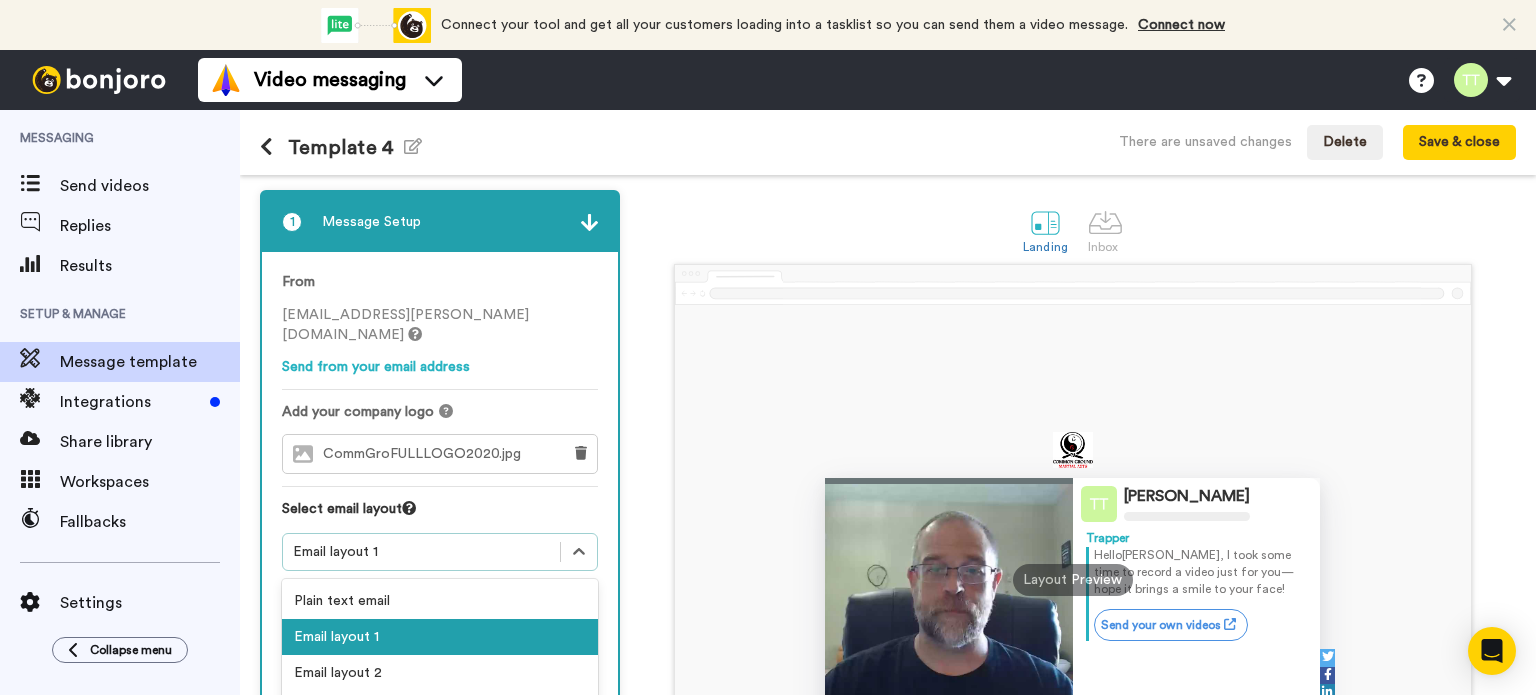 scroll, scrollTop: 58, scrollLeft: 0, axis: vertical 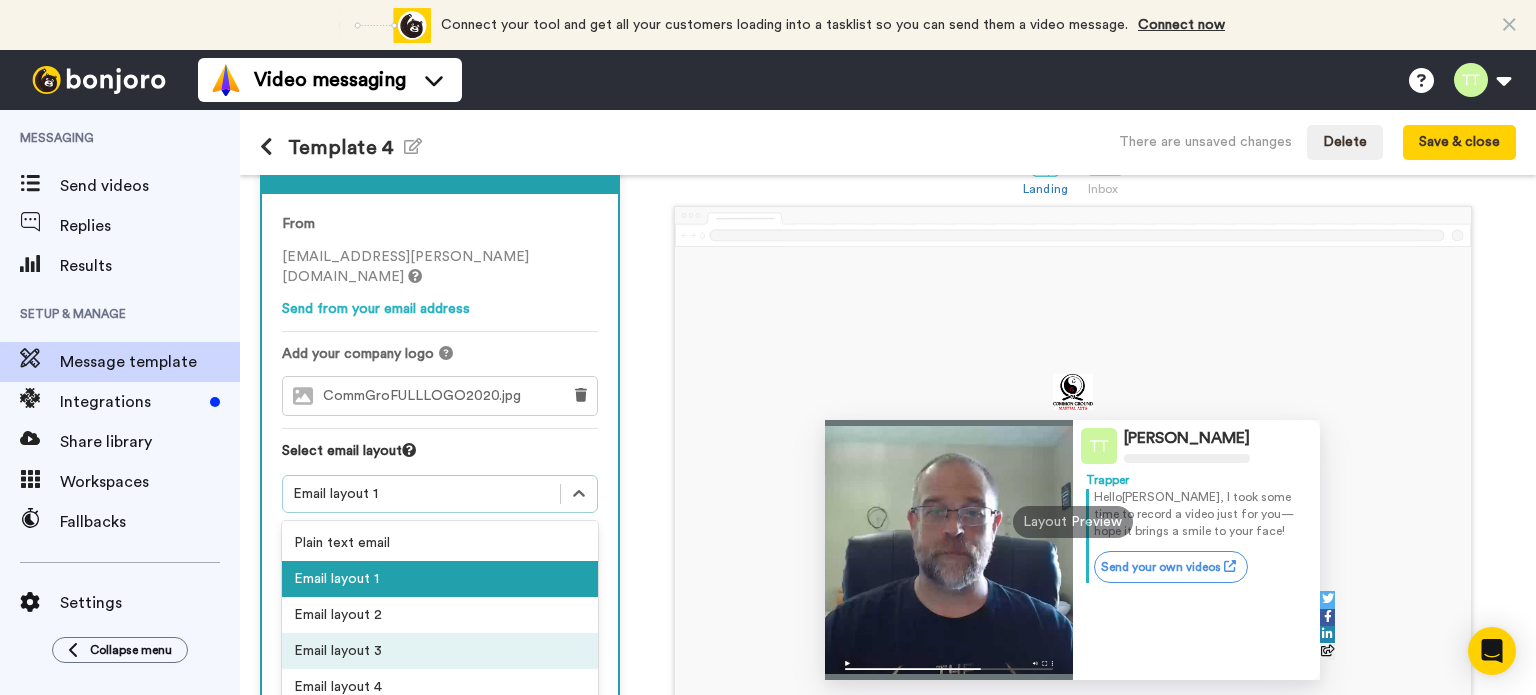 click on "Email layout 3" at bounding box center [440, 651] 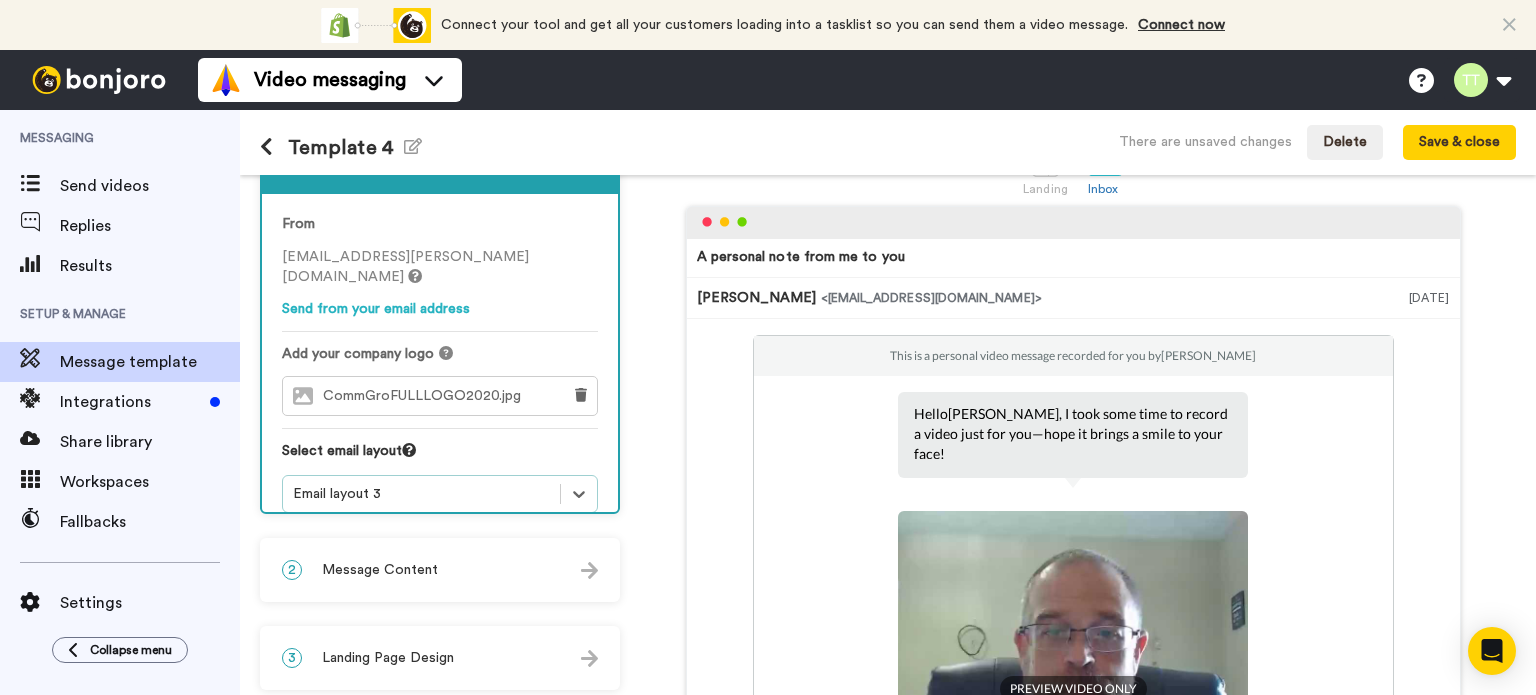 scroll, scrollTop: 252, scrollLeft: 0, axis: vertical 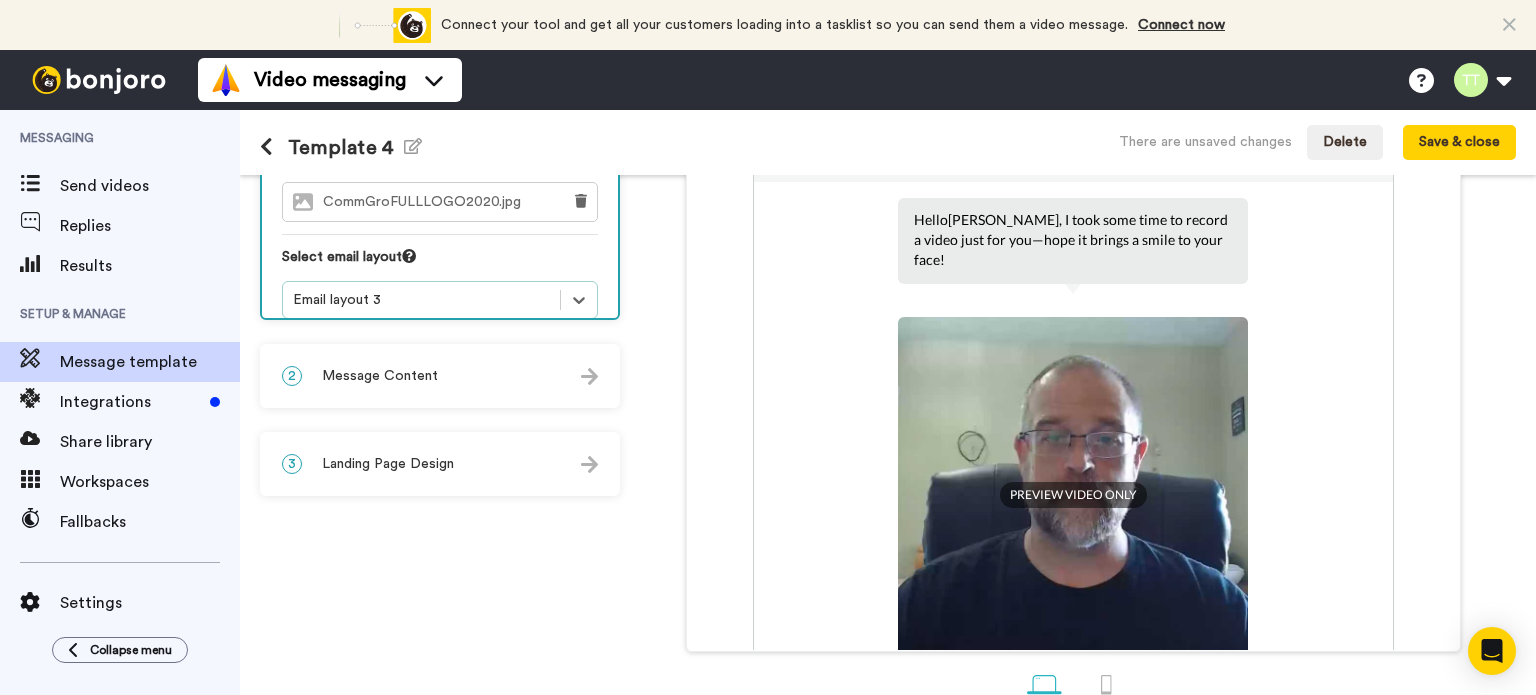 click on "2 Message Content" at bounding box center [440, 376] 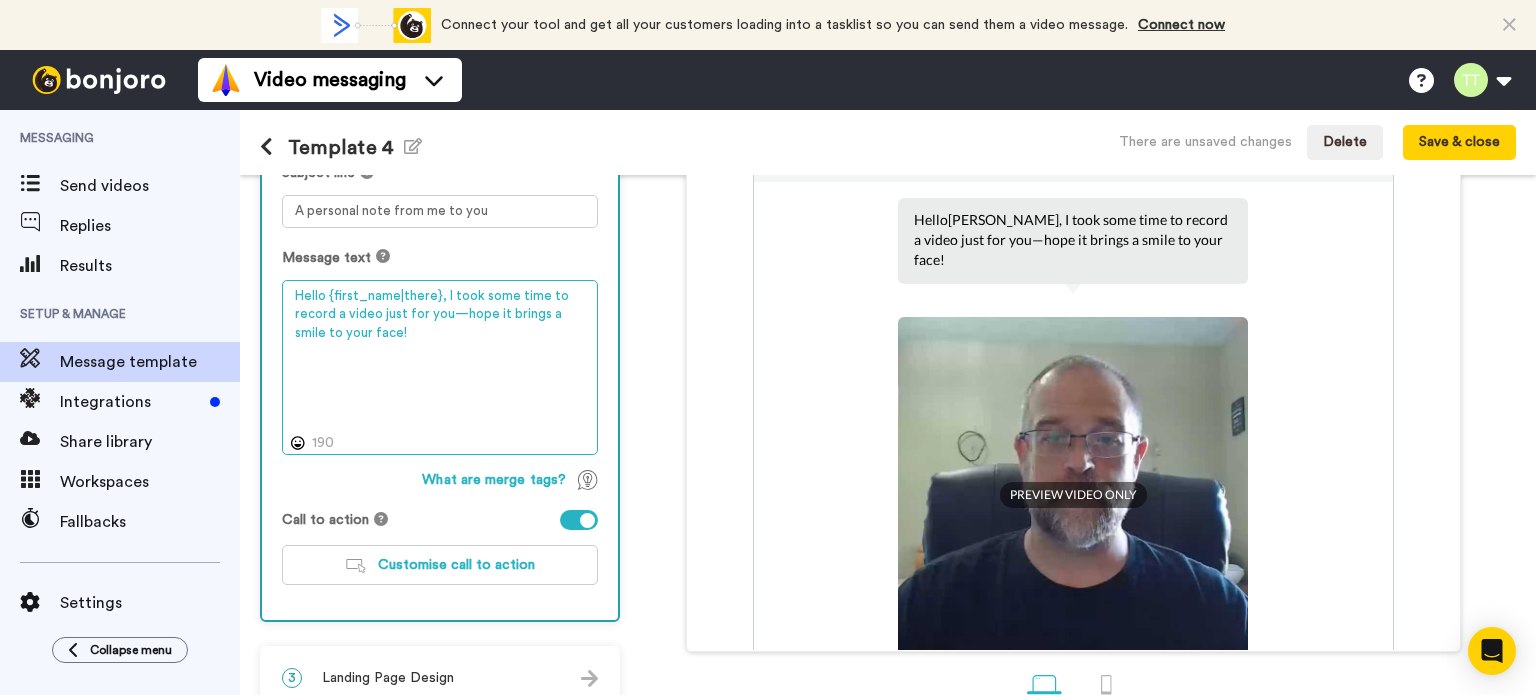 drag, startPoint x: 440, startPoint y: 292, endPoint x: 566, endPoint y: 338, distance: 134.13426 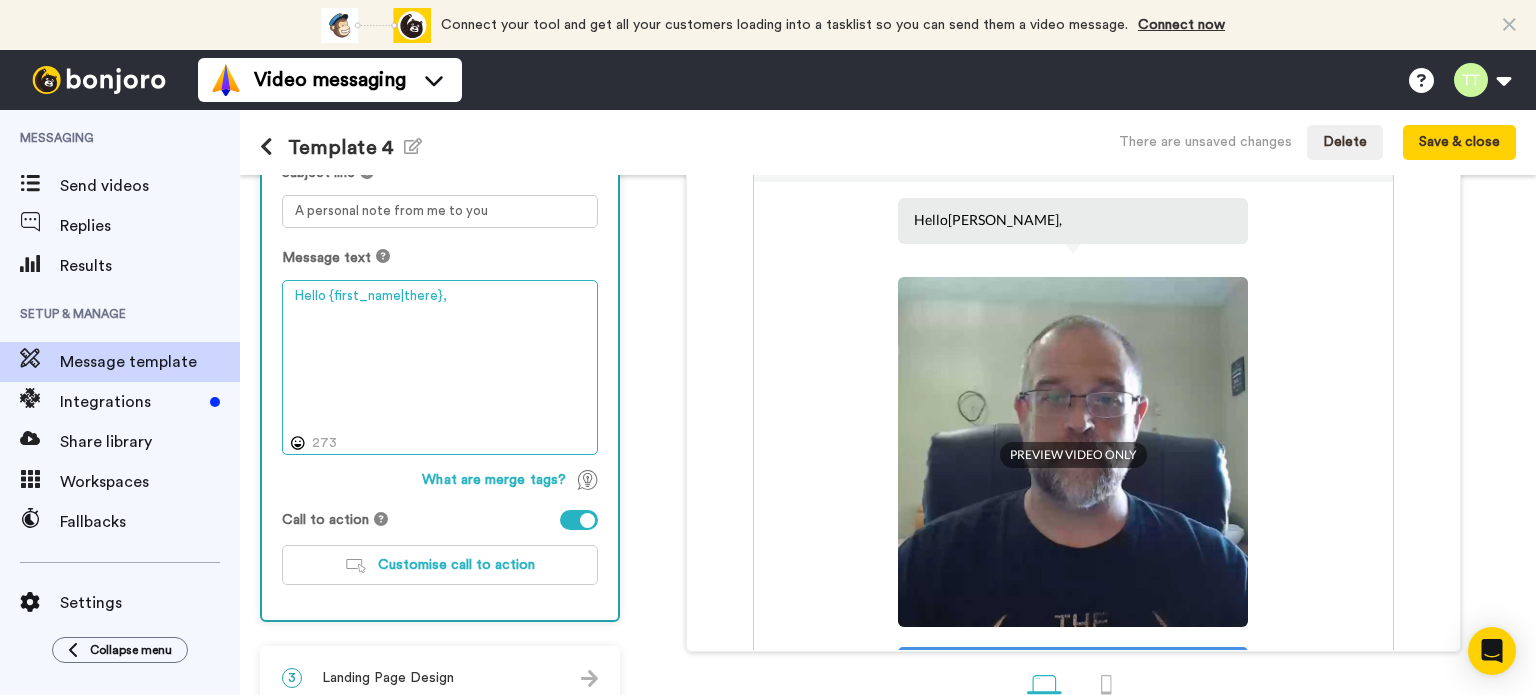 paste on "I’m so glad you’re curious about Kendo—it’s an amazing practice rooted in tradition, discipline, and personal growth. I made a short video to introduce myself and share a little about how we train." 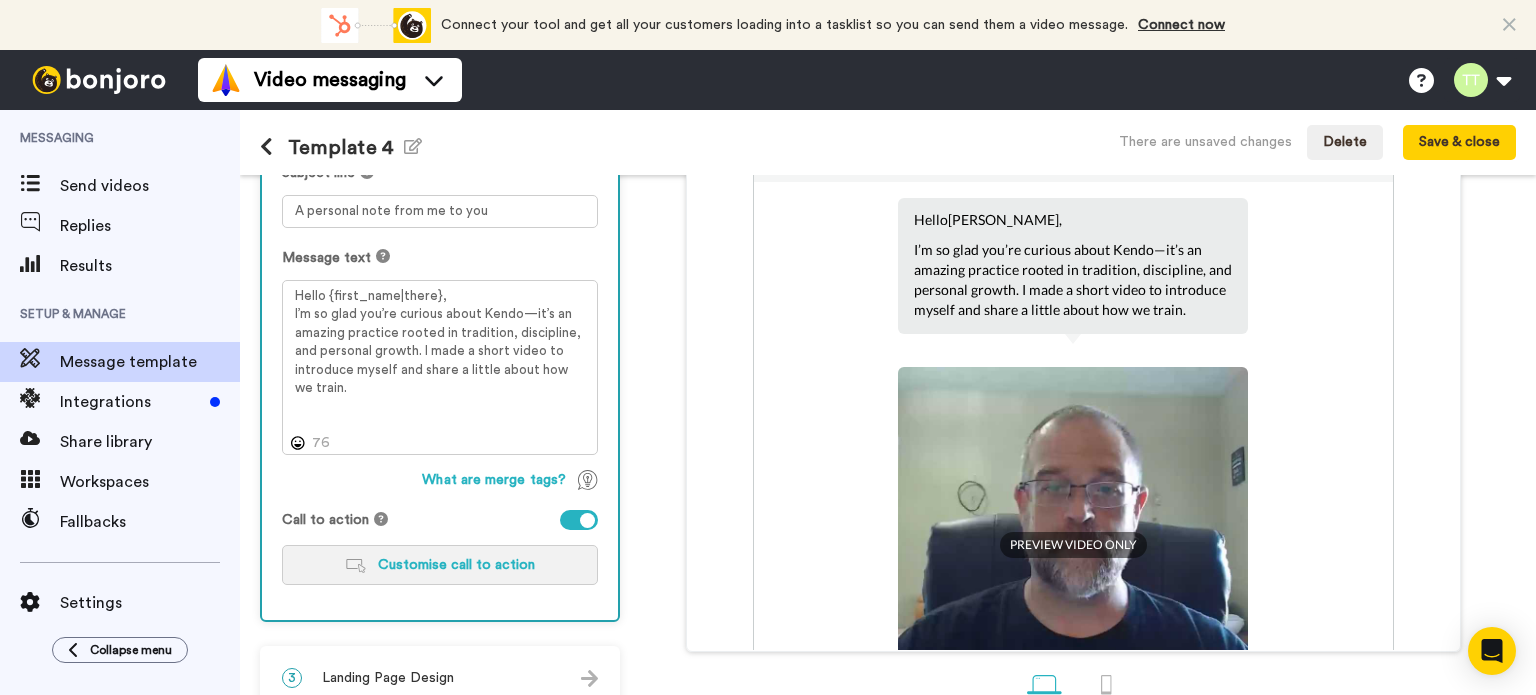 click on "Customise call to action" at bounding box center [456, 565] 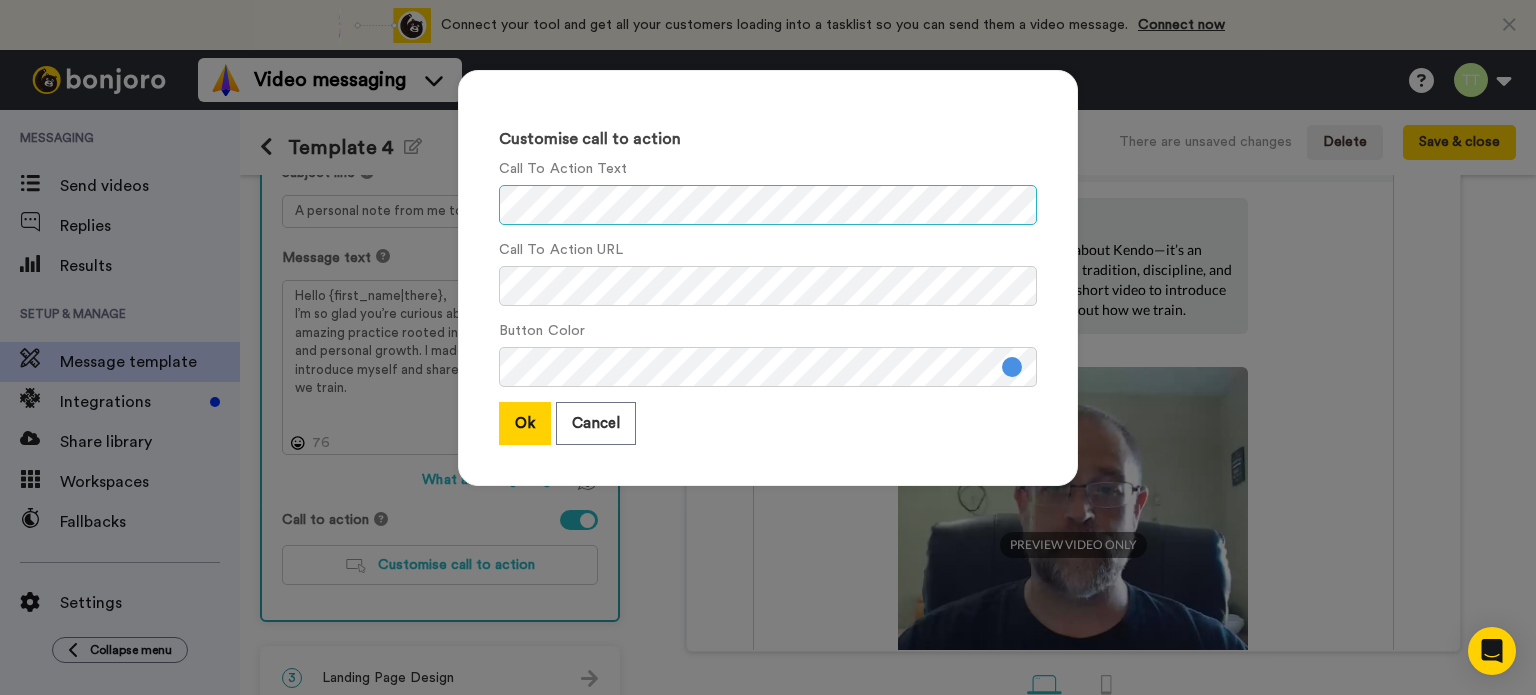 click on "Customise call to action Call To Action Text Call To Action URL Button Color Ok Cancel" at bounding box center [768, 278] 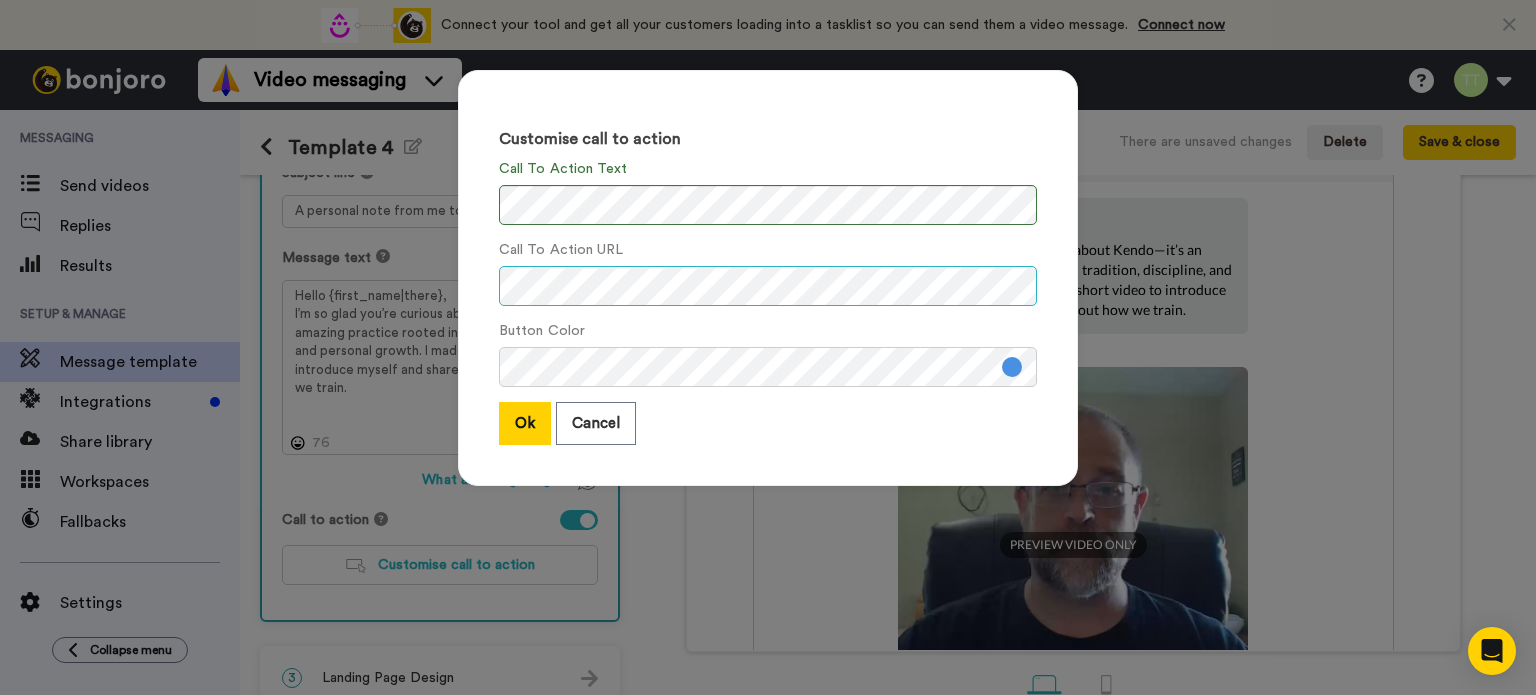 click on "Customise call to action Call To Action Text Call To Action URL Button Color Ok Cancel" at bounding box center [768, 347] 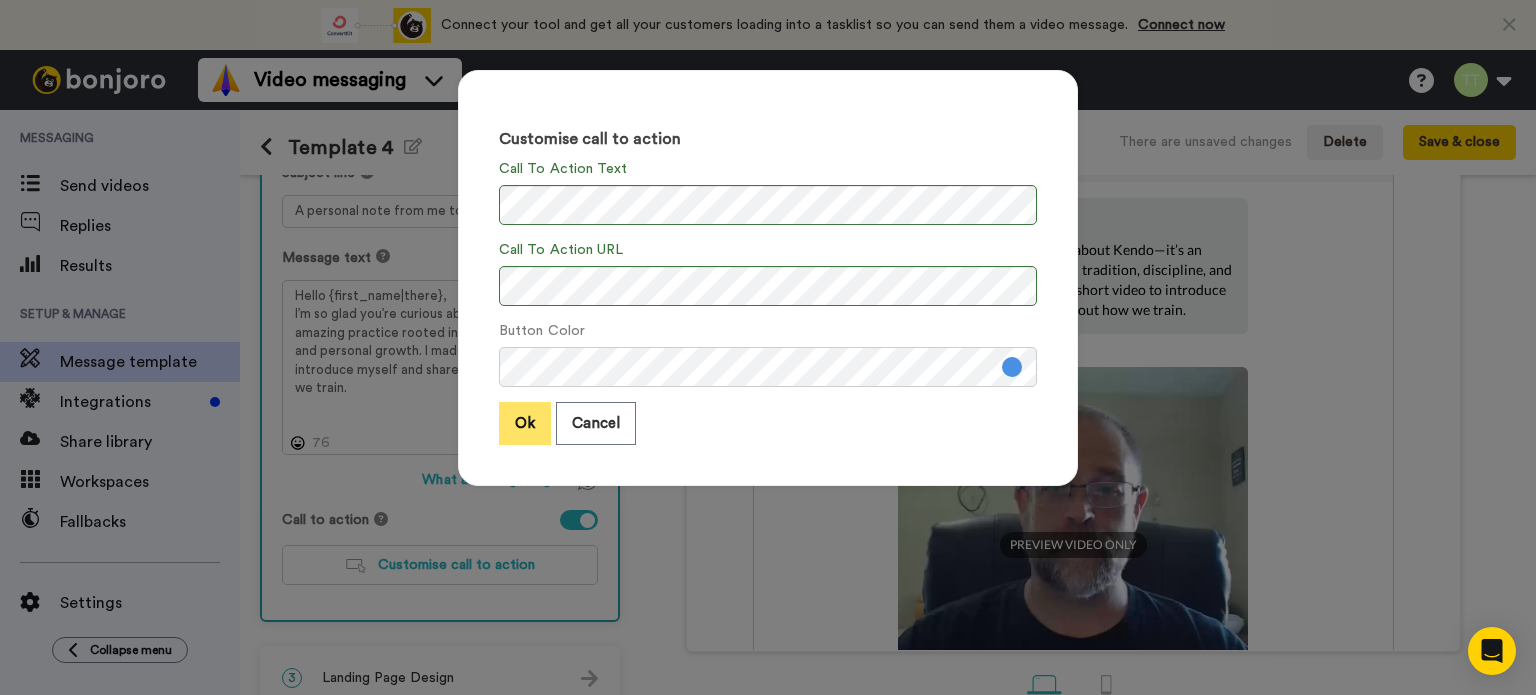 click on "Ok" at bounding box center (525, 423) 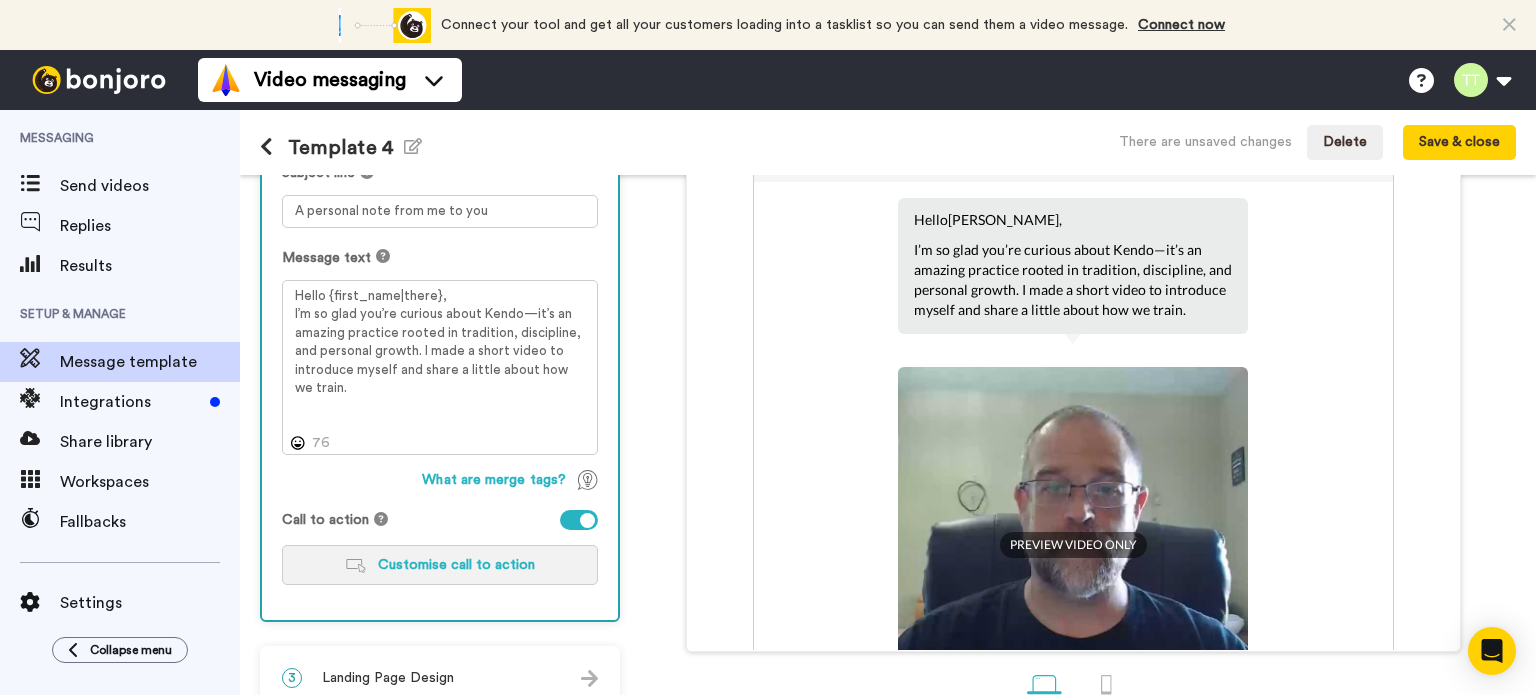 click on "Customise call to action" at bounding box center [456, 565] 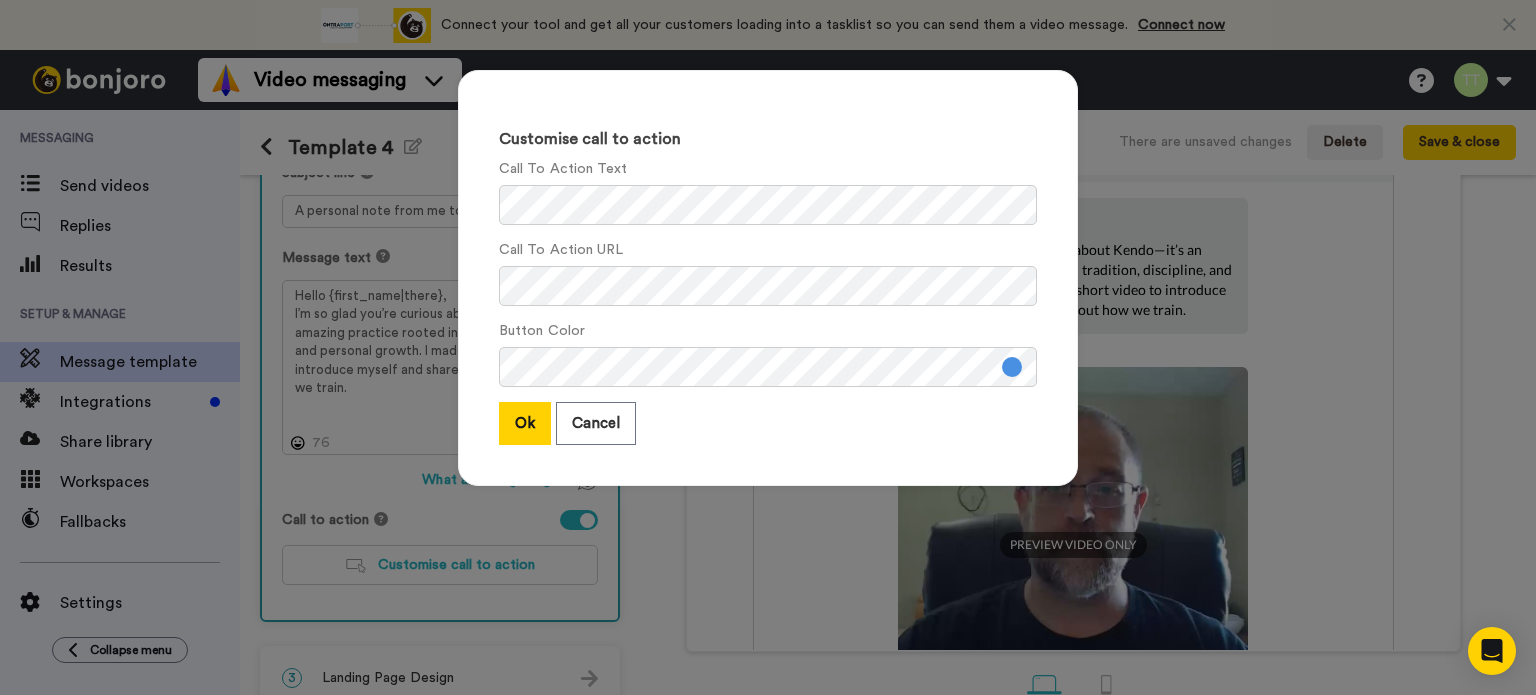 click at bounding box center (1012, 367) 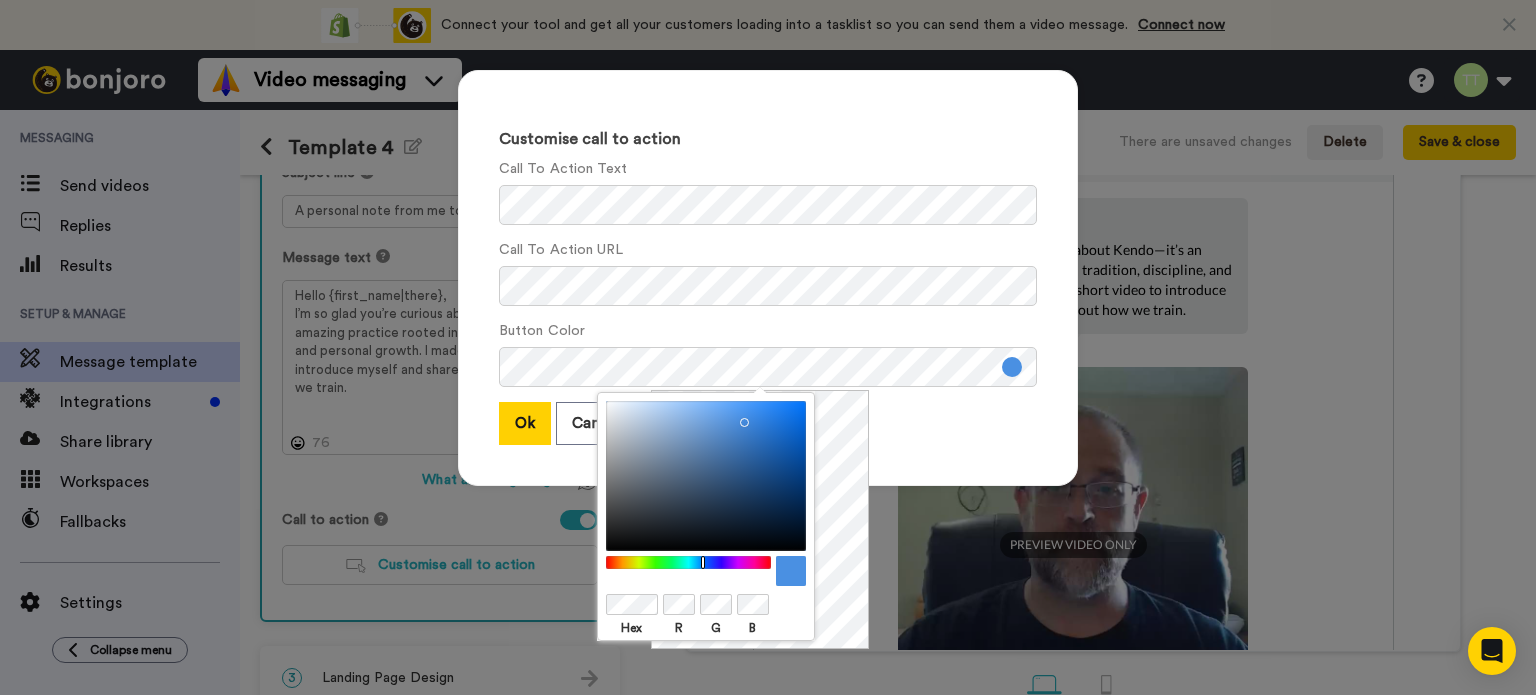 click at bounding box center [689, 562] 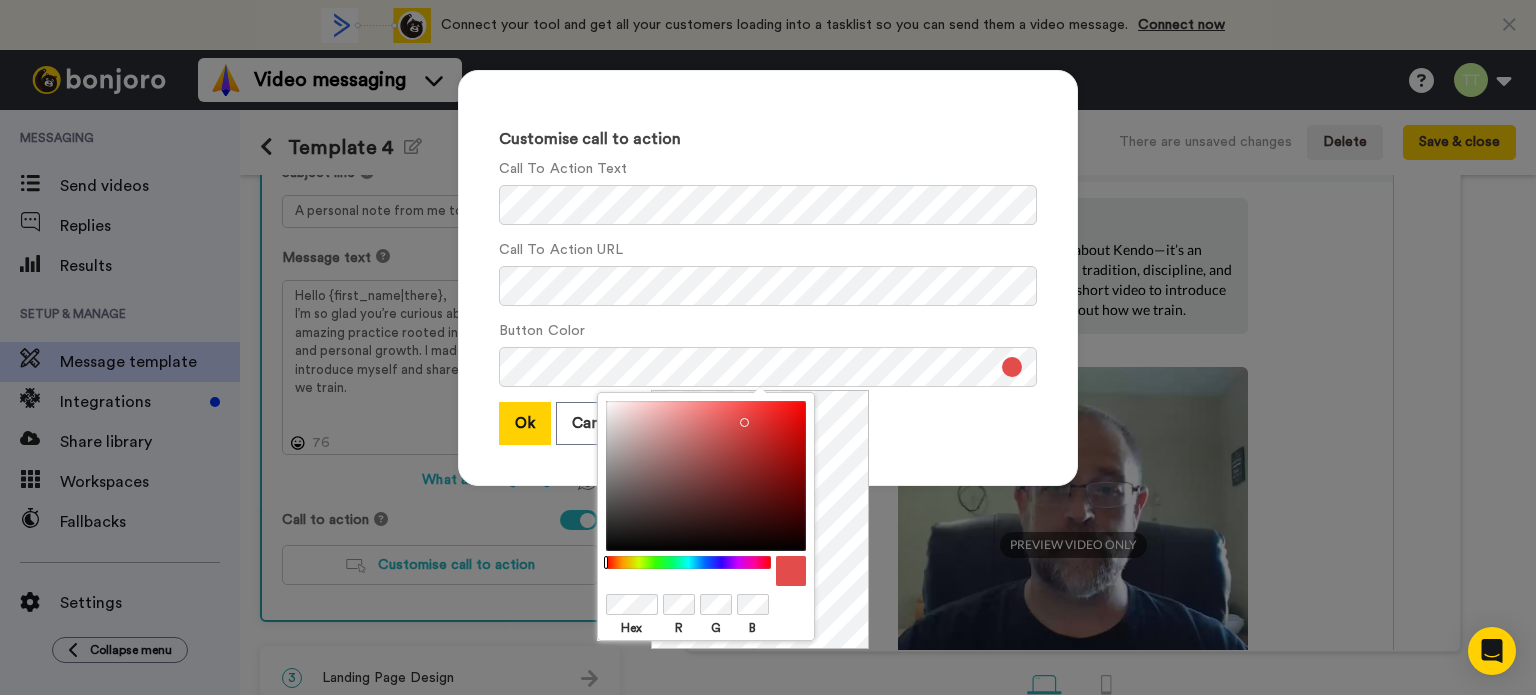 click at bounding box center (706, 476) 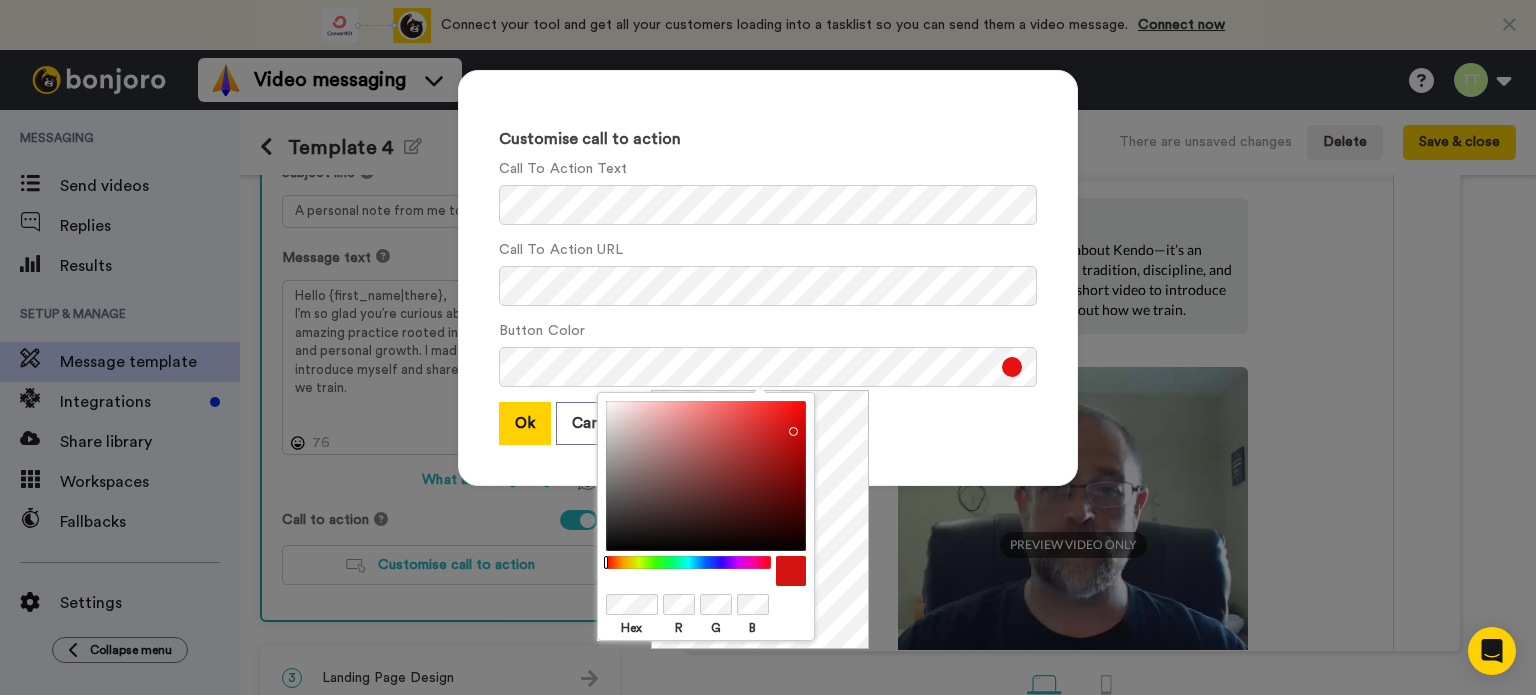 click at bounding box center [706, 476] 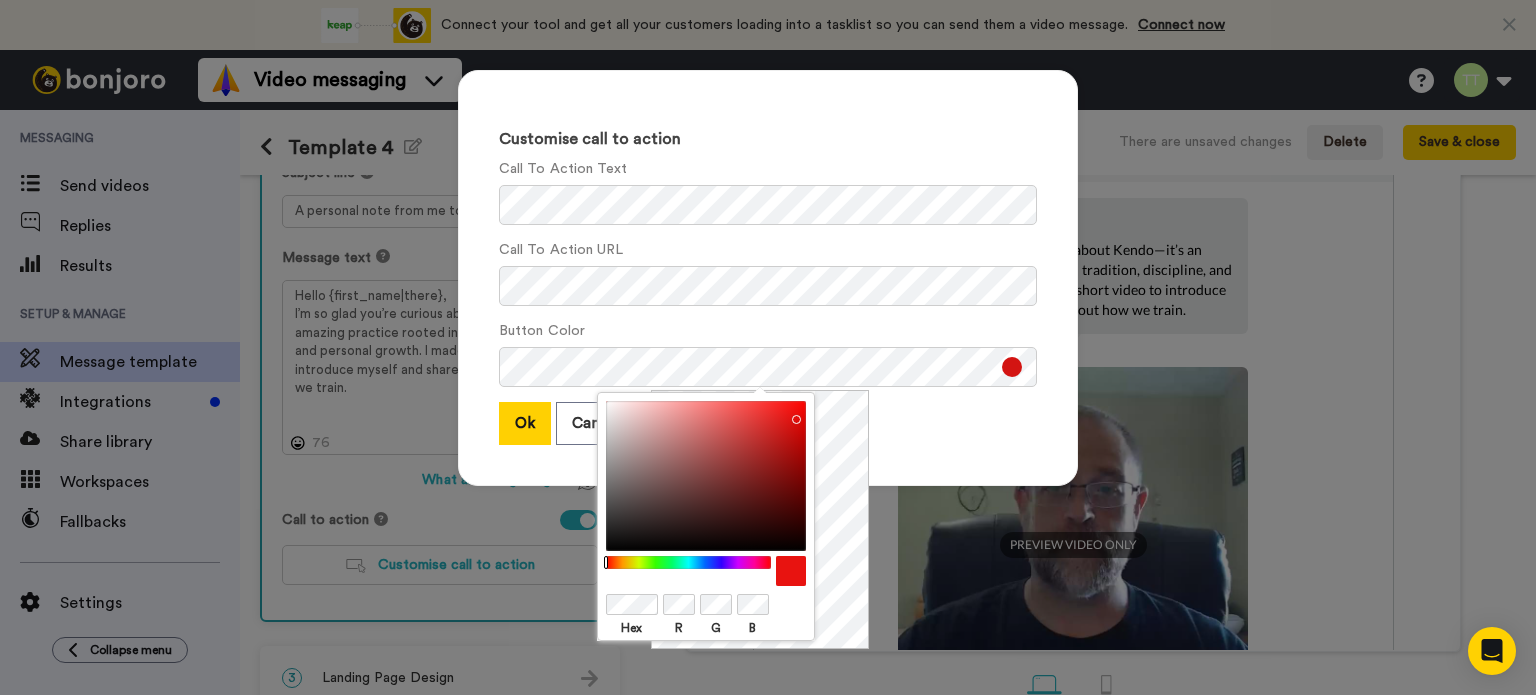 click at bounding box center [706, 476] 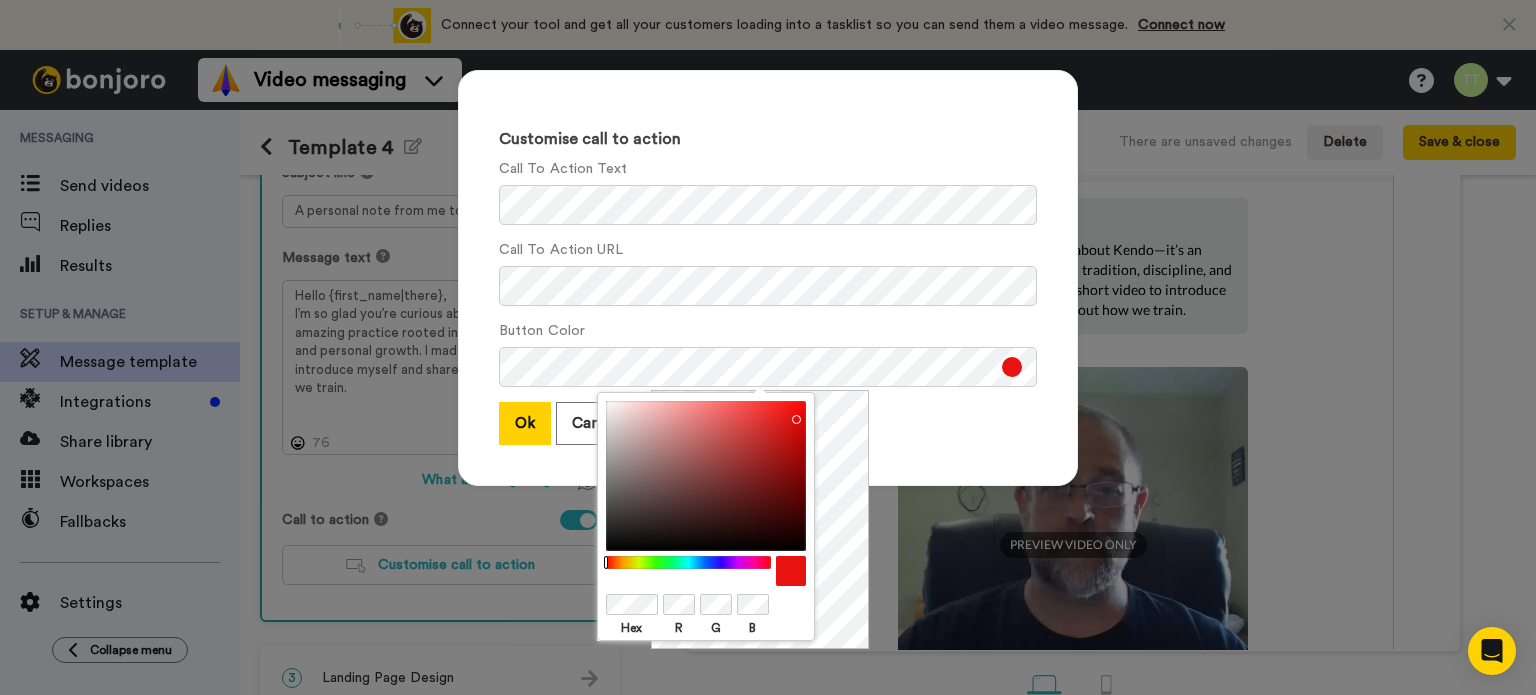 click at bounding box center [706, 476] 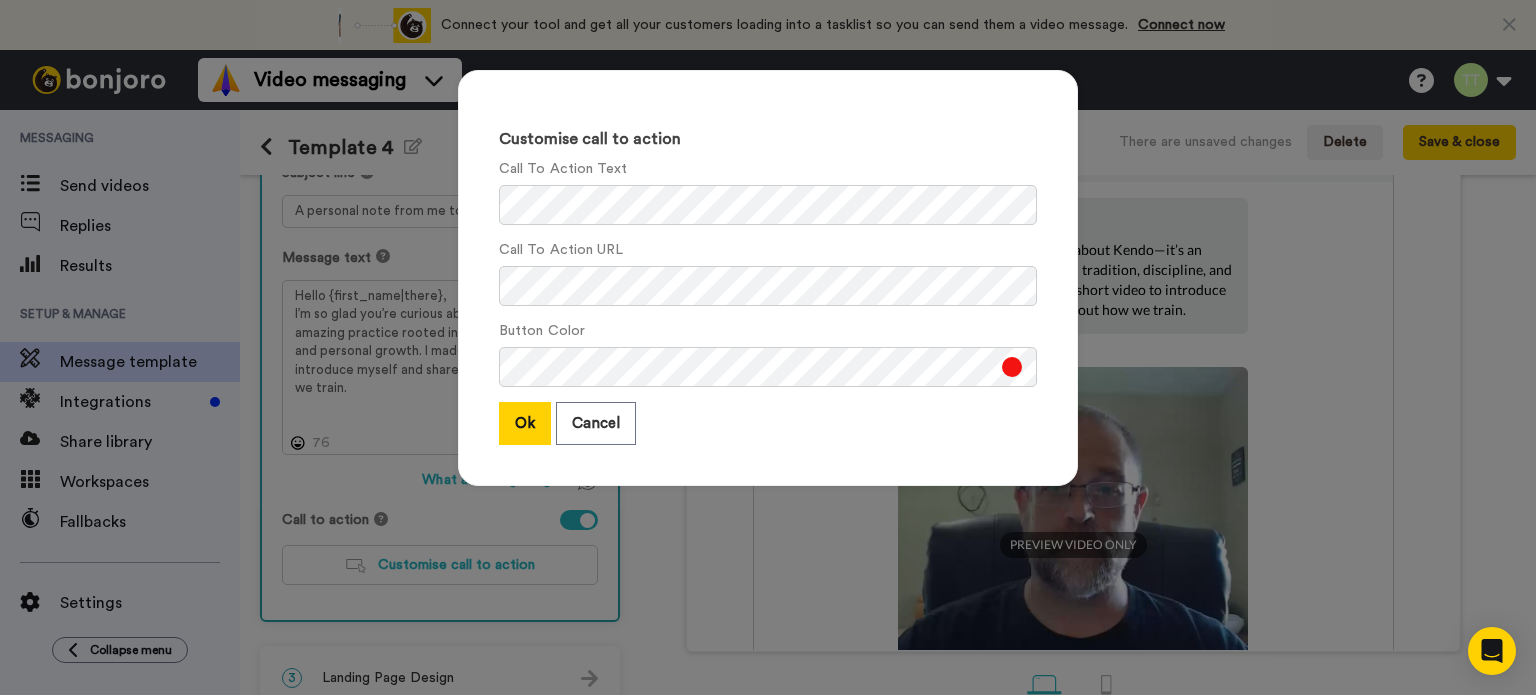 click on "Customise call to action Call To Action Text Call To Action URL Button Color Ok Cancel" at bounding box center (768, 278) 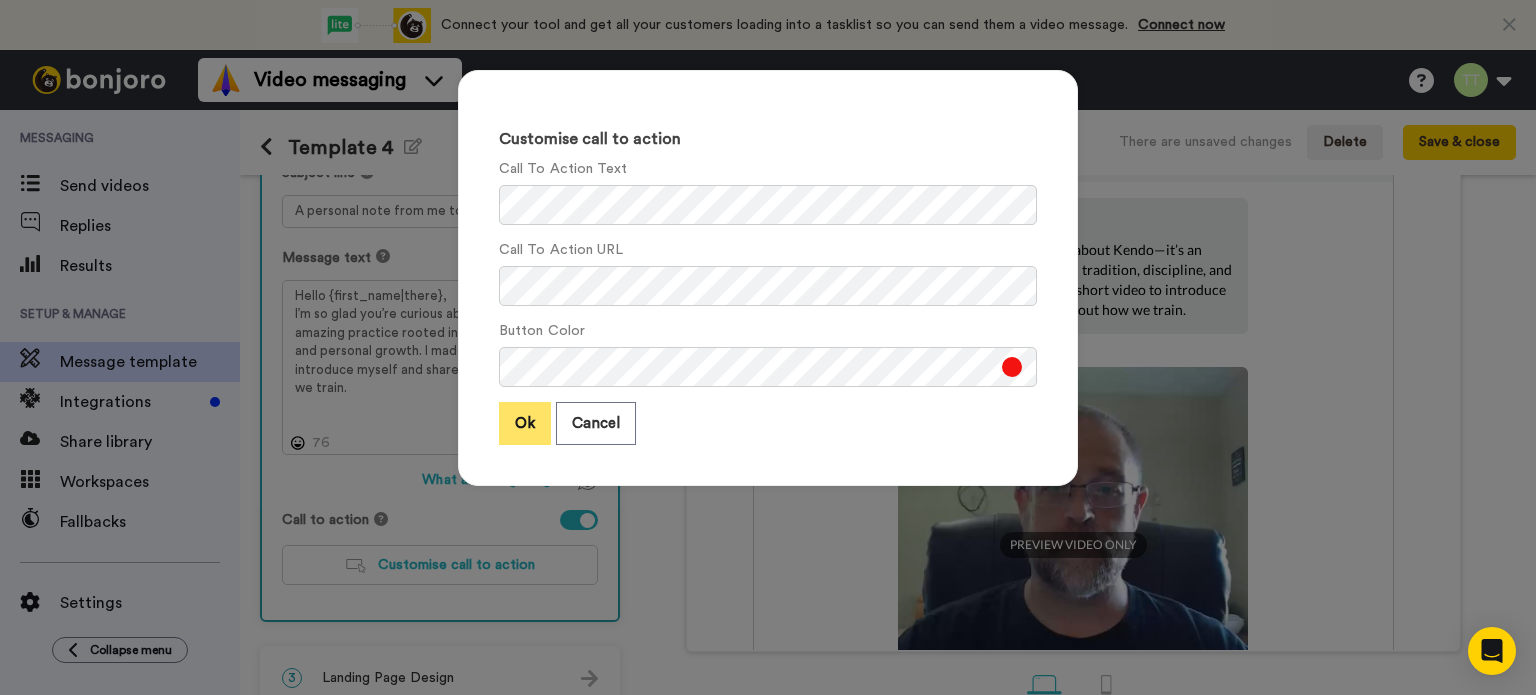 click on "Ok" at bounding box center [525, 423] 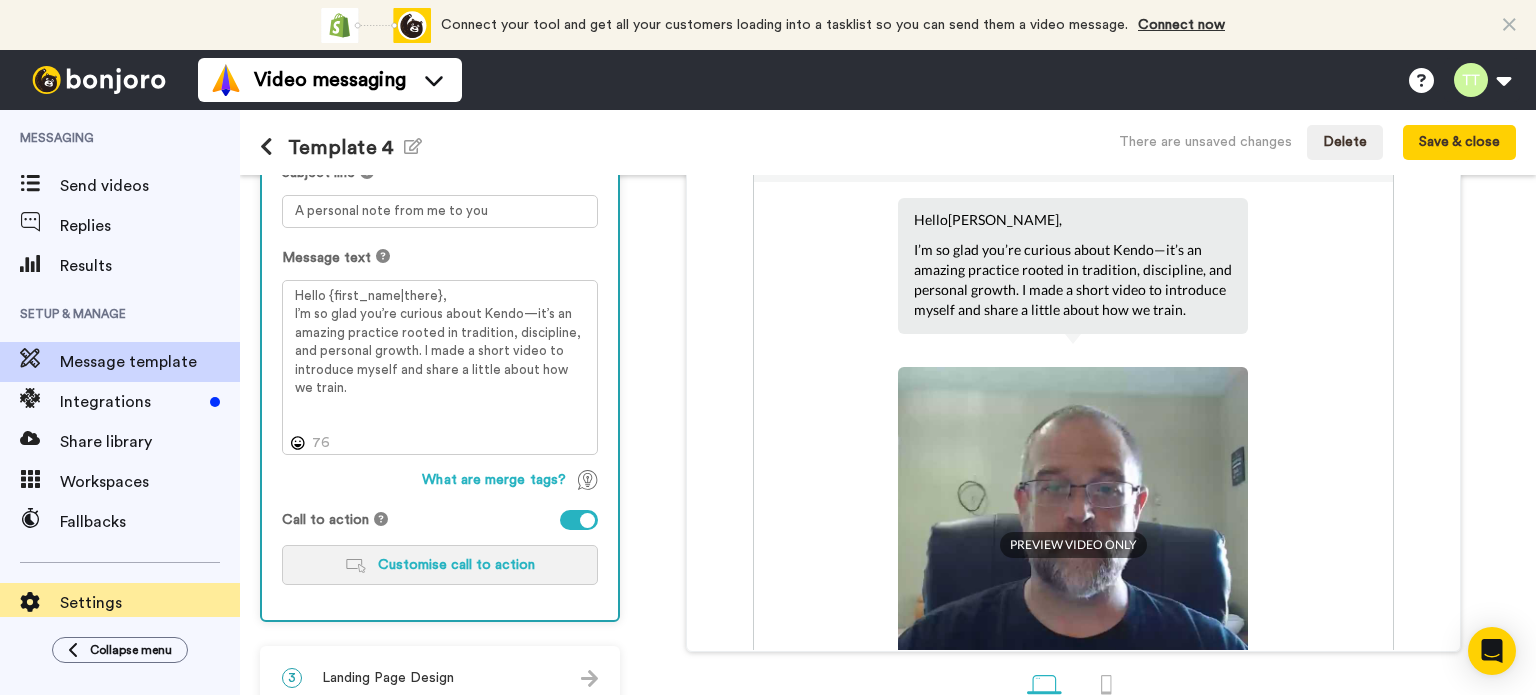 scroll, scrollTop: 112, scrollLeft: 0, axis: vertical 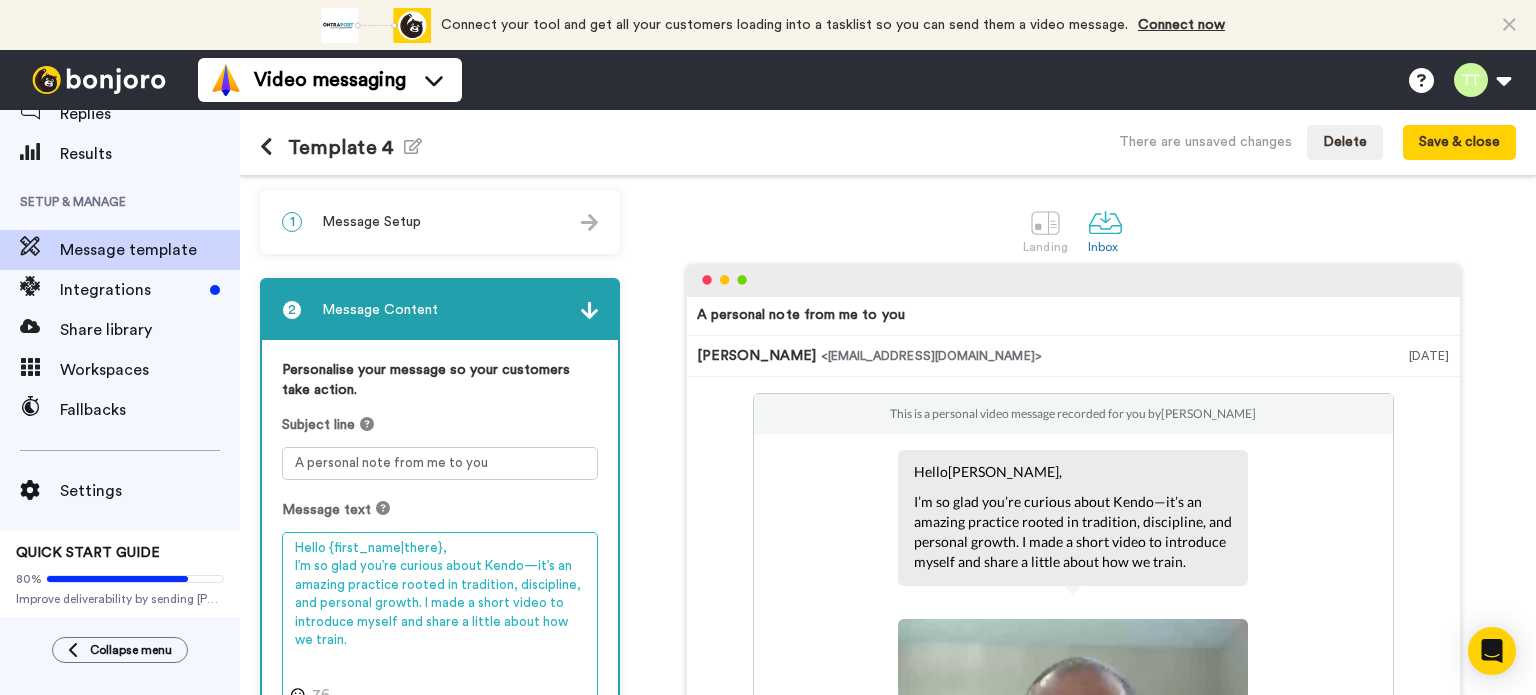 click on "Hello {first_name|there},
I’m so glad you’re curious about Kendo—it’s an amazing practice rooted in tradition, discipline, and personal growth. I made a short video to introduce myself and share a little about how we train." at bounding box center (440, 620) 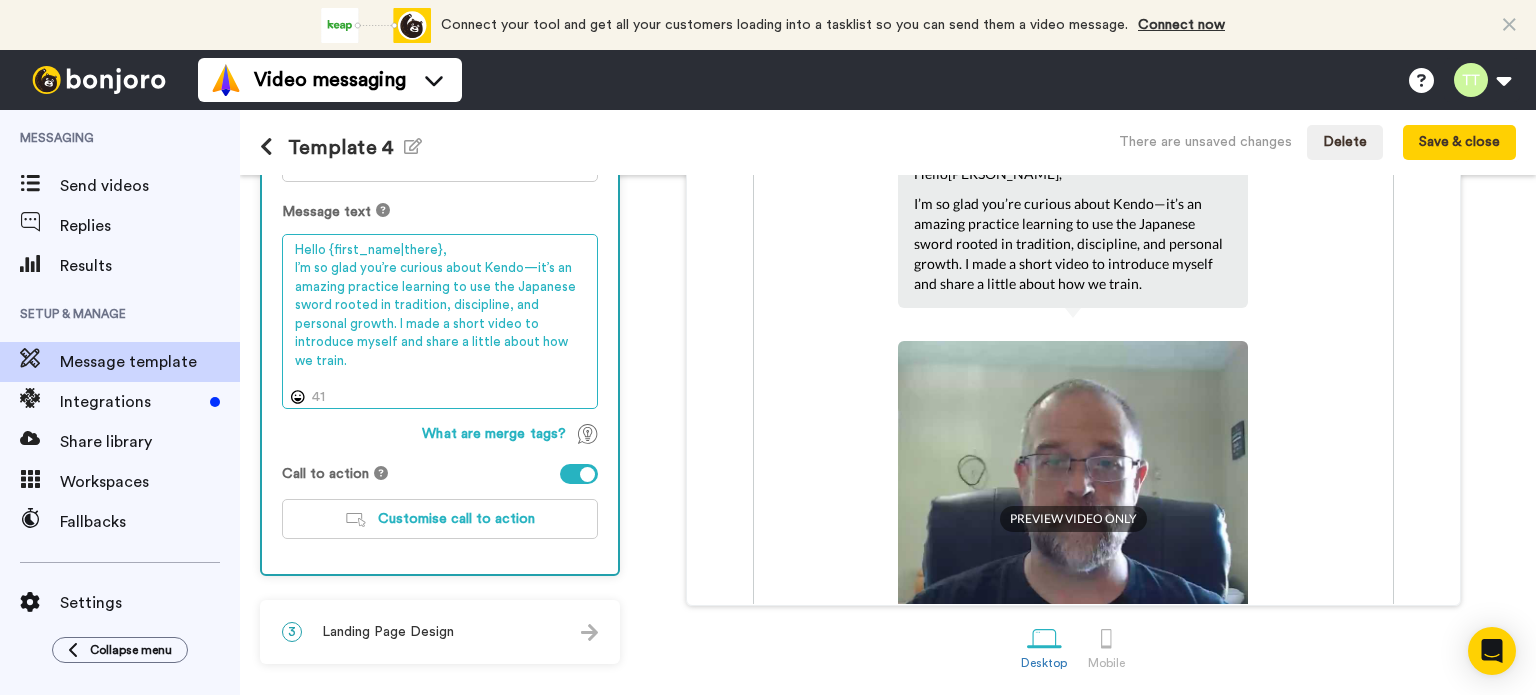 scroll, scrollTop: 297, scrollLeft: 0, axis: vertical 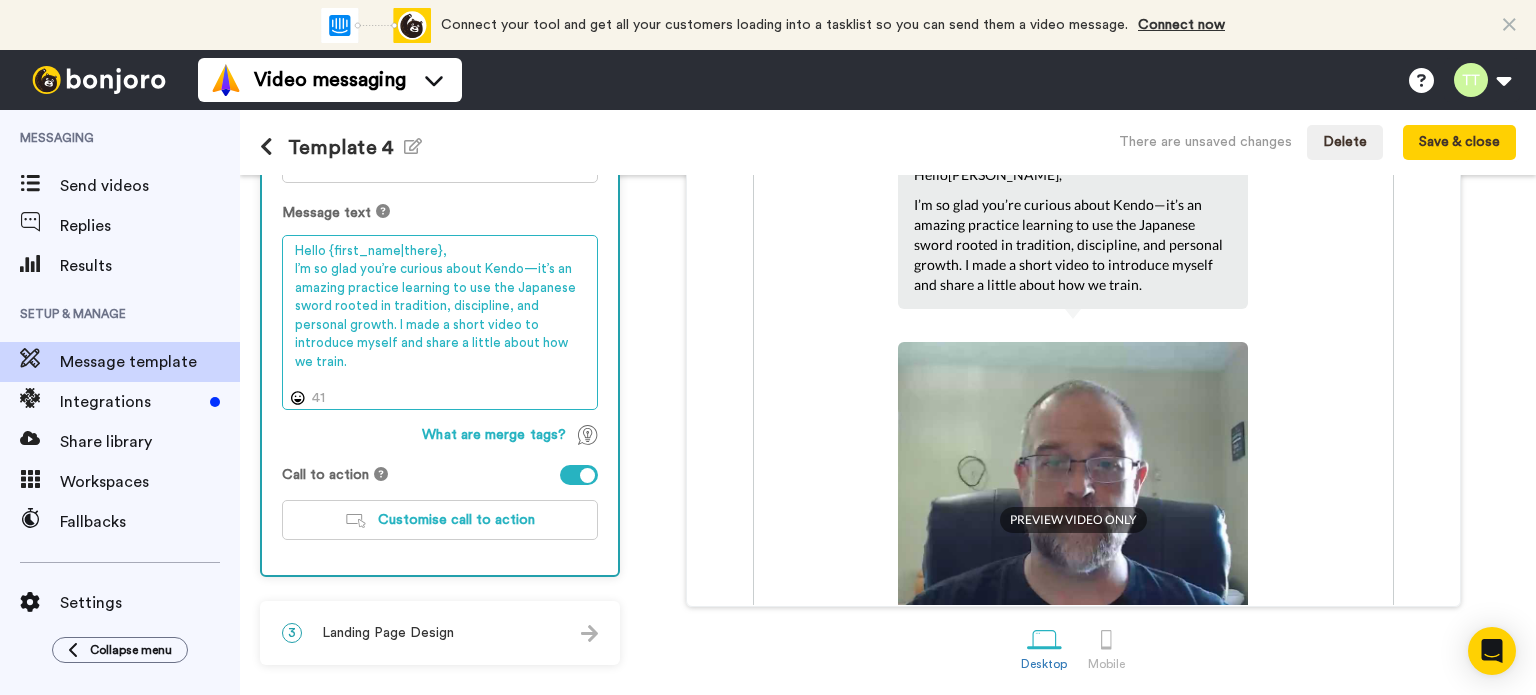 type on "Hello {first_name|there},
I’m so glad you’re curious about Kendo—it’s an amazing practice learning to use the Japanese sword rooted in tradition, discipline, and personal growth. I made a short video to introduce myself and share a little about how we train." 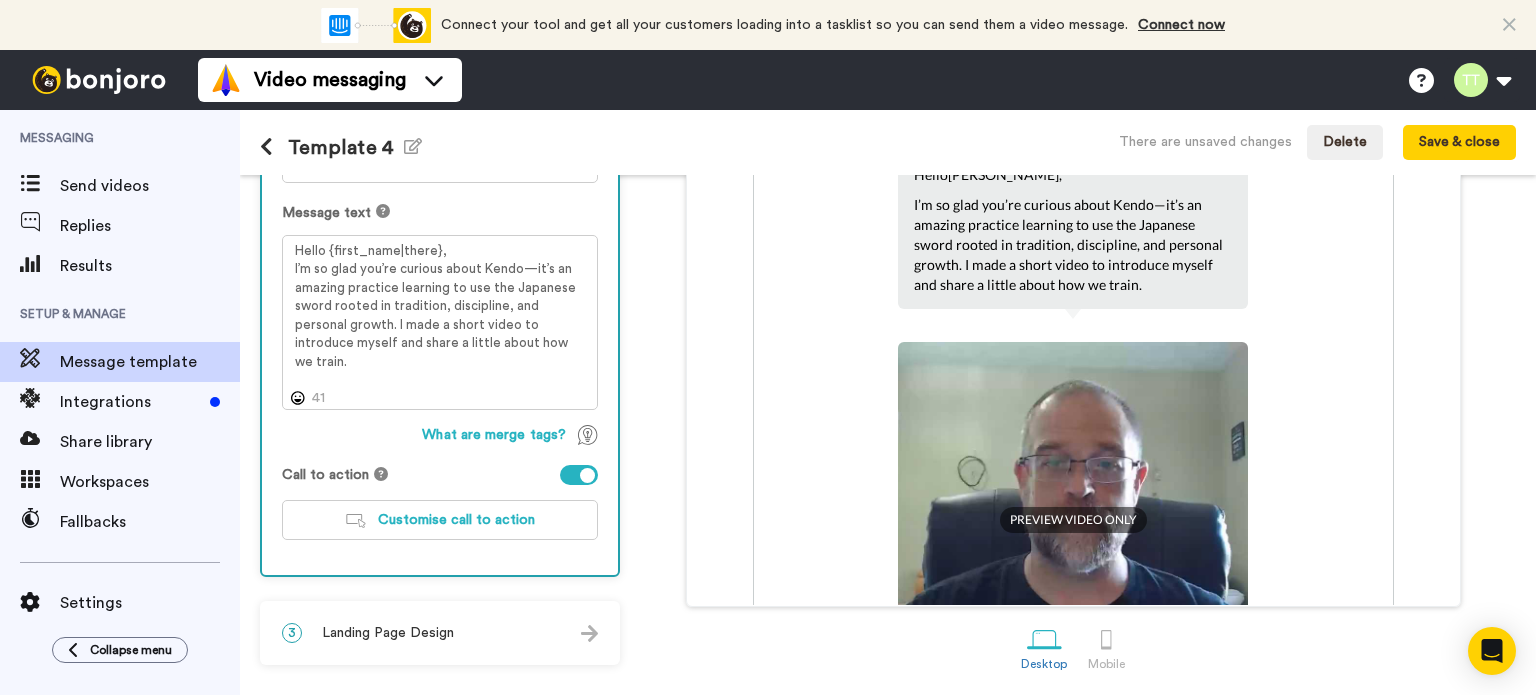 click on "What are merge tags?" at bounding box center (440, 435) 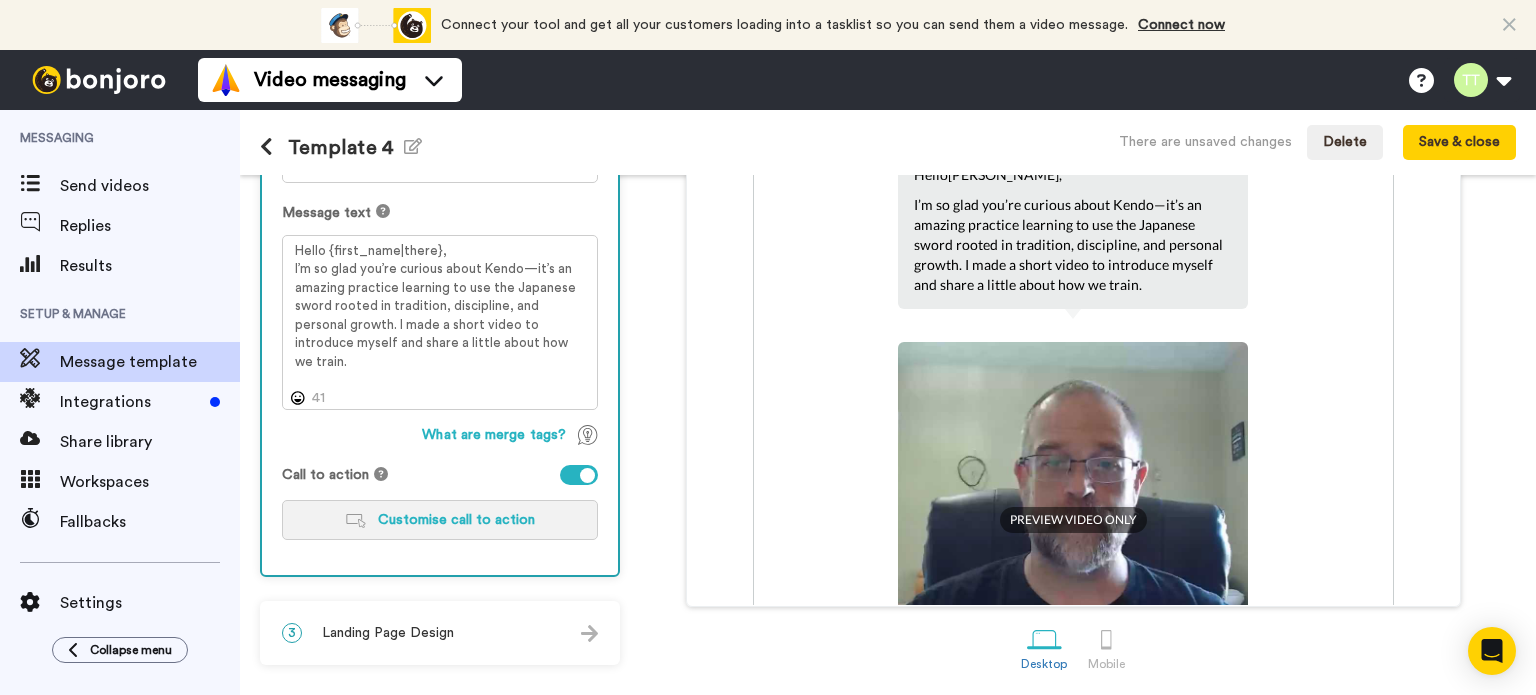 click on "Customise call to action" at bounding box center [440, 520] 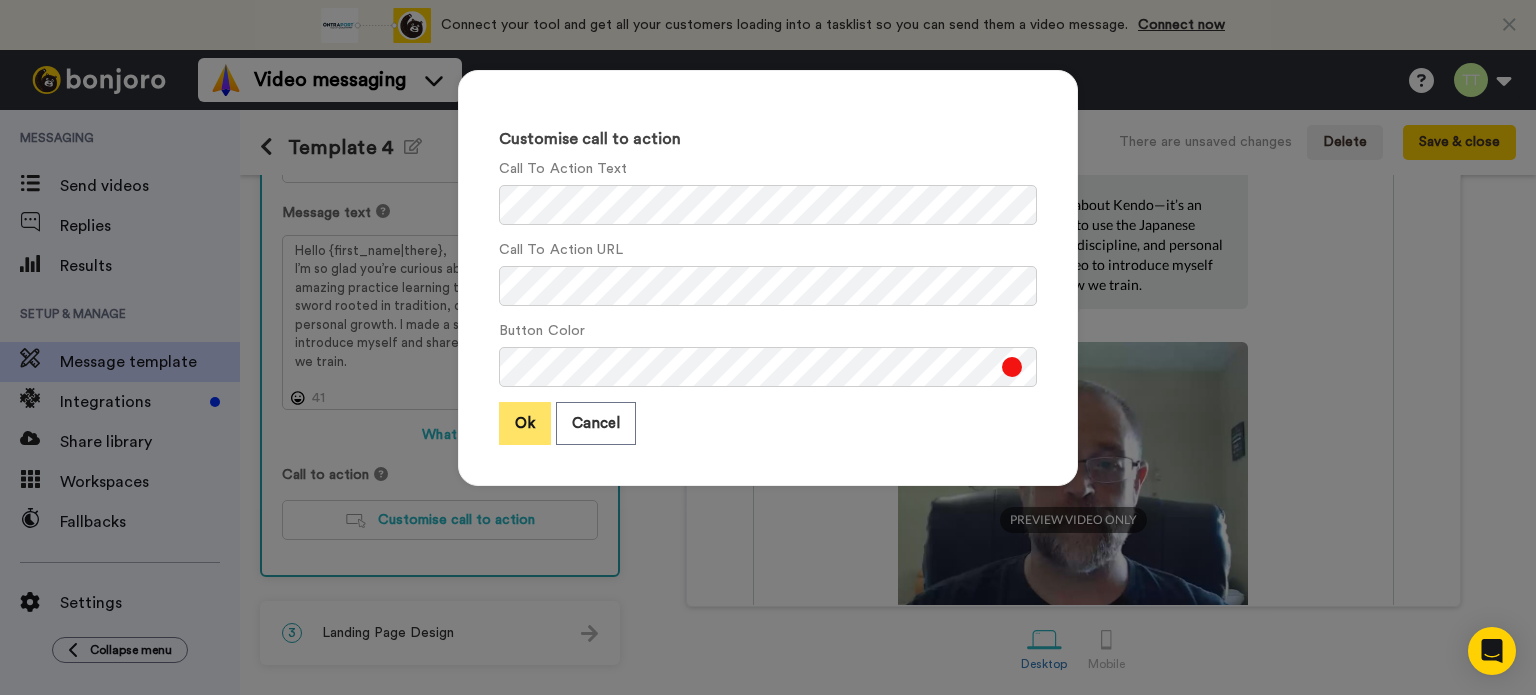 click on "Ok" at bounding box center (525, 423) 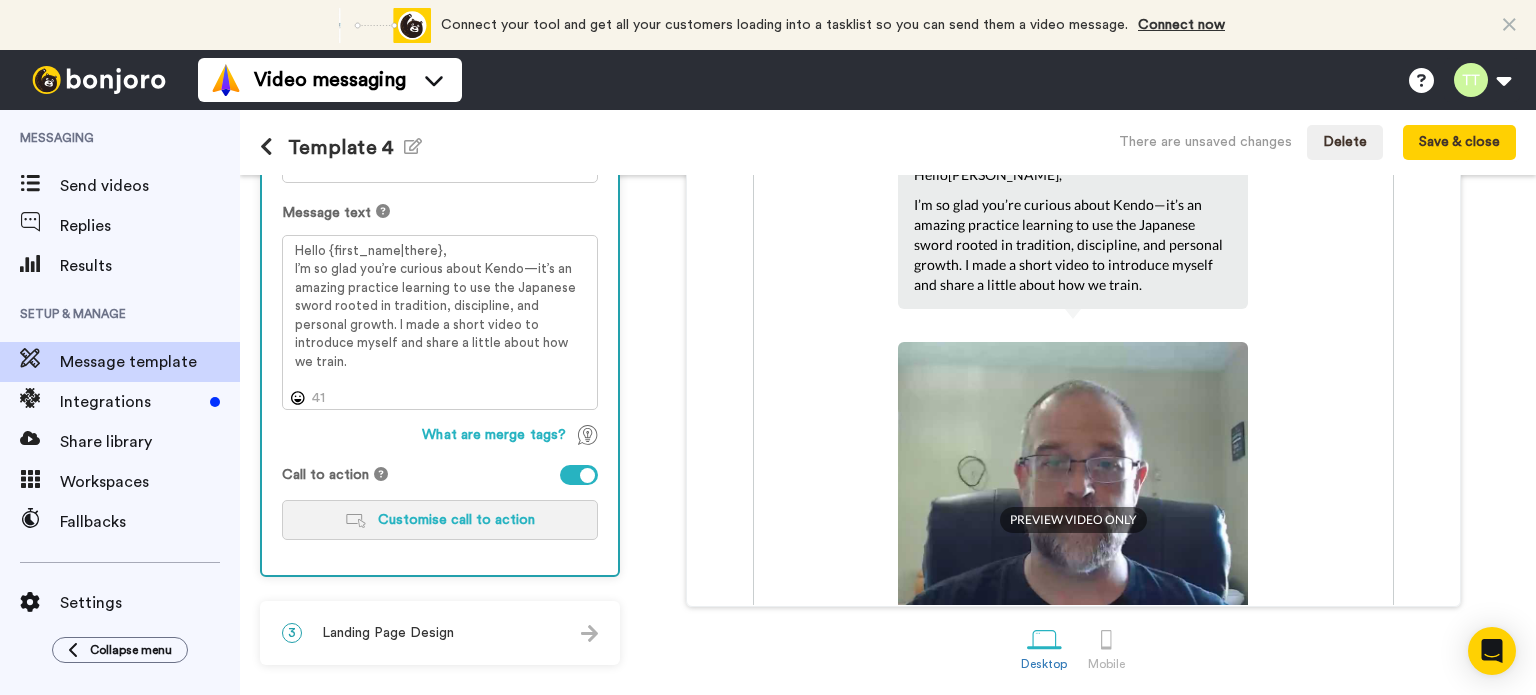 scroll, scrollTop: 0, scrollLeft: 0, axis: both 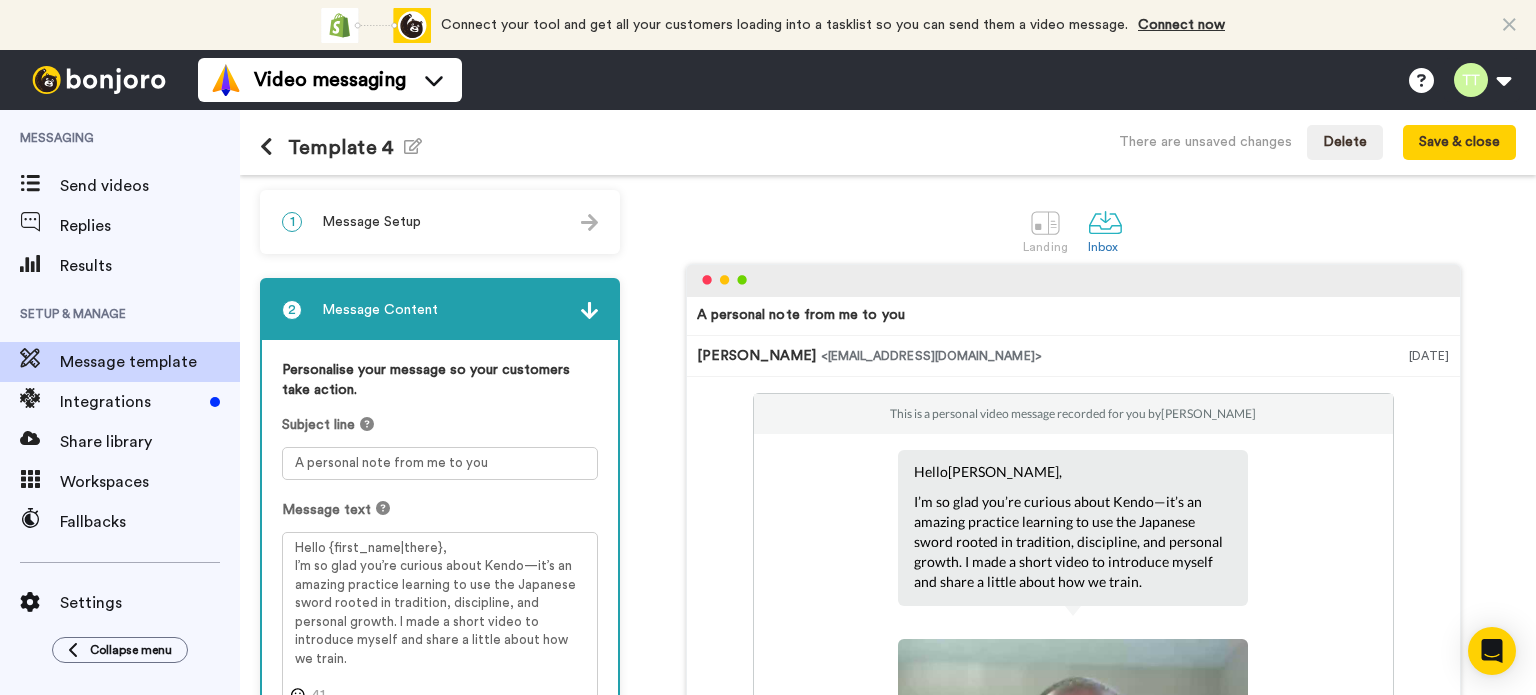 click at bounding box center [589, 310] 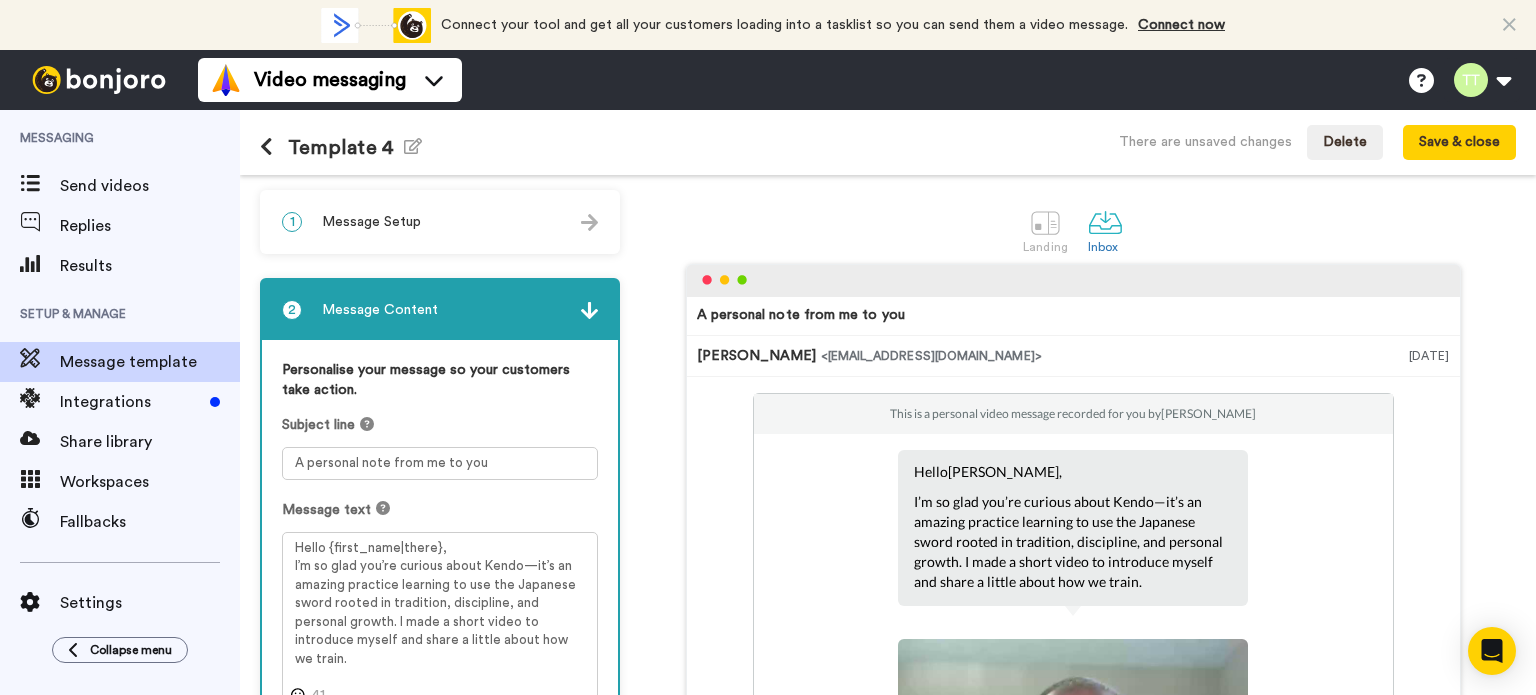 click on "2 Message Content" at bounding box center [440, 310] 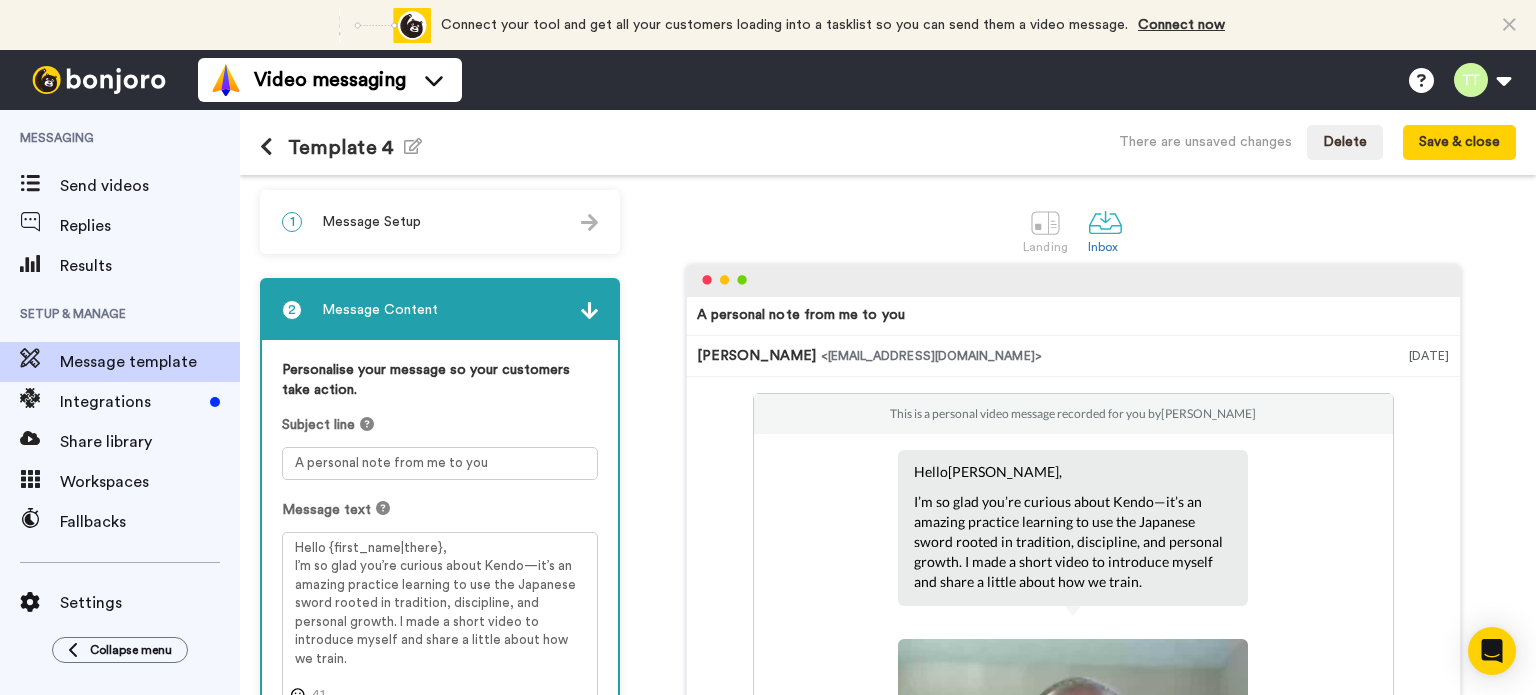 click at bounding box center (589, 310) 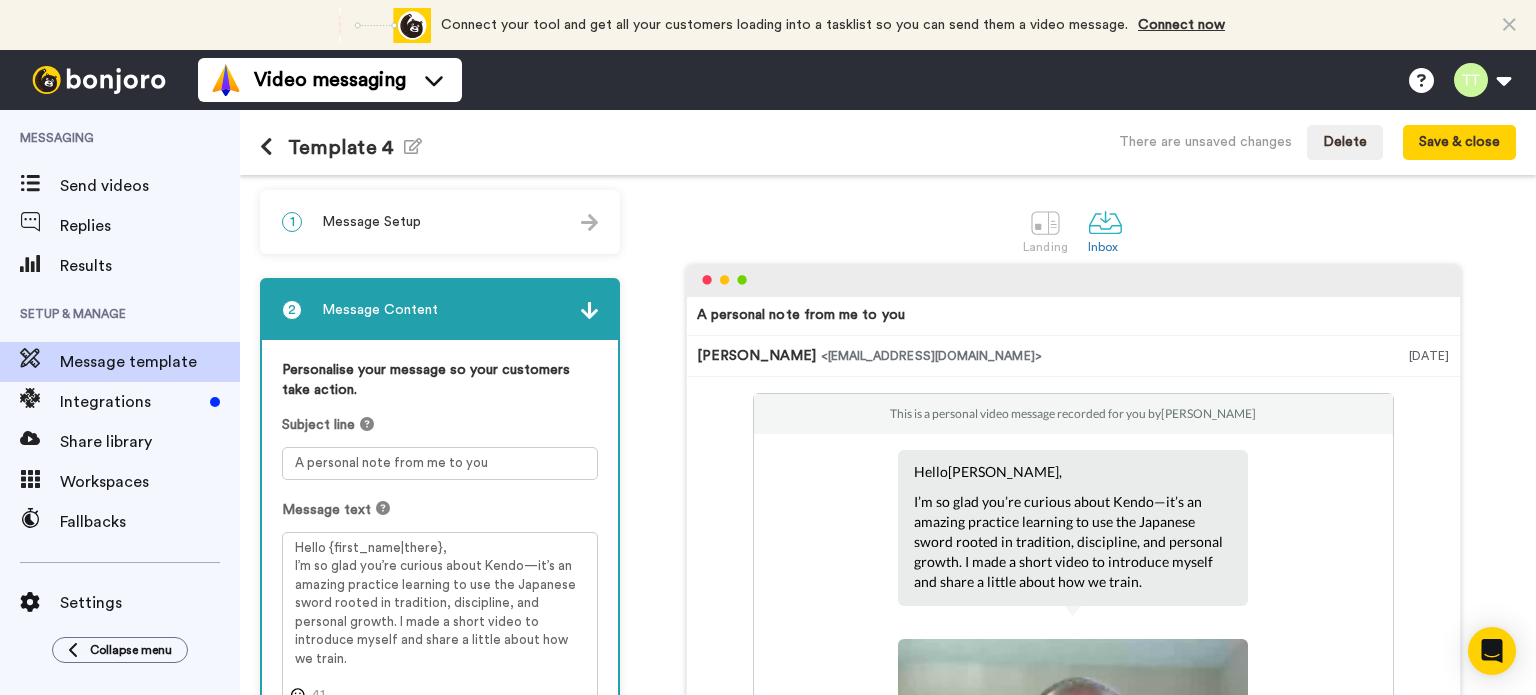 click at bounding box center [589, 310] 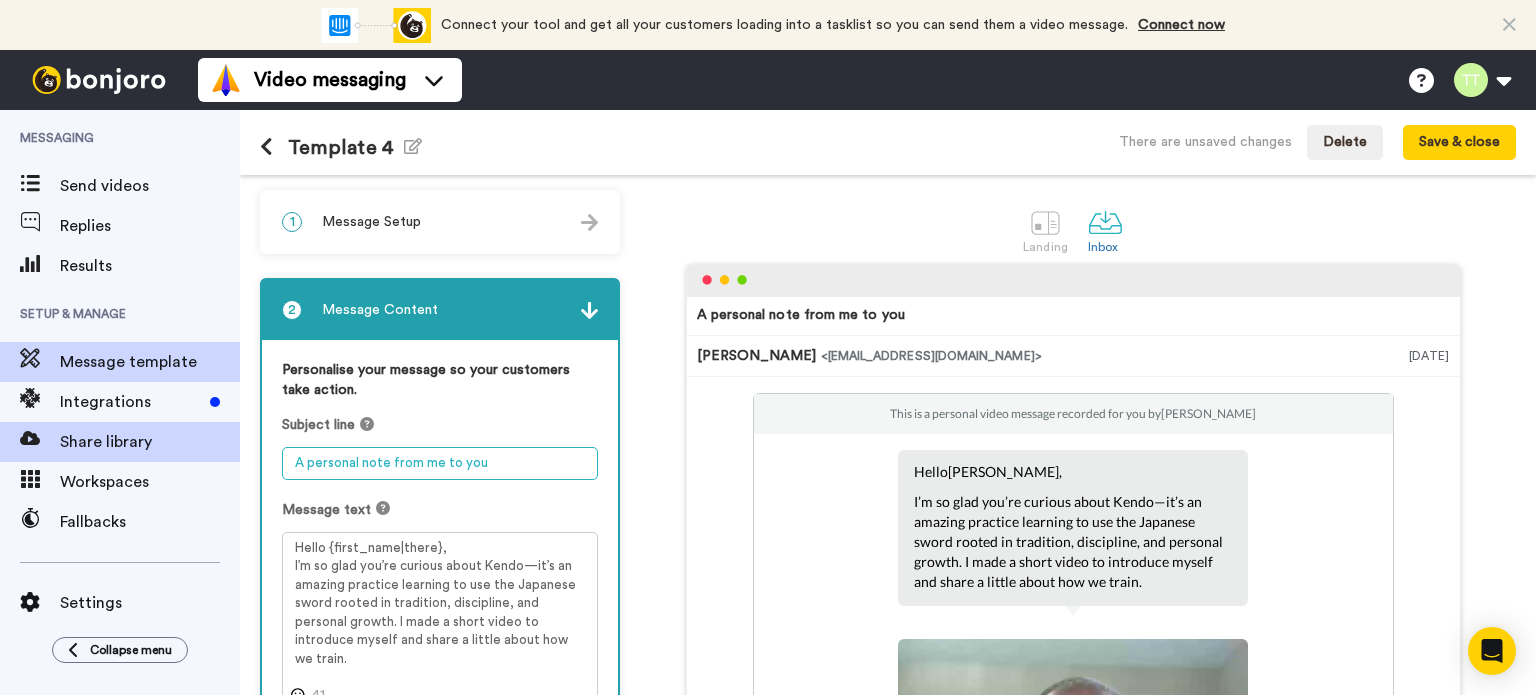 drag, startPoint x: 480, startPoint y: 460, endPoint x: 222, endPoint y: 439, distance: 258.85324 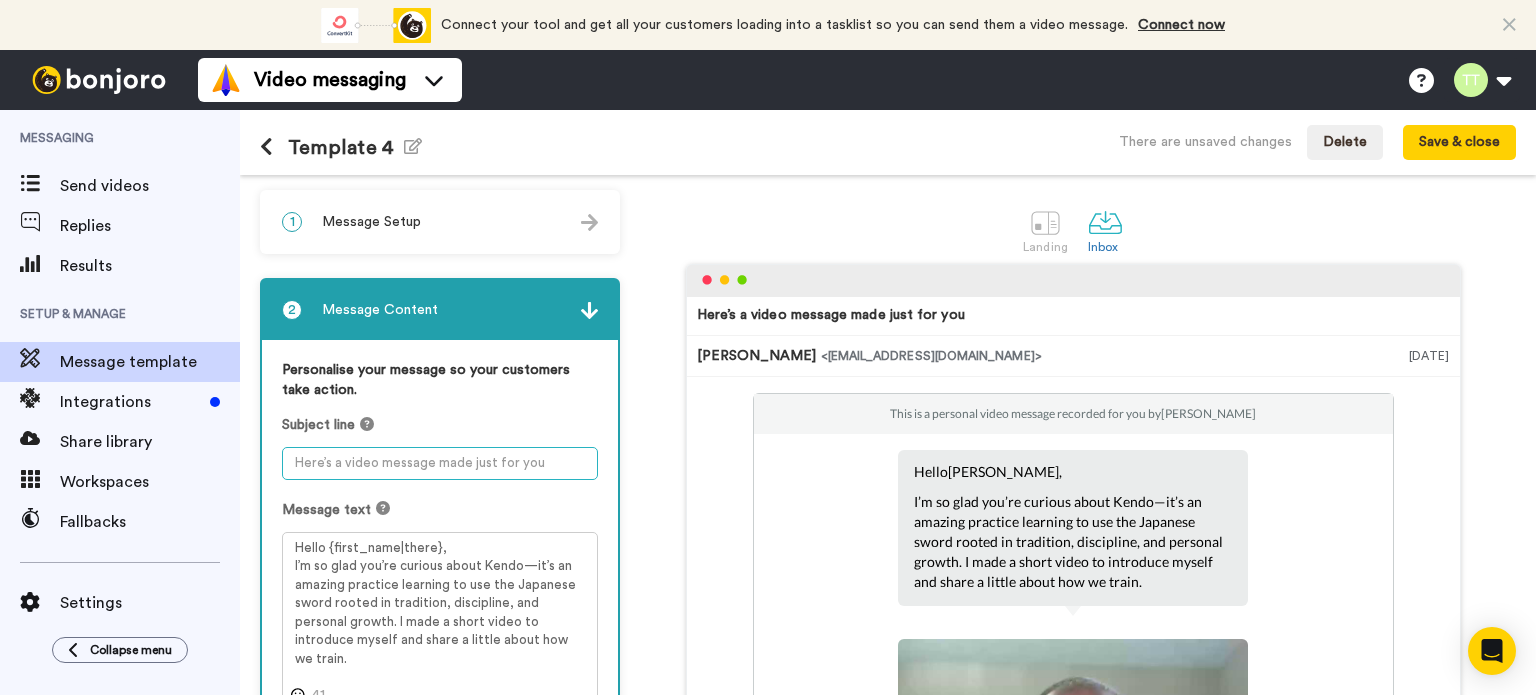 paste on "Welcome to the Way of the Sword 🥷" 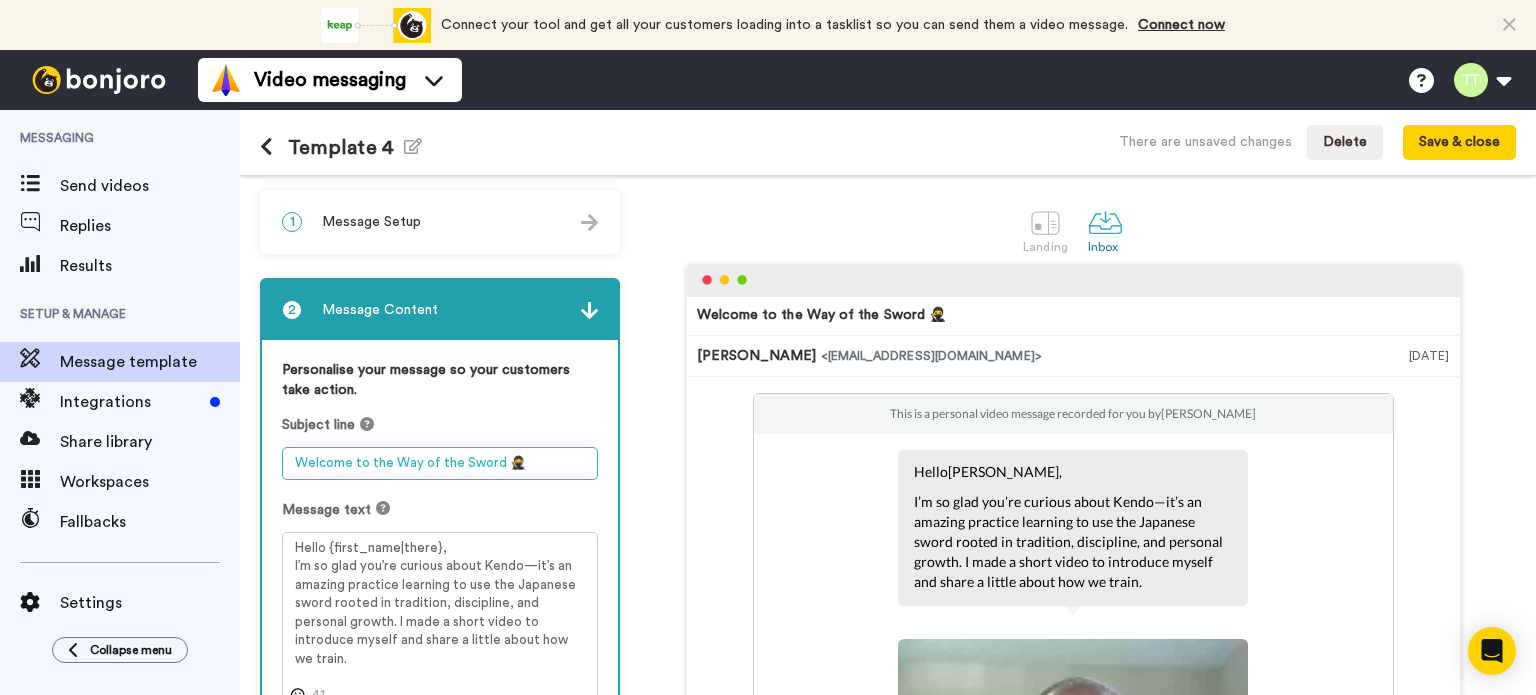 type on "Welcome to the Way of the Sword 🥷" 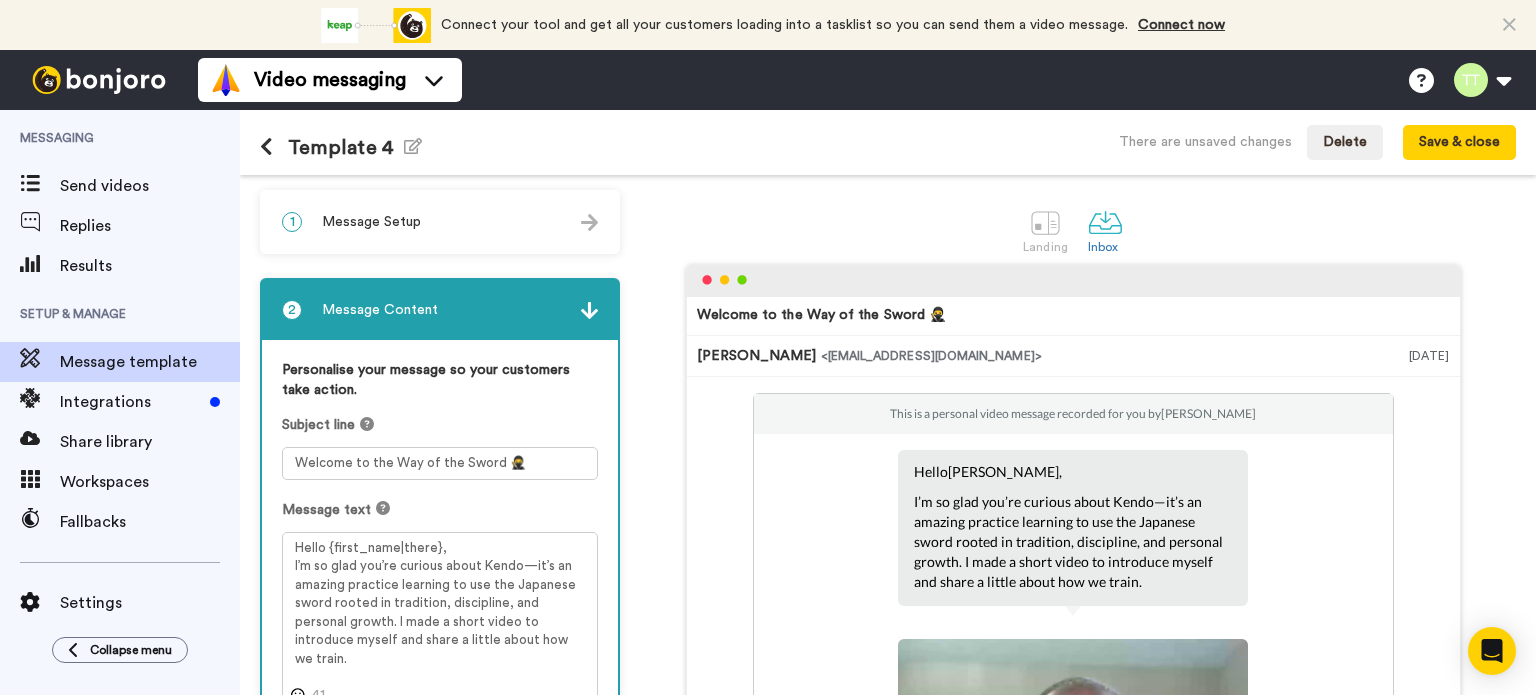 click on "Message text" at bounding box center (440, 510) 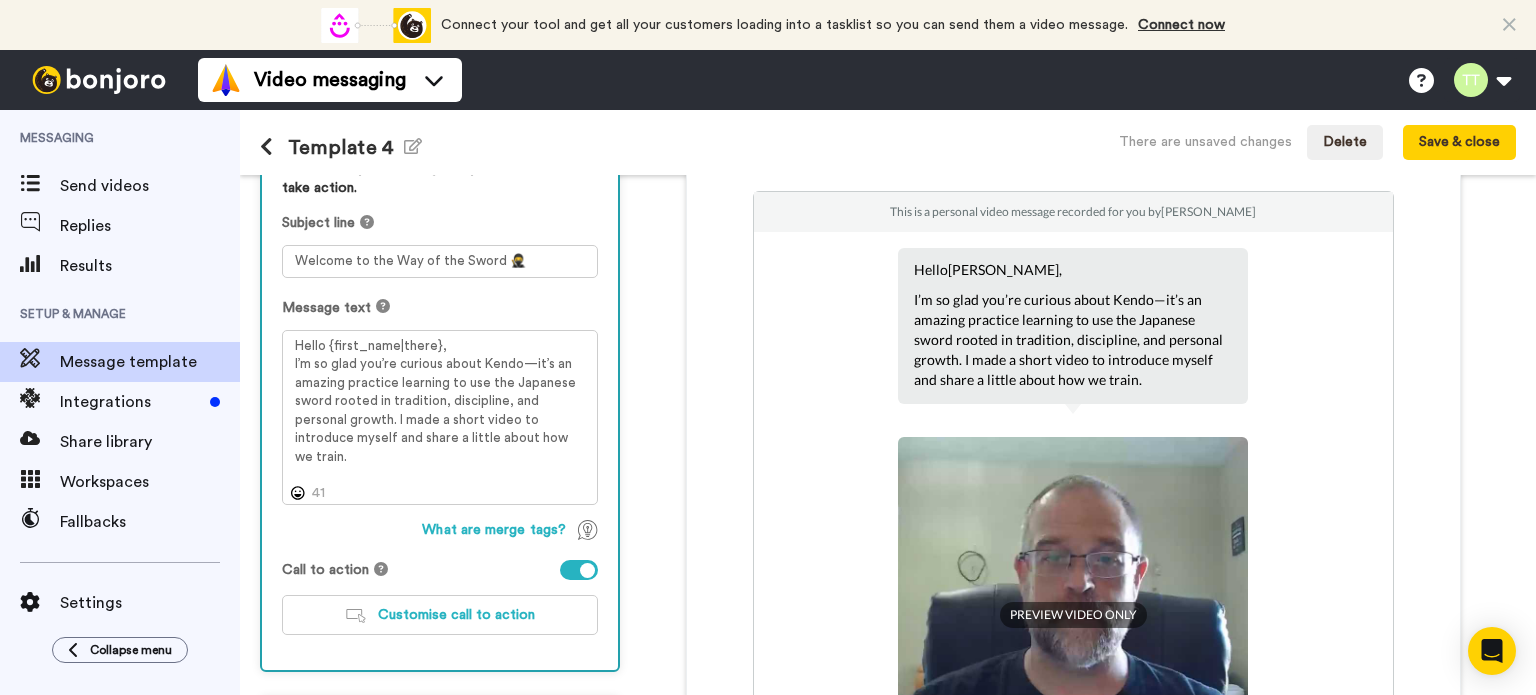 scroll, scrollTop: 298, scrollLeft: 0, axis: vertical 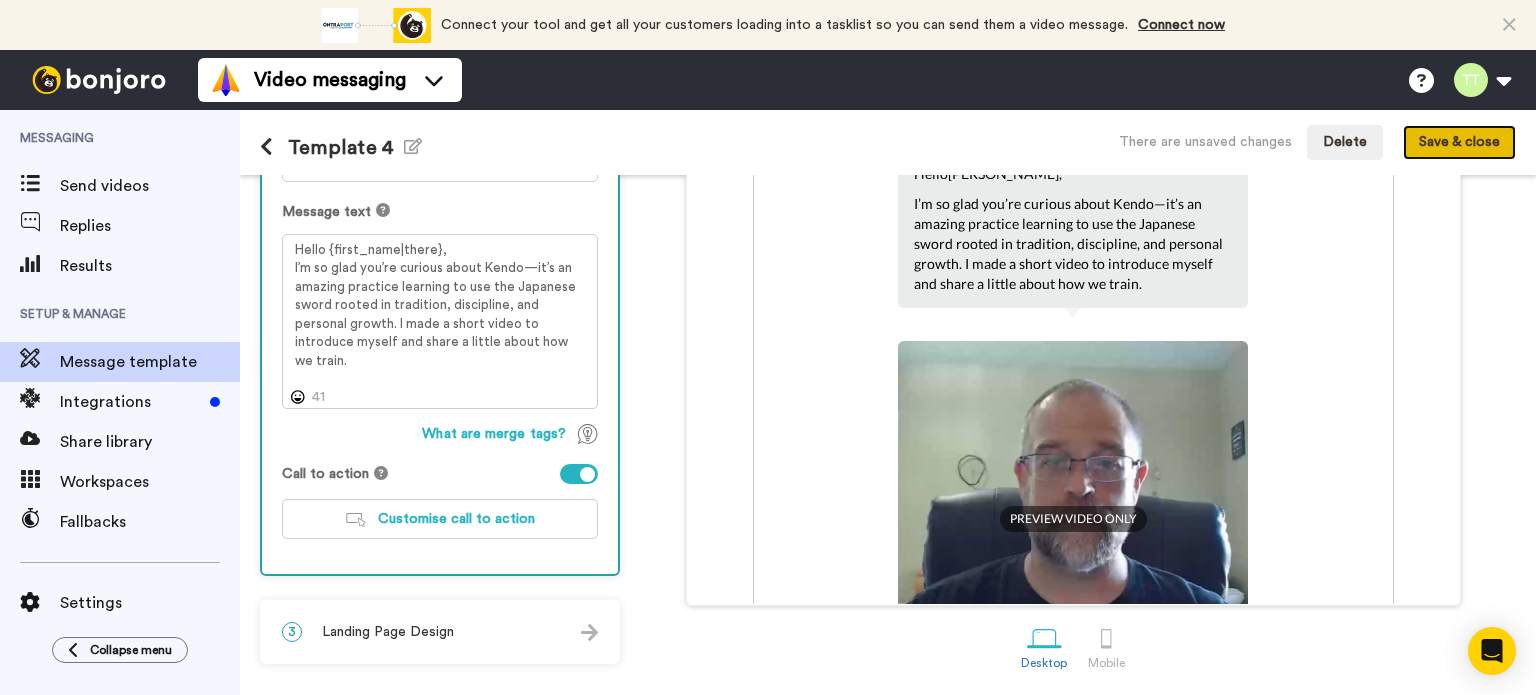 click on "Save & close" at bounding box center [1459, 143] 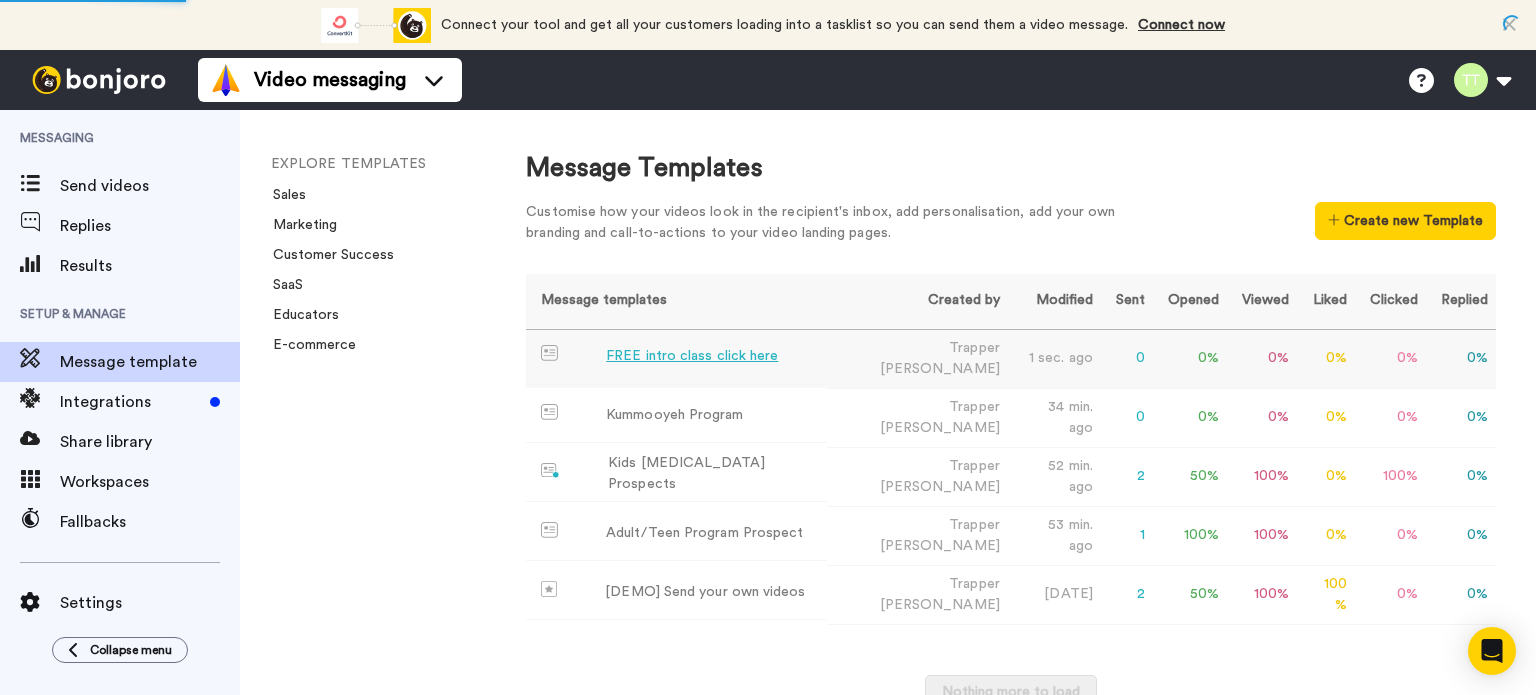 click on "FREE intro class click here" at bounding box center (692, 356) 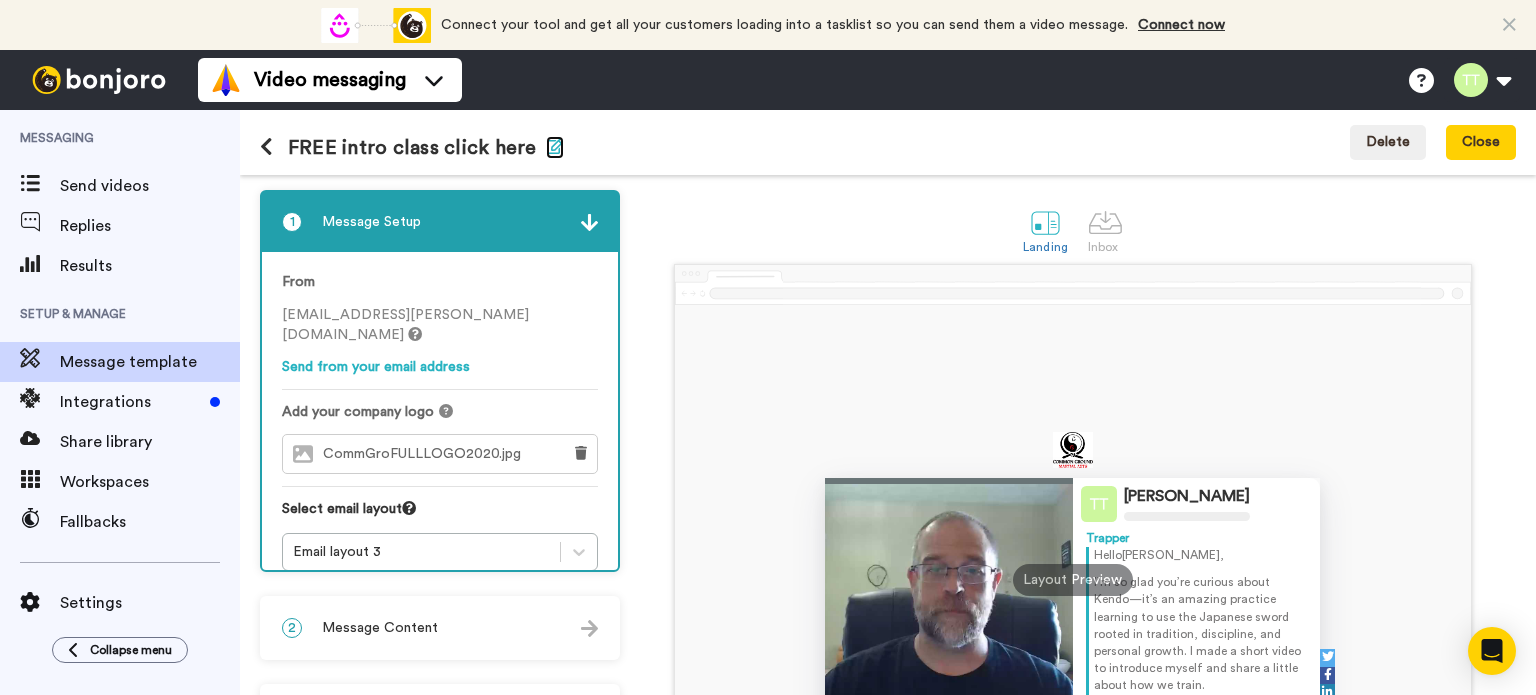 click at bounding box center [555, 146] 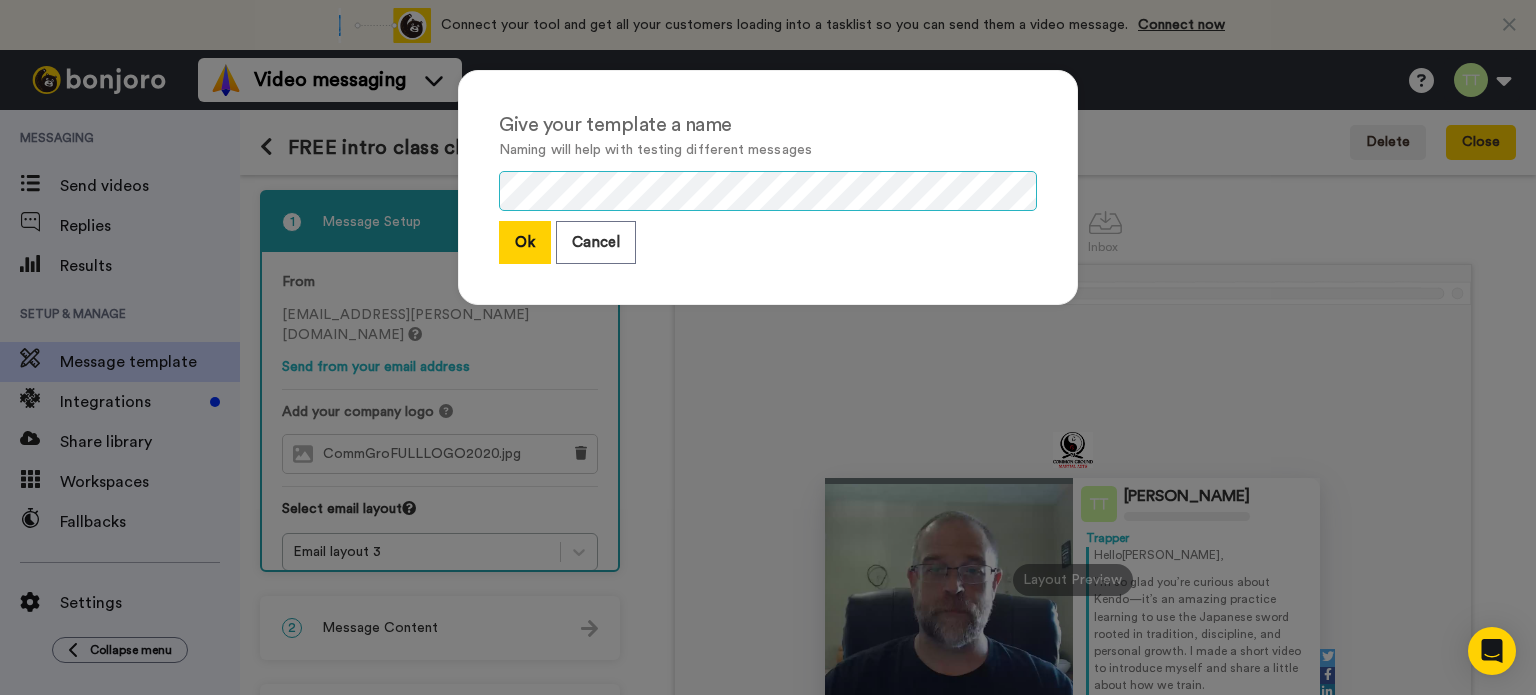 click on "Give your template a name Naming will help with testing different messages Ok Cancel" at bounding box center (768, 347) 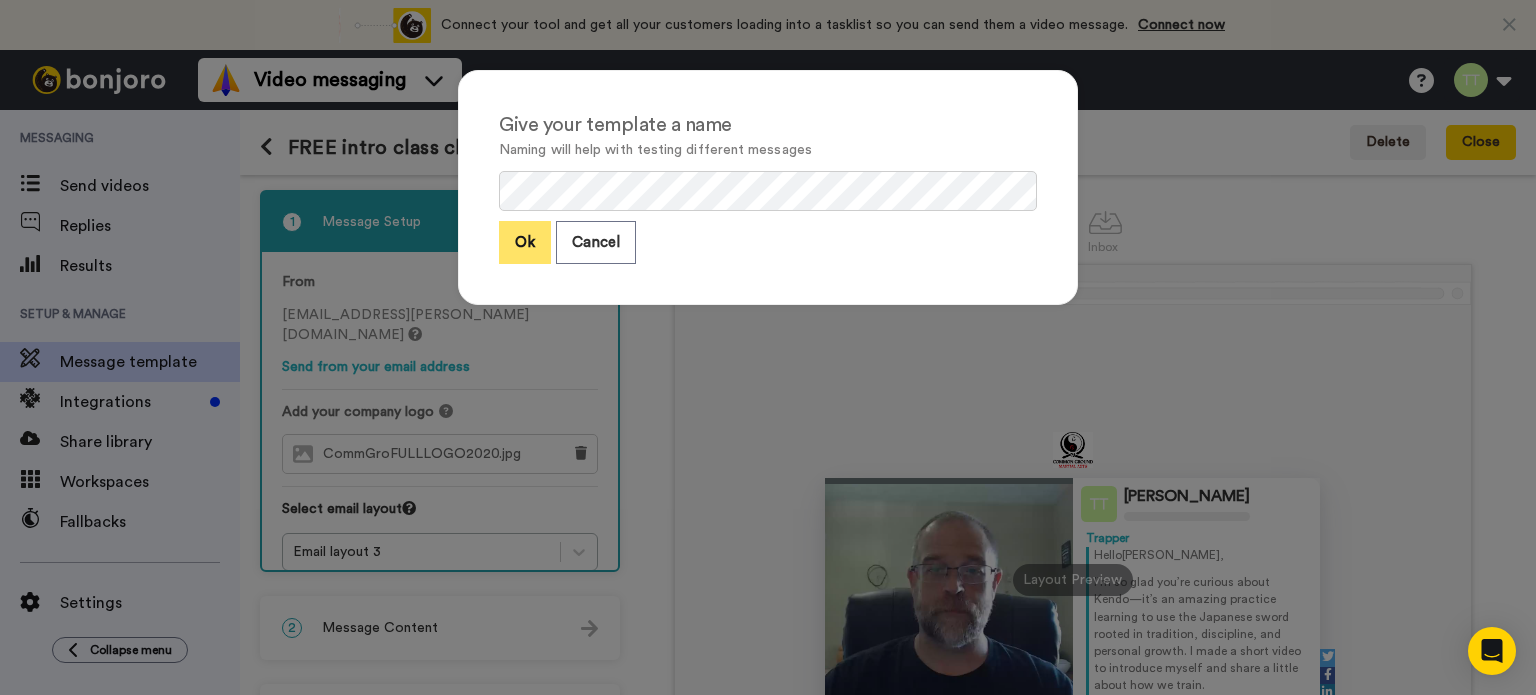 click on "Ok" at bounding box center (525, 242) 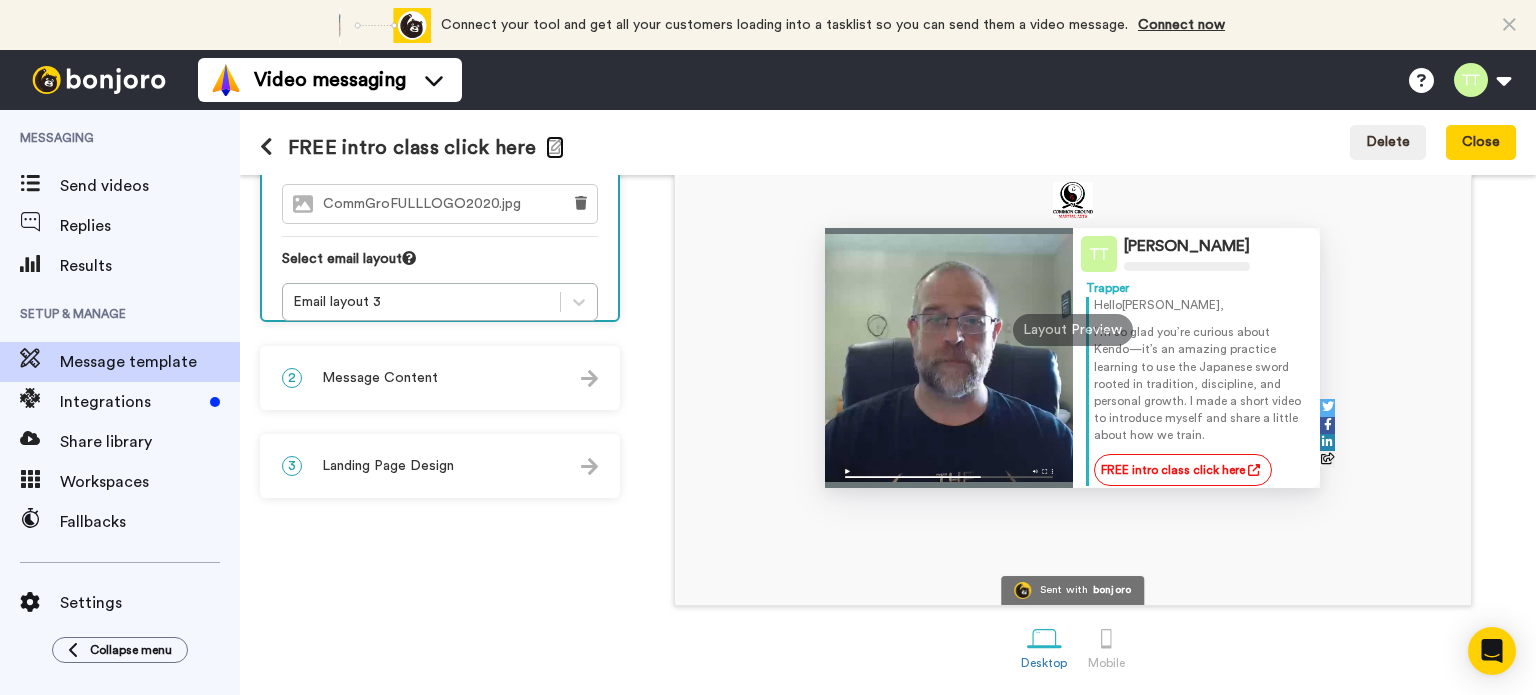 scroll, scrollTop: 0, scrollLeft: 0, axis: both 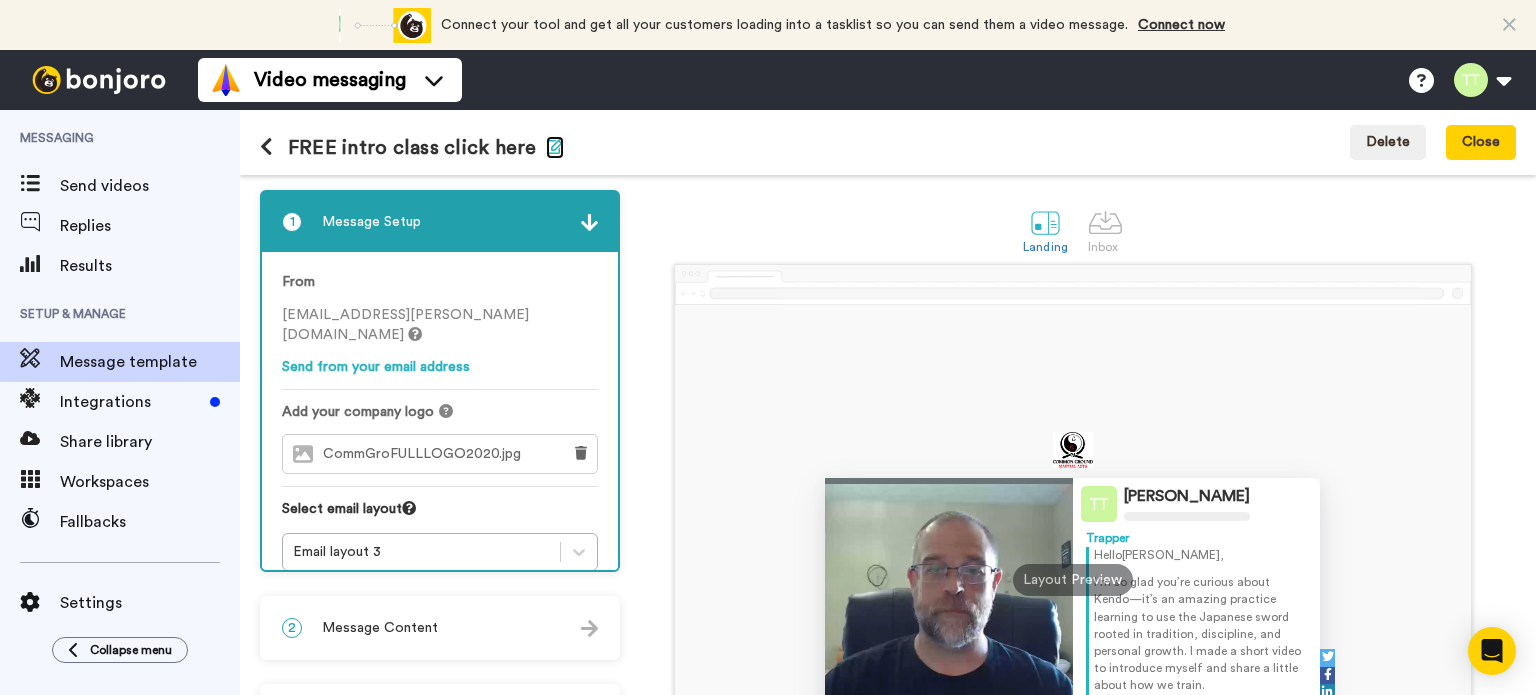 click at bounding box center [555, 146] 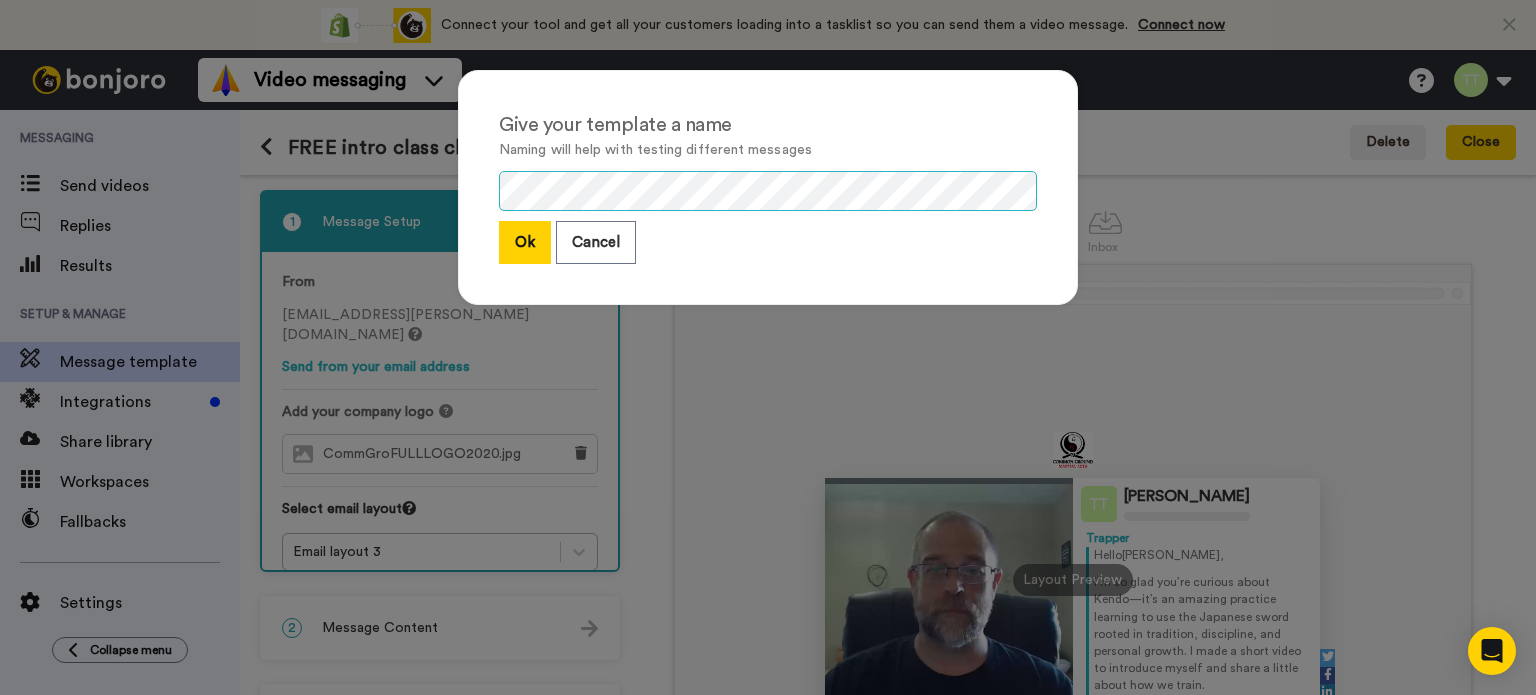 click on "Give your template a name Naming will help with testing different messages Ok Cancel" at bounding box center (768, 347) 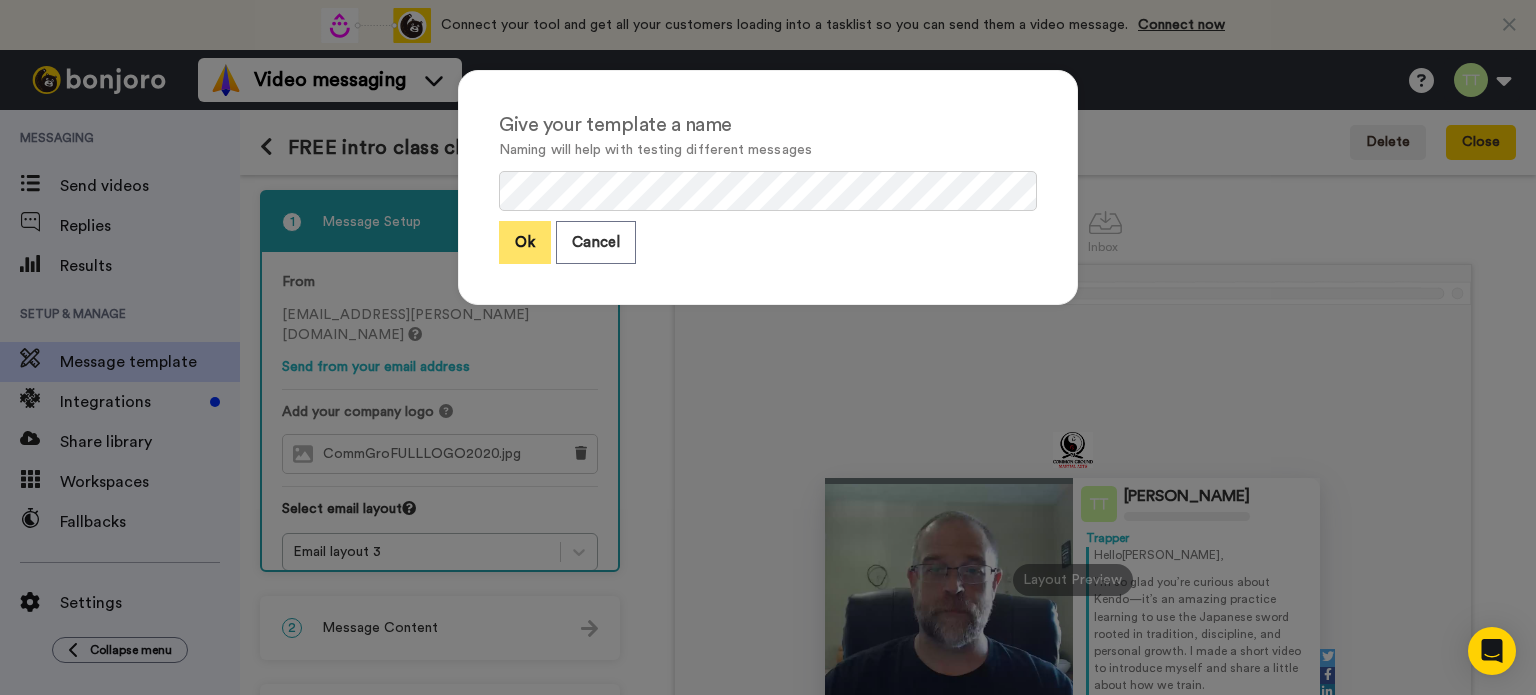 click on "Ok" at bounding box center (525, 242) 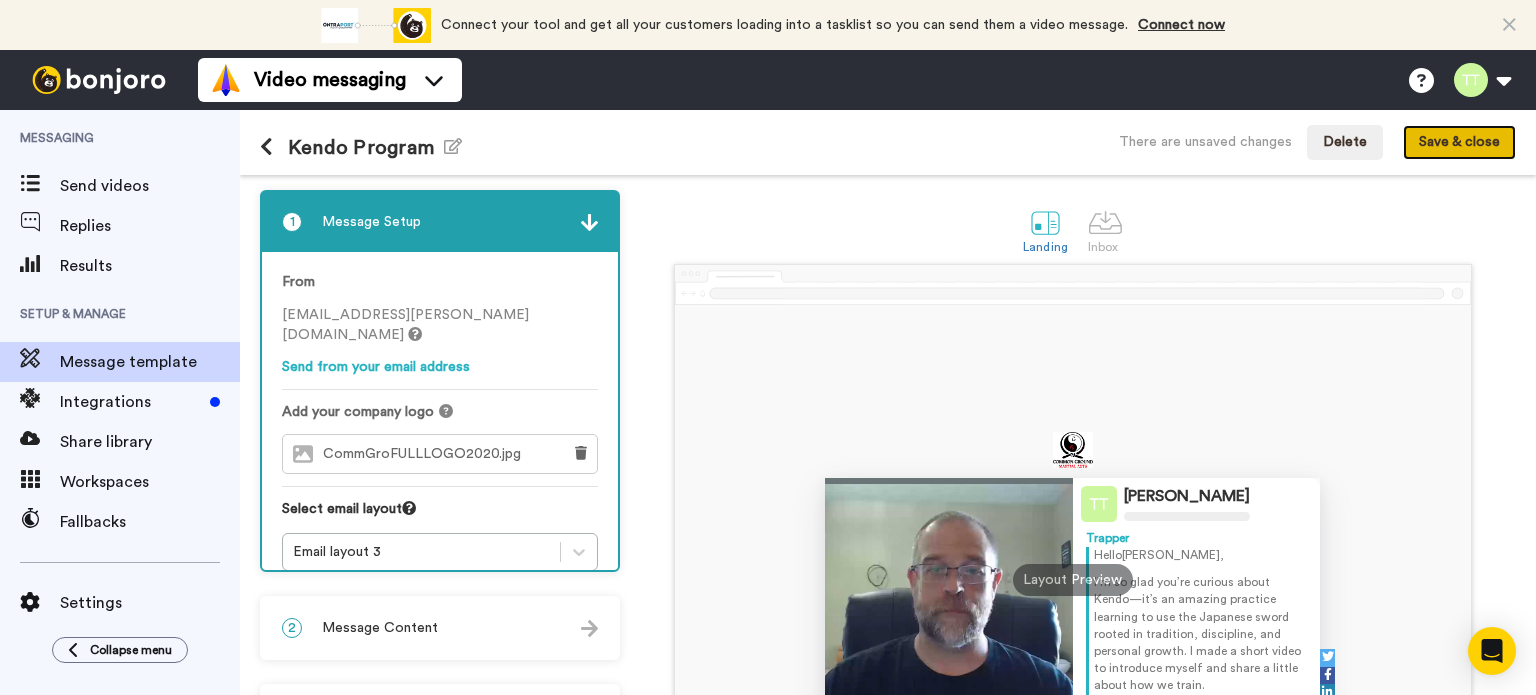 click on "Save & close" at bounding box center [1459, 143] 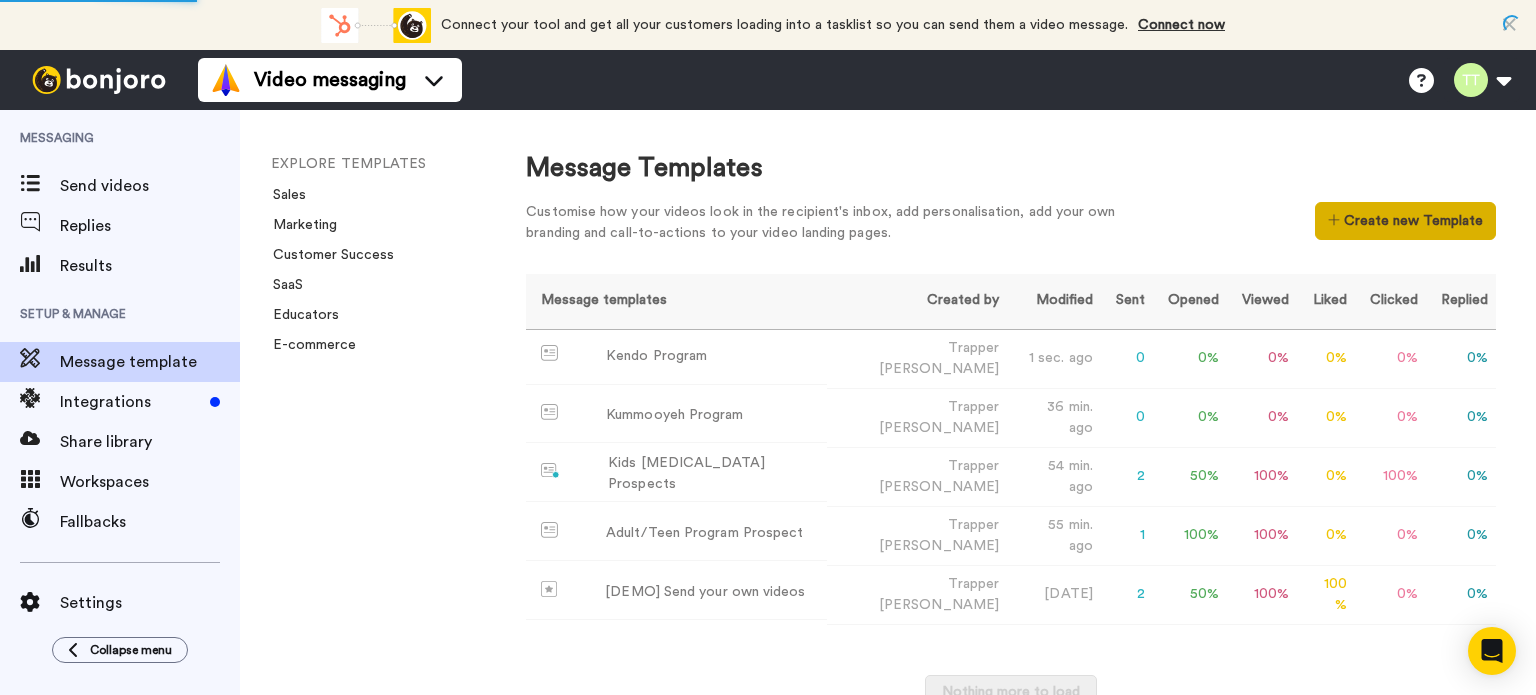 click on "Create new Template" at bounding box center [1405, 221] 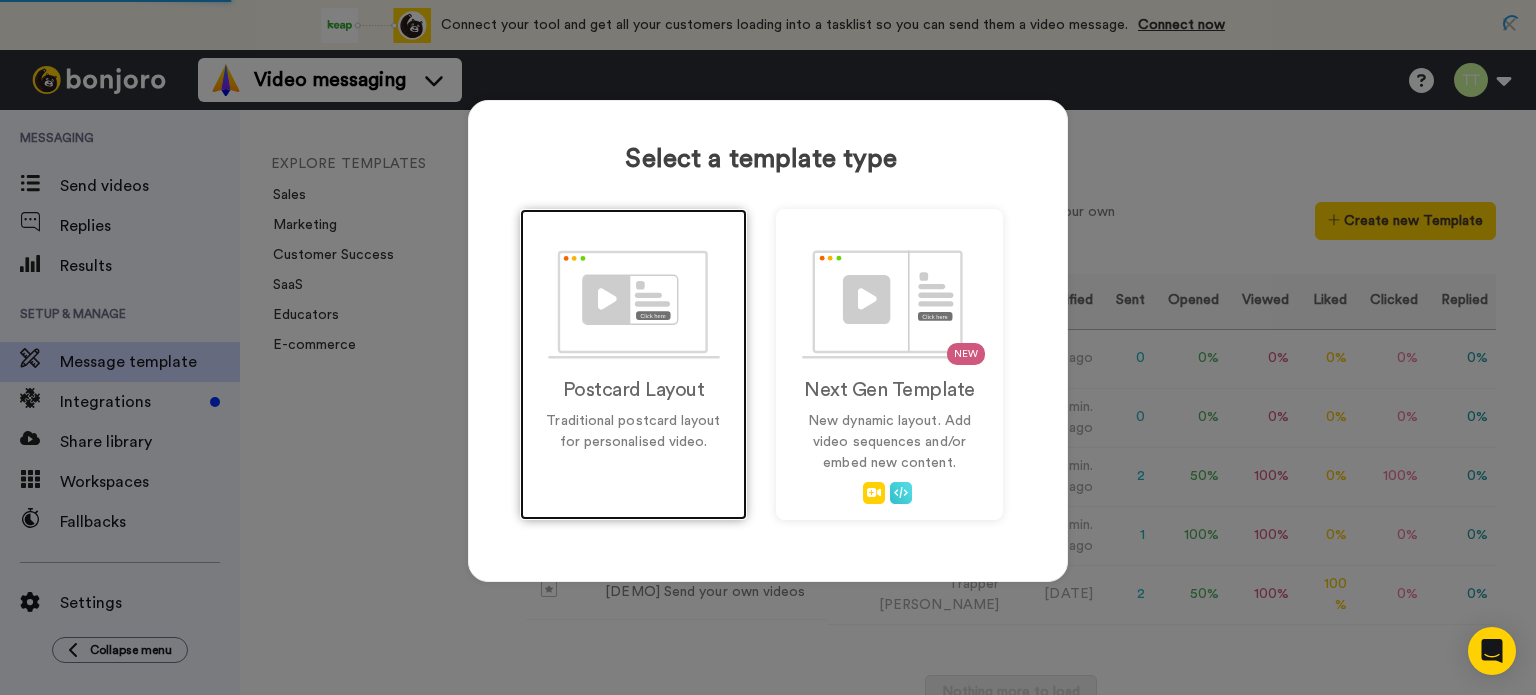 click at bounding box center [633, 304] 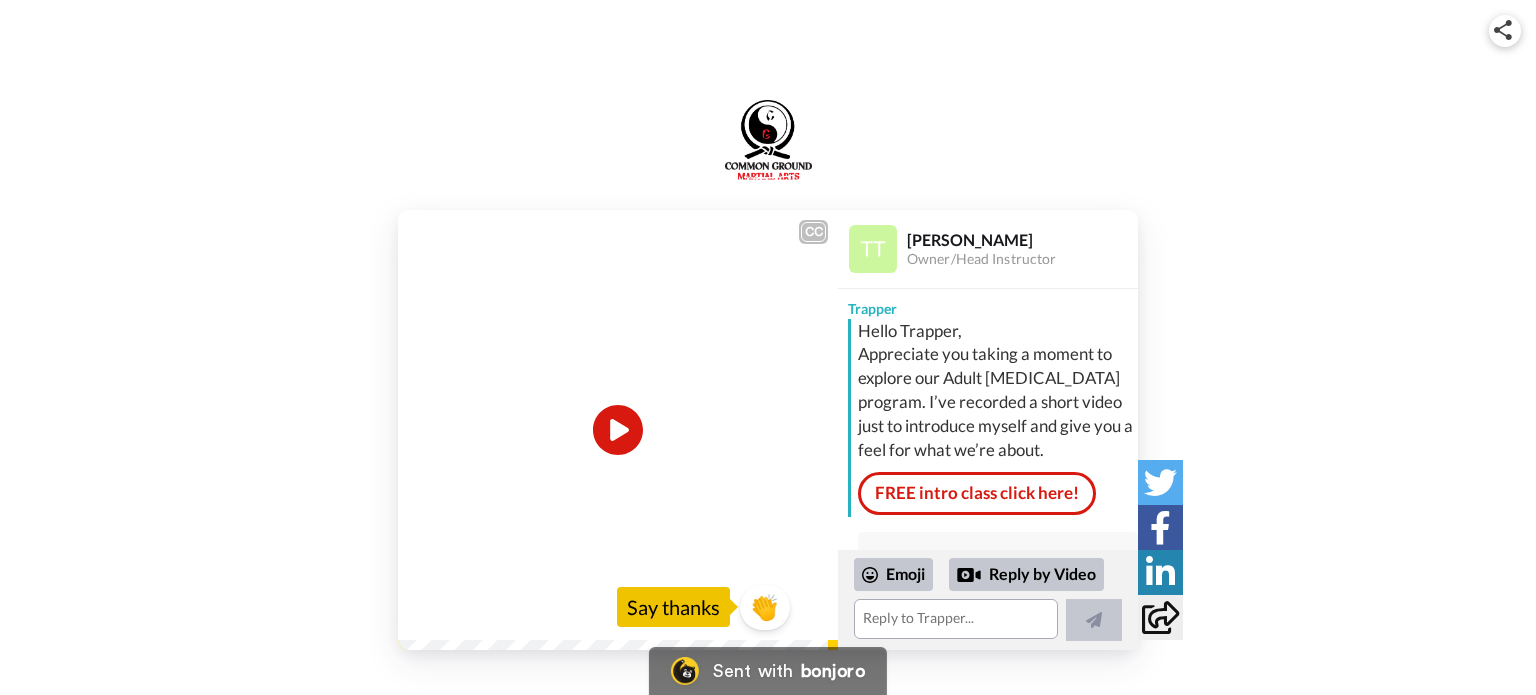 scroll, scrollTop: 0, scrollLeft: 0, axis: both 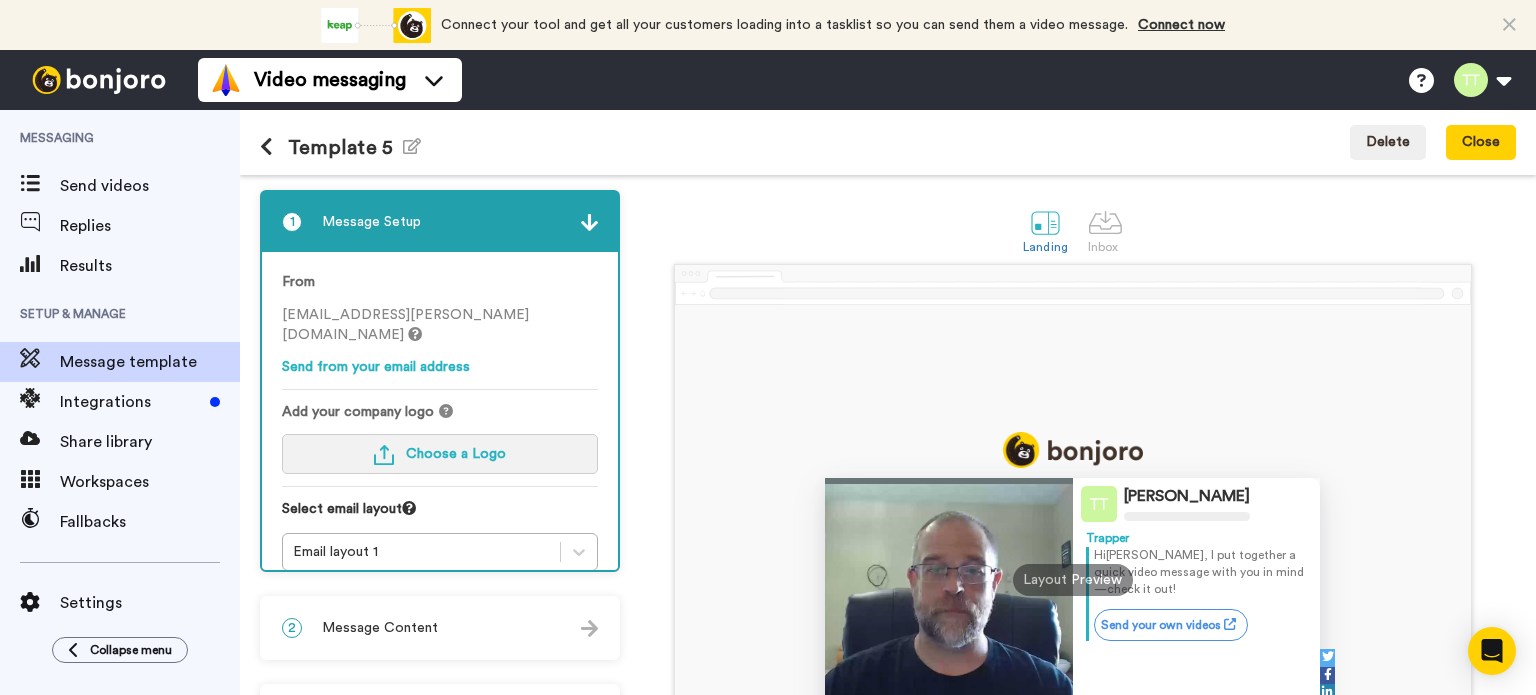 click on "Choose a Logo" at bounding box center [440, 454] 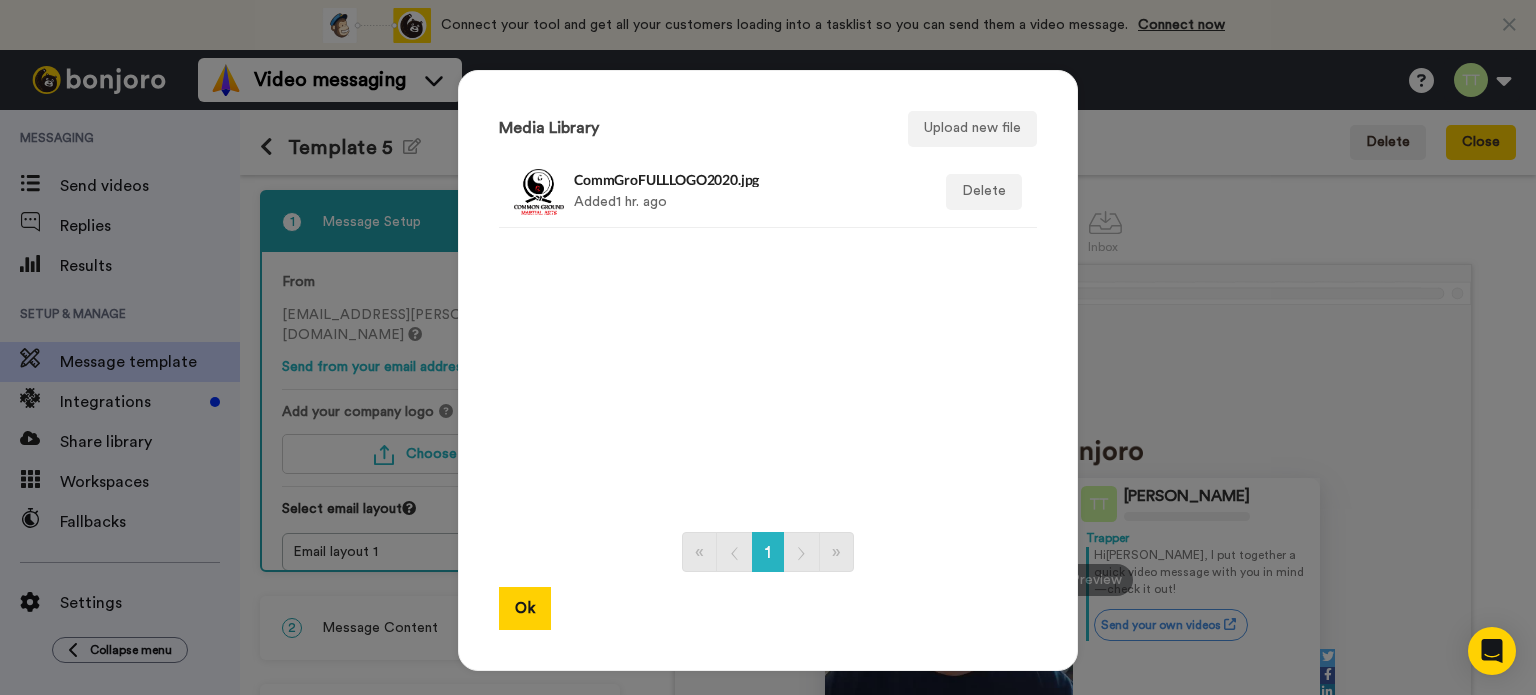 click at bounding box center (539, 192) 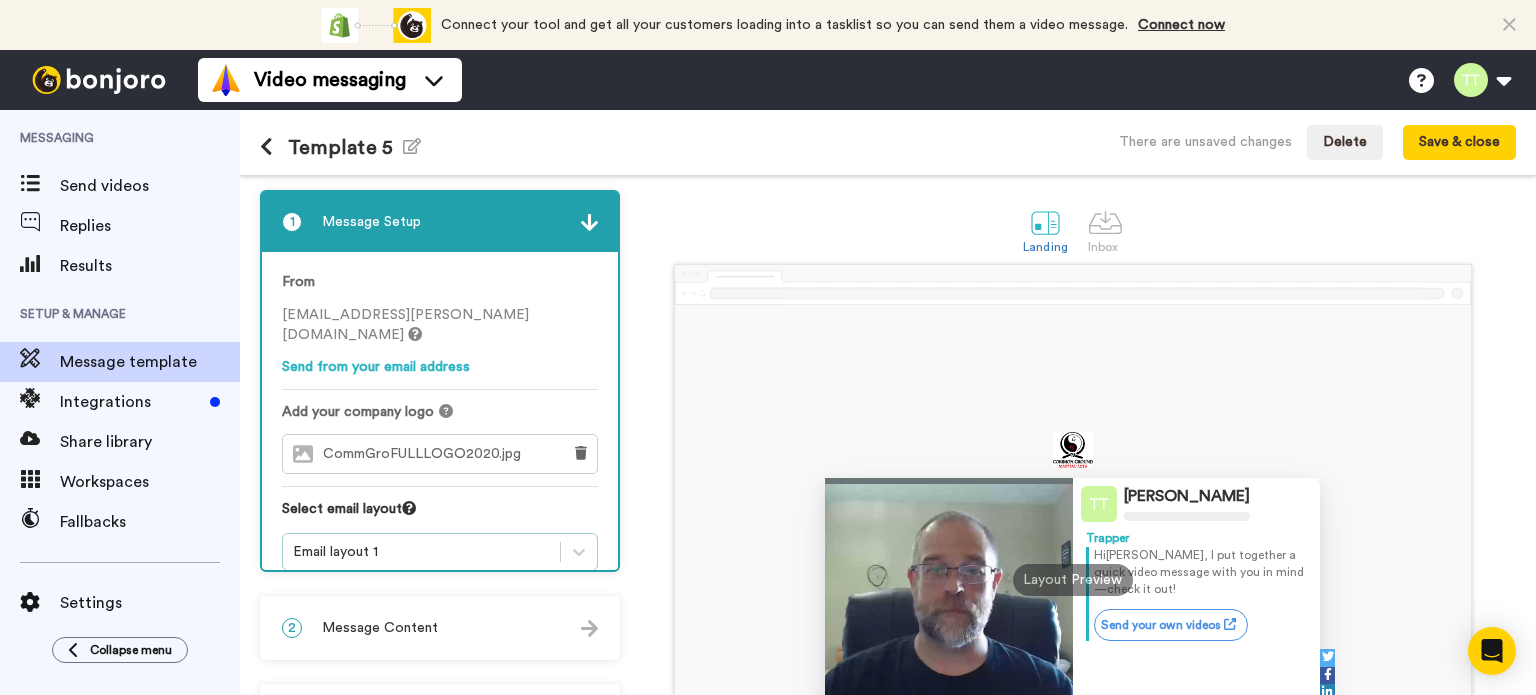 click on "Email layout 1" at bounding box center (440, 552) 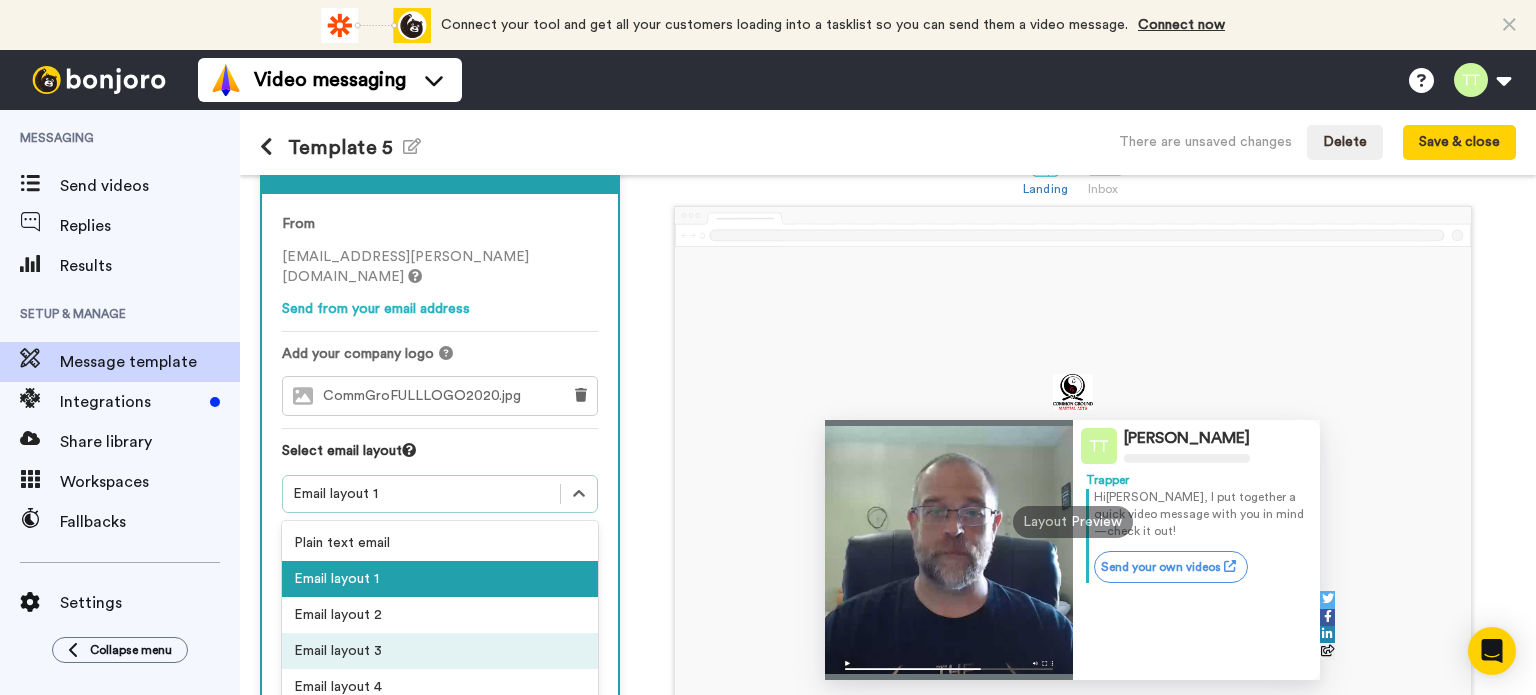 click on "Email layout 3" at bounding box center (440, 651) 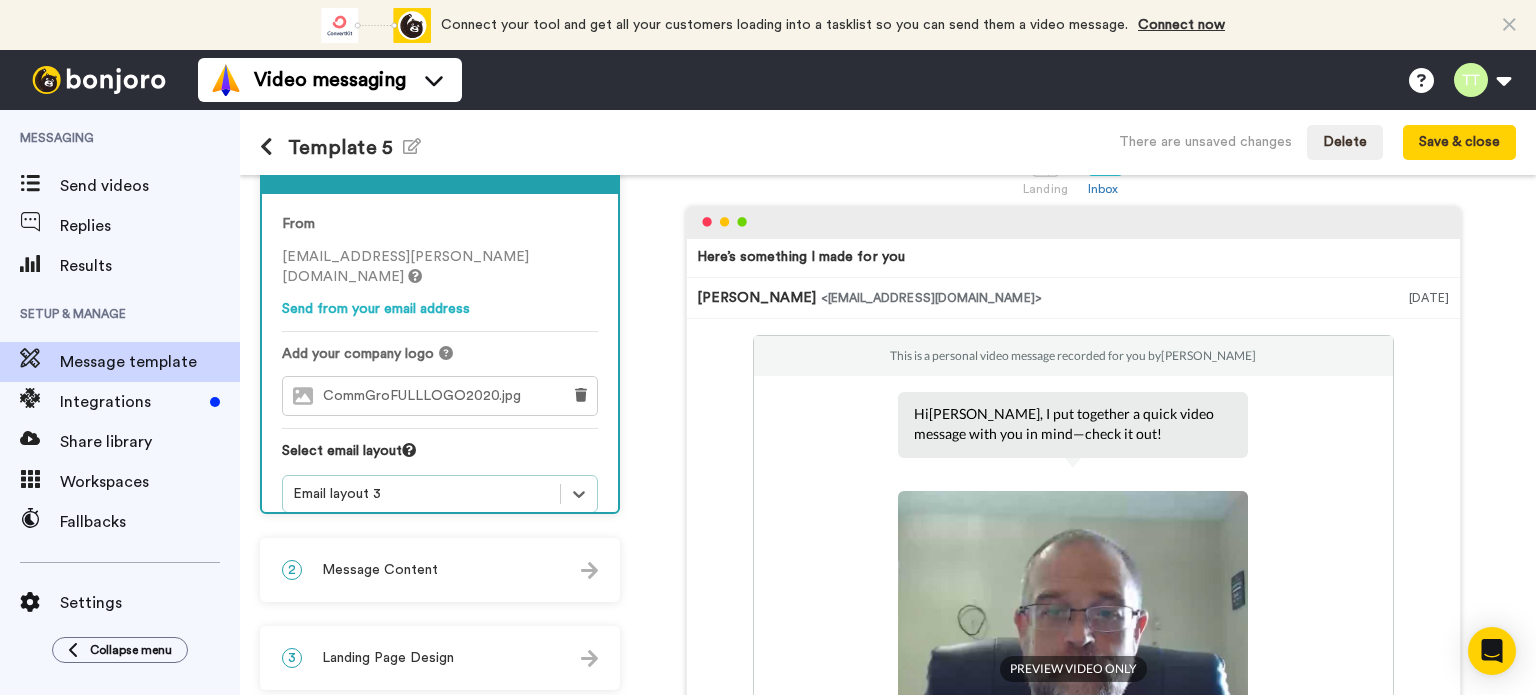 scroll, scrollTop: 298, scrollLeft: 0, axis: vertical 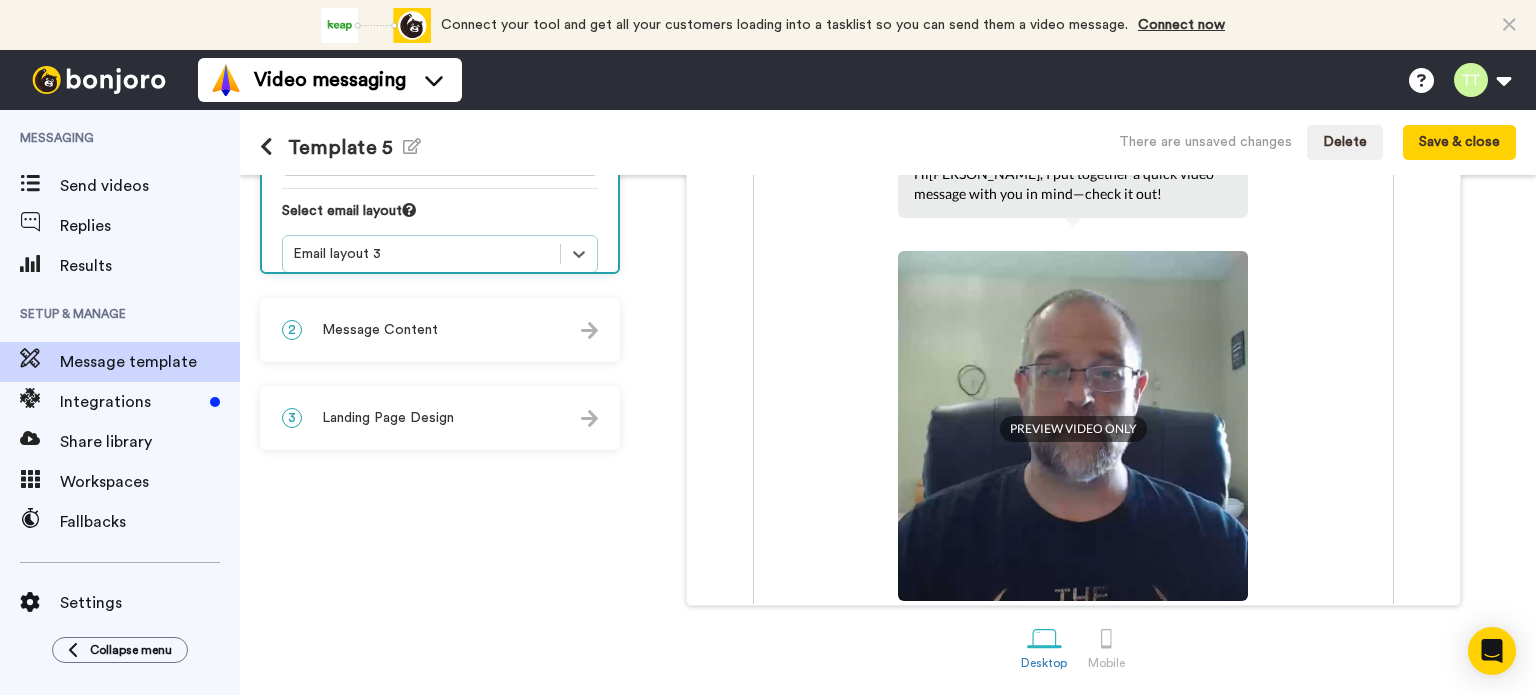 click on "2 Message Content" at bounding box center [440, 330] 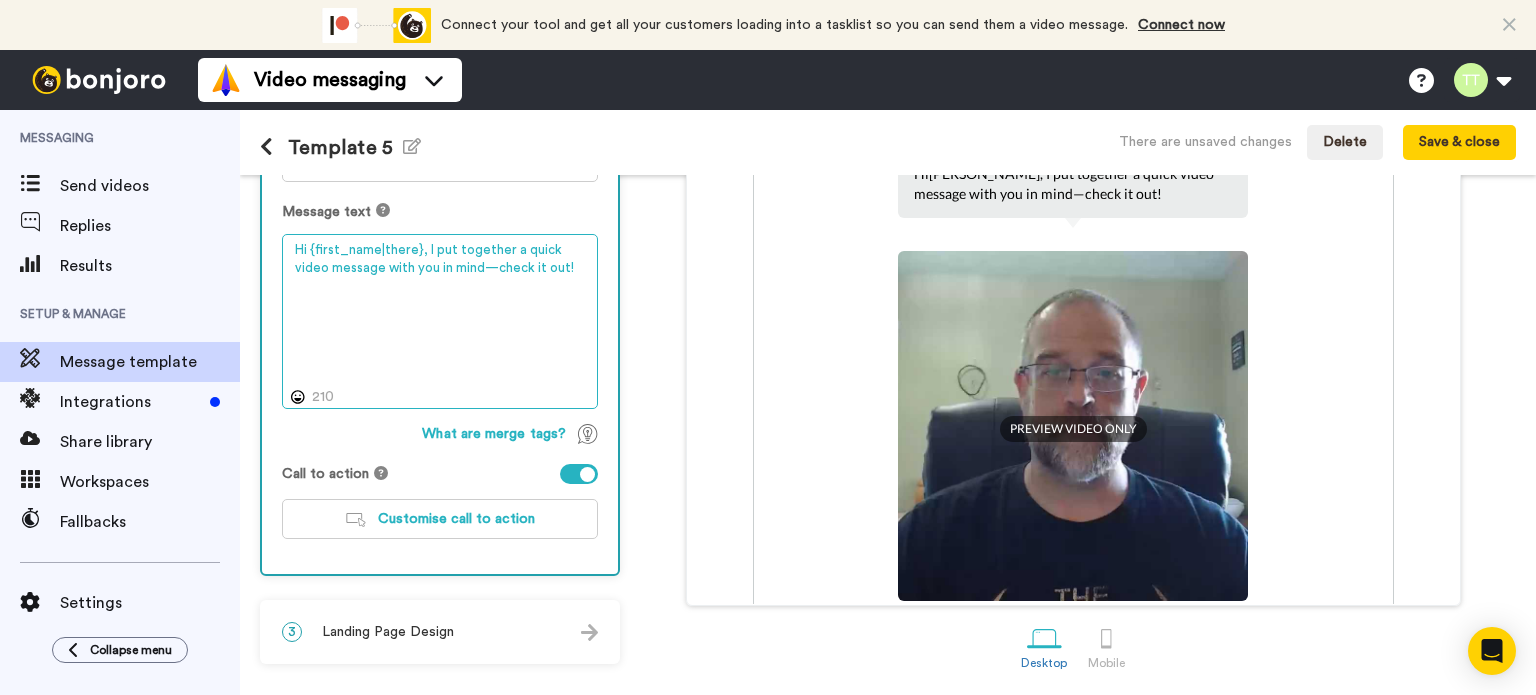 drag, startPoint x: 421, startPoint y: 248, endPoint x: 635, endPoint y: 313, distance: 223.65375 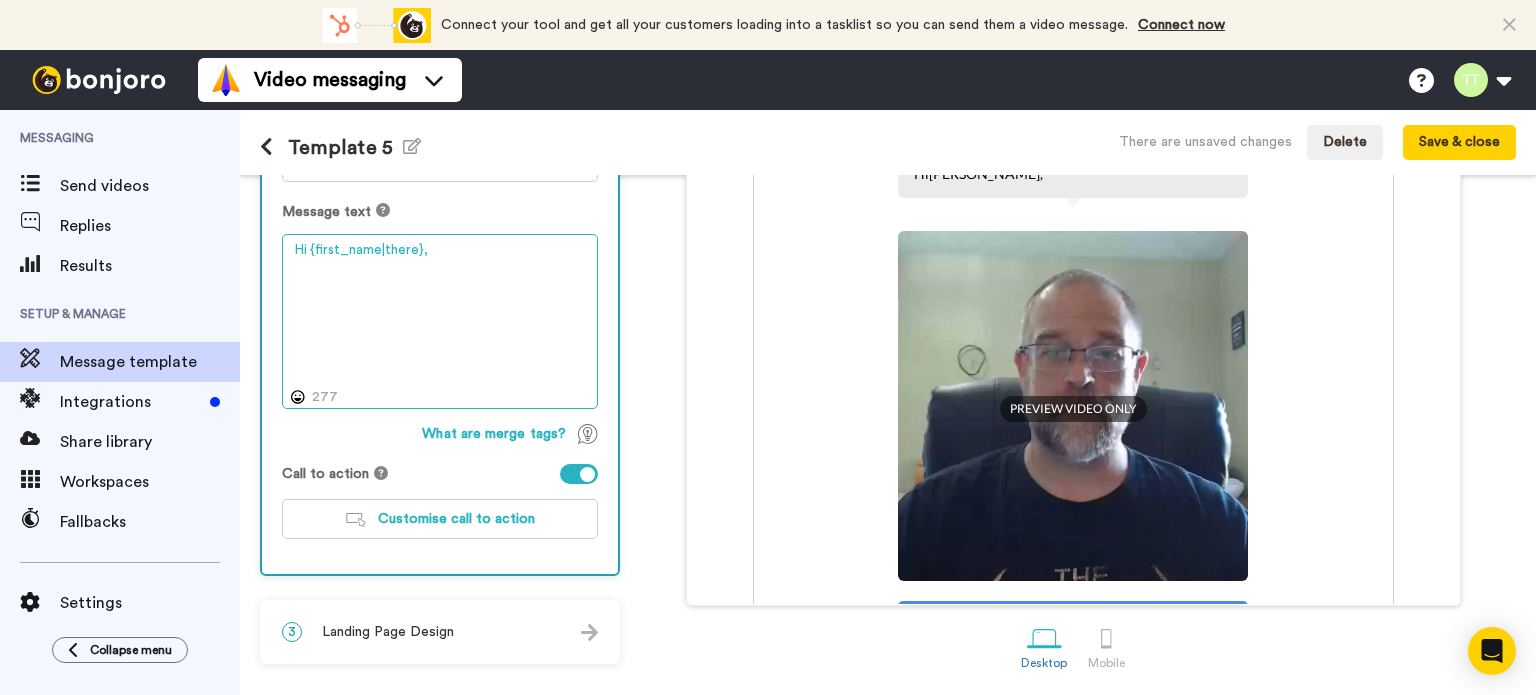 paste on "Thanks for exploring Aikido with us. Whether you’re new to martial arts or simply curious about this peaceful and powerful art, I recorded a quick video to give you a warm welcome and a glimpse of what to expect.
👉 [Click to Watch My Video]
Aikido is a great path for learni" 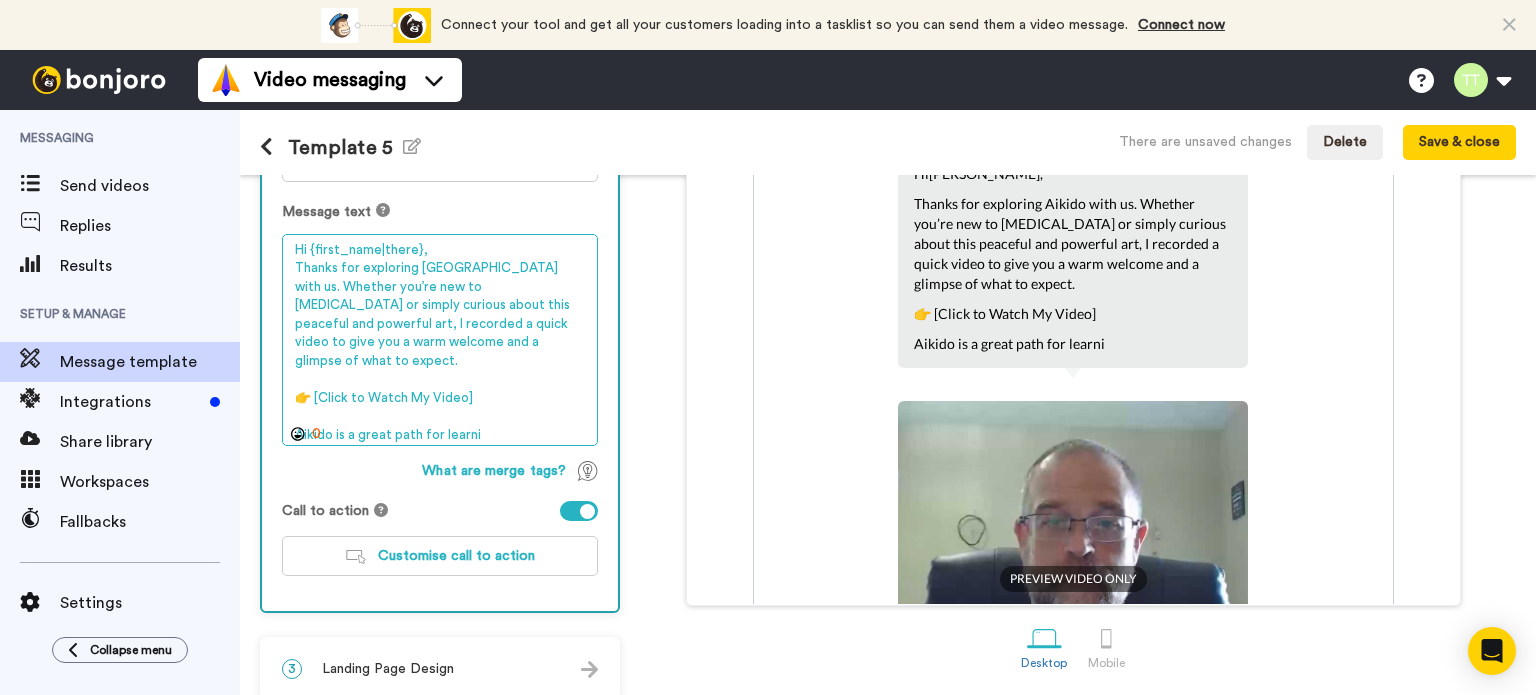 drag, startPoint x: 509, startPoint y: 416, endPoint x: 526, endPoint y: 408, distance: 18.788294 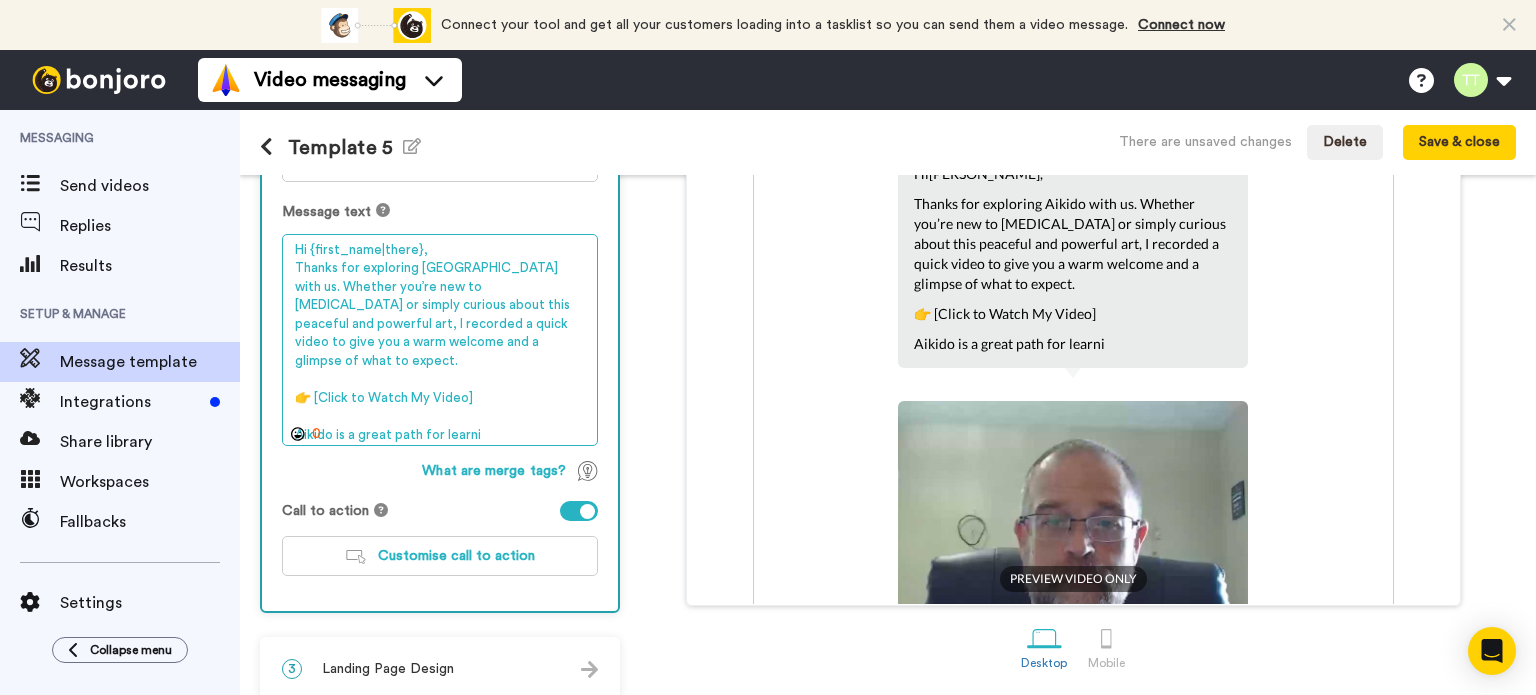 click on "Hi {first_name|there},
Thanks for exploring Aikido with us. Whether you’re new to martial arts or simply curious about this peaceful and powerful art, I recorded a quick video to give you a warm welcome and a glimpse of what to expect.
👉 [Click to Watch My Video]
Aikido is a great path for learni" at bounding box center (440, 340) 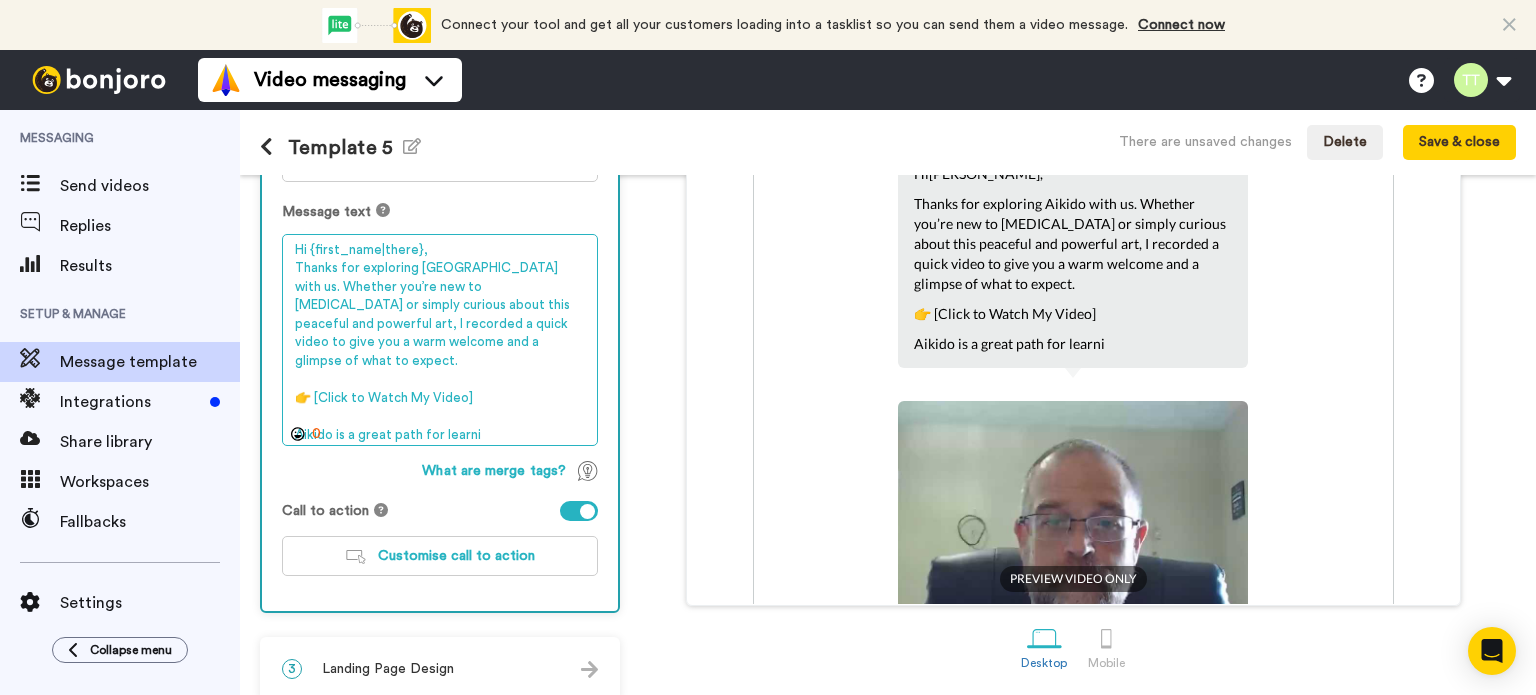 drag, startPoint x: 472, startPoint y: 378, endPoint x: 268, endPoint y: 387, distance: 204.19843 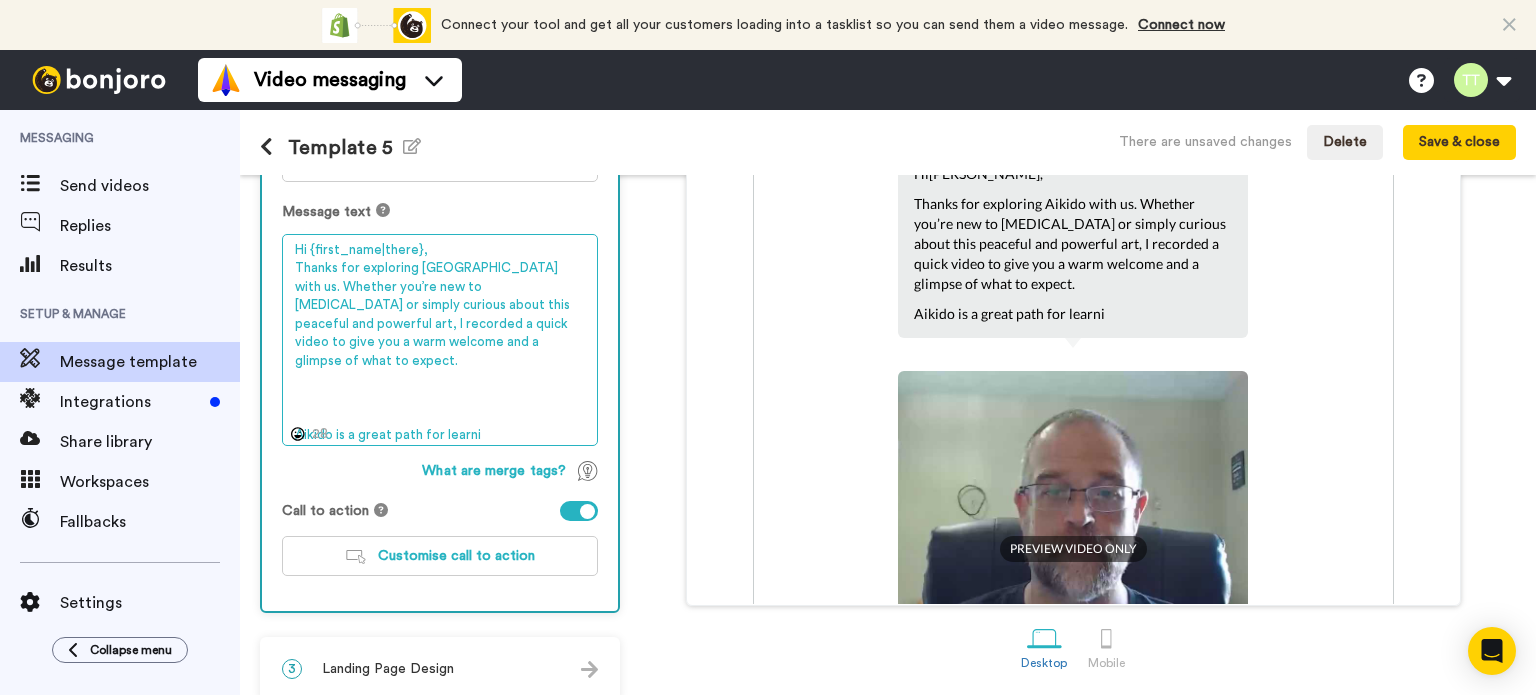 drag, startPoint x: 484, startPoint y: 412, endPoint x: 281, endPoint y: 414, distance: 203.00986 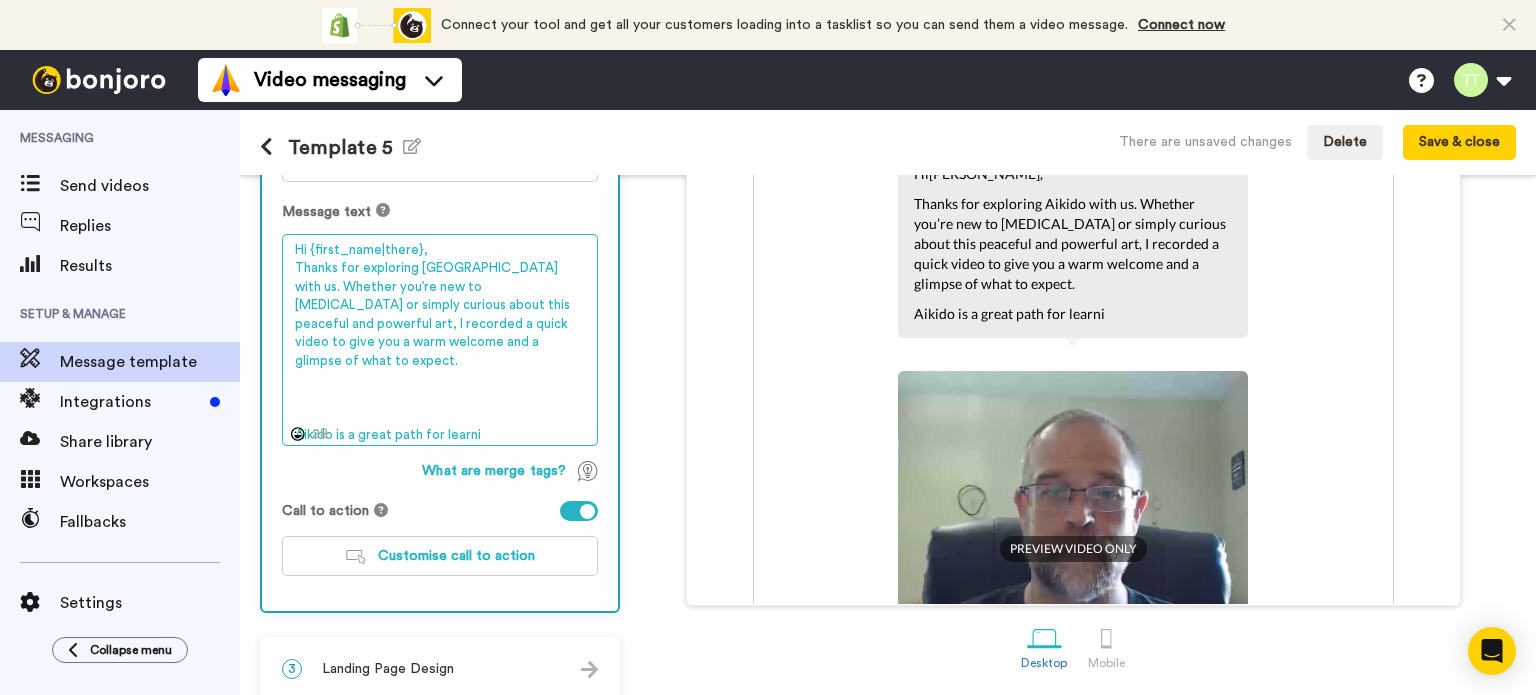 click on "Hi {first_name|there},
Thanks for exploring Aikido with us. Whether you’re new to martial arts or simply curious about this peaceful and powerful art, I recorded a quick video to give you a warm welcome and a glimpse of what to expect.
Aikido is a great path for learni" at bounding box center (440, 340) 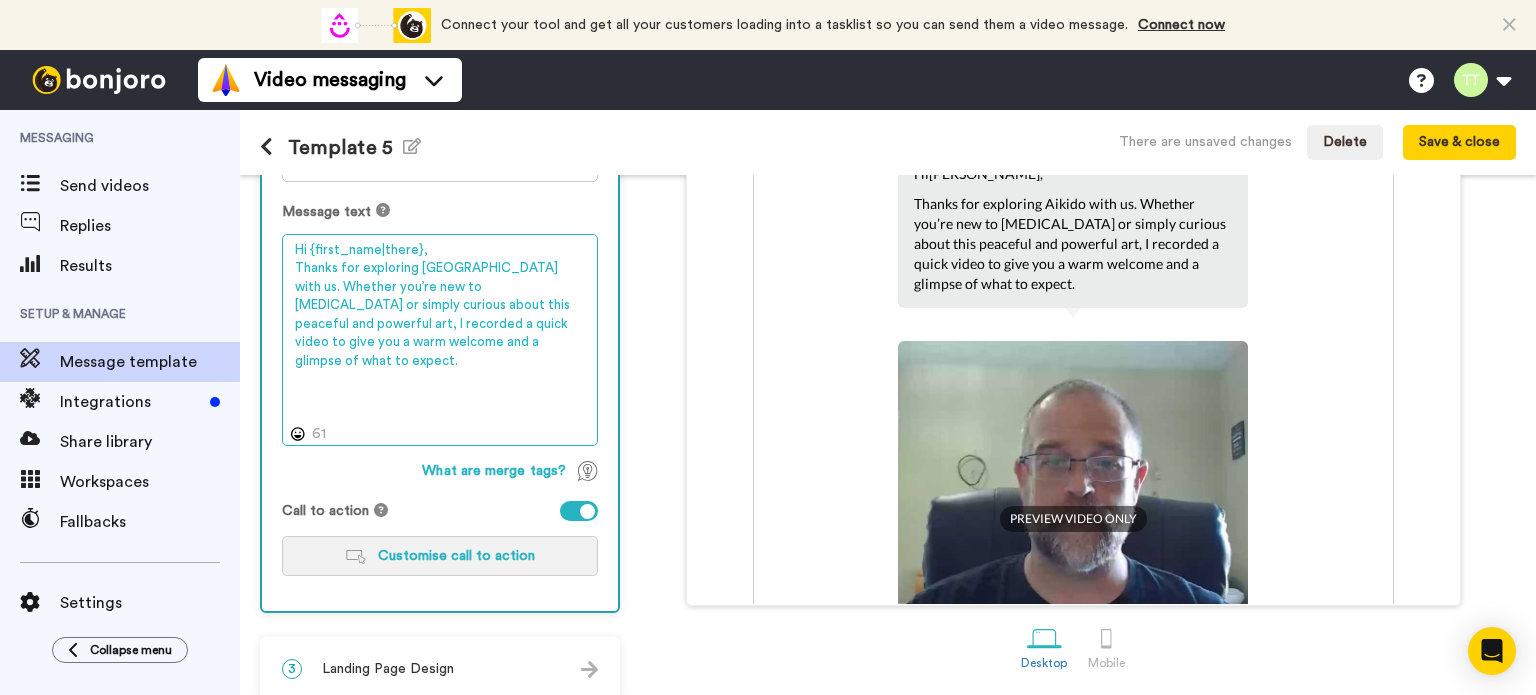 type on "Hi {first_name|there},
Thanks for exploring Aikido with us. Whether you’re new to martial arts or simply curious about this peaceful and powerful art, I recorded a quick video to give you a warm welcome and a glimpse of what to expect." 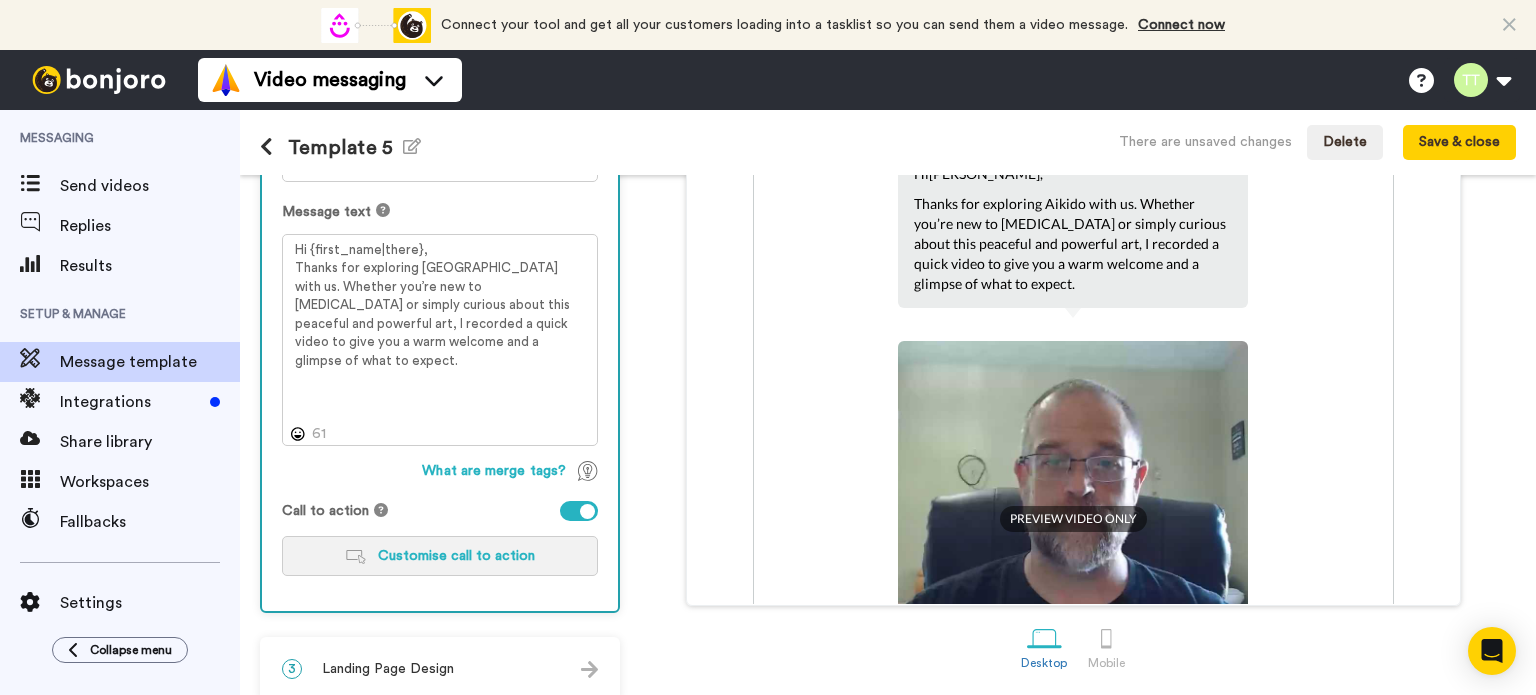 click on "Customise call to action" at bounding box center [456, 556] 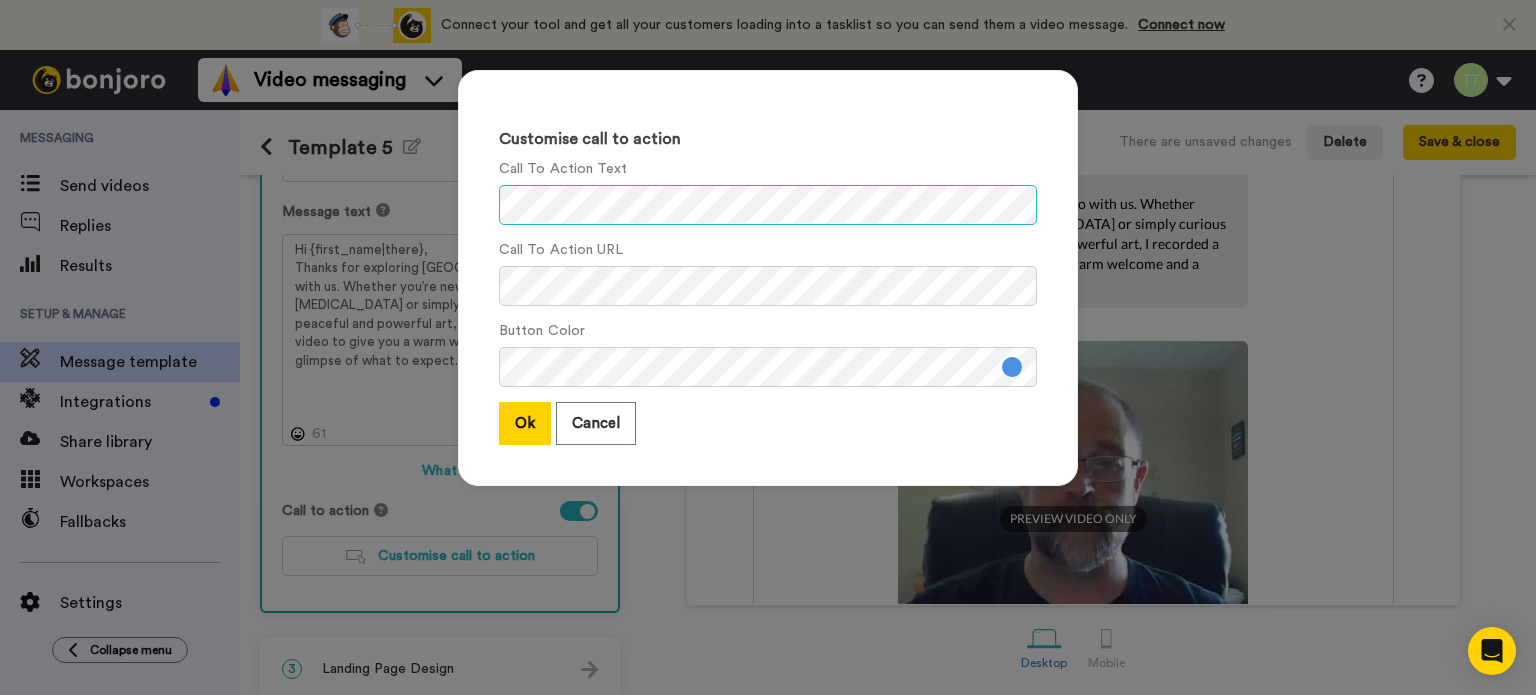 click on "Customise call to action Call To Action Text Call To Action URL Button Color Ok Cancel" at bounding box center (768, 347) 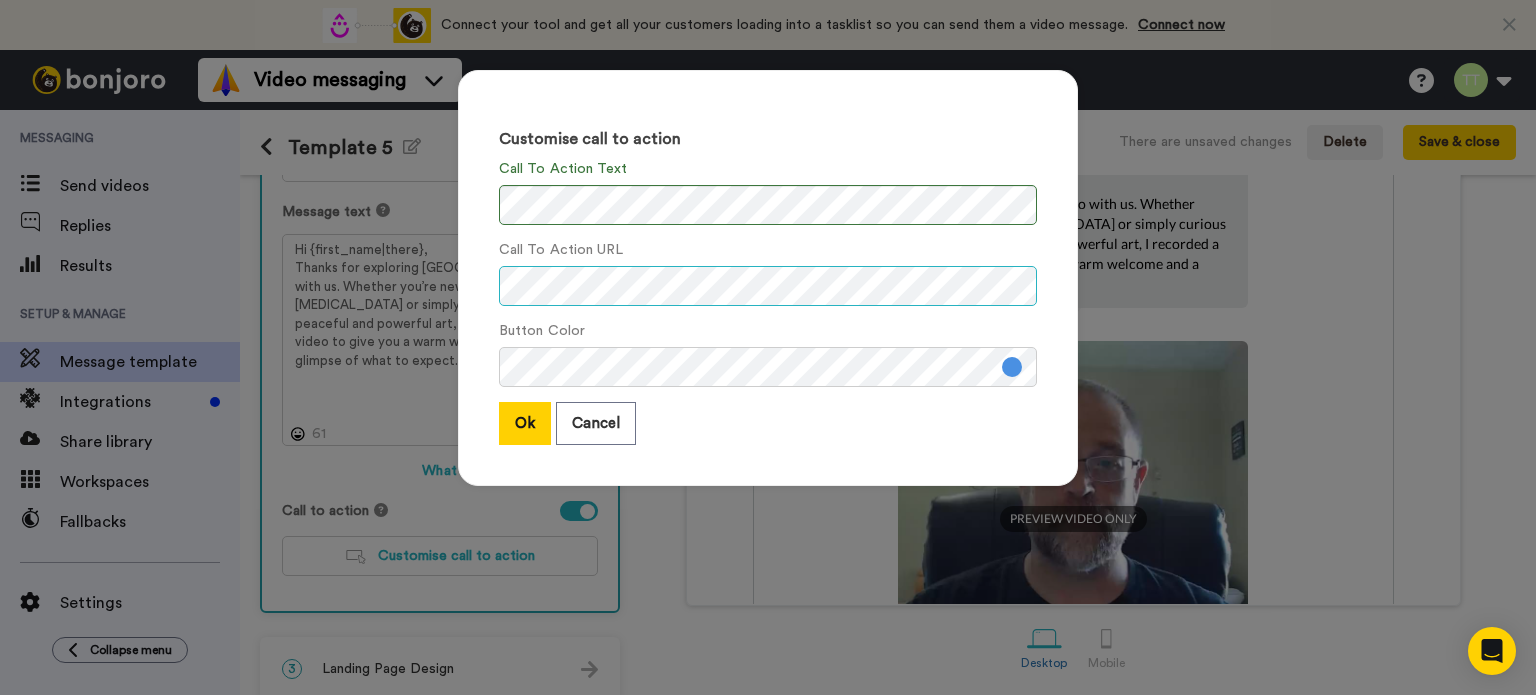 click on "Customise call to action Call To Action Text Call To Action URL Button Color Ok Cancel" at bounding box center (768, 347) 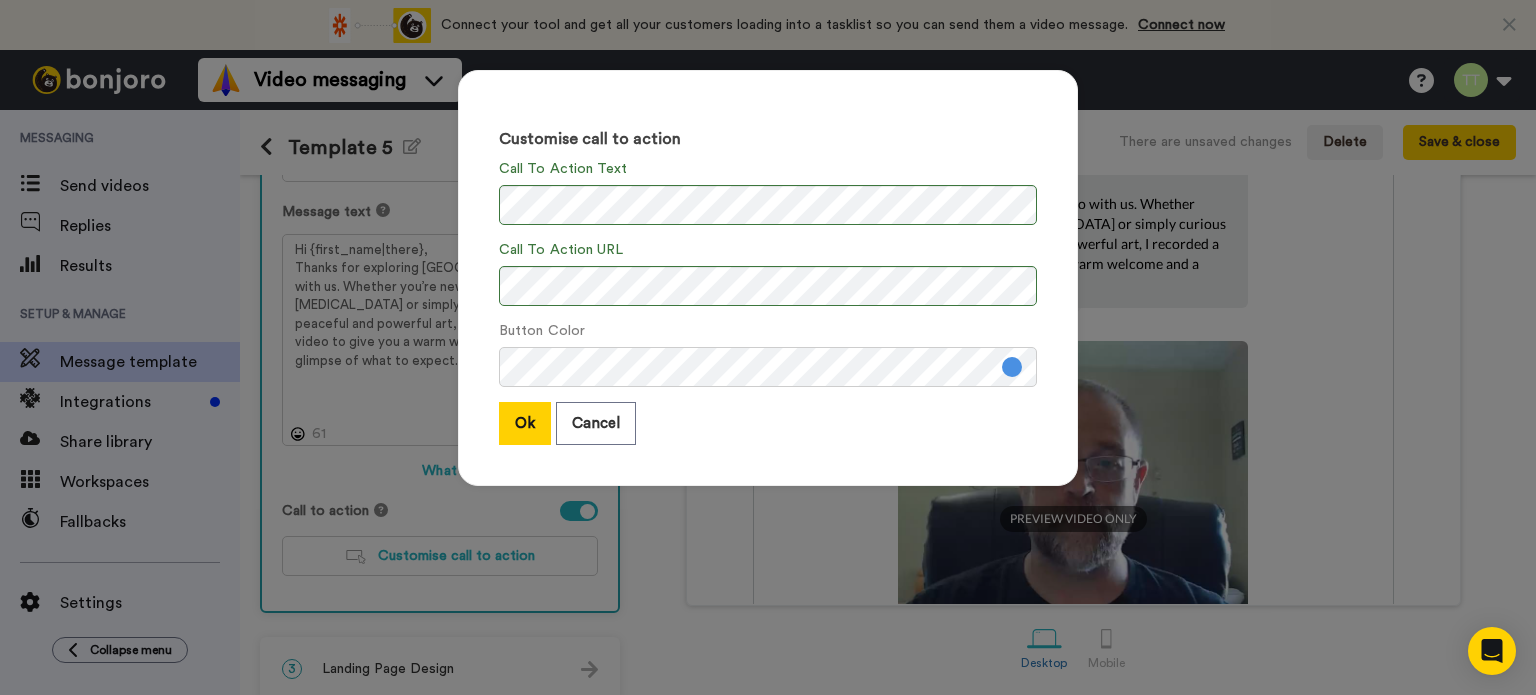 click at bounding box center (1012, 367) 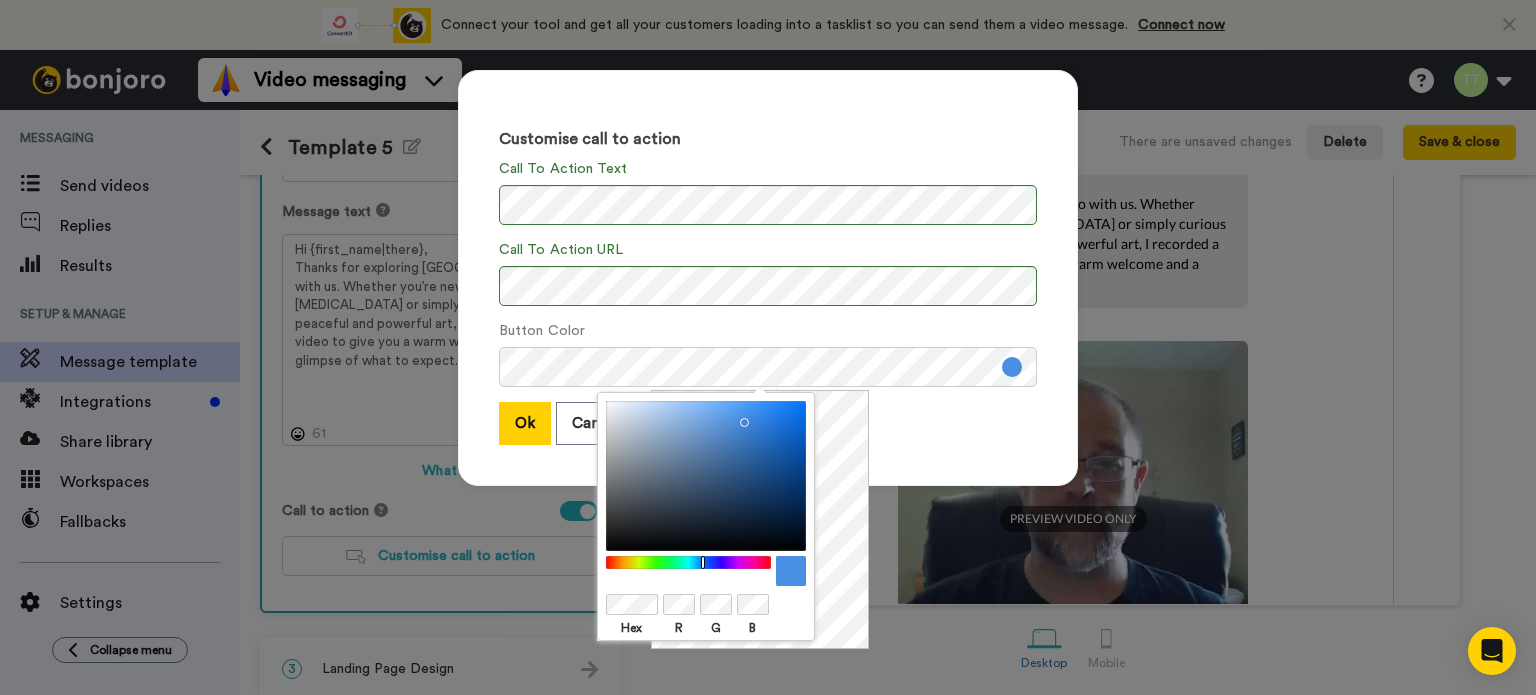 click at bounding box center (689, 562) 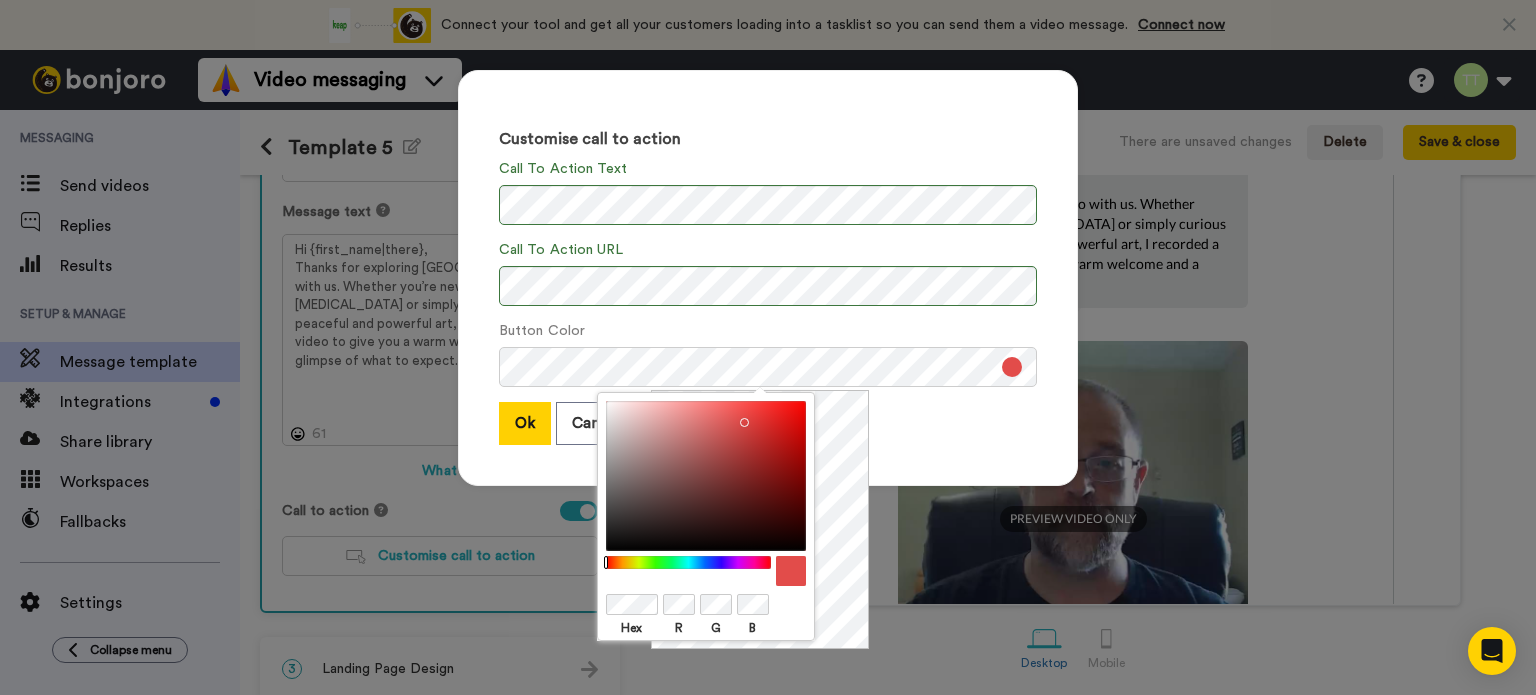 click at bounding box center [706, 476] 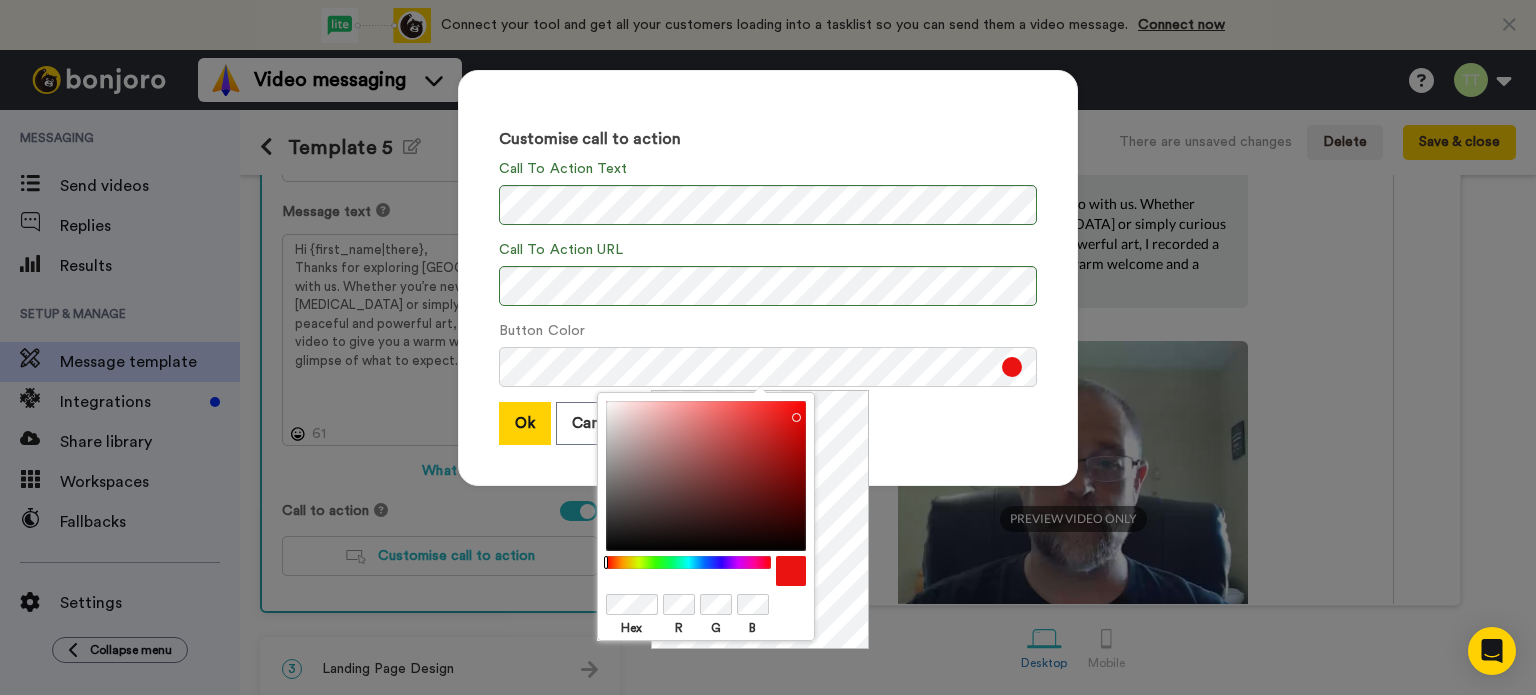 drag, startPoint x: 795, startPoint y: 423, endPoint x: 792, endPoint y: 413, distance: 10.440307 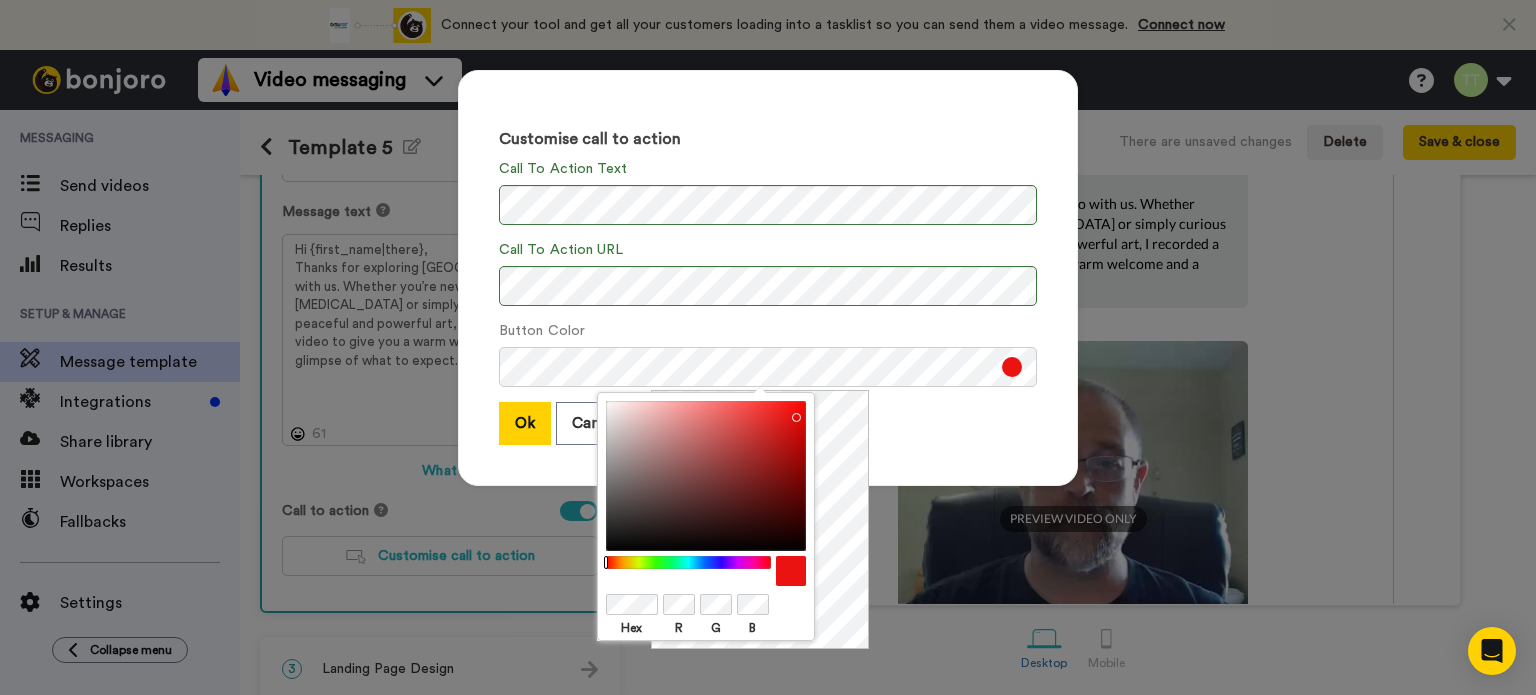 click on "Ok Cancel" at bounding box center [768, 423] 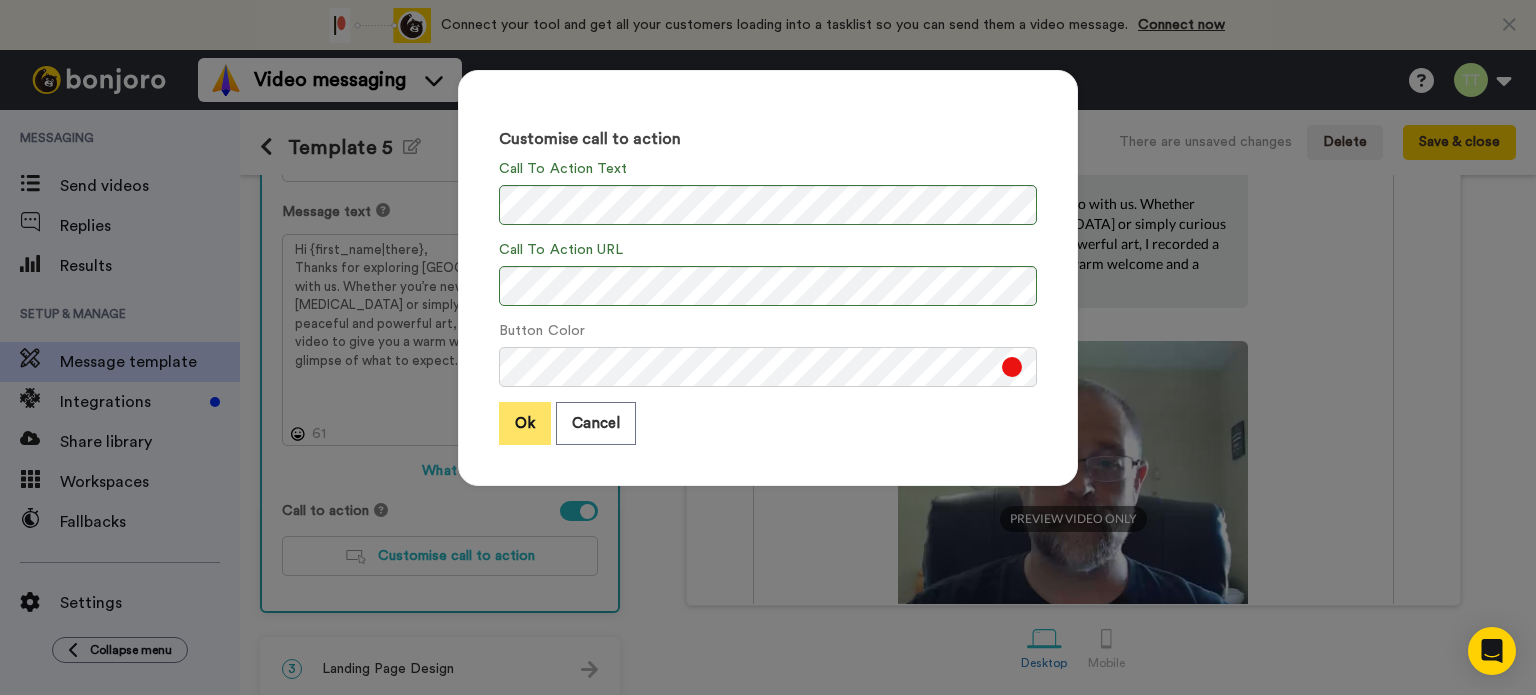 click on "Ok" at bounding box center [525, 423] 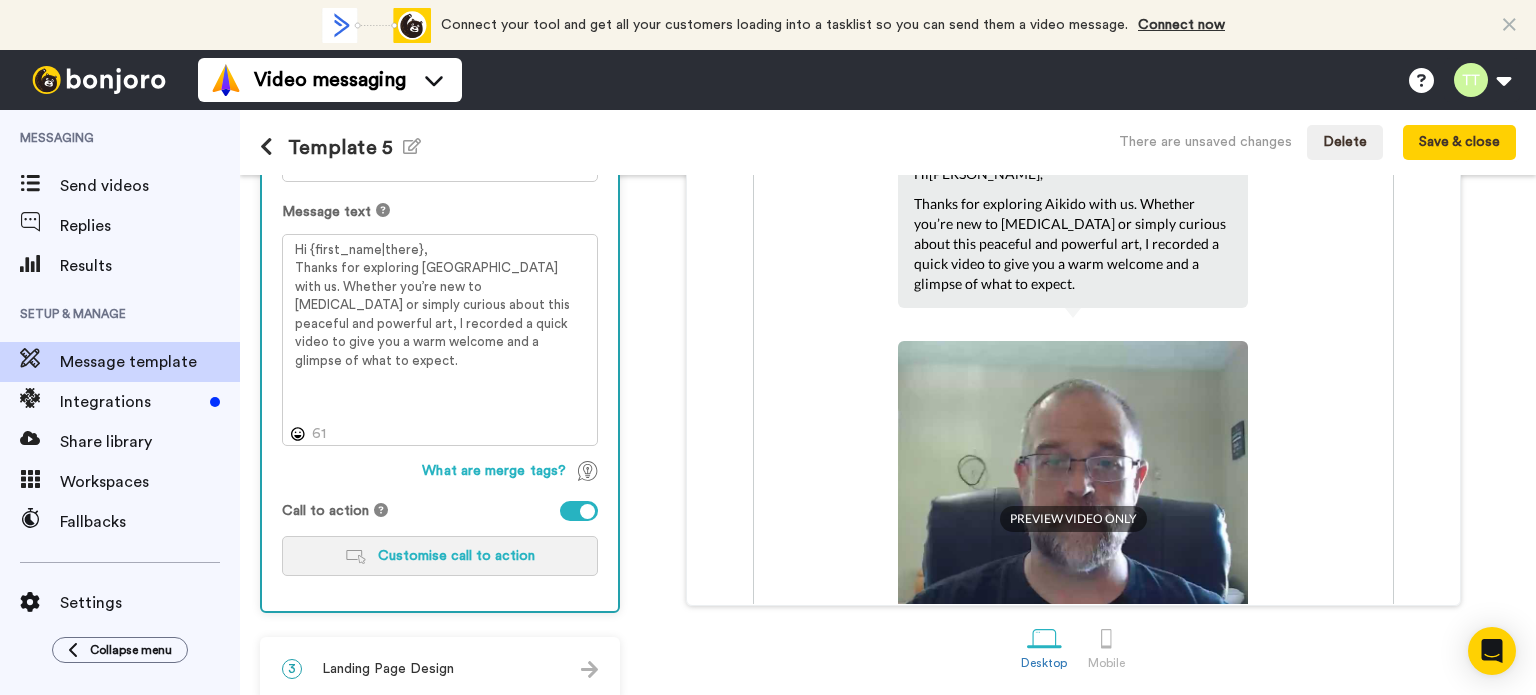 click on "Customise call to action" at bounding box center [456, 556] 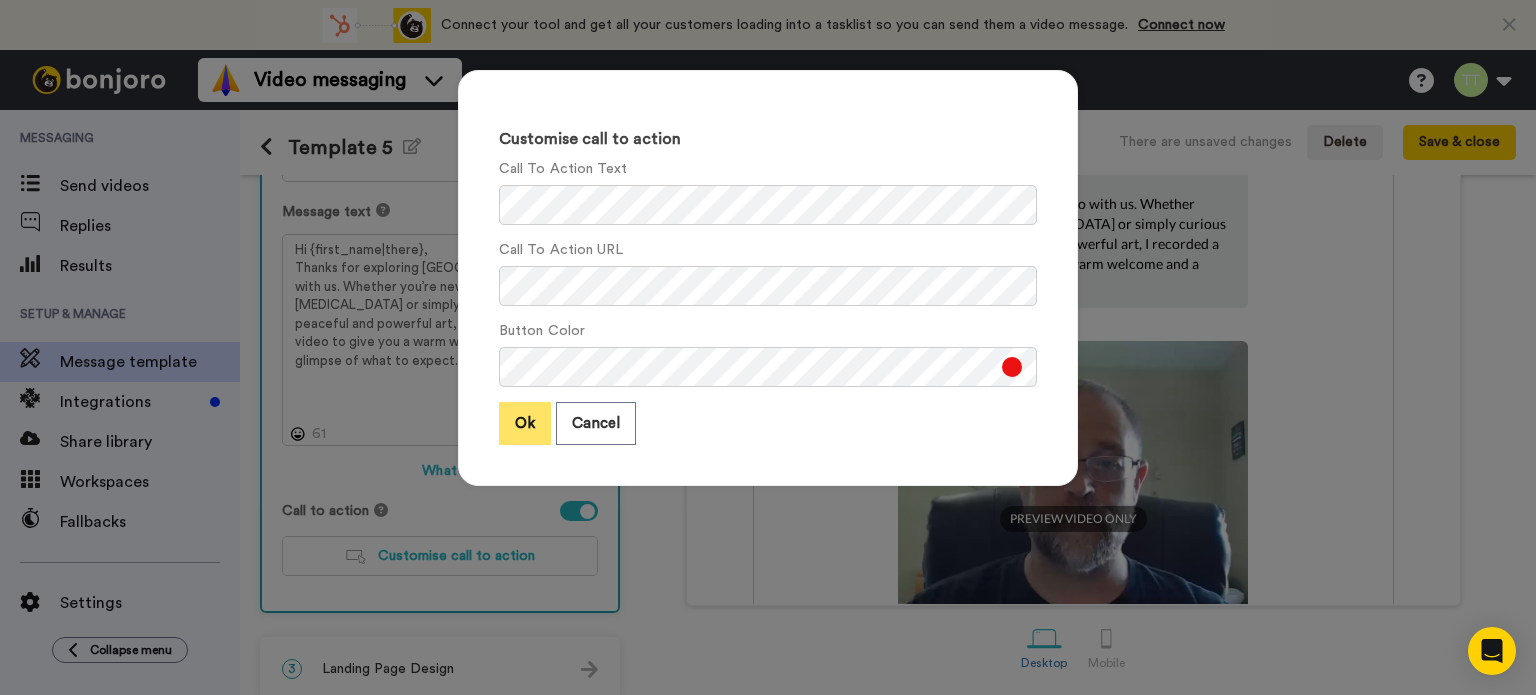 click on "Ok" at bounding box center [525, 423] 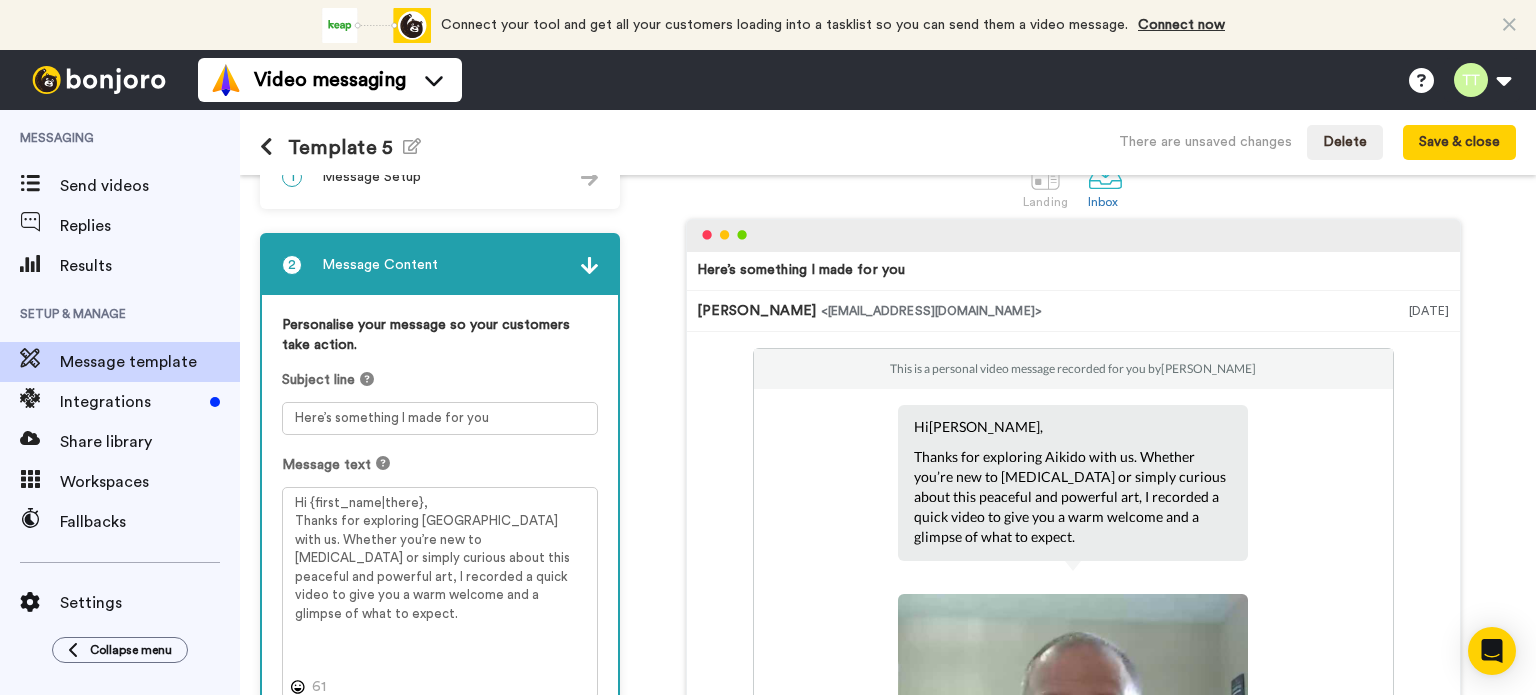 scroll, scrollTop: 0, scrollLeft: 0, axis: both 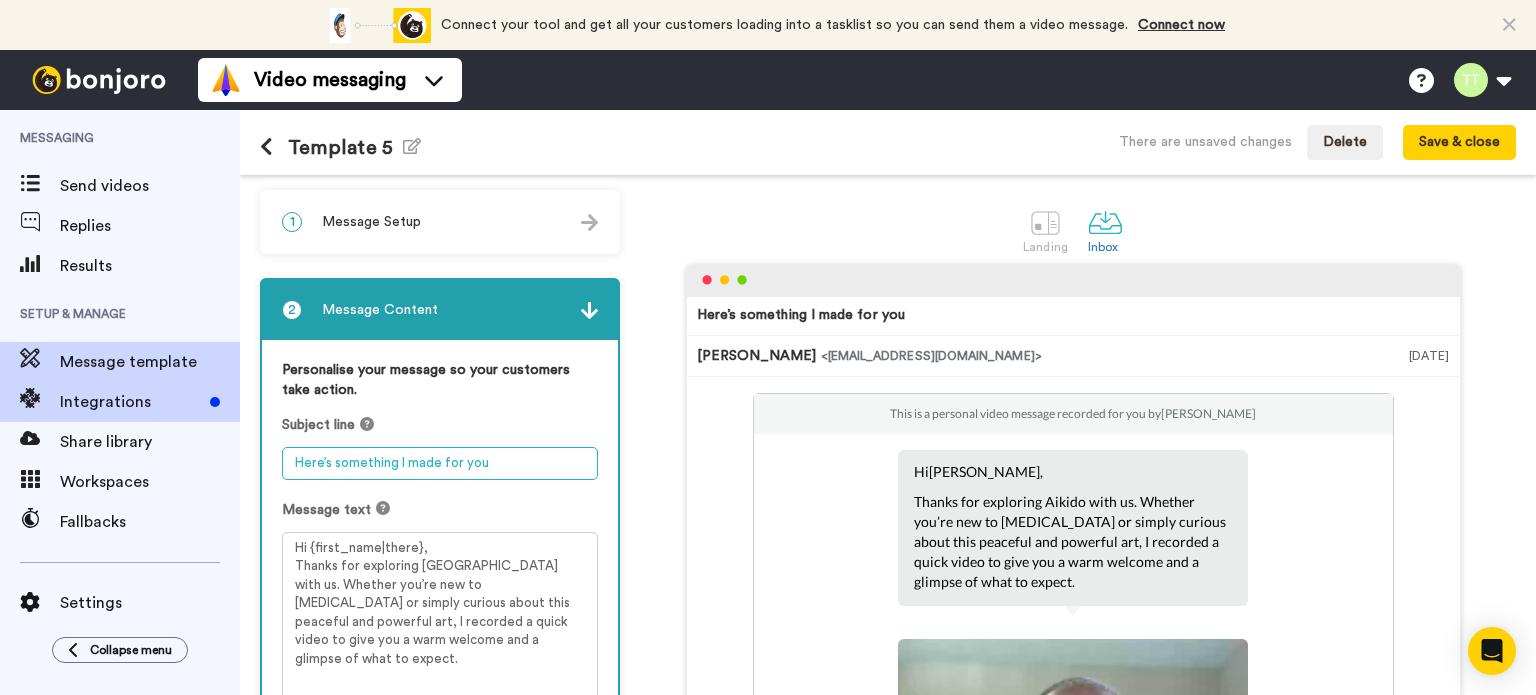 drag, startPoint x: 494, startPoint y: 466, endPoint x: 64, endPoint y: 418, distance: 432.67078 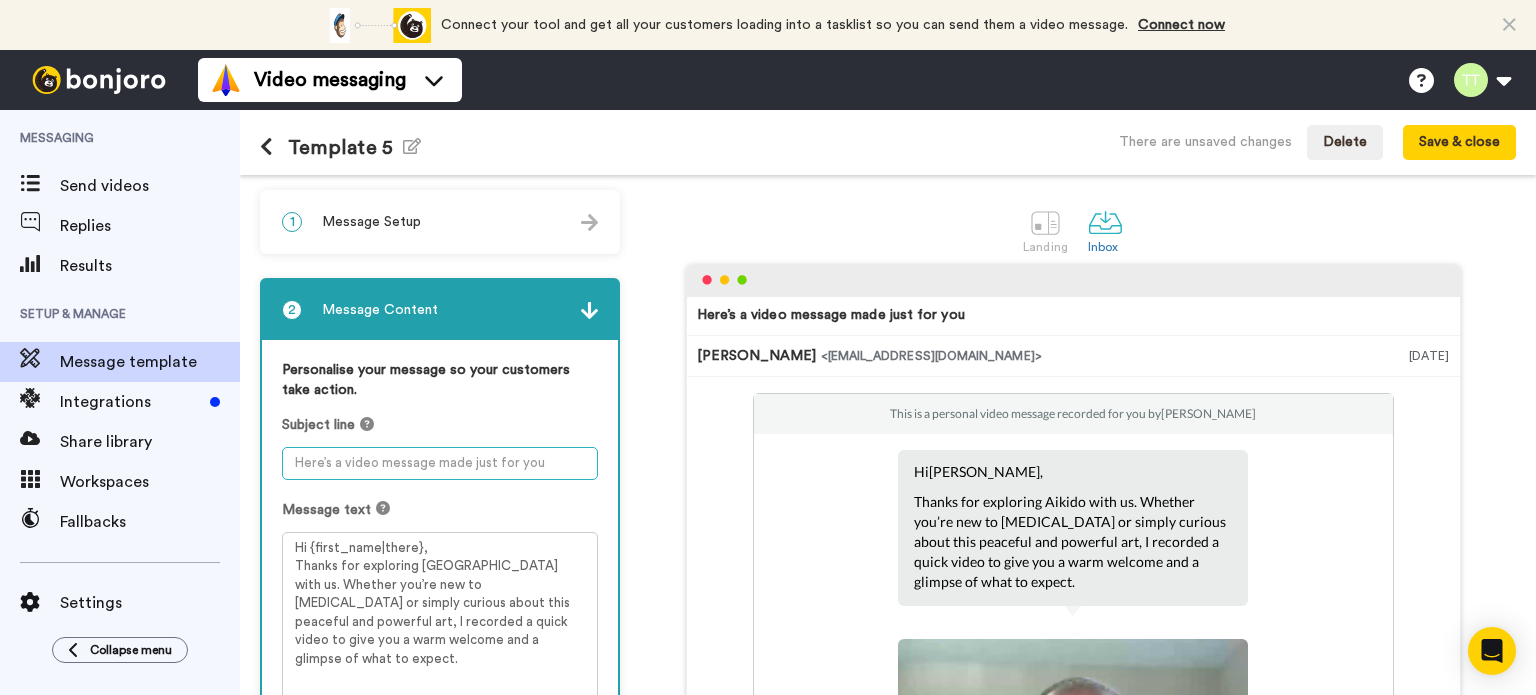 click at bounding box center [440, 463] 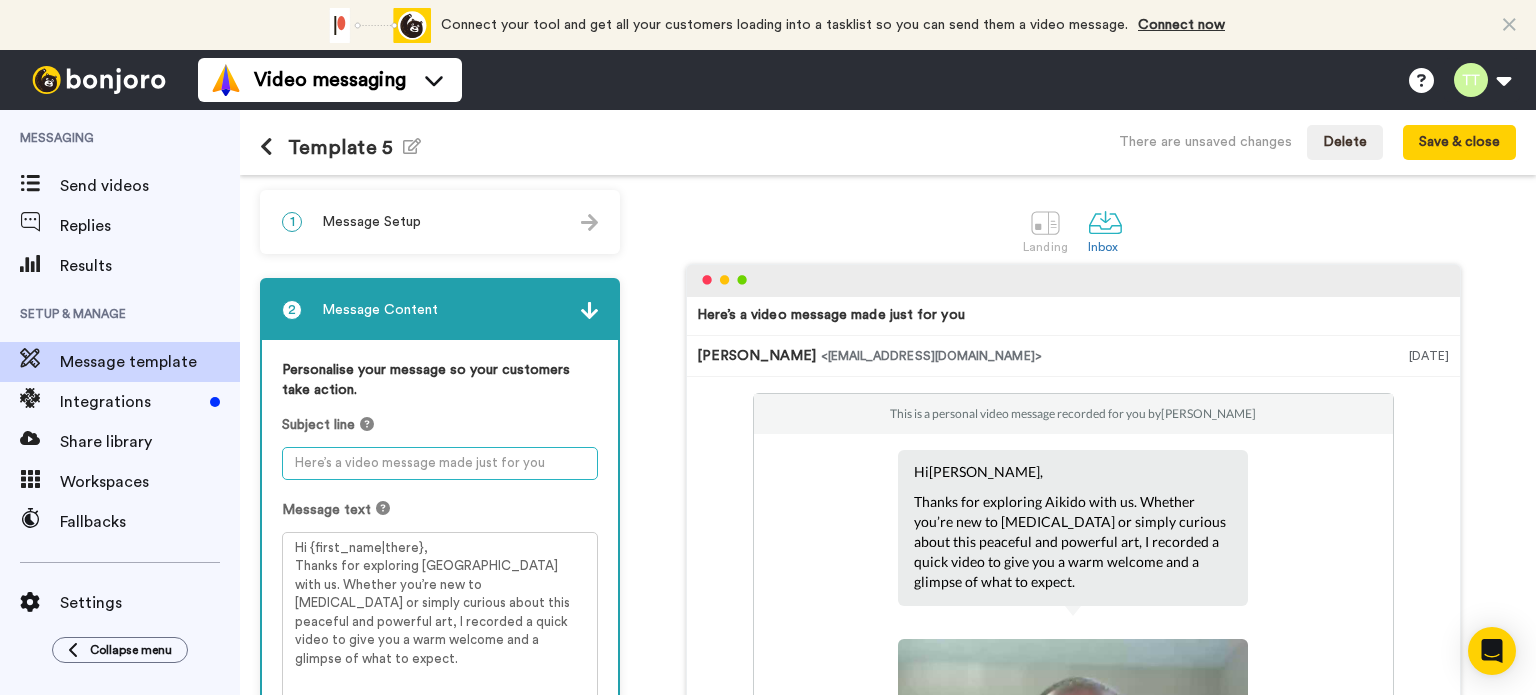 paste on "Aikido at Common Ground – Take a Look 🌀" 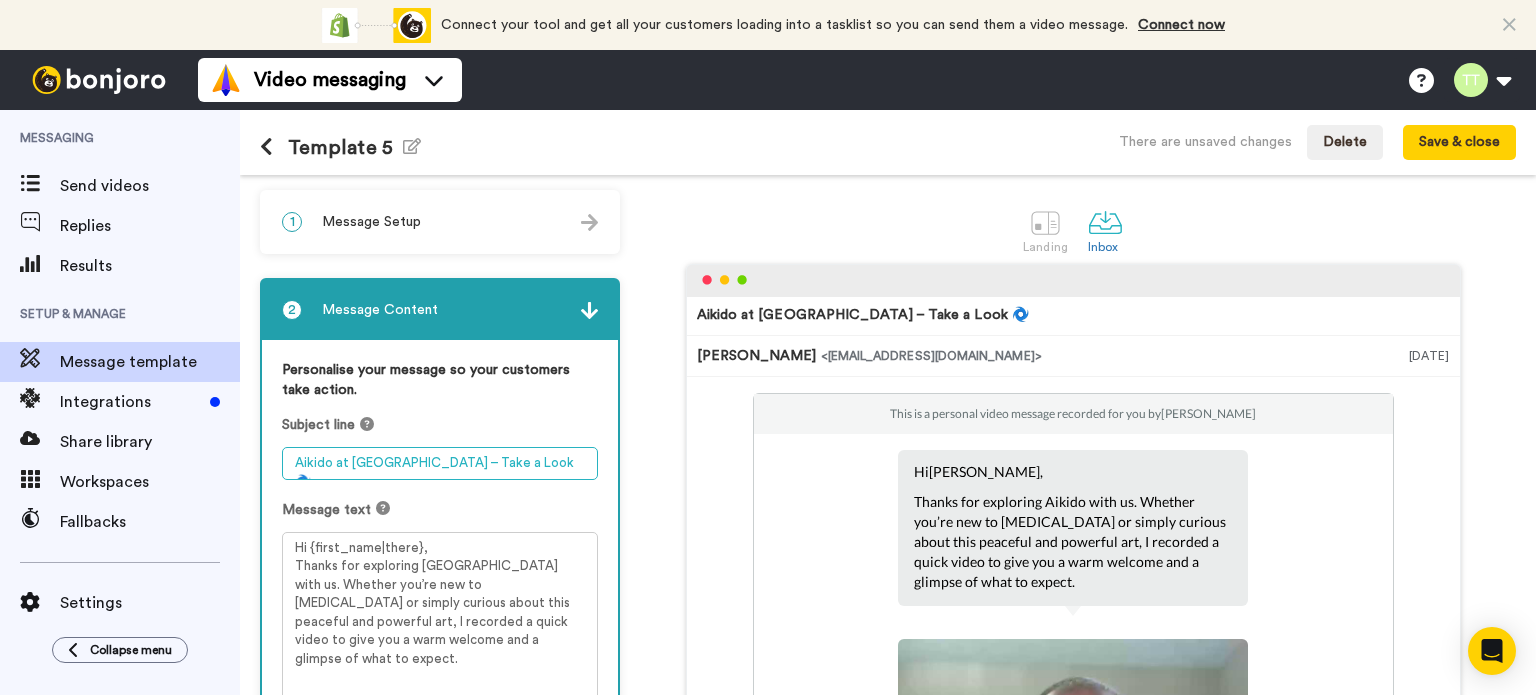 type on "Aikido at Common Ground – Take a Look 🌀" 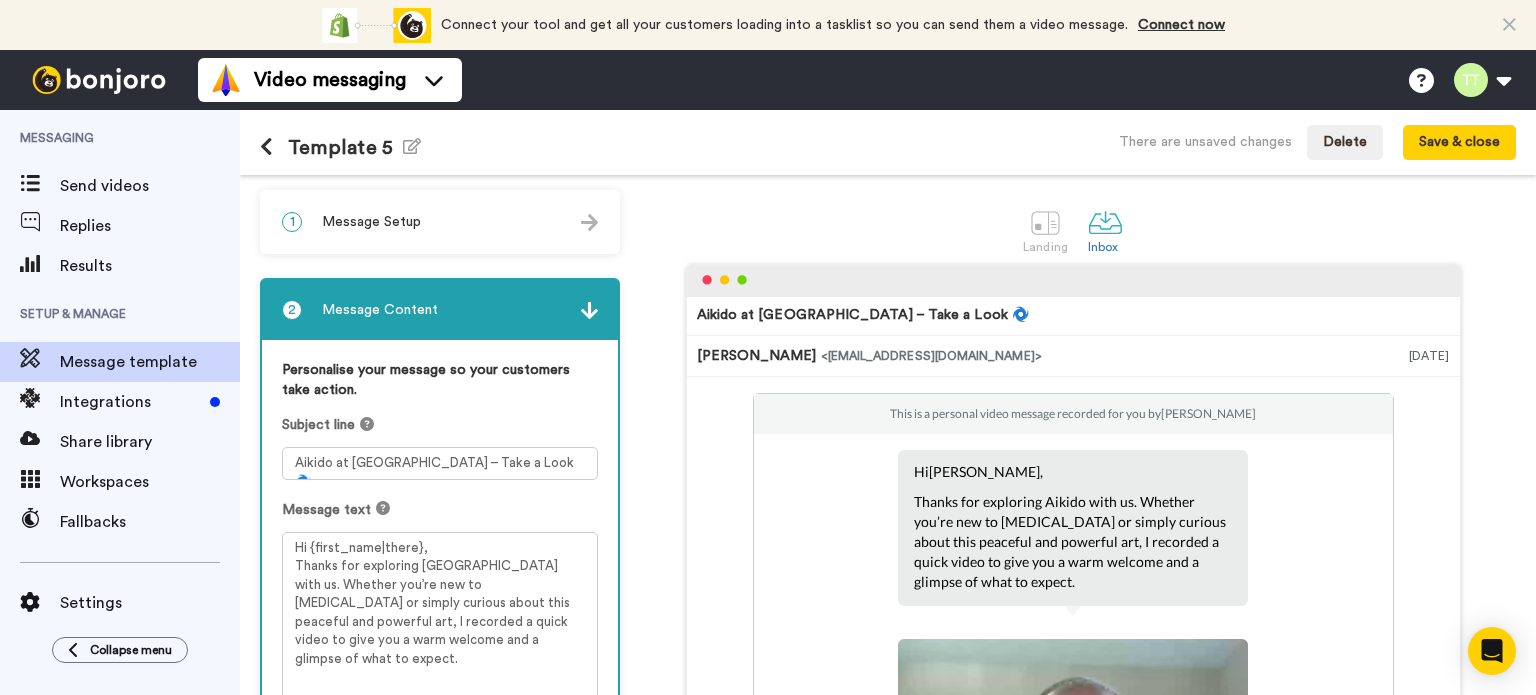 click on "Message text" at bounding box center (440, 510) 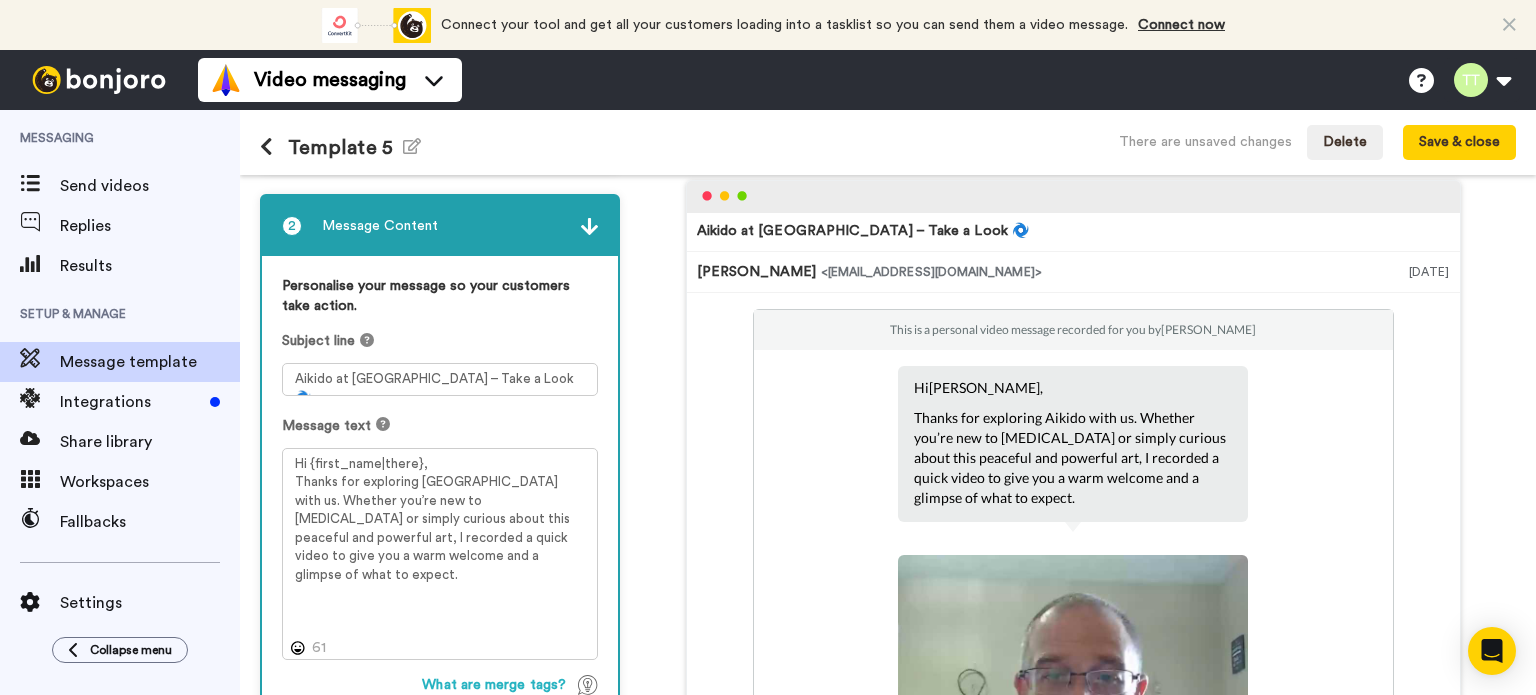 scroll, scrollTop: 0, scrollLeft: 0, axis: both 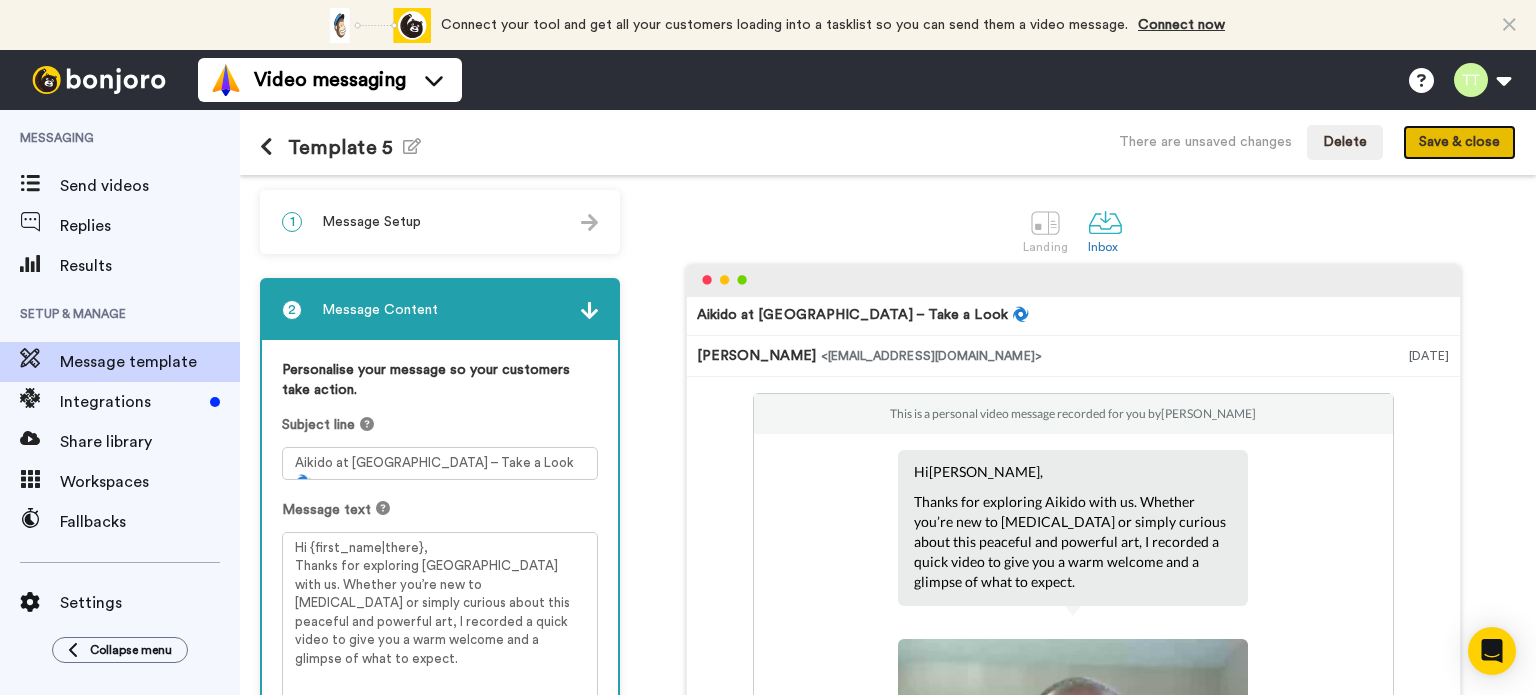 click on "Save & close" at bounding box center [1459, 143] 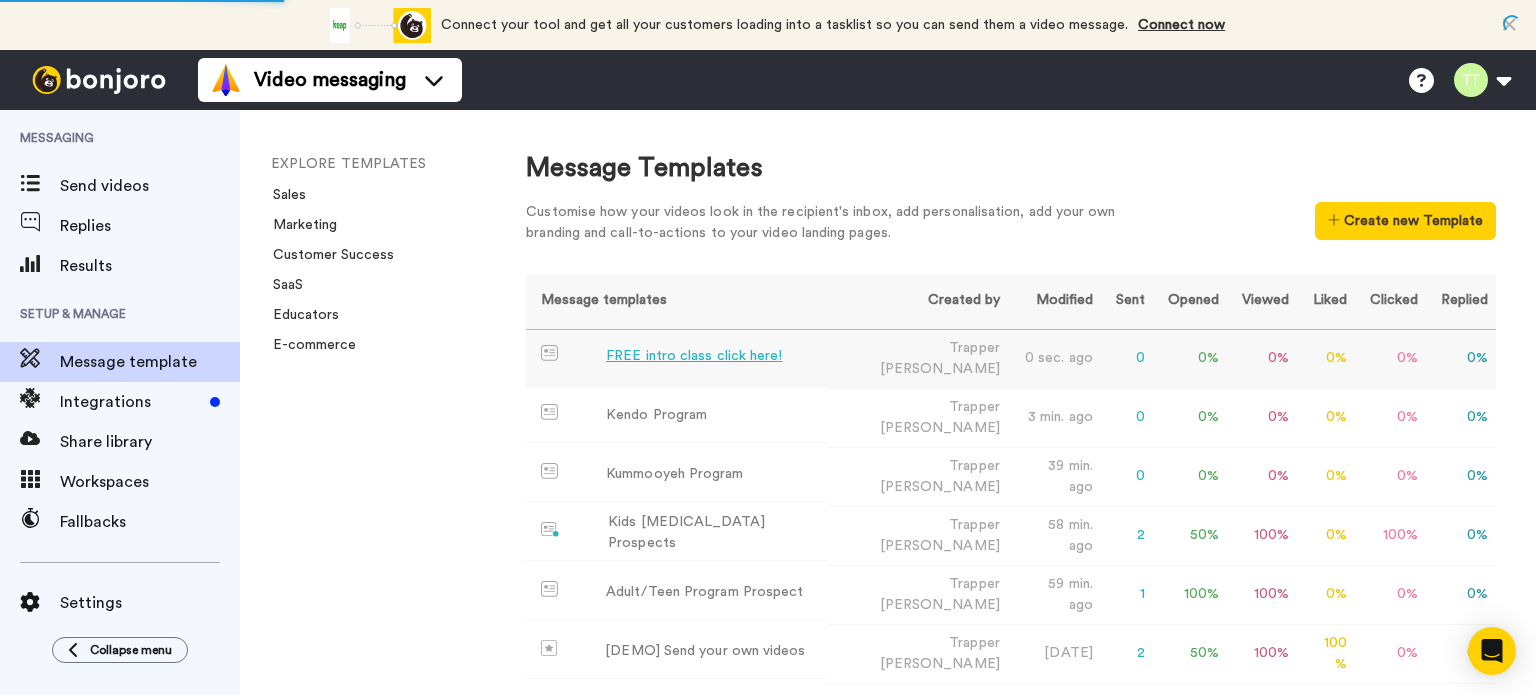 click on "FREE intro class click here!" at bounding box center [694, 356] 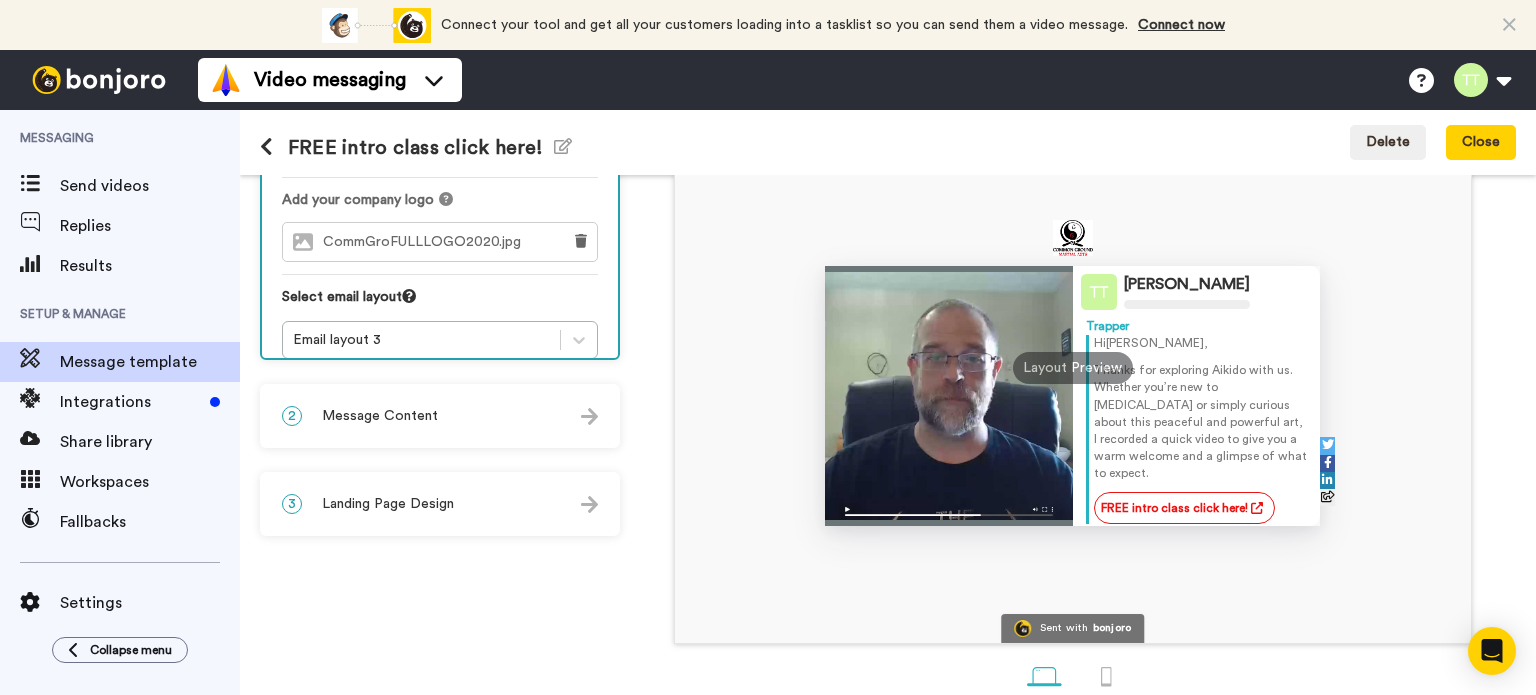 scroll, scrollTop: 212, scrollLeft: 0, axis: vertical 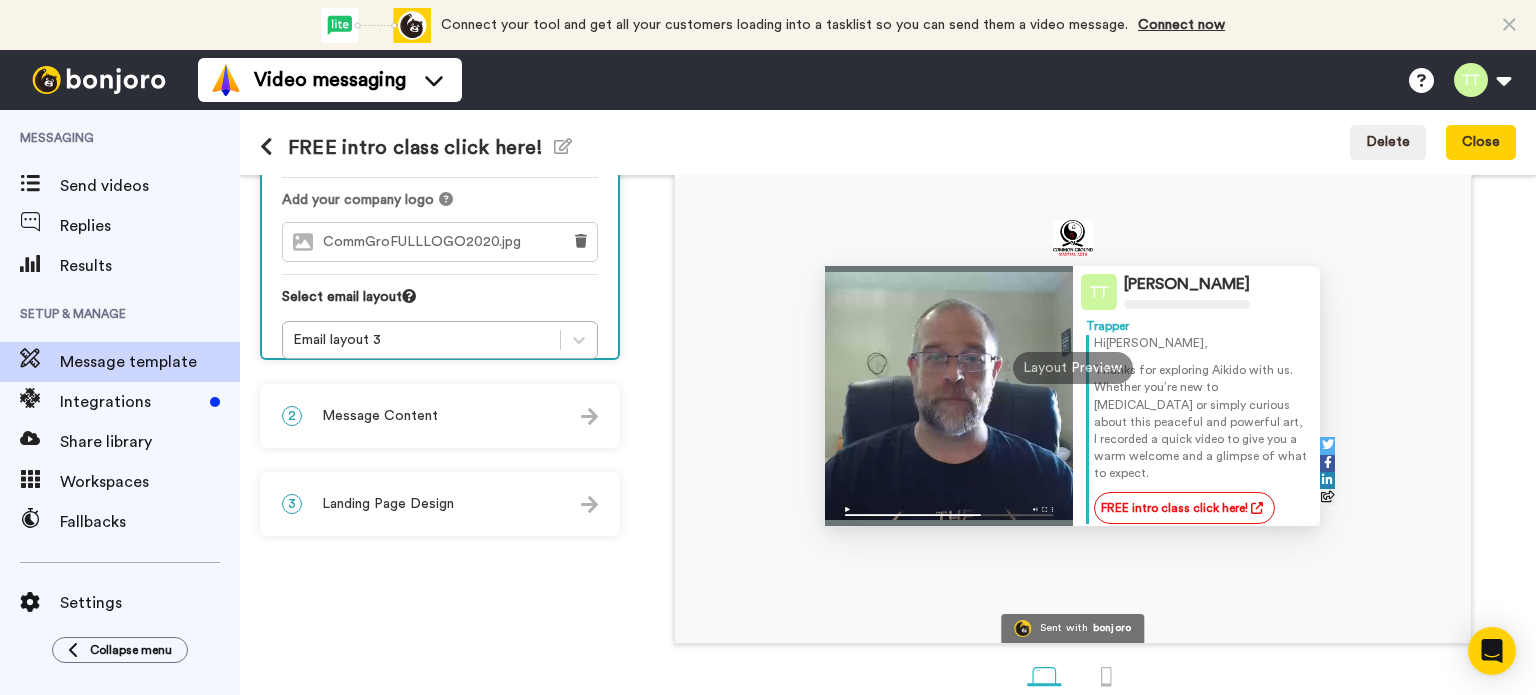 click on "2 Message Content" at bounding box center (440, 416) 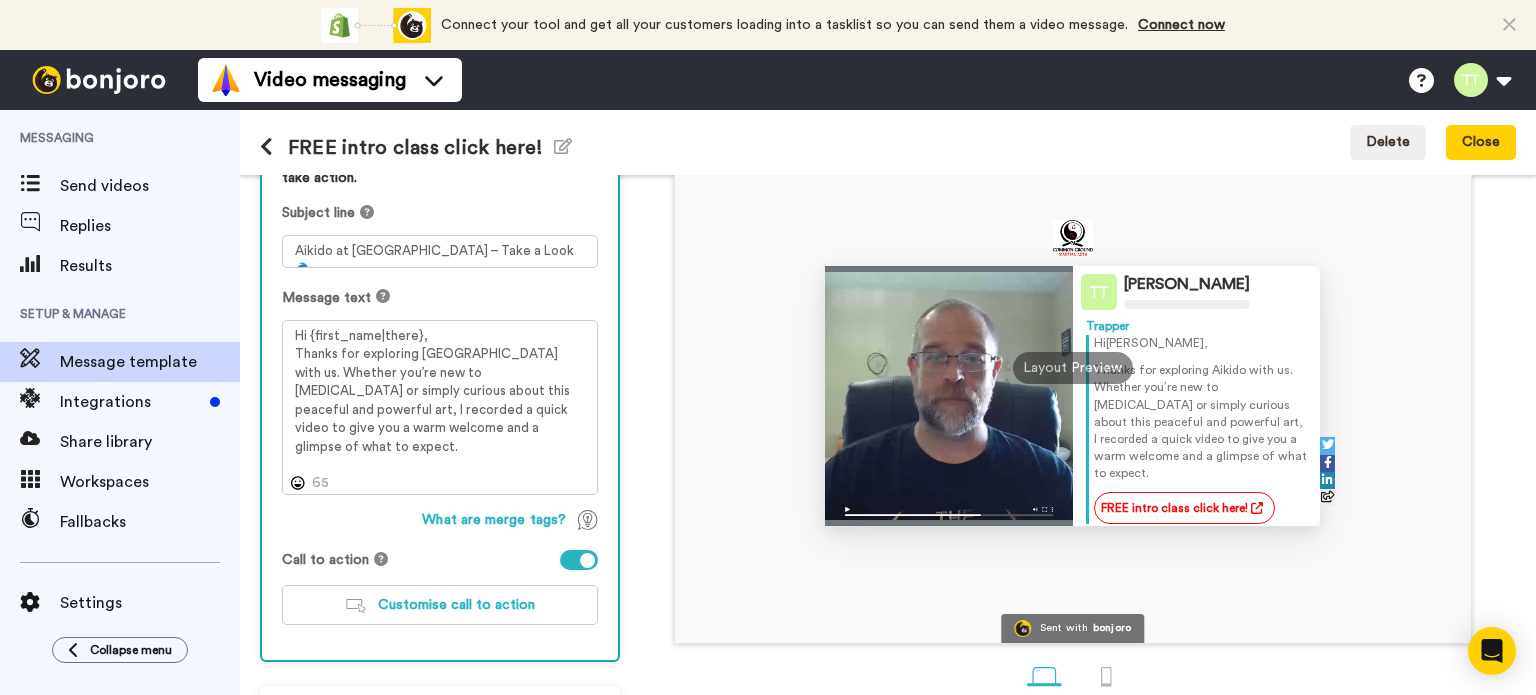 scroll, scrollTop: 0, scrollLeft: 0, axis: both 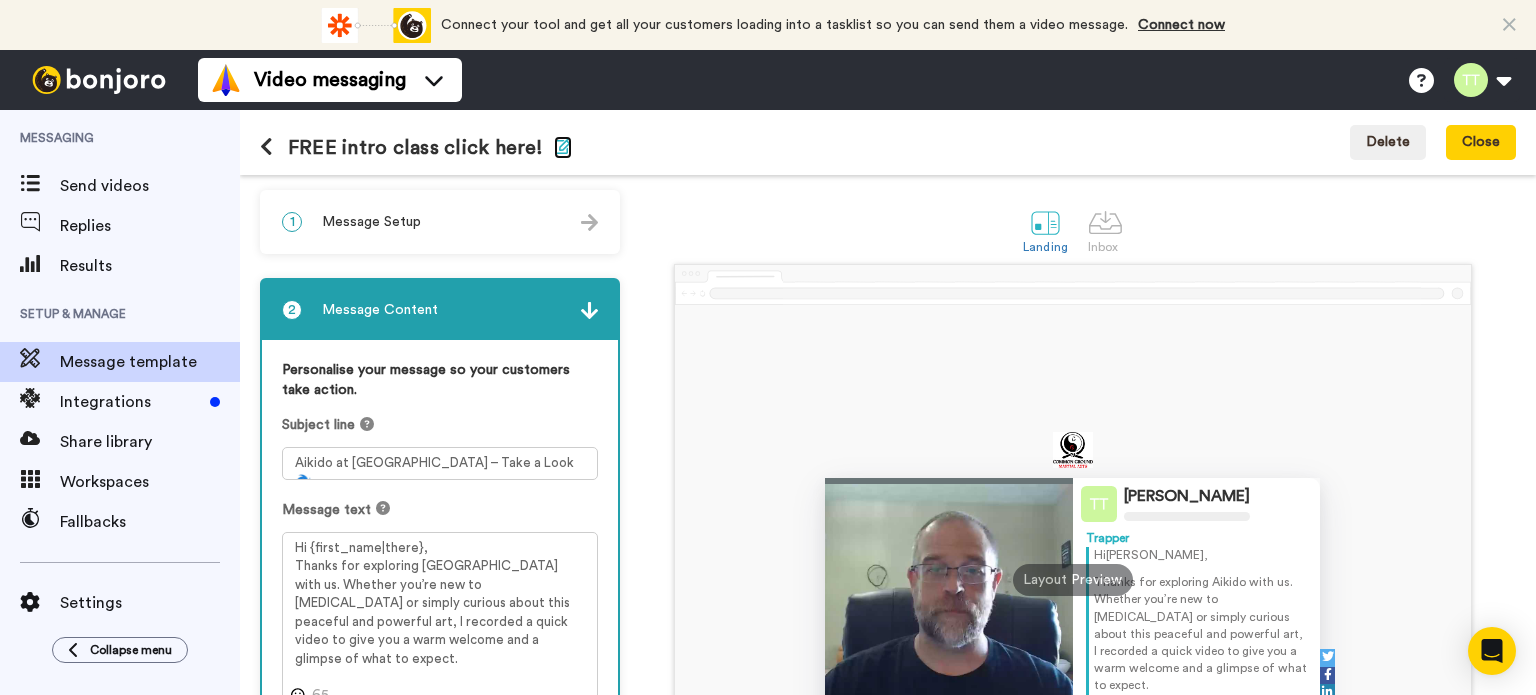 click at bounding box center [563, 146] 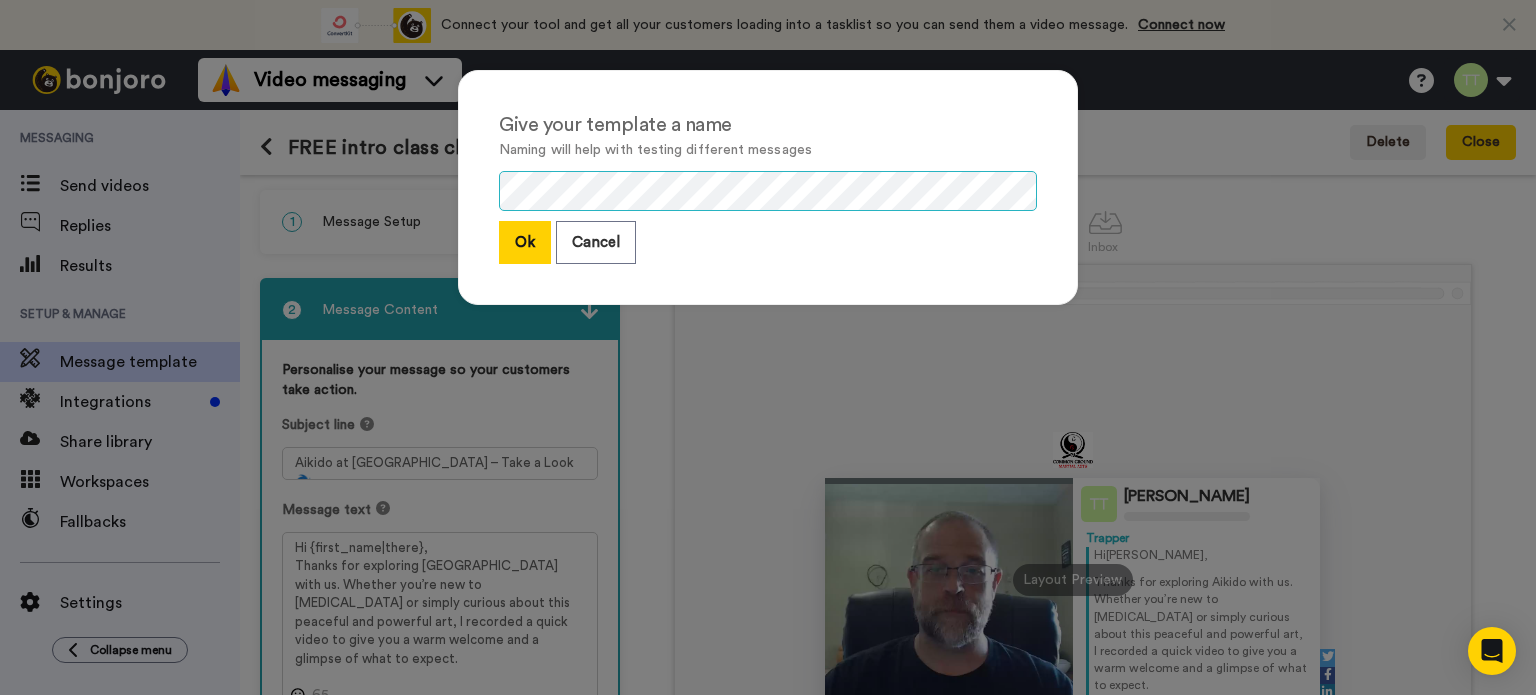 click on "Give your template a name Naming will help with testing different messages Ok Cancel" at bounding box center [768, 347] 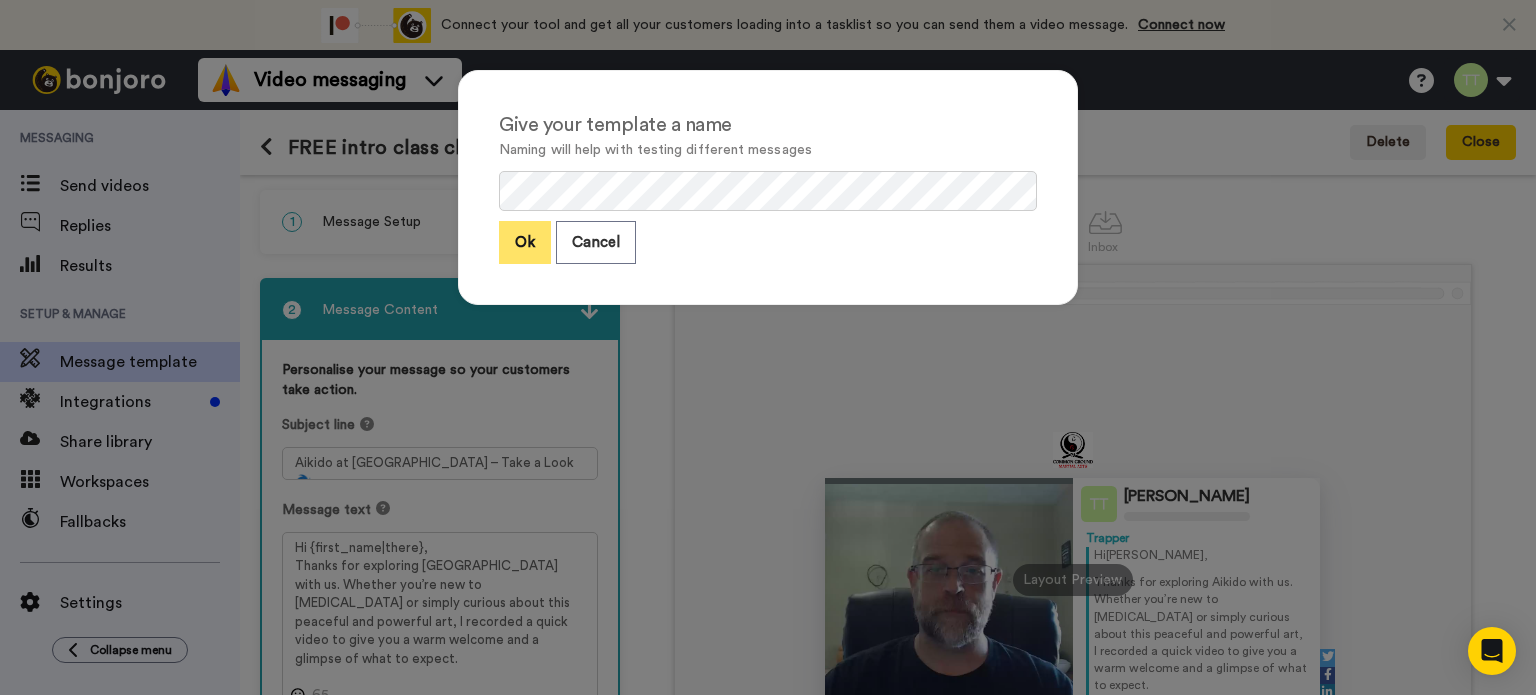 click on "Ok" at bounding box center (525, 242) 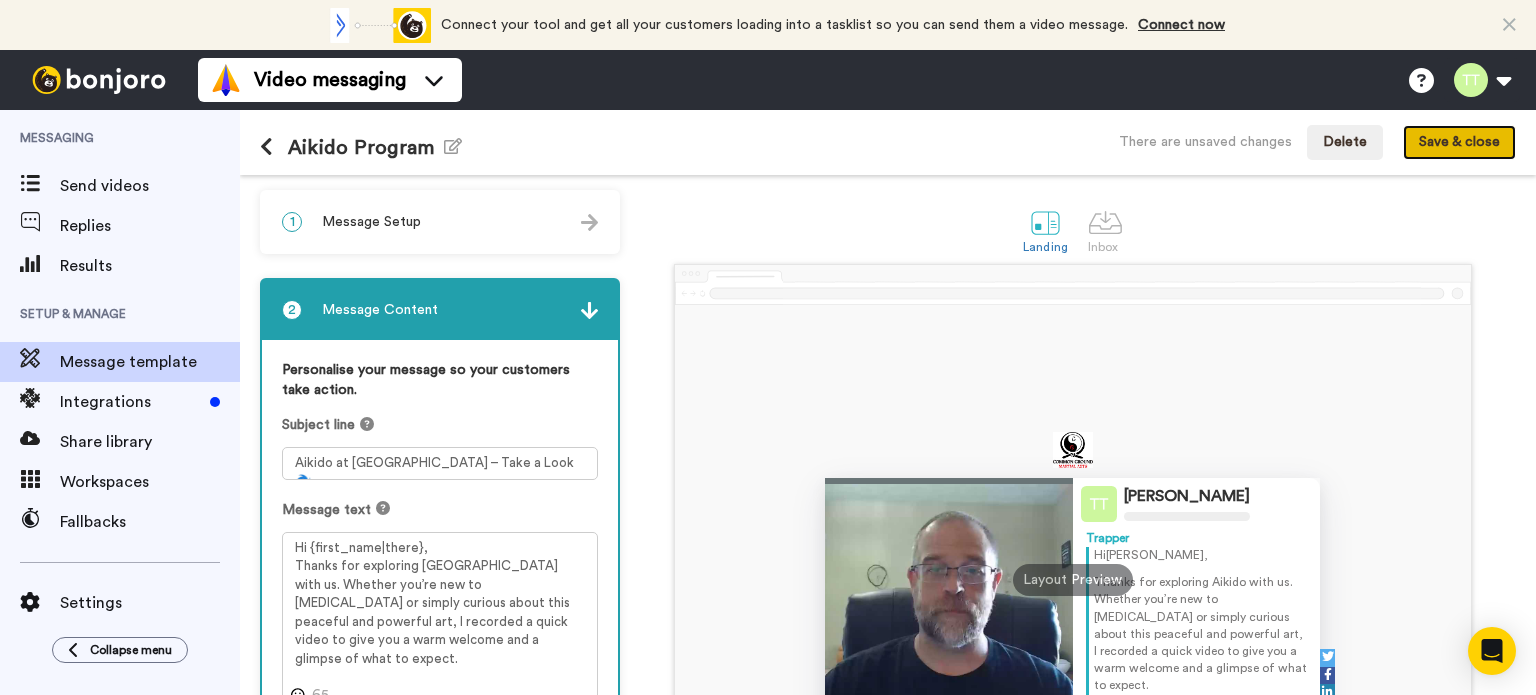click on "Save & close" at bounding box center [1459, 143] 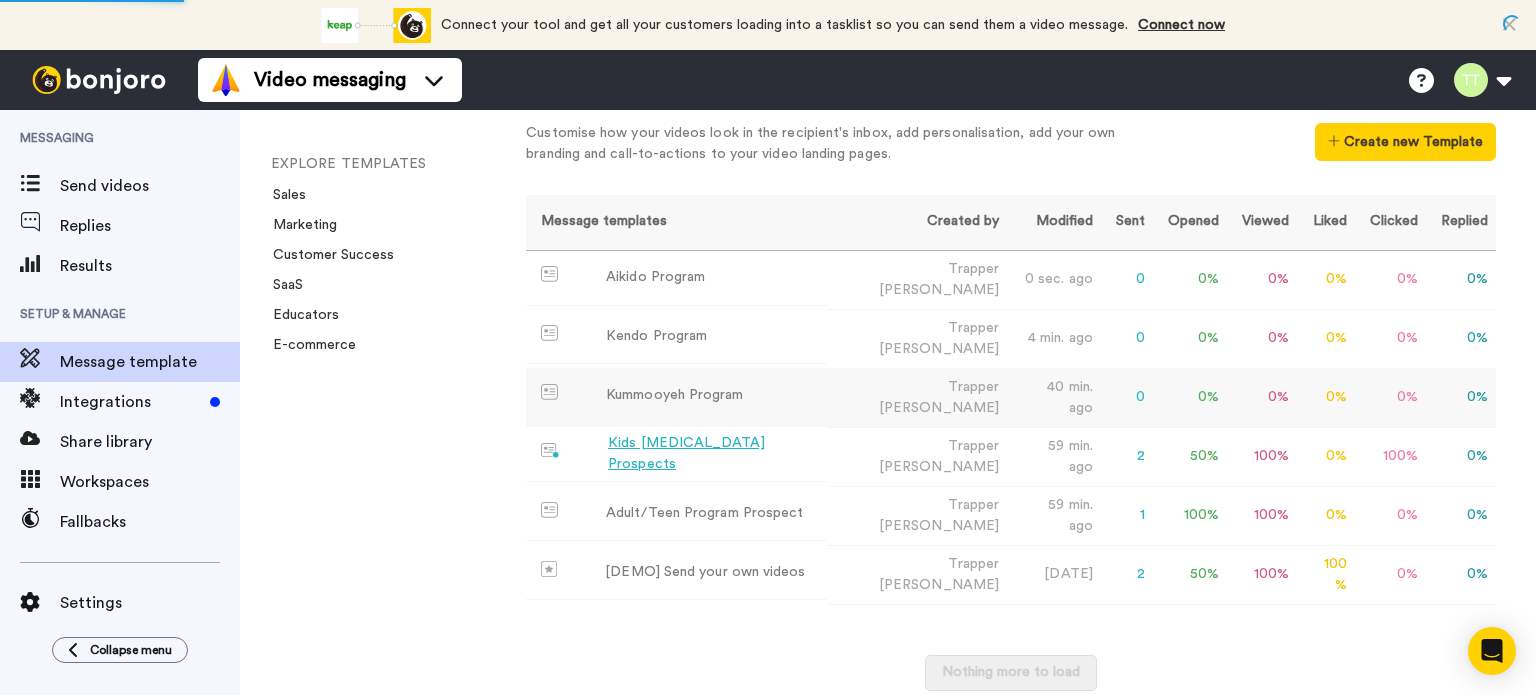 scroll, scrollTop: 79, scrollLeft: 0, axis: vertical 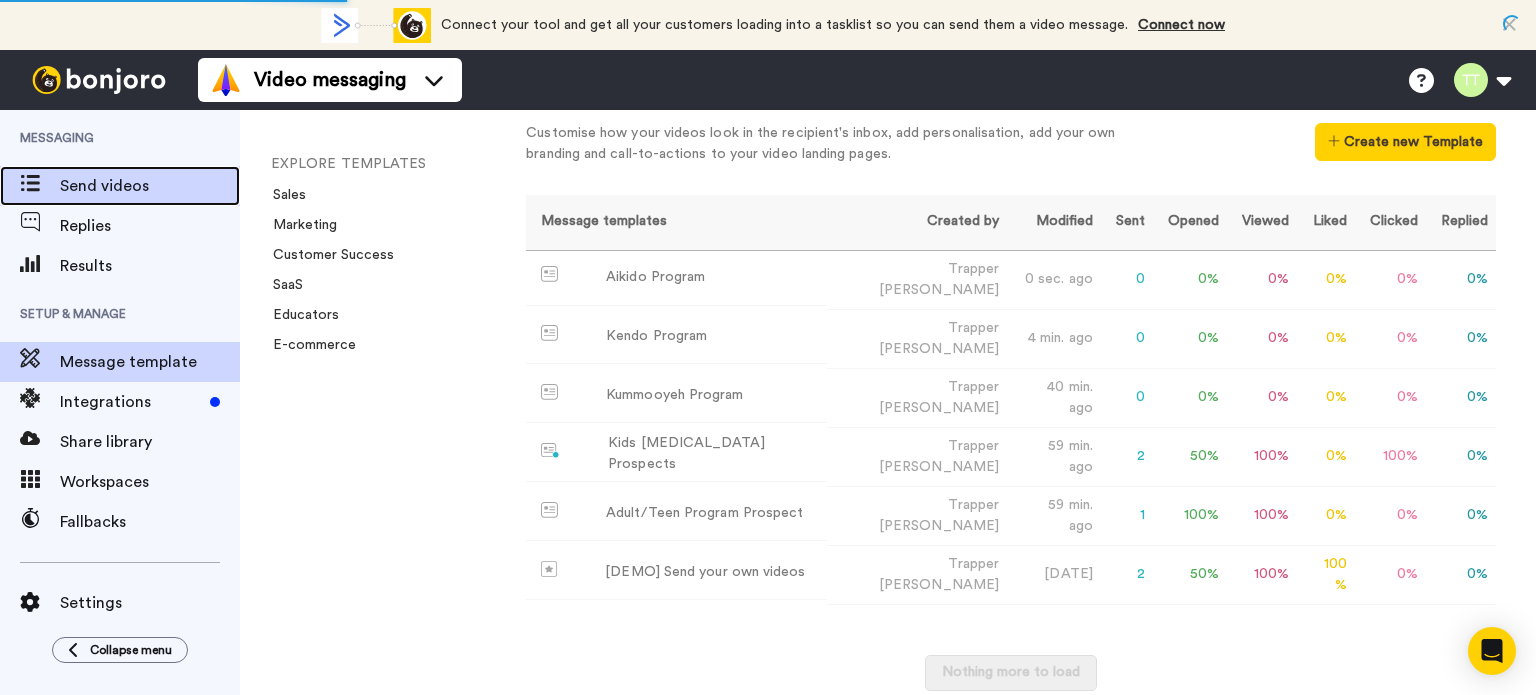 click on "Send videos" at bounding box center [150, 186] 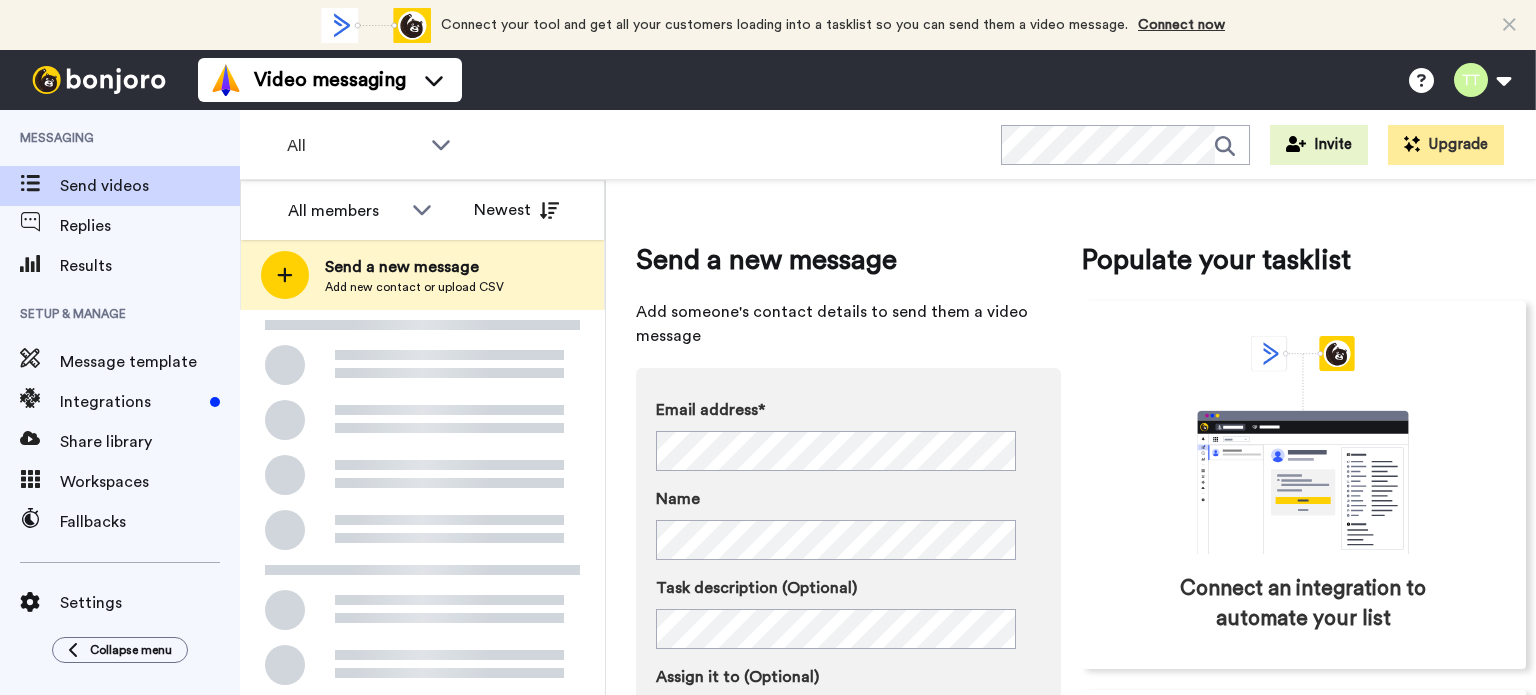 scroll, scrollTop: 0, scrollLeft: 0, axis: both 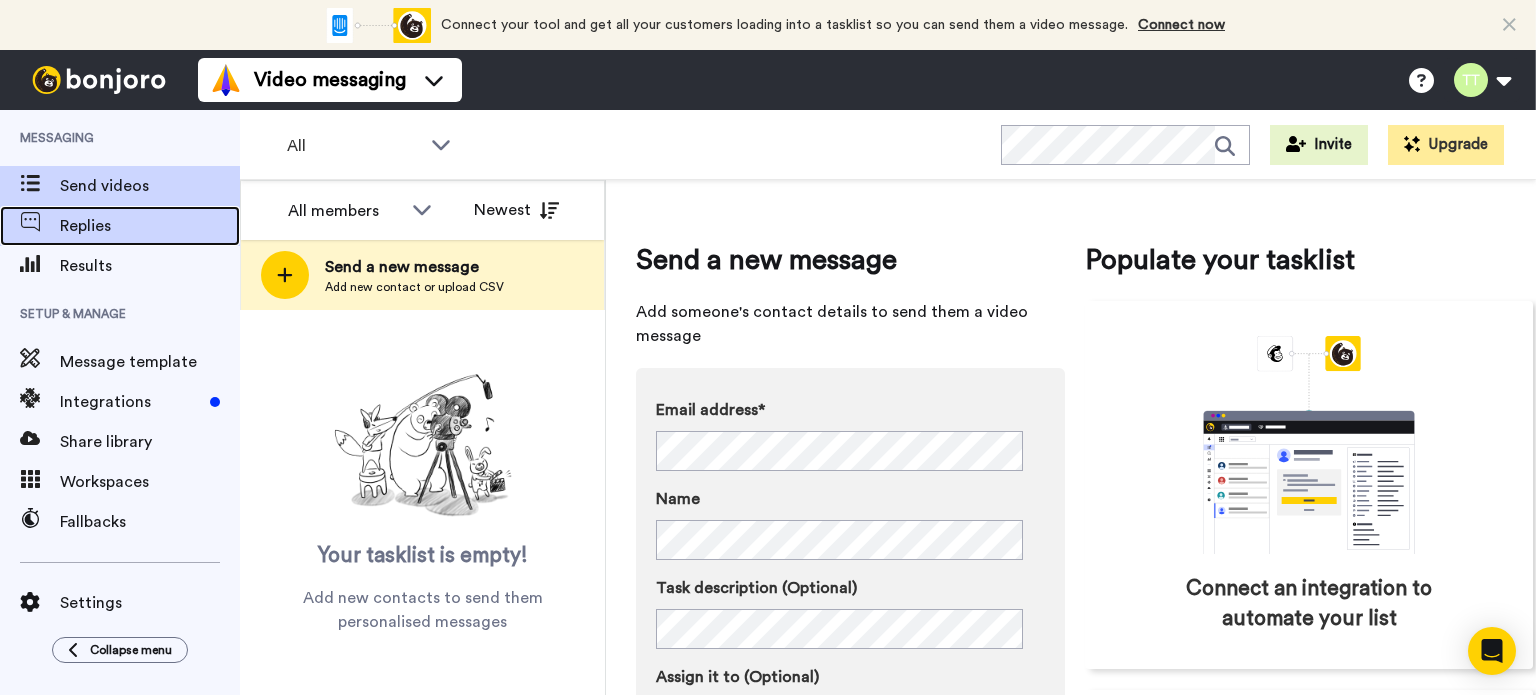 click on "Replies" at bounding box center (150, 226) 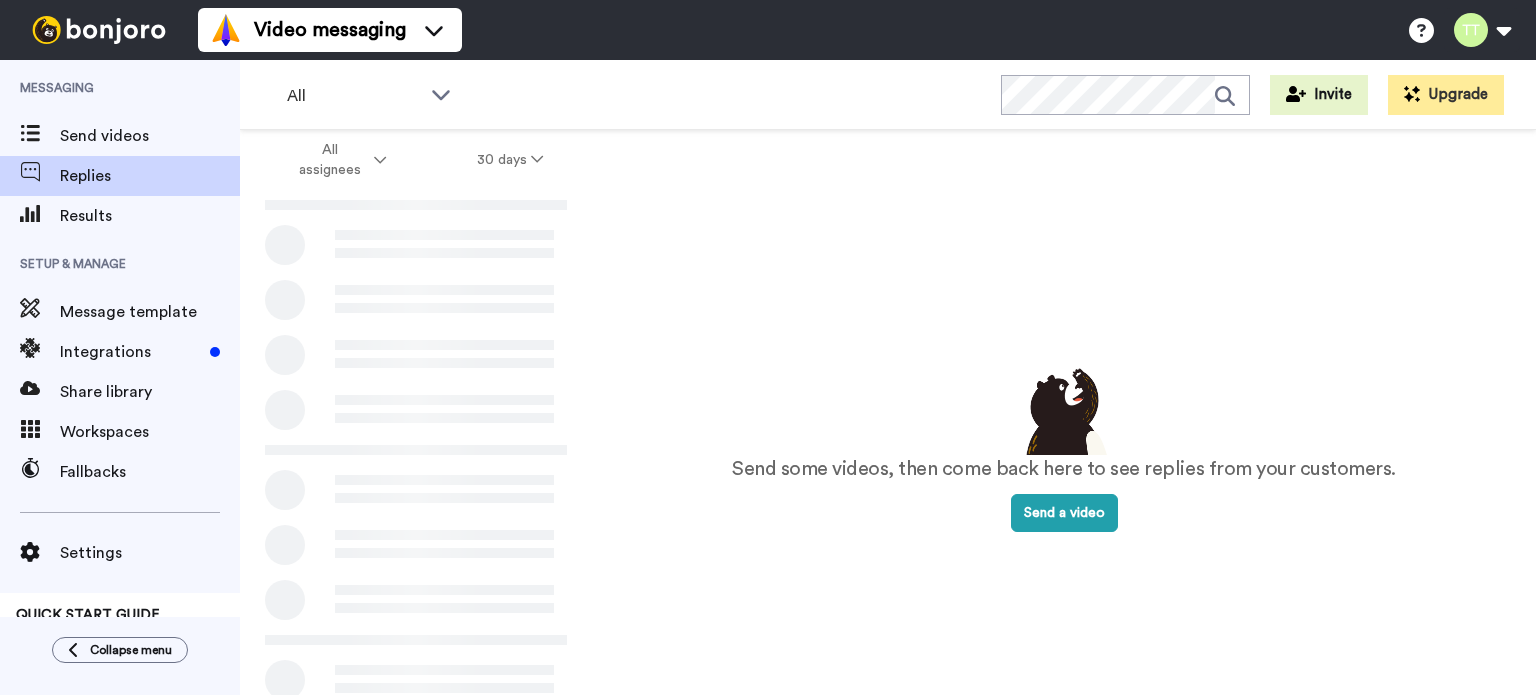 scroll, scrollTop: 0, scrollLeft: 0, axis: both 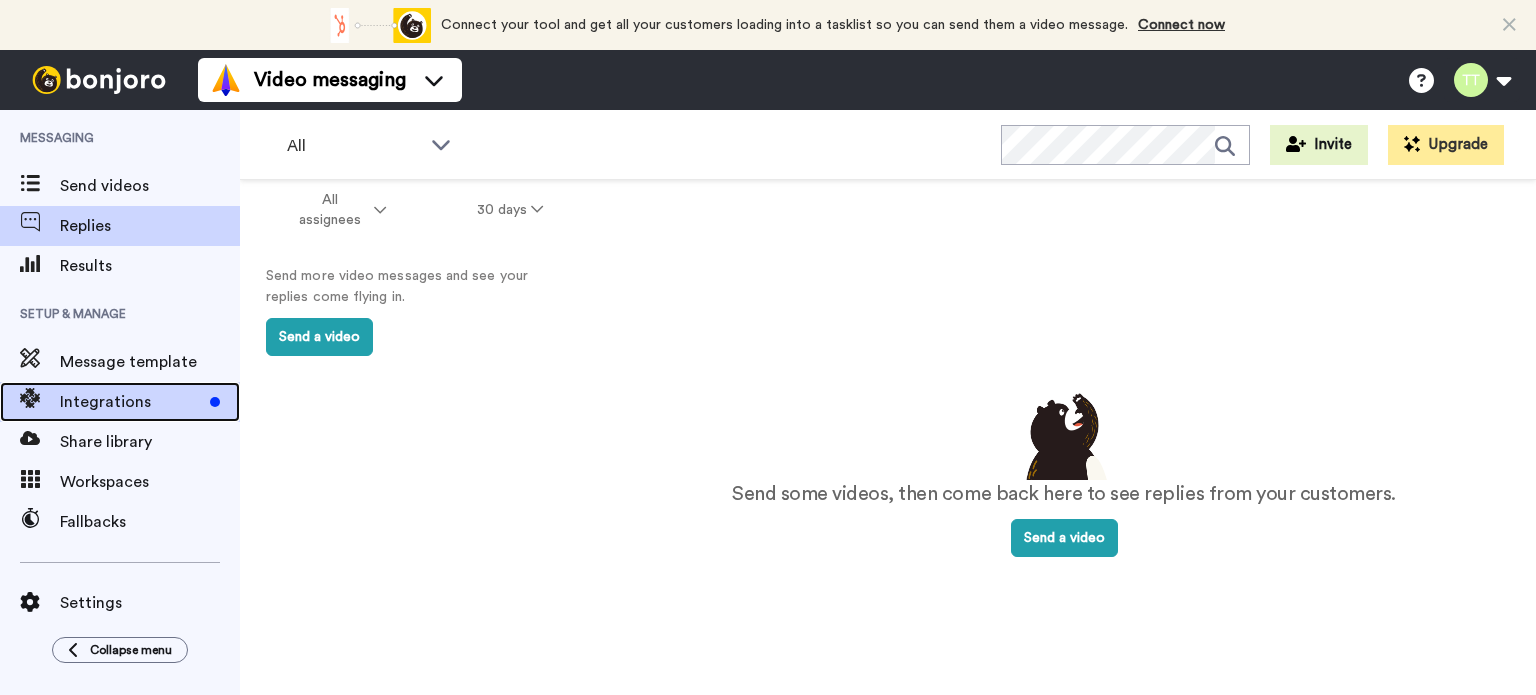 click on "Integrations" at bounding box center [131, 402] 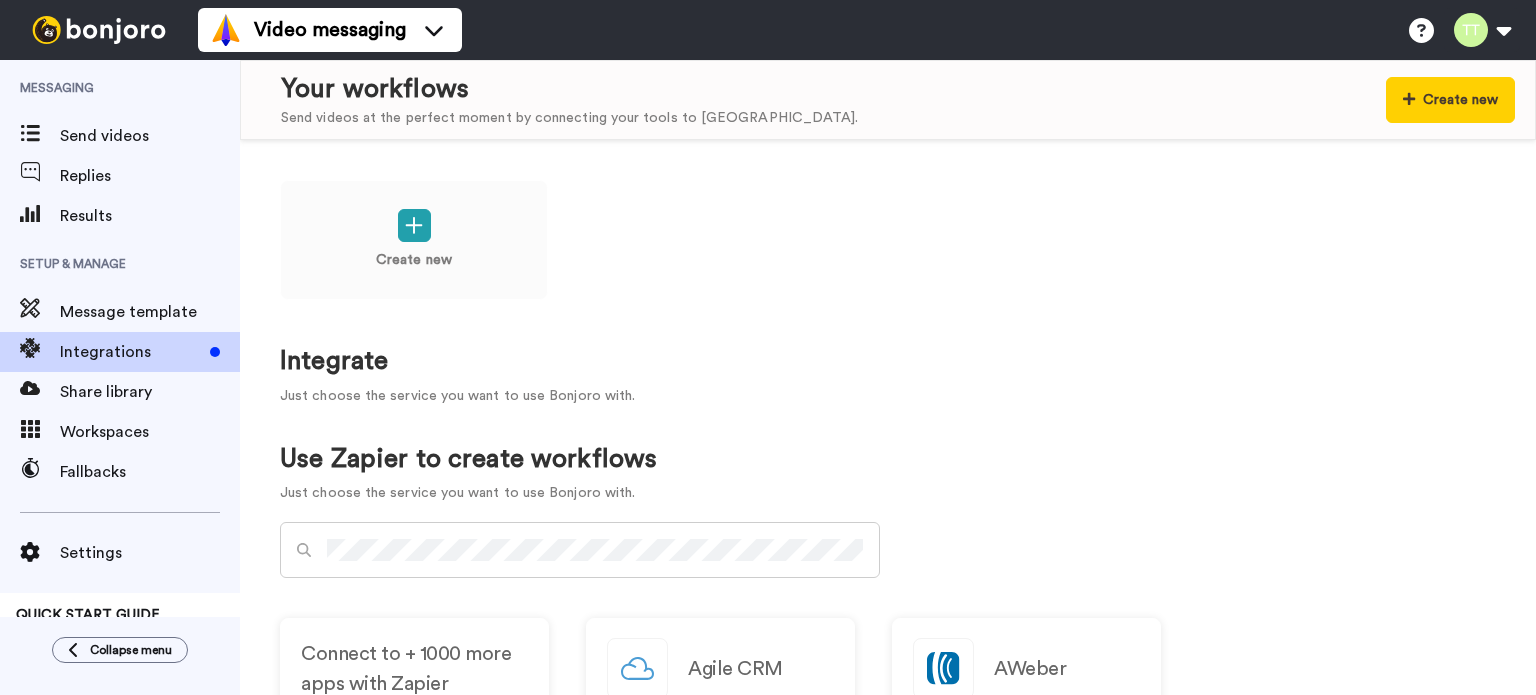 scroll, scrollTop: 0, scrollLeft: 0, axis: both 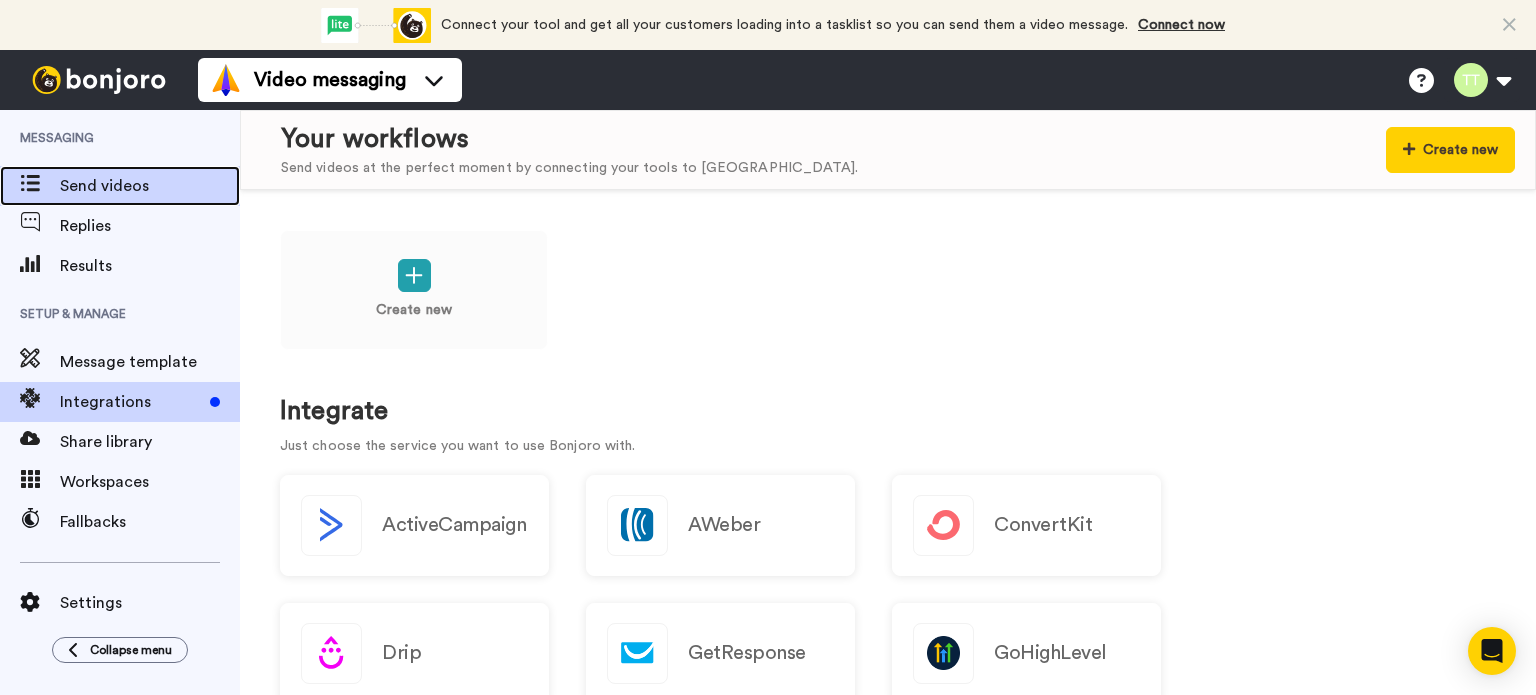click on "Send videos" at bounding box center [150, 186] 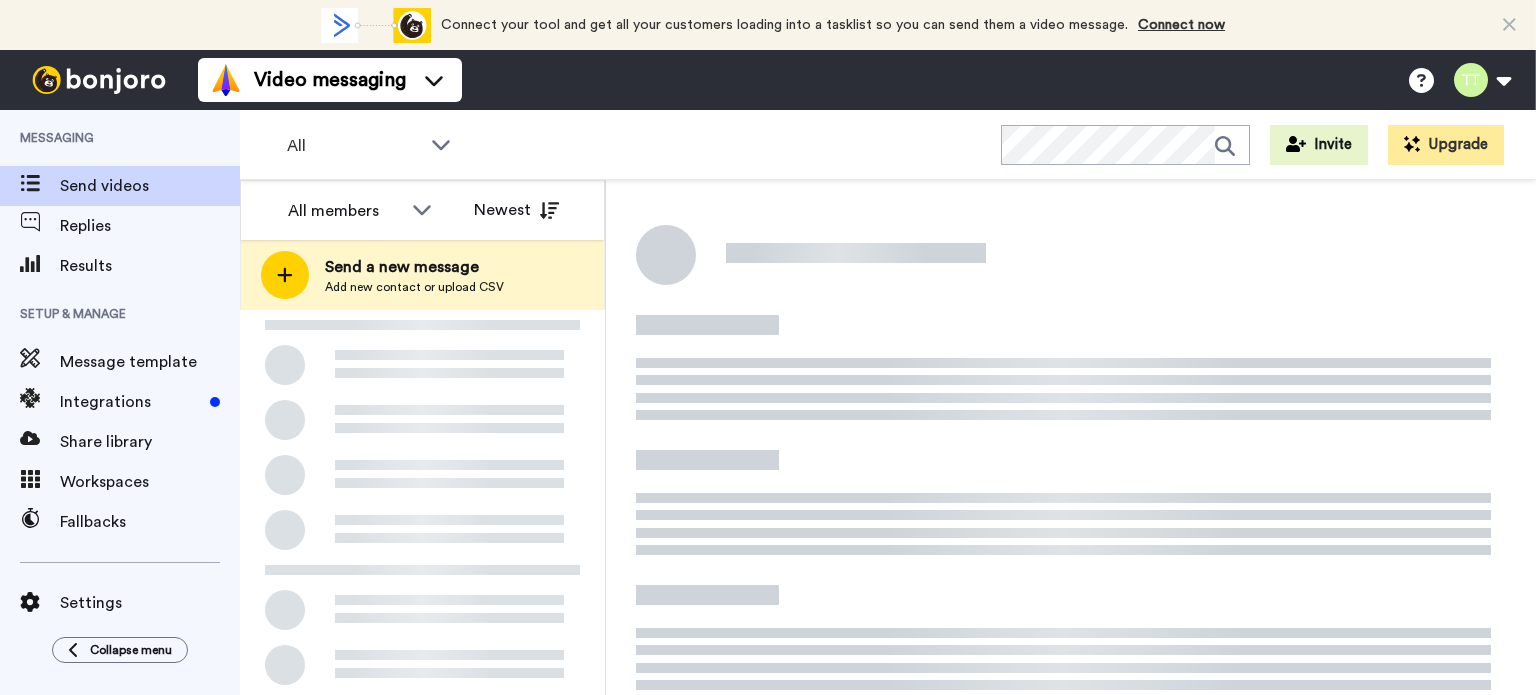 scroll, scrollTop: 0, scrollLeft: 0, axis: both 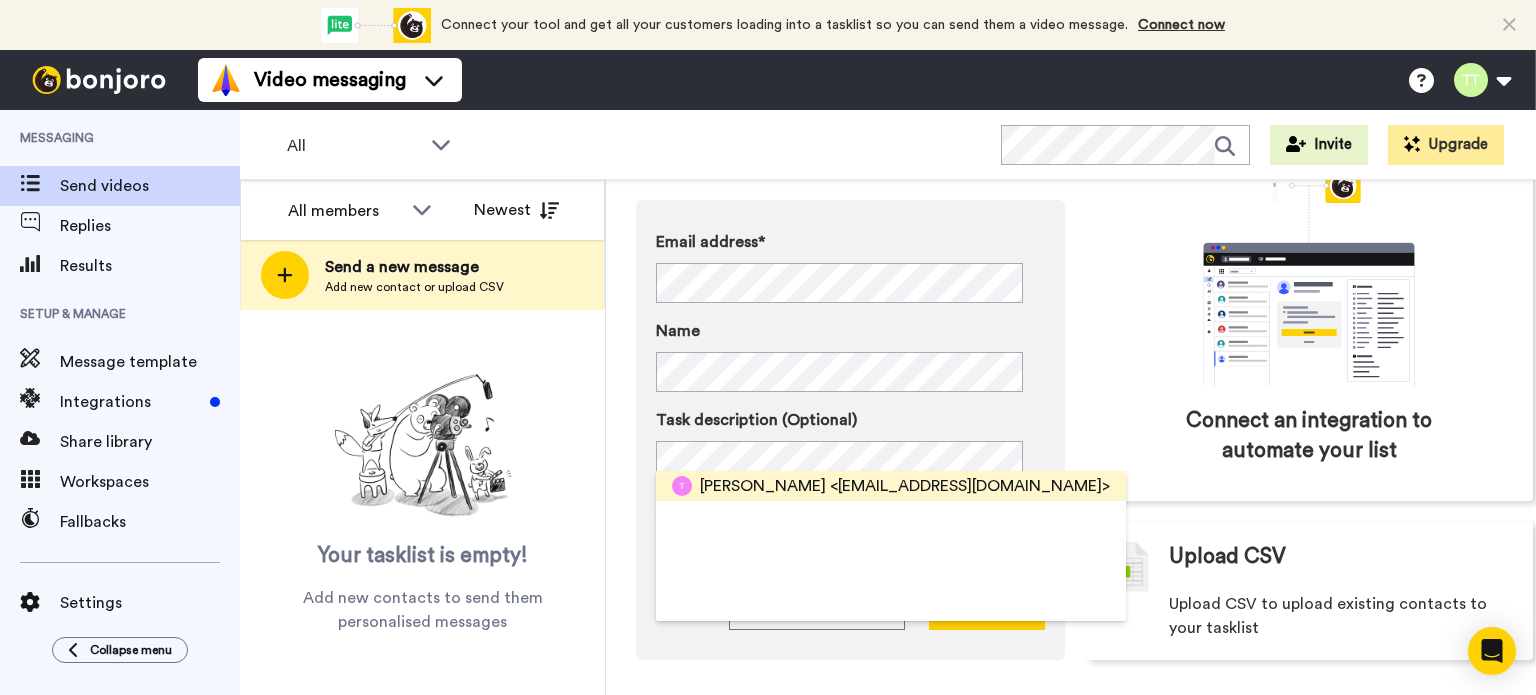 click on "[PERSON_NAME]" at bounding box center (763, 486) 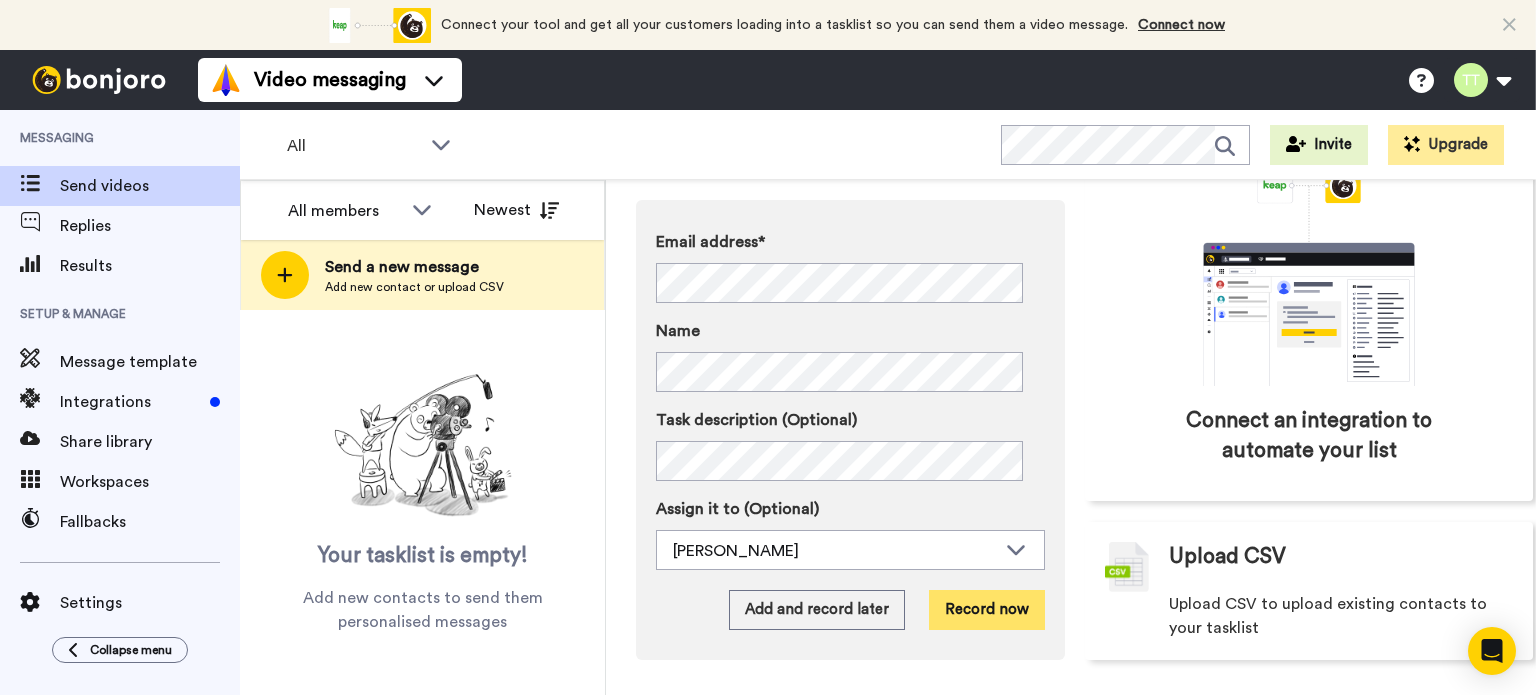 click on "Record now" at bounding box center (987, 610) 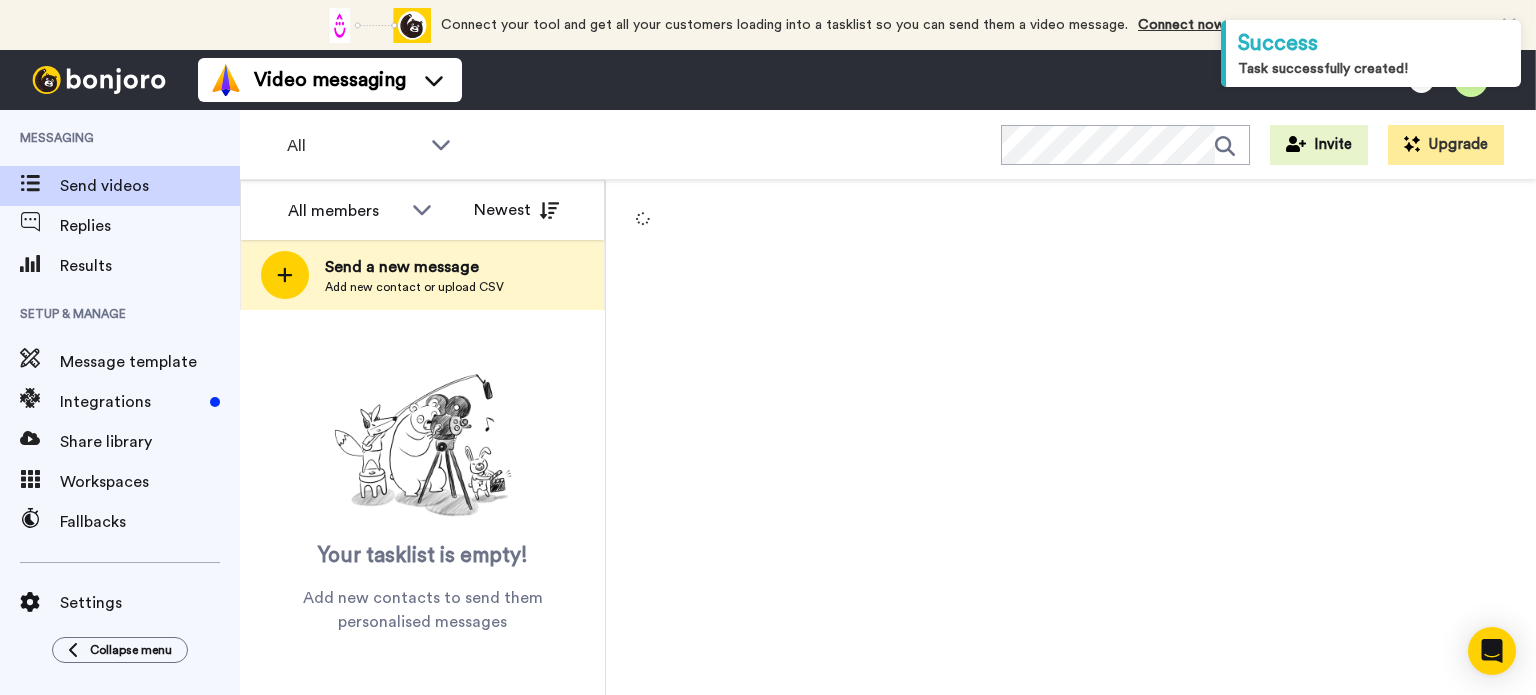 scroll, scrollTop: 0, scrollLeft: 0, axis: both 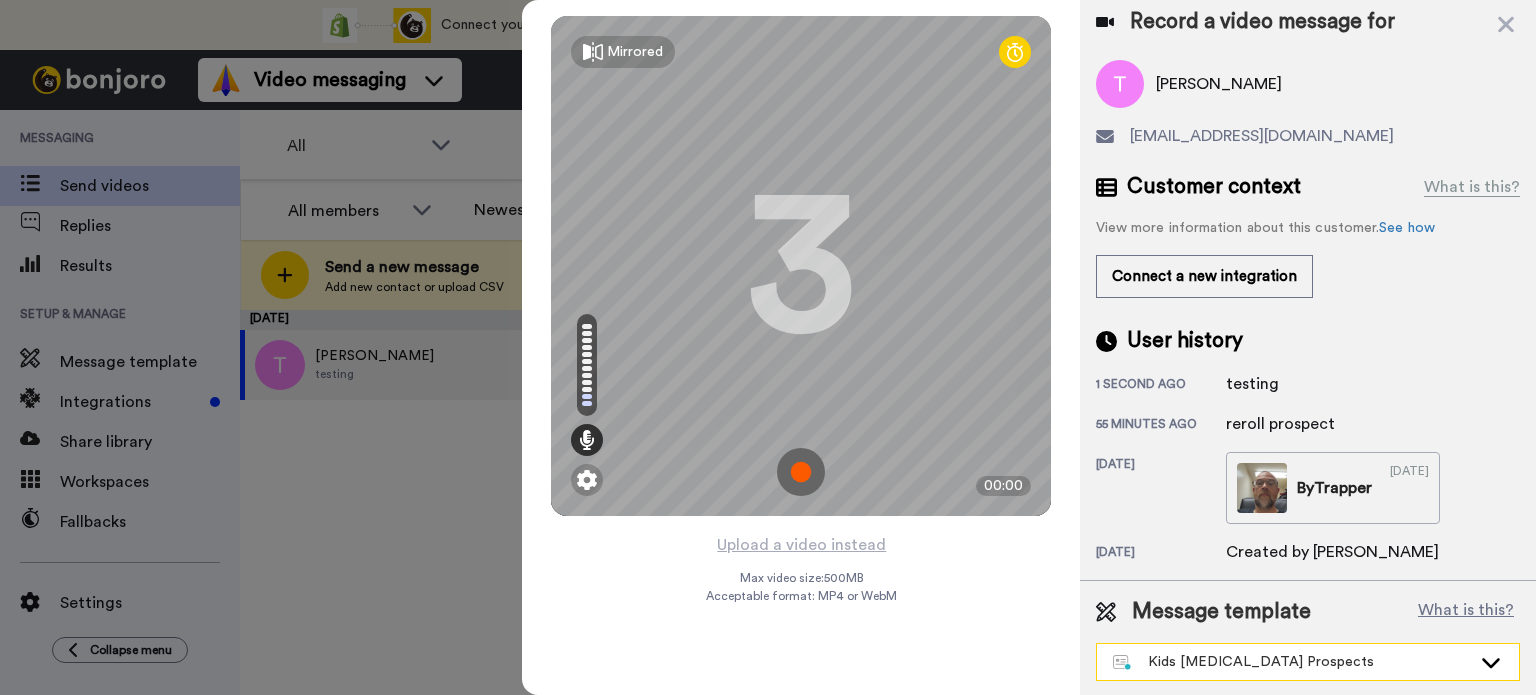 click on "Kids [MEDICAL_DATA] Prospects" at bounding box center [1292, 662] 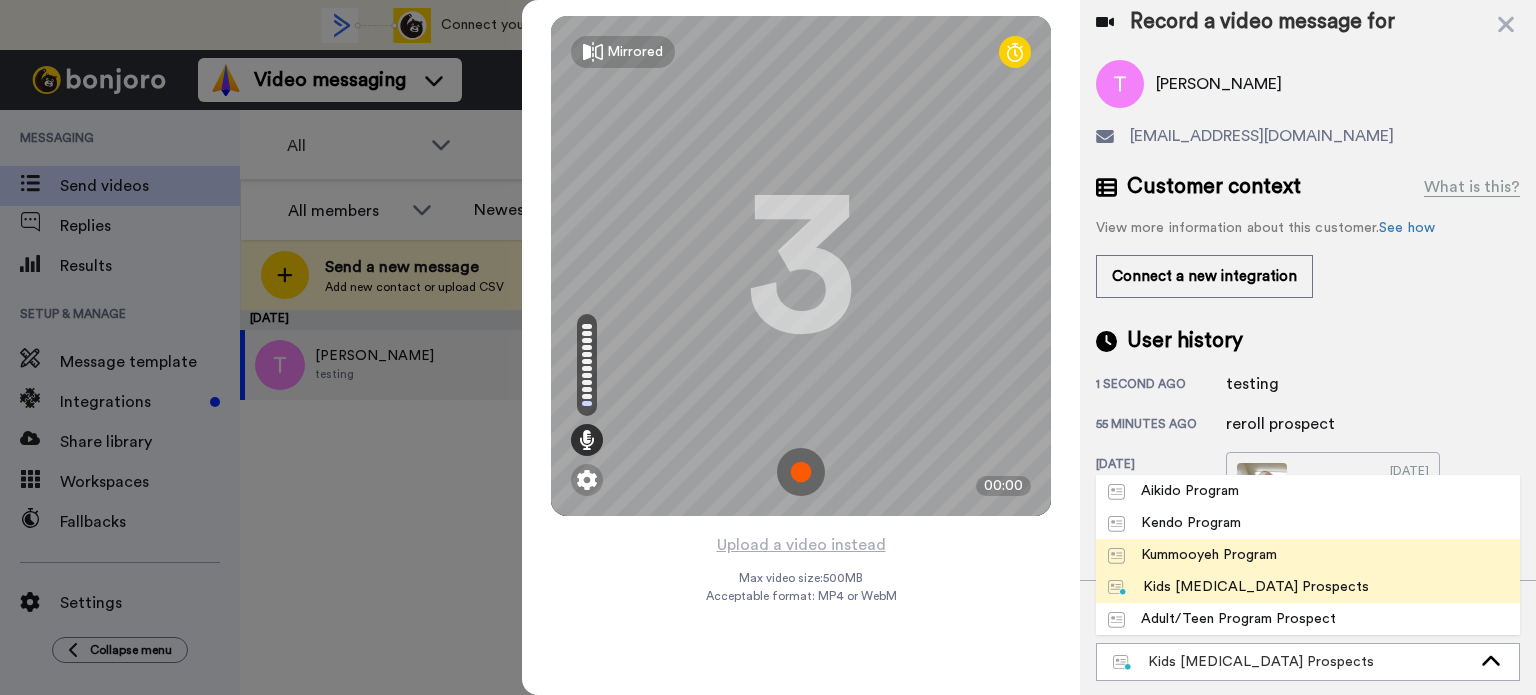 click on "Kummooyeh Program" at bounding box center (1192, 555) 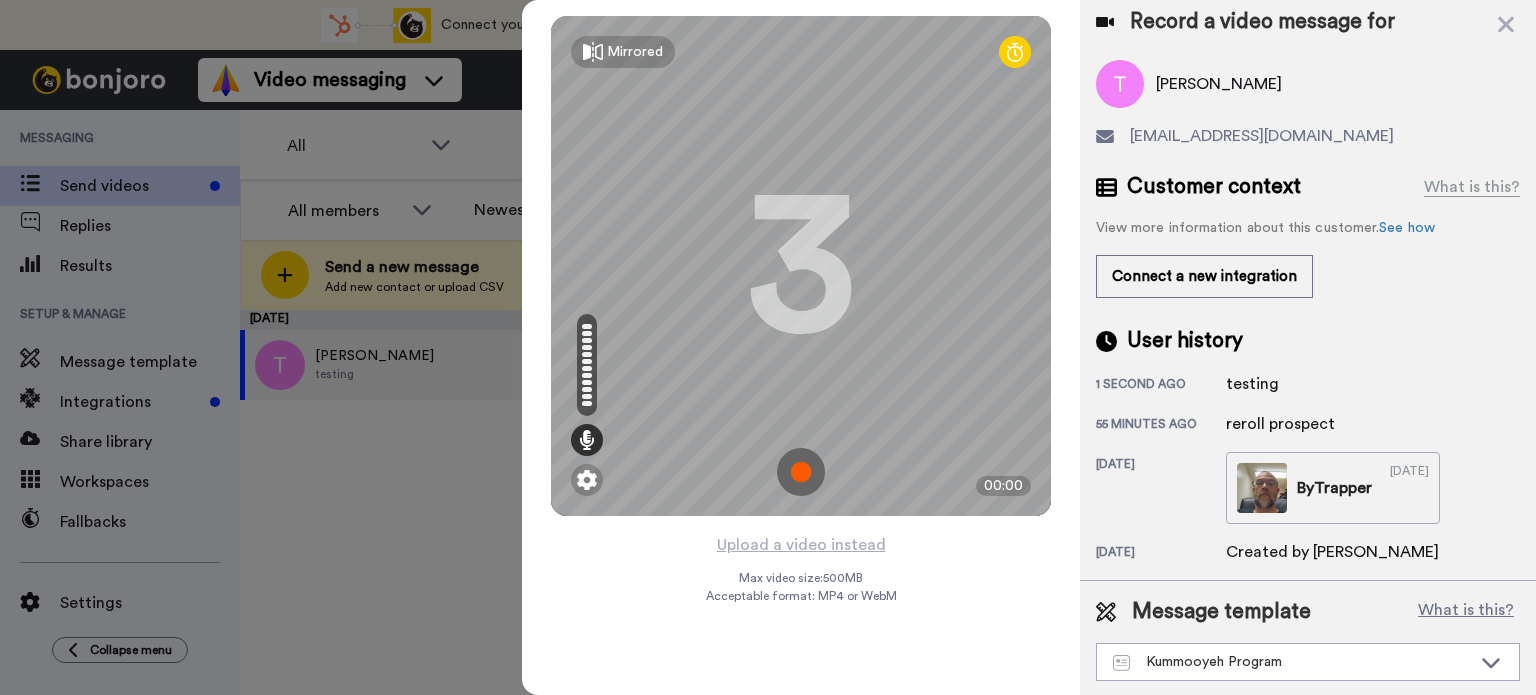 click at bounding box center (801, 472) 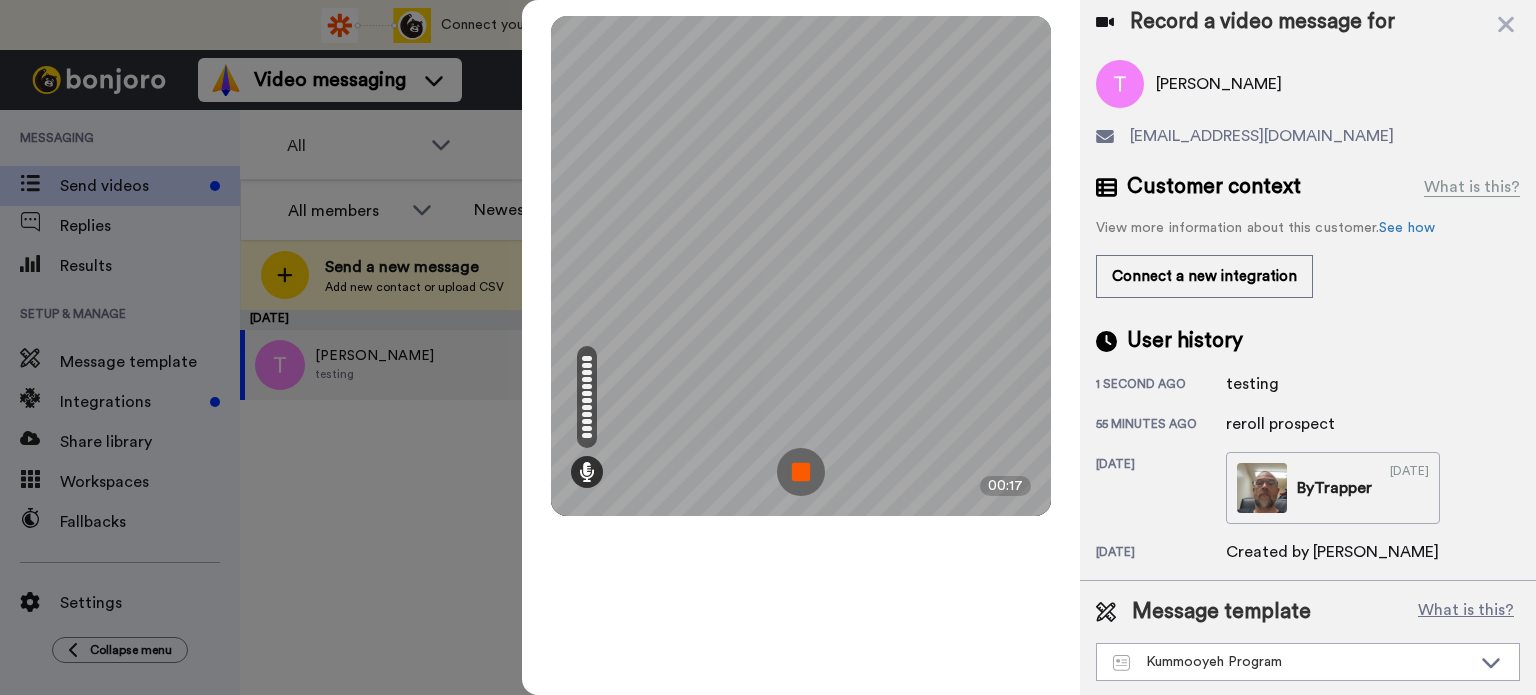 click at bounding box center [801, 472] 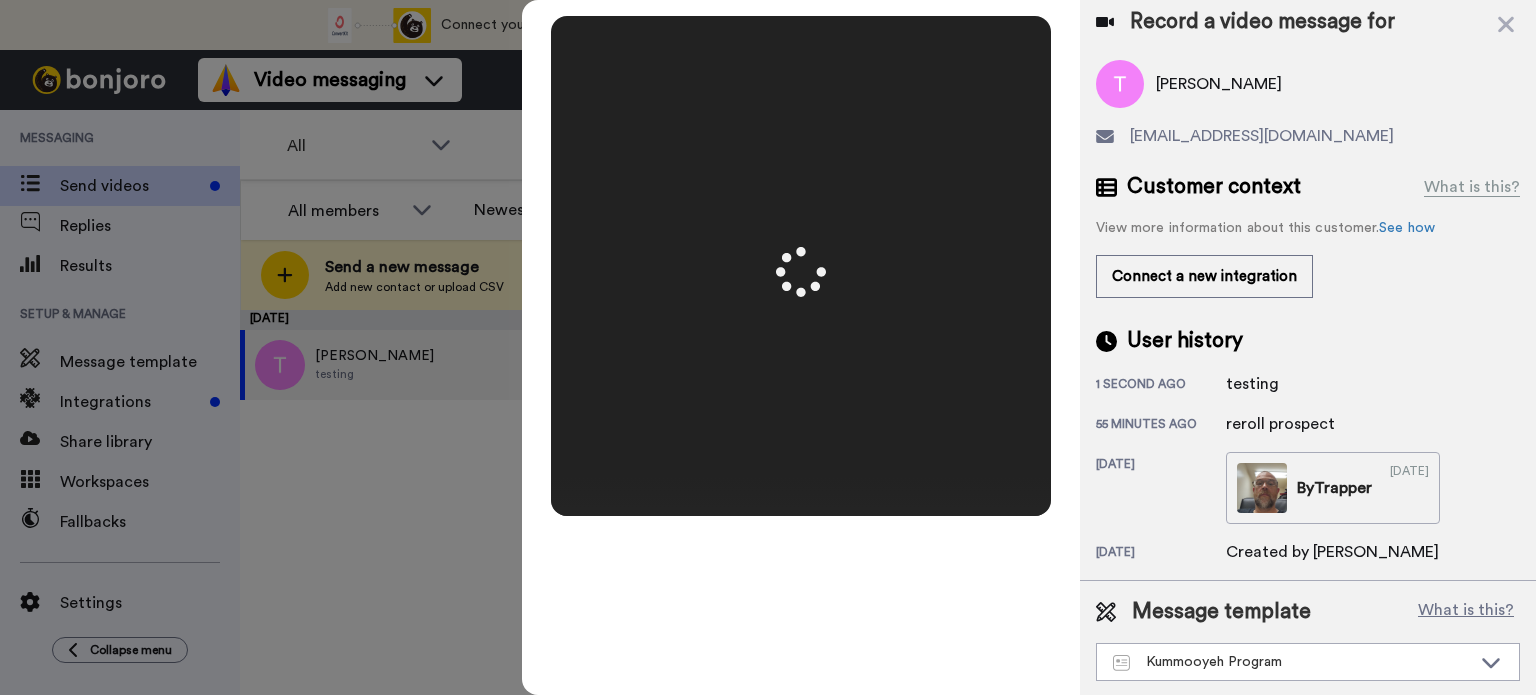 scroll, scrollTop: 0, scrollLeft: 0, axis: both 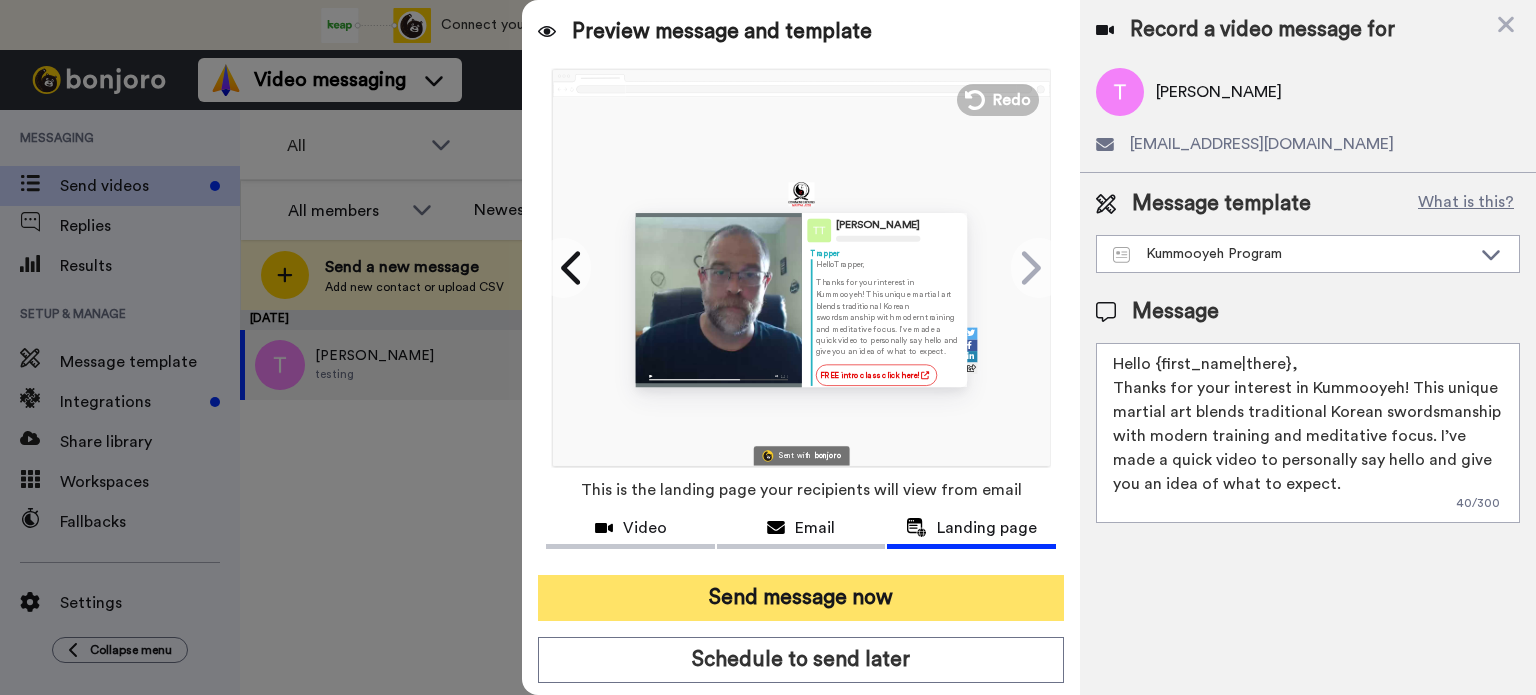 click on "Send message now" at bounding box center [801, 598] 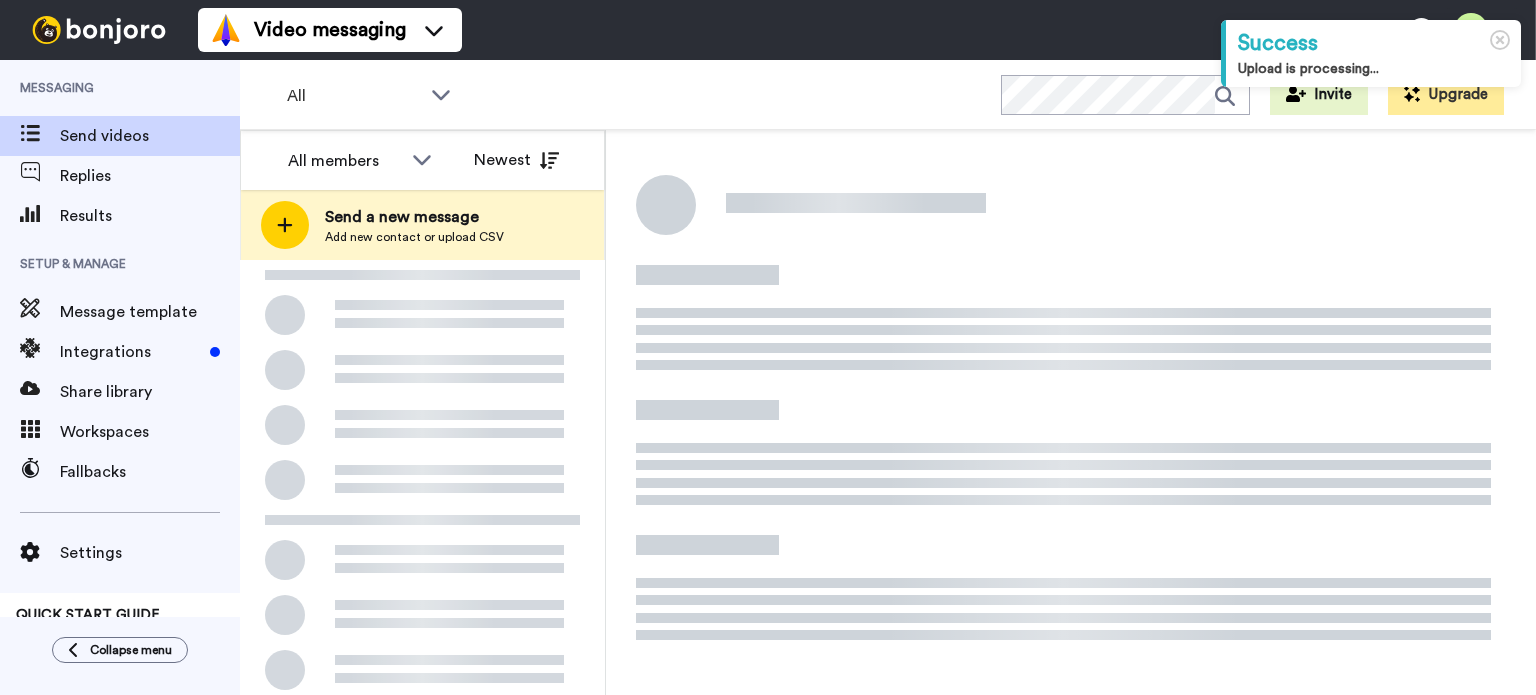 scroll, scrollTop: 0, scrollLeft: 0, axis: both 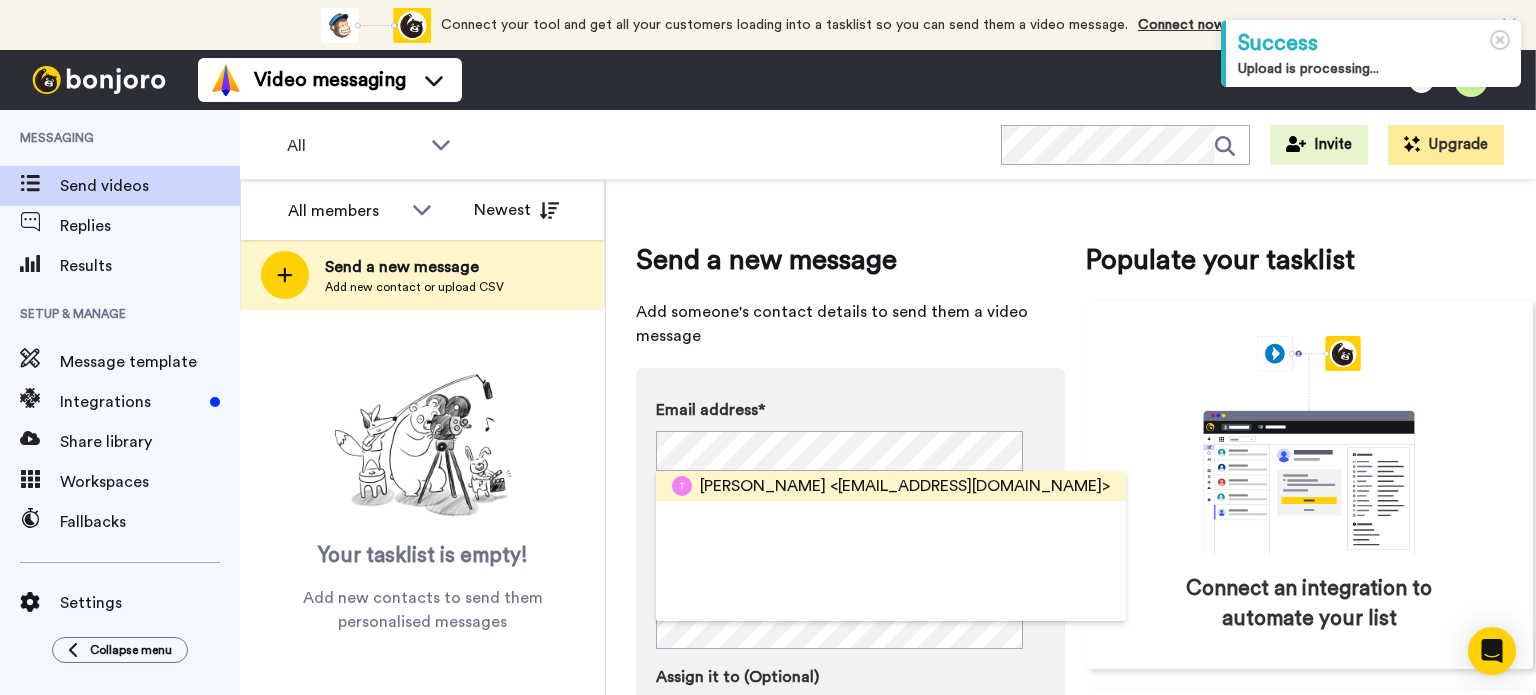 click on "<[EMAIL_ADDRESS][DOMAIN_NAME]>" at bounding box center [970, 486] 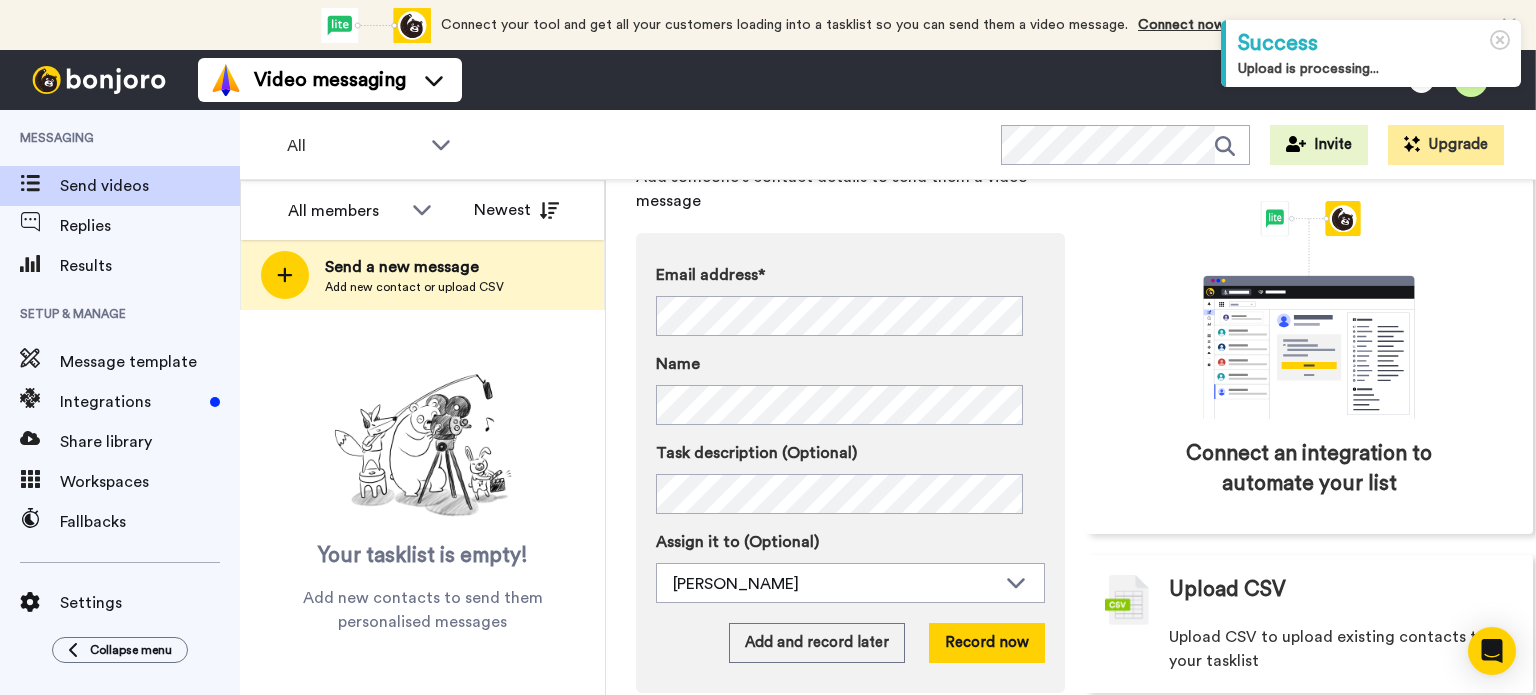 scroll, scrollTop: 168, scrollLeft: 0, axis: vertical 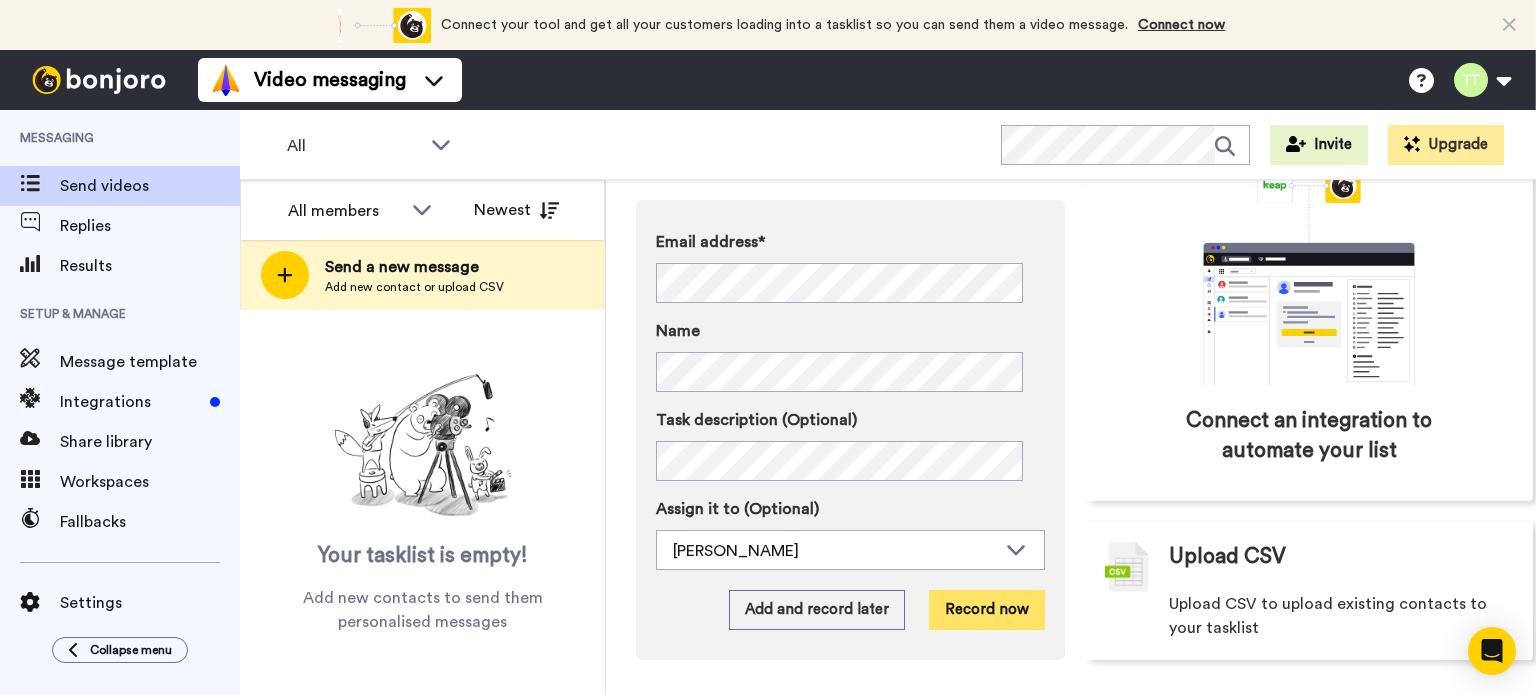 click on "Record now" at bounding box center (987, 610) 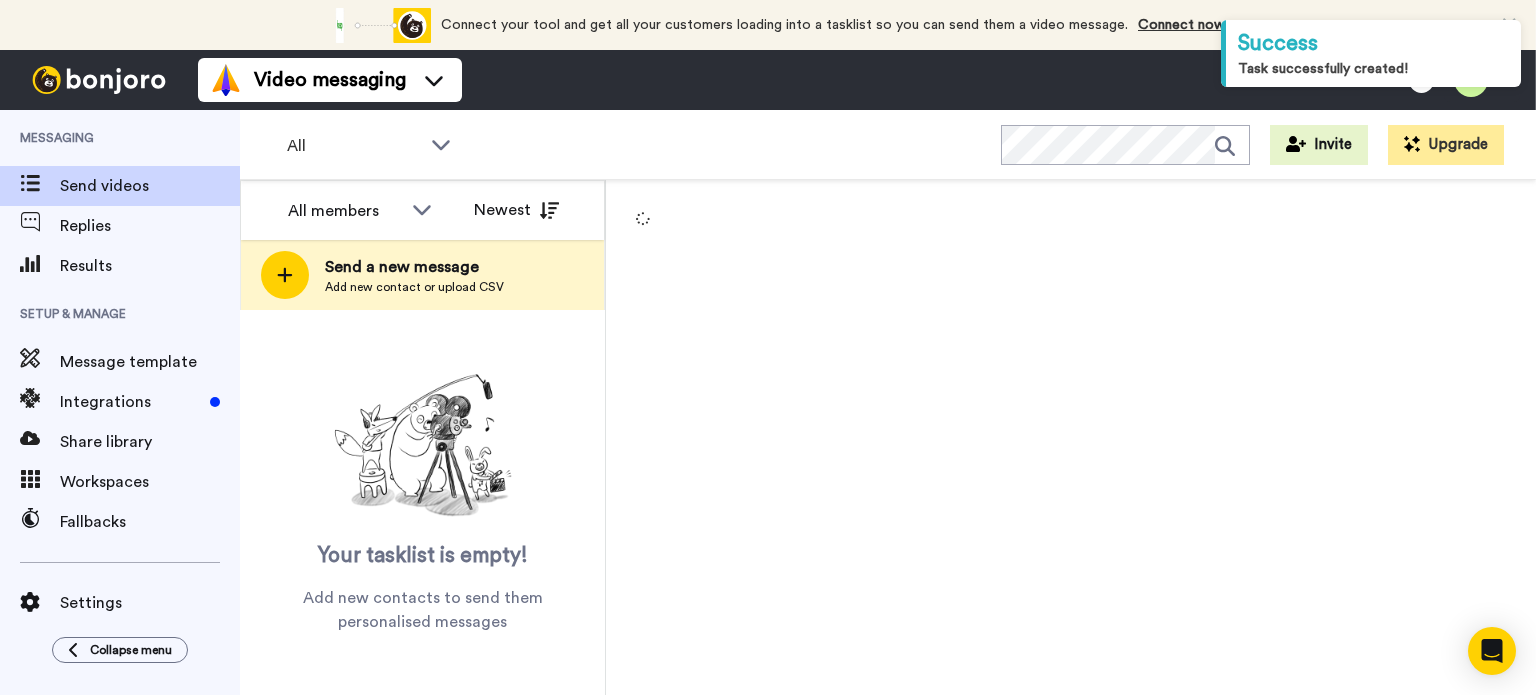scroll, scrollTop: 0, scrollLeft: 0, axis: both 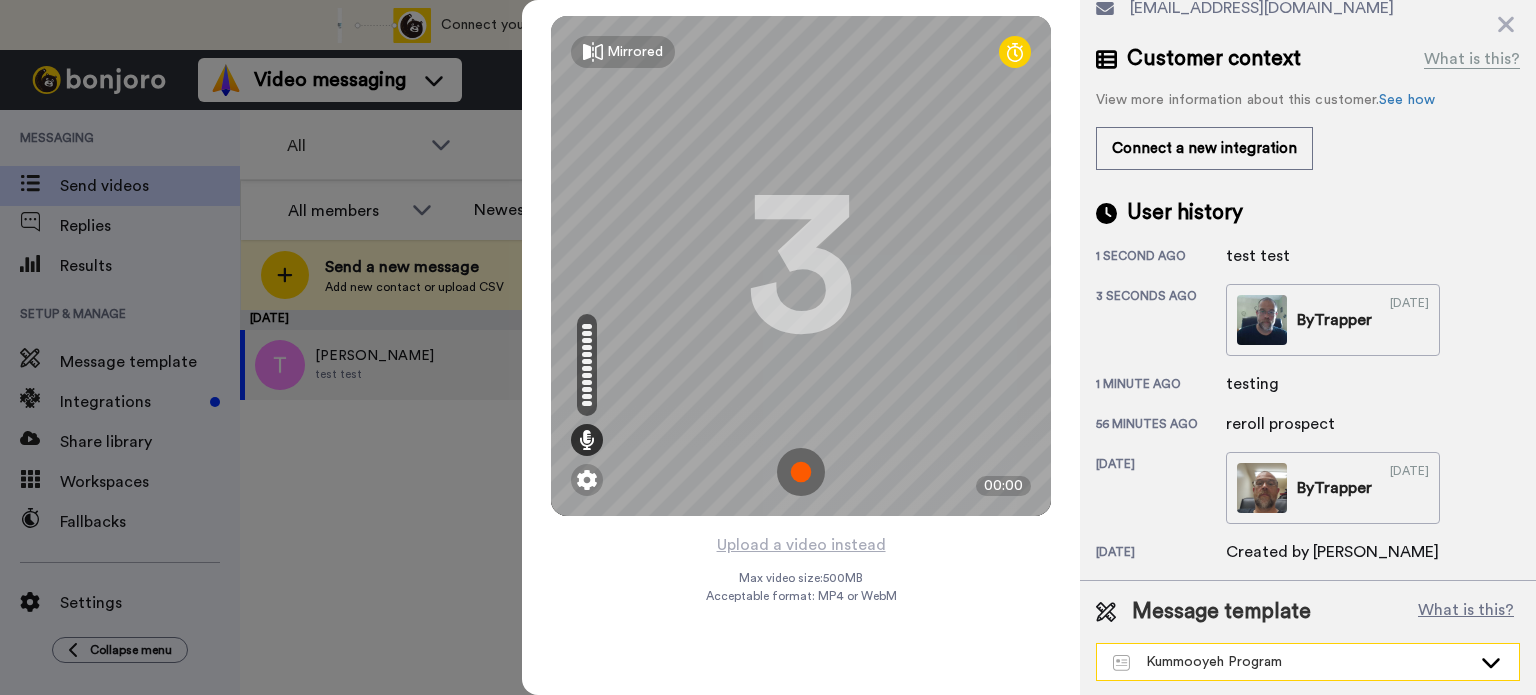click on "Kummooyeh Program" at bounding box center (1292, 662) 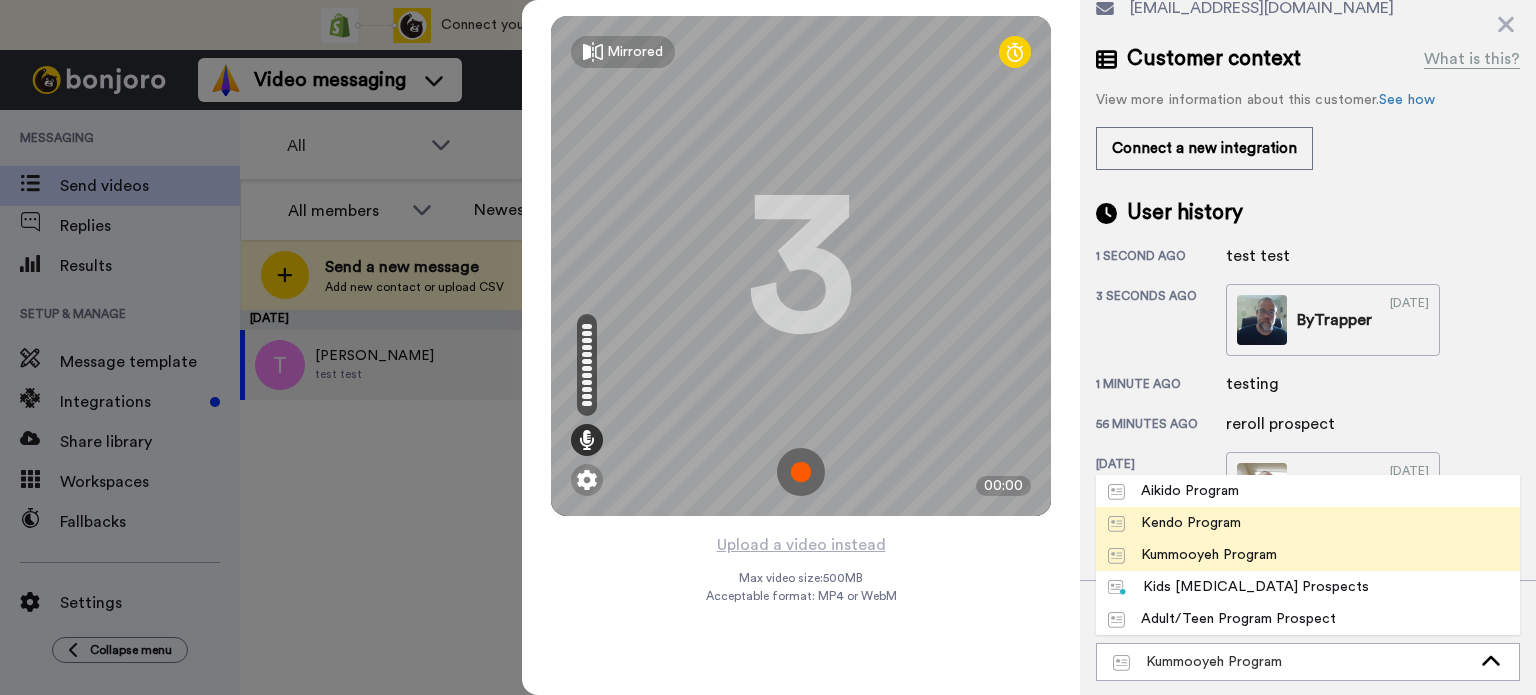 click on "Kendo Program" at bounding box center (1174, 523) 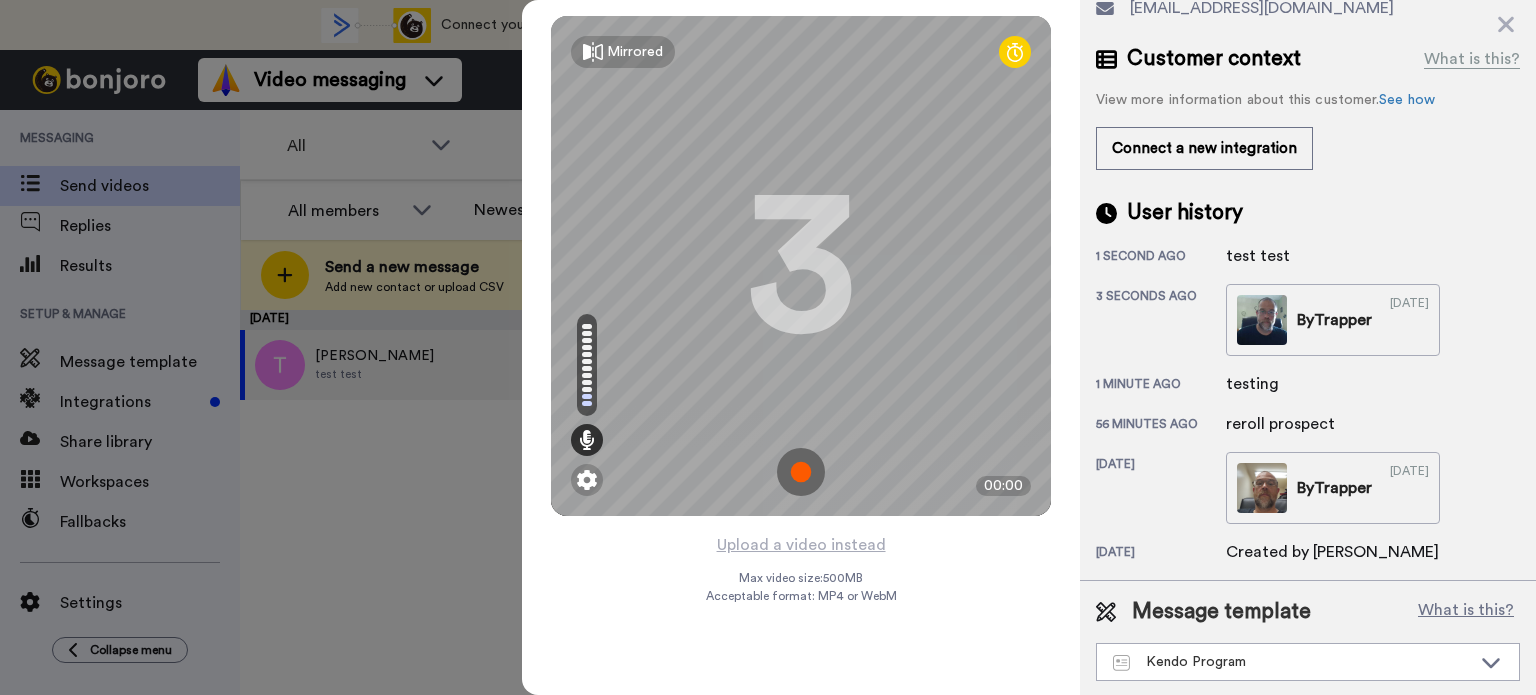 click at bounding box center (801, 472) 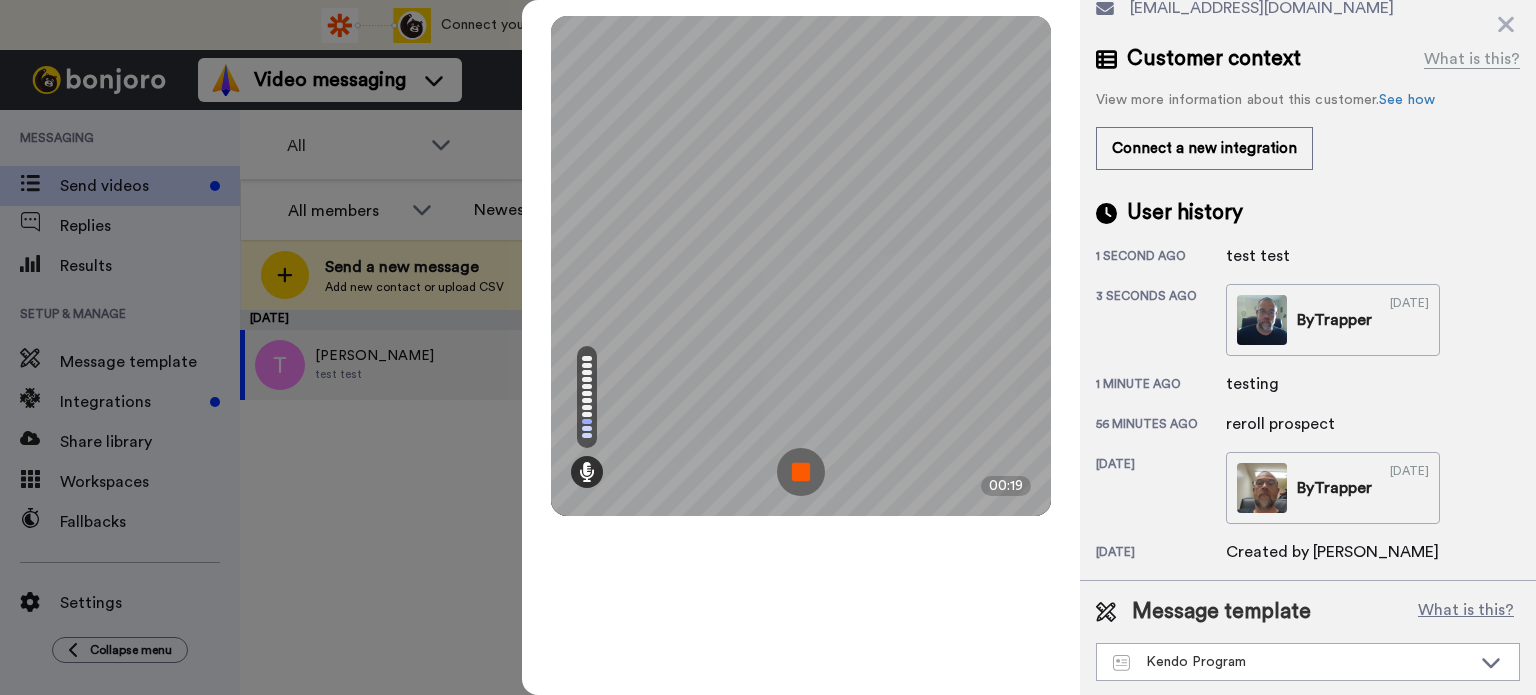 click at bounding box center [801, 472] 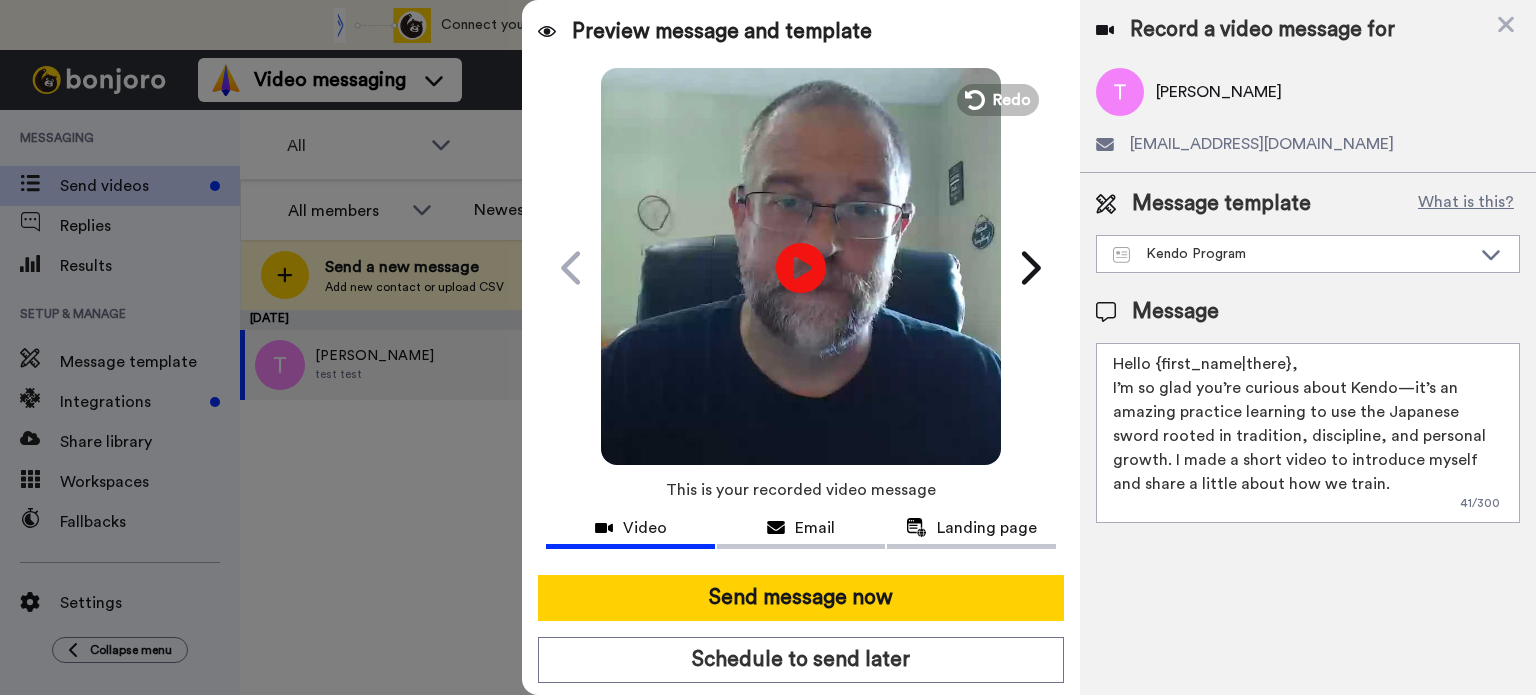 scroll, scrollTop: 0, scrollLeft: 0, axis: both 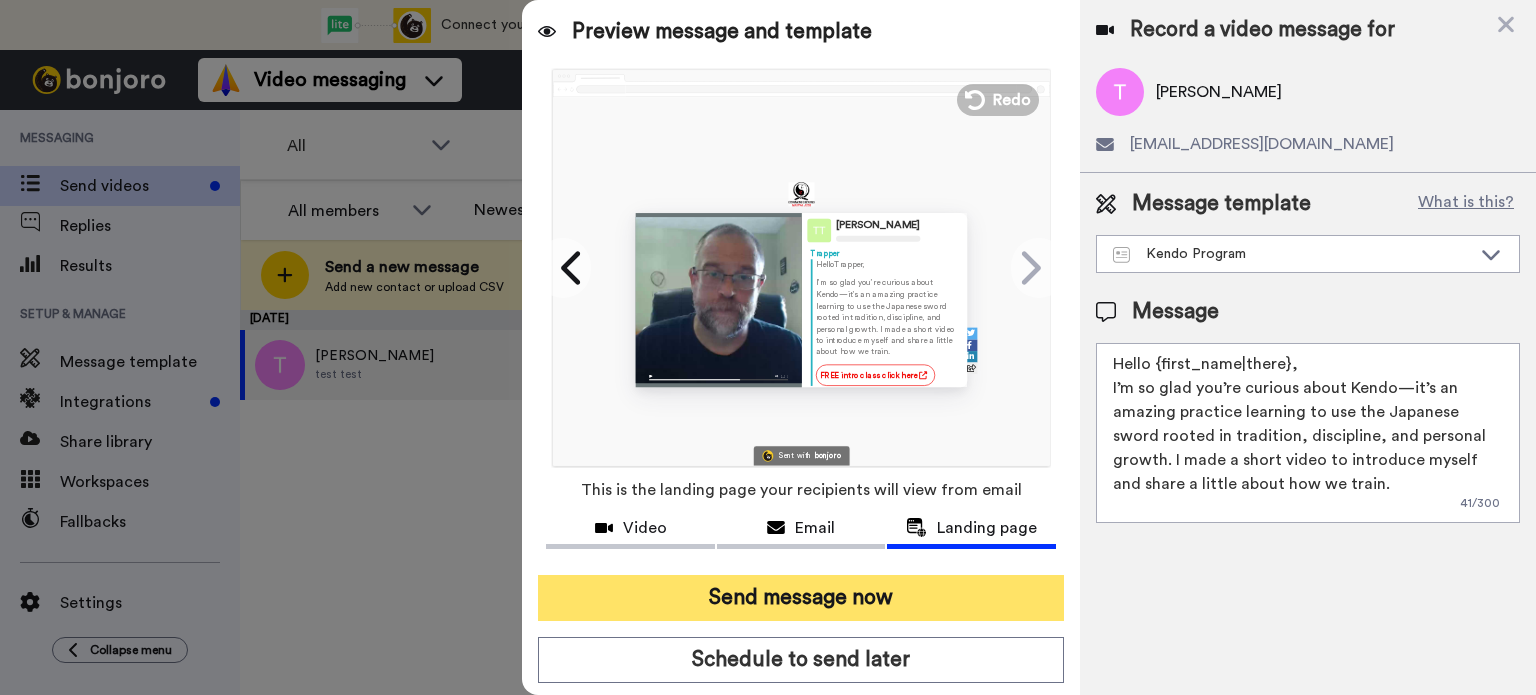 click on "Send message now" at bounding box center [801, 598] 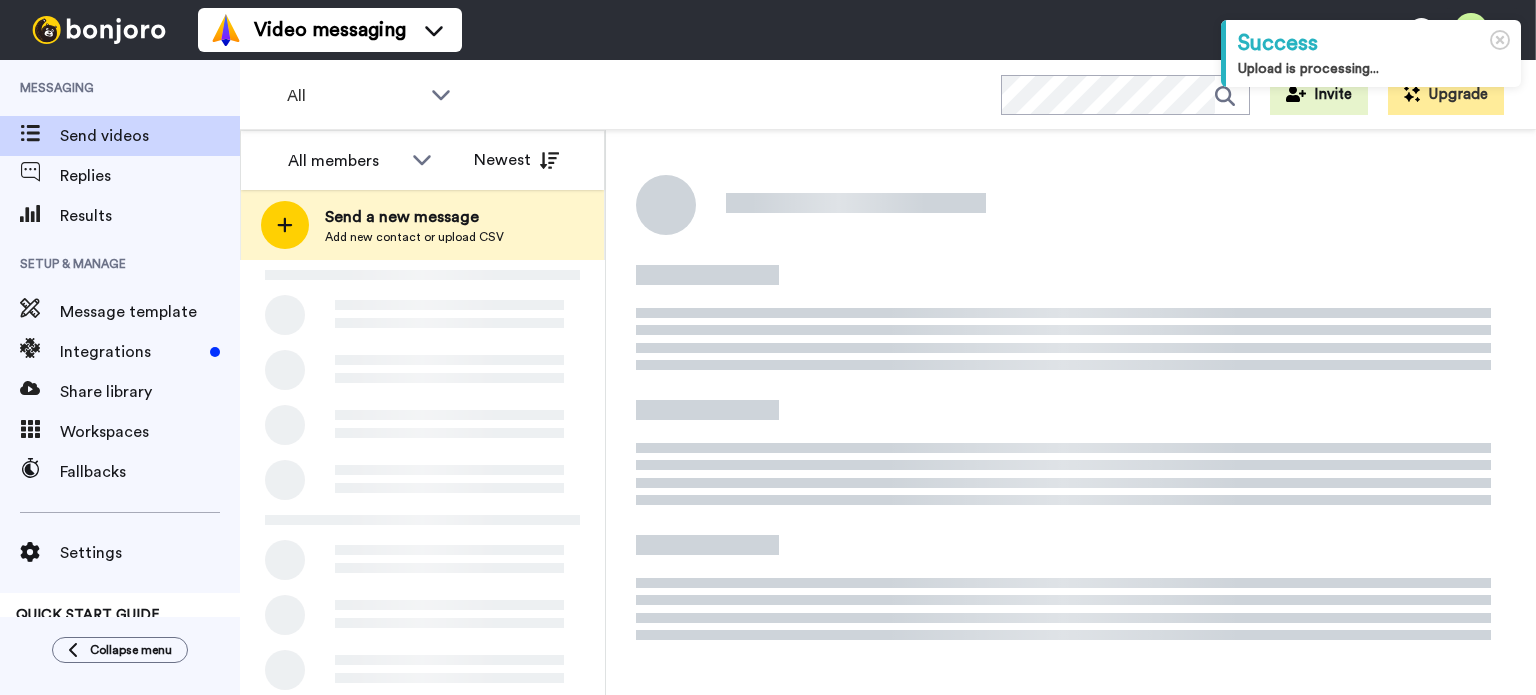scroll, scrollTop: 0, scrollLeft: 0, axis: both 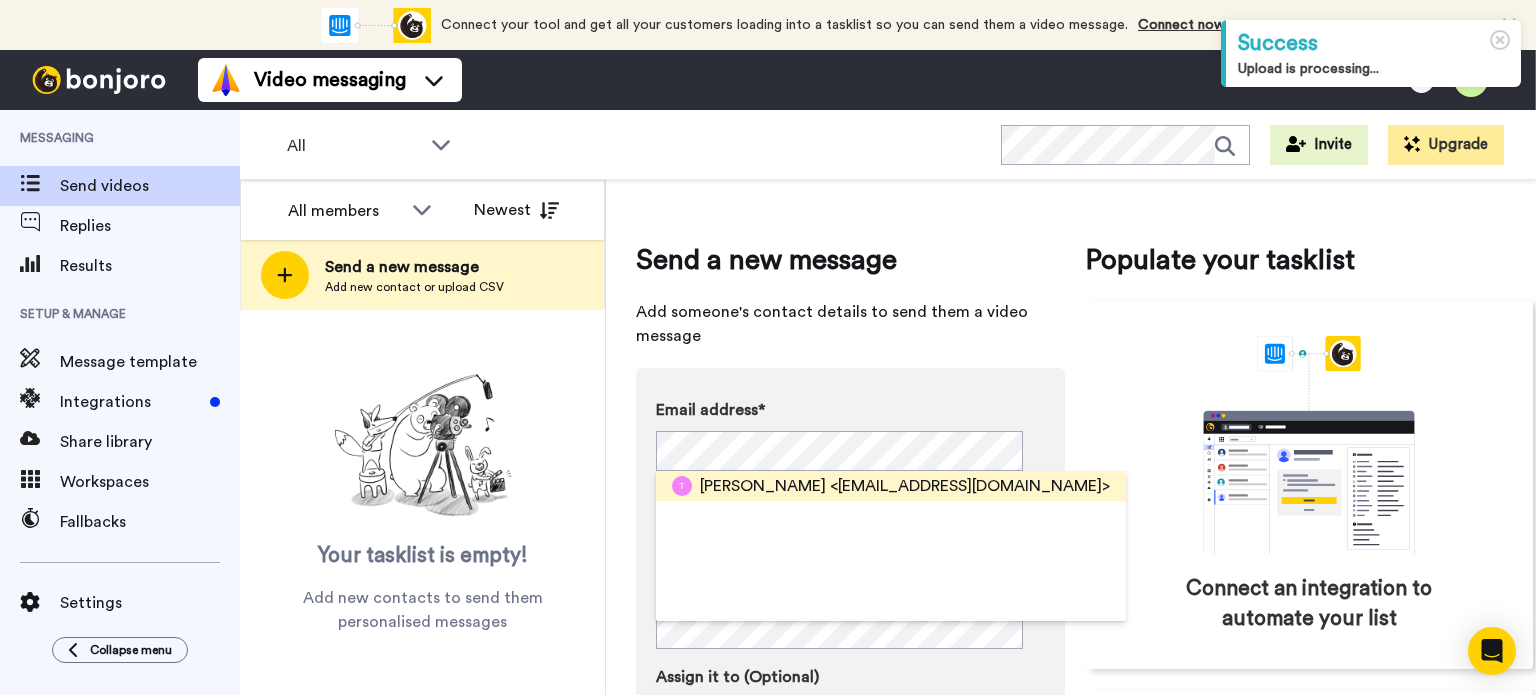 click on "[PERSON_NAME]" at bounding box center [763, 486] 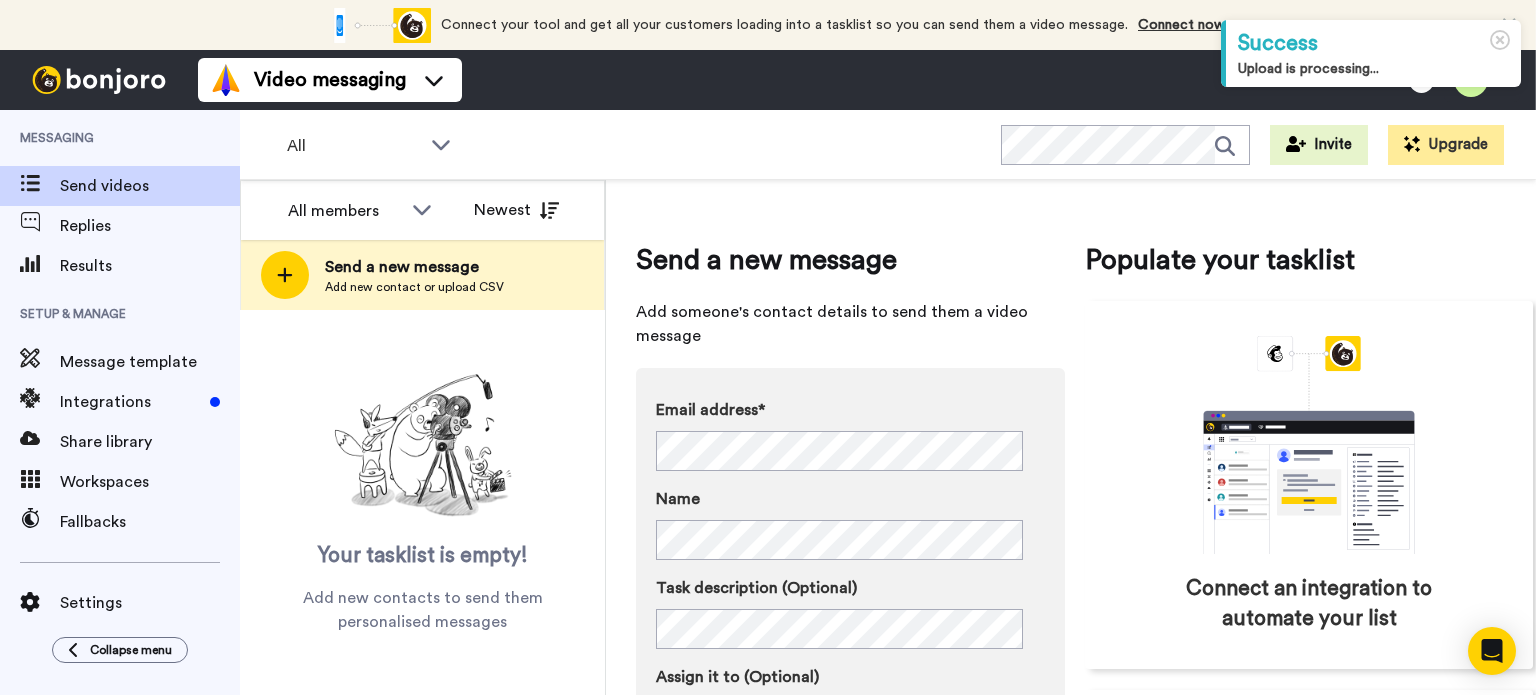 scroll, scrollTop: 168, scrollLeft: 0, axis: vertical 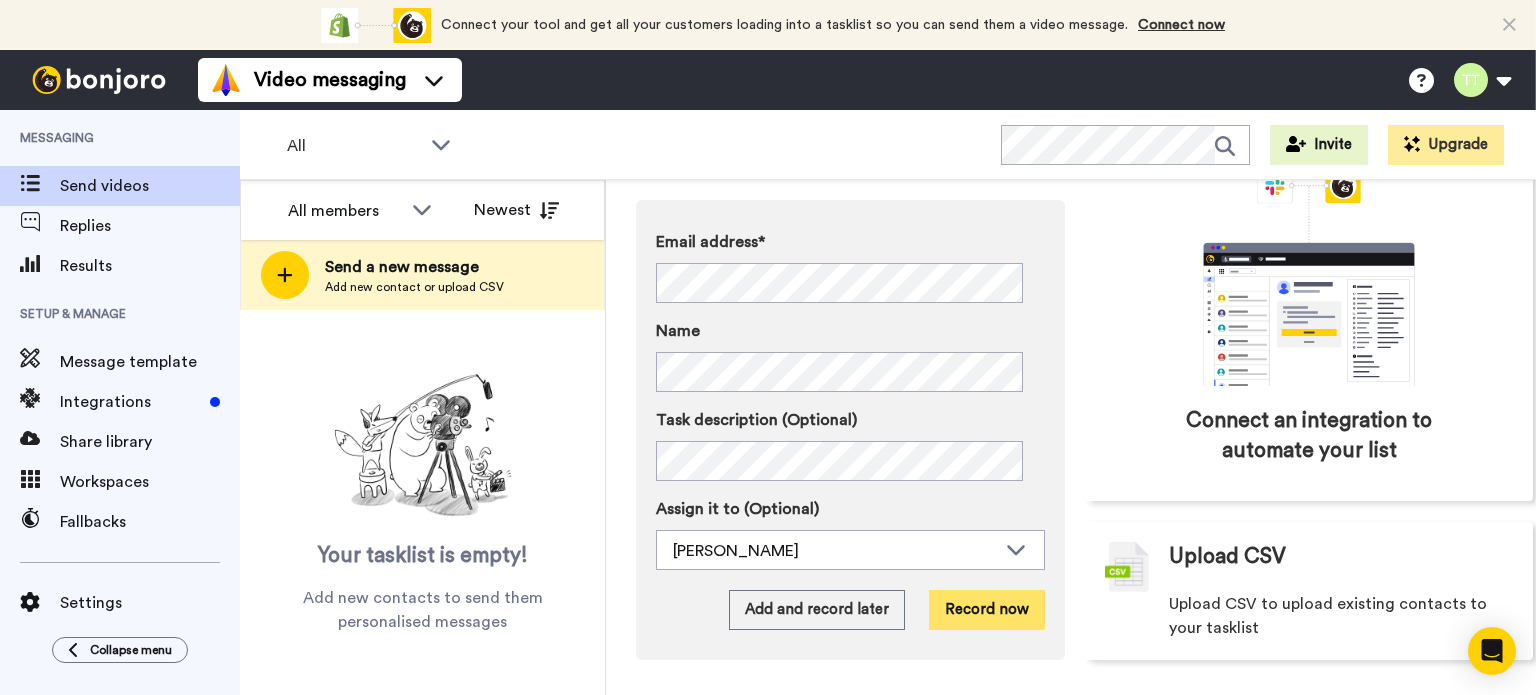click on "Record now" at bounding box center [987, 610] 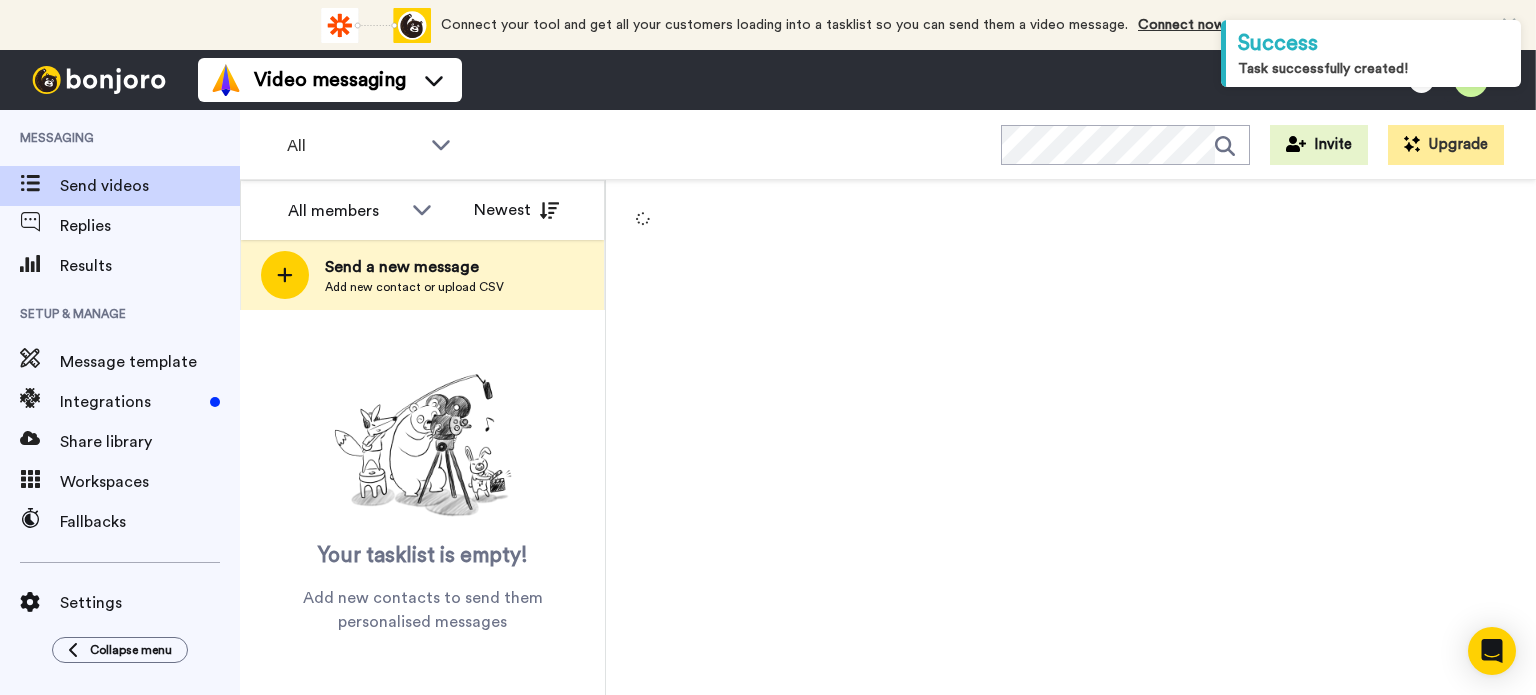 scroll, scrollTop: 0, scrollLeft: 0, axis: both 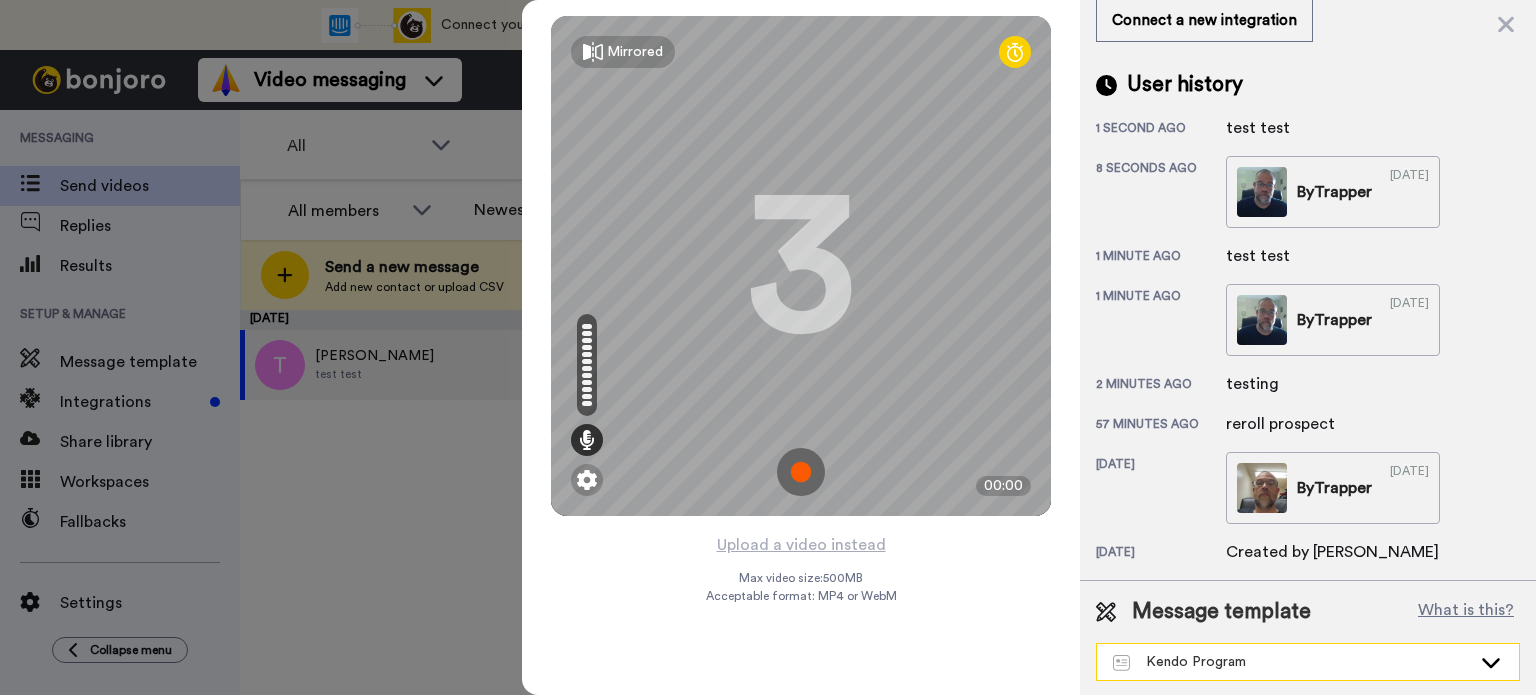 click on "Kendo Program" at bounding box center [1292, 662] 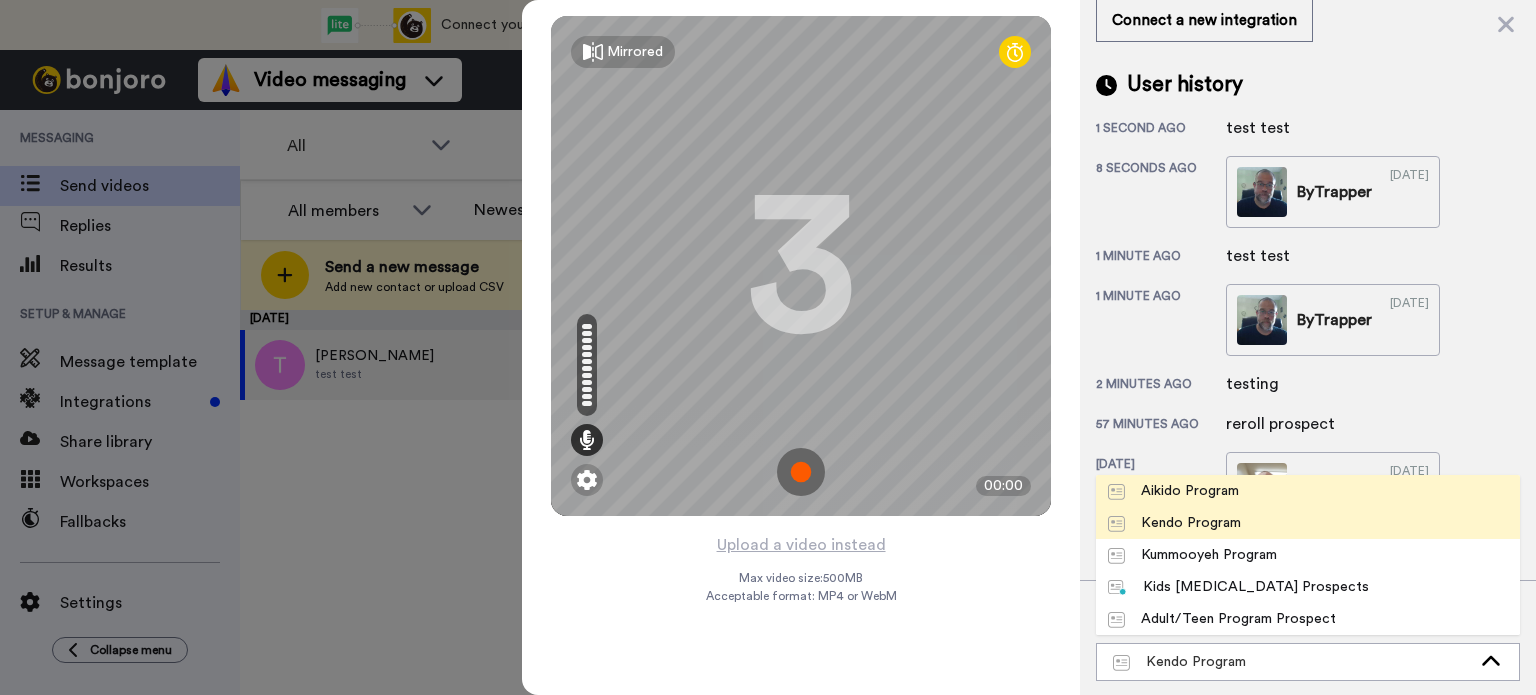 click on "Aikido Program" at bounding box center (1173, 491) 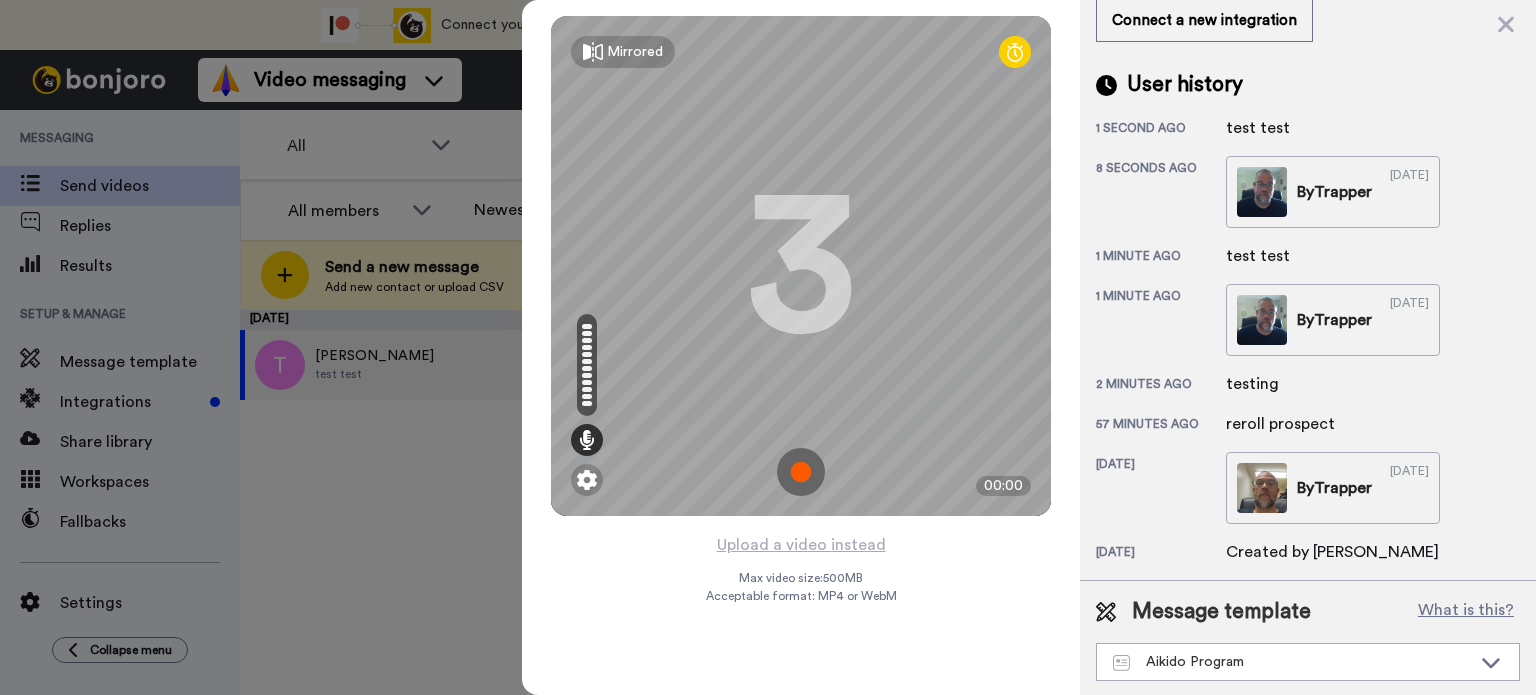 click at bounding box center [801, 472] 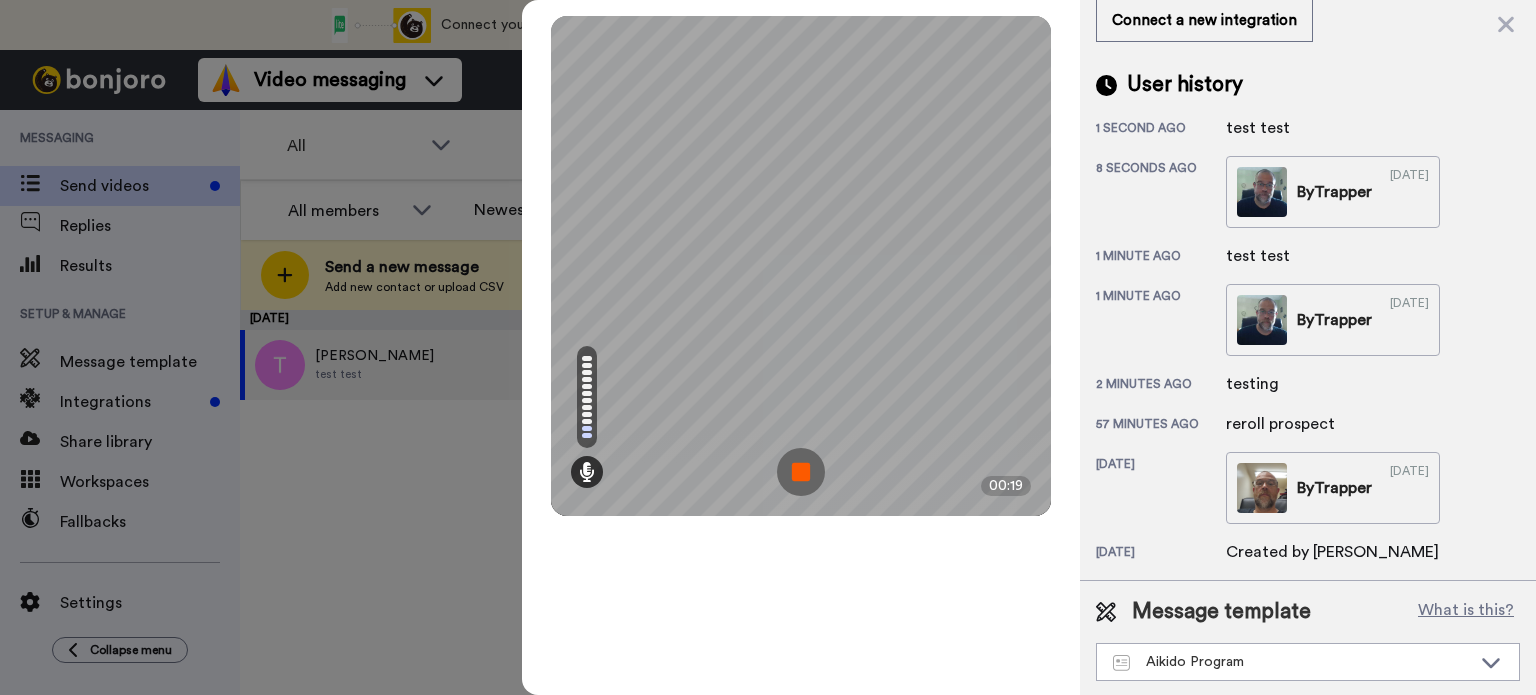 click at bounding box center [801, 472] 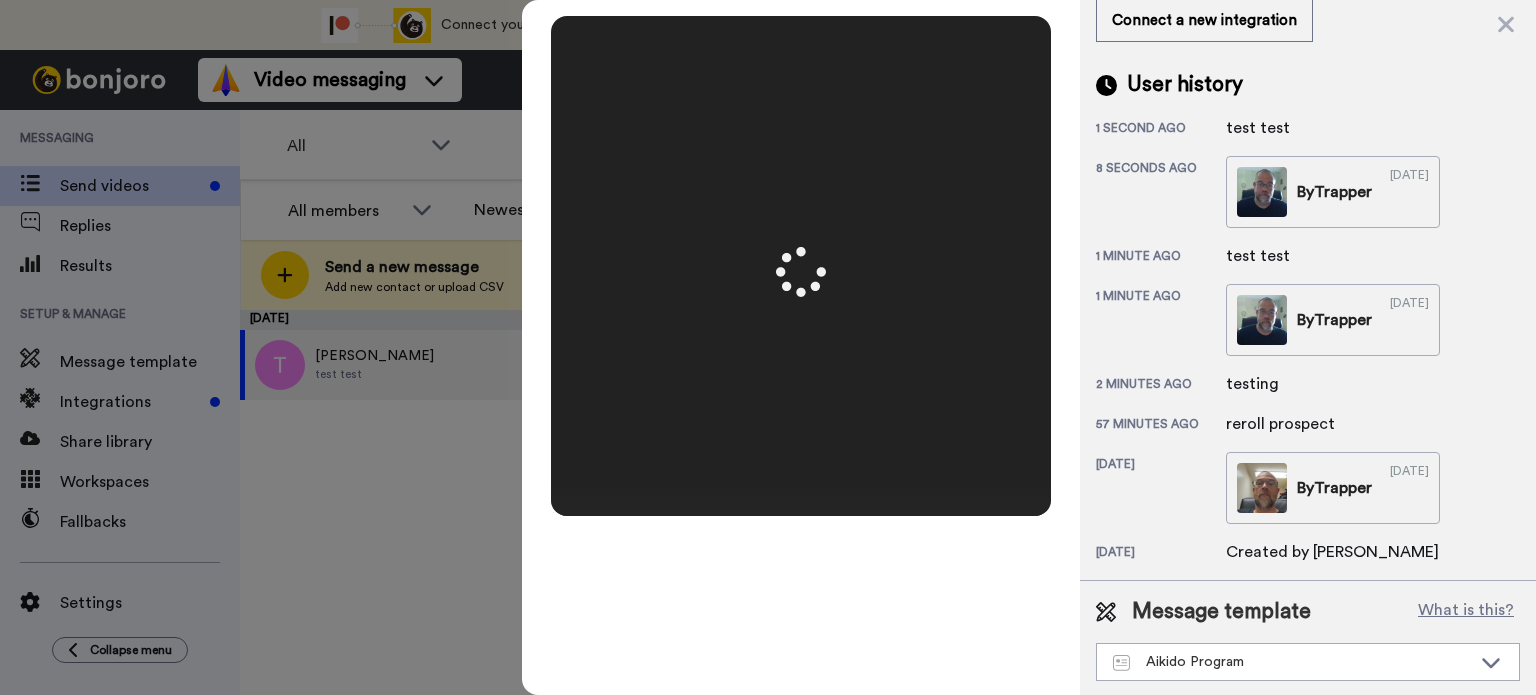 scroll, scrollTop: 0, scrollLeft: 0, axis: both 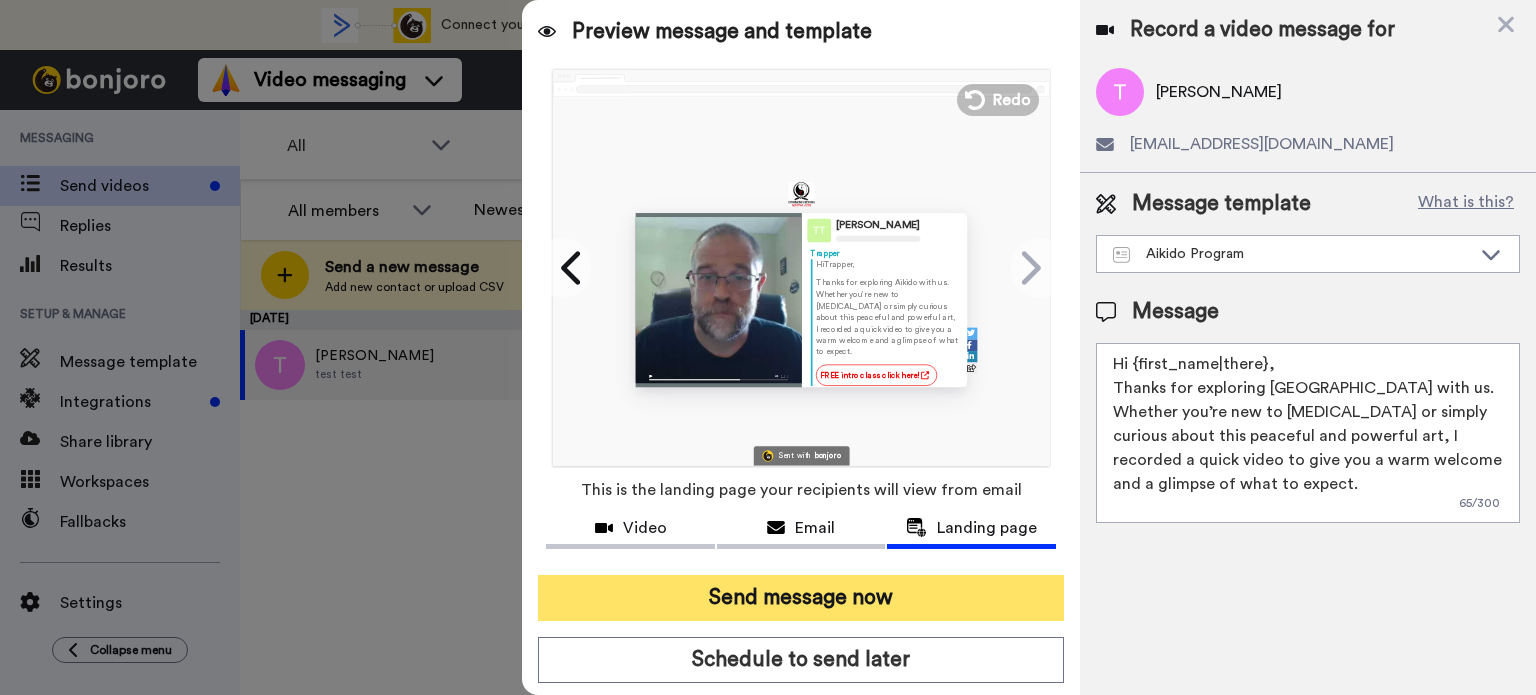 click on "Send message now" at bounding box center [801, 598] 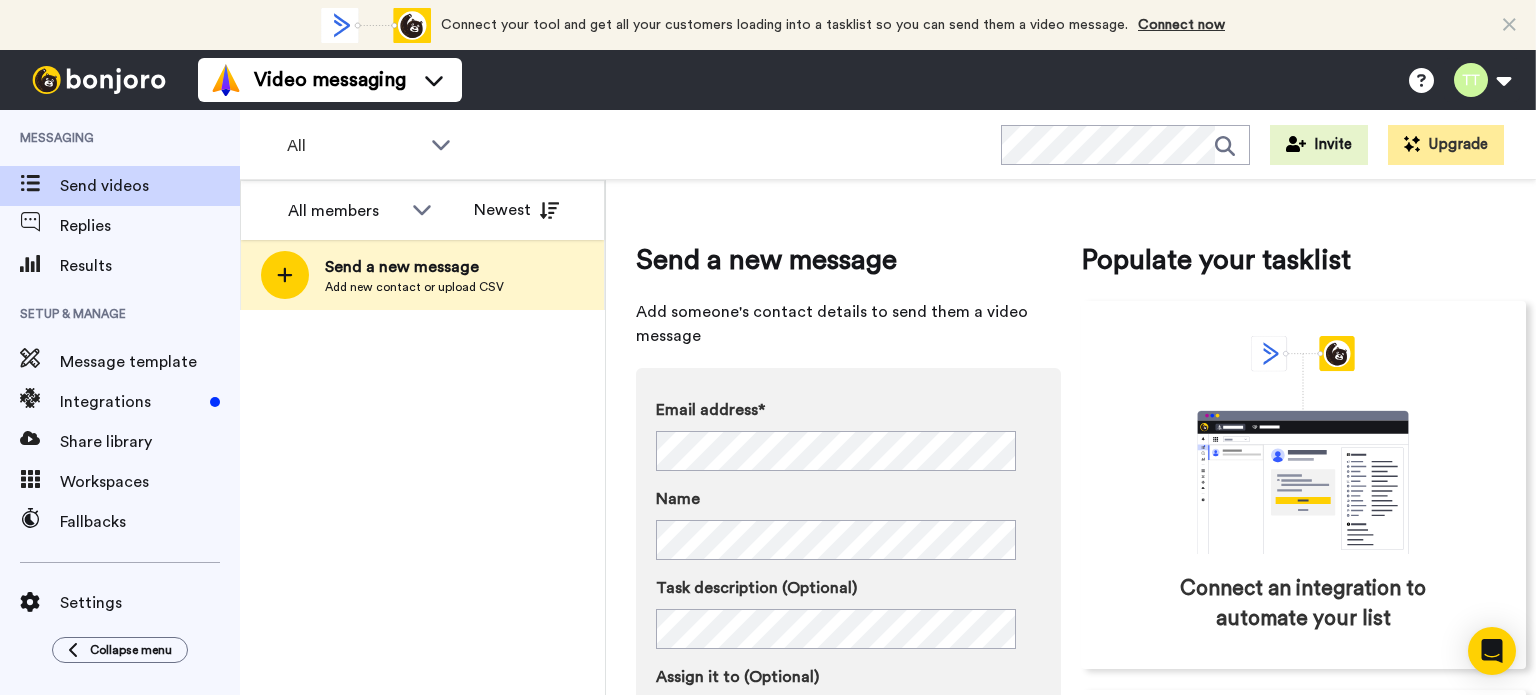 scroll, scrollTop: 0, scrollLeft: 0, axis: both 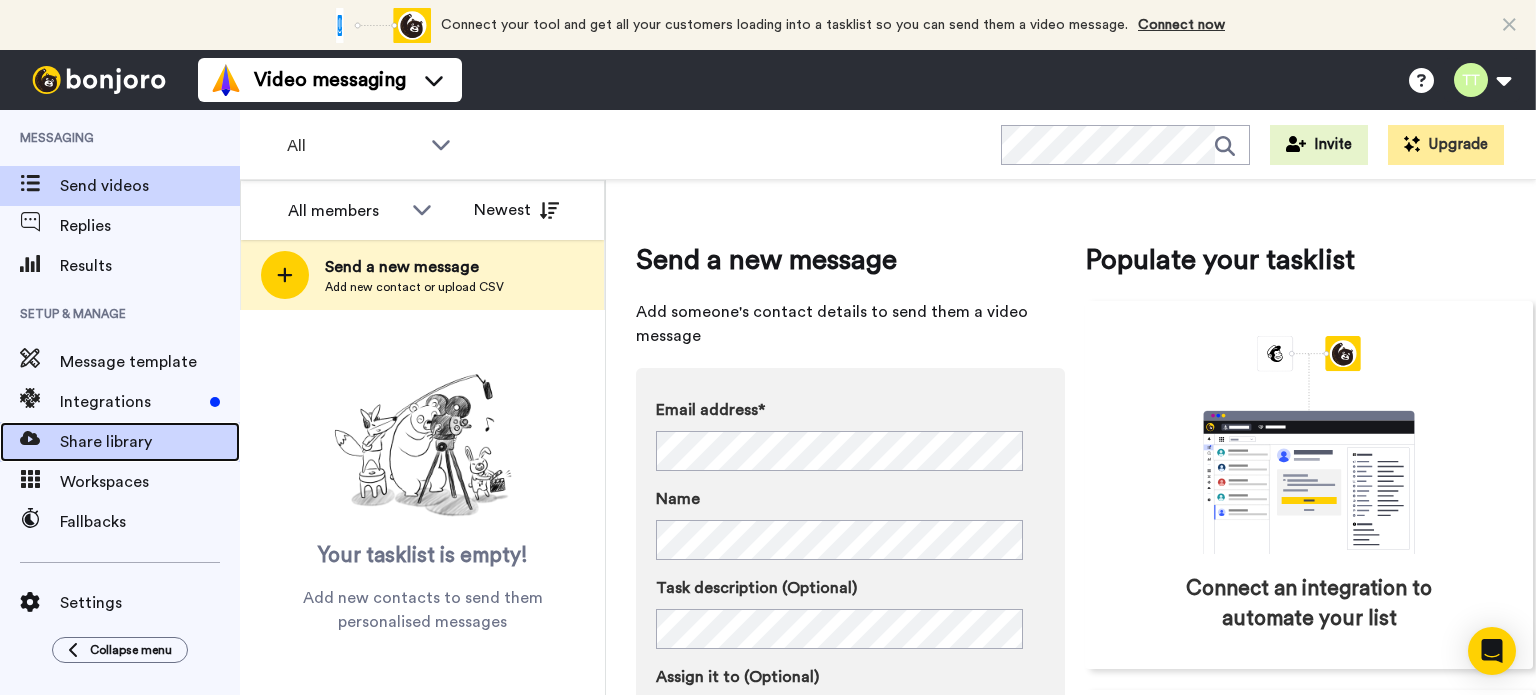 click on "Share library" at bounding box center [150, 442] 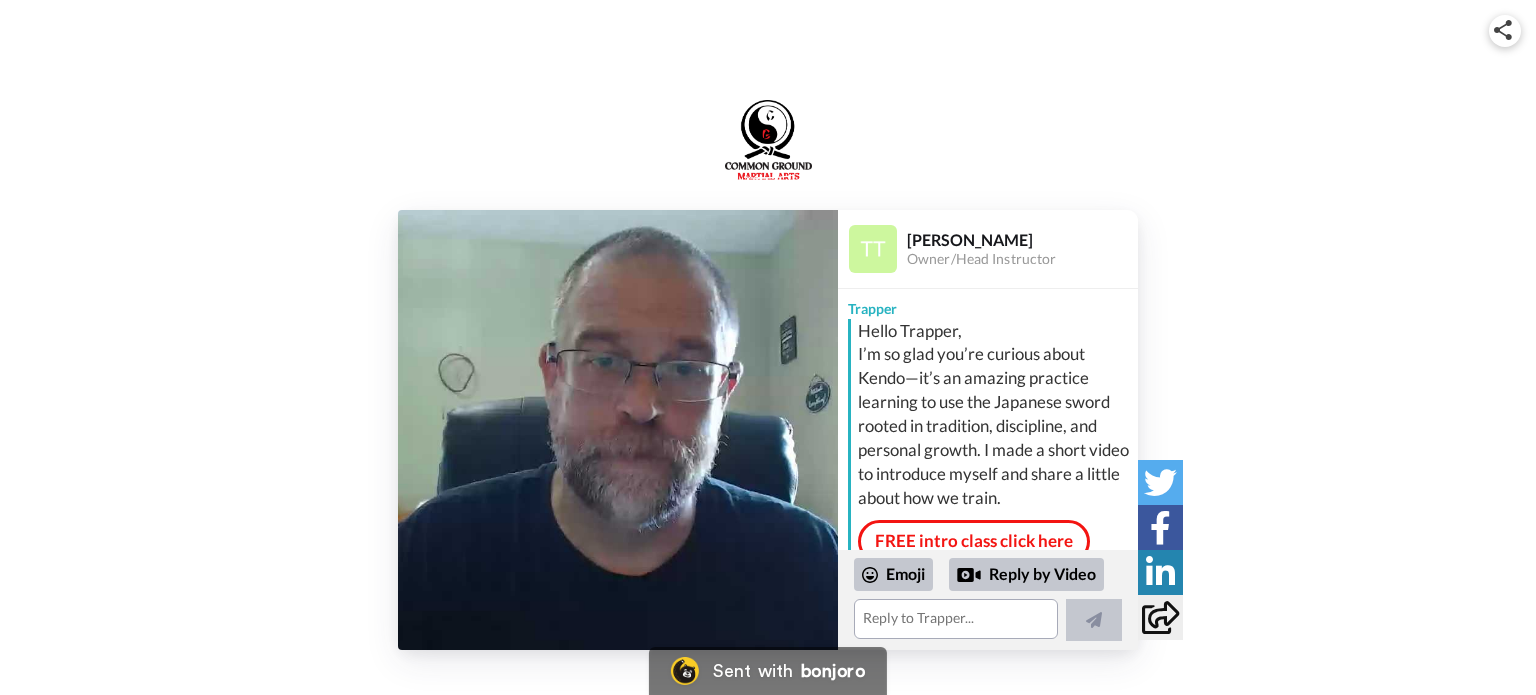 scroll, scrollTop: 0, scrollLeft: 0, axis: both 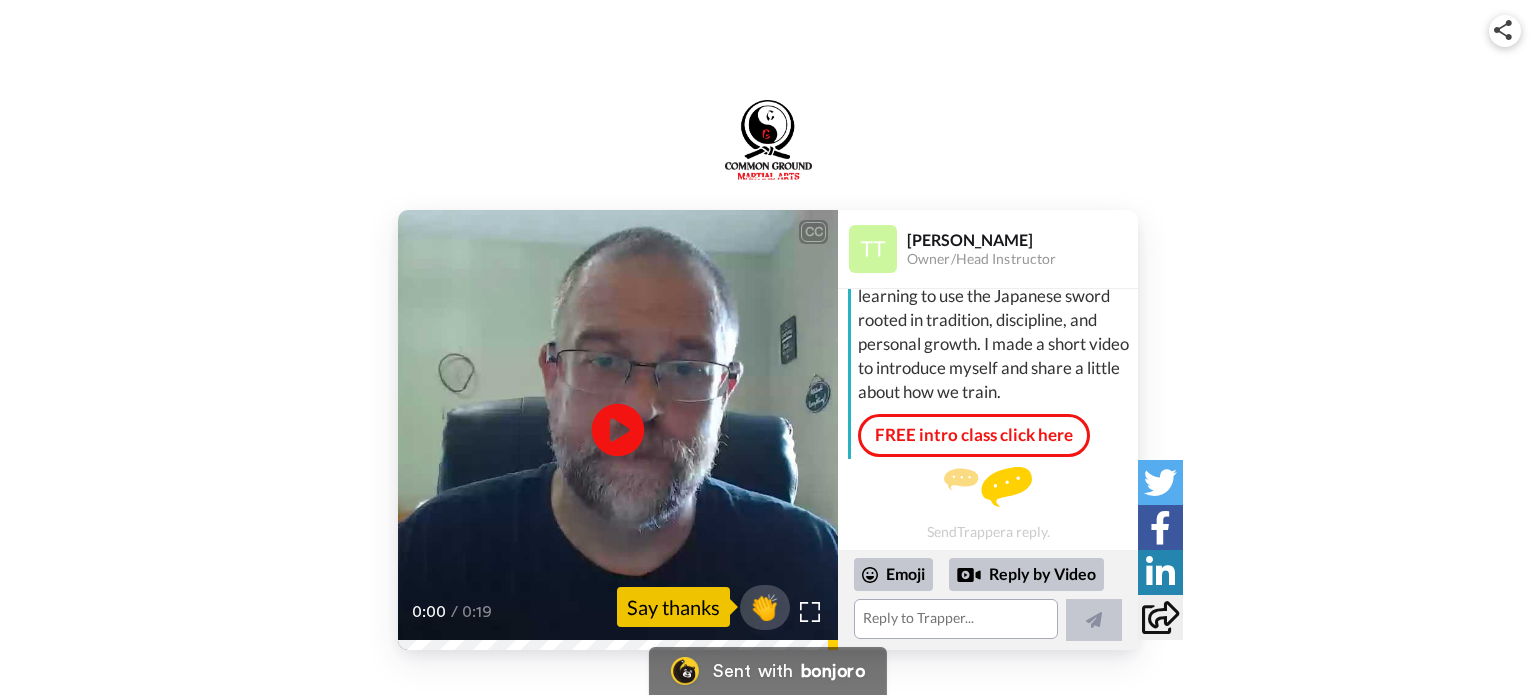 click 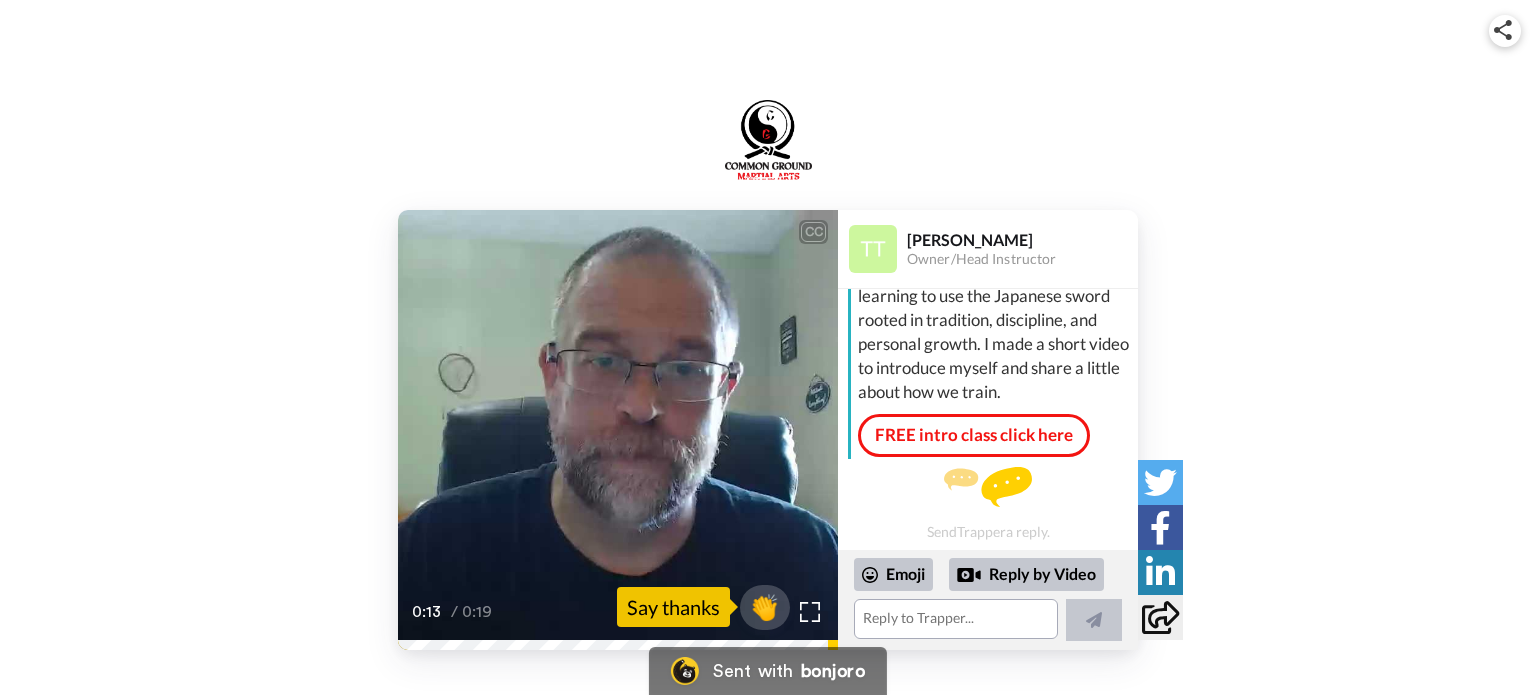 click 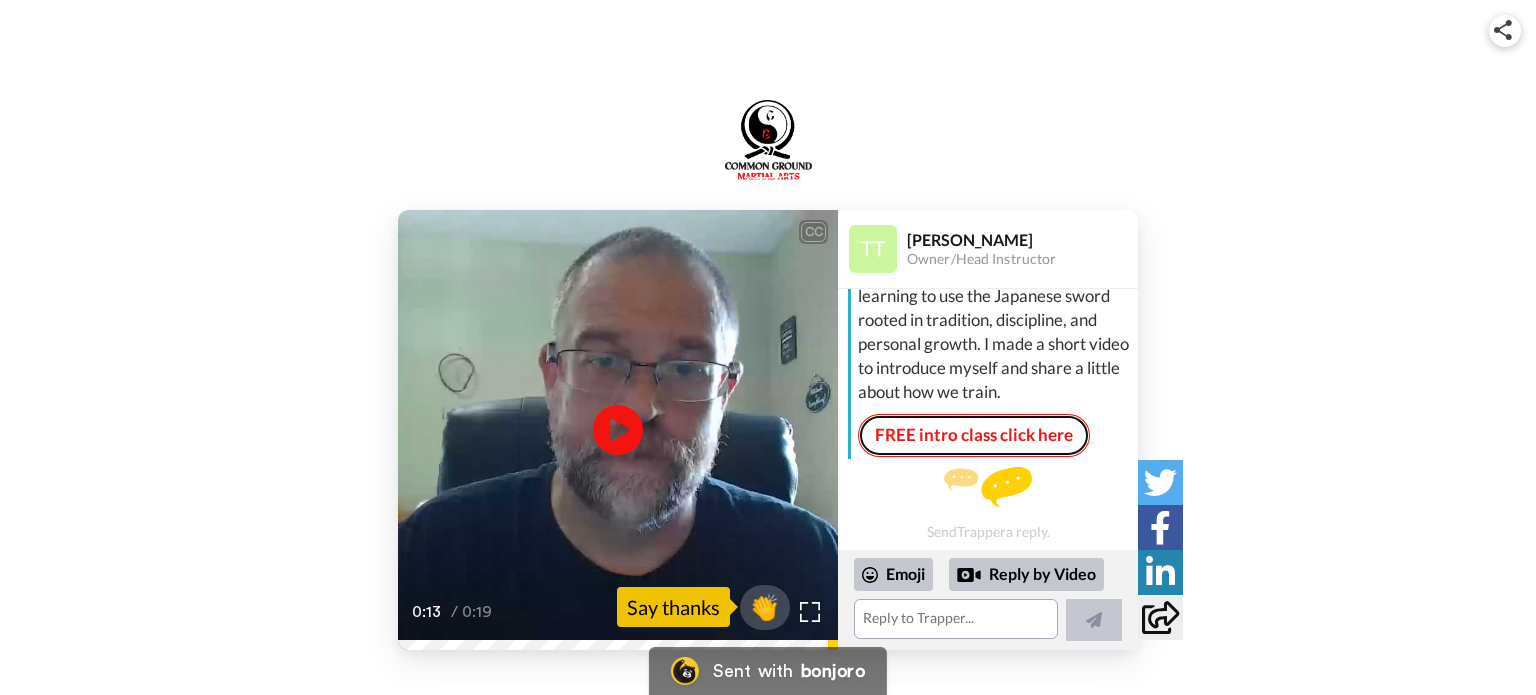 click on "FREE intro class click here" at bounding box center (974, 435) 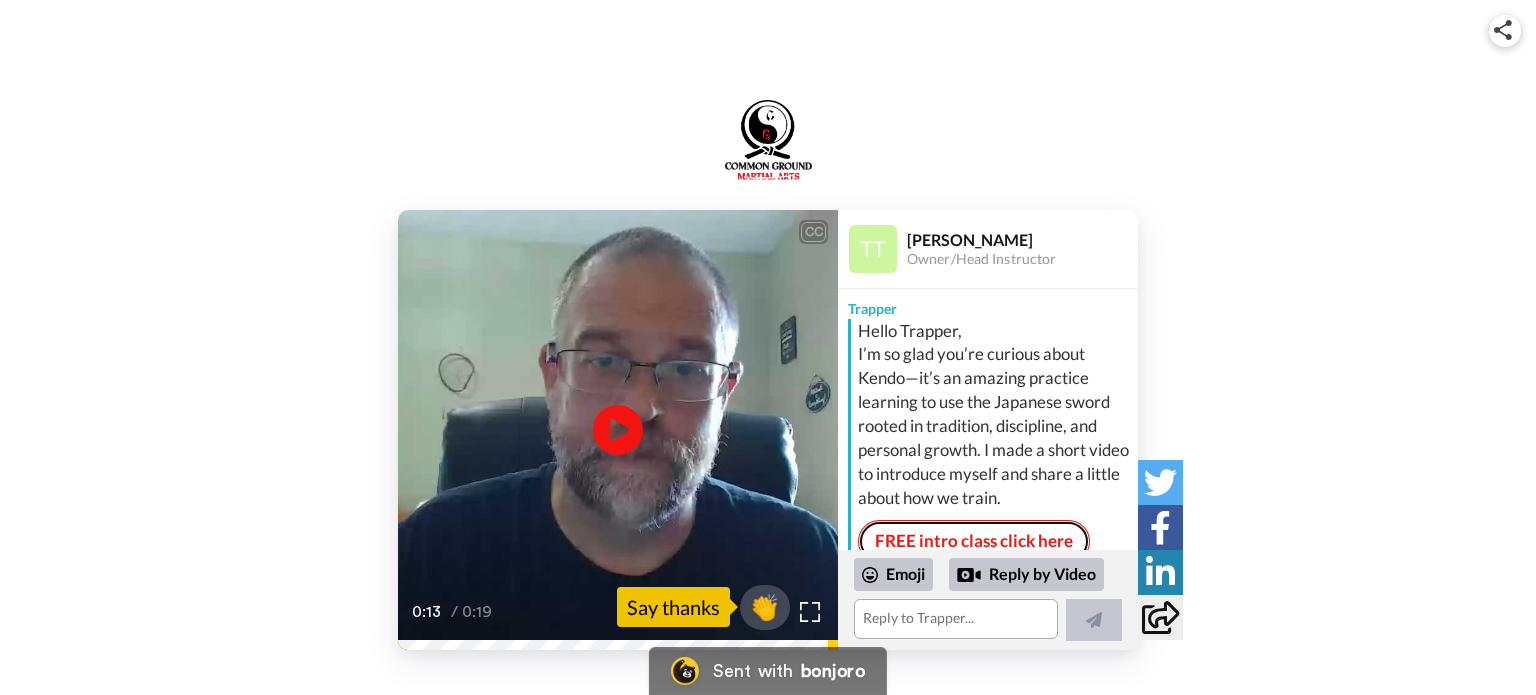scroll, scrollTop: 106, scrollLeft: 0, axis: vertical 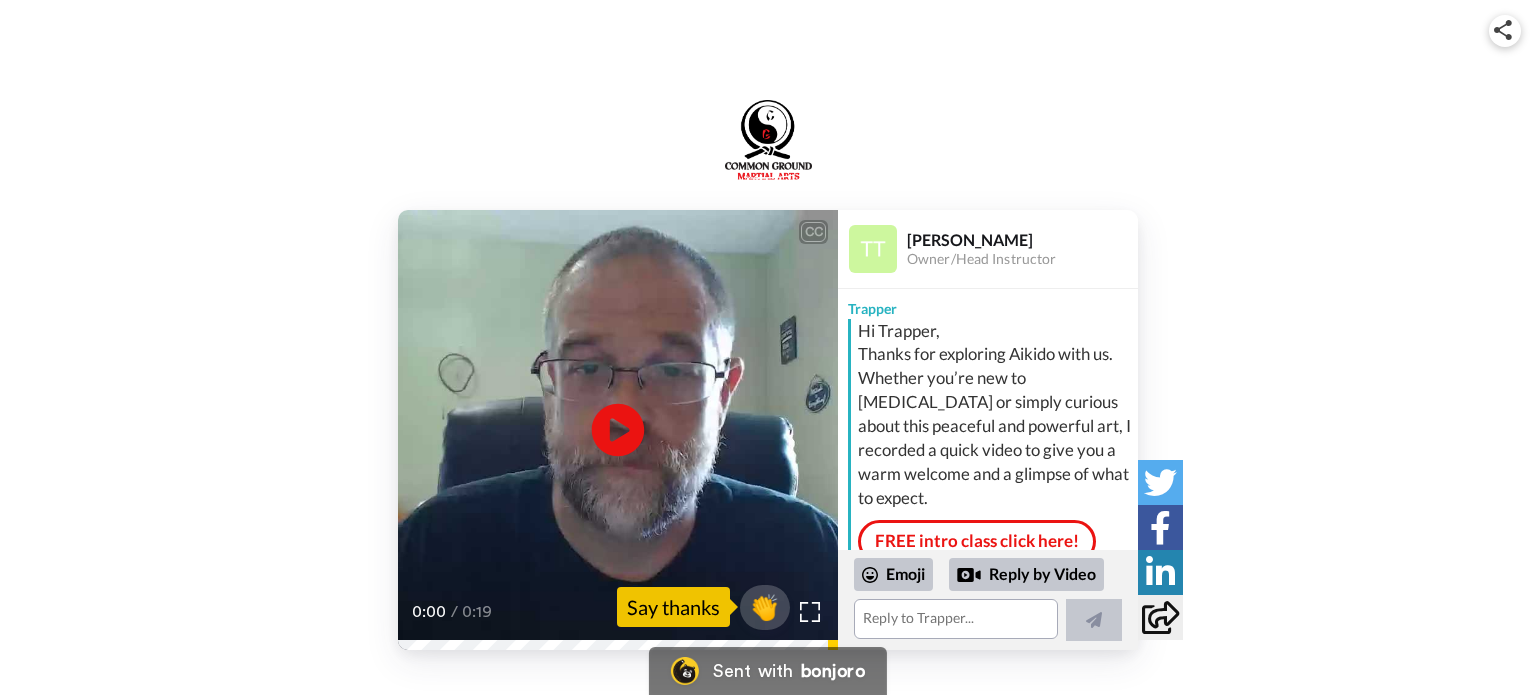 click on "Play/Pause" 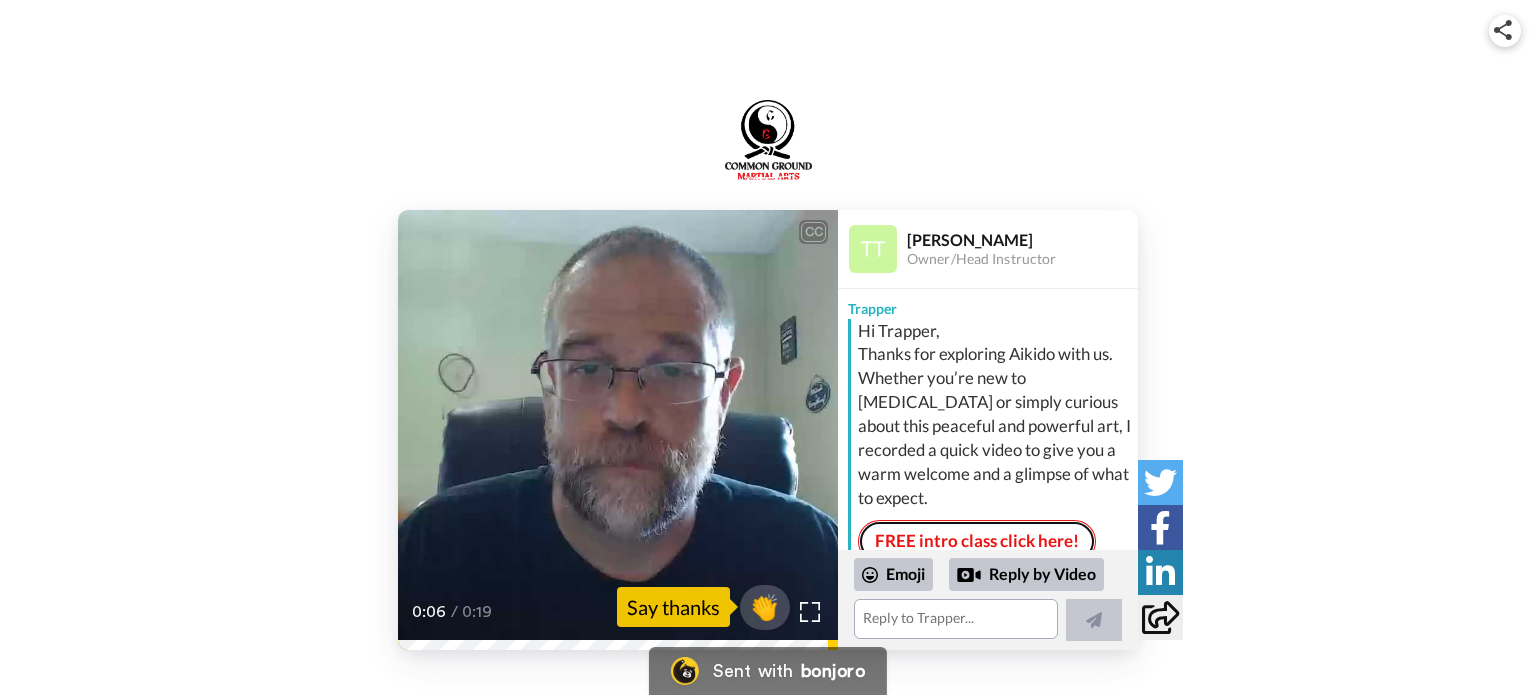 click on "FREE intro class click here!" at bounding box center (977, 541) 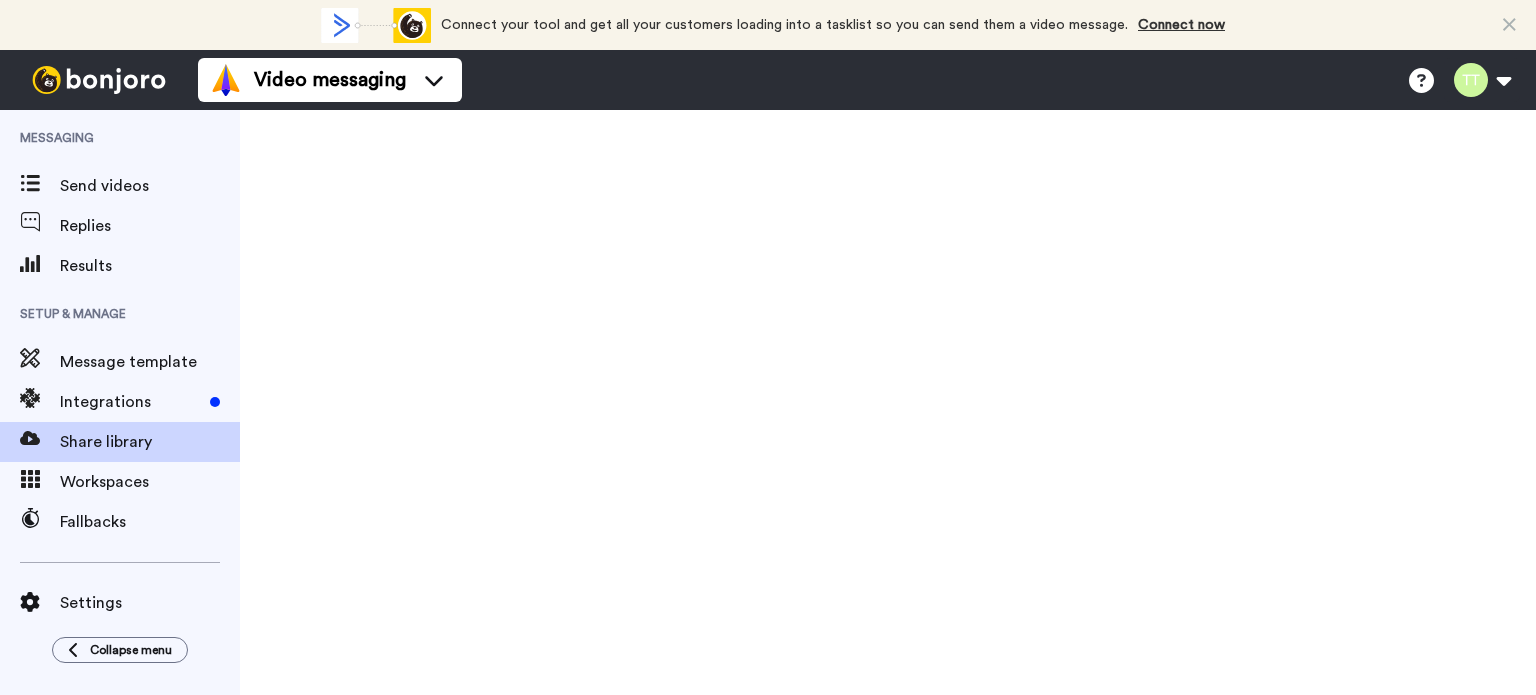 scroll, scrollTop: 0, scrollLeft: 0, axis: both 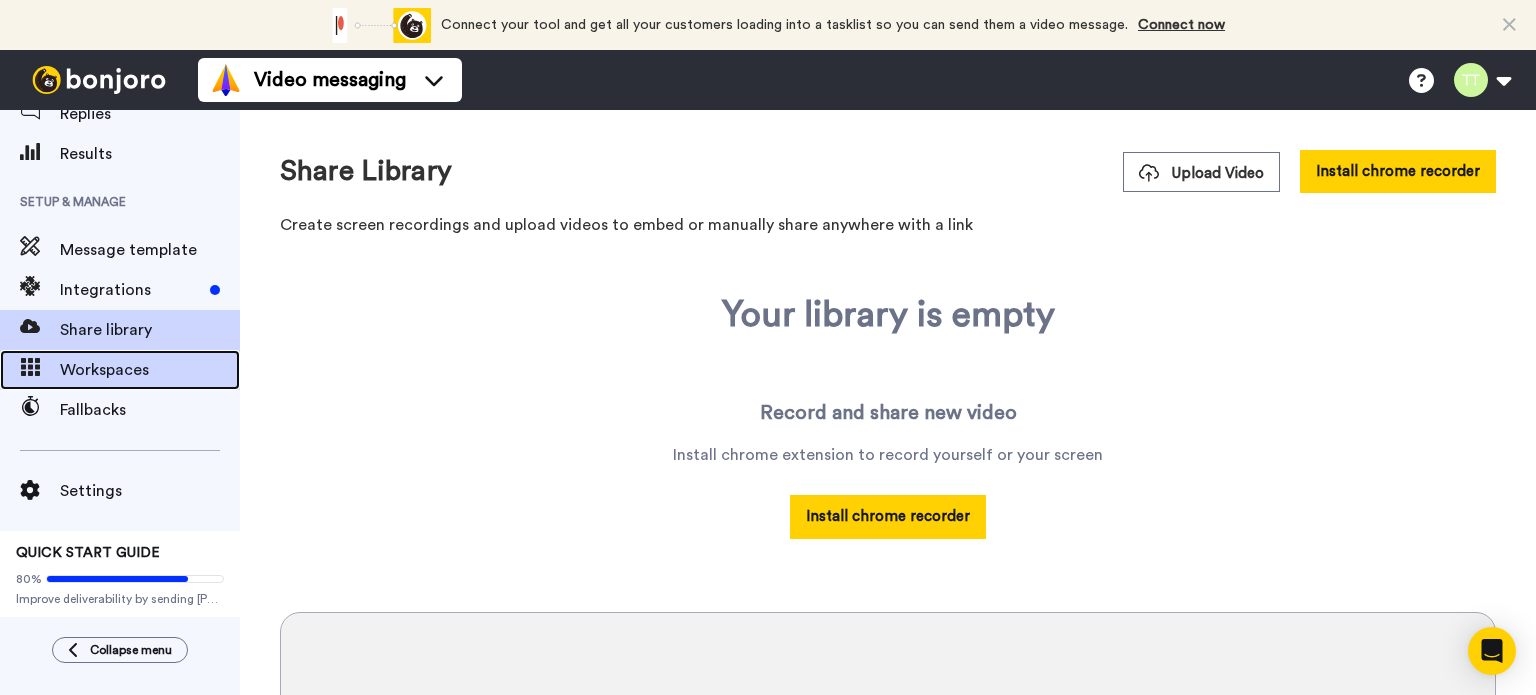 click on "Workspaces" at bounding box center [150, 370] 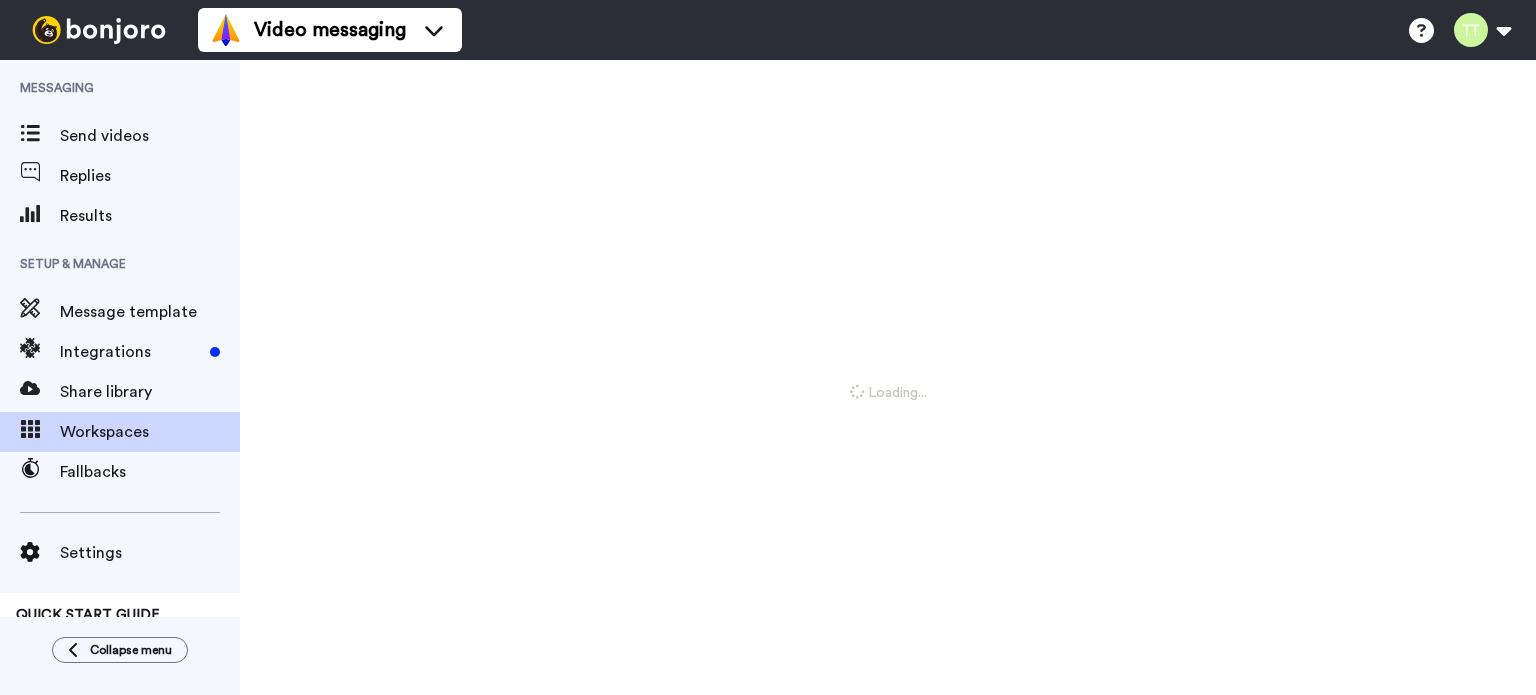 scroll, scrollTop: 0, scrollLeft: 0, axis: both 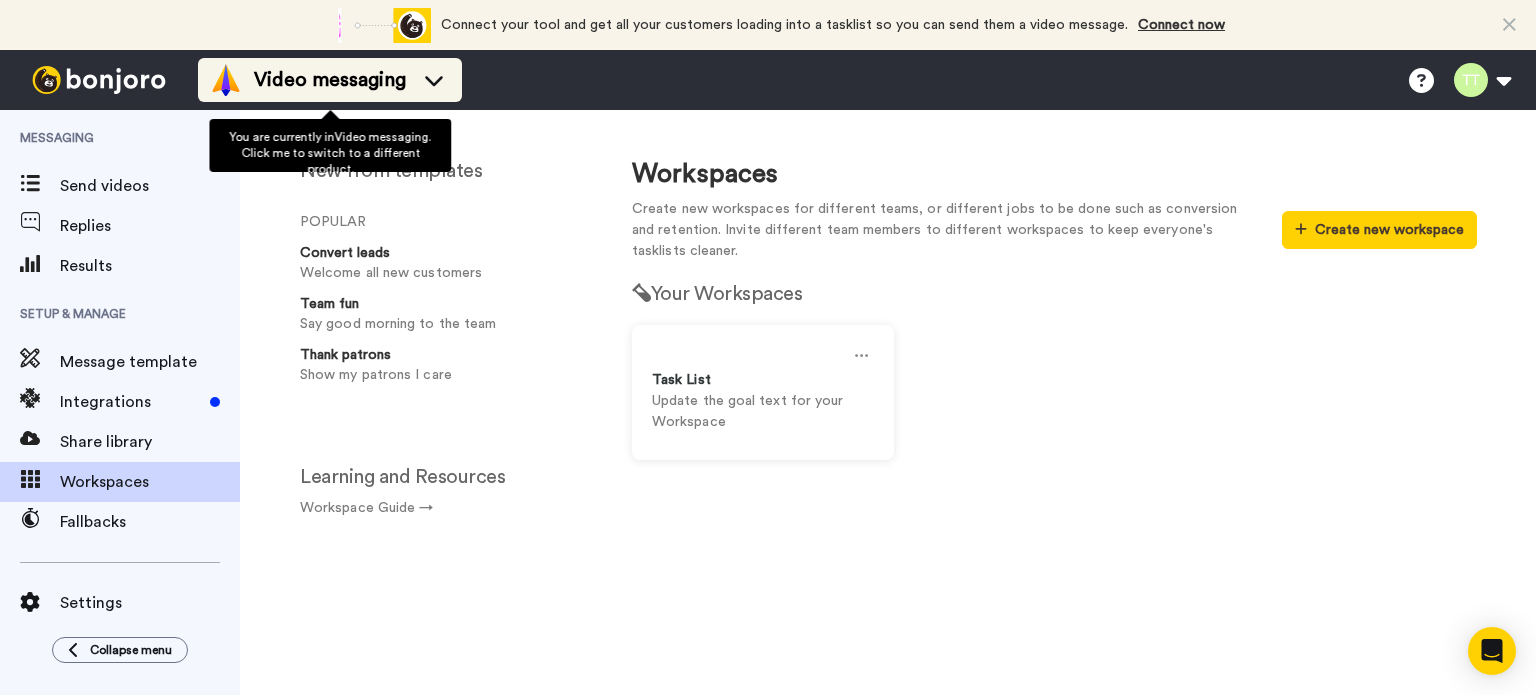 click on "Video messaging" at bounding box center (330, 80) 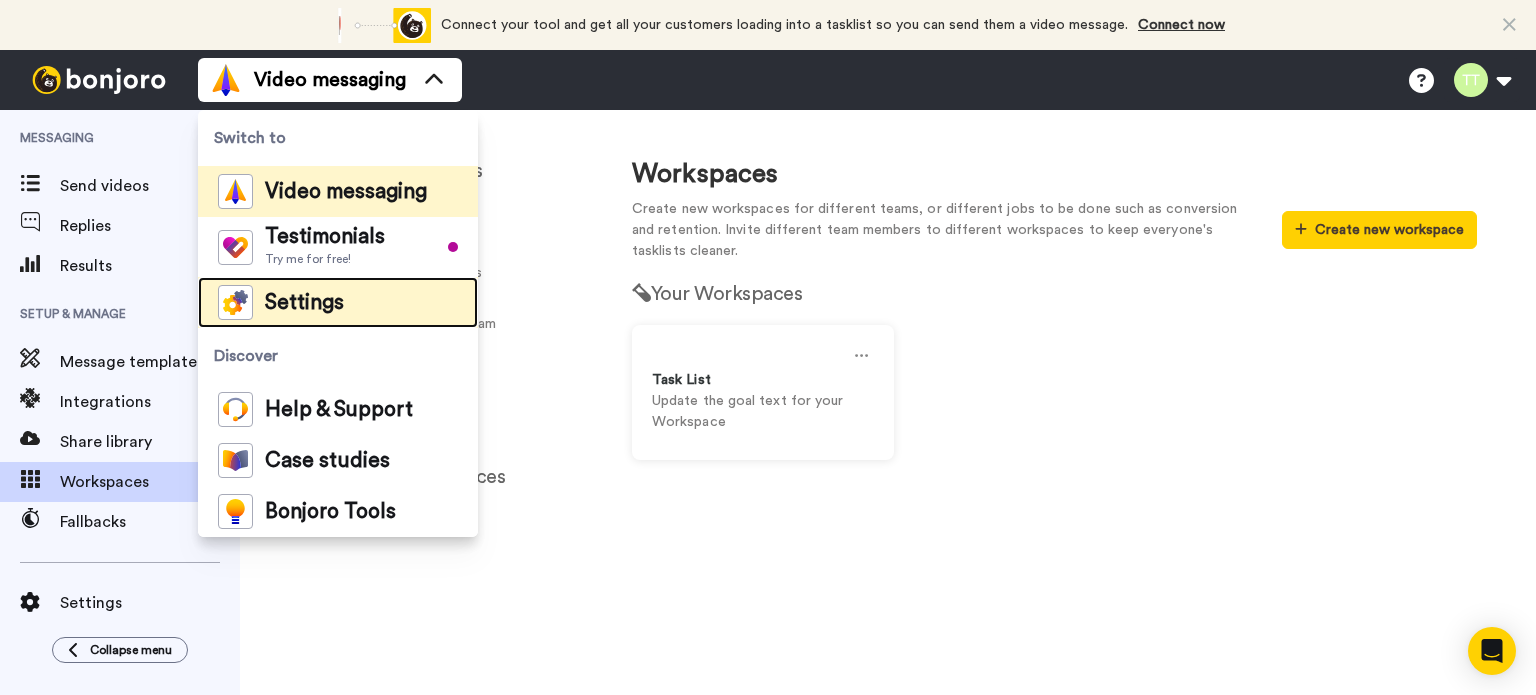 click on "Settings" at bounding box center (338, 302) 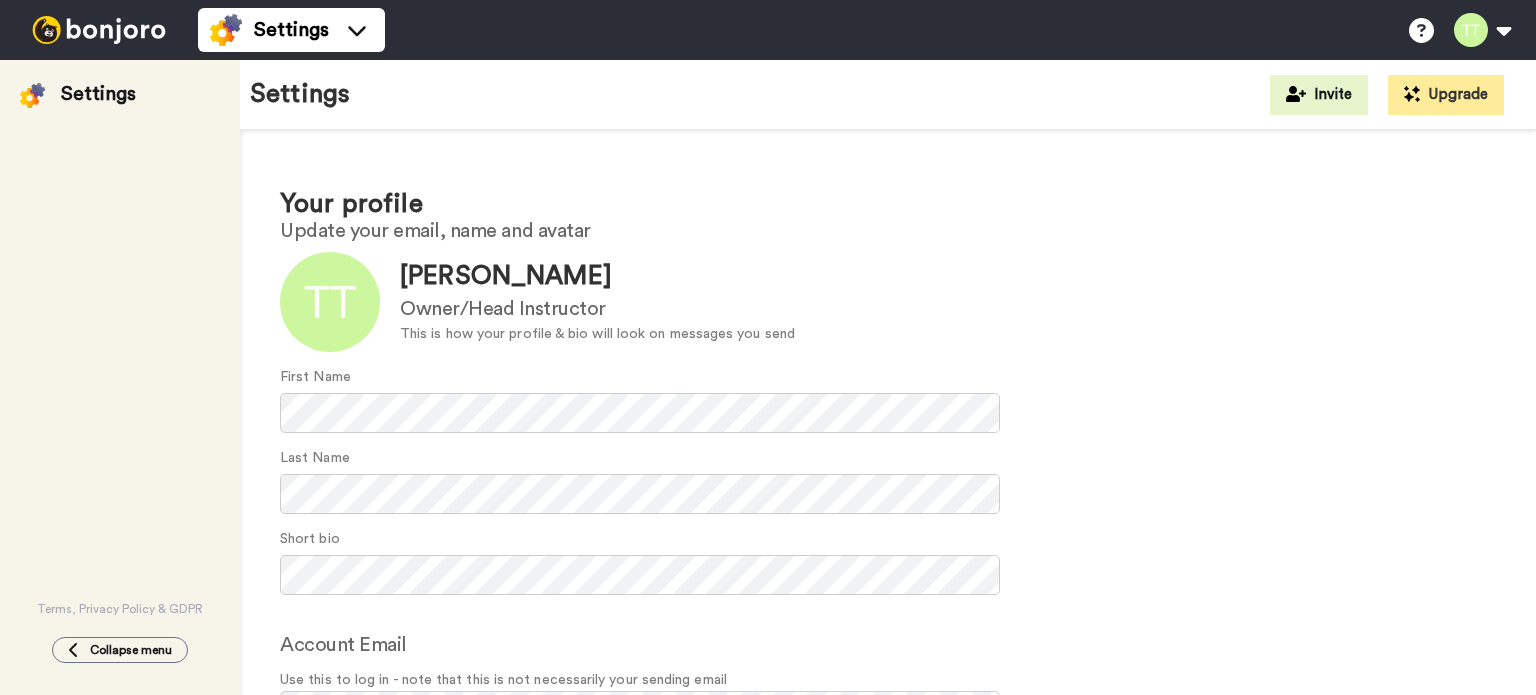 scroll, scrollTop: 0, scrollLeft: 0, axis: both 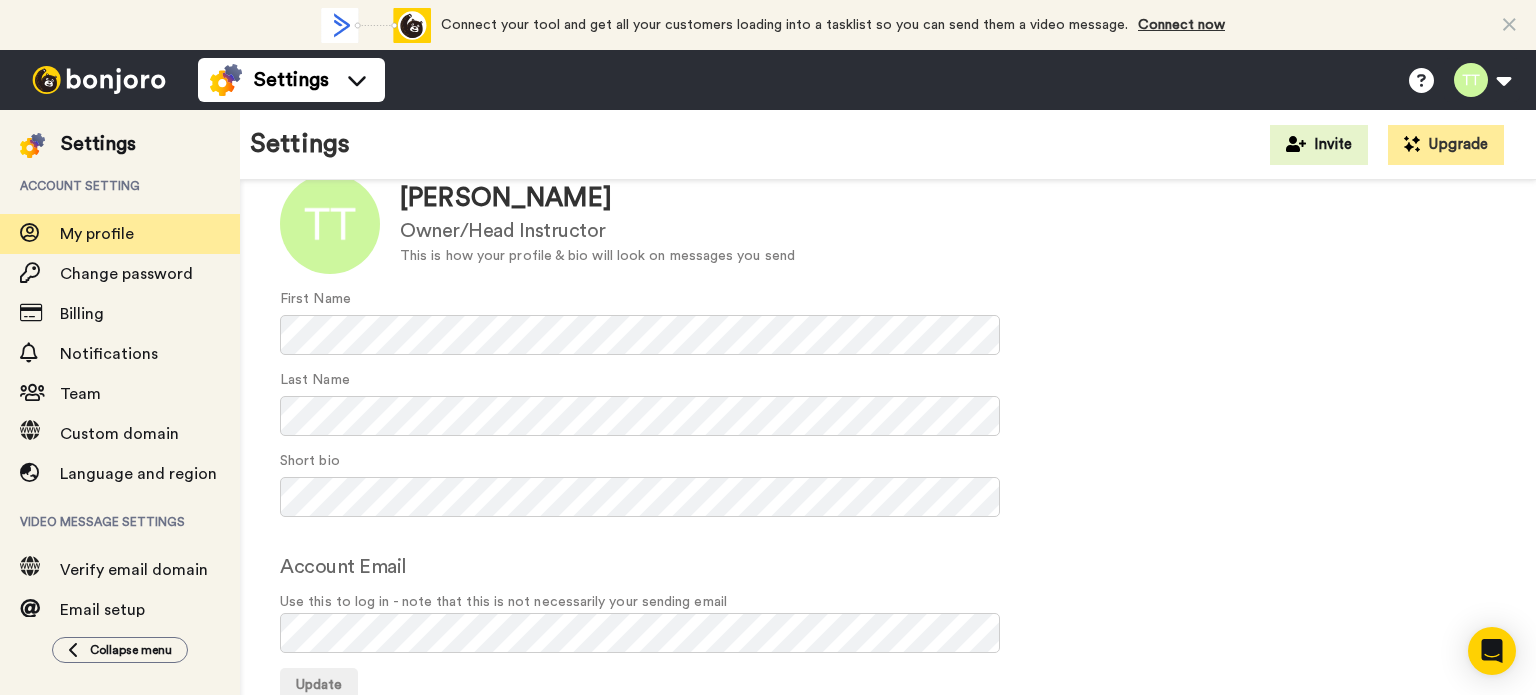 click on "Last Name" at bounding box center (888, 403) 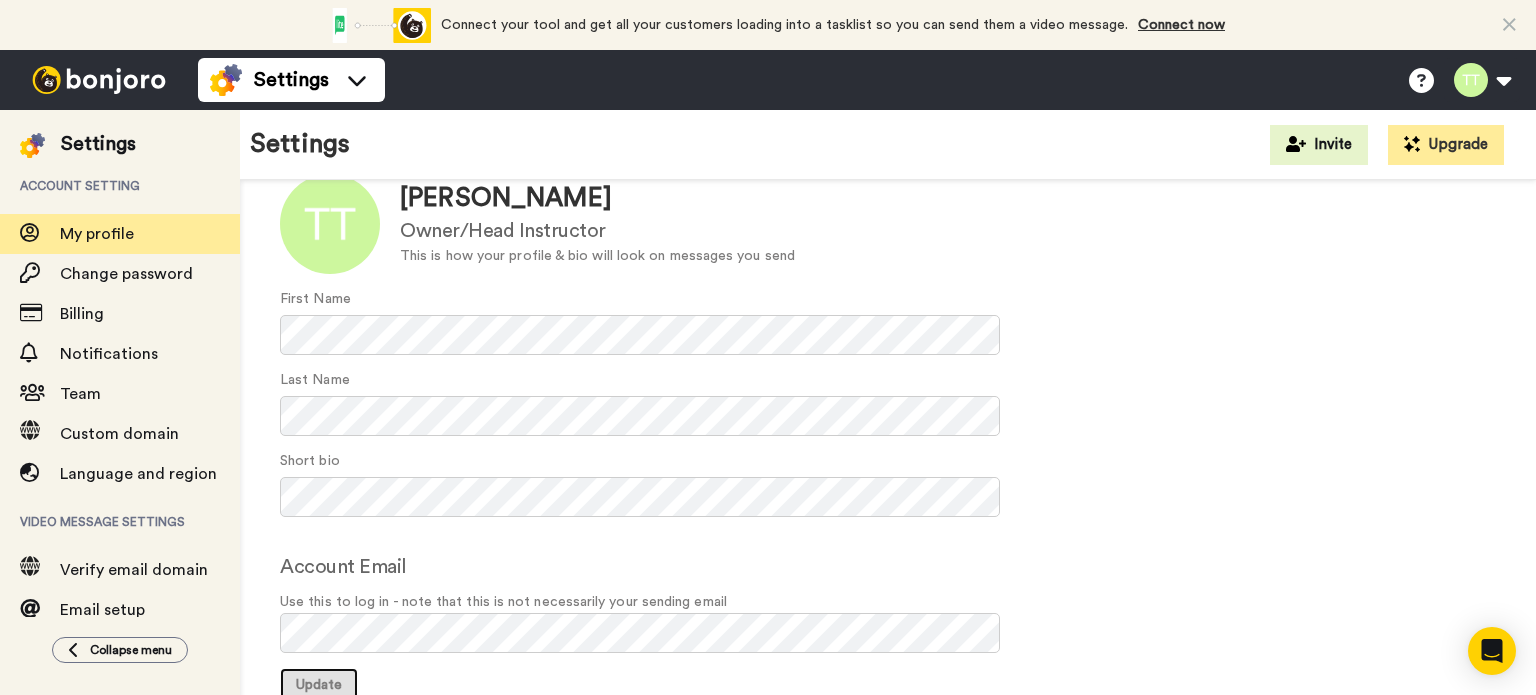 click on "Update" at bounding box center [319, 685] 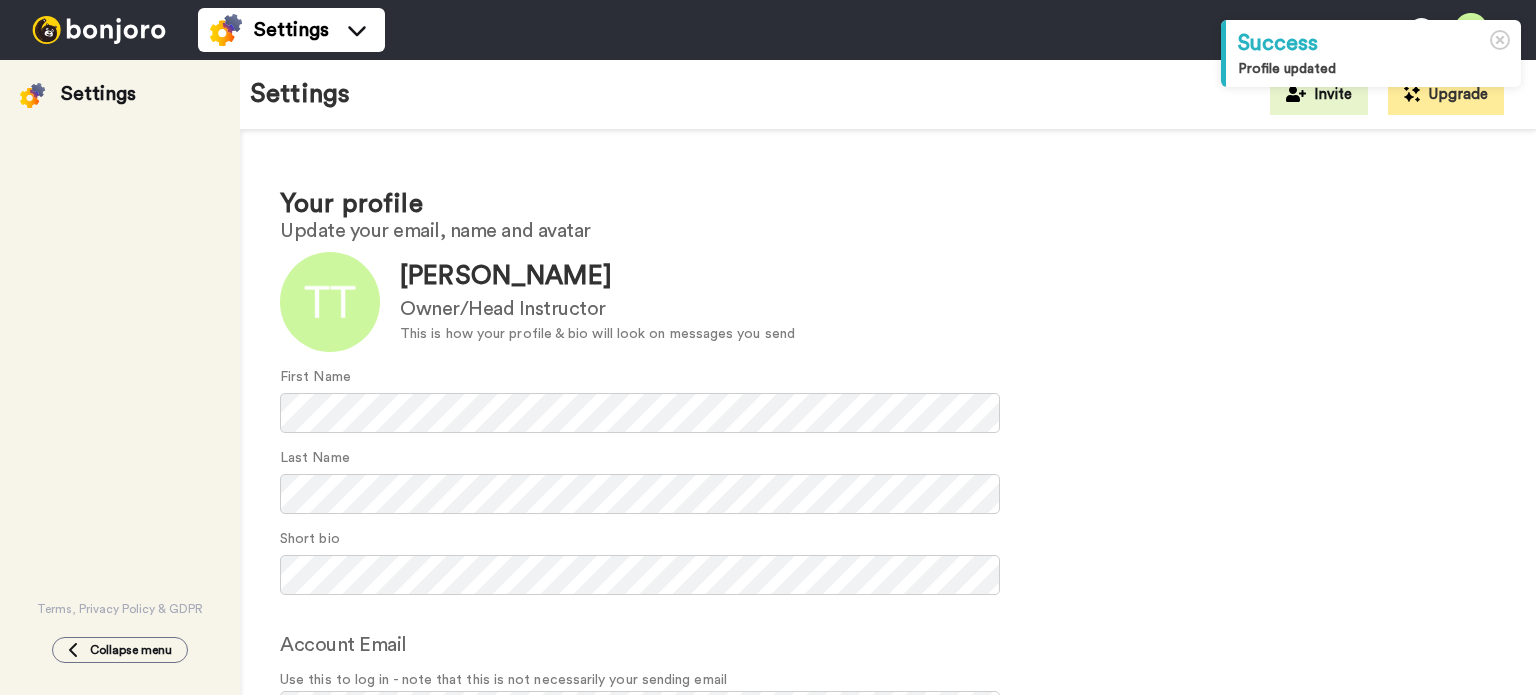 scroll, scrollTop: 0, scrollLeft: 0, axis: both 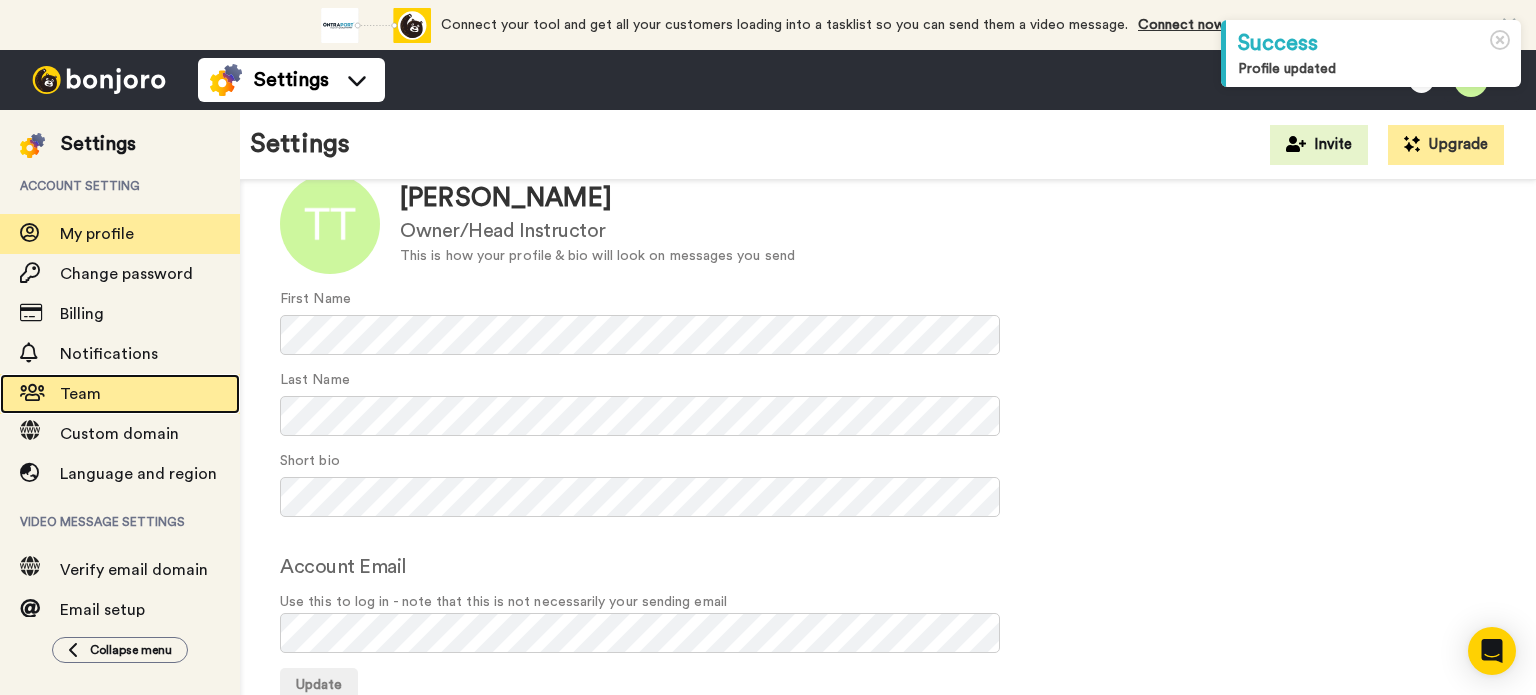 click on "Team" at bounding box center (80, 394) 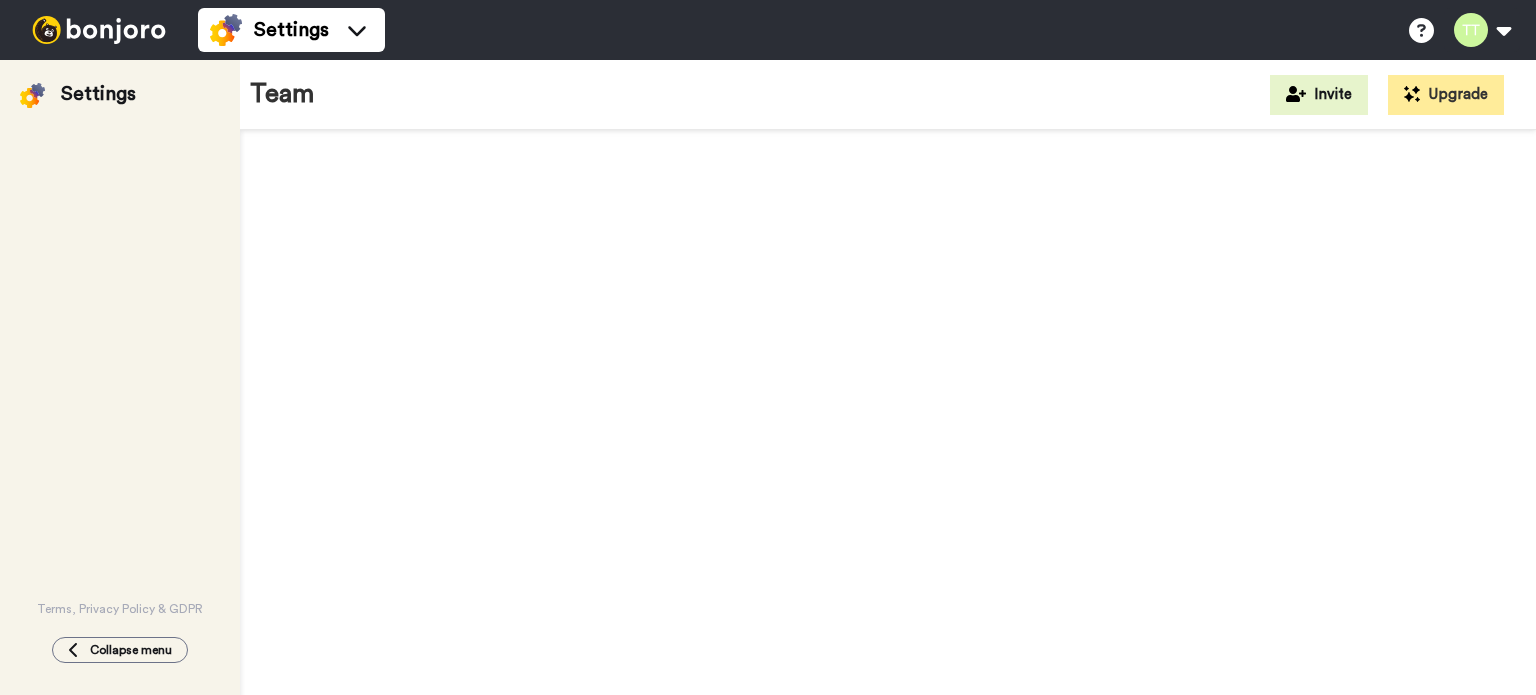 scroll, scrollTop: 0, scrollLeft: 0, axis: both 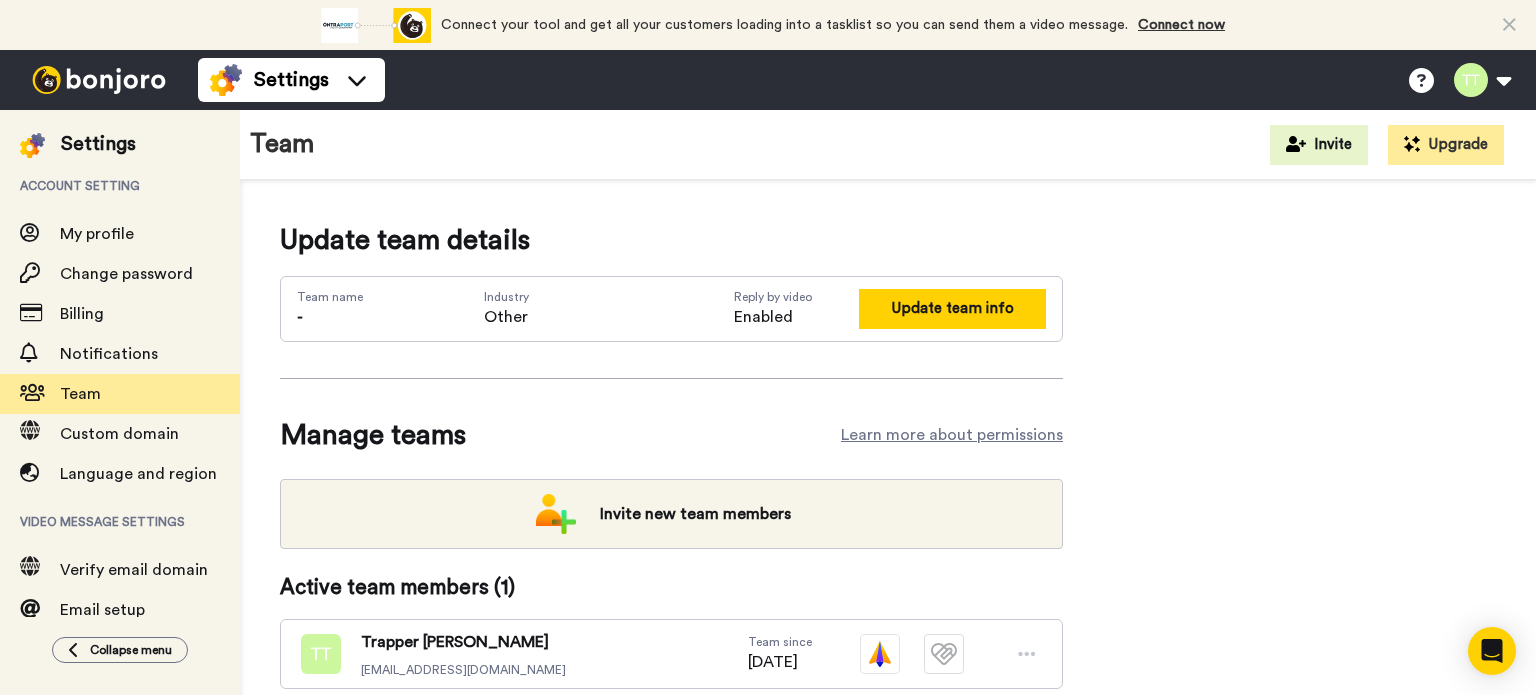 click on "Update team info" at bounding box center [952, 308] 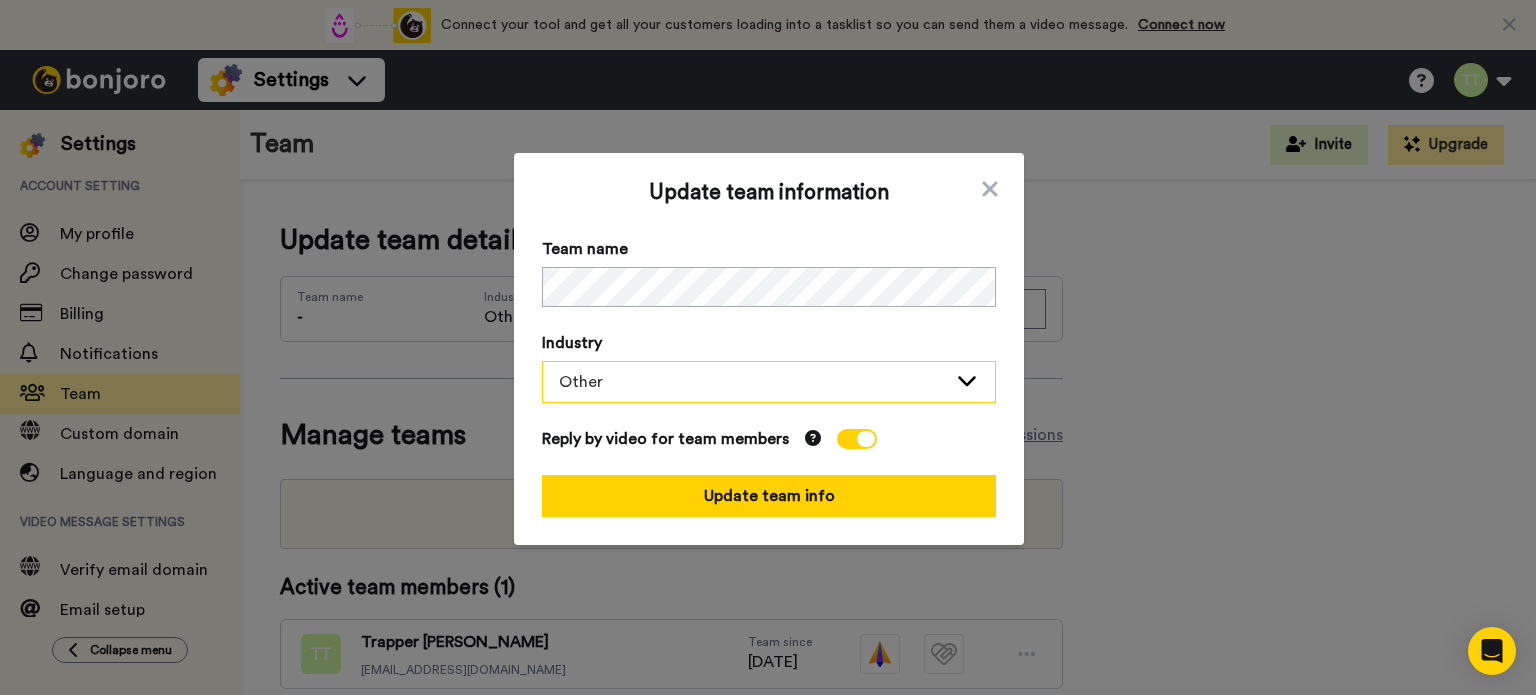 click on "Other" at bounding box center [753, 382] 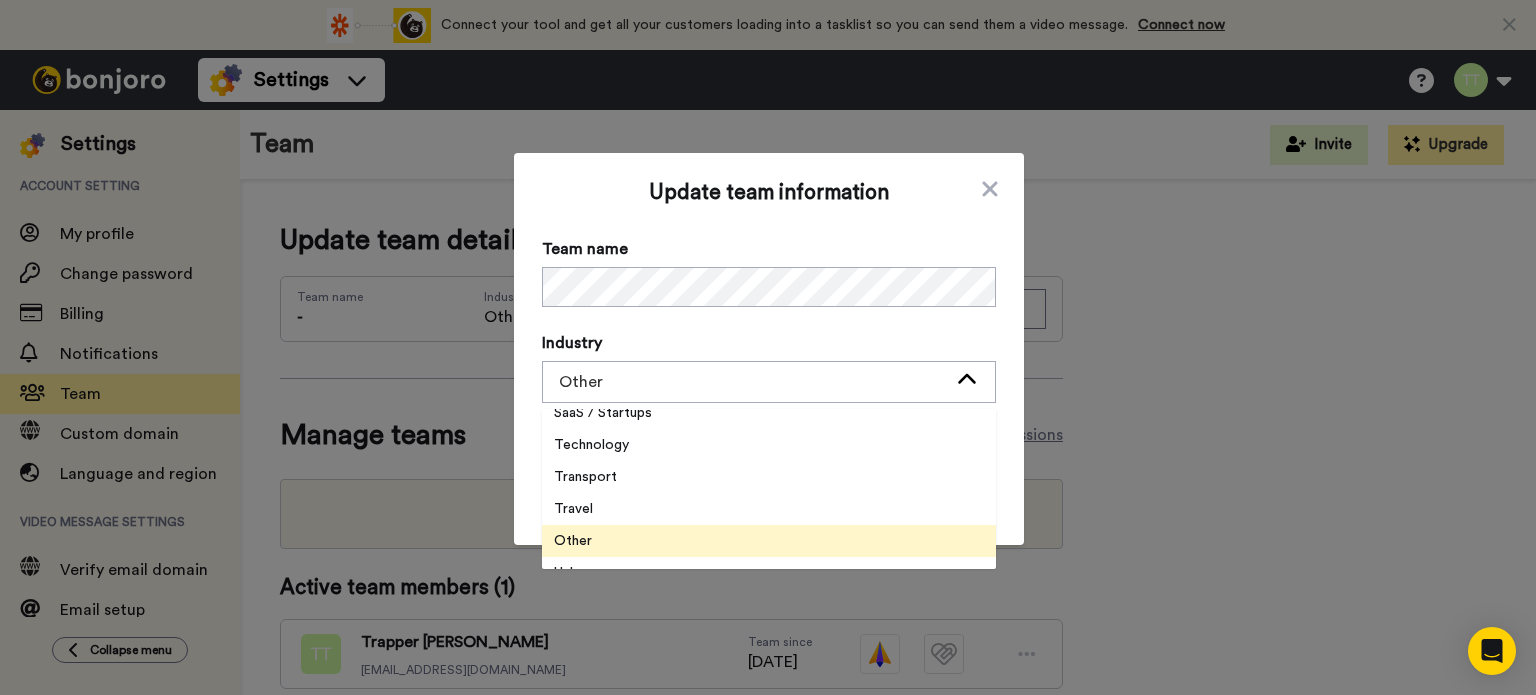scroll, scrollTop: 512, scrollLeft: 0, axis: vertical 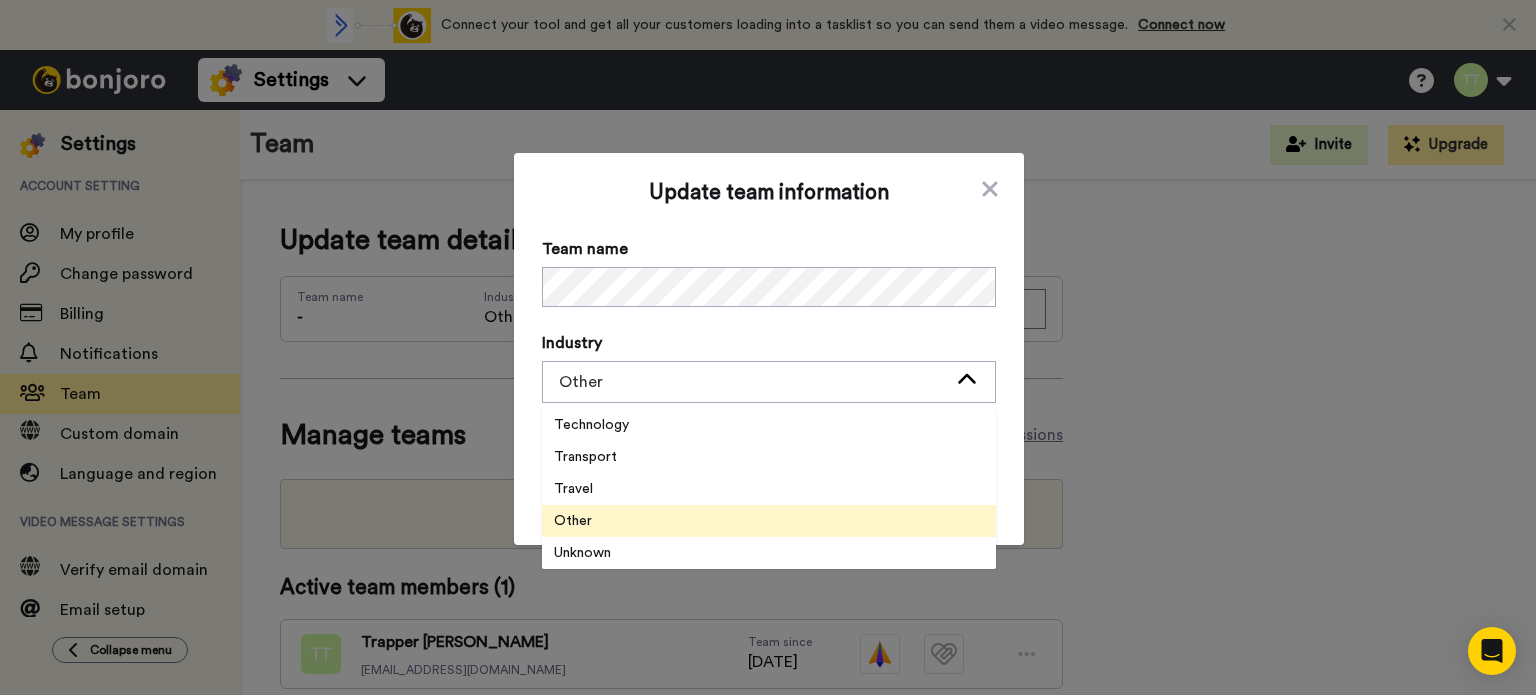 click on "Other" at bounding box center [573, 521] 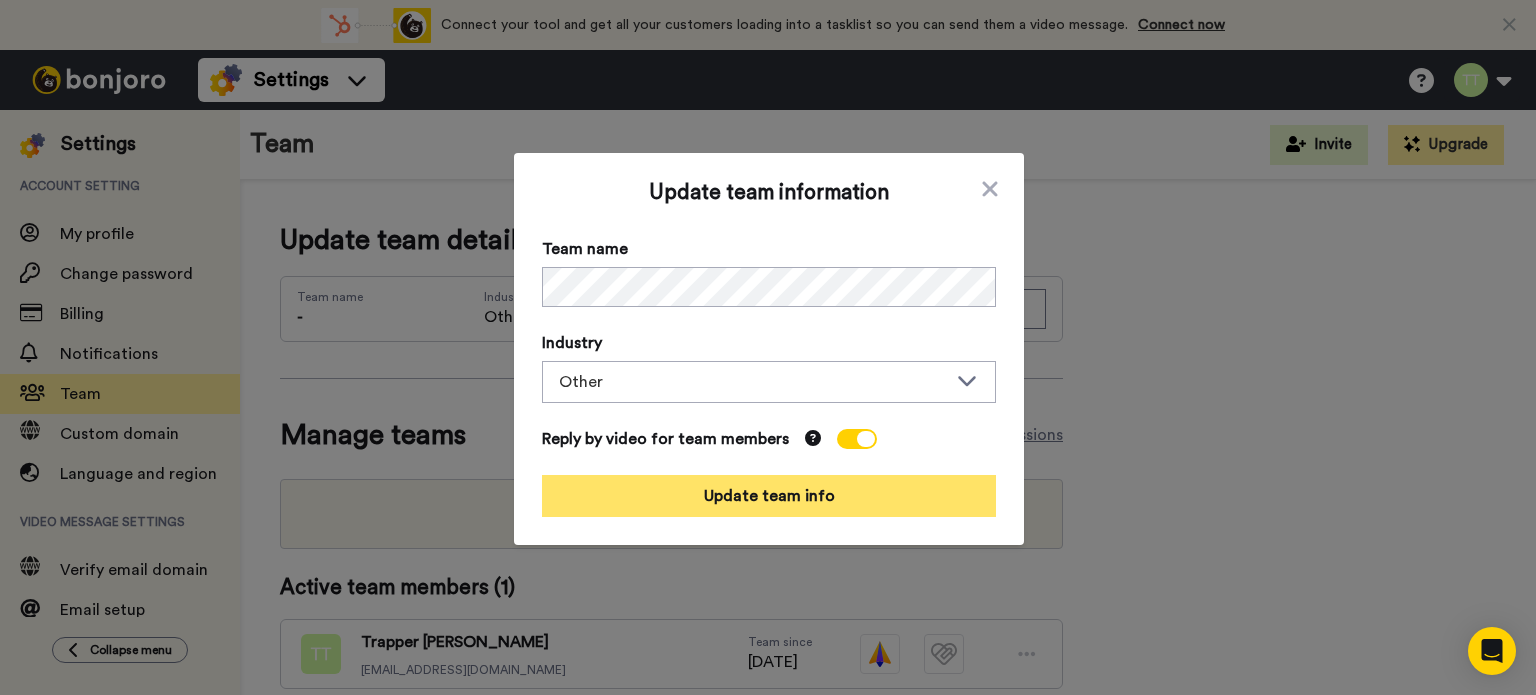 click on "Update team info" at bounding box center [769, 496] 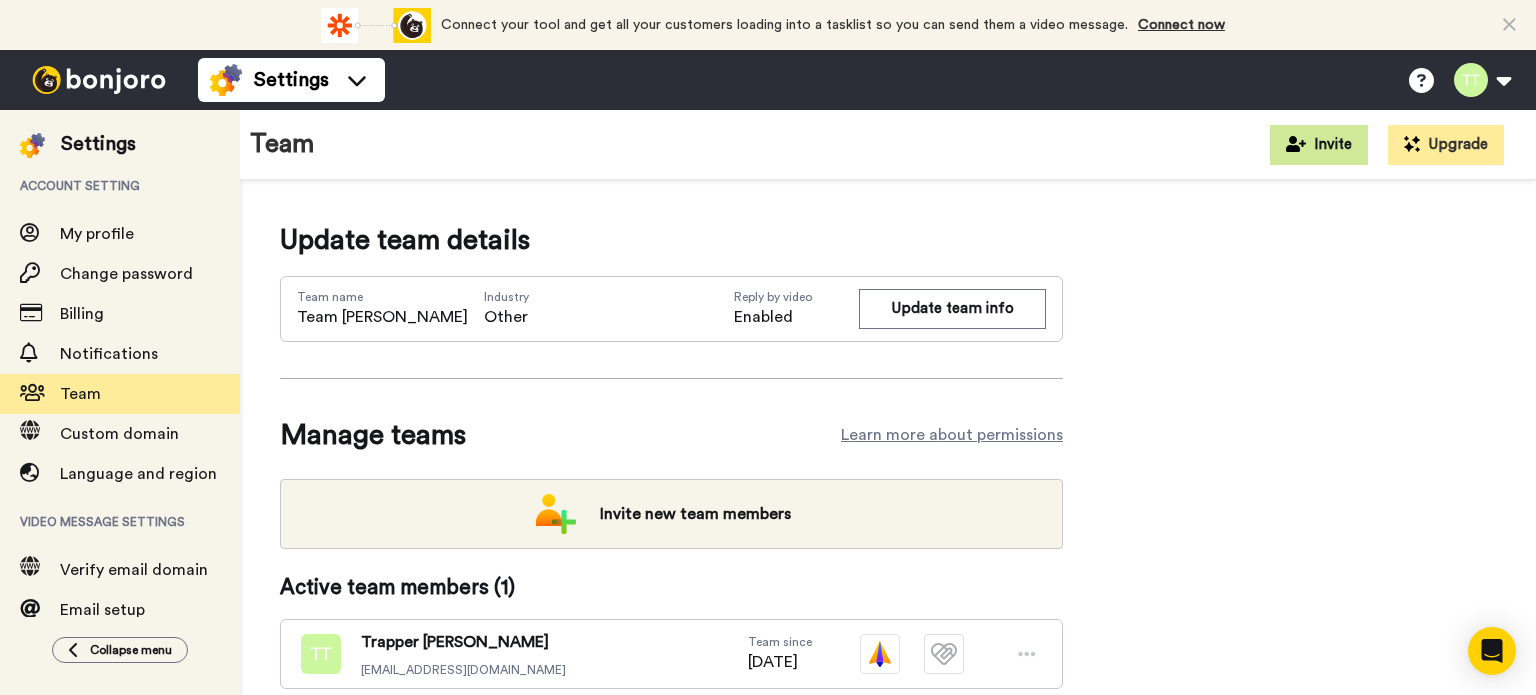 click on "Invite" at bounding box center (1319, 145) 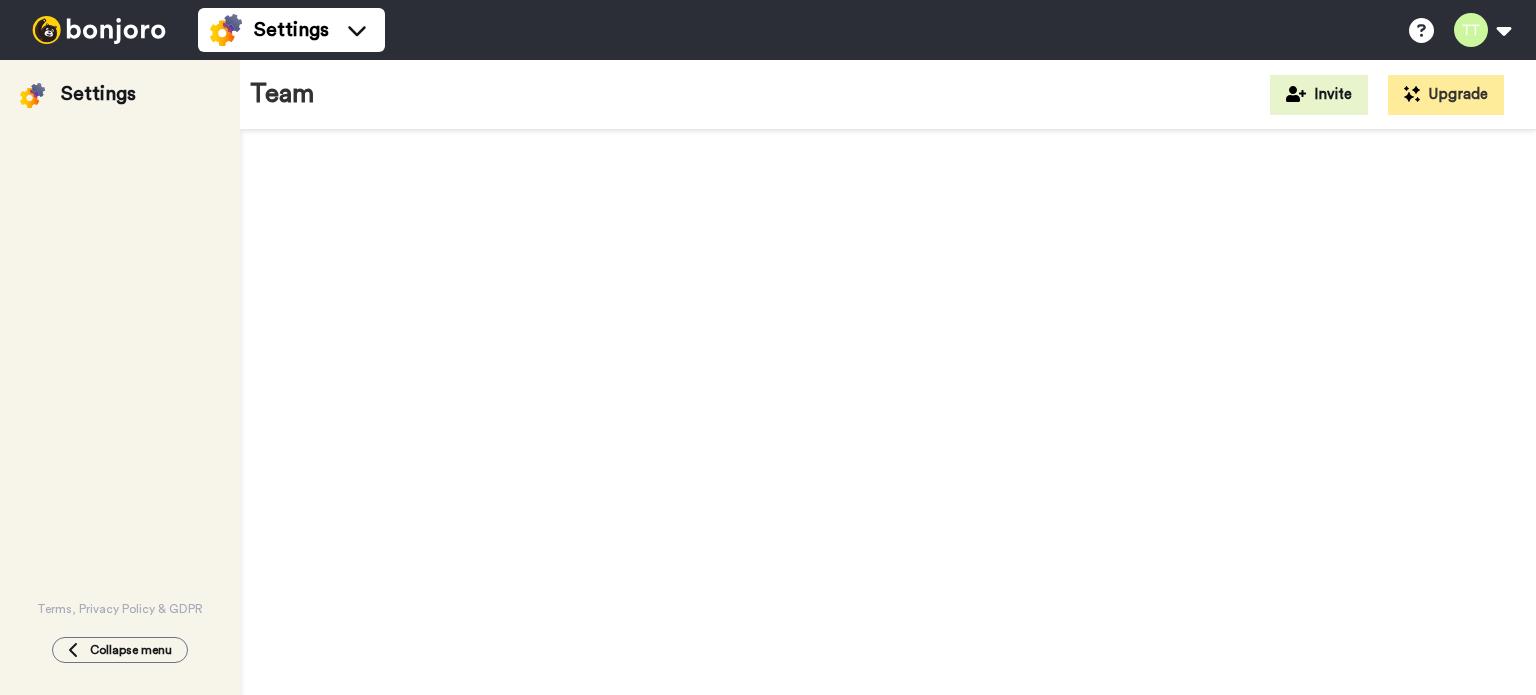 scroll, scrollTop: 0, scrollLeft: 0, axis: both 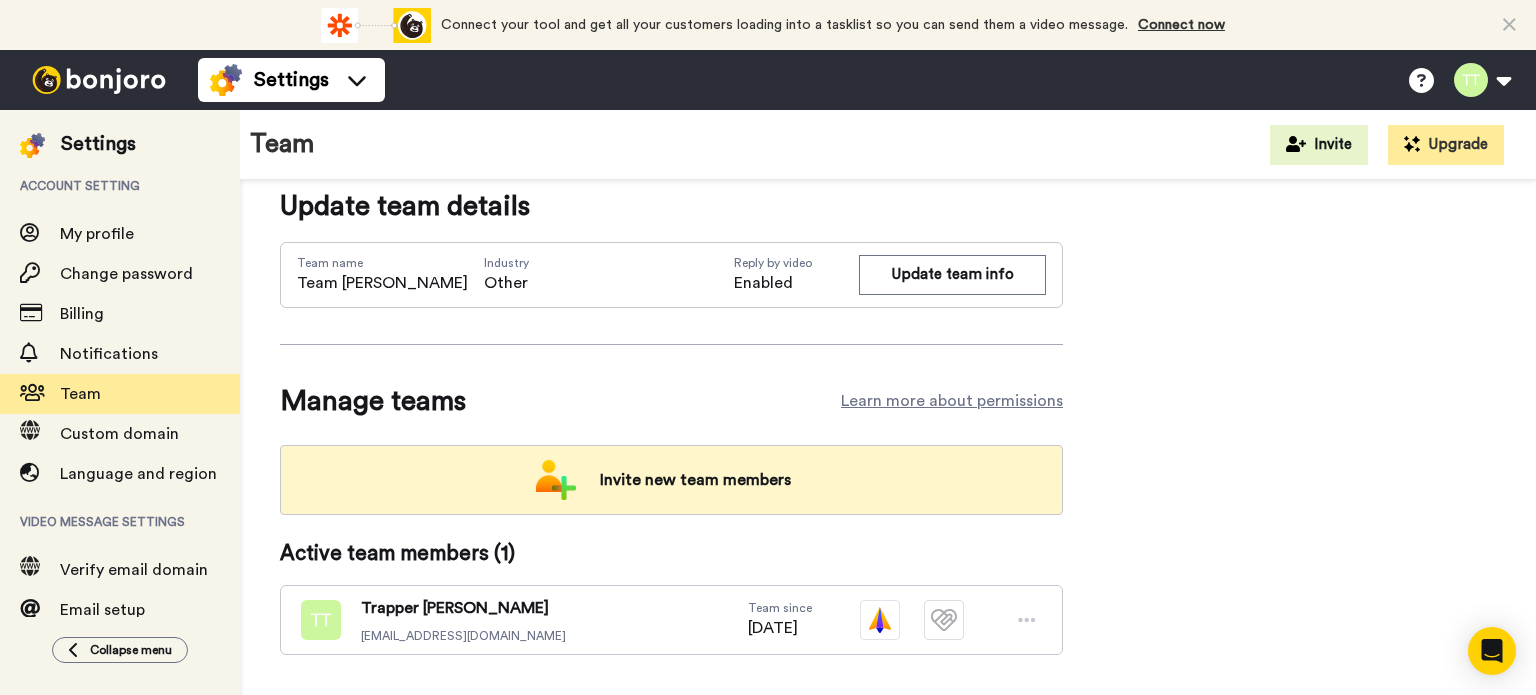 click on "Invite new team members" at bounding box center (695, 480) 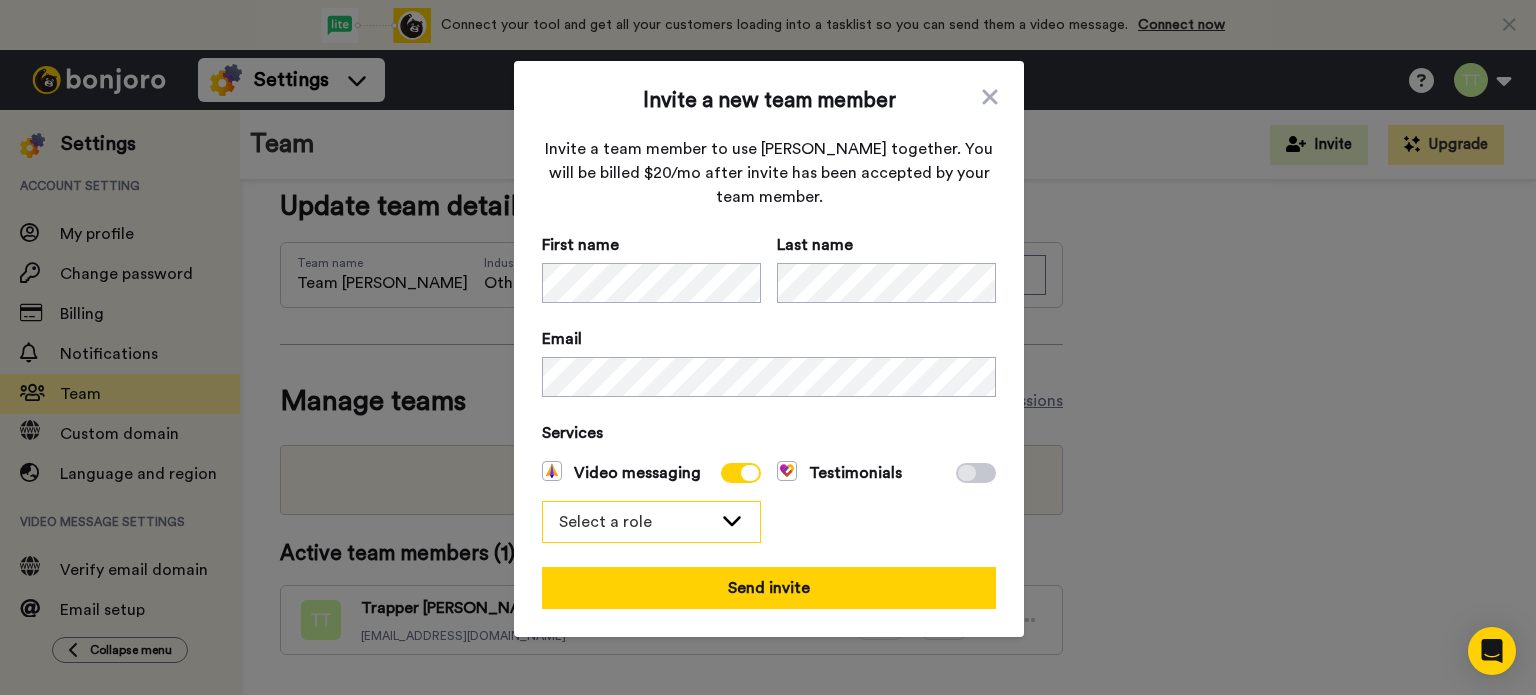 click on "Select a role" at bounding box center [635, 522] 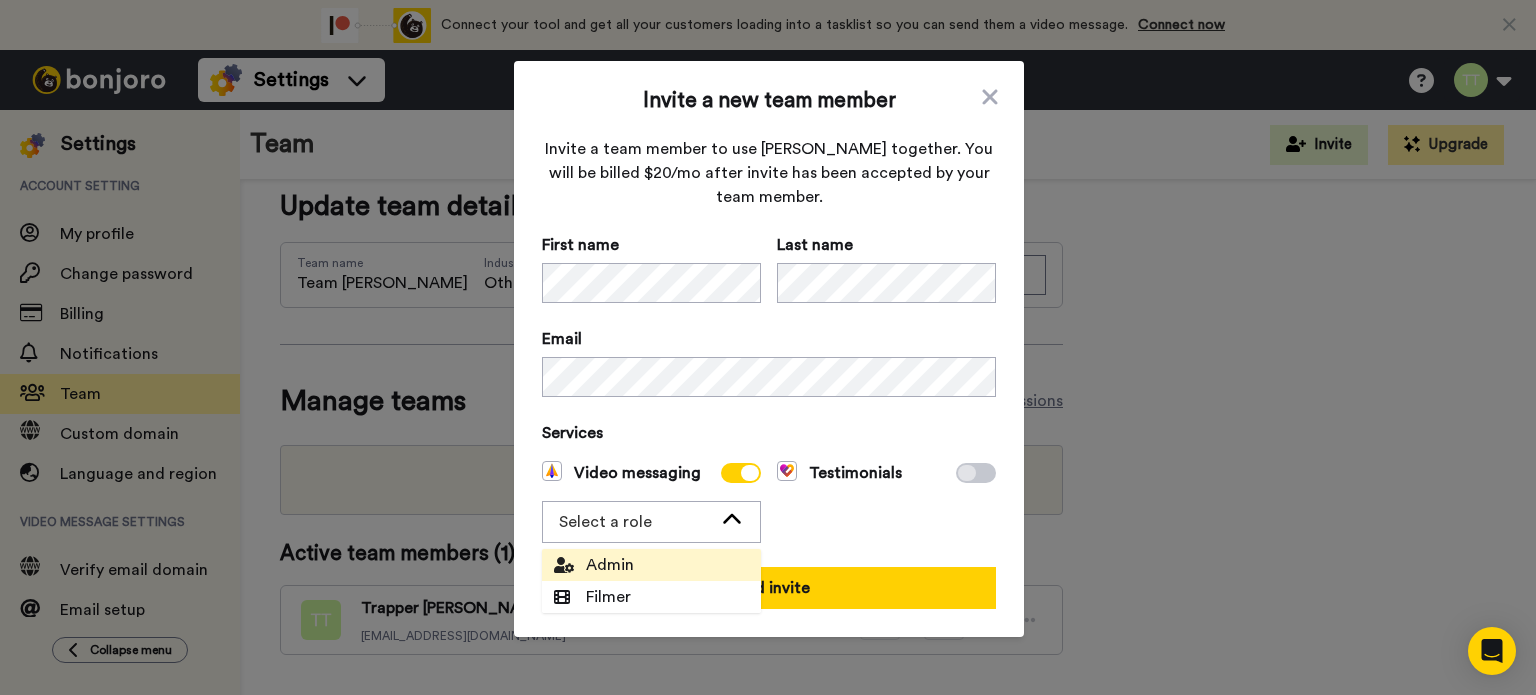 click on "Admin" at bounding box center [594, 565] 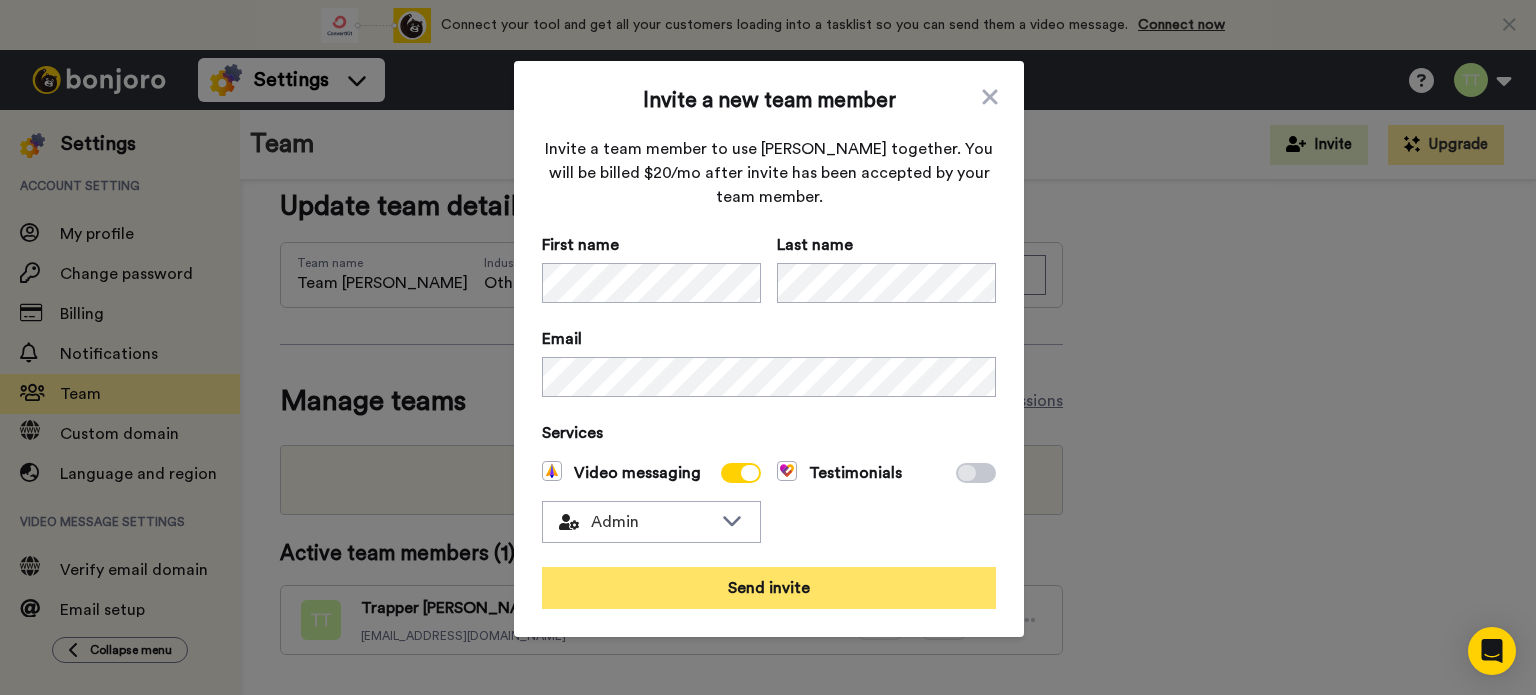 click on "Send invite" at bounding box center (769, 588) 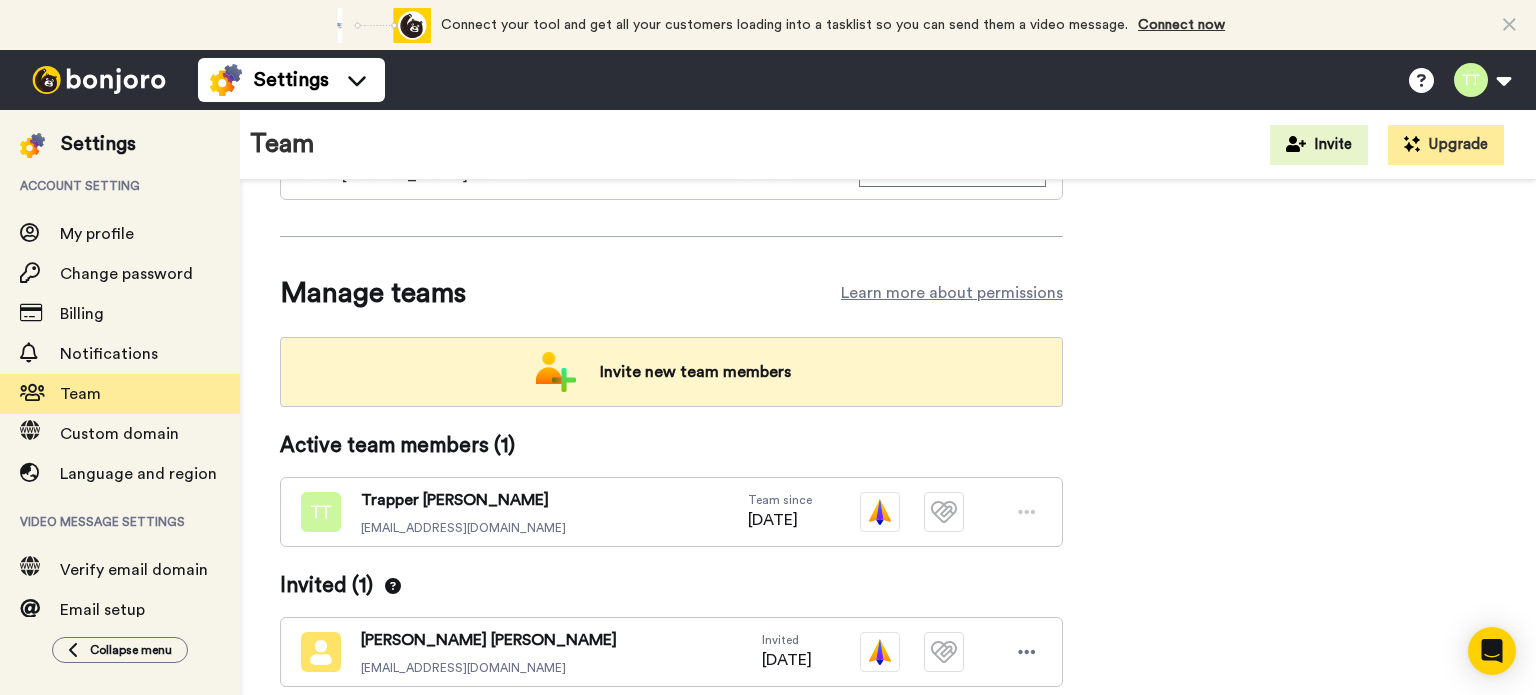 scroll, scrollTop: 160, scrollLeft: 0, axis: vertical 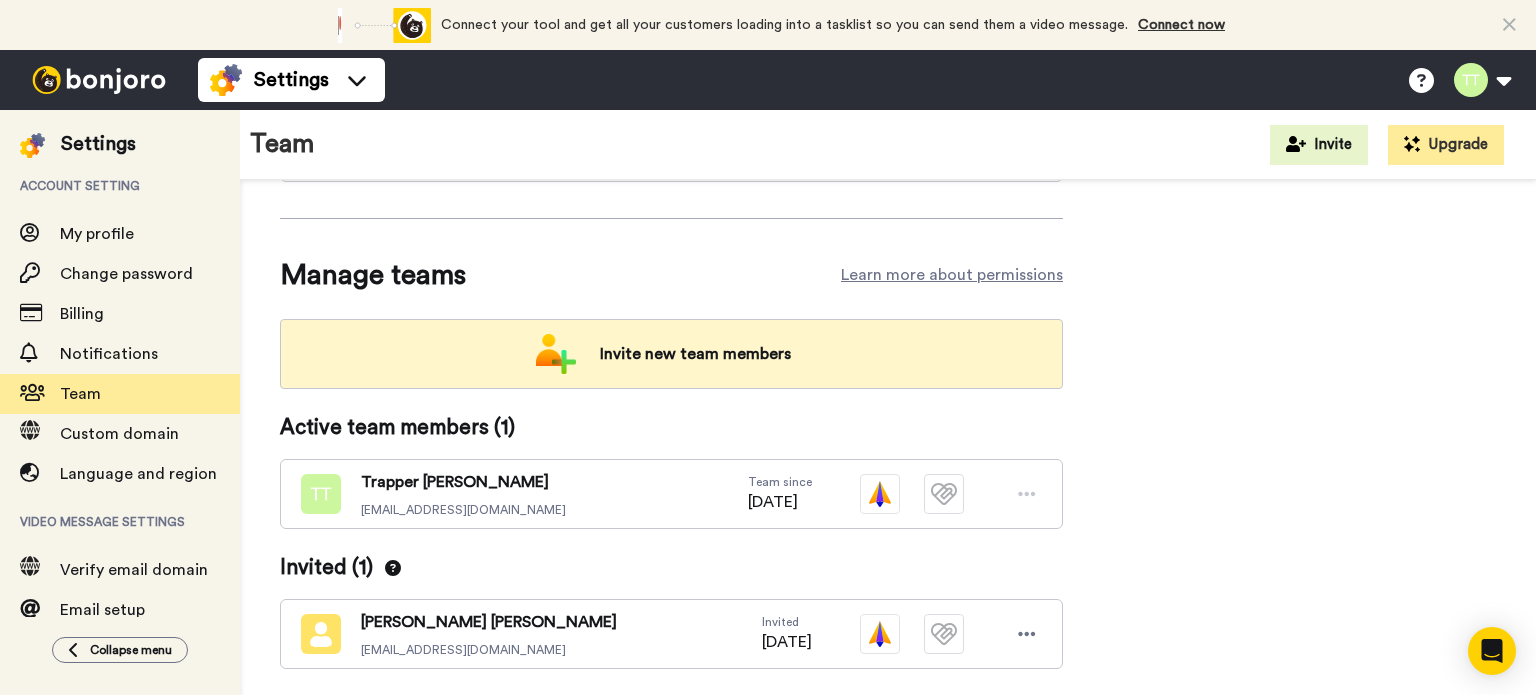 click on "Invite new team members" at bounding box center (695, 354) 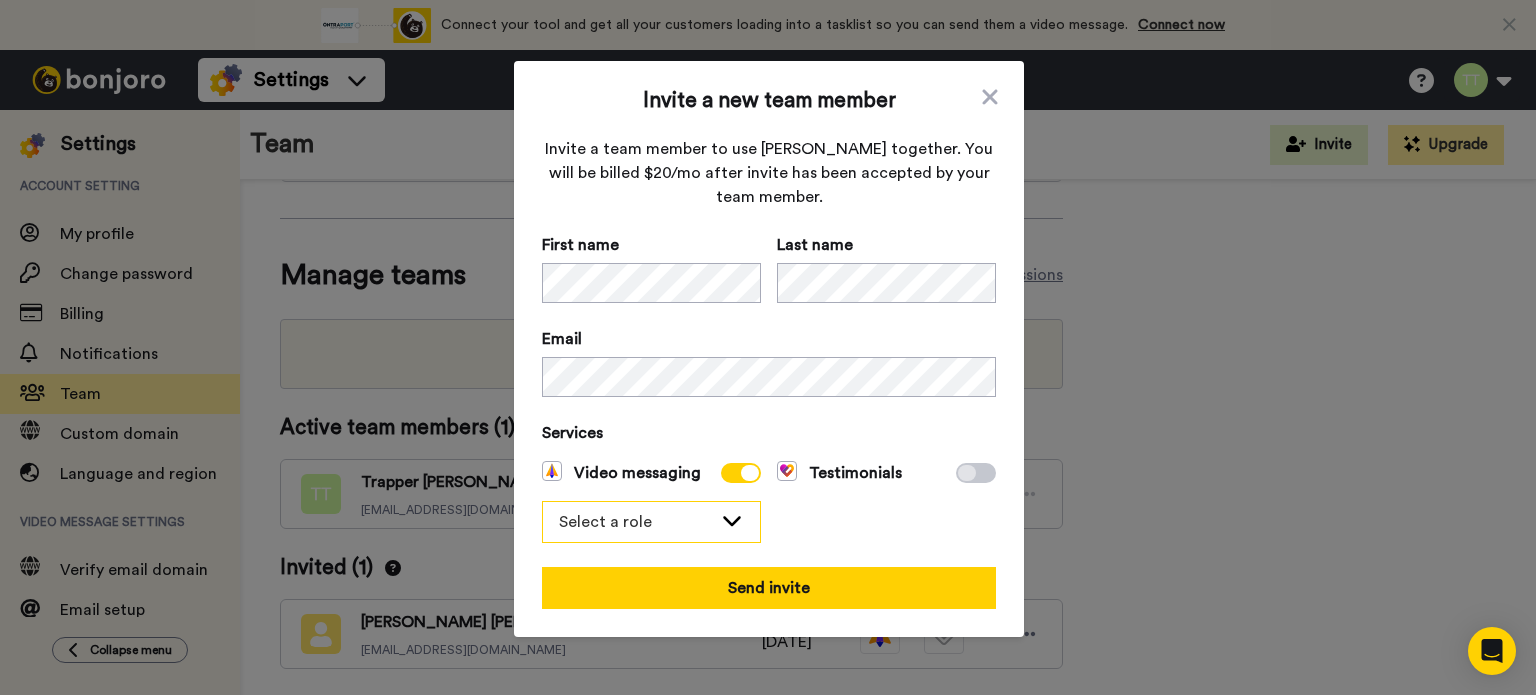 click on "Select a role" at bounding box center (651, 522) 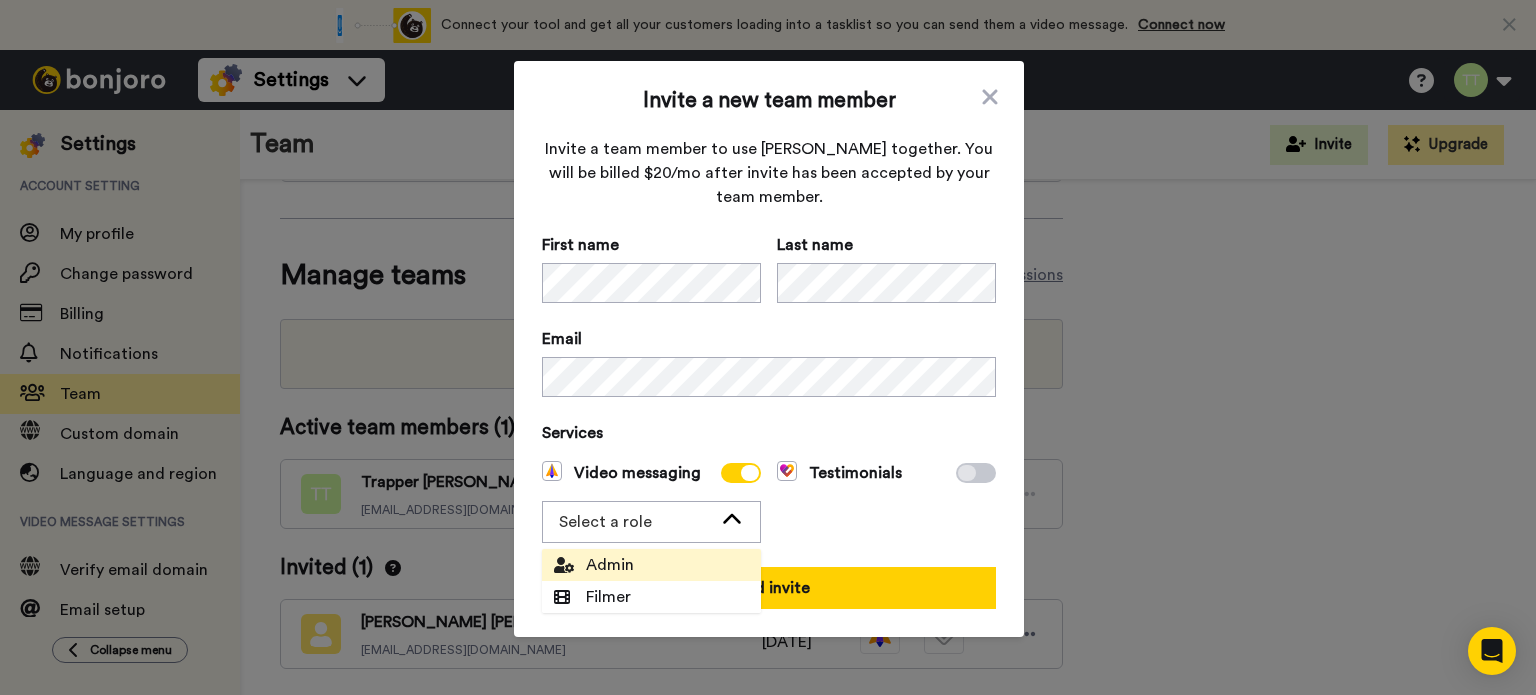 click on "Admin" at bounding box center (651, 565) 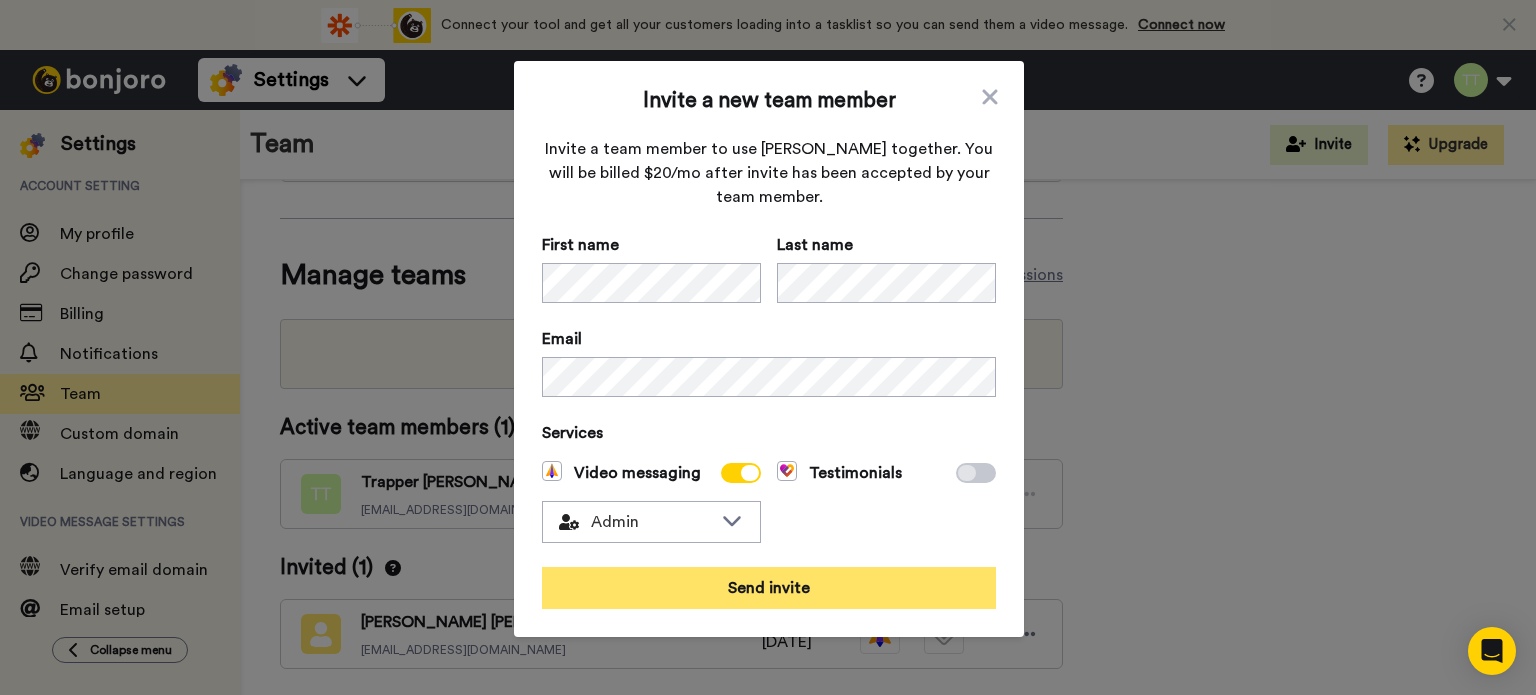 click on "Send invite" at bounding box center (769, 588) 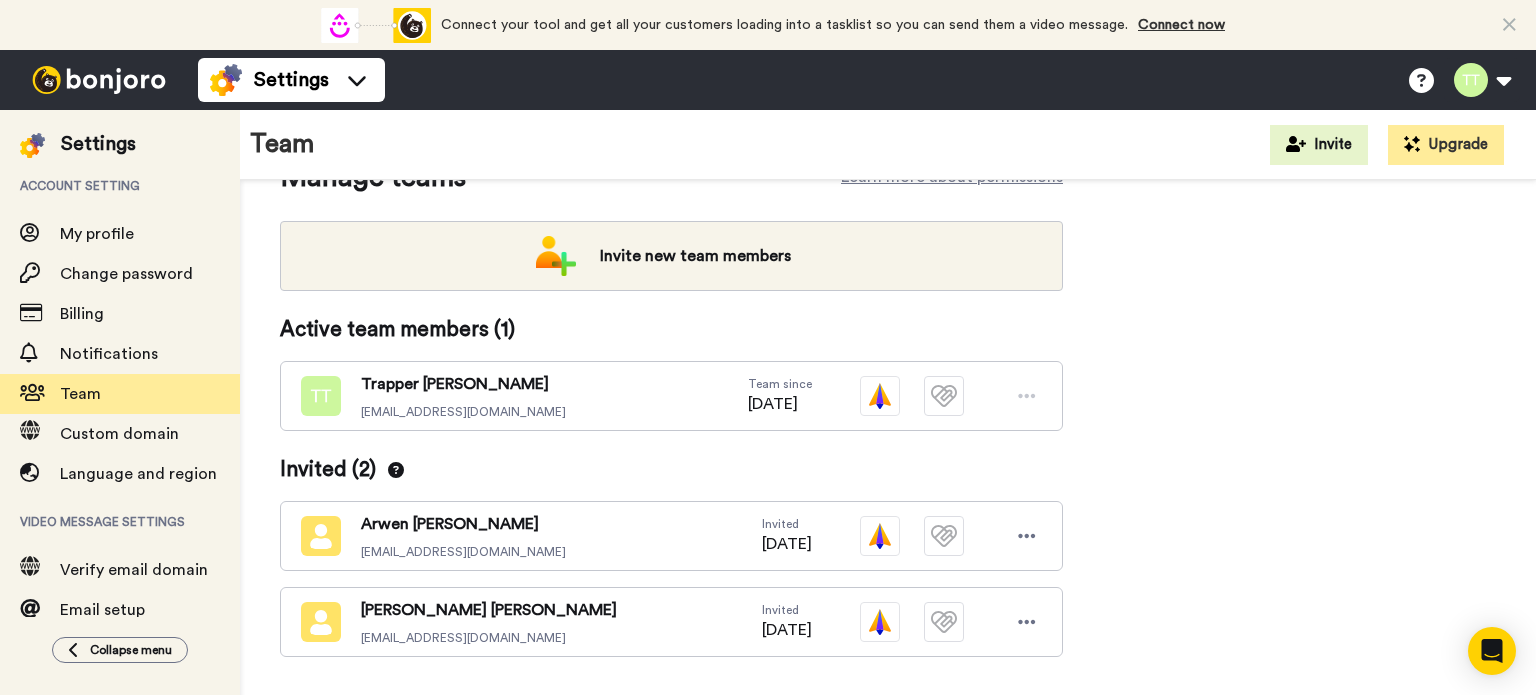 scroll, scrollTop: 0, scrollLeft: 0, axis: both 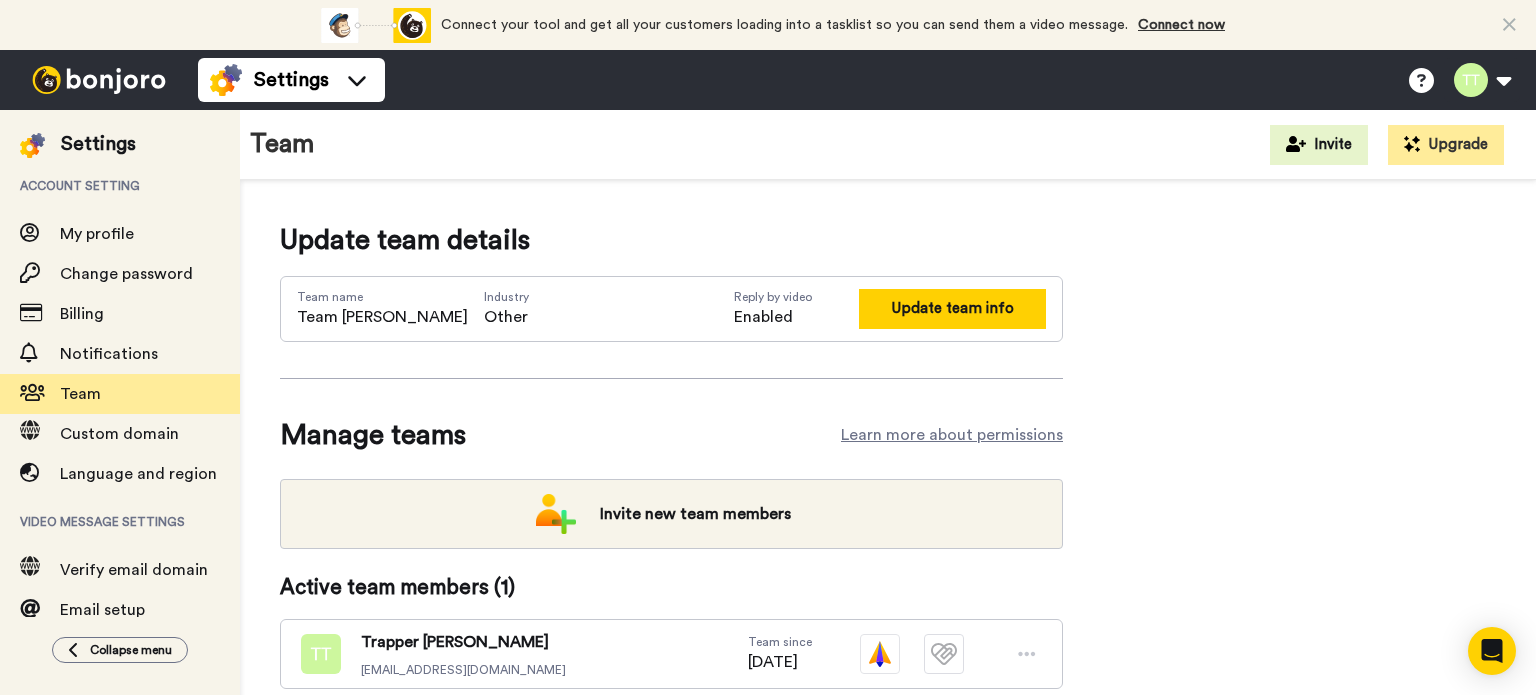 click on "Update team info" at bounding box center (952, 308) 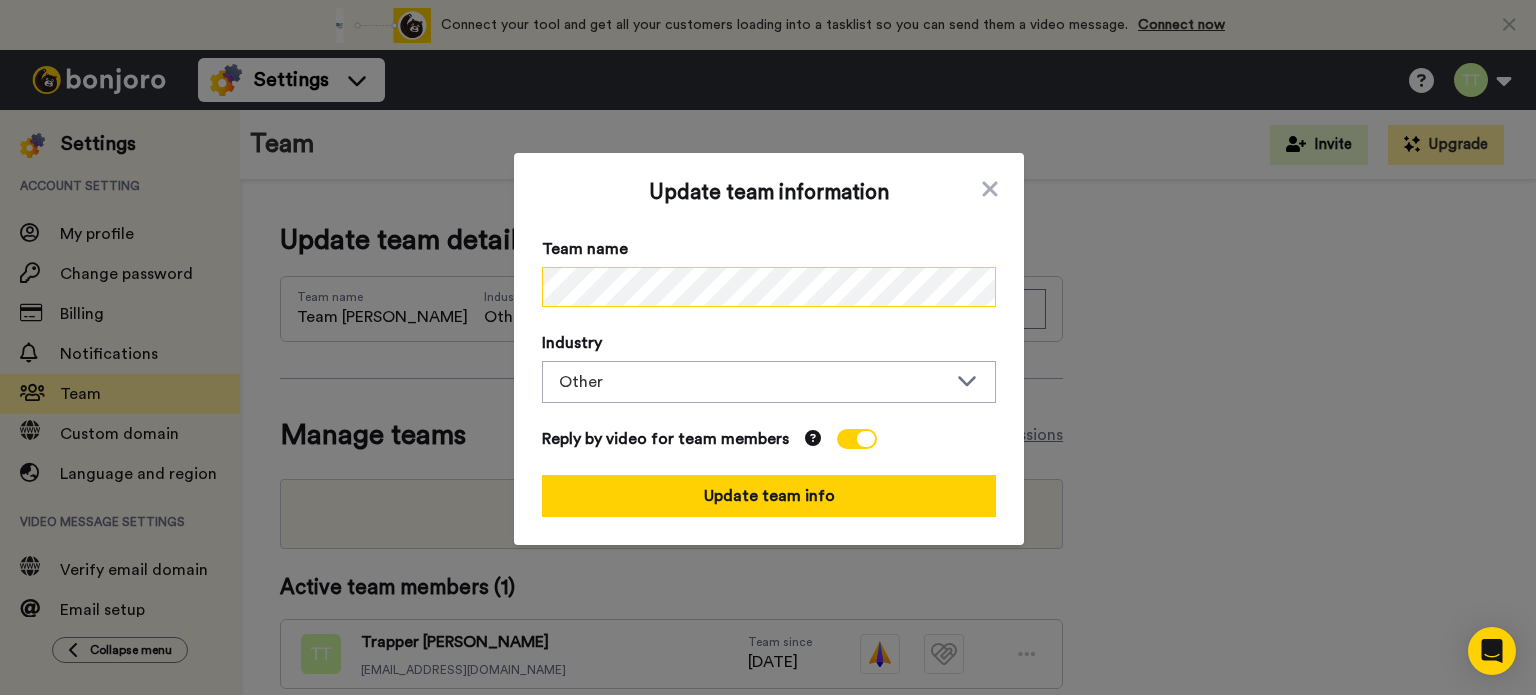 click on "Update team information Team name Industry Other Reply by video for team members Update team info" at bounding box center [768, 347] 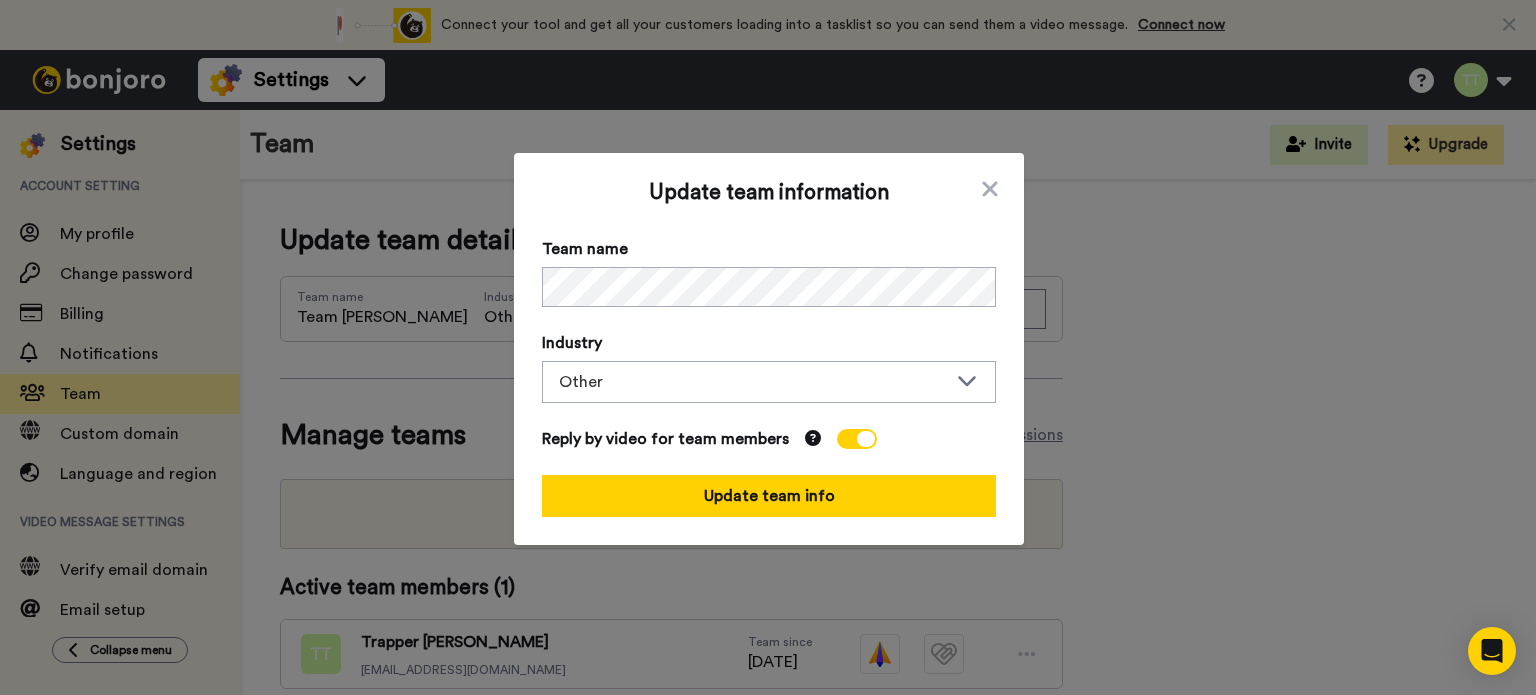 click on "Update team information Team name Industry Other Reply by video for team members Update team info" at bounding box center [768, 347] 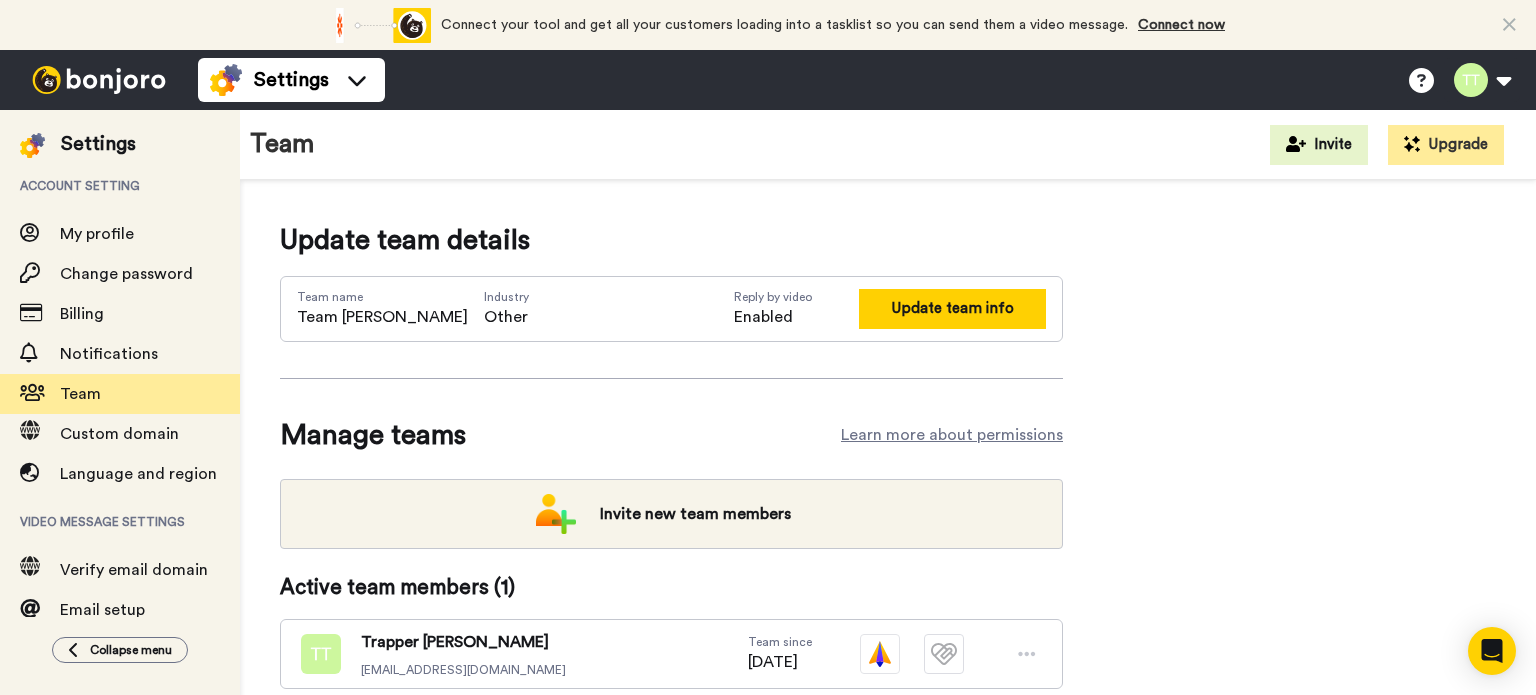 click on "Update team info" at bounding box center [952, 308] 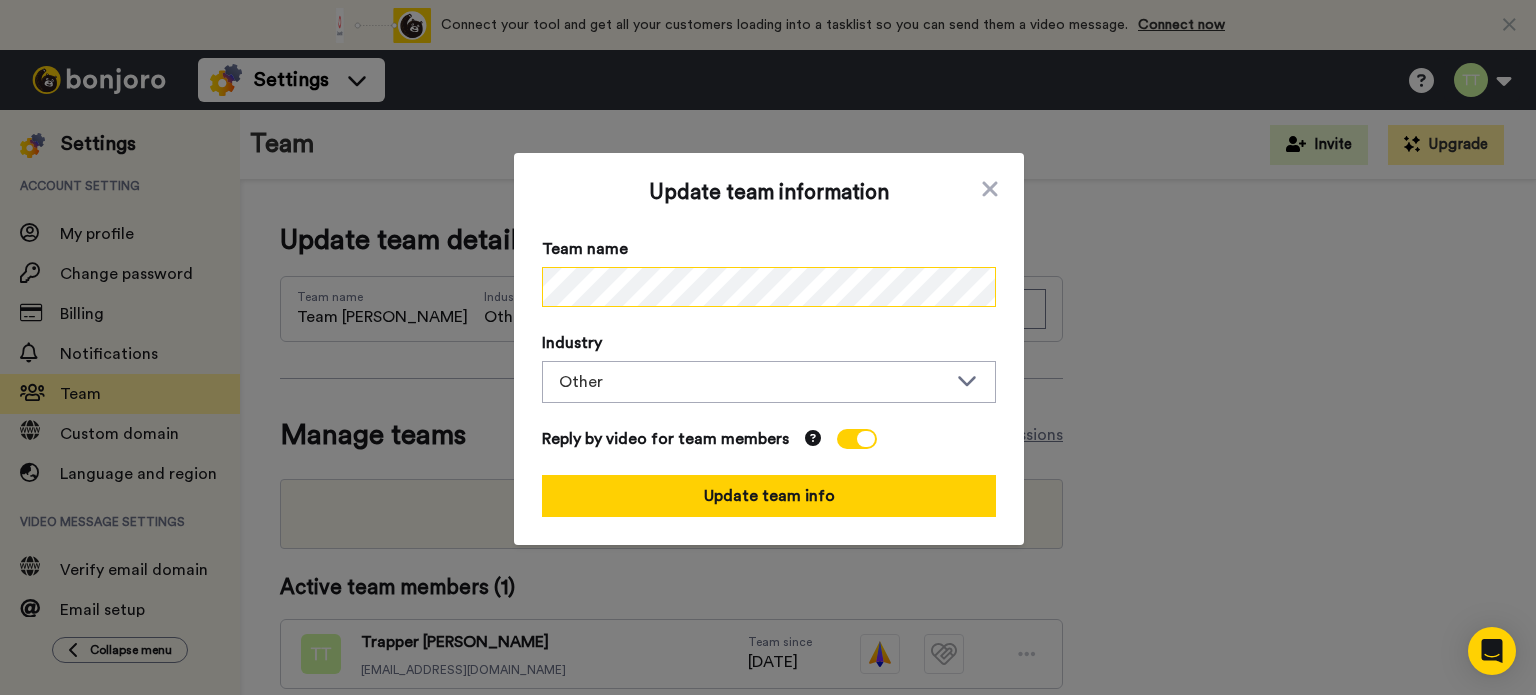 click on "Update team information Team name Industry Other Reply by video for team members Update team info" at bounding box center [768, 347] 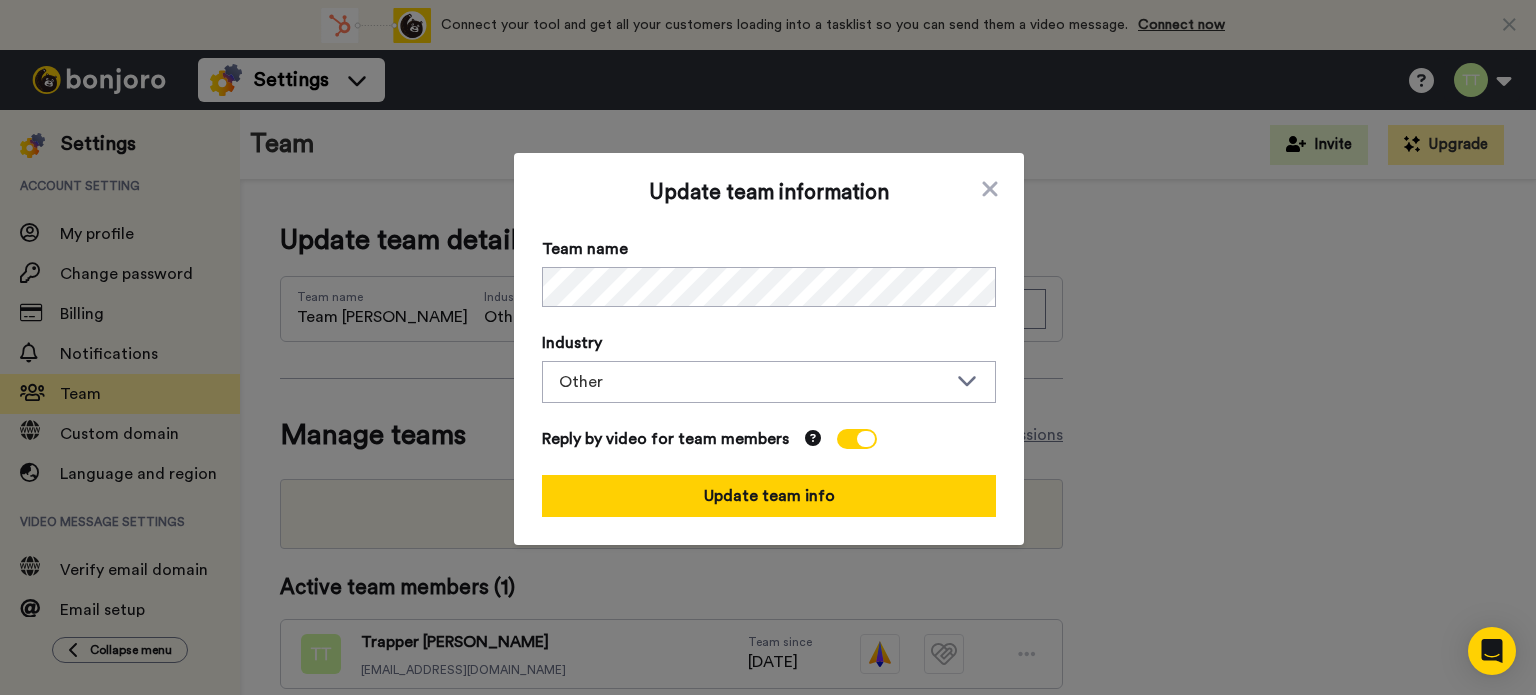 click on "Update team information Team name Industry Other Reply by video for team members Update team info" at bounding box center [768, 347] 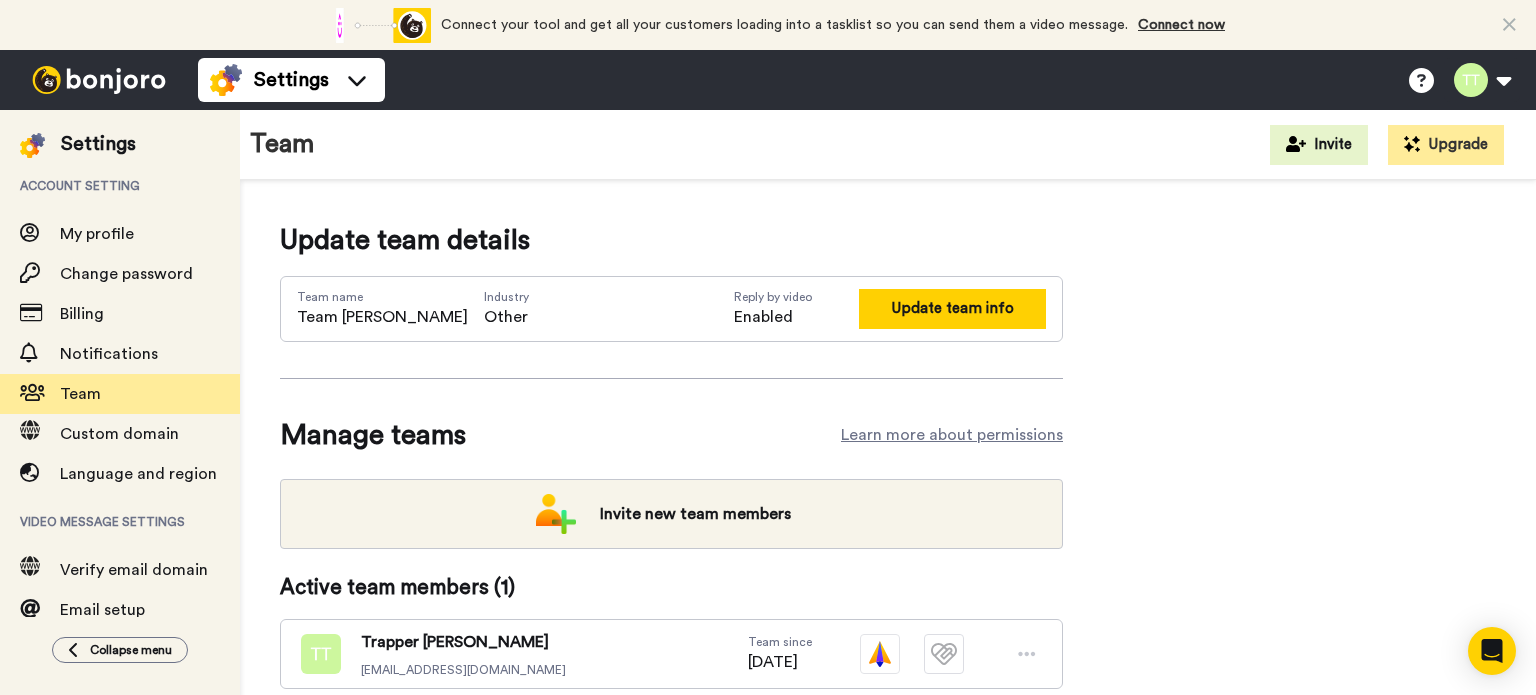 click on "Update team info" at bounding box center [952, 308] 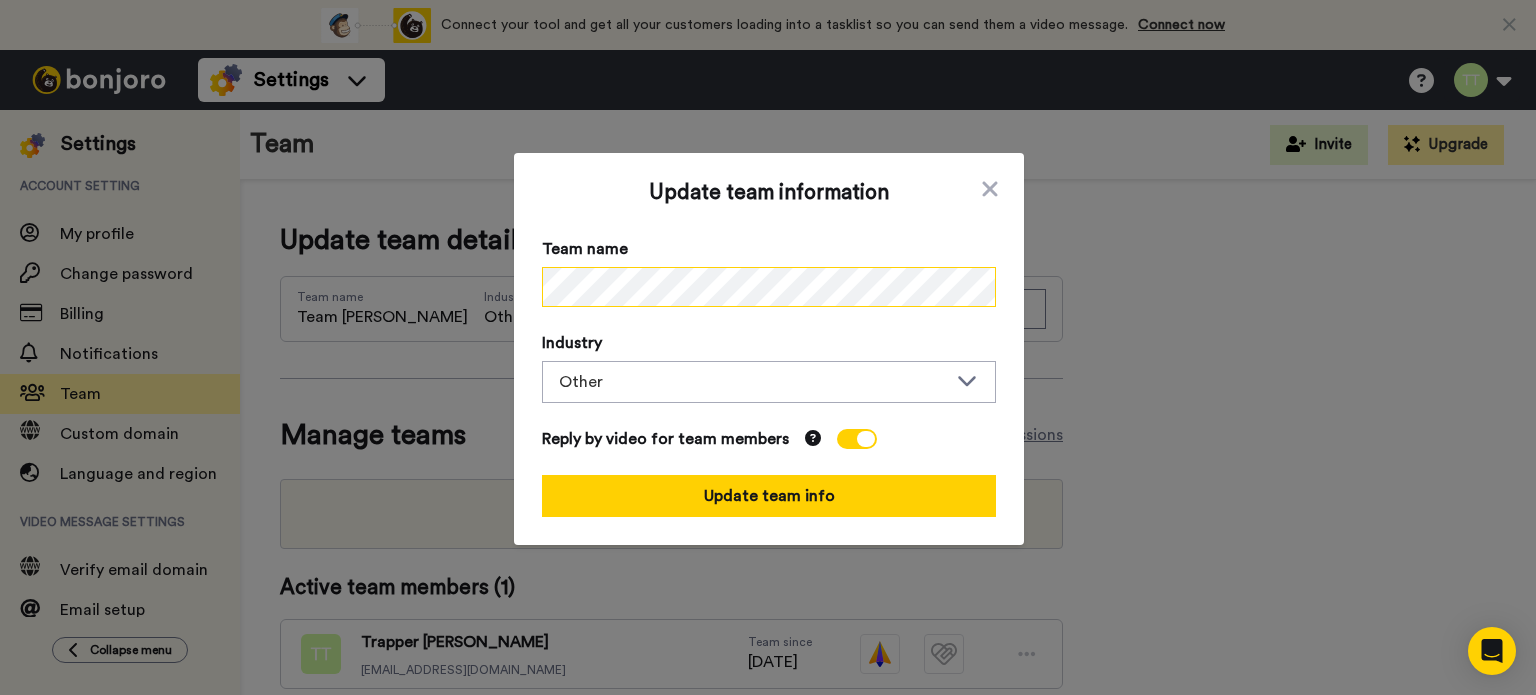 click on "Update team information Team name Industry Other Reply by video for team members Update team info" at bounding box center [768, 347] 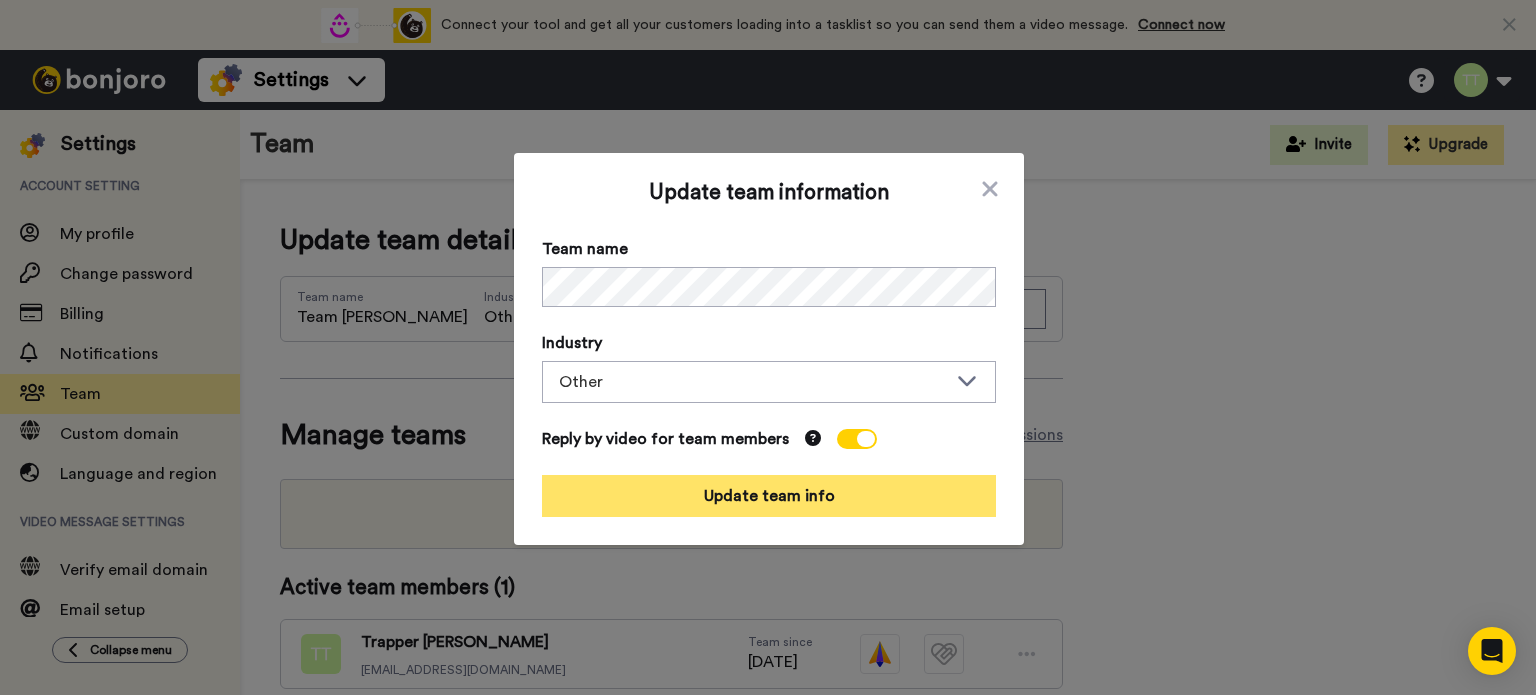 click on "Update team info" at bounding box center (769, 496) 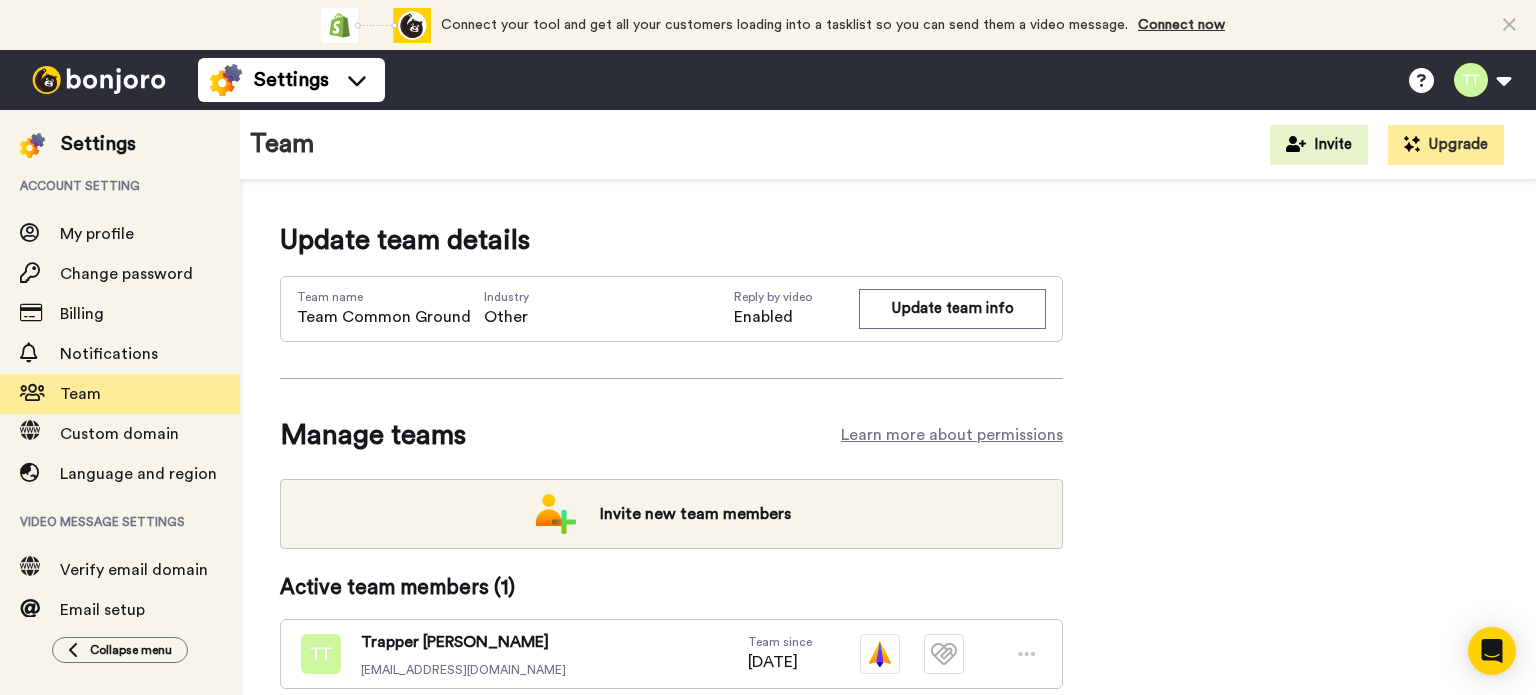 scroll, scrollTop: 259, scrollLeft: 0, axis: vertical 